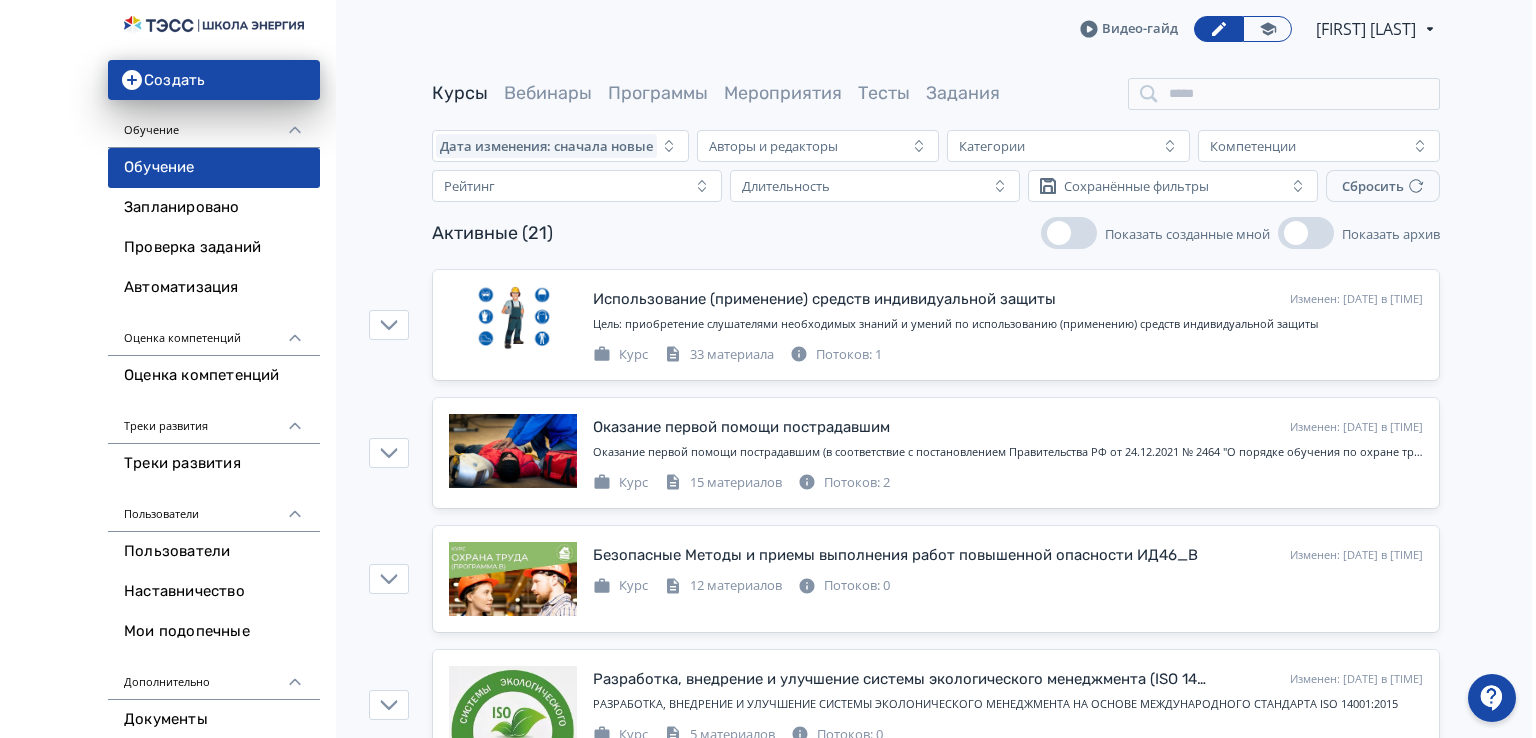 scroll, scrollTop: 0, scrollLeft: 0, axis: both 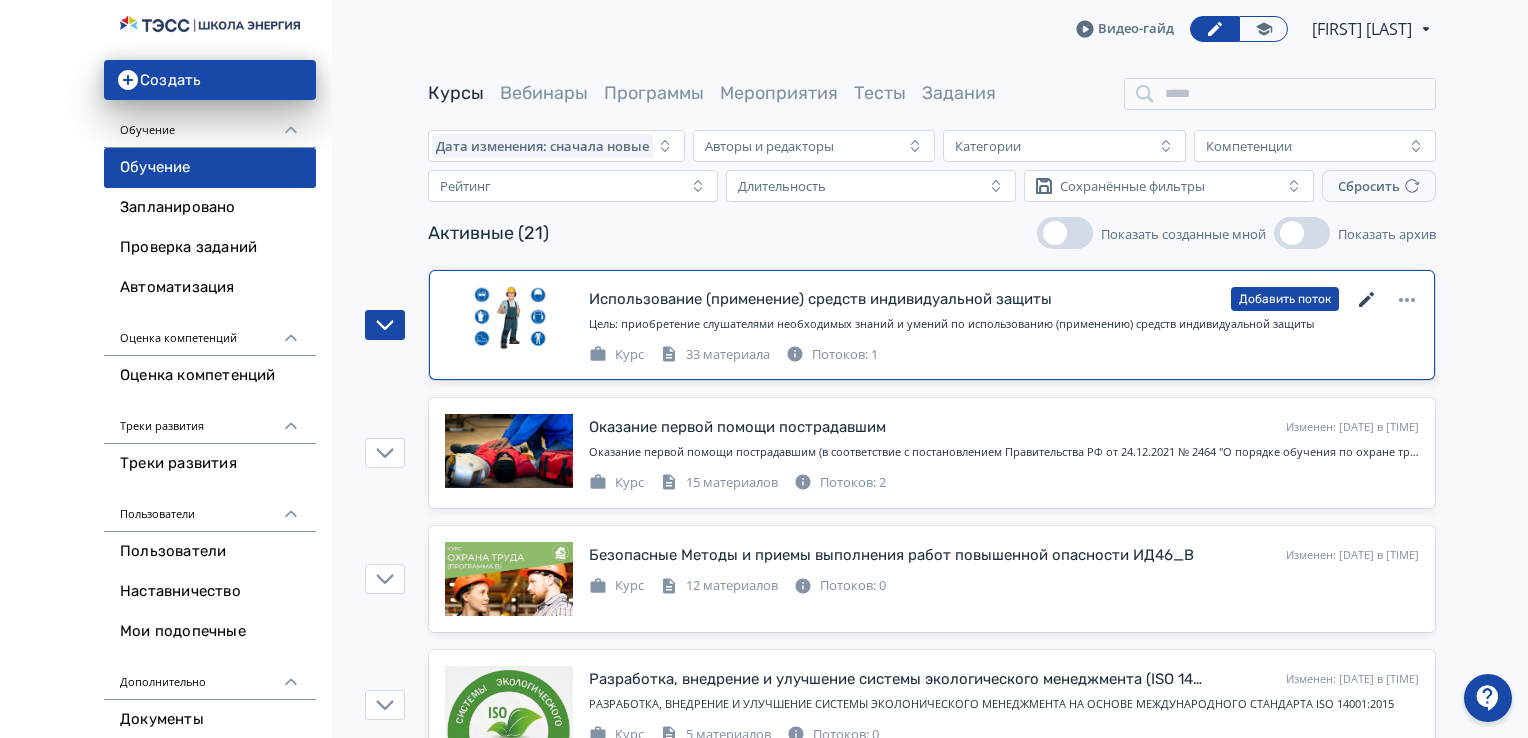 click 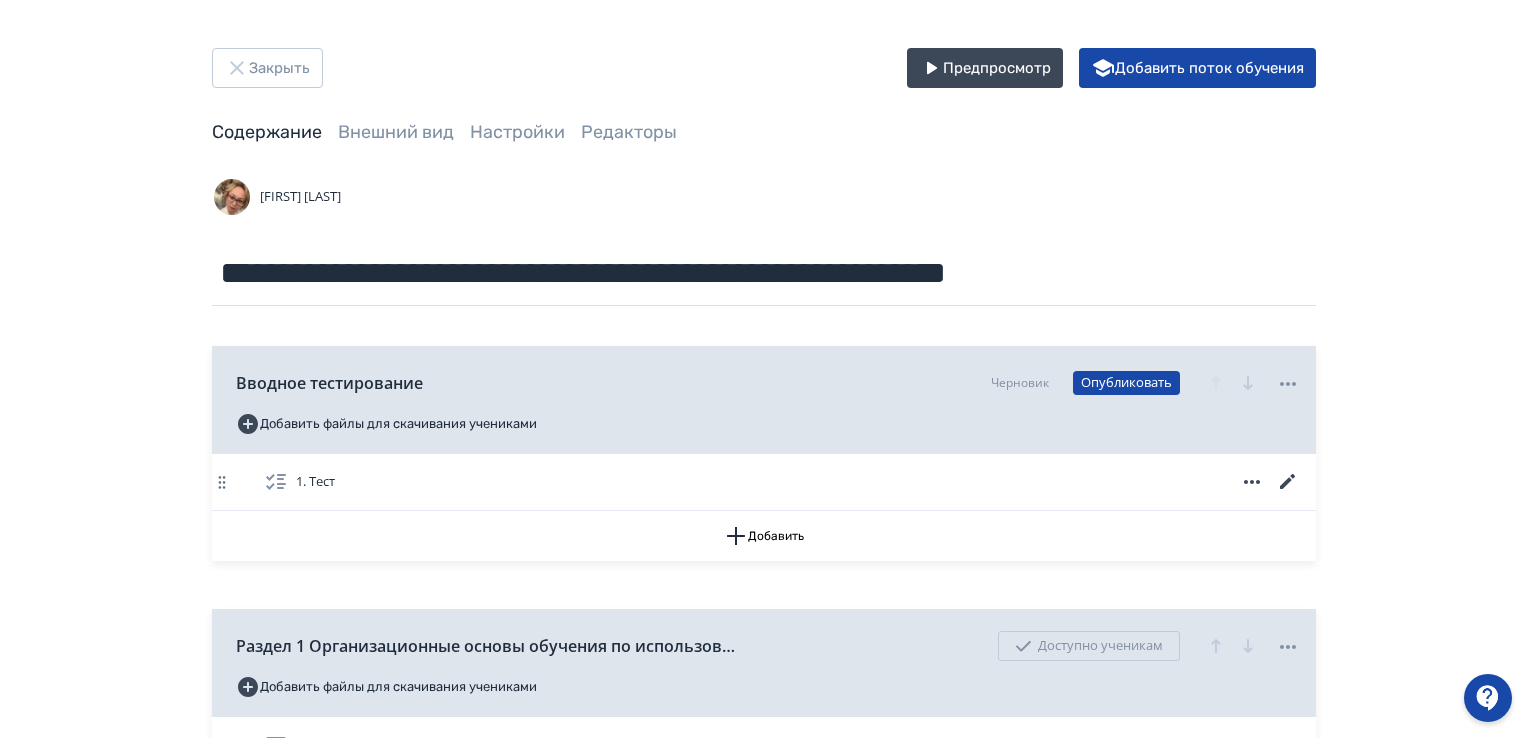 click 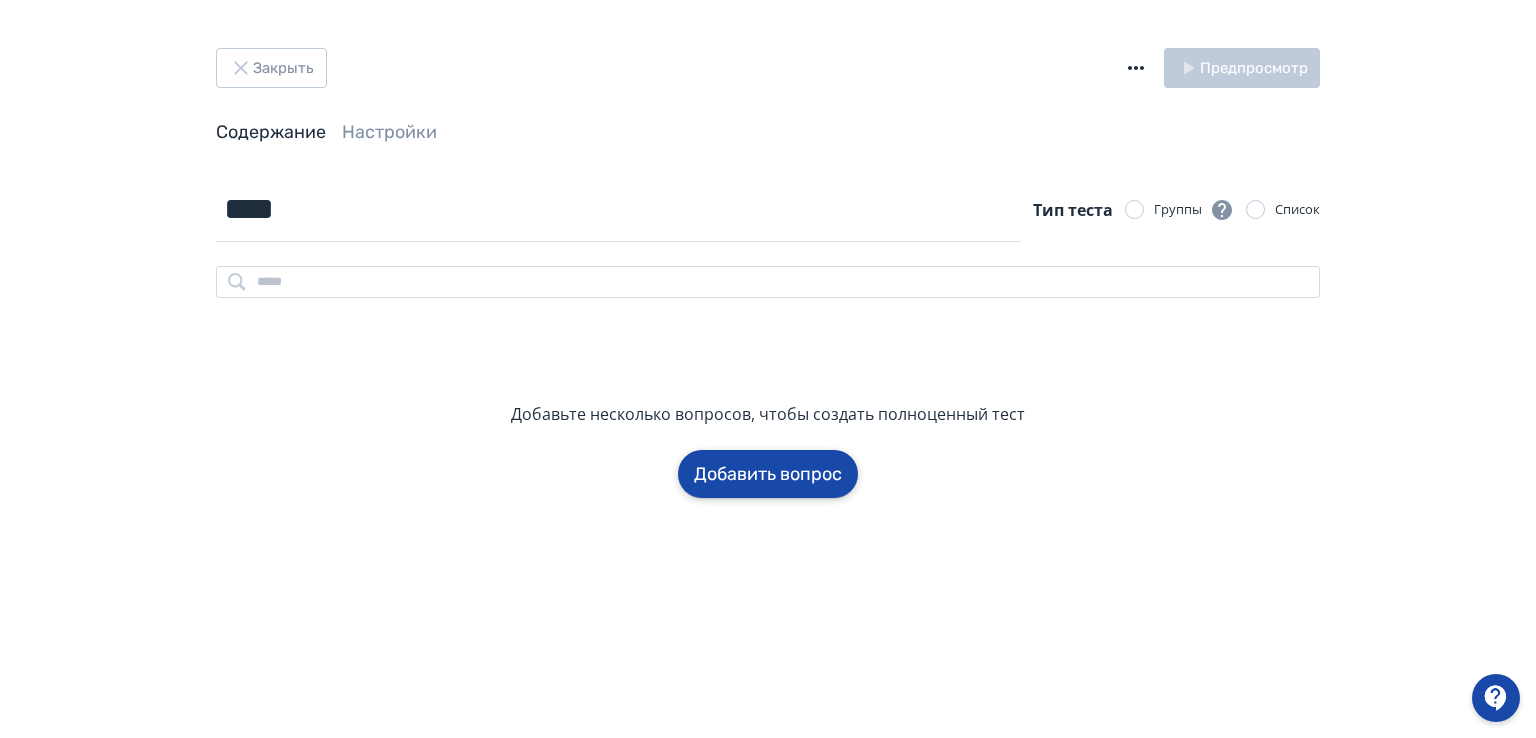 click on "Добавить вопрос" at bounding box center [768, 474] 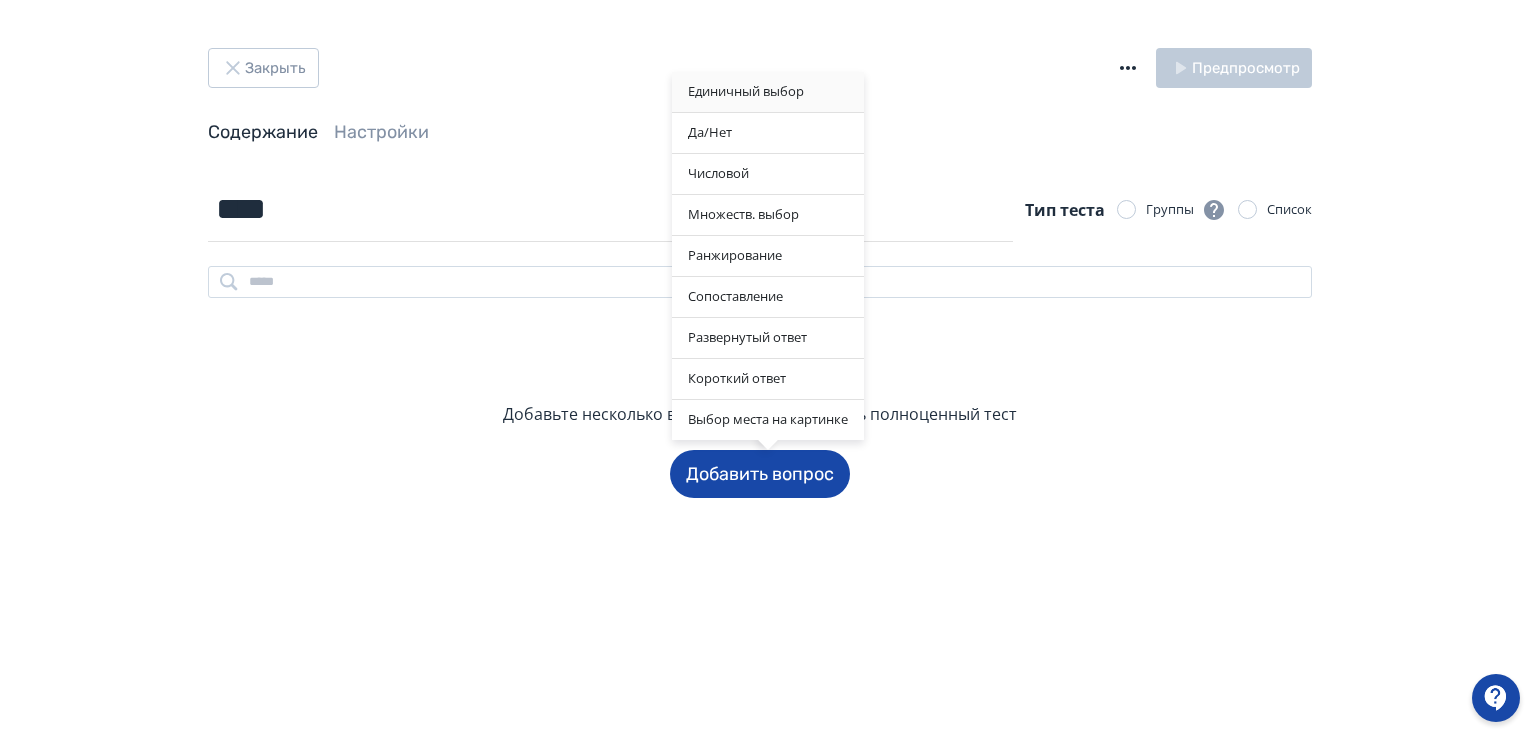 click on "Единичный выбор" at bounding box center [768, 92] 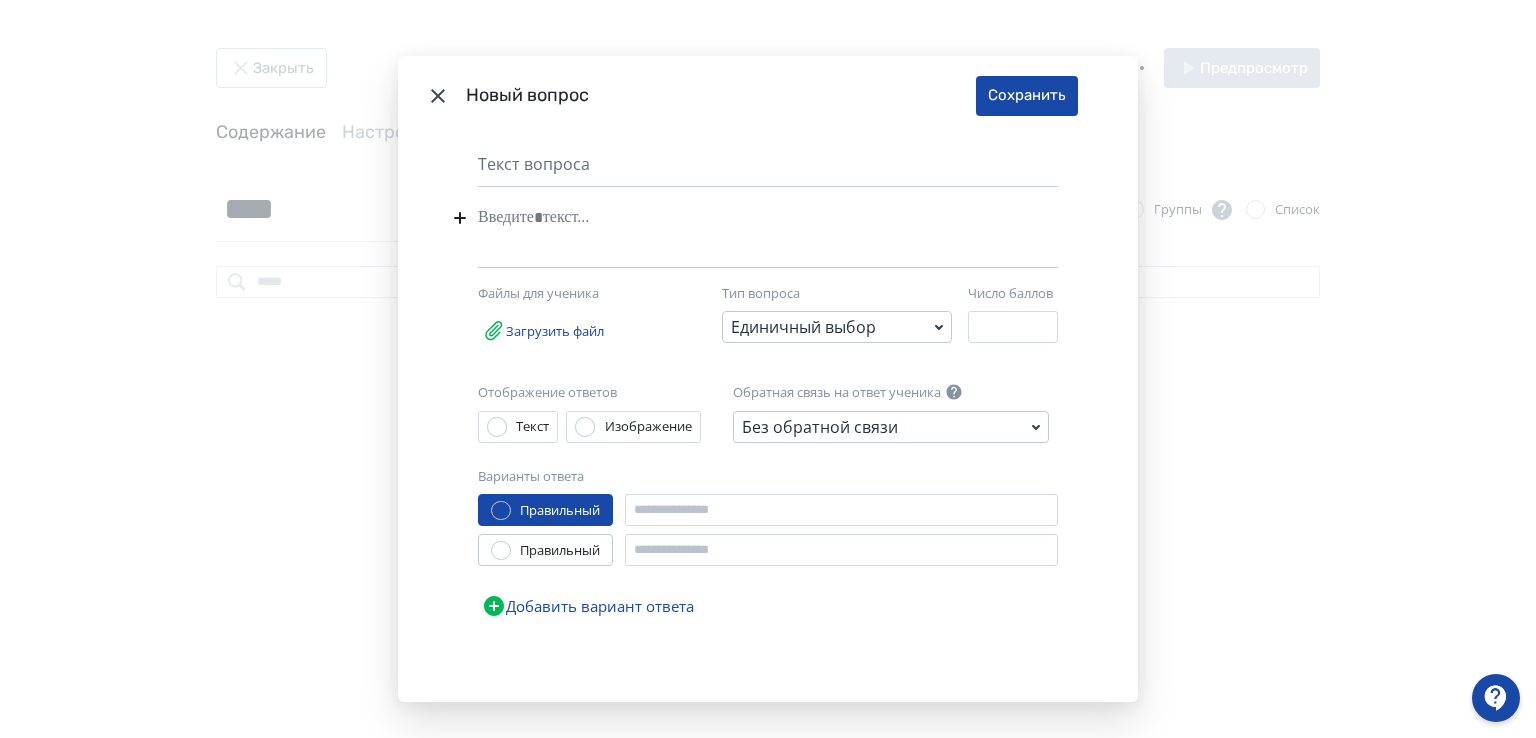 click 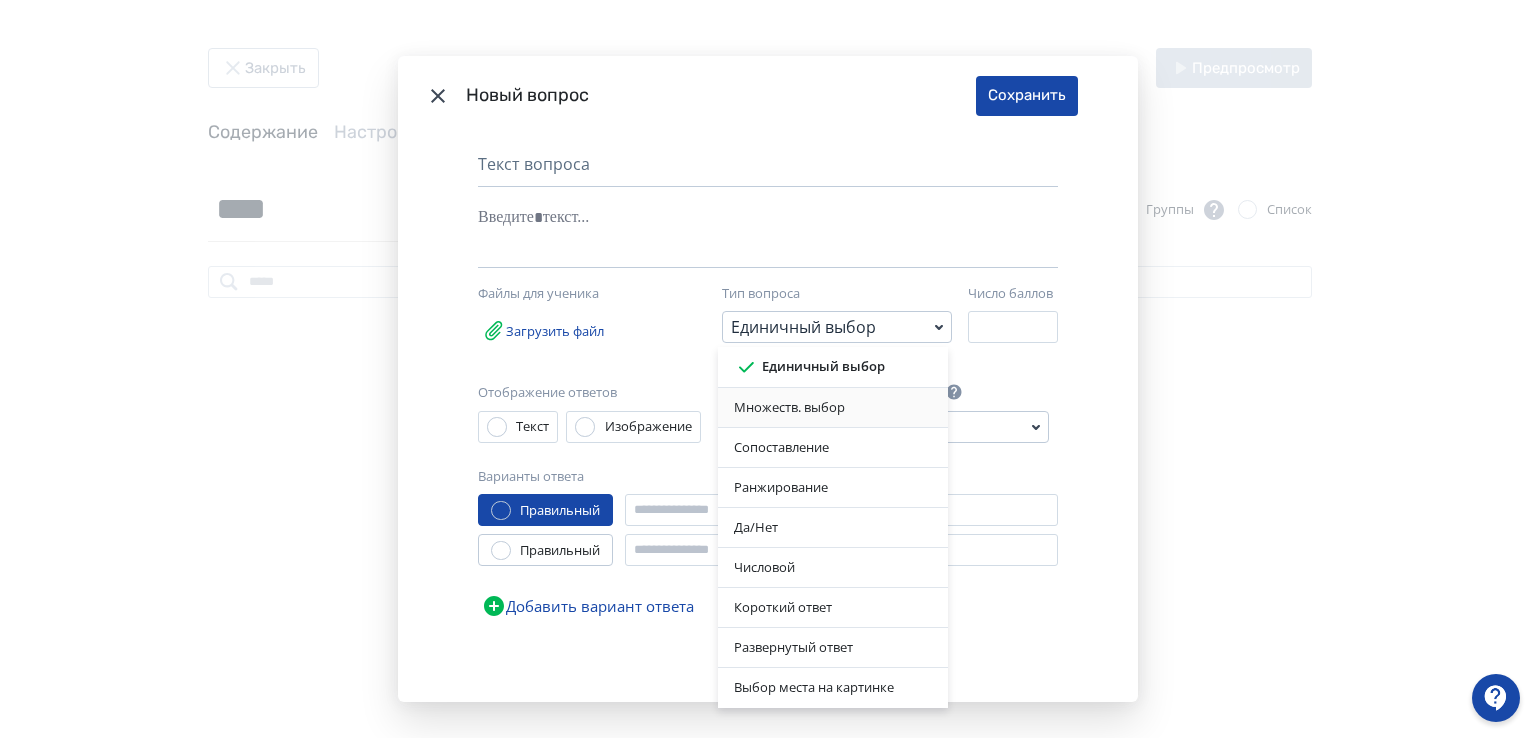 click on "Множеств. выбор" at bounding box center (833, 408) 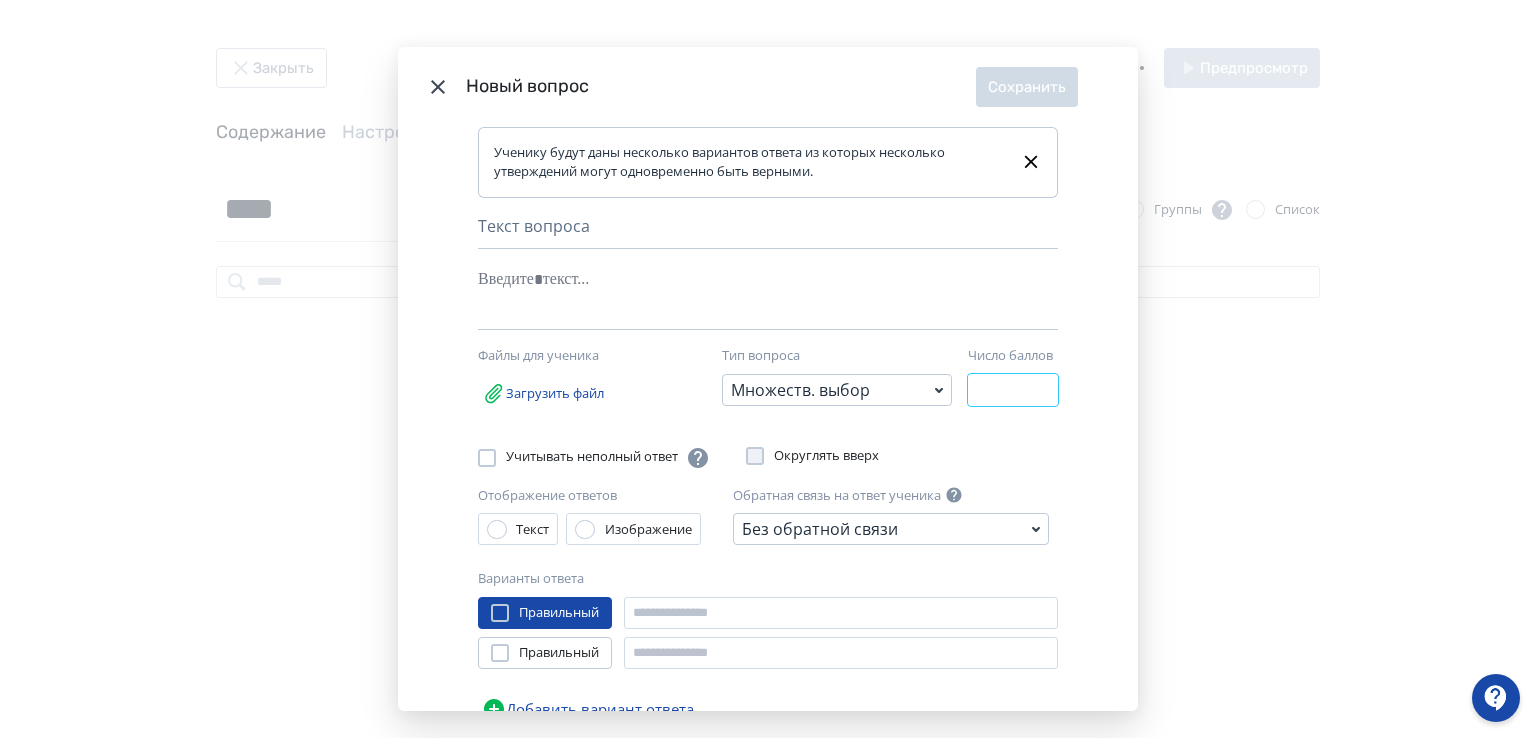 drag, startPoint x: 980, startPoint y: 385, endPoint x: 955, endPoint y: 381, distance: 25.317978 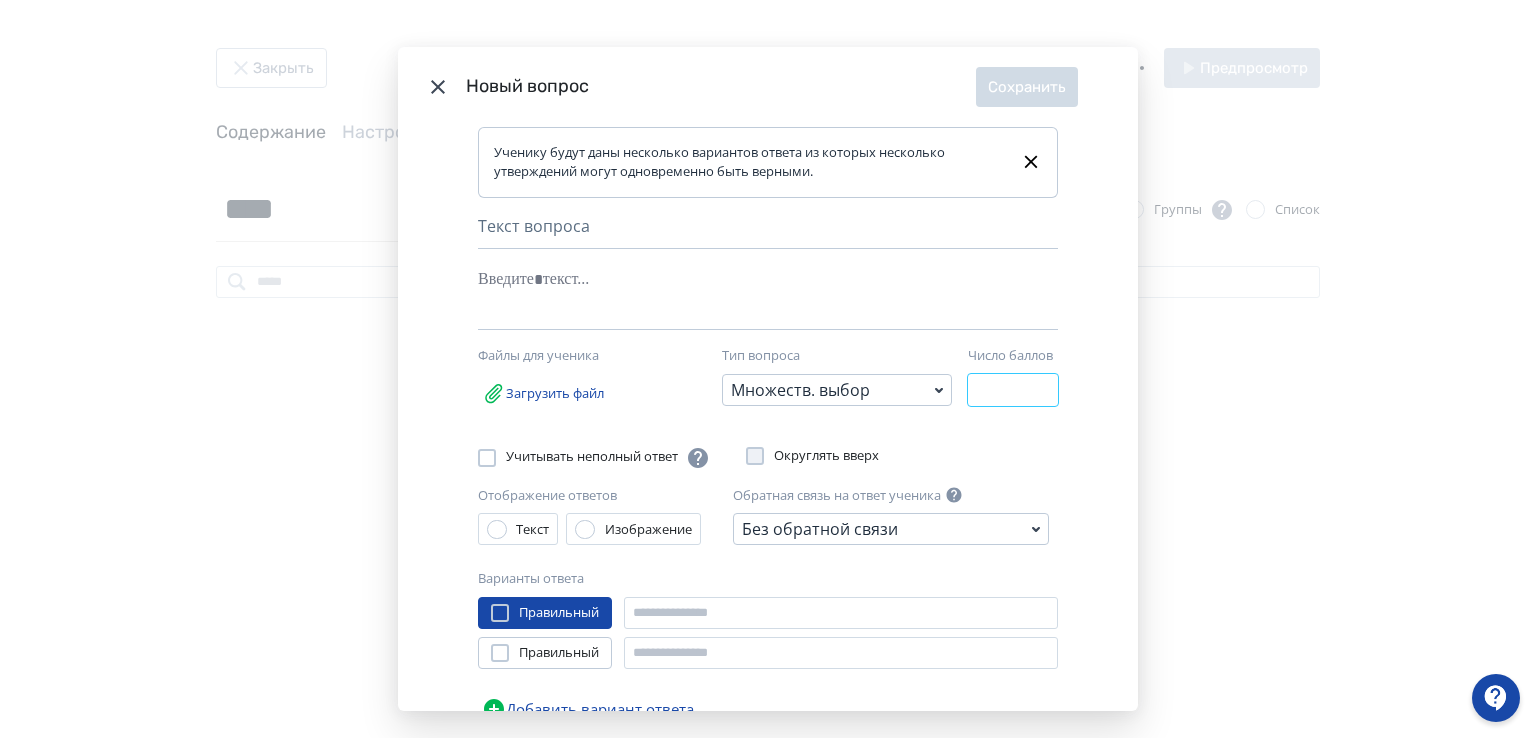 type on "*" 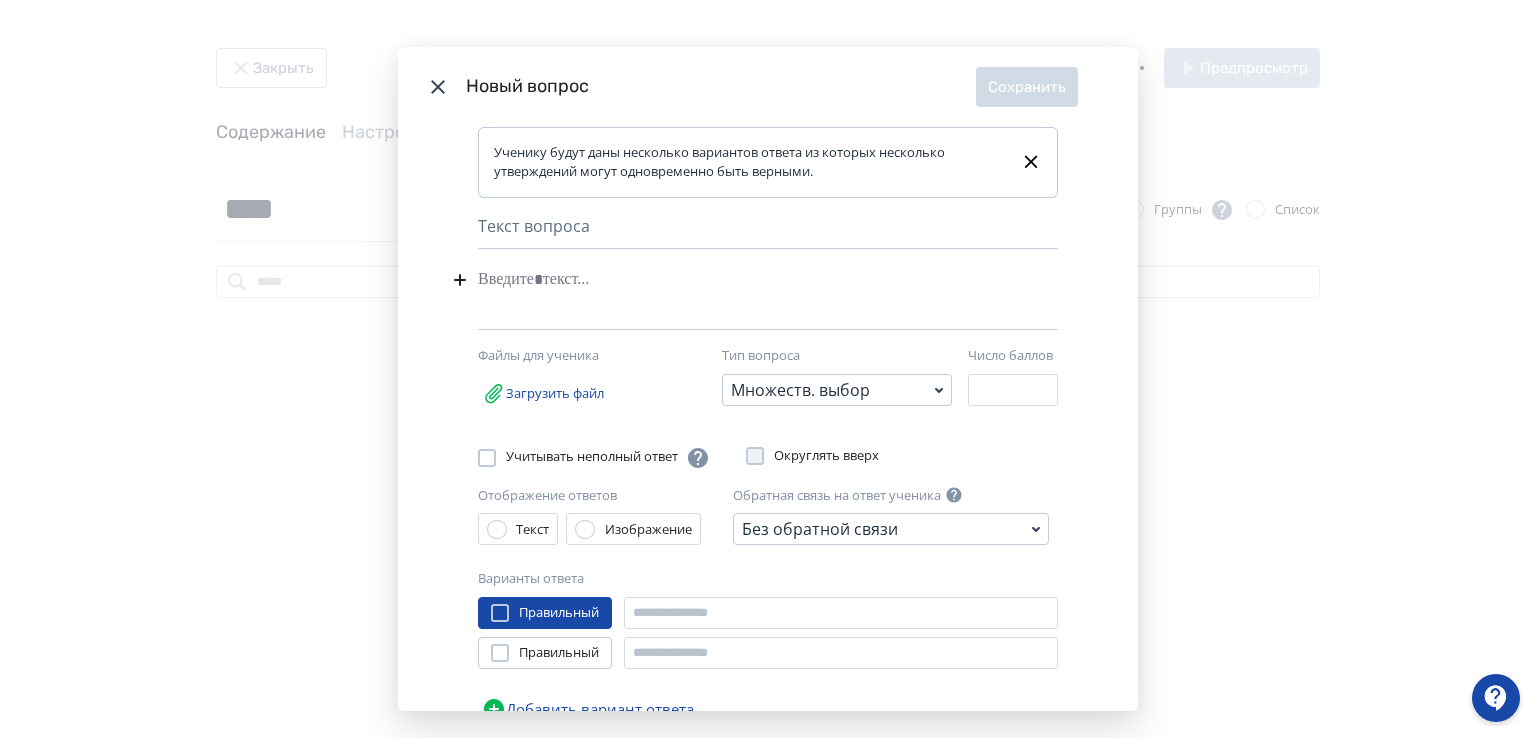 paste 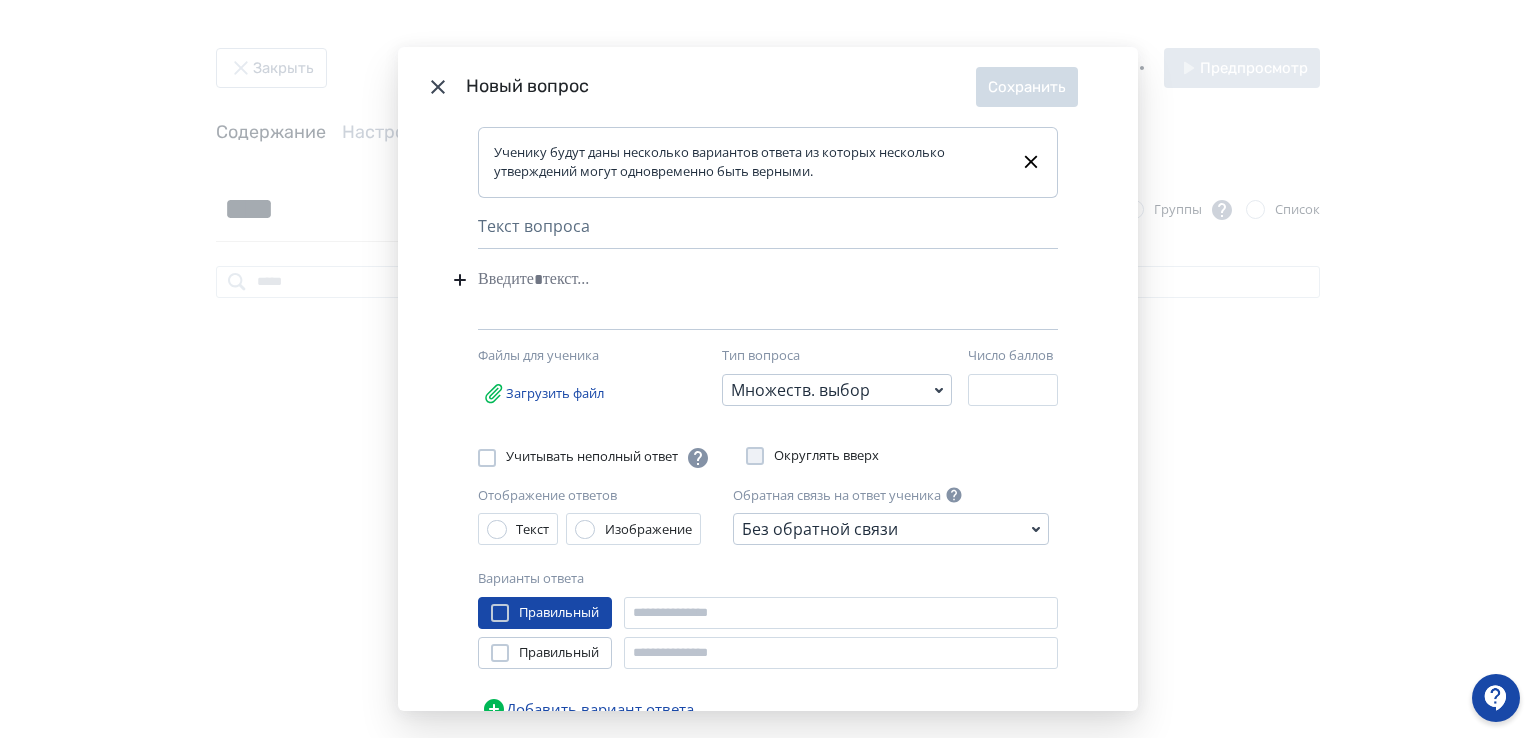 type 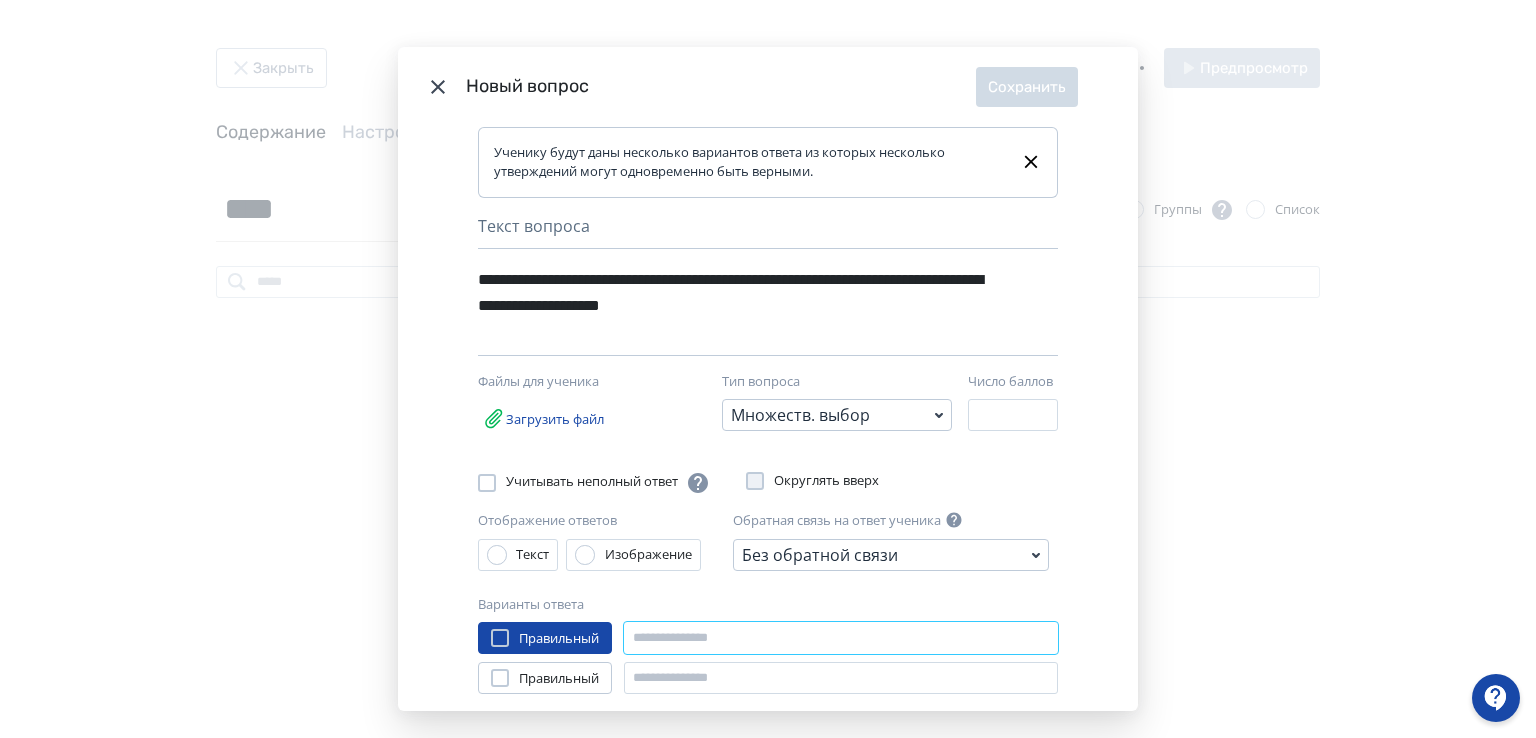 paste on "**********" 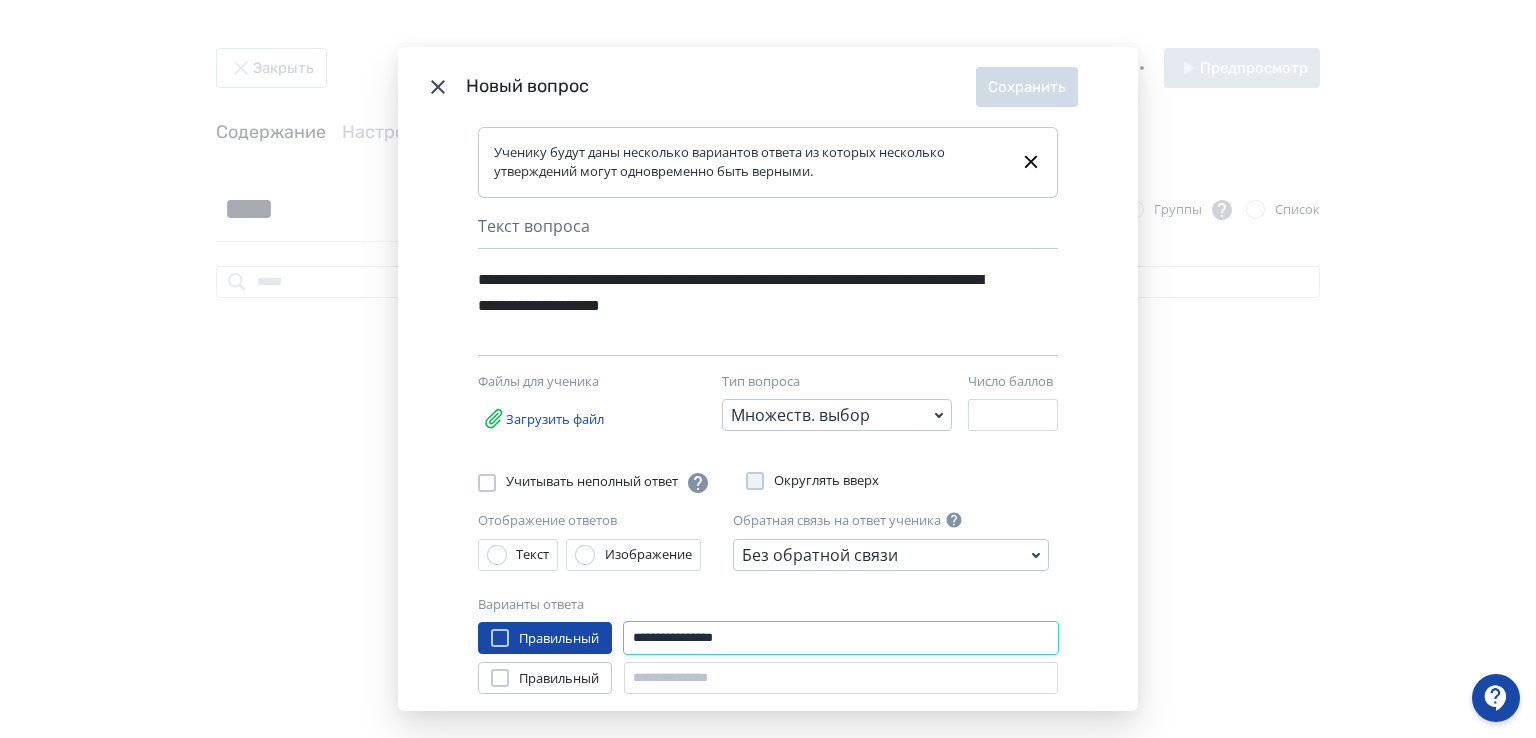 type on "**********" 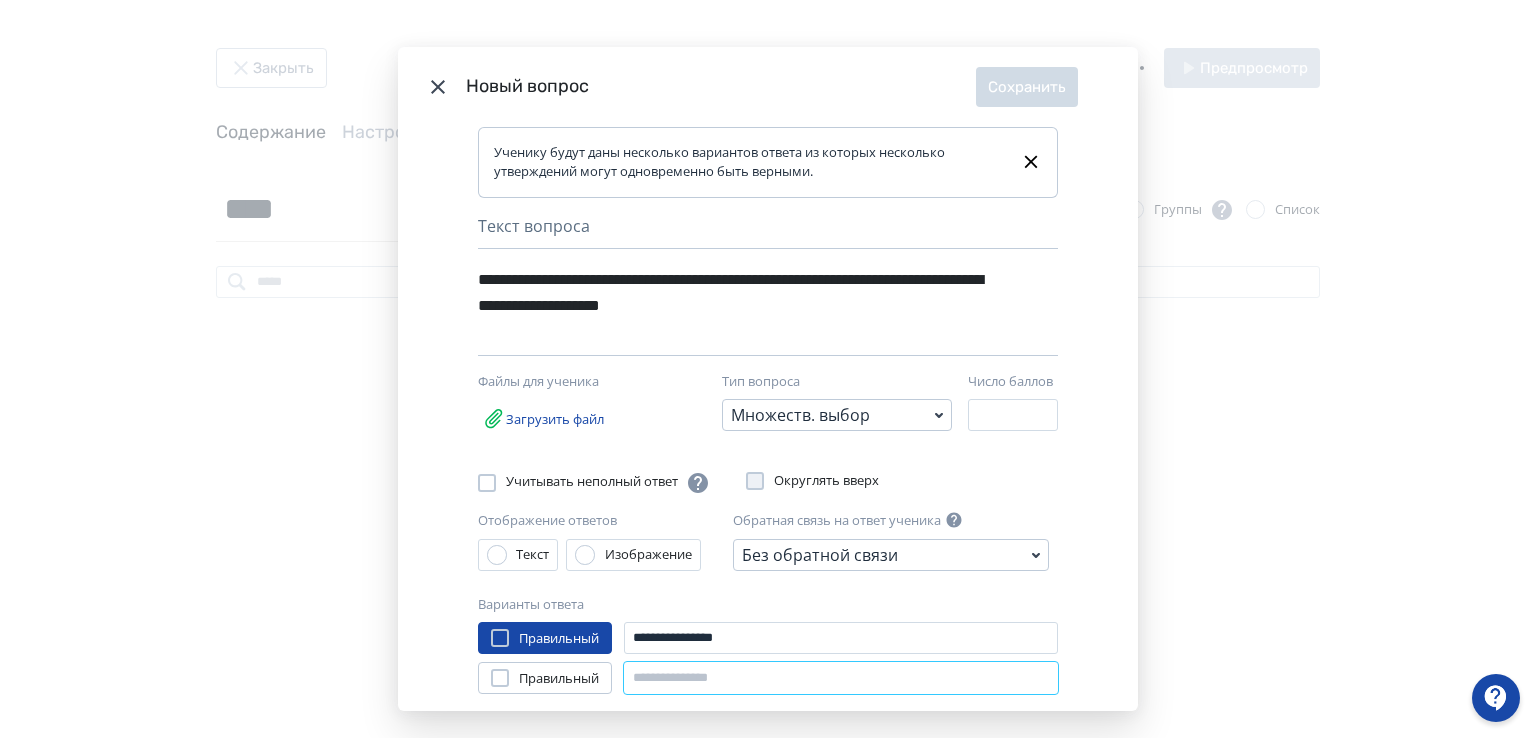 paste on "**********" 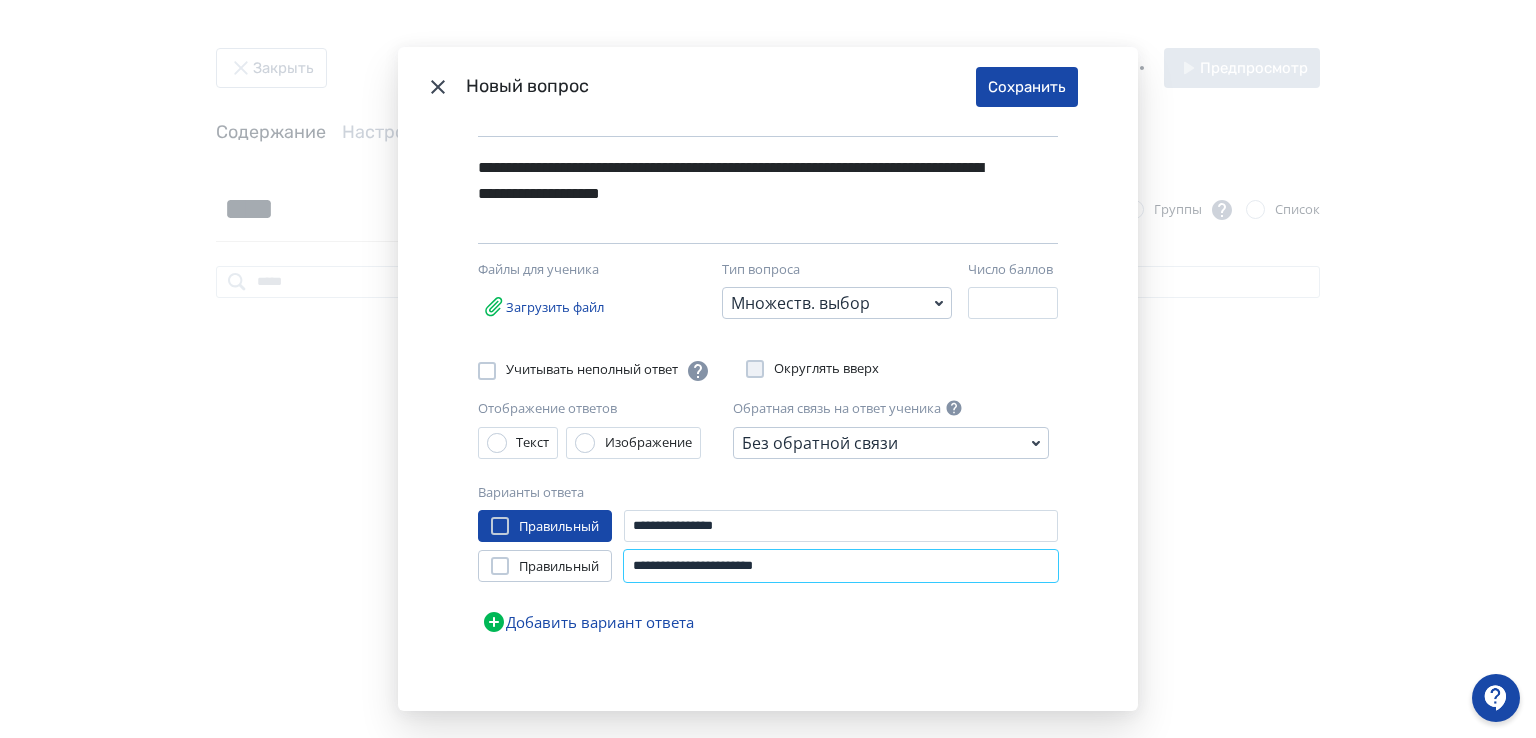 scroll, scrollTop: 119, scrollLeft: 0, axis: vertical 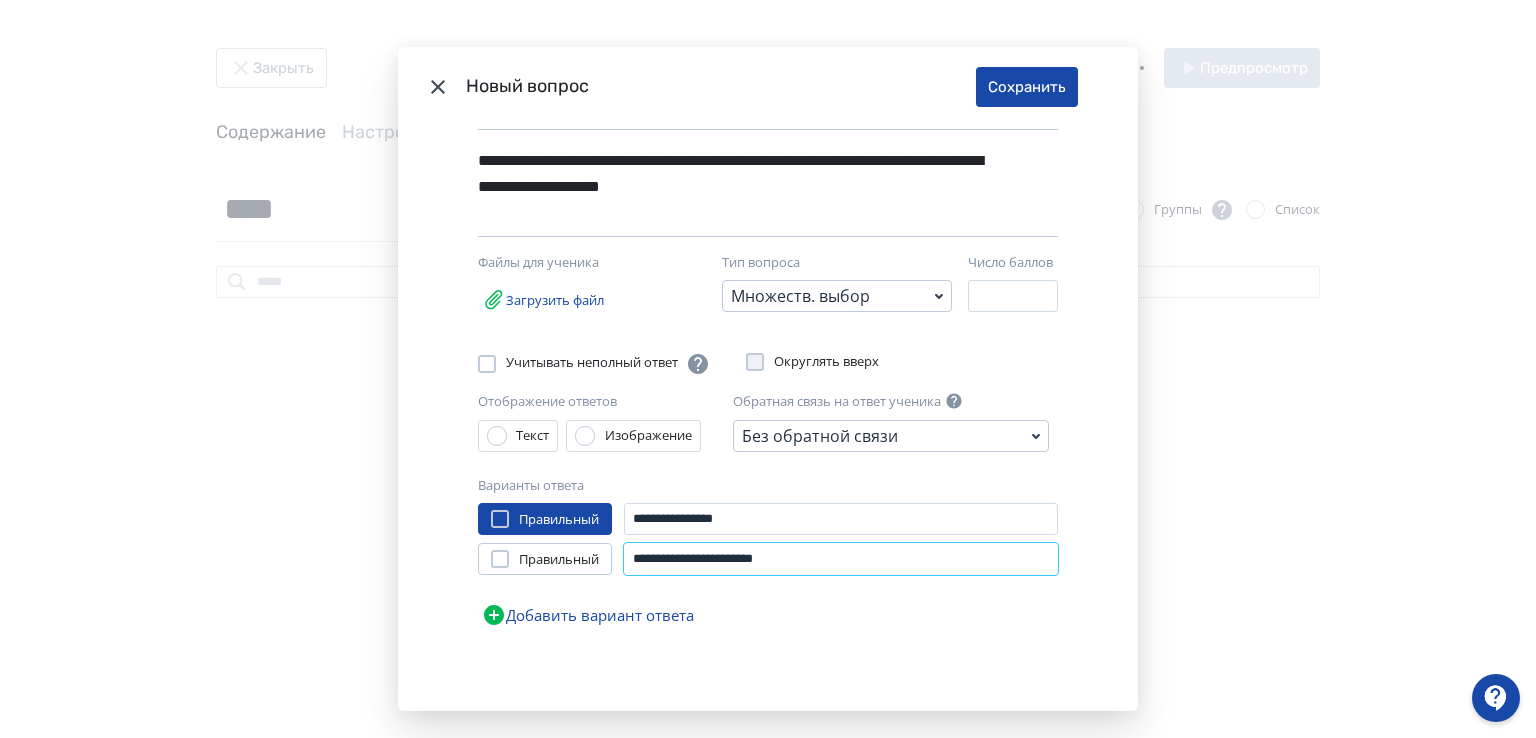 type on "**********" 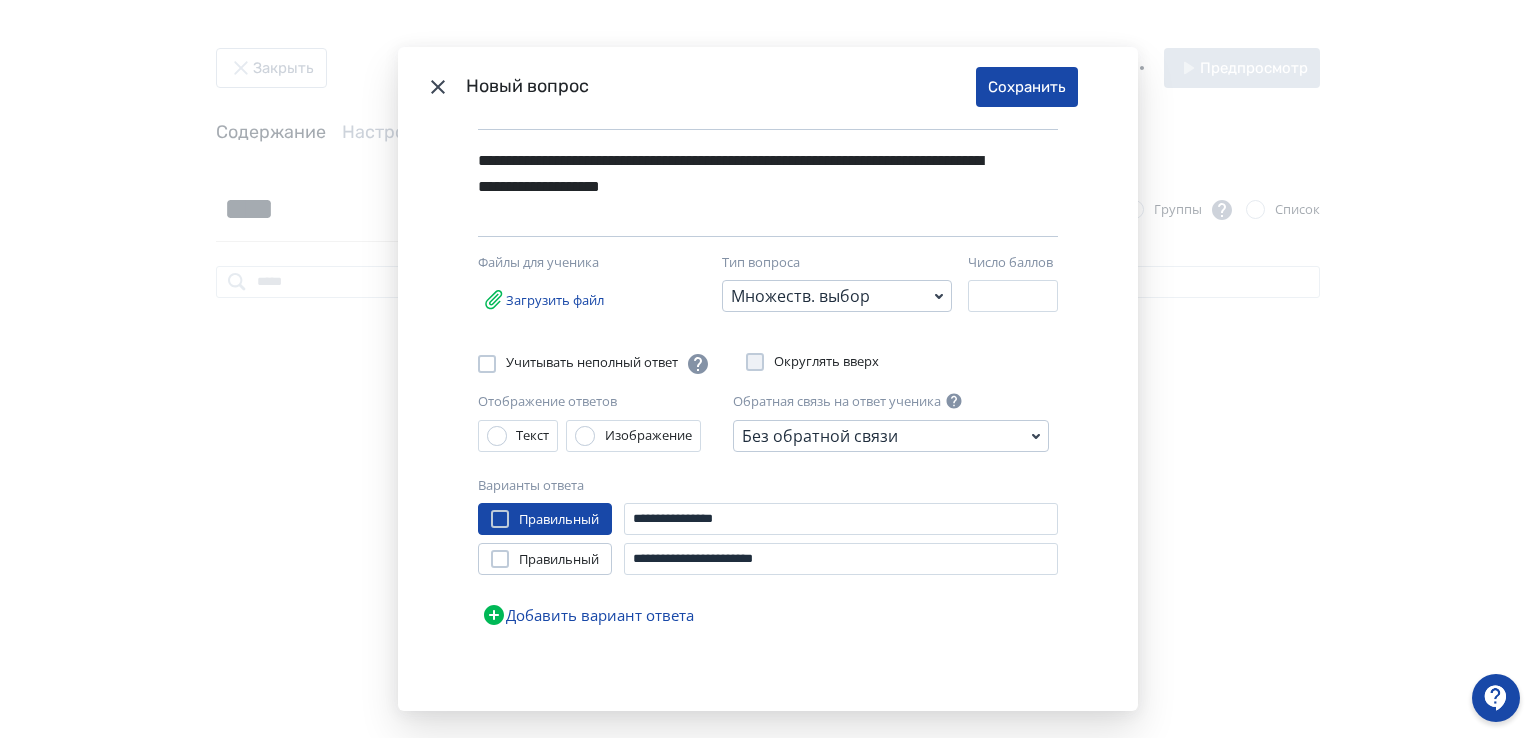 click 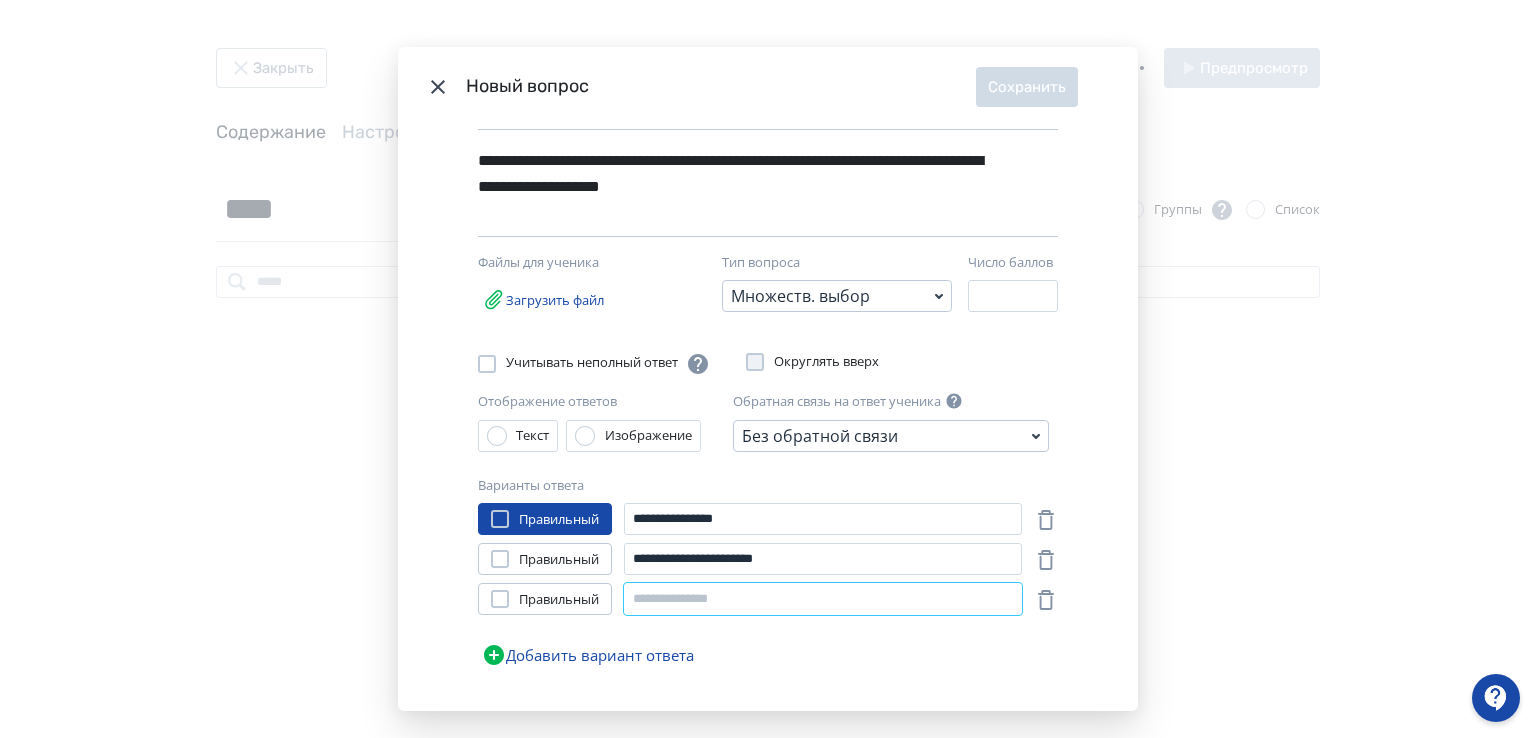 paste on "**********" 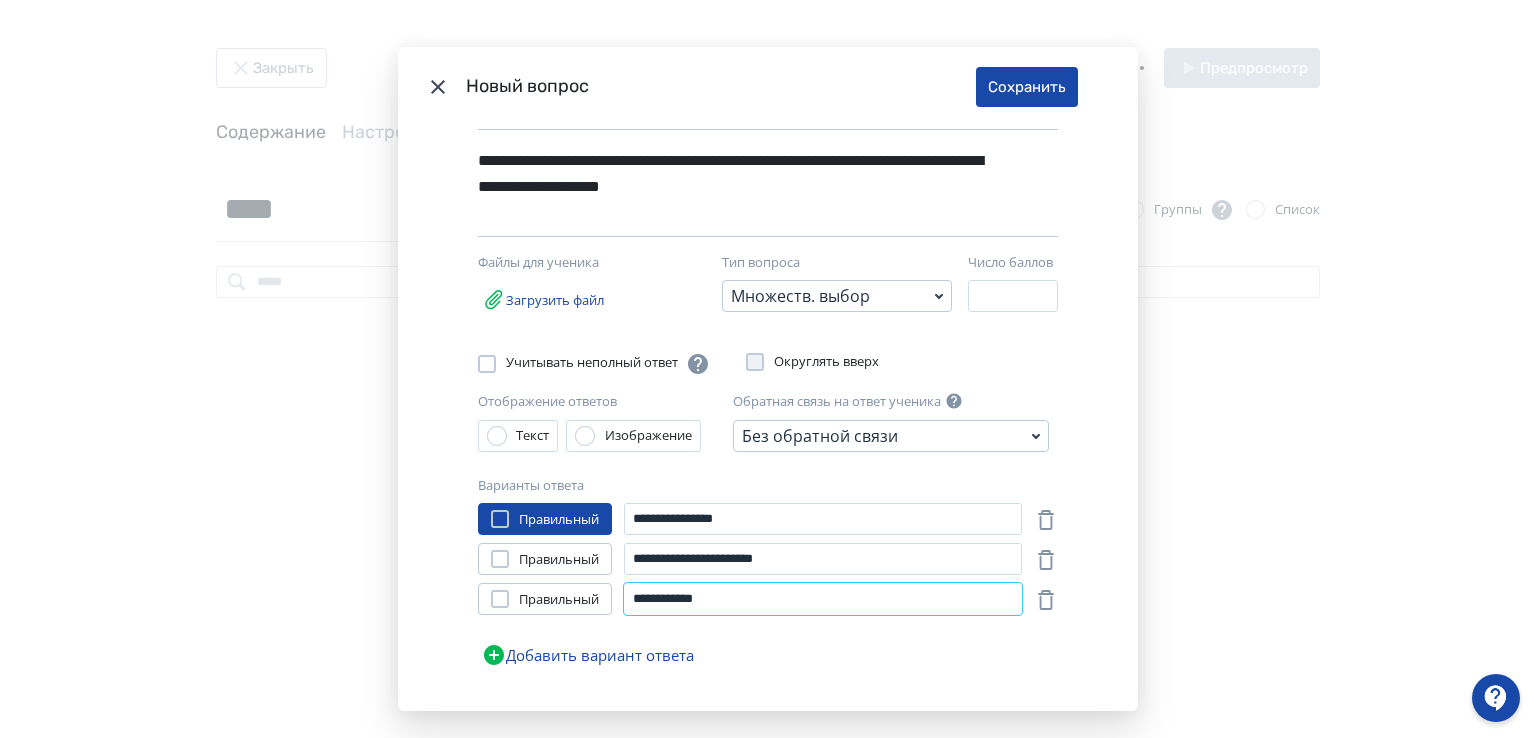 type on "**********" 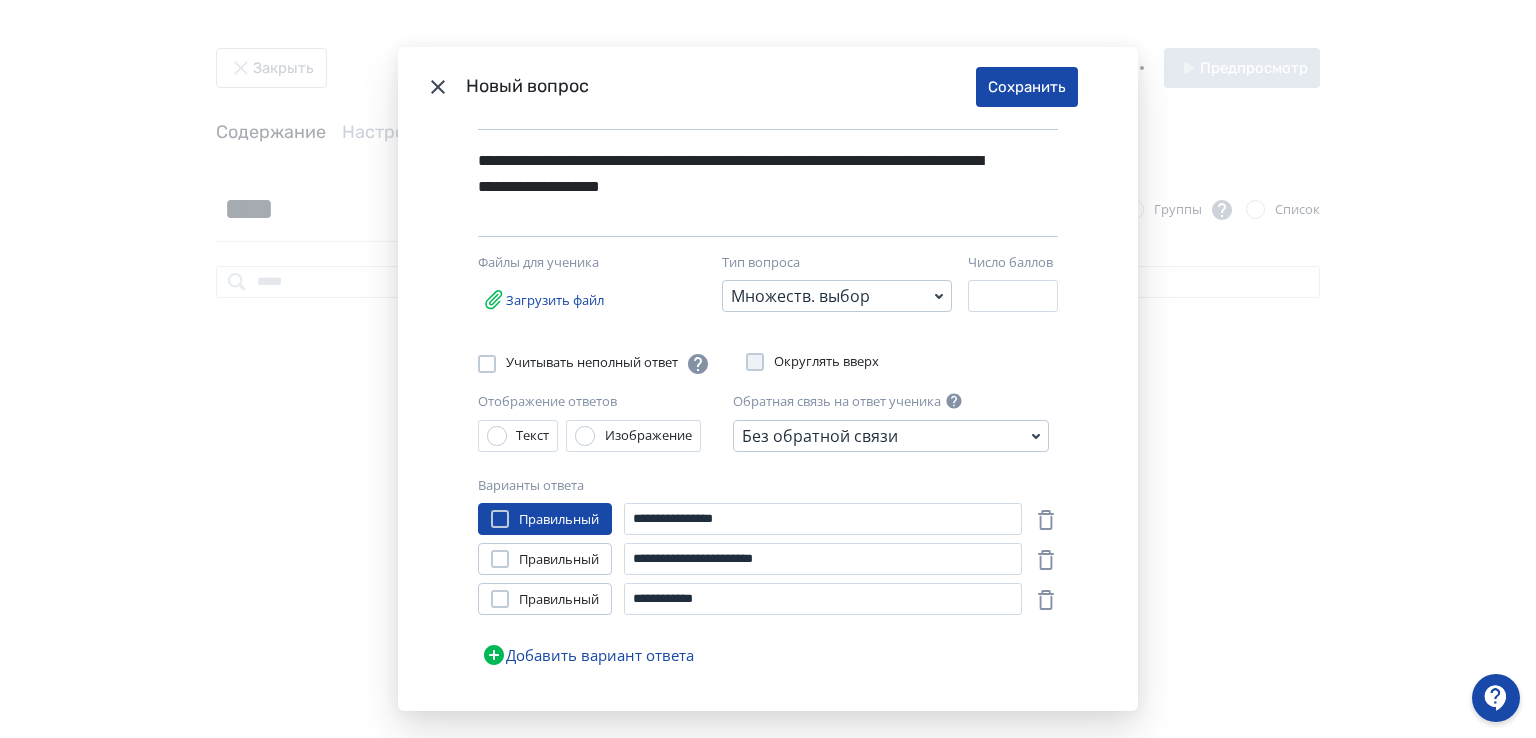 click 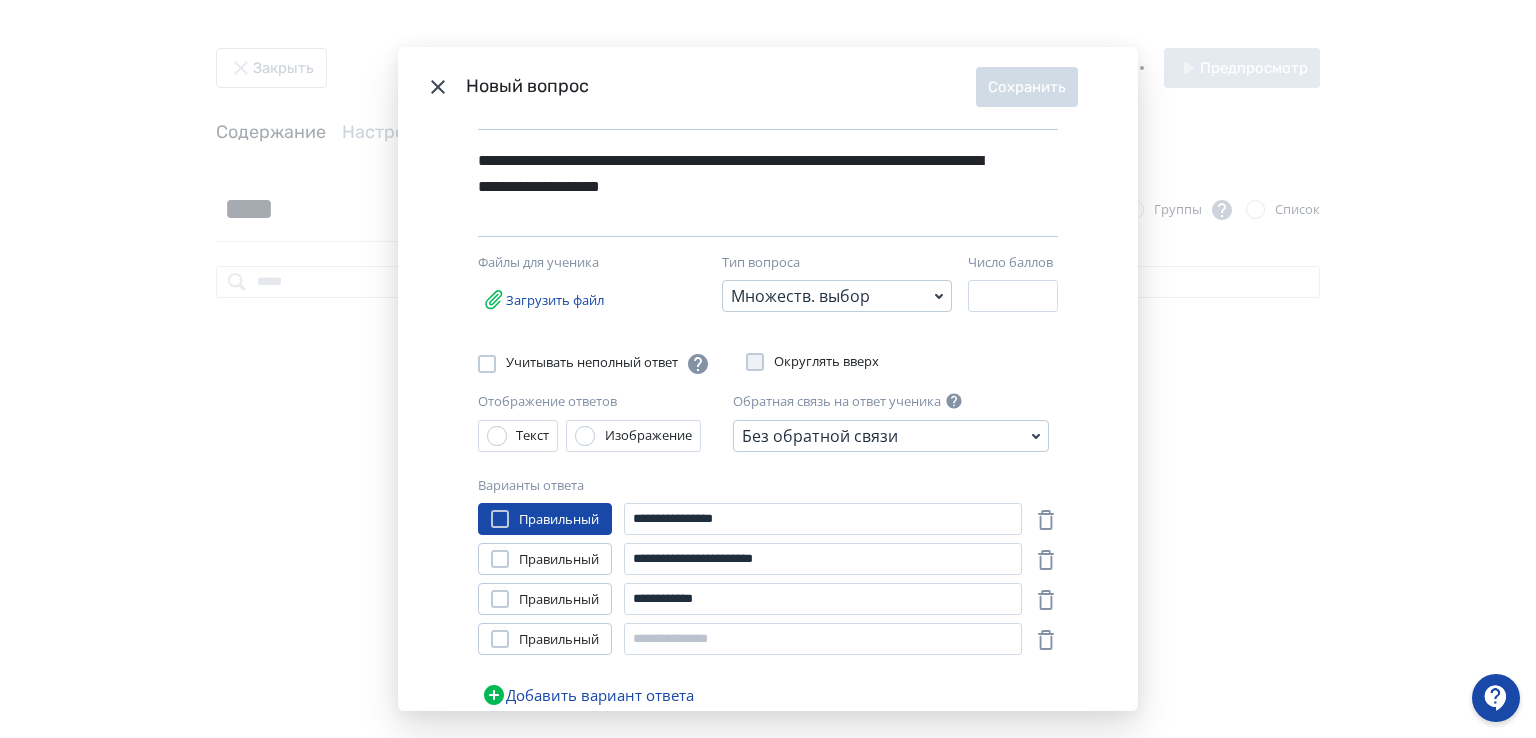 click 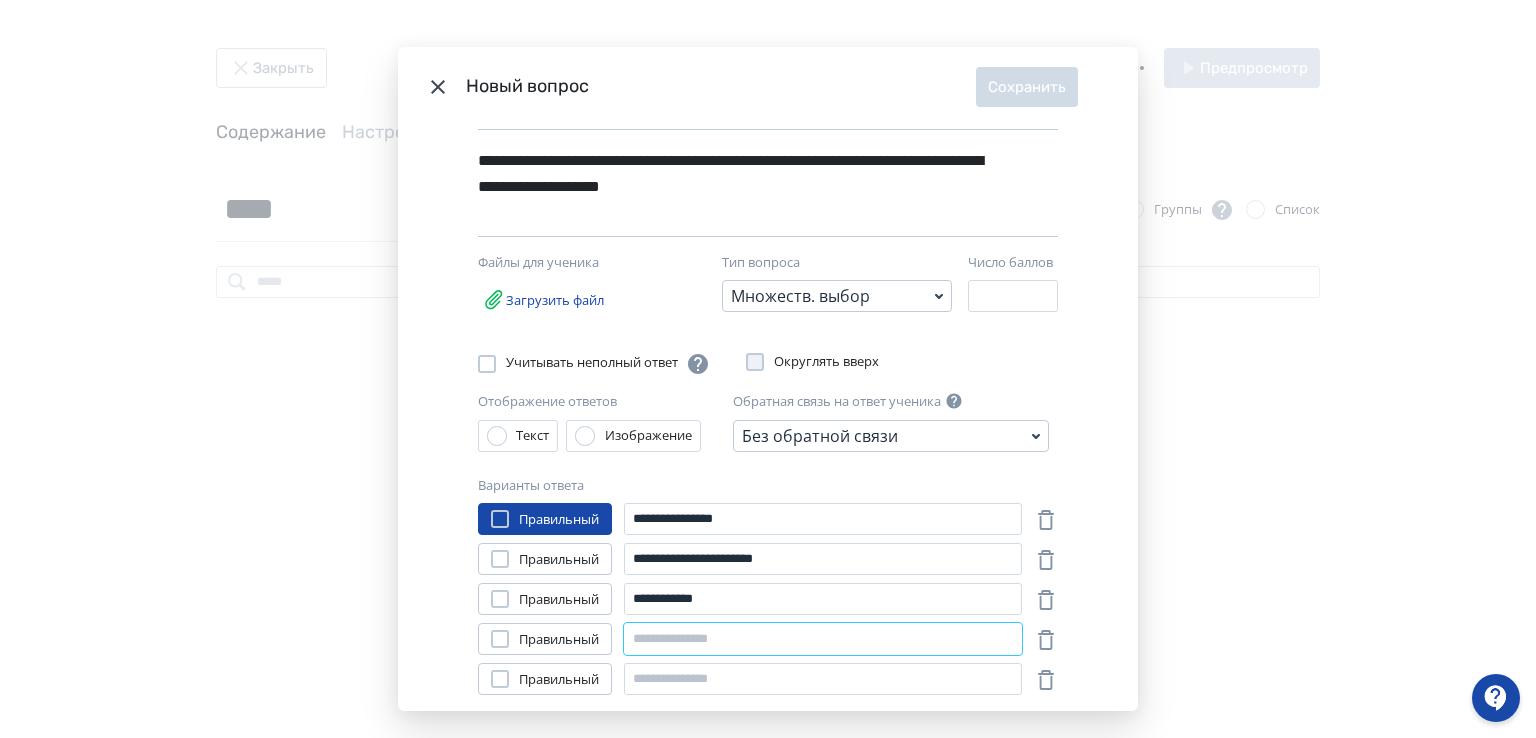 click at bounding box center (823, 639) 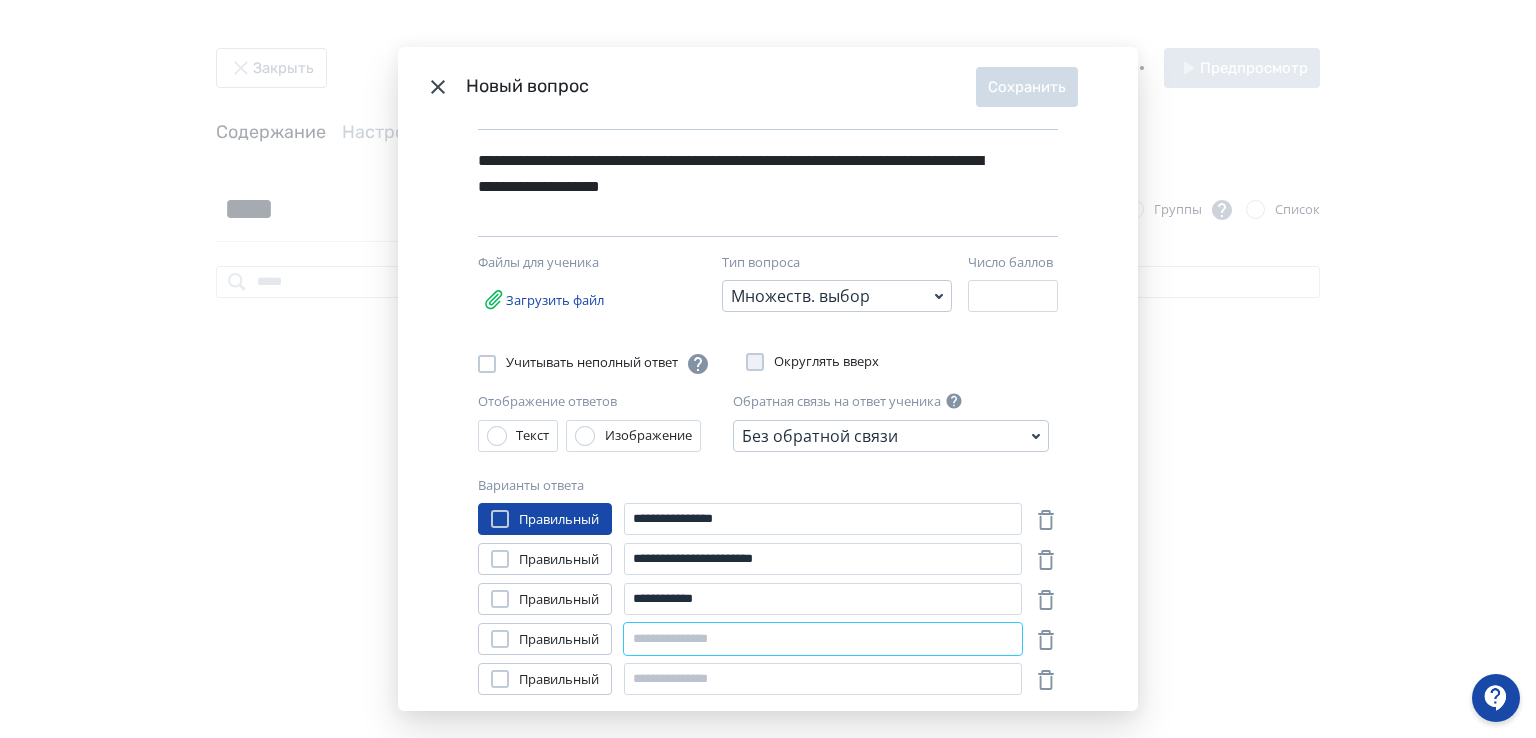 paste on "**********" 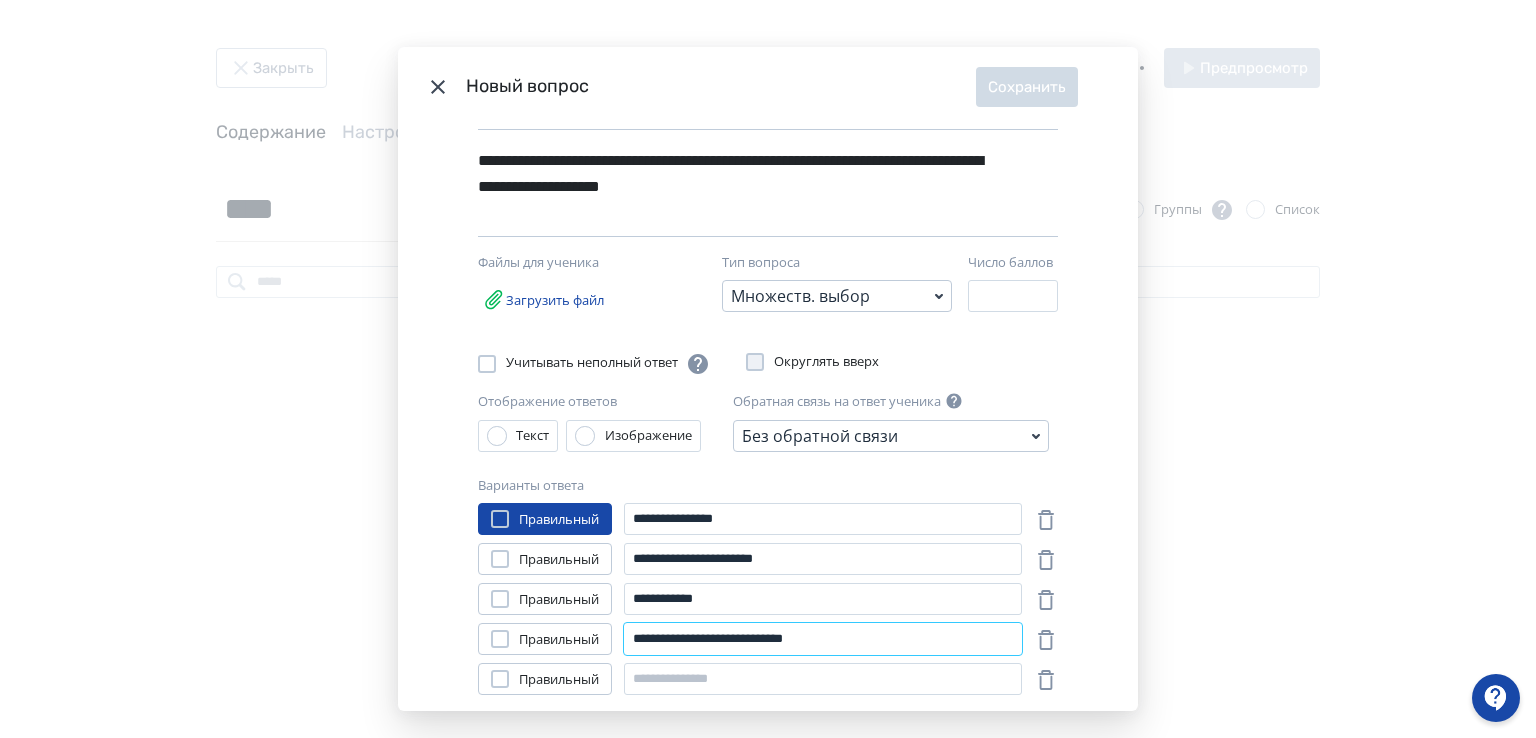 type on "**********" 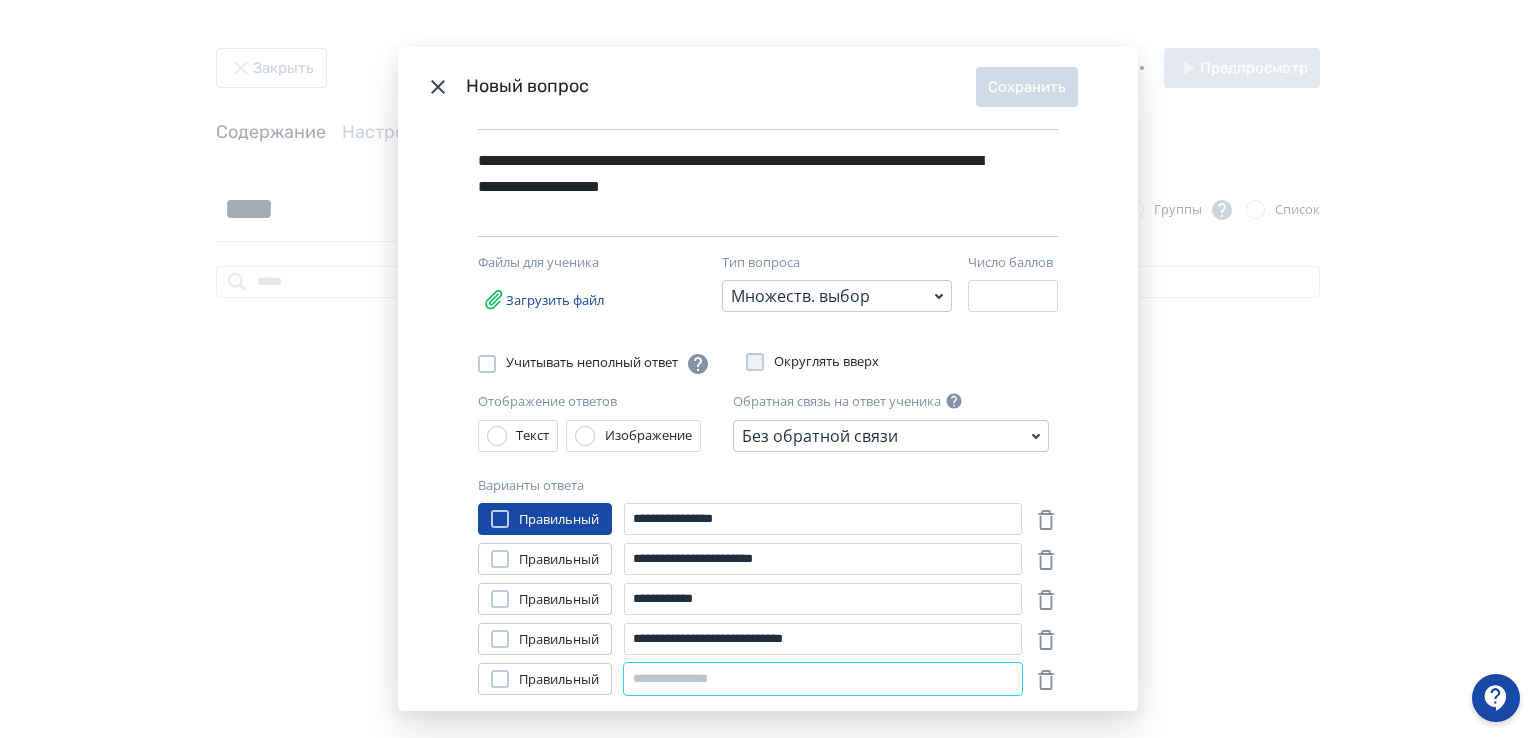 paste on "**********" 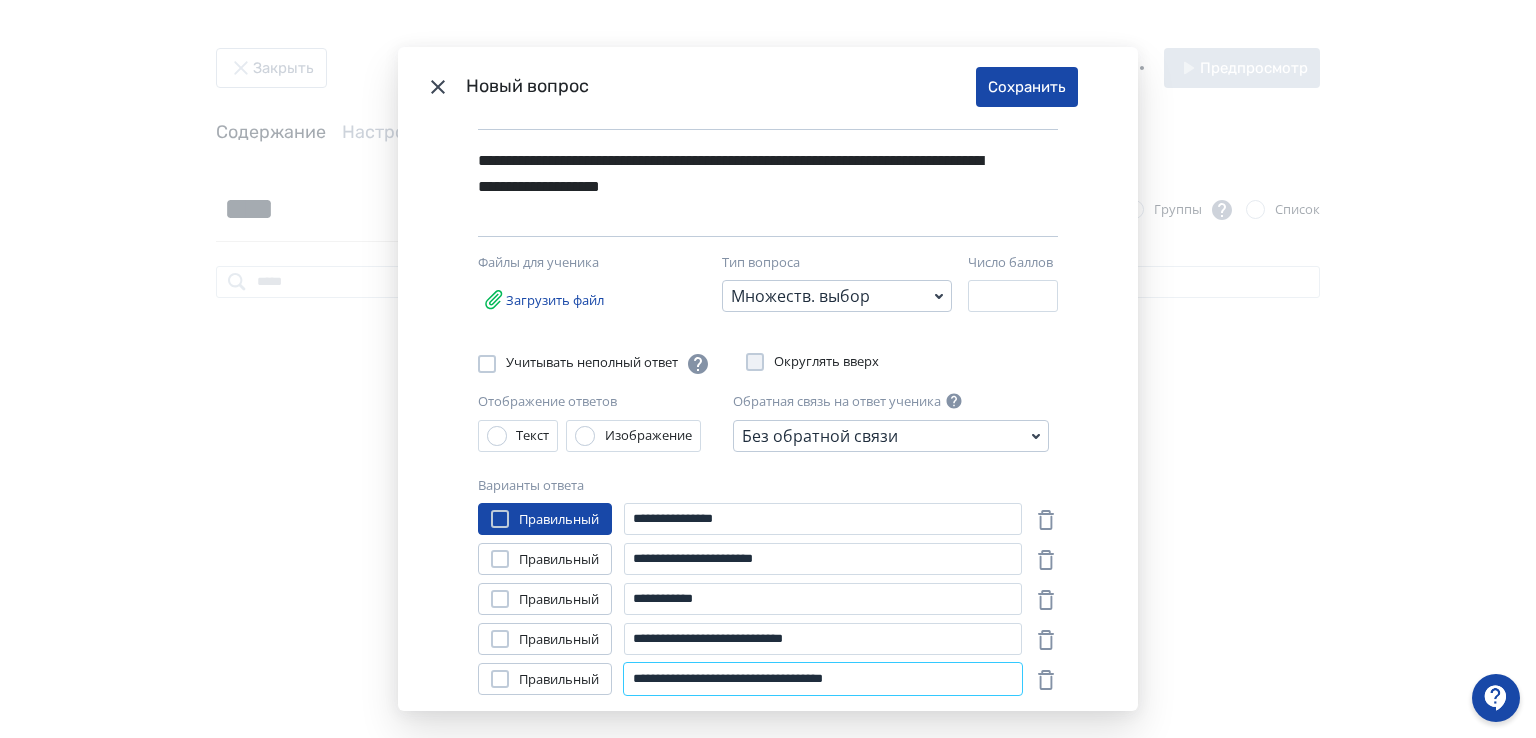 type on "**********" 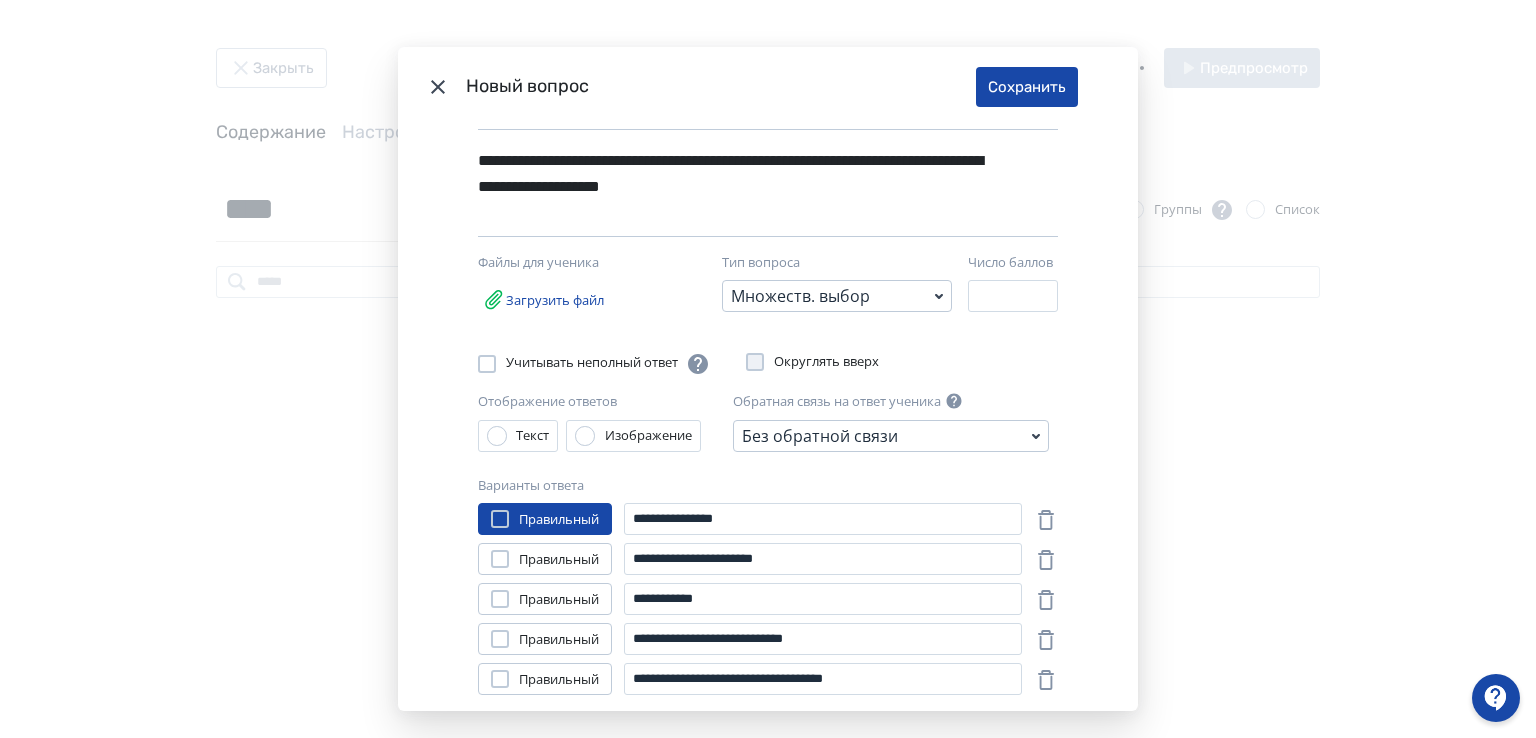 drag, startPoint x: 498, startPoint y: 680, endPoint x: 500, endPoint y: 643, distance: 37.054016 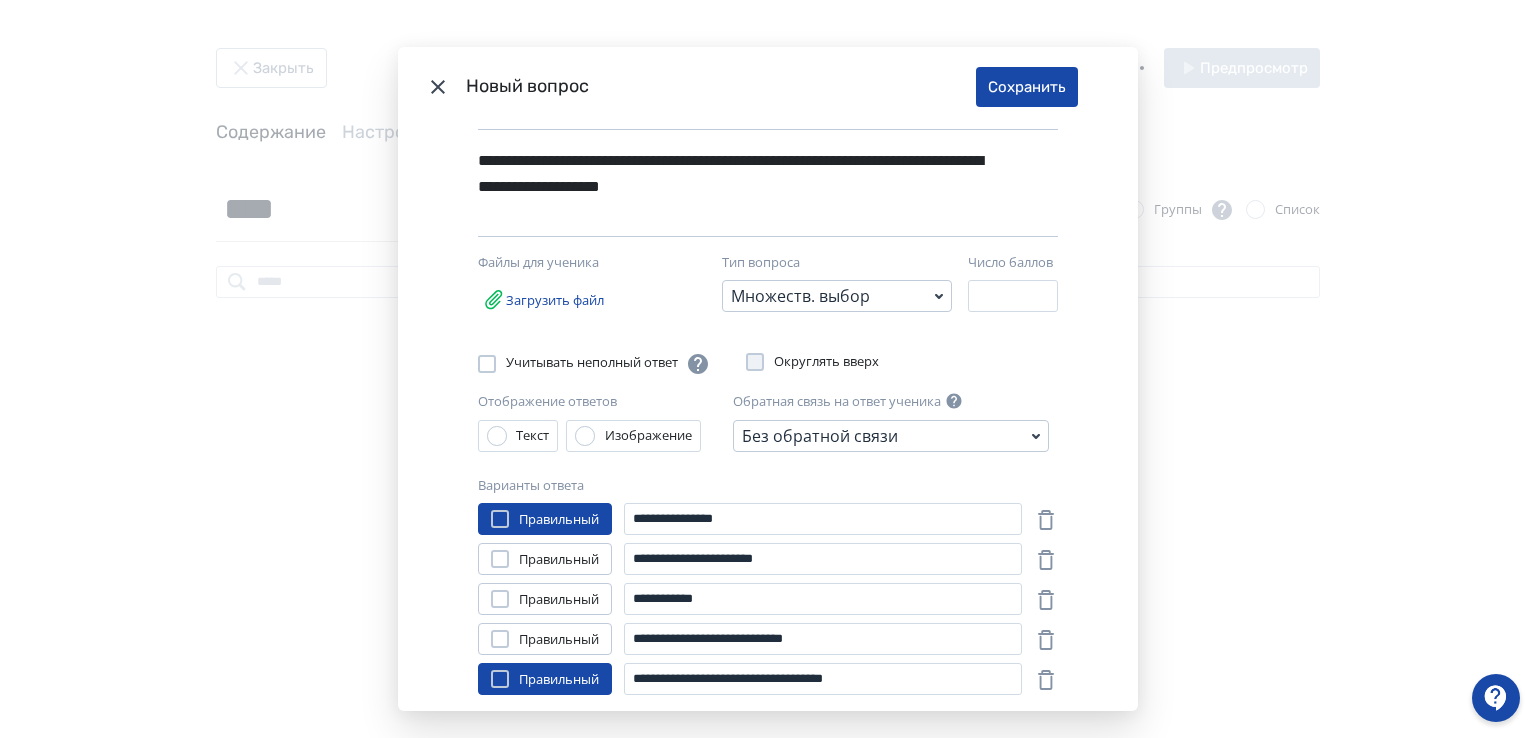 click at bounding box center (500, 639) 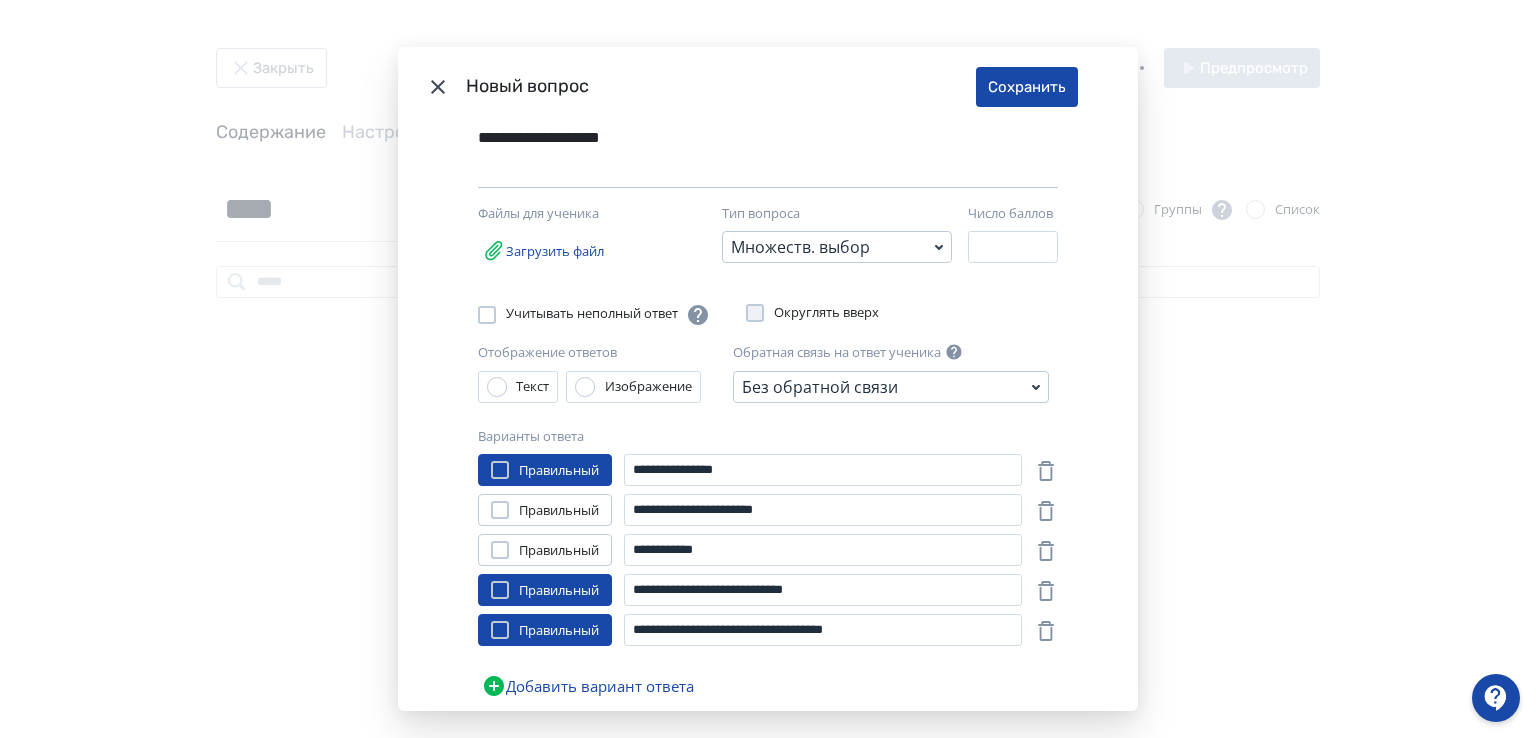 scroll, scrollTop: 239, scrollLeft: 0, axis: vertical 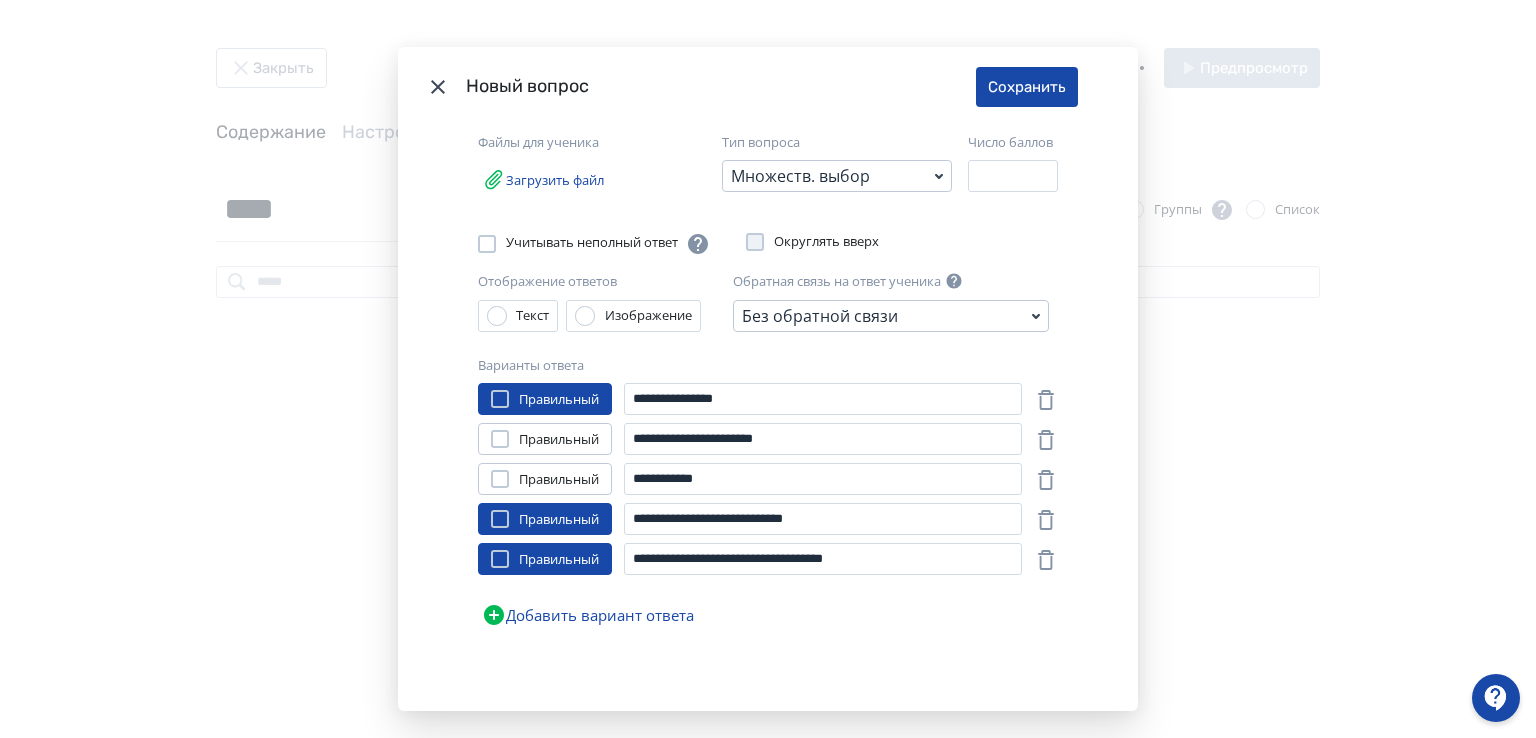 click 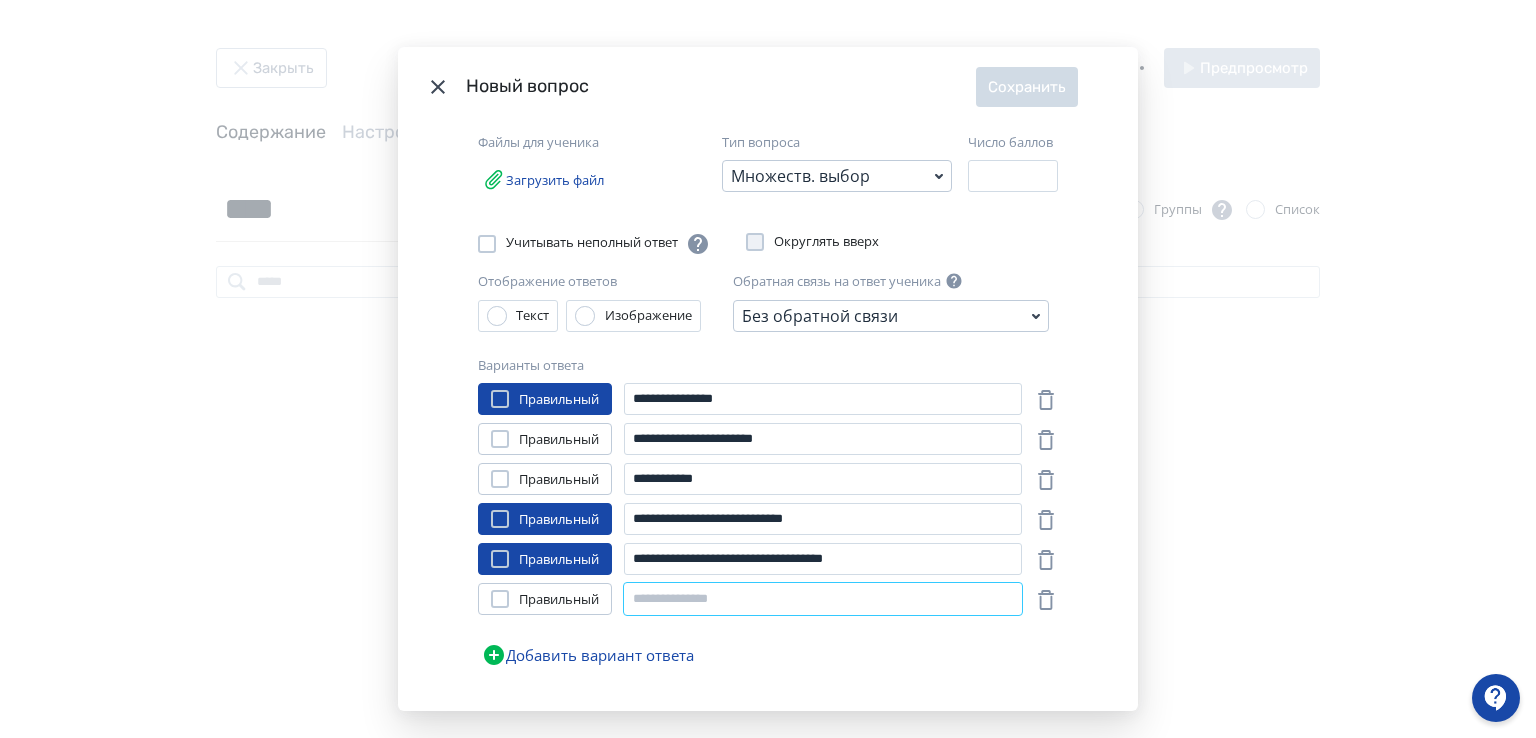 paste on "**********" 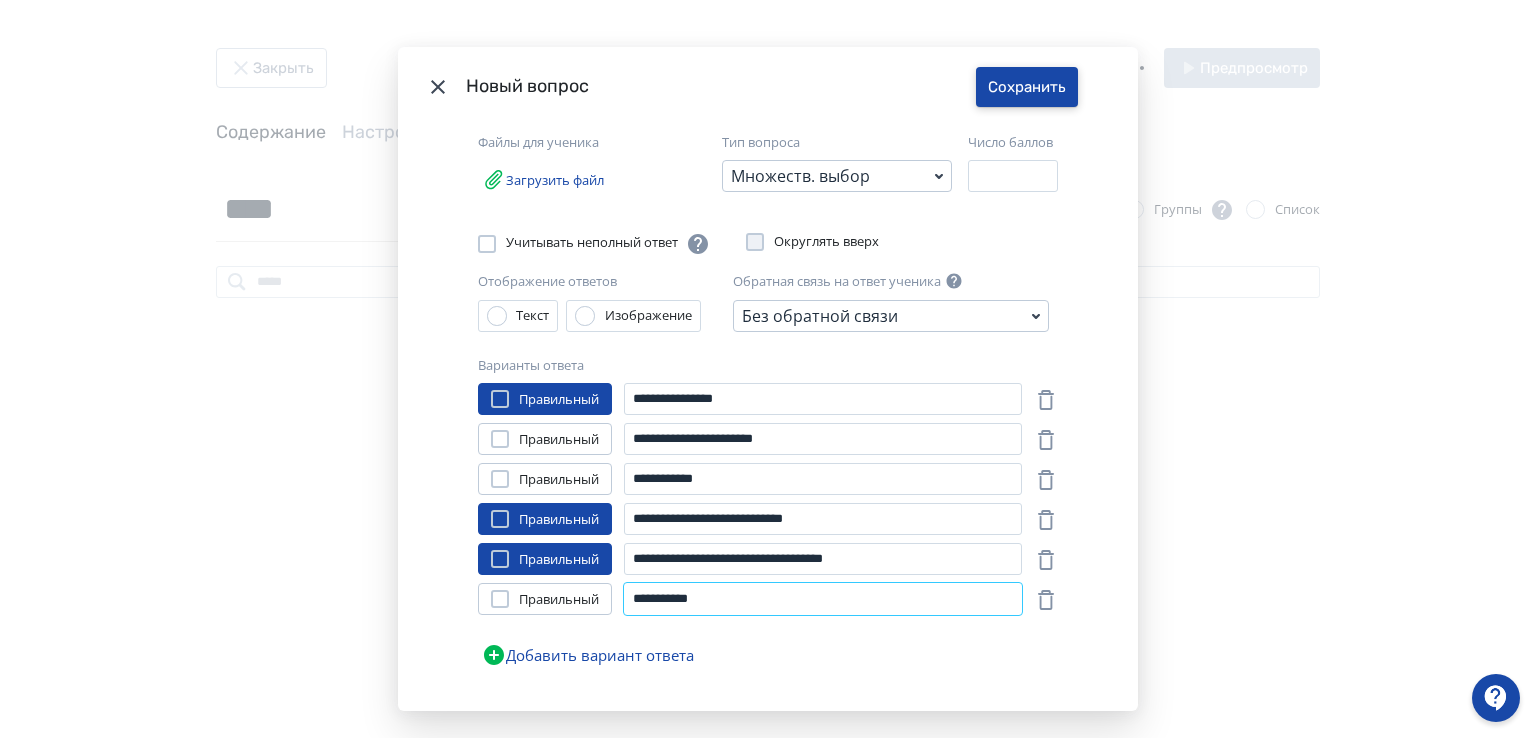 type on "**********" 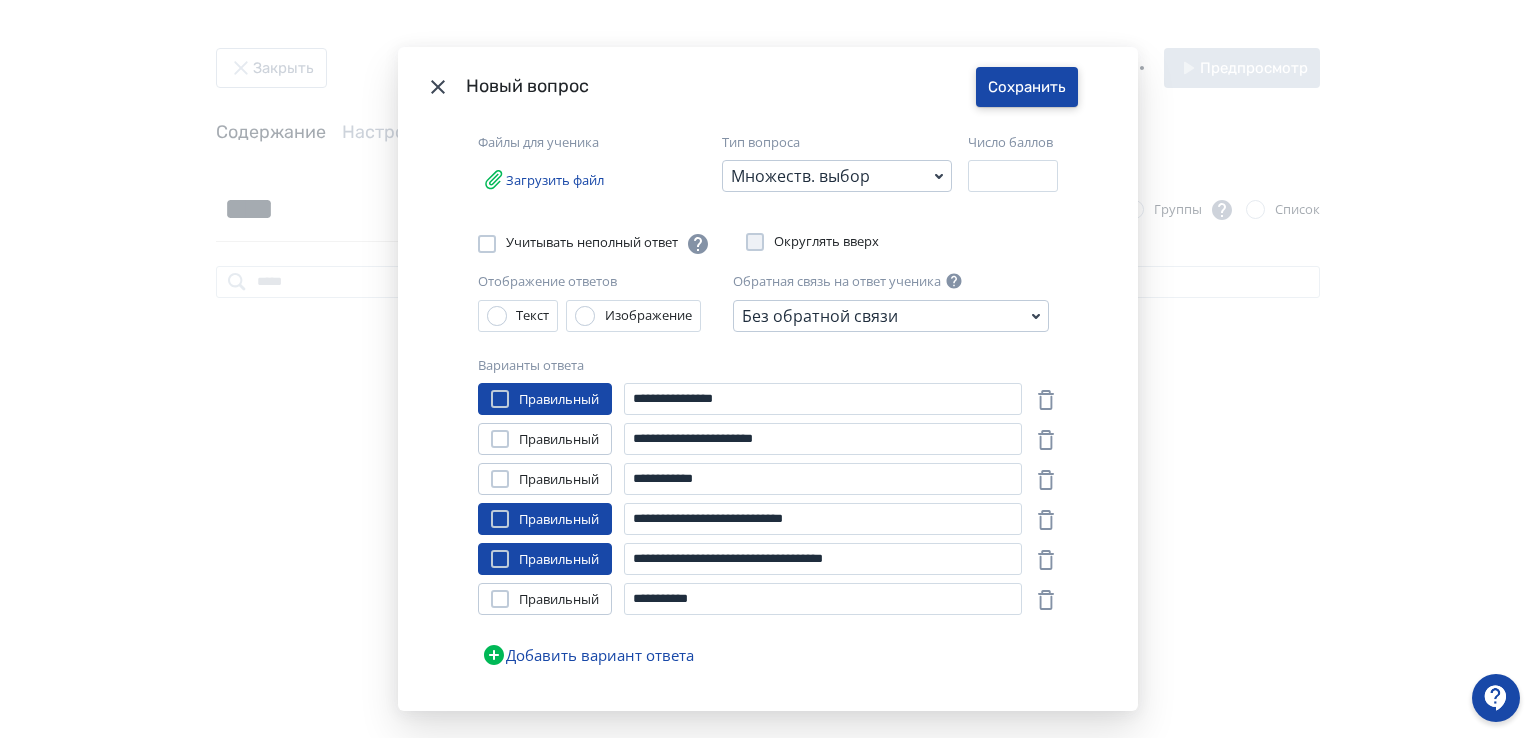 click on "Сохранить" at bounding box center (1027, 87) 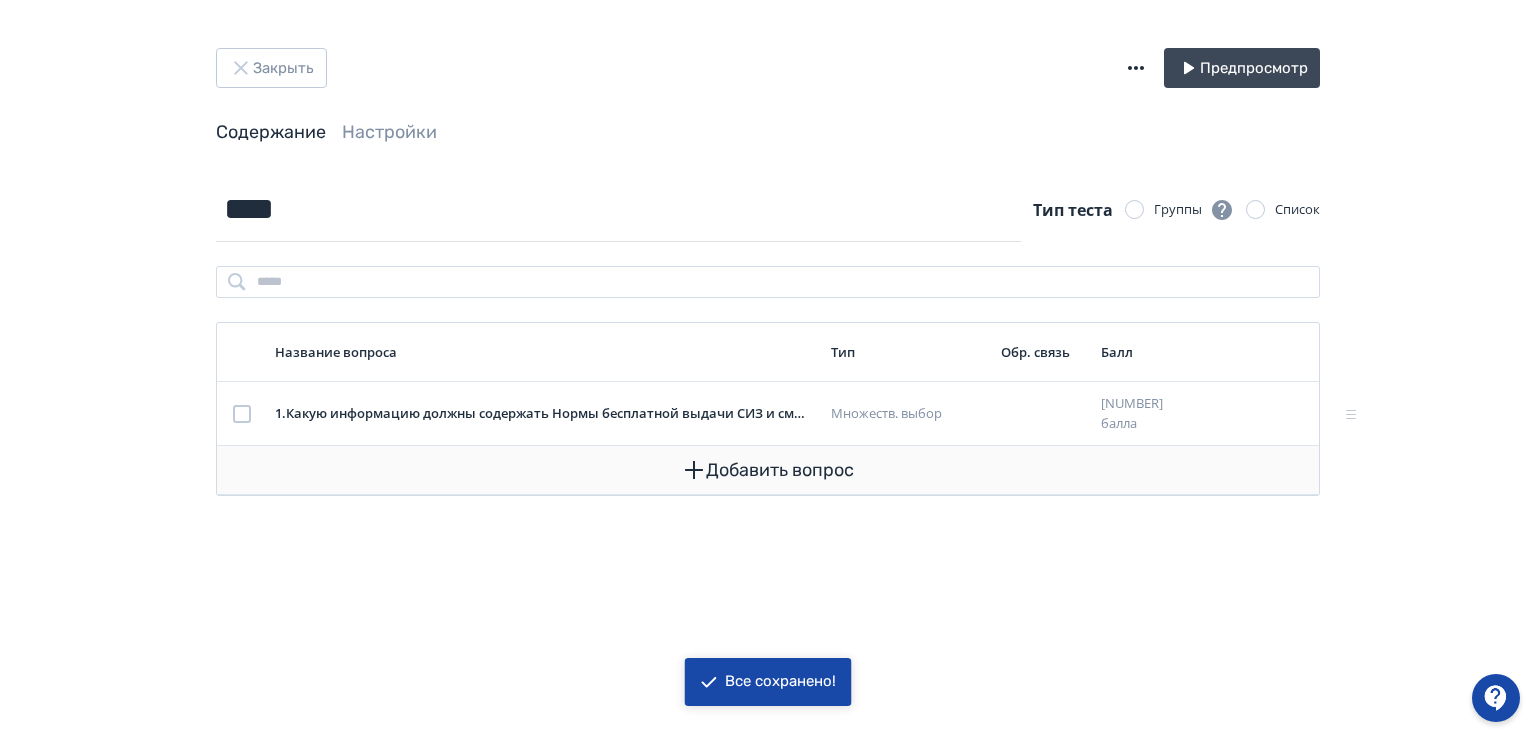 click on "Добавить вопрос" at bounding box center [768, 470] 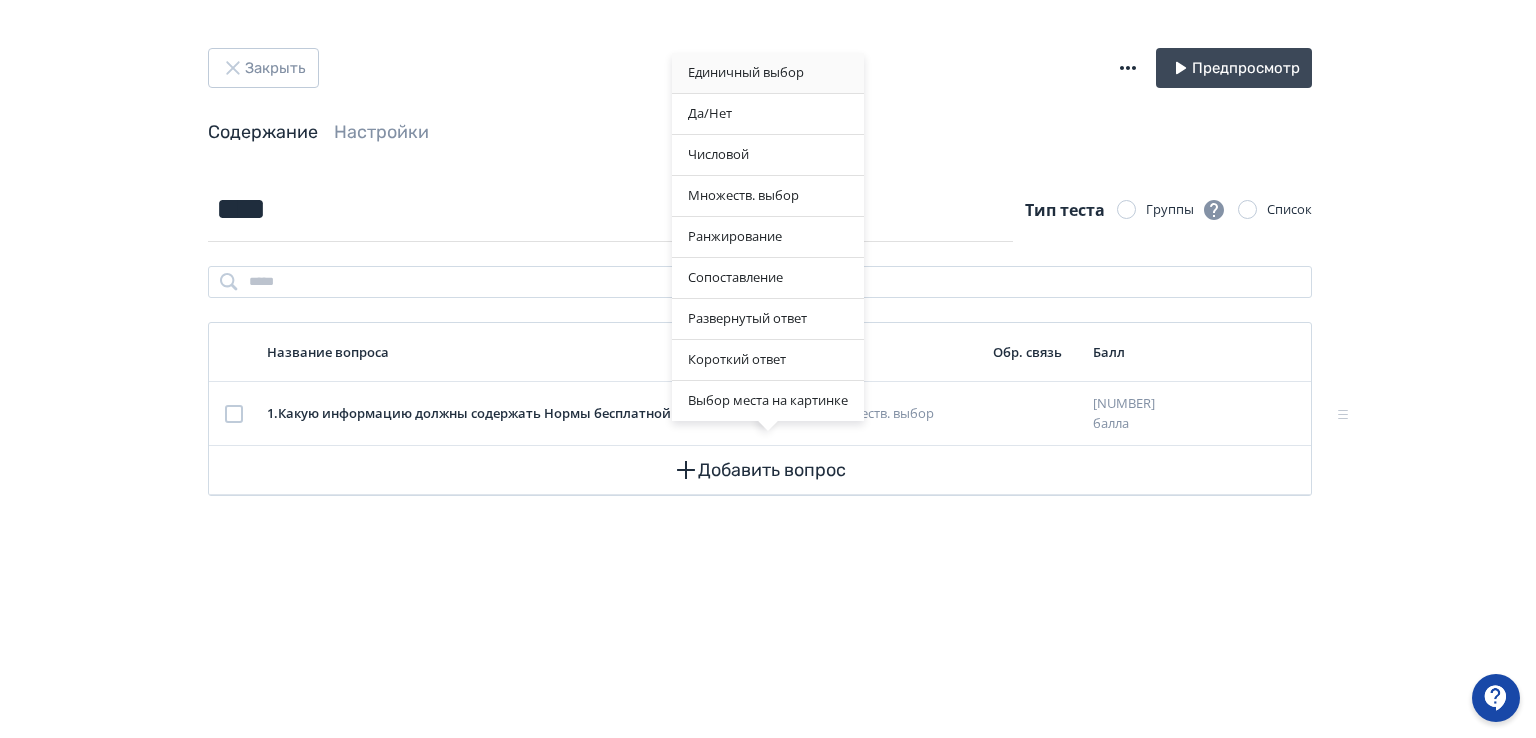 click on "Единичный выбор" at bounding box center (768, 73) 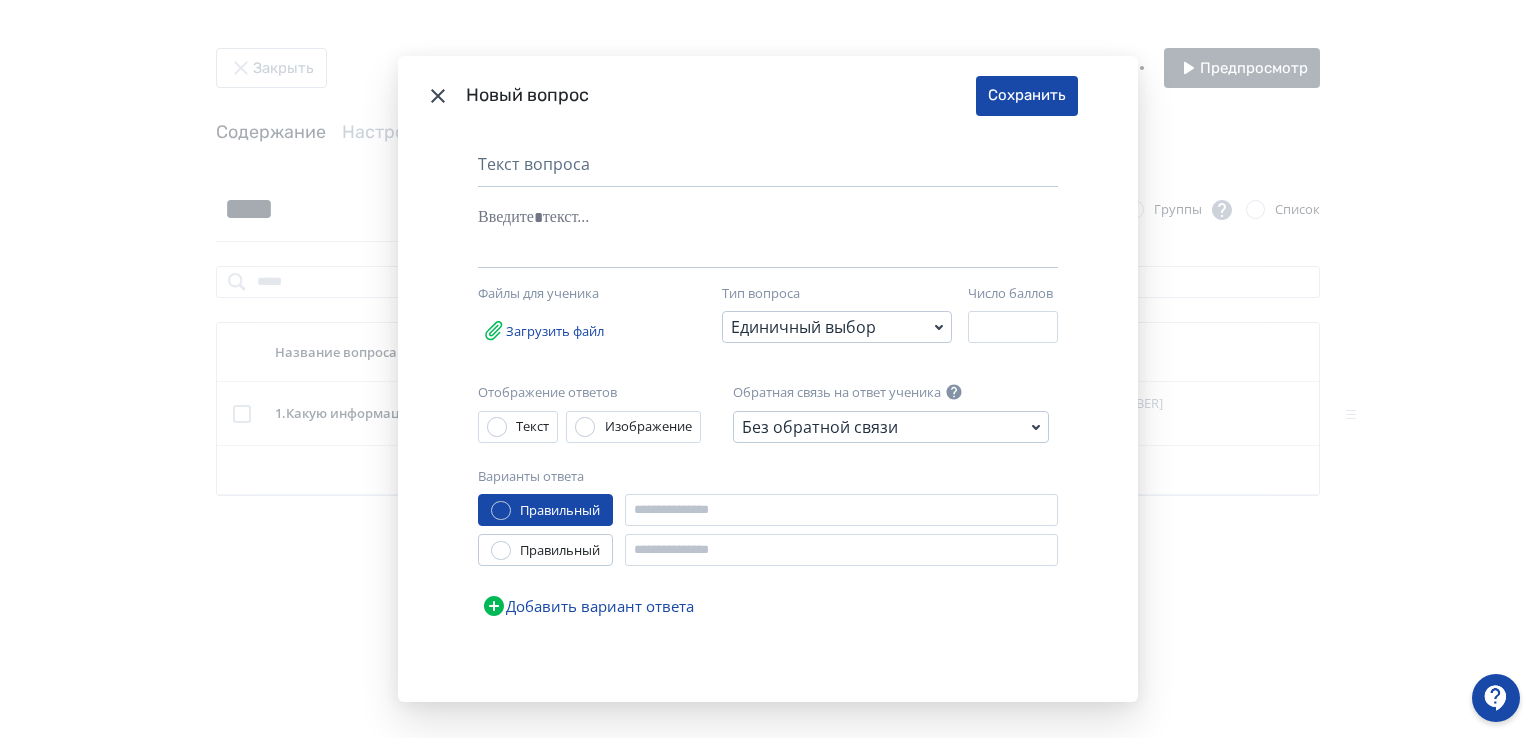 click 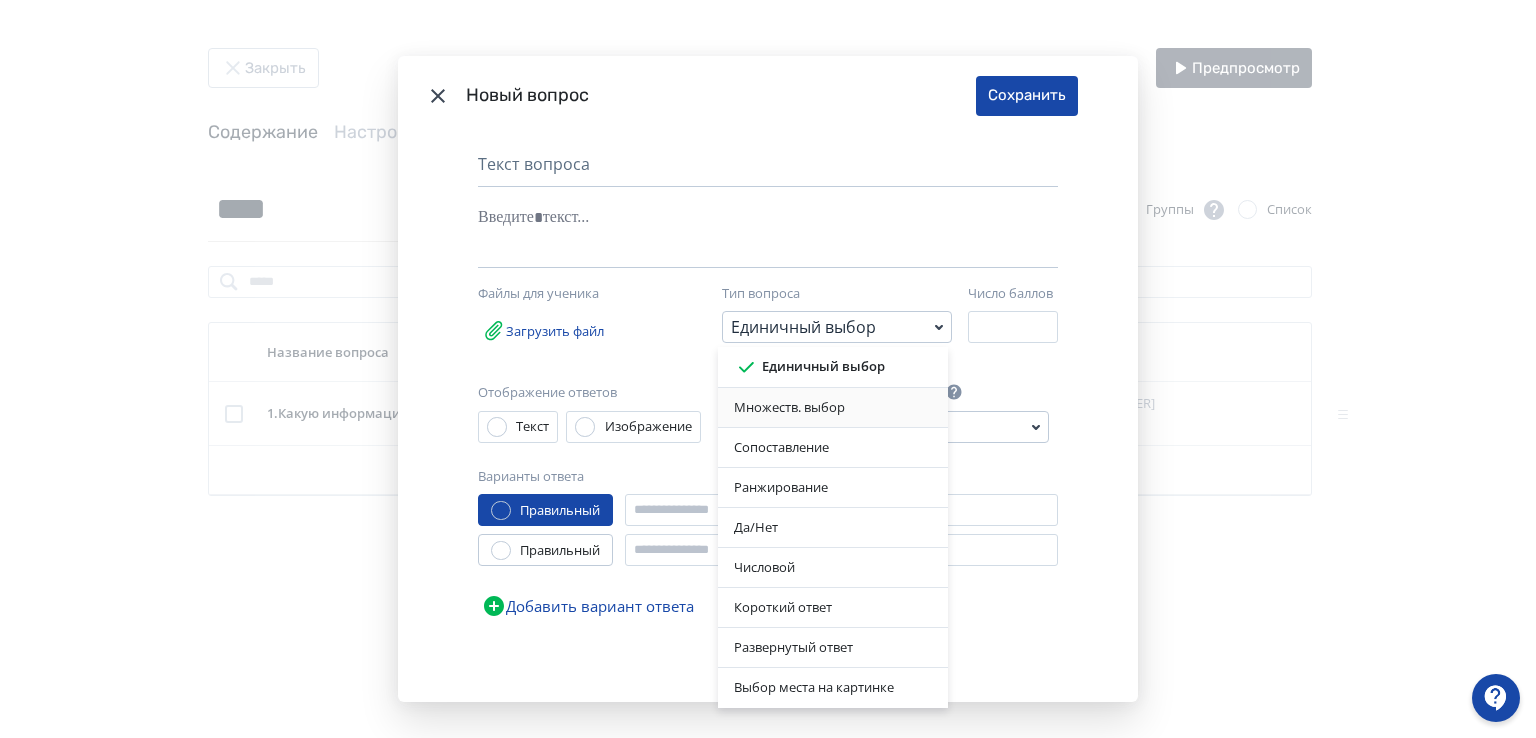 click on "Множеств. выбор" at bounding box center [833, 408] 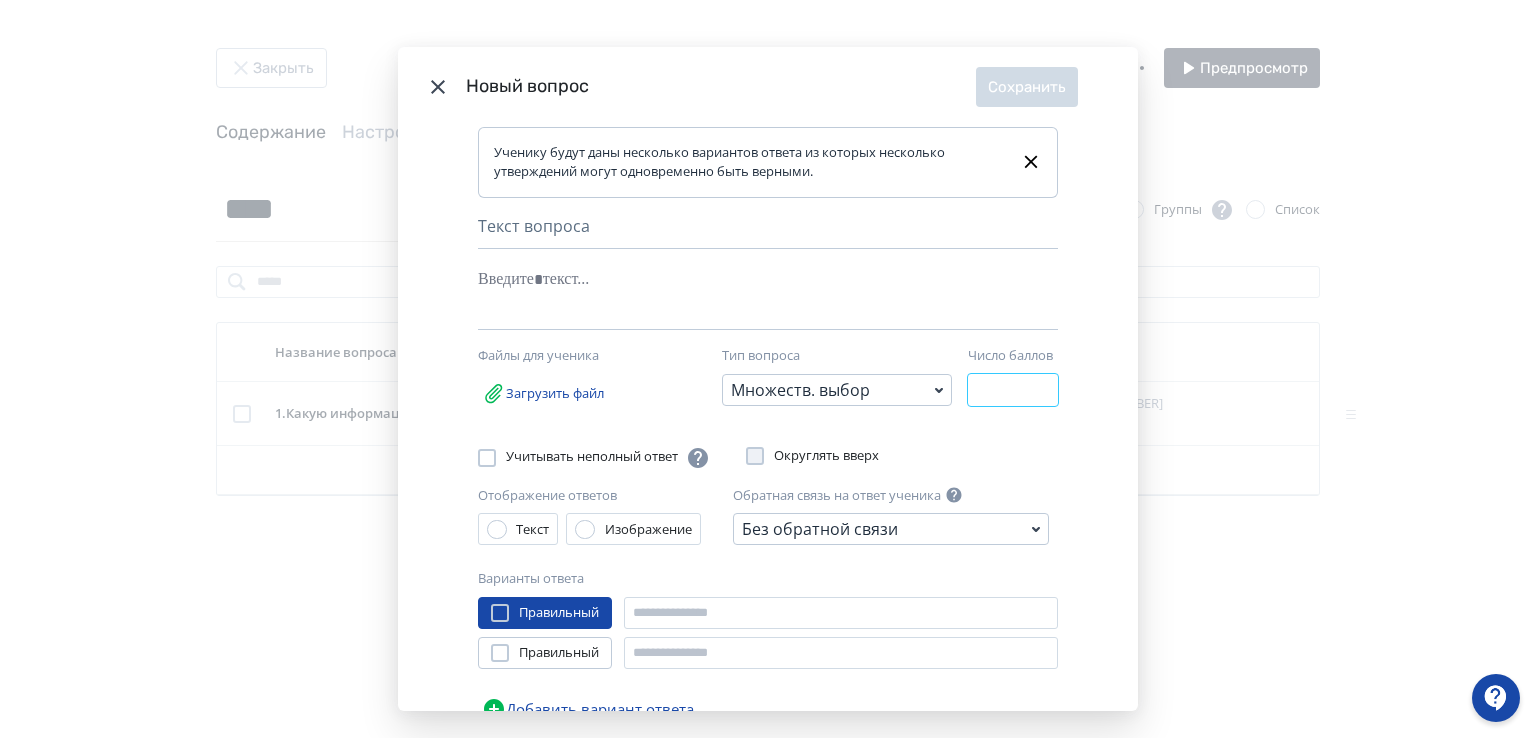 drag, startPoint x: 993, startPoint y: 385, endPoint x: 912, endPoint y: 388, distance: 81.055534 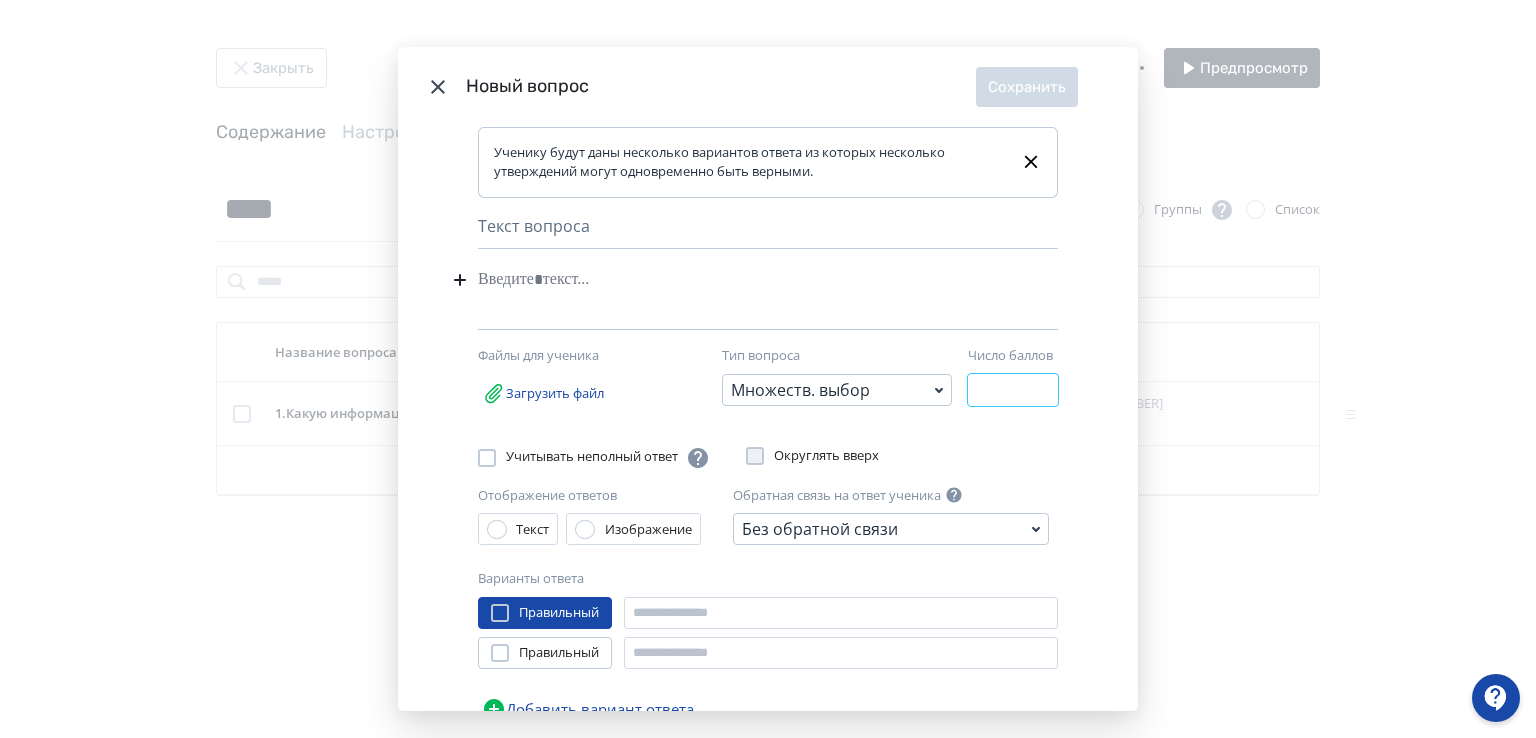 type on "*" 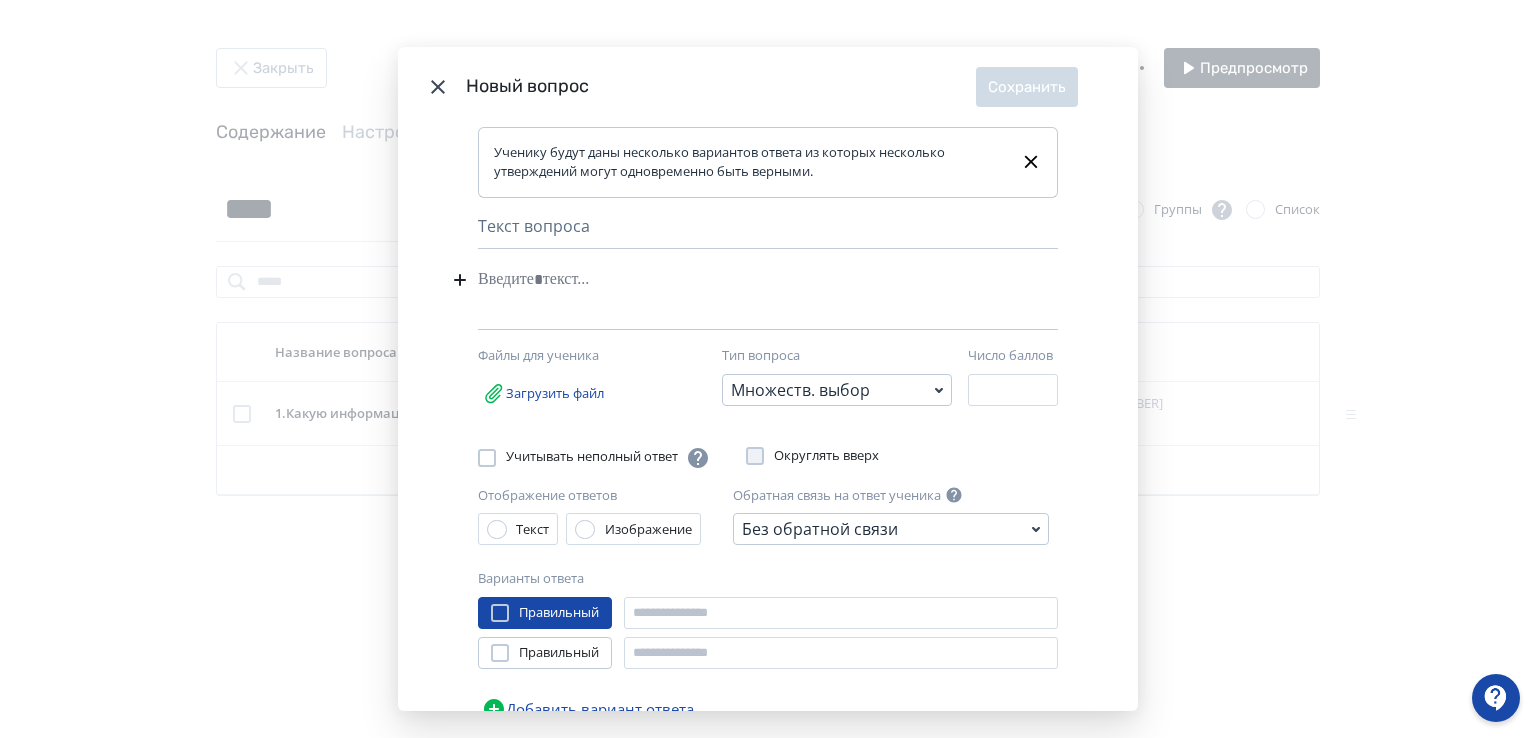 paste 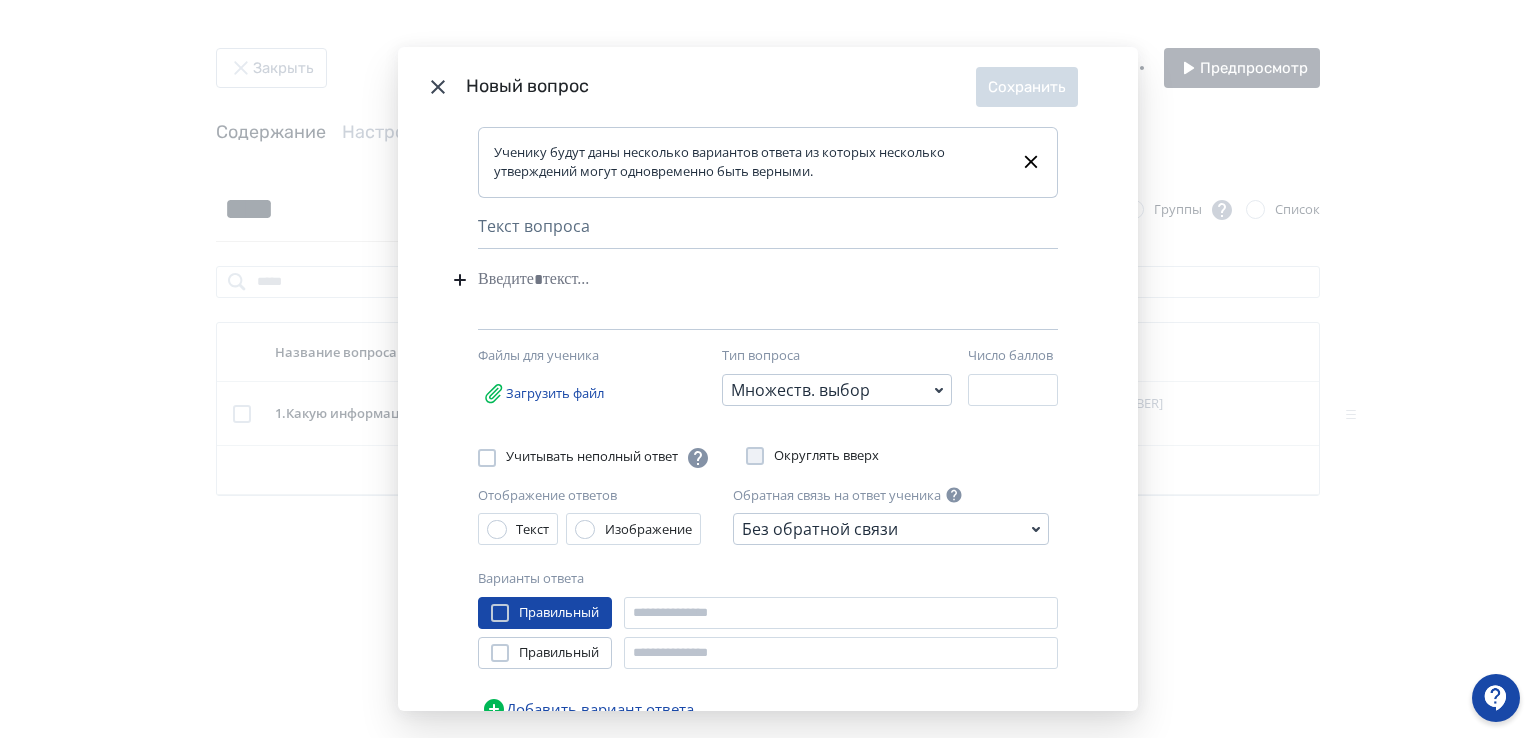 type 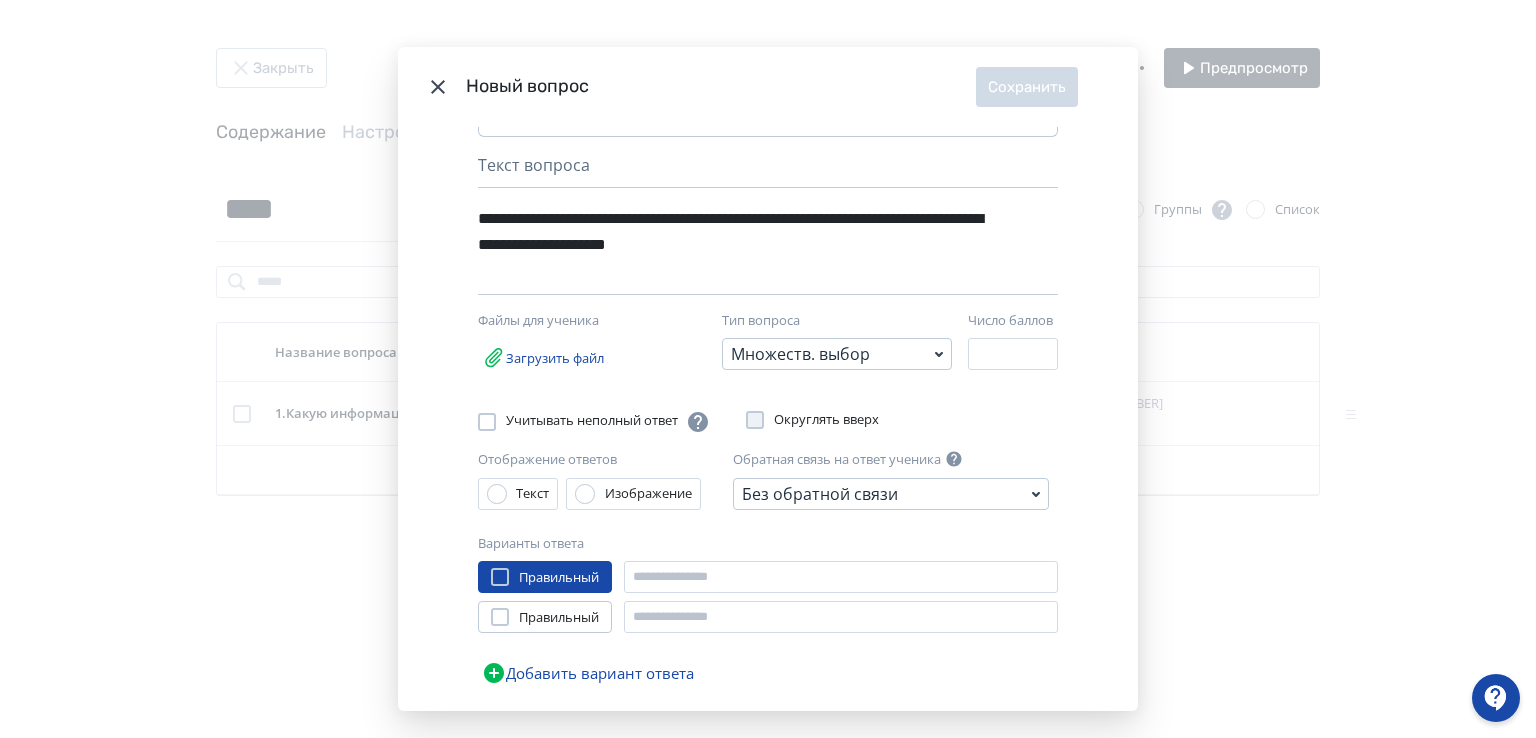 scroll, scrollTop: 119, scrollLeft: 0, axis: vertical 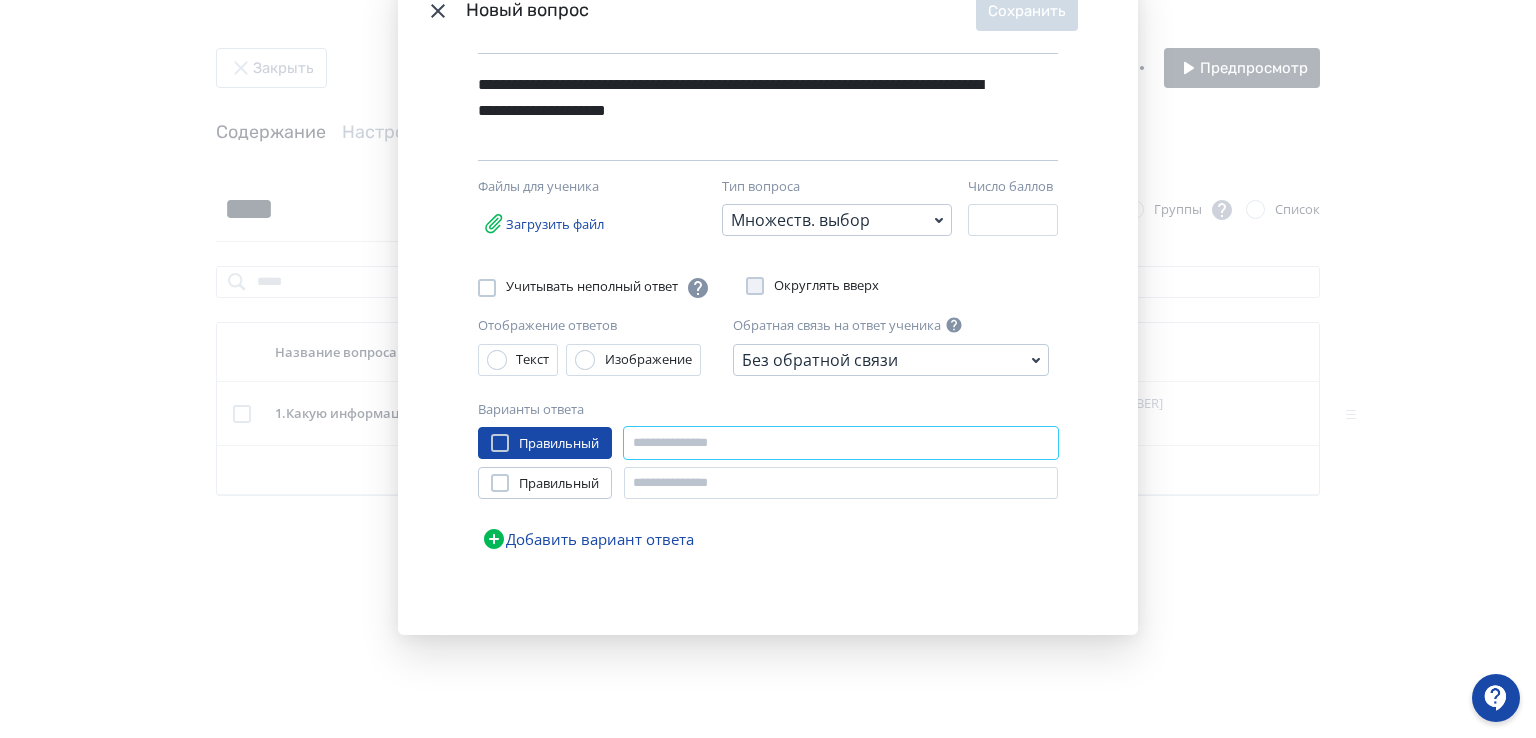 paste on "**********" 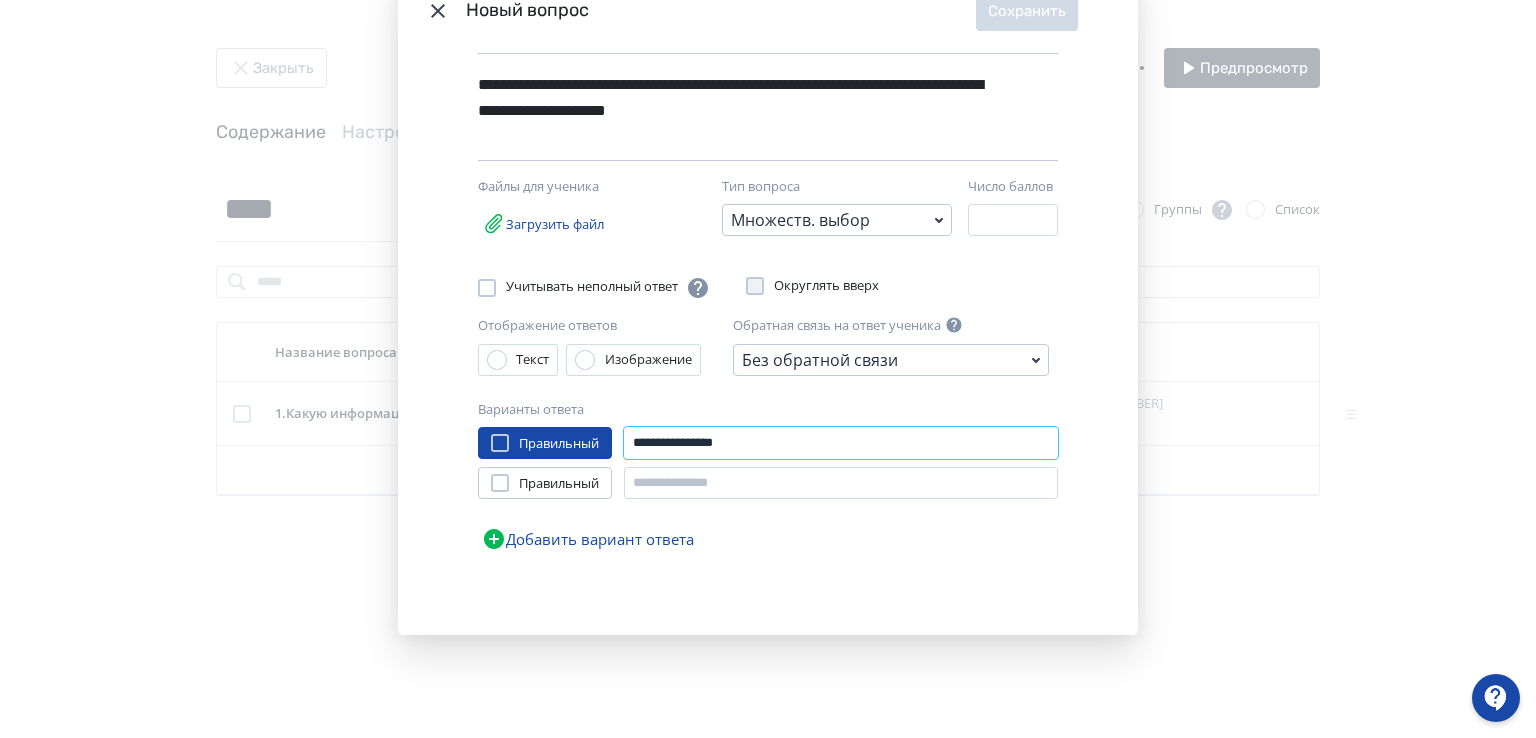 type on "**********" 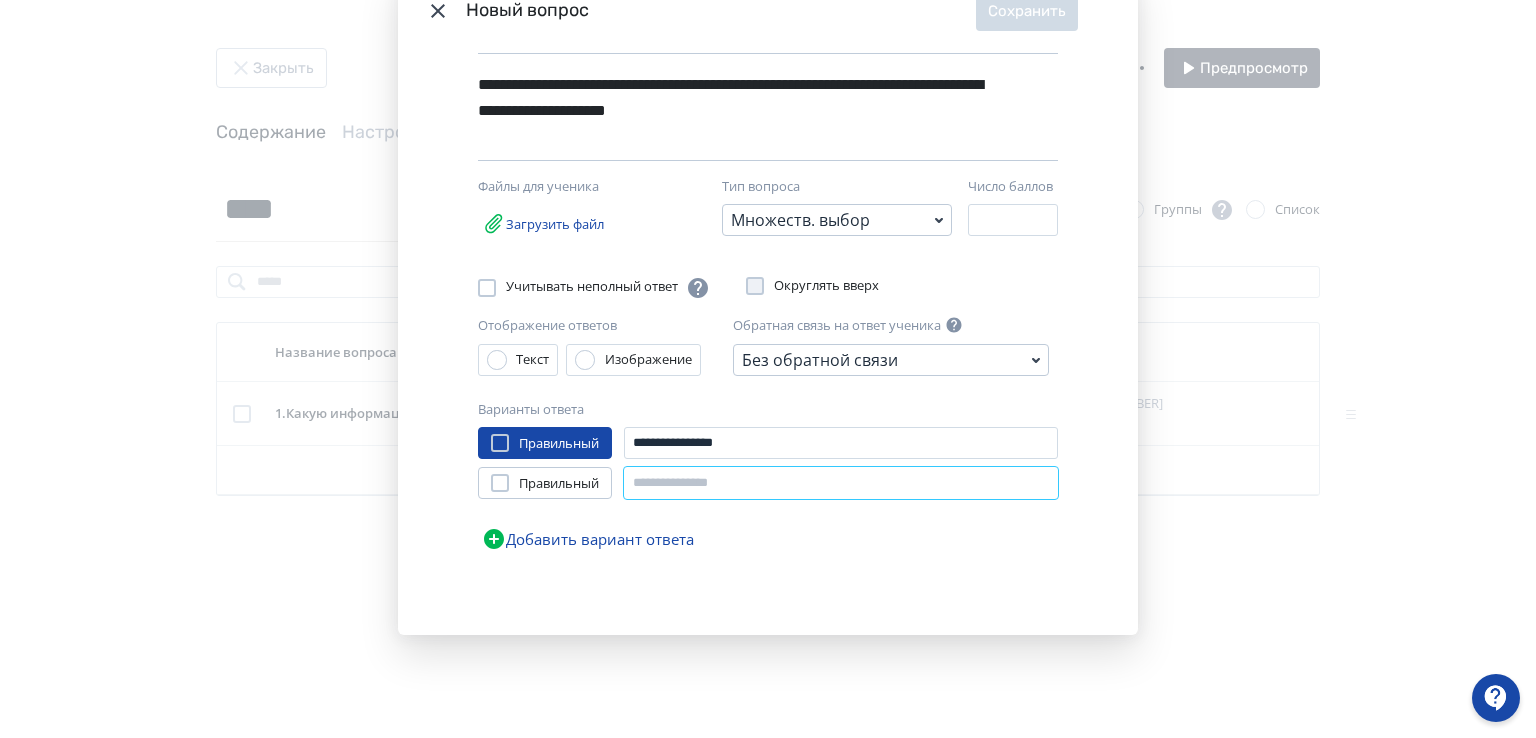 paste on "**********" 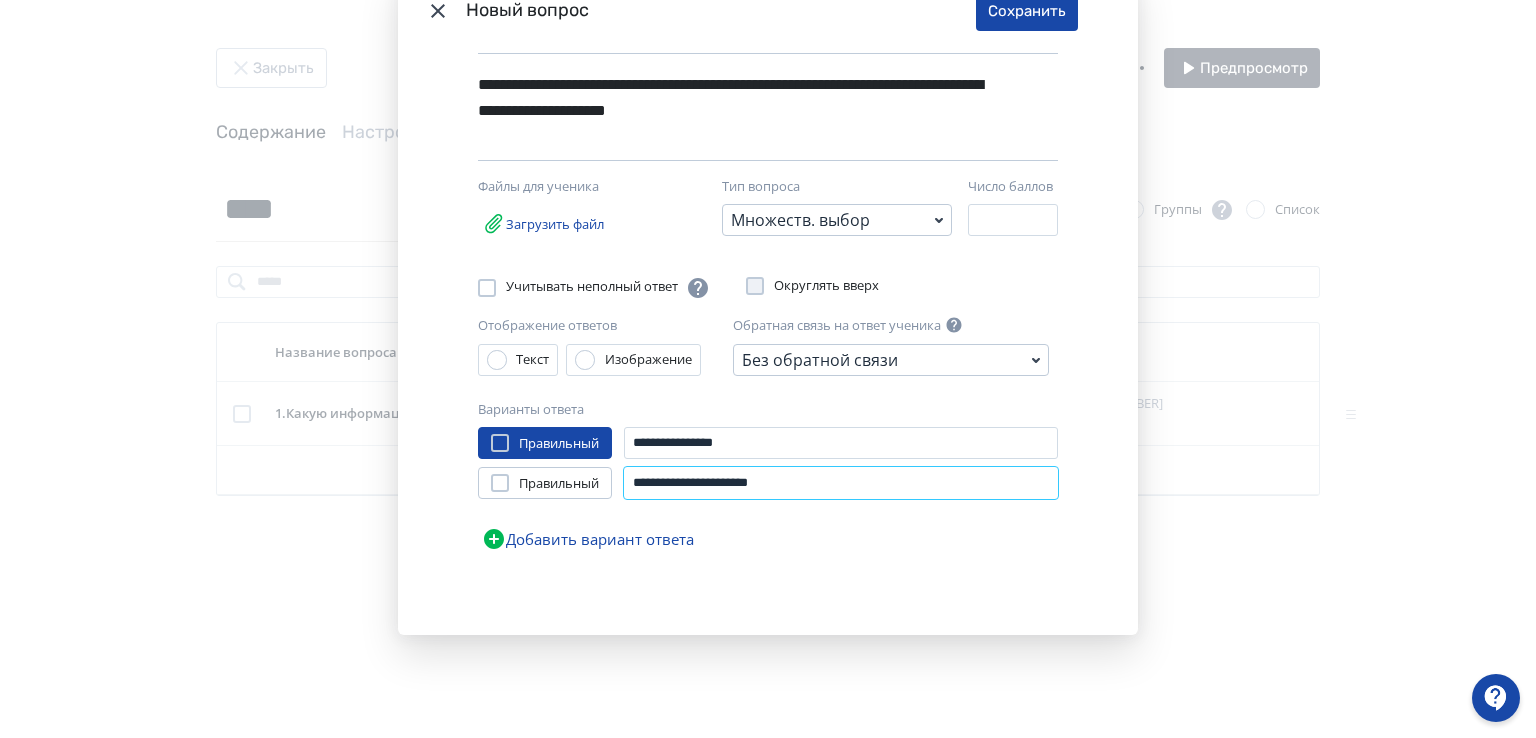 type on "**********" 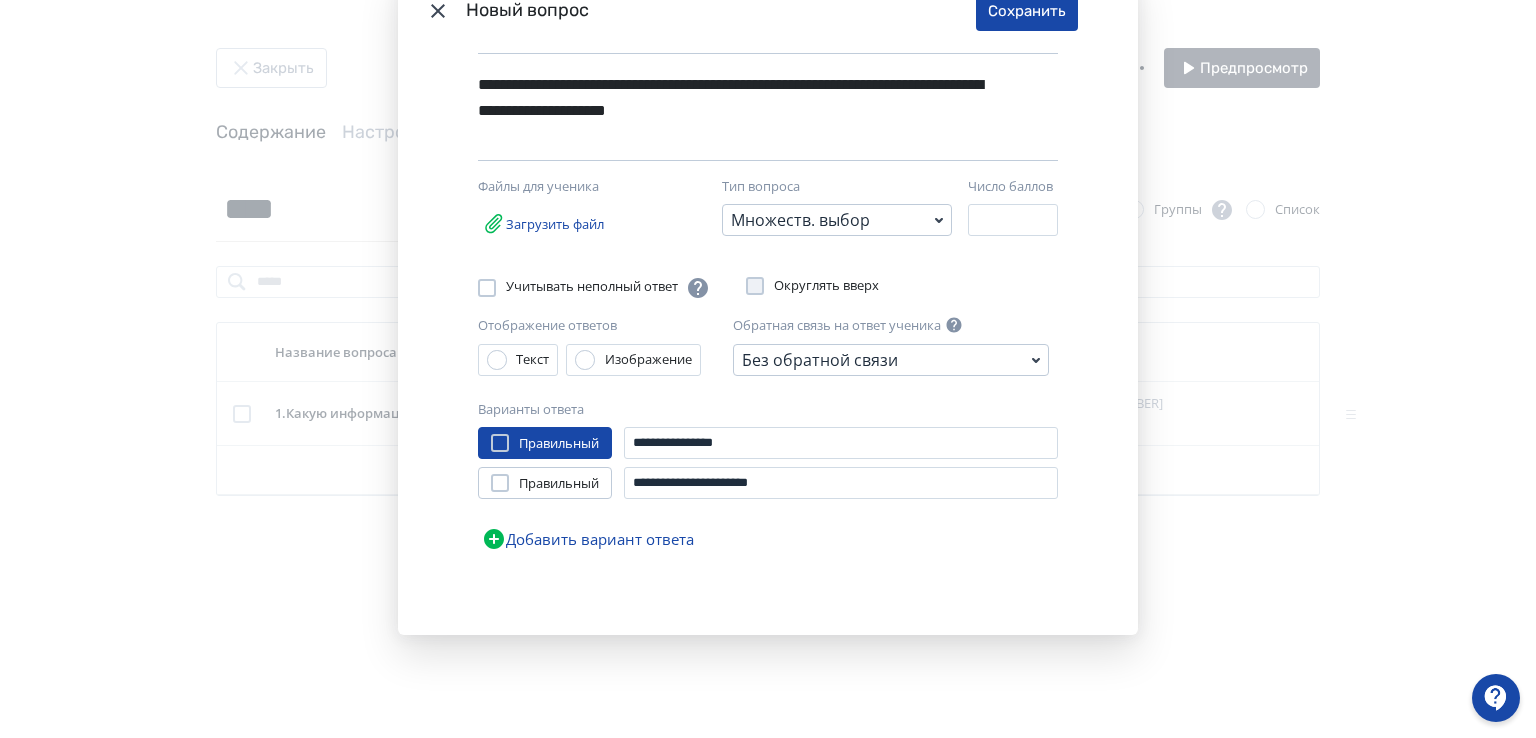 click 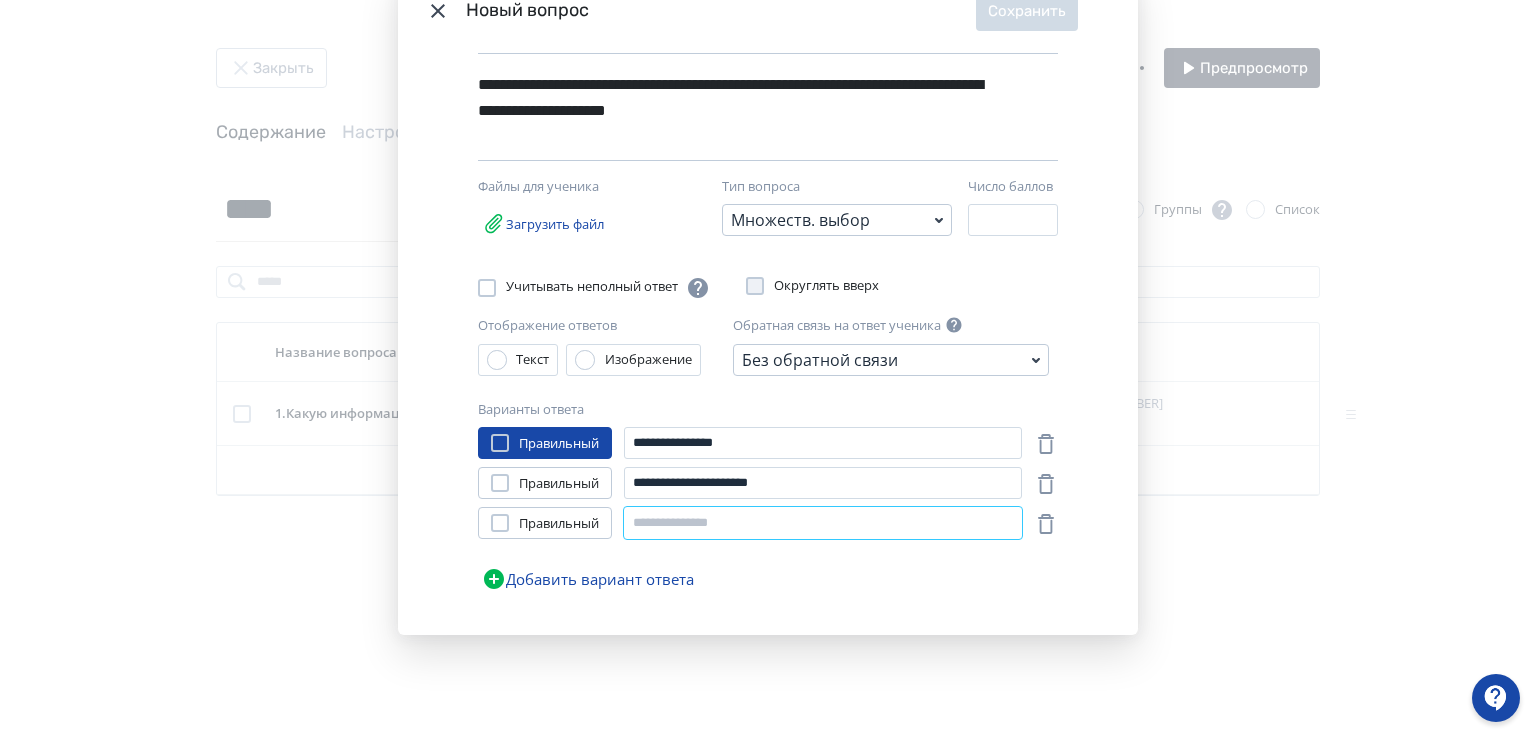 click at bounding box center [823, 523] 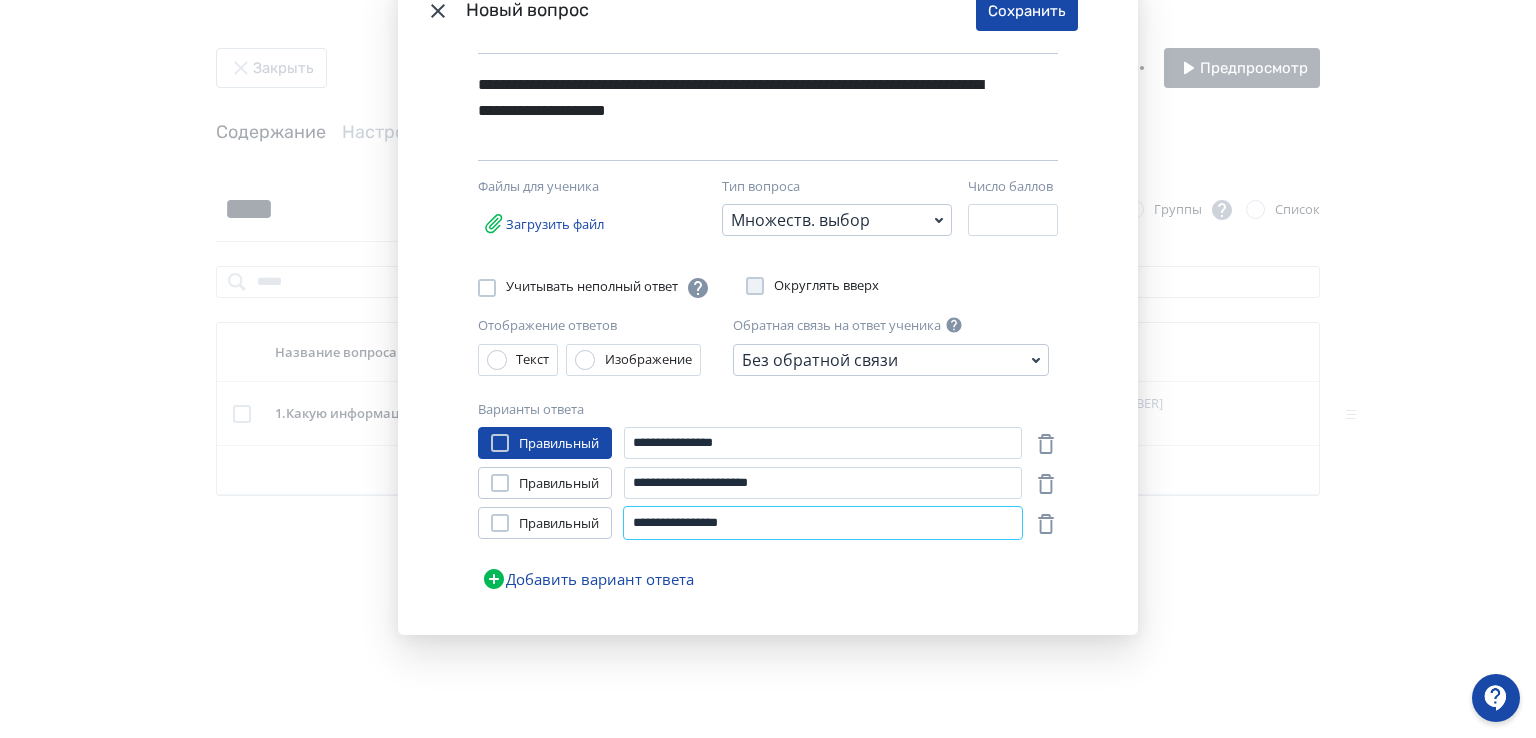 type on "**********" 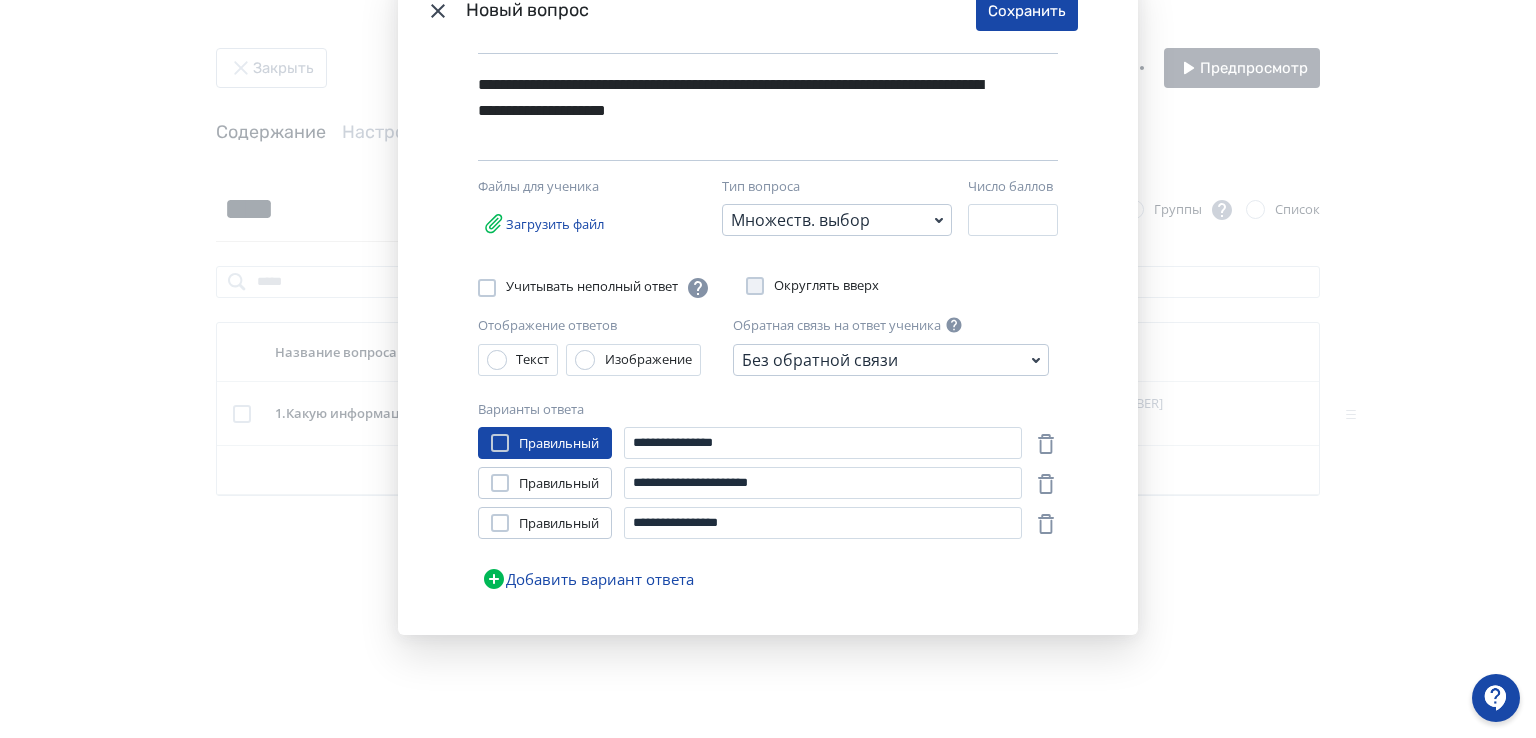 click 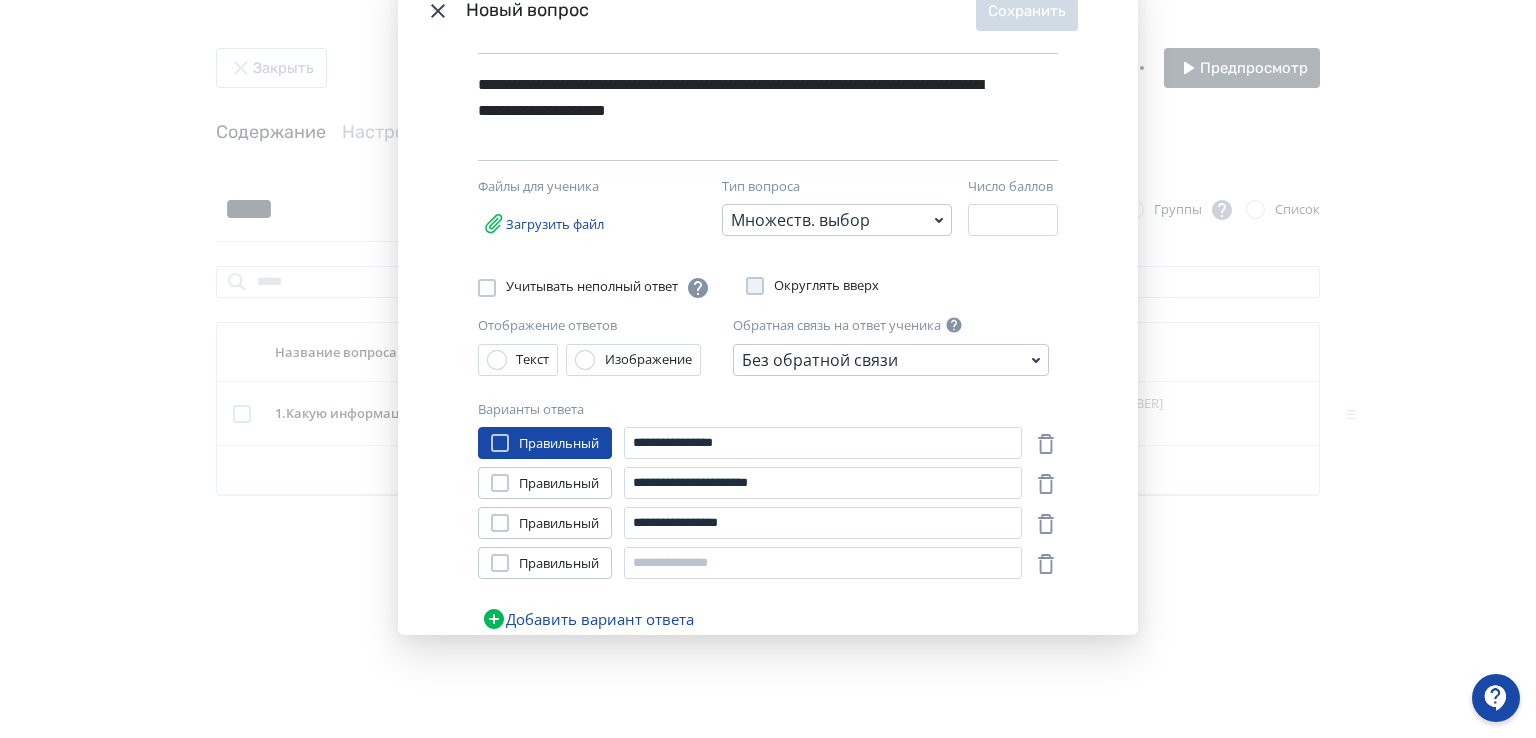 click at bounding box center (500, 483) 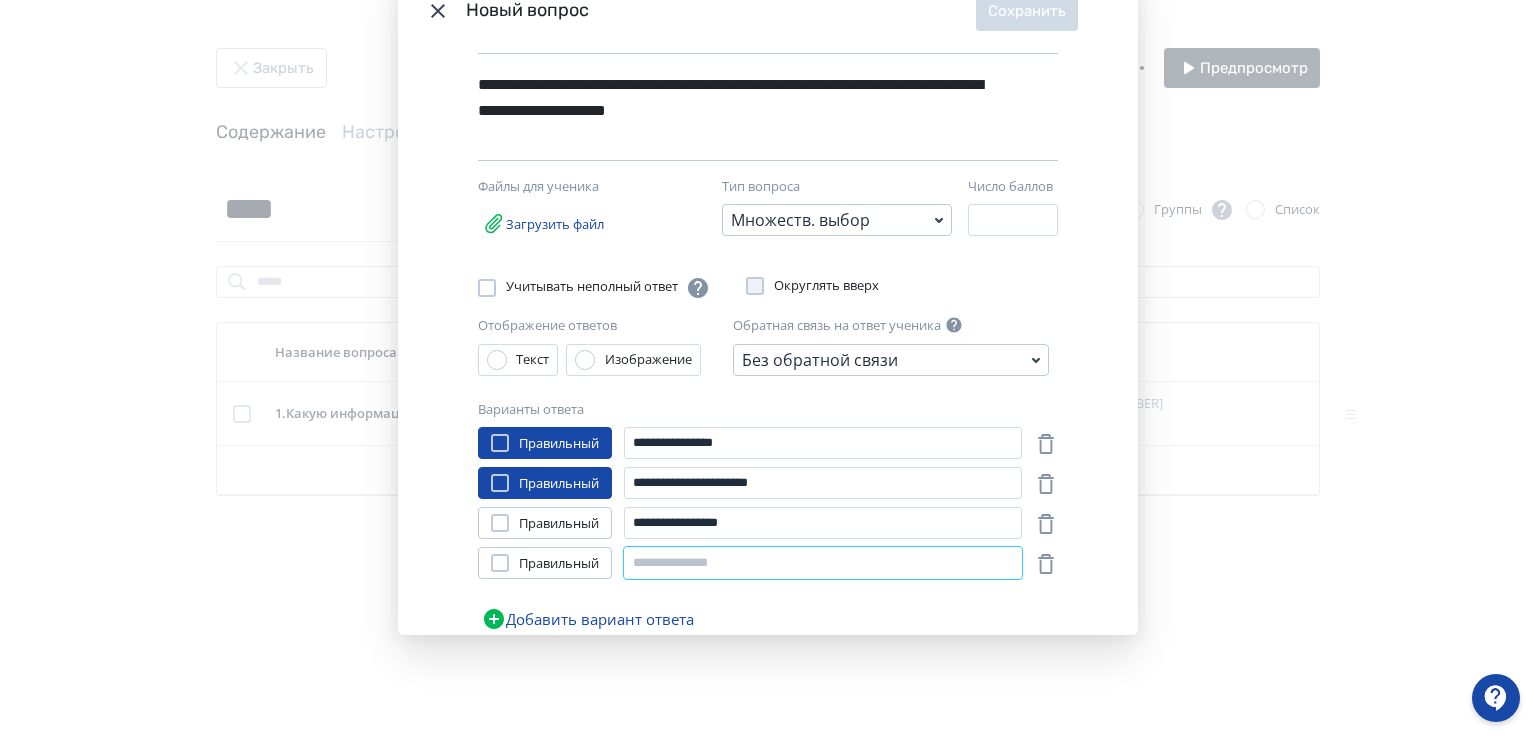 paste on "**********" 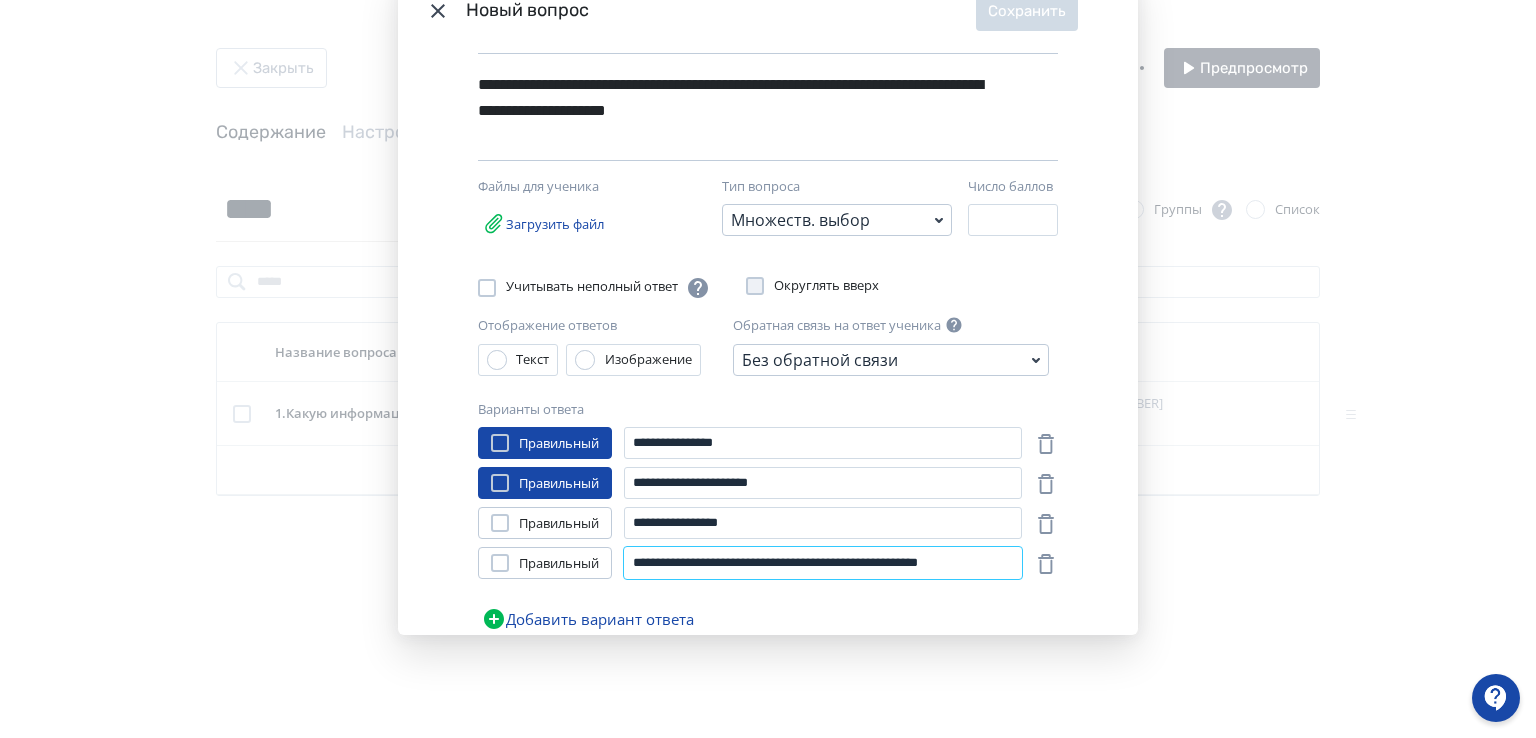 scroll, scrollTop: 0, scrollLeft: 24, axis: horizontal 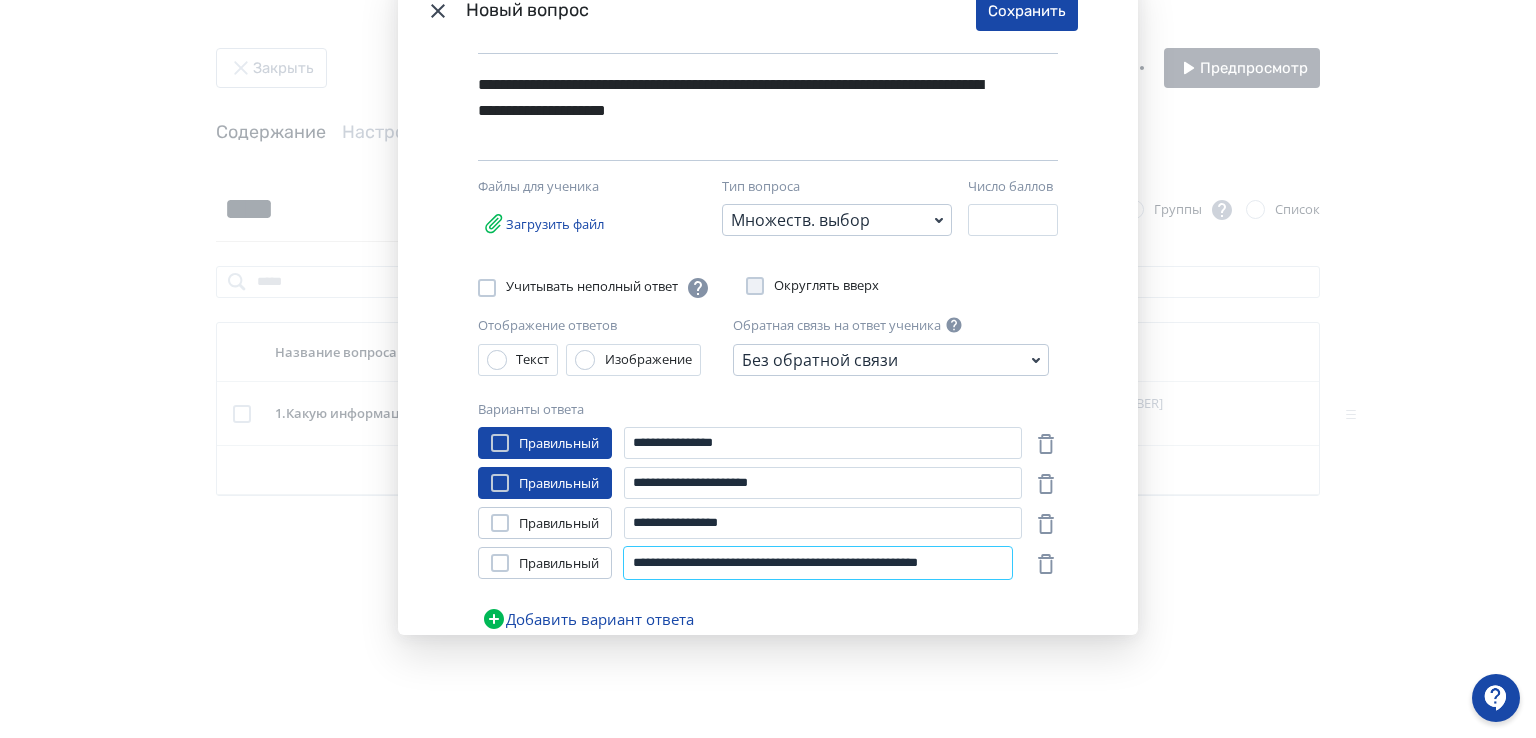 type on "**********" 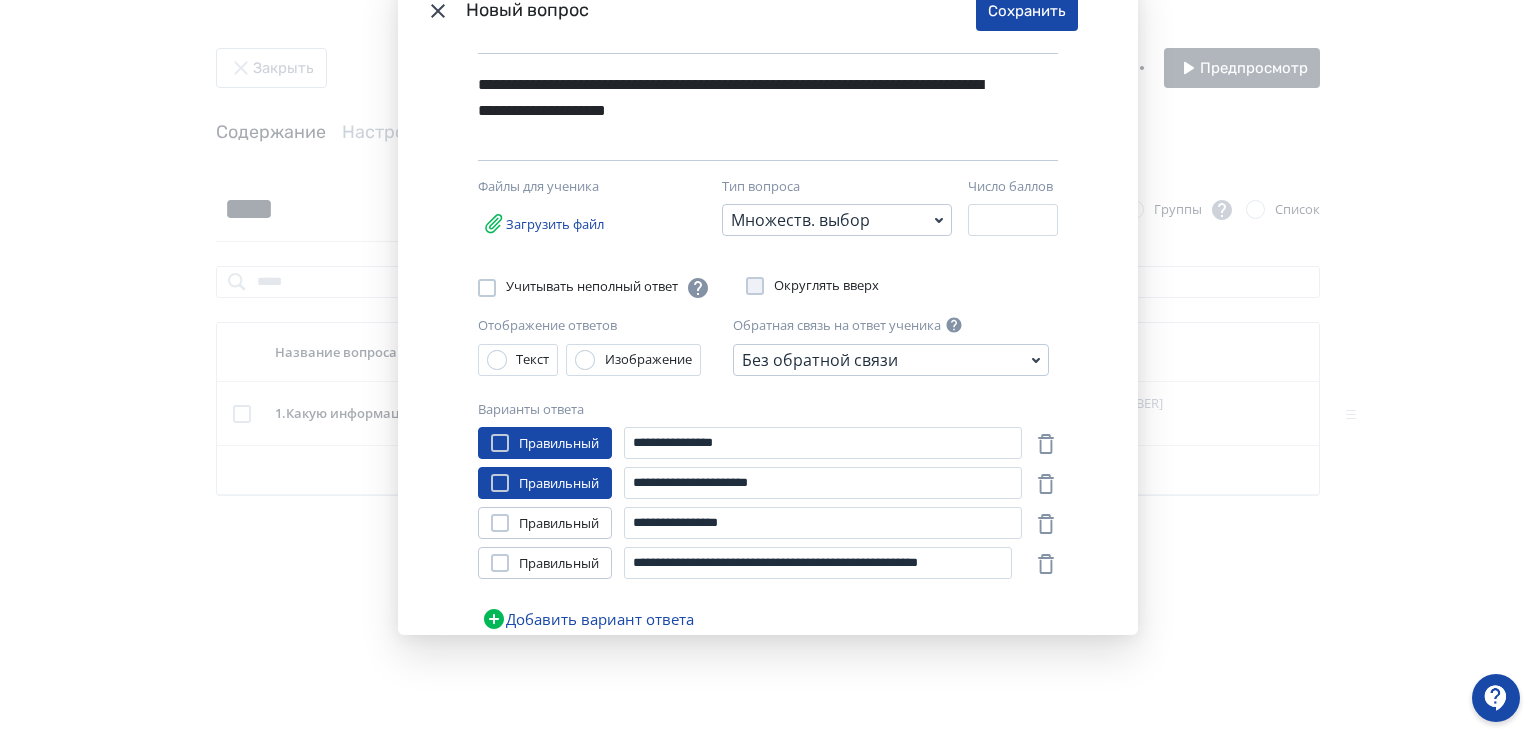 scroll, scrollTop: 0, scrollLeft: 0, axis: both 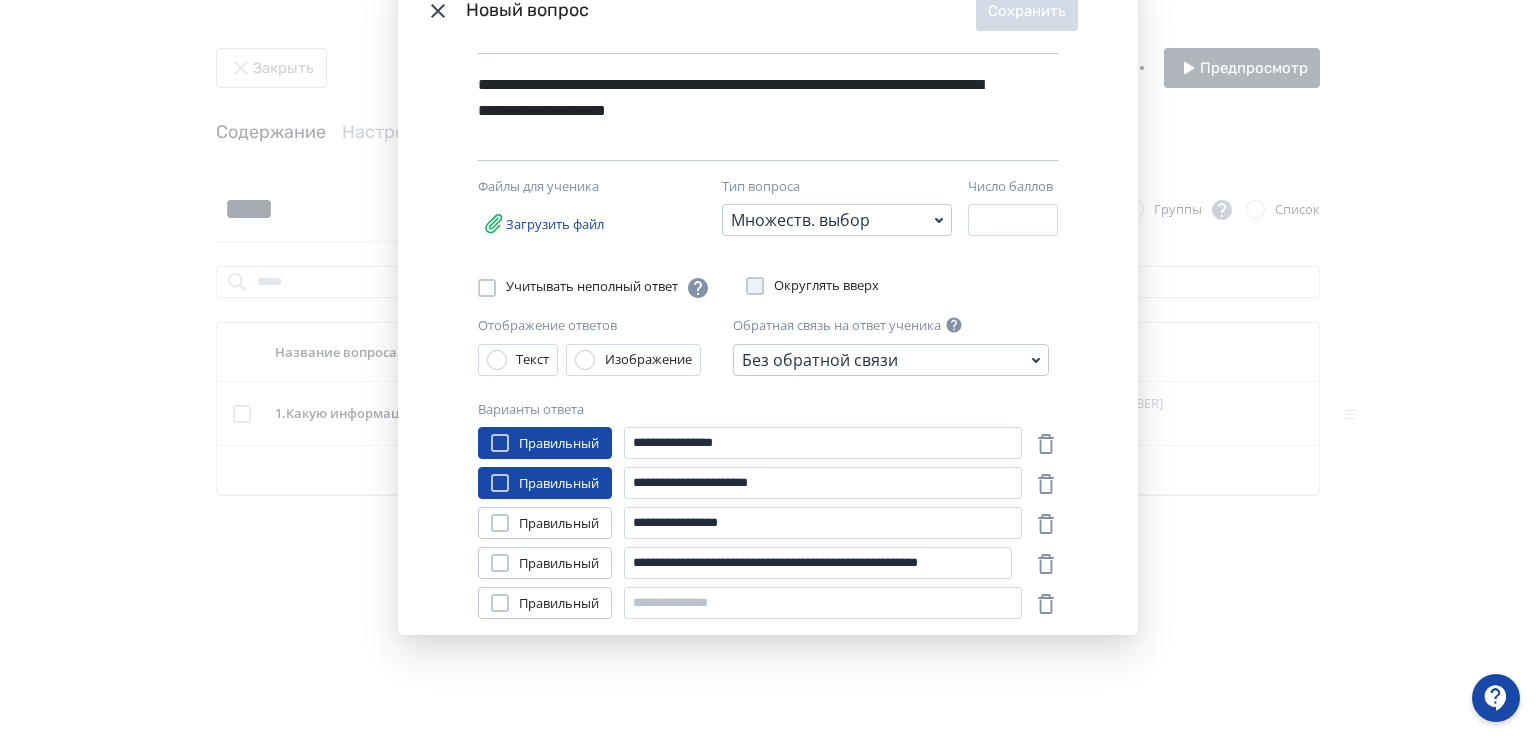 drag, startPoint x: 496, startPoint y: 585, endPoint x: 493, endPoint y: 598, distance: 13.341664 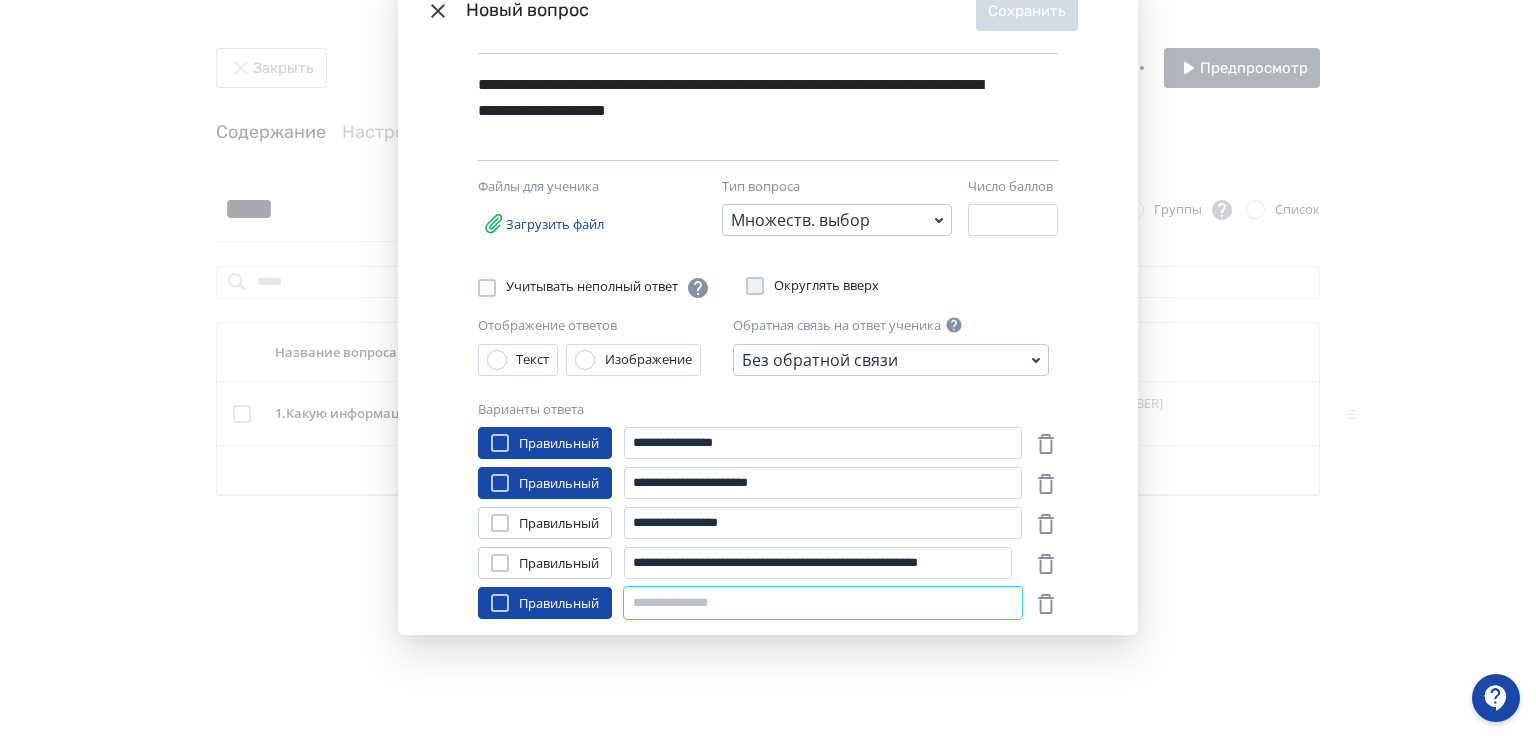 paste on "********" 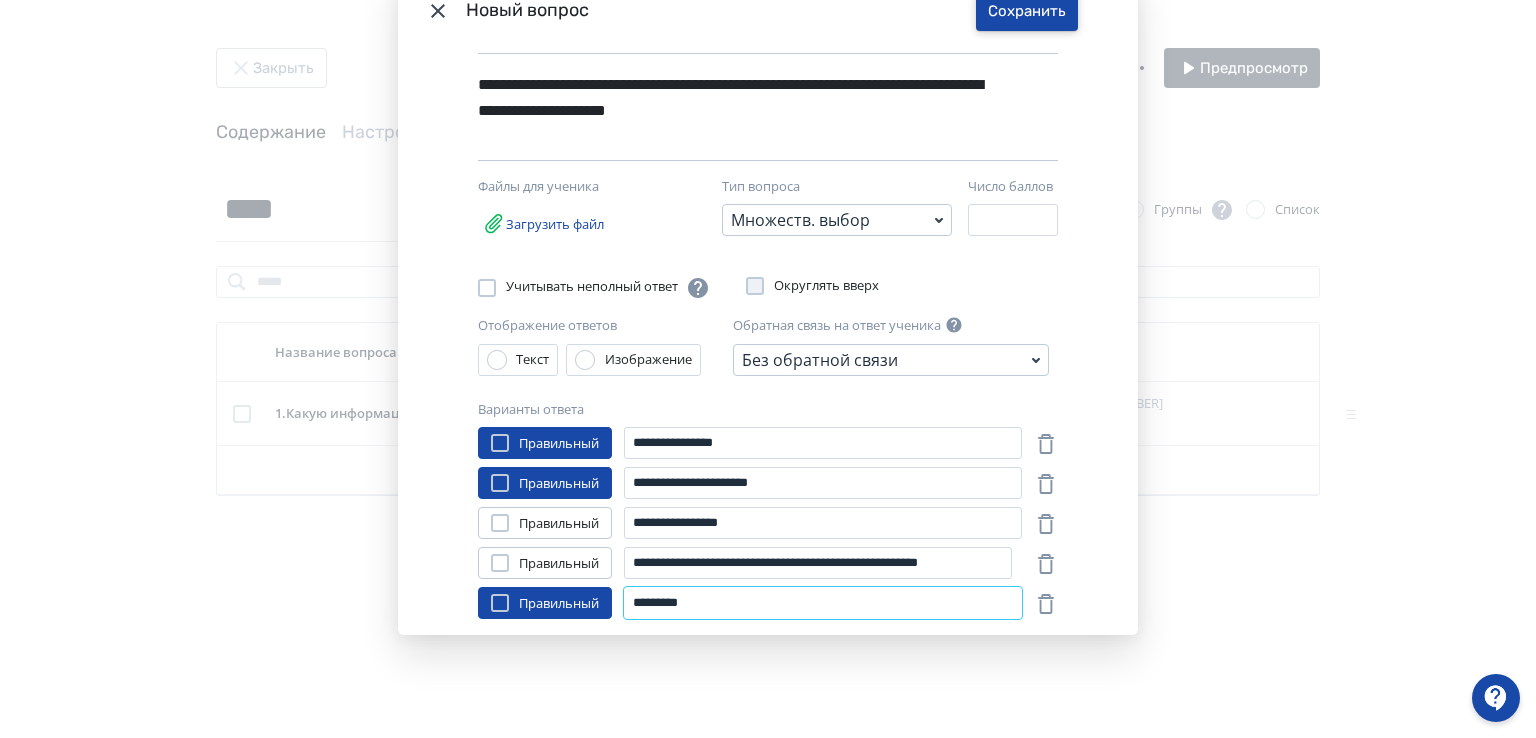 type on "********" 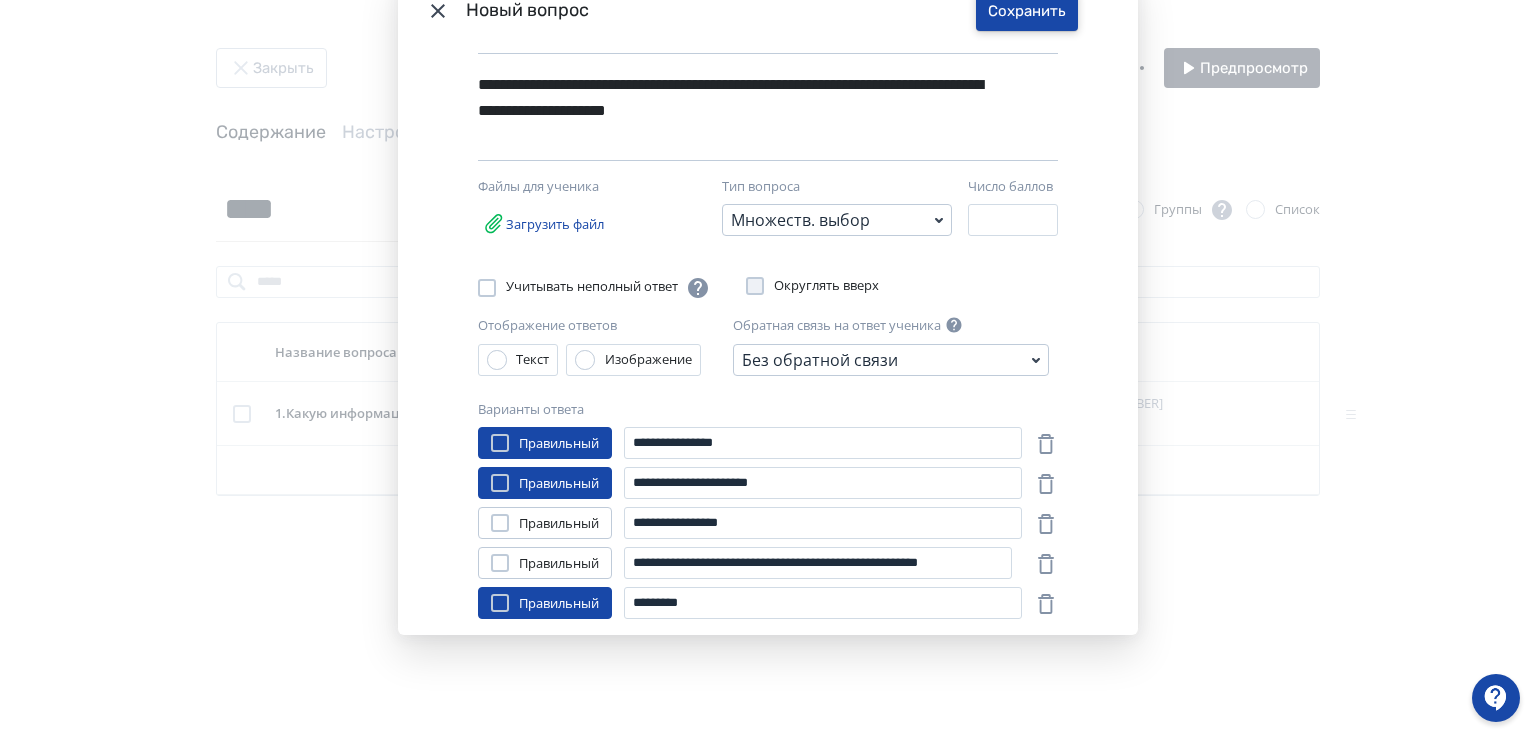 click on "Сохранить" at bounding box center (1027, 11) 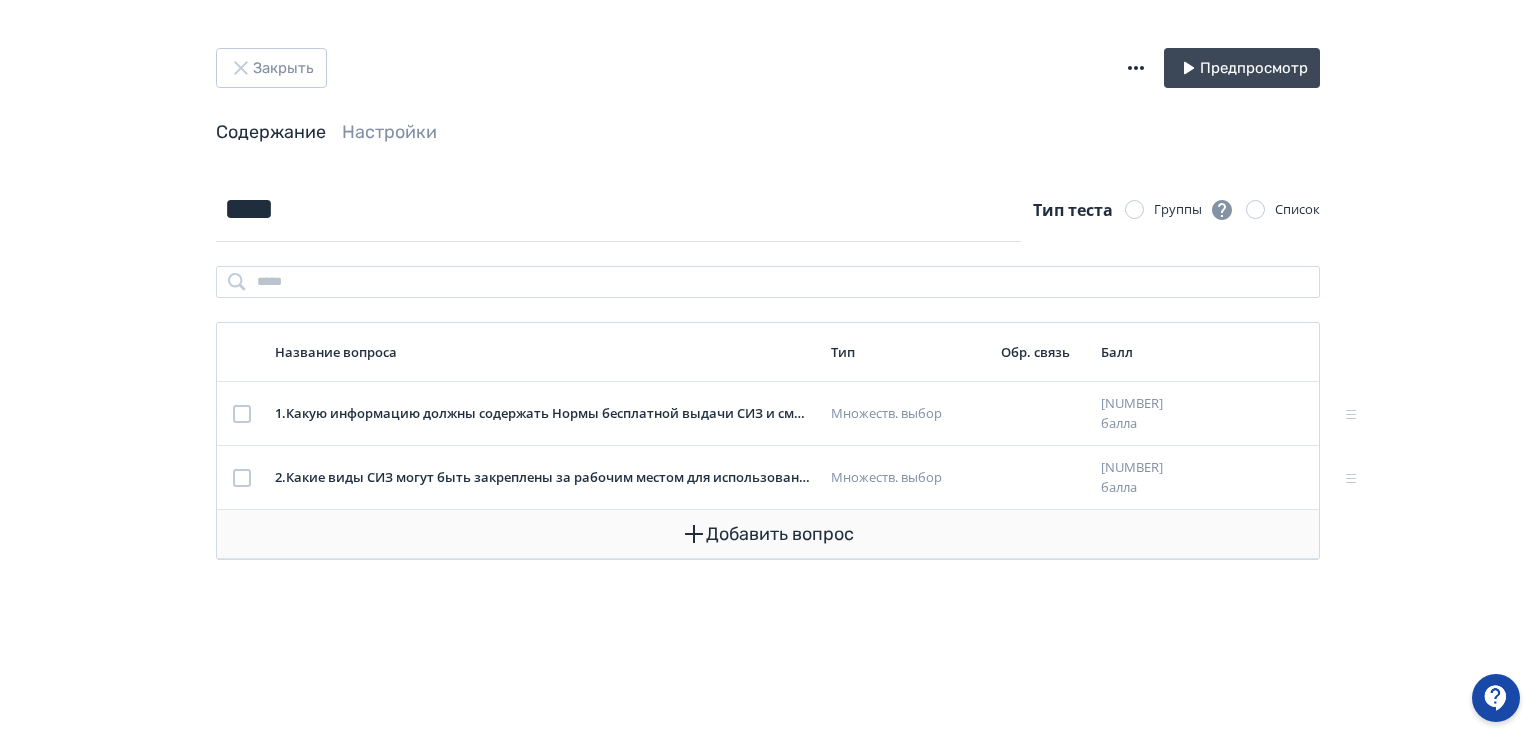 click 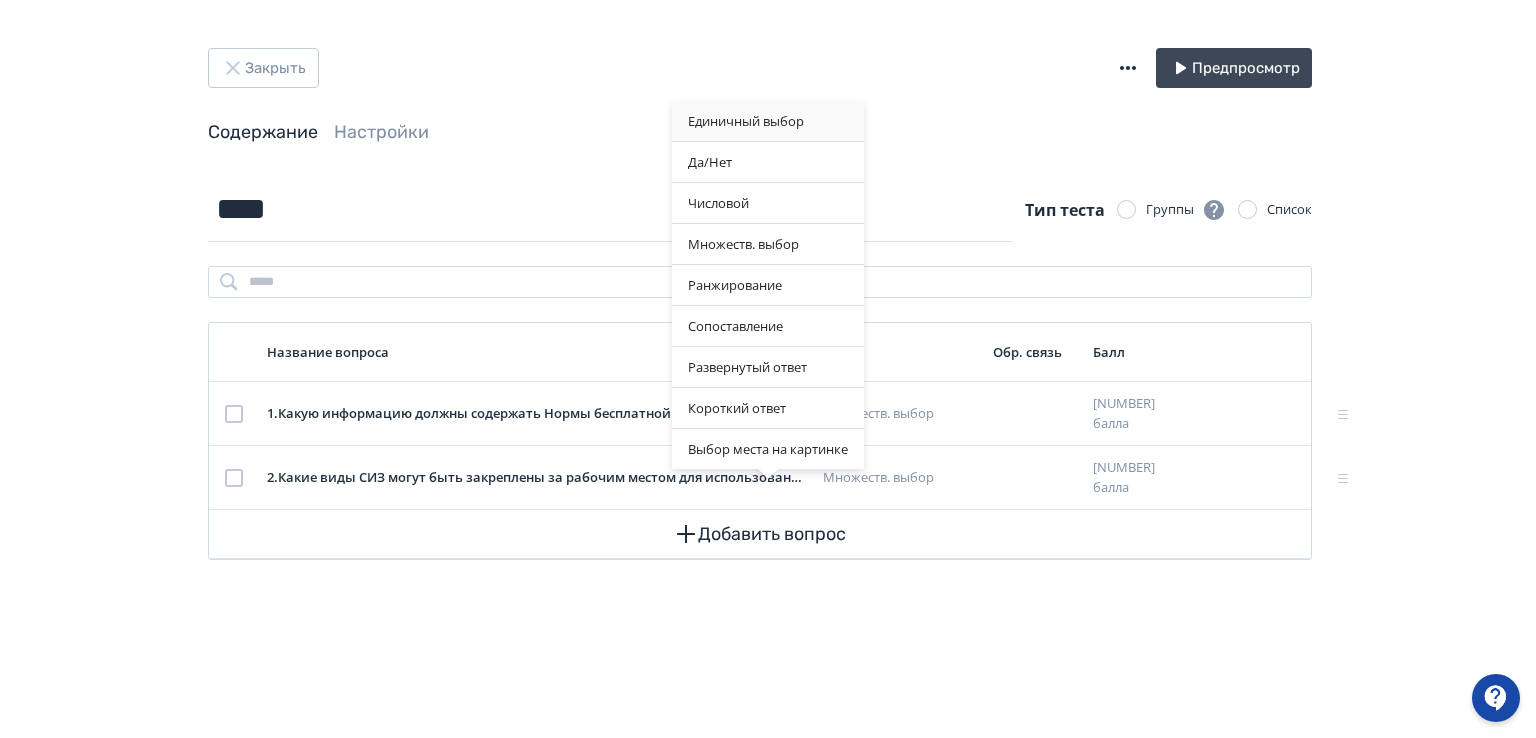 click on "Единичный выбор" at bounding box center [768, 121] 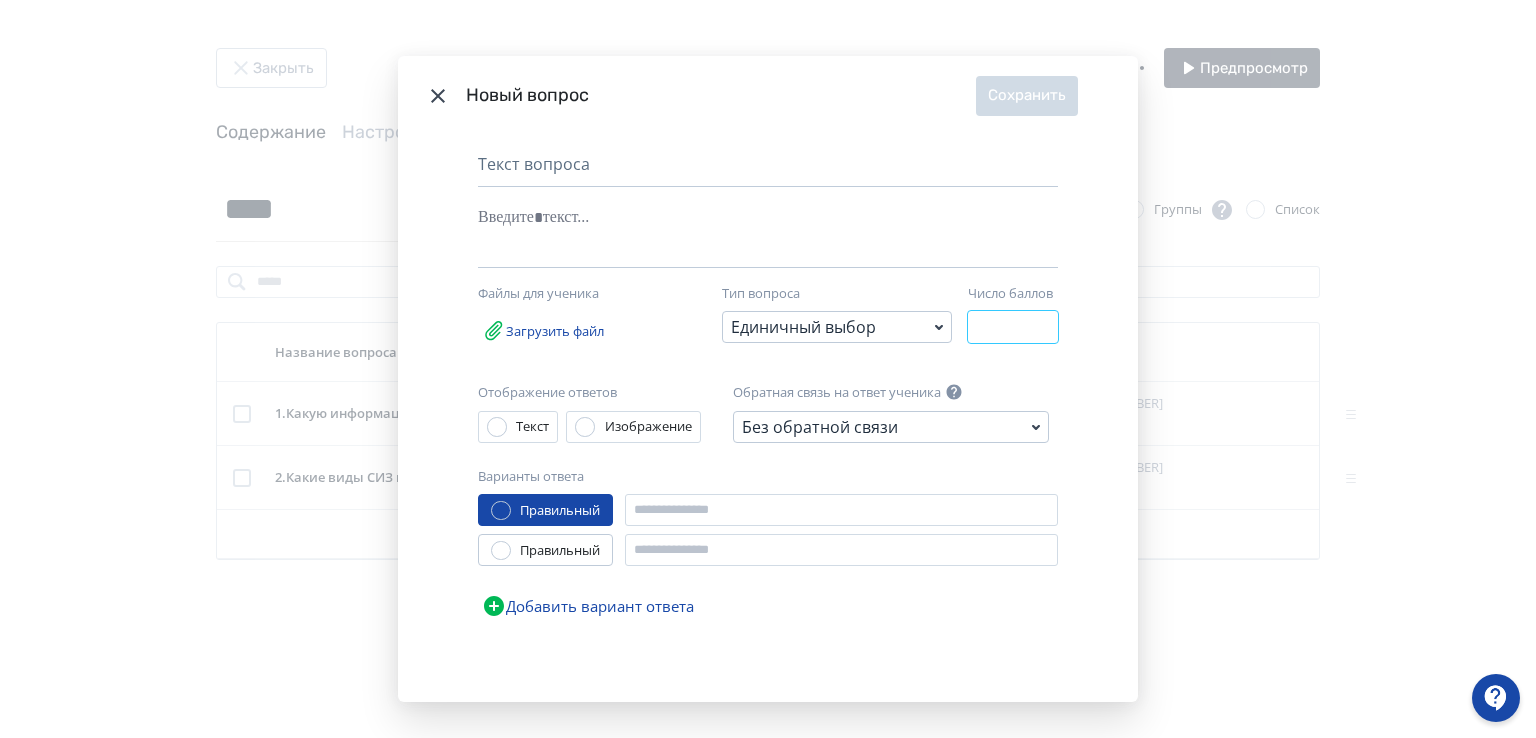 drag, startPoint x: 992, startPoint y: 326, endPoint x: 956, endPoint y: 327, distance: 36.013885 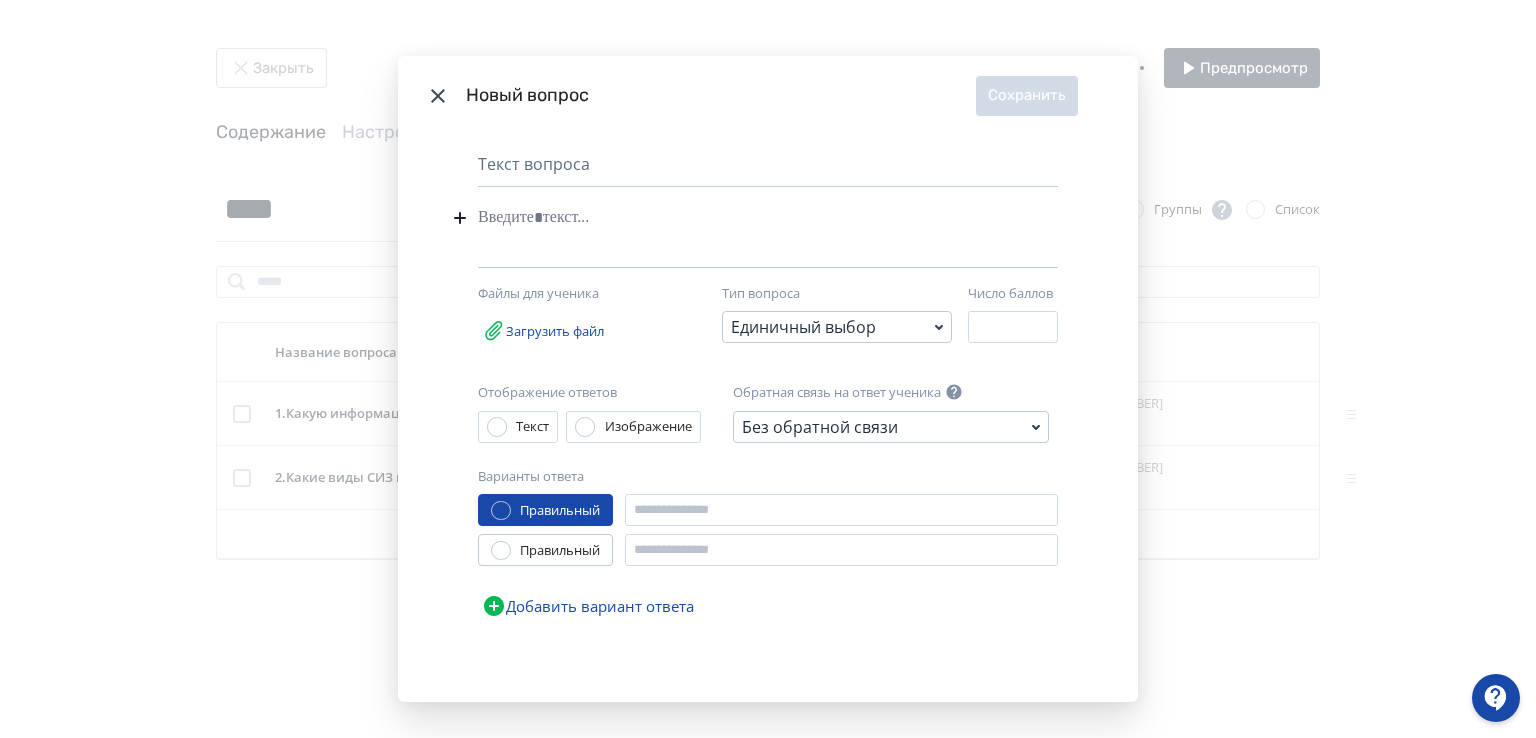 click at bounding box center [737, 218] 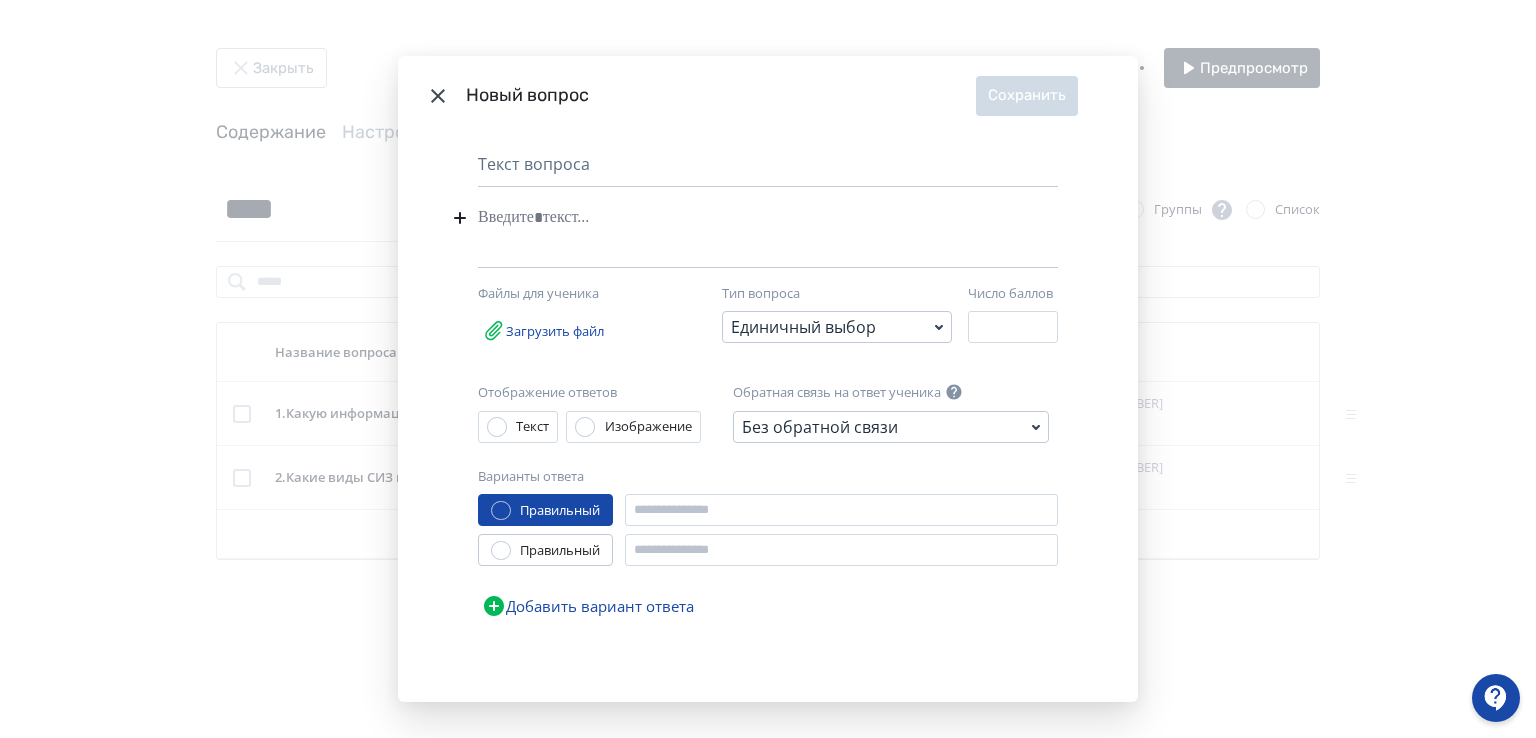paste 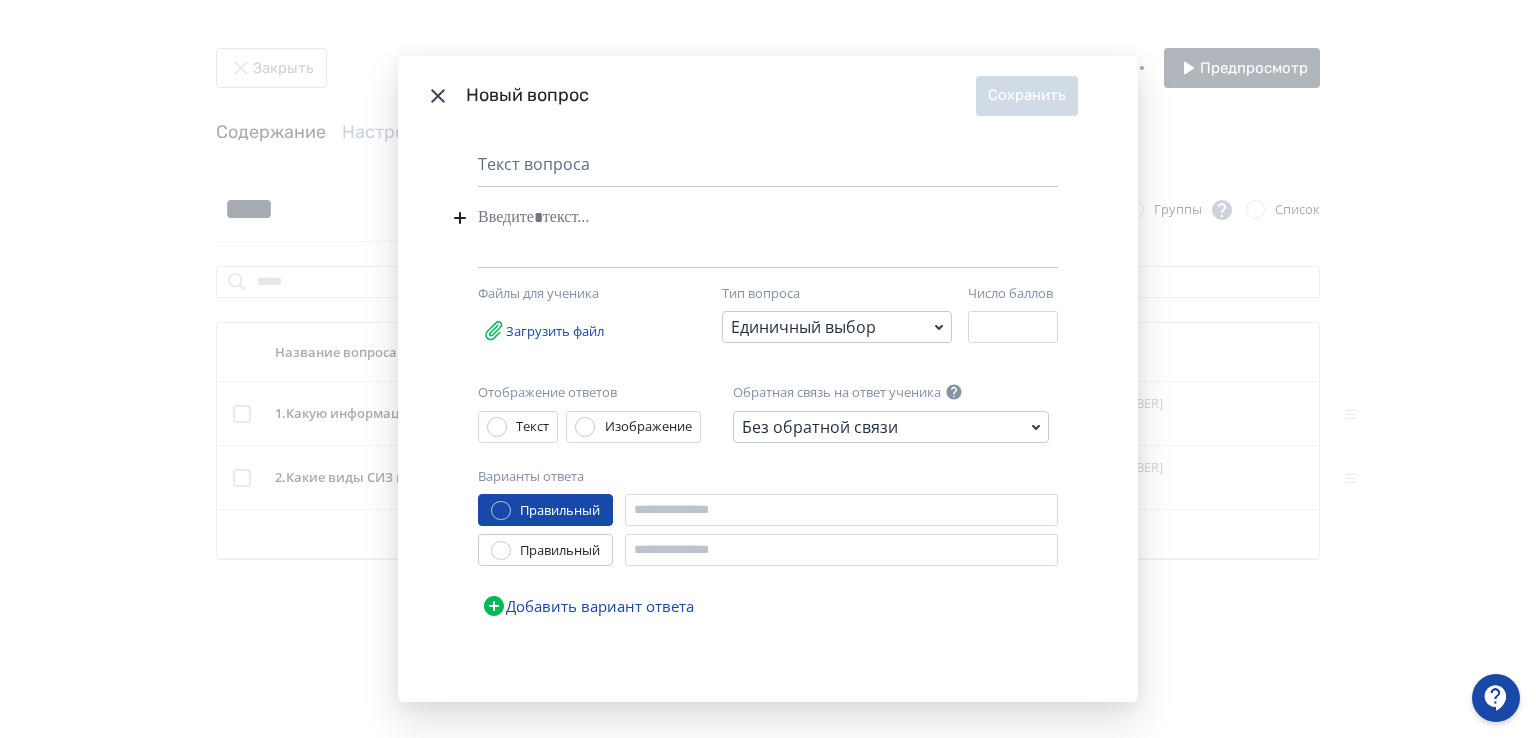 type 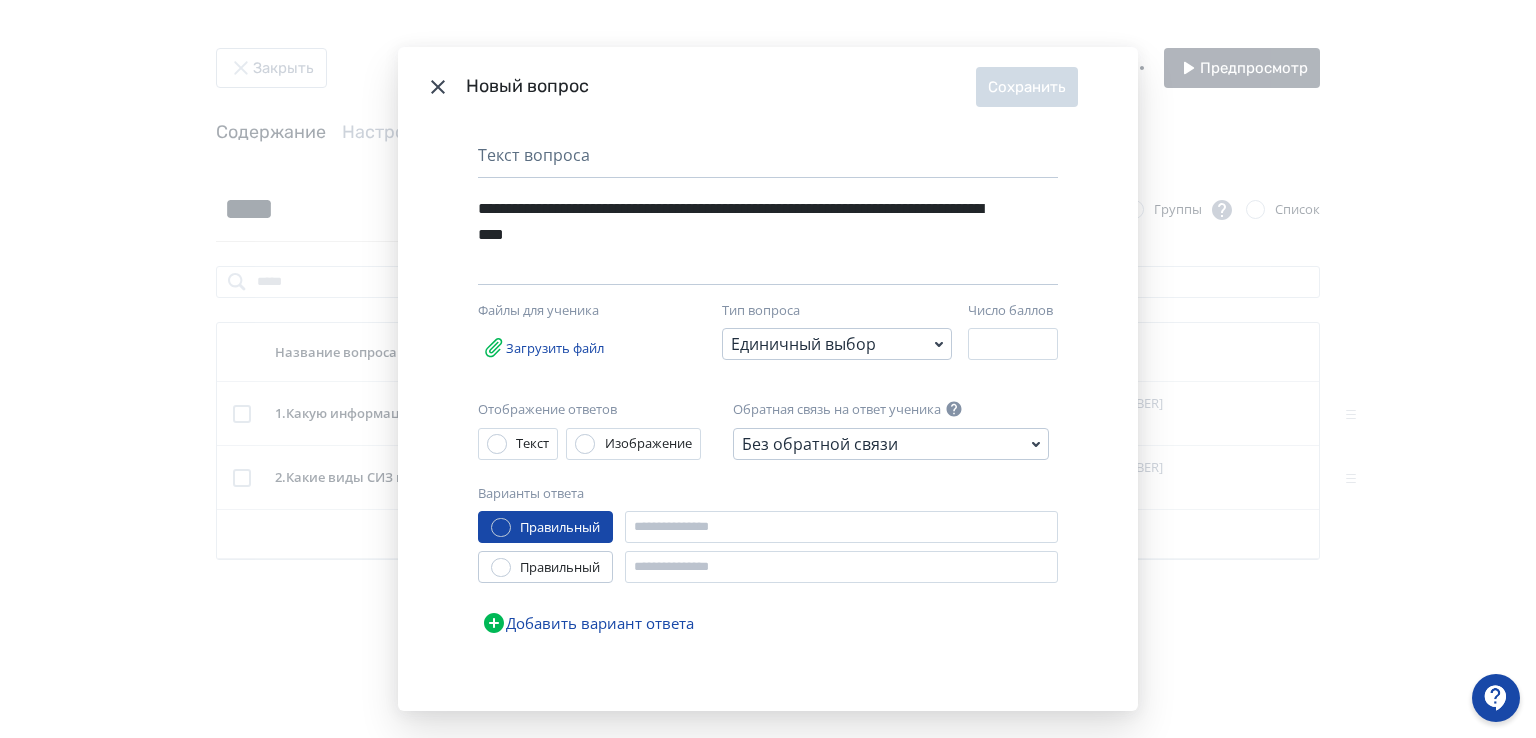 drag, startPoint x: 495, startPoint y: 621, endPoint x: 493, endPoint y: 643, distance: 22.090721 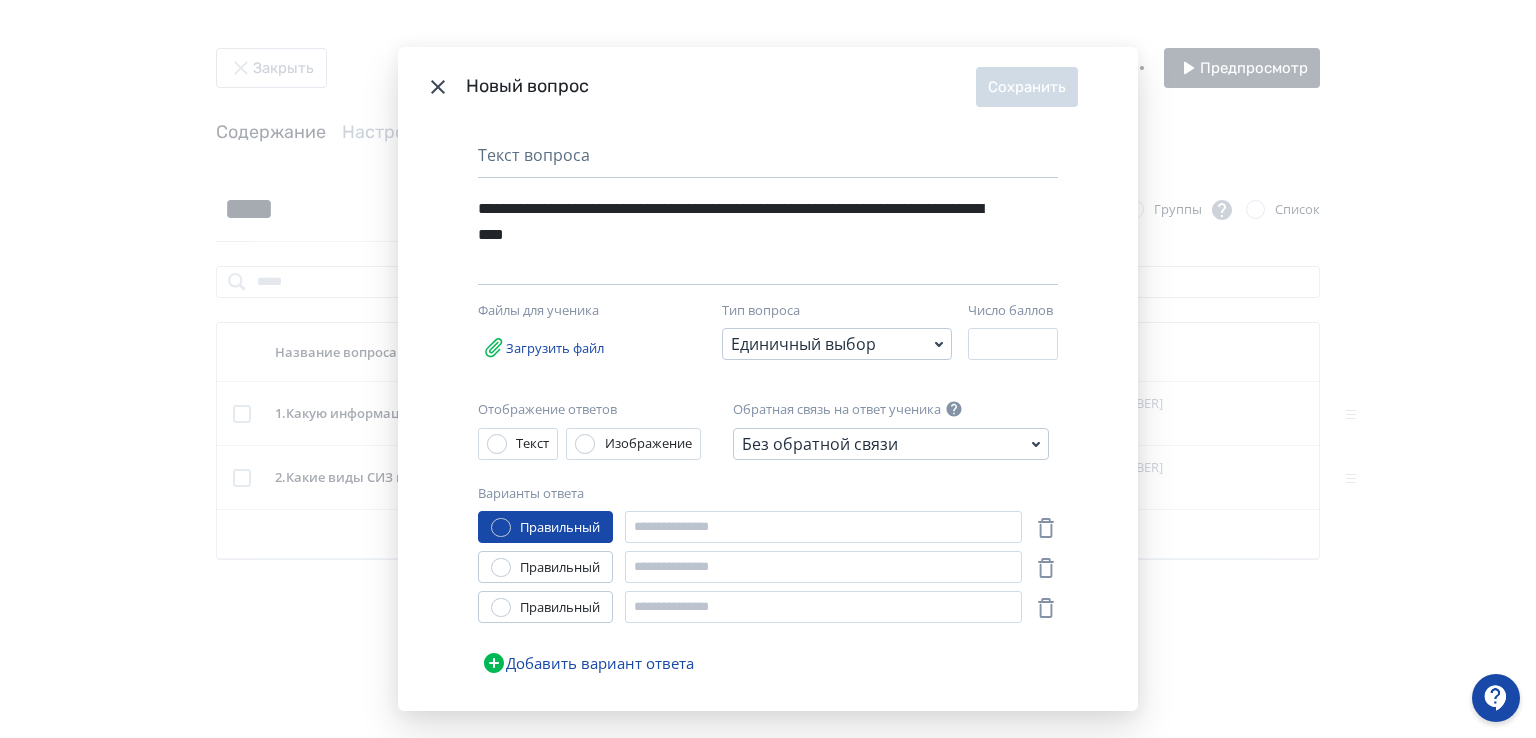 click 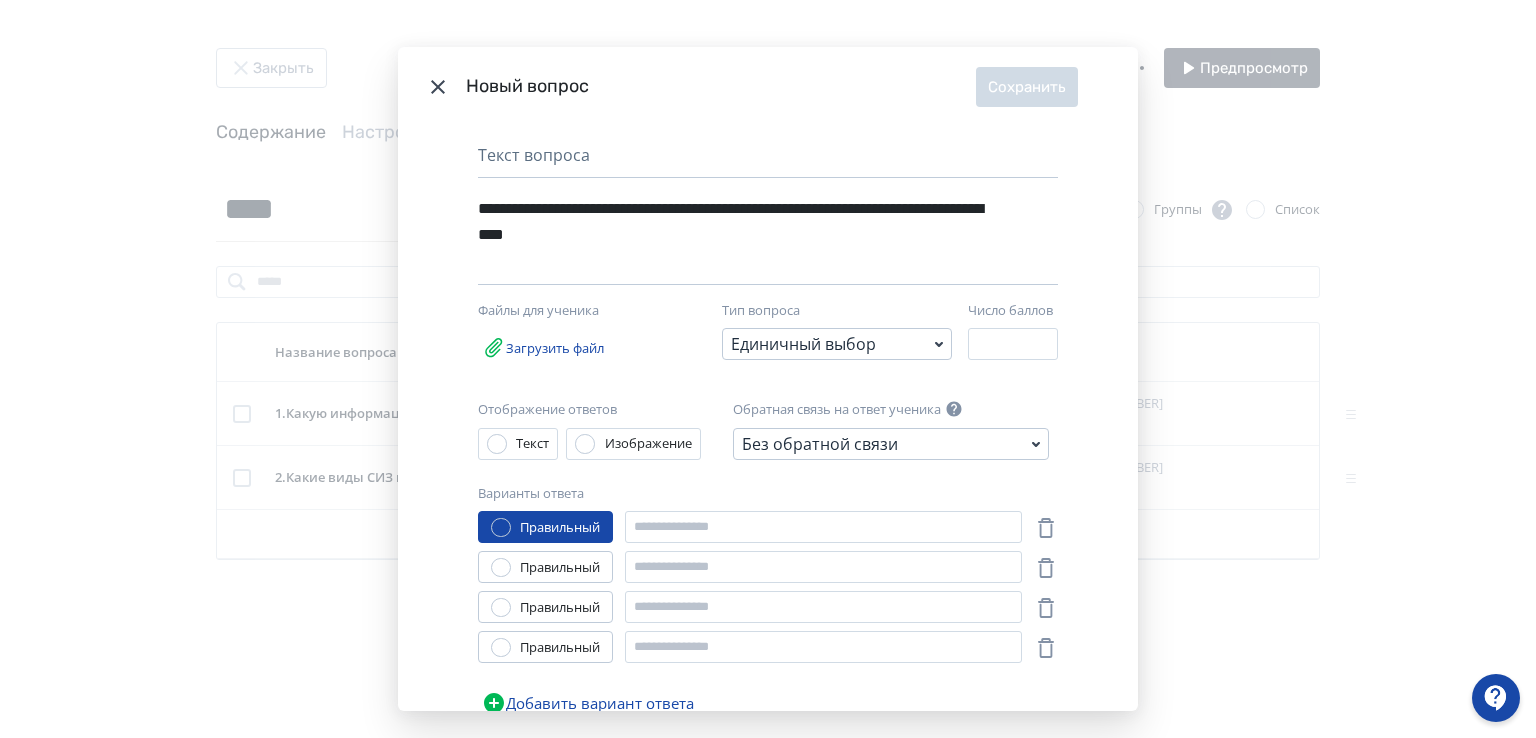 click on "Правильный" at bounding box center (545, 607) 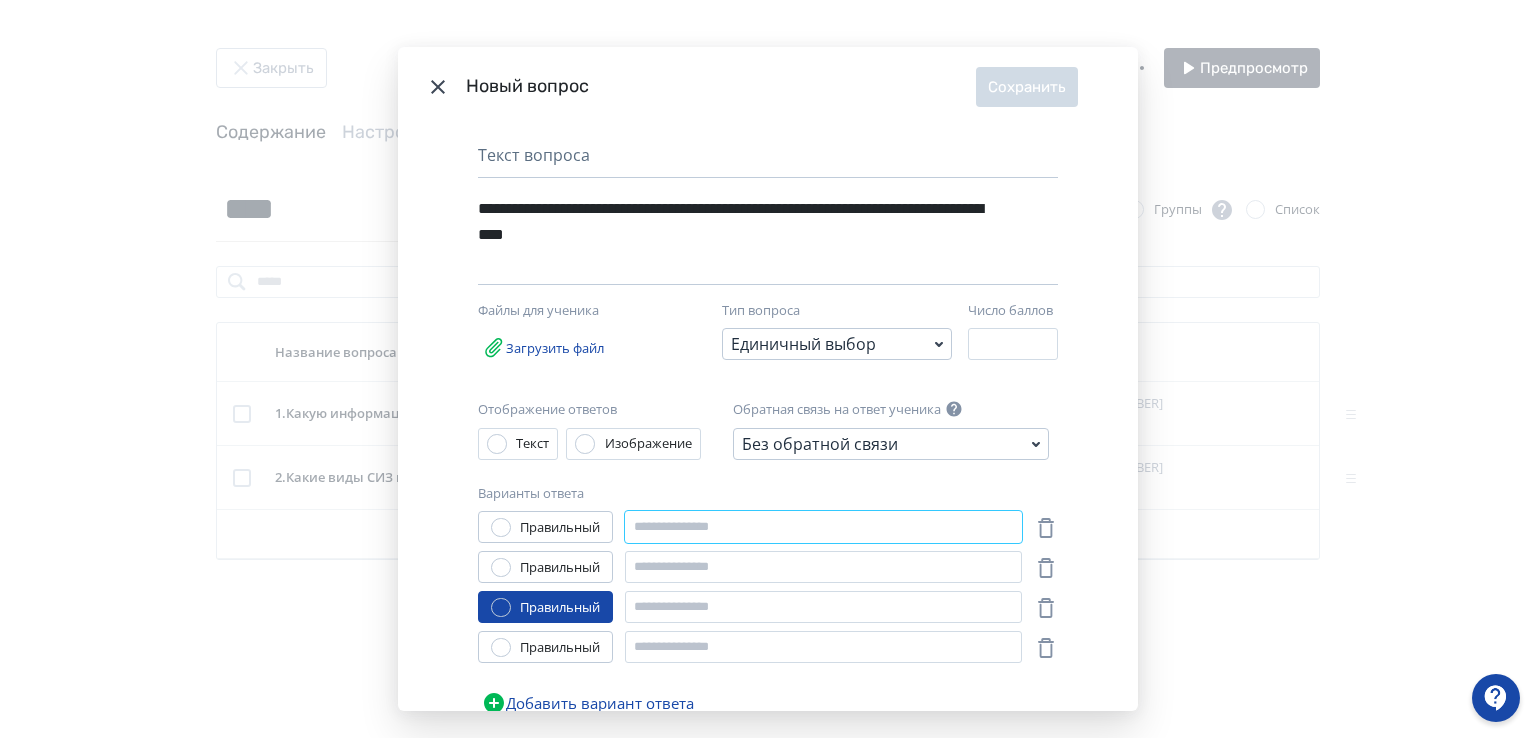 click at bounding box center (823, 527) 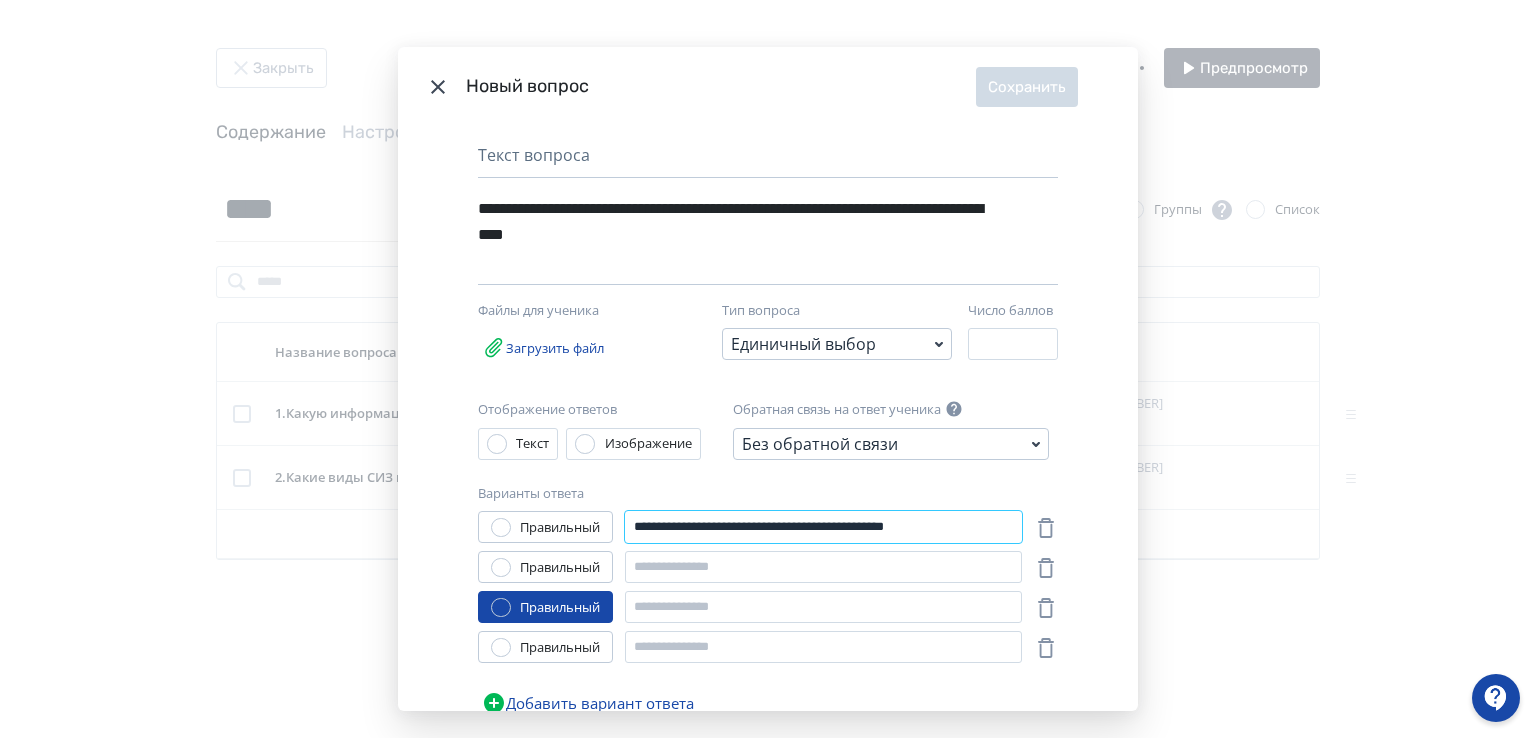 type on "**********" 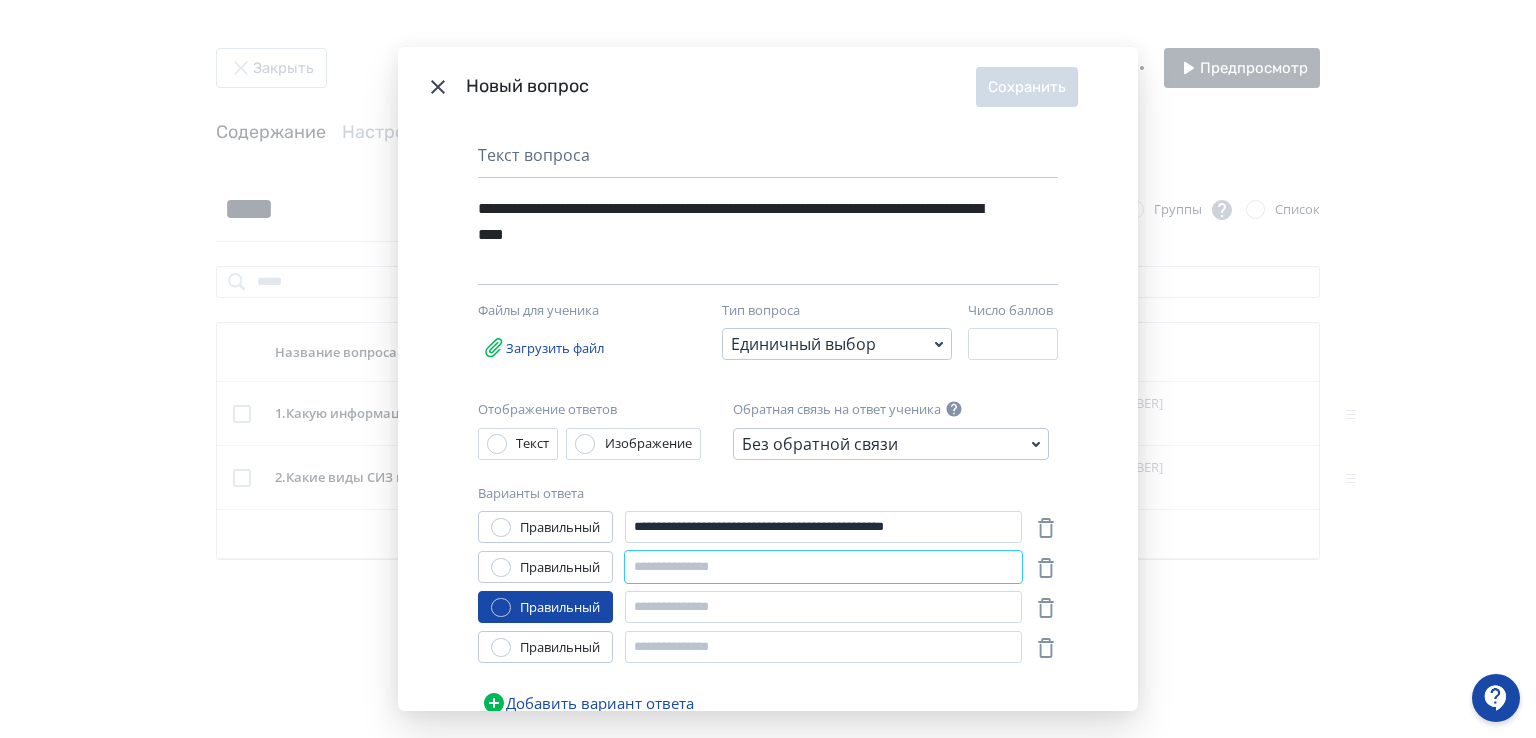 paste on "**********" 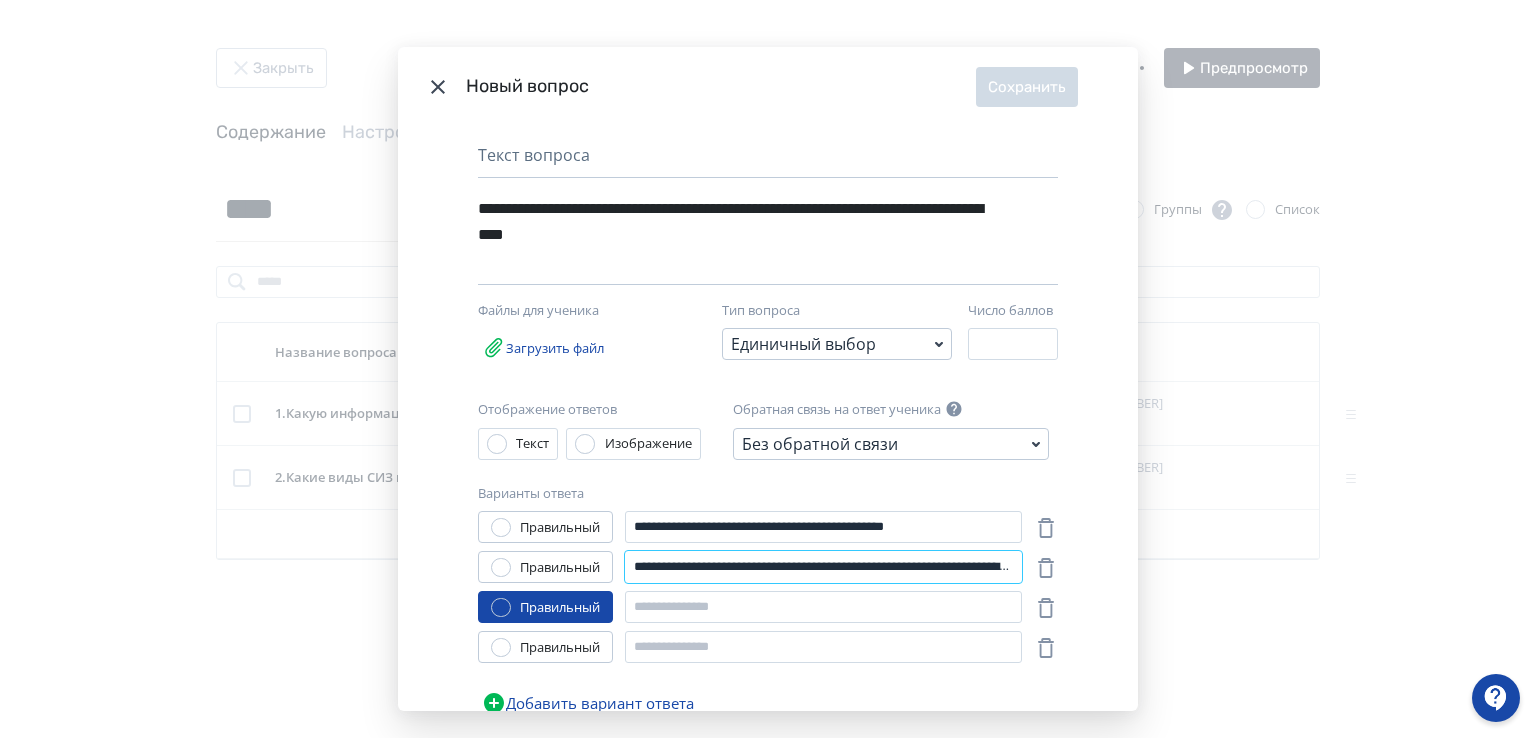 scroll, scrollTop: 0, scrollLeft: 244, axis: horizontal 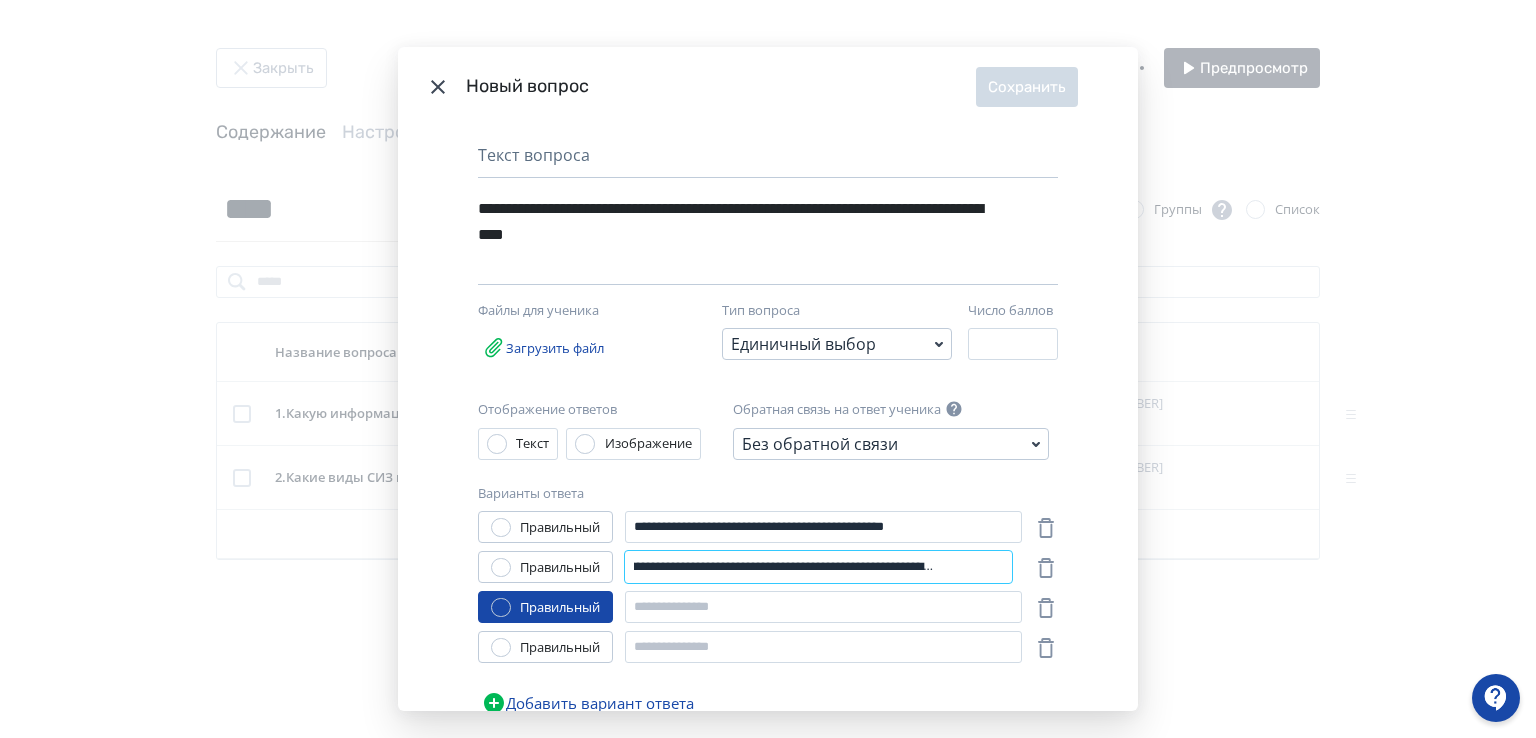 type on "**********" 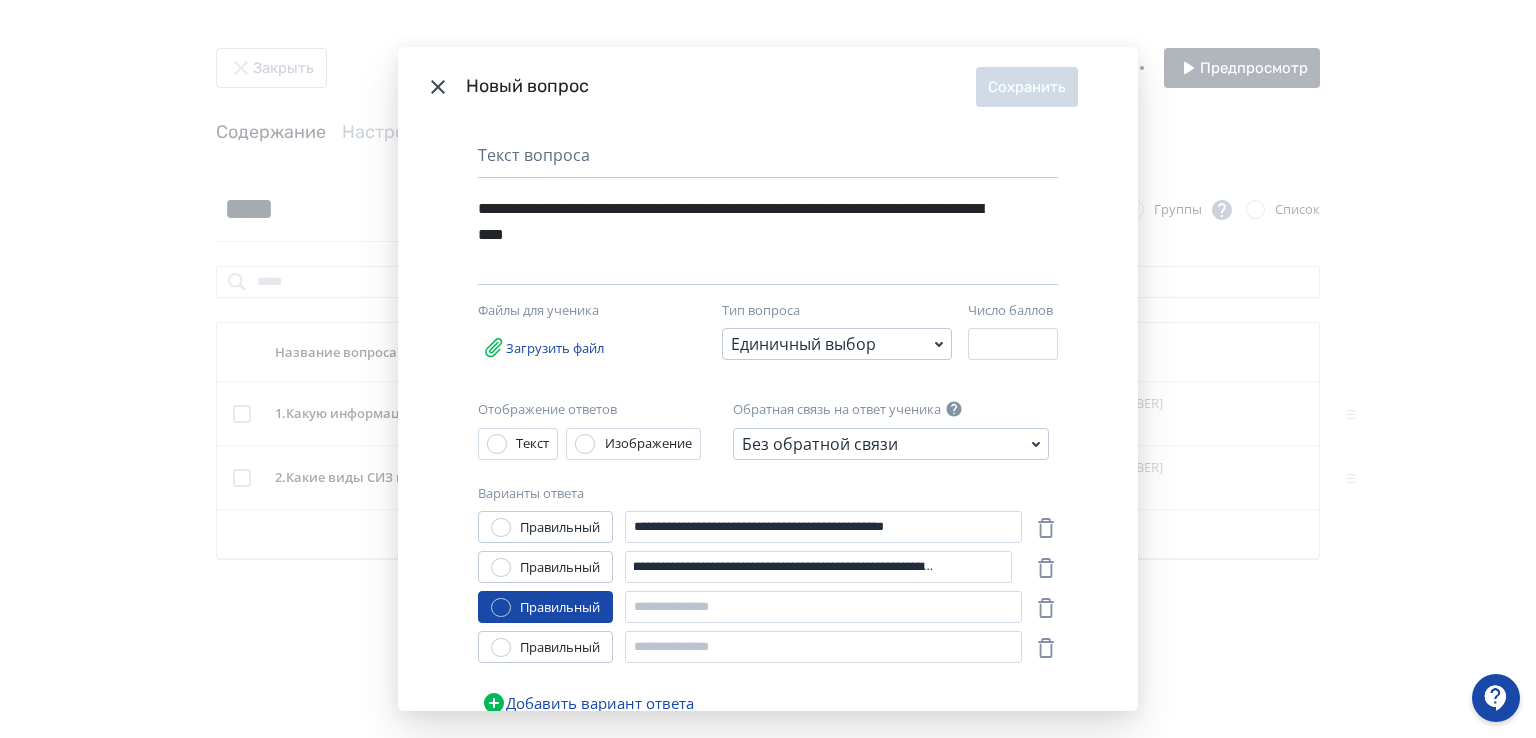 scroll, scrollTop: 0, scrollLeft: 0, axis: both 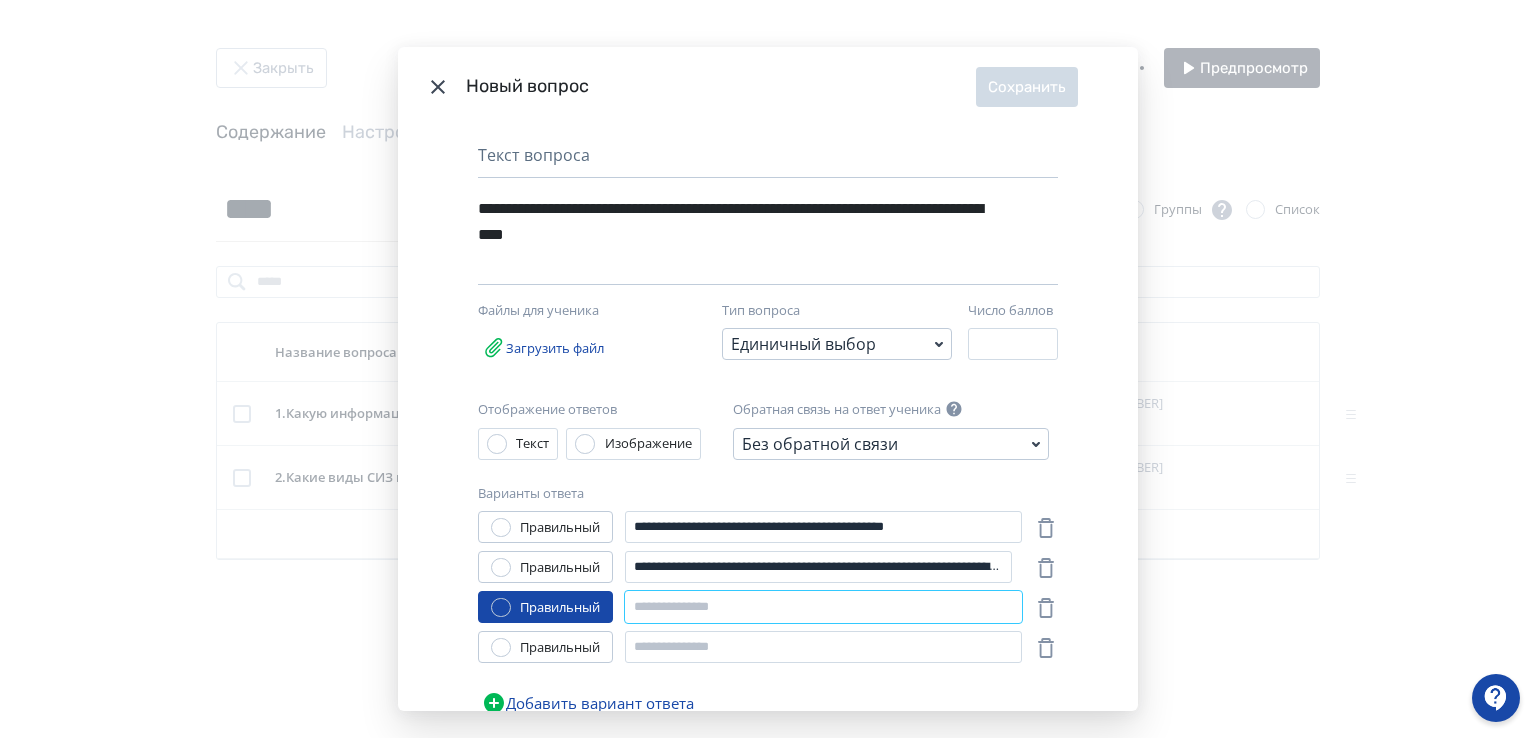 paste on "**********" 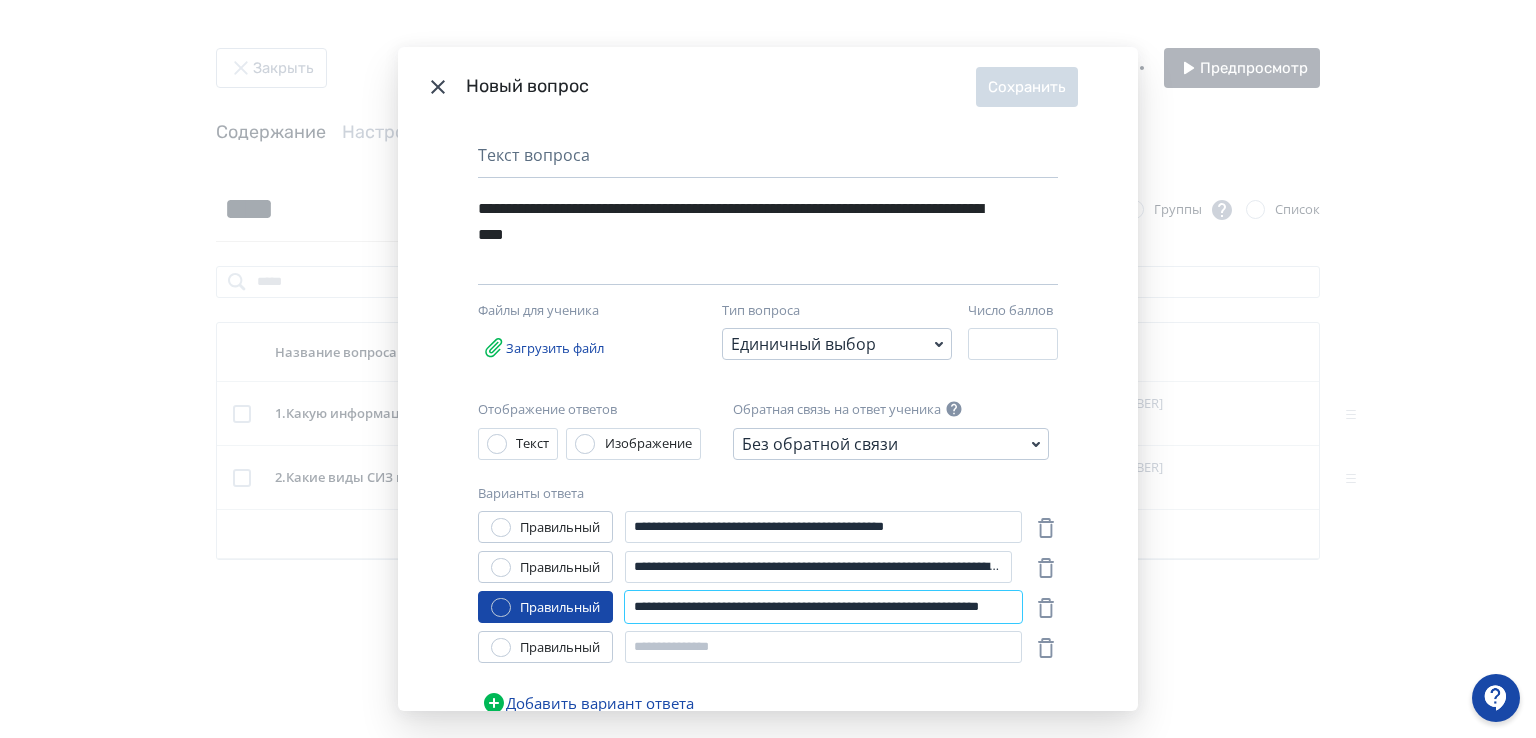 scroll, scrollTop: 0, scrollLeft: 127, axis: horizontal 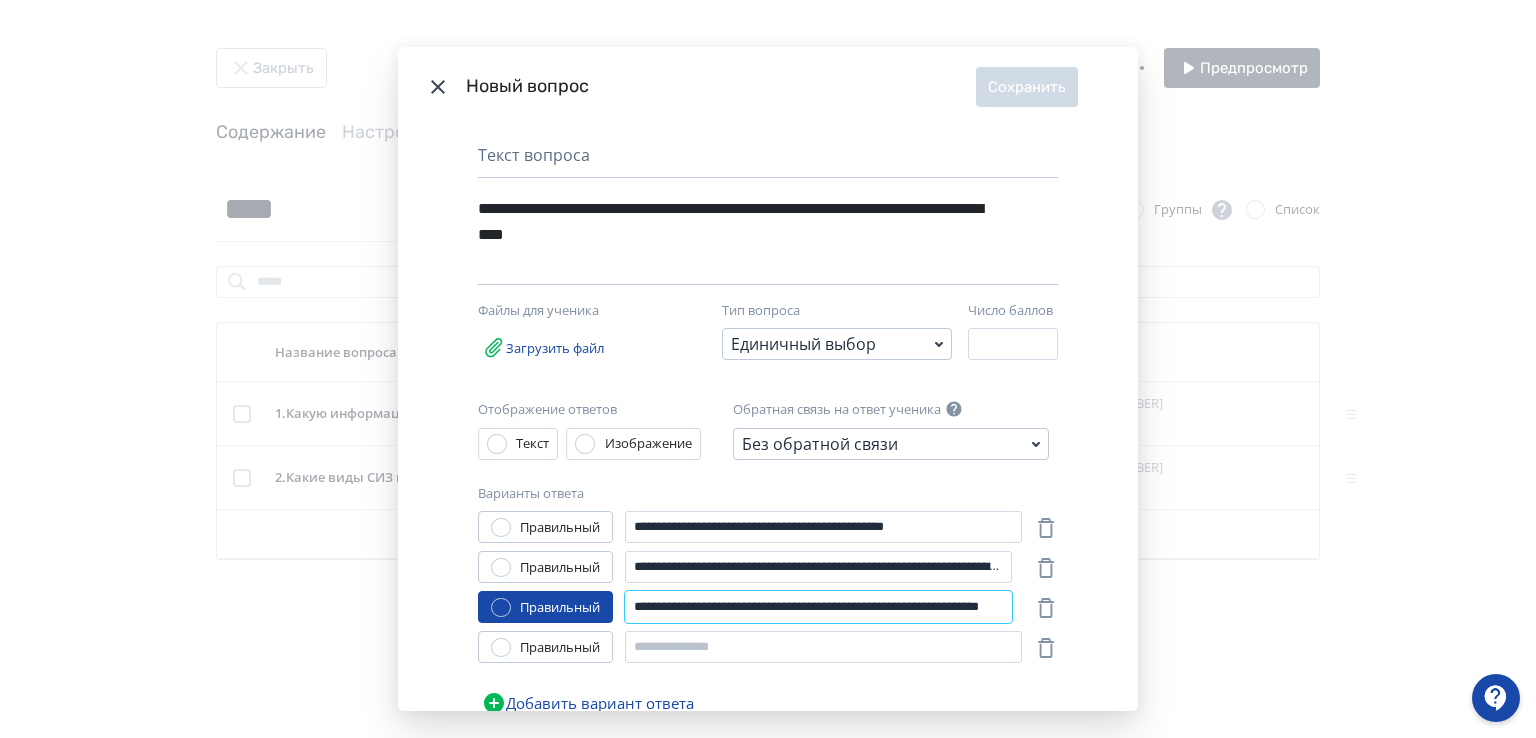 type on "**********" 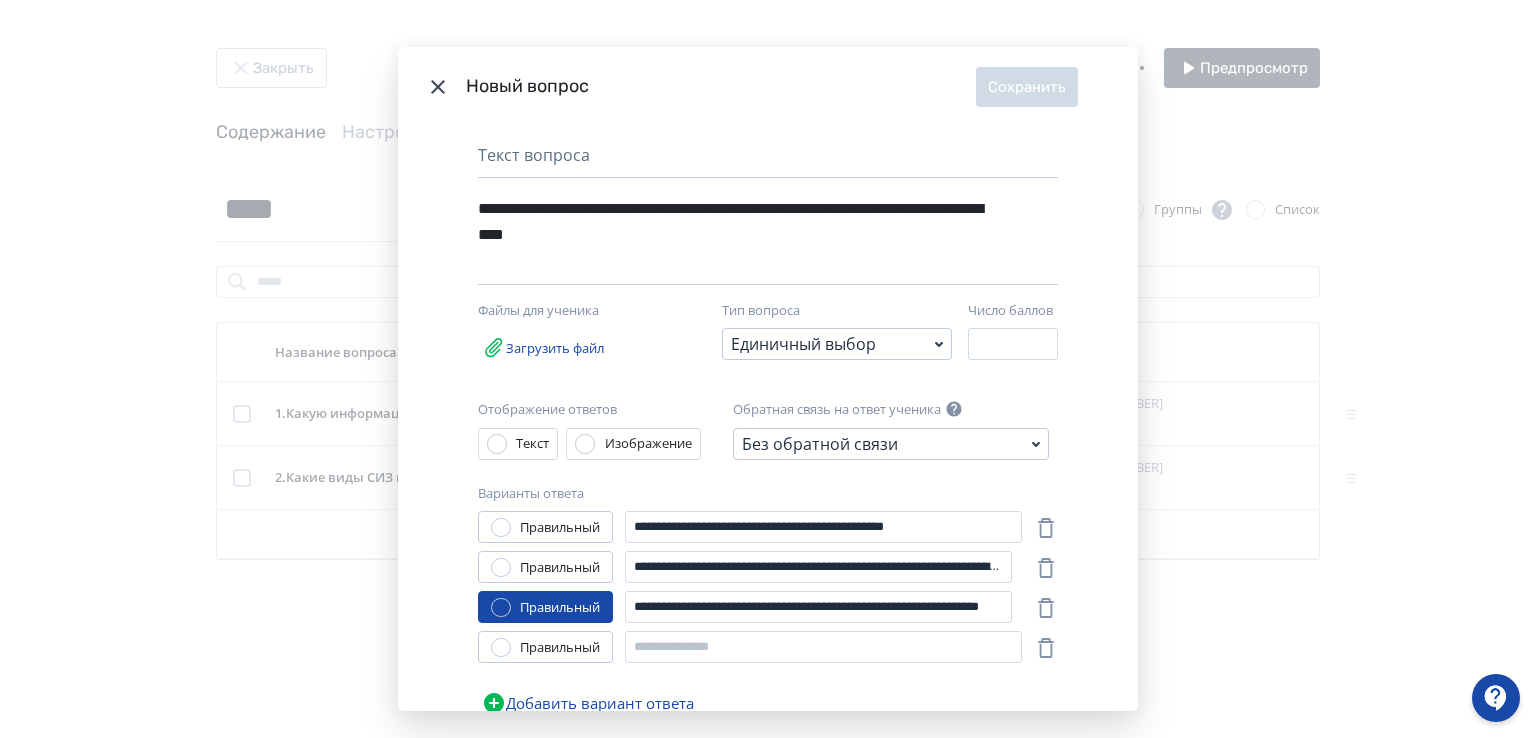 scroll, scrollTop: 0, scrollLeft: 0, axis: both 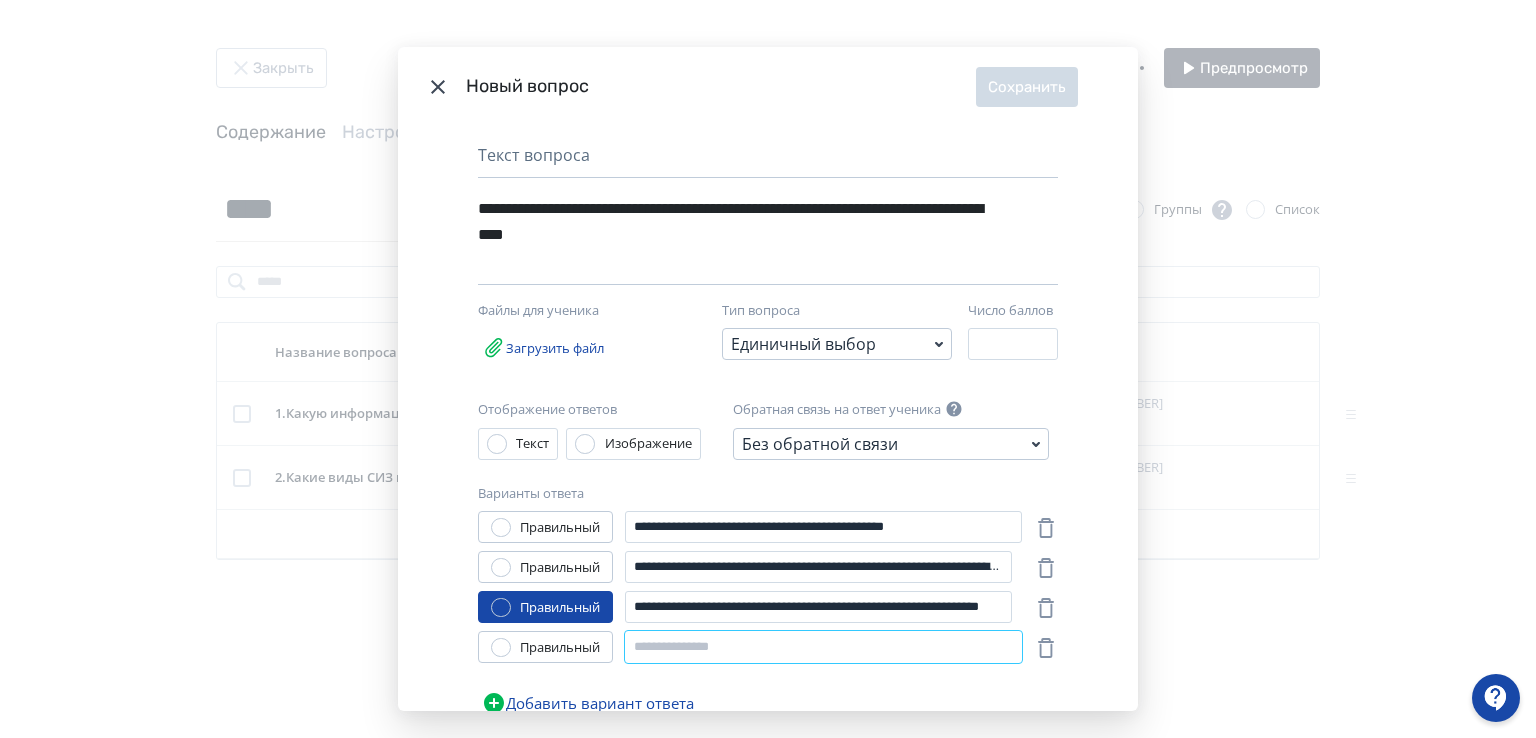 paste on "**********" 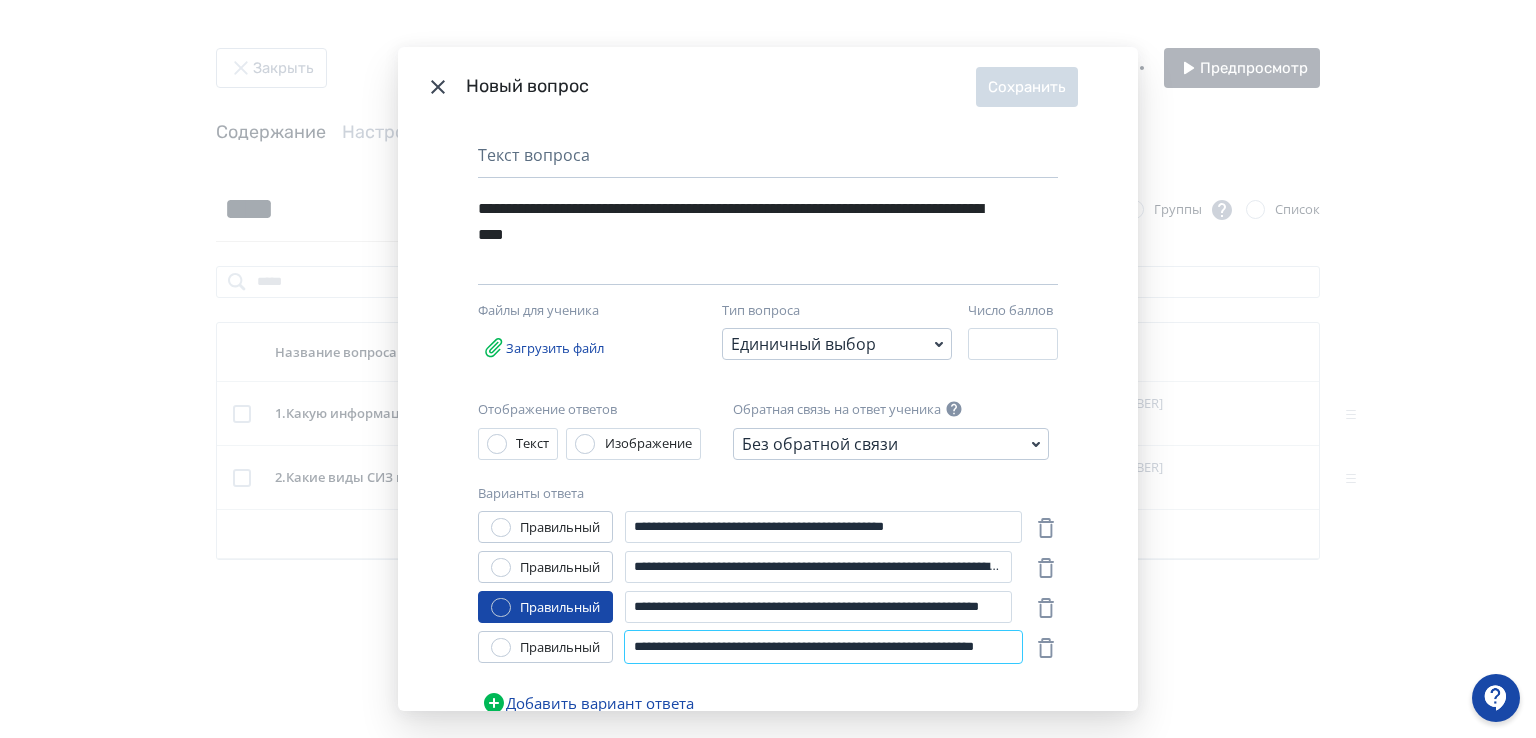 scroll, scrollTop: 0, scrollLeft: 108, axis: horizontal 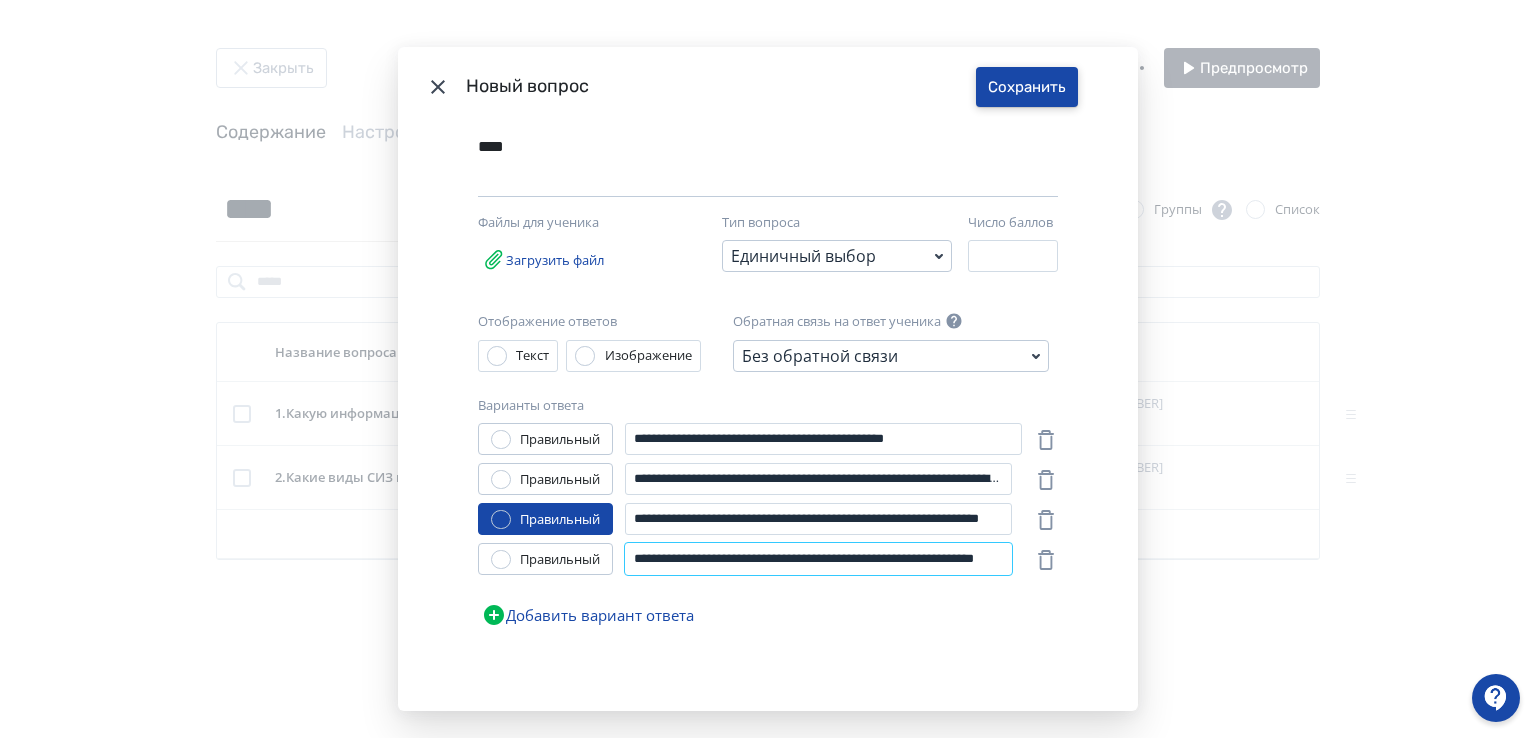 type on "**********" 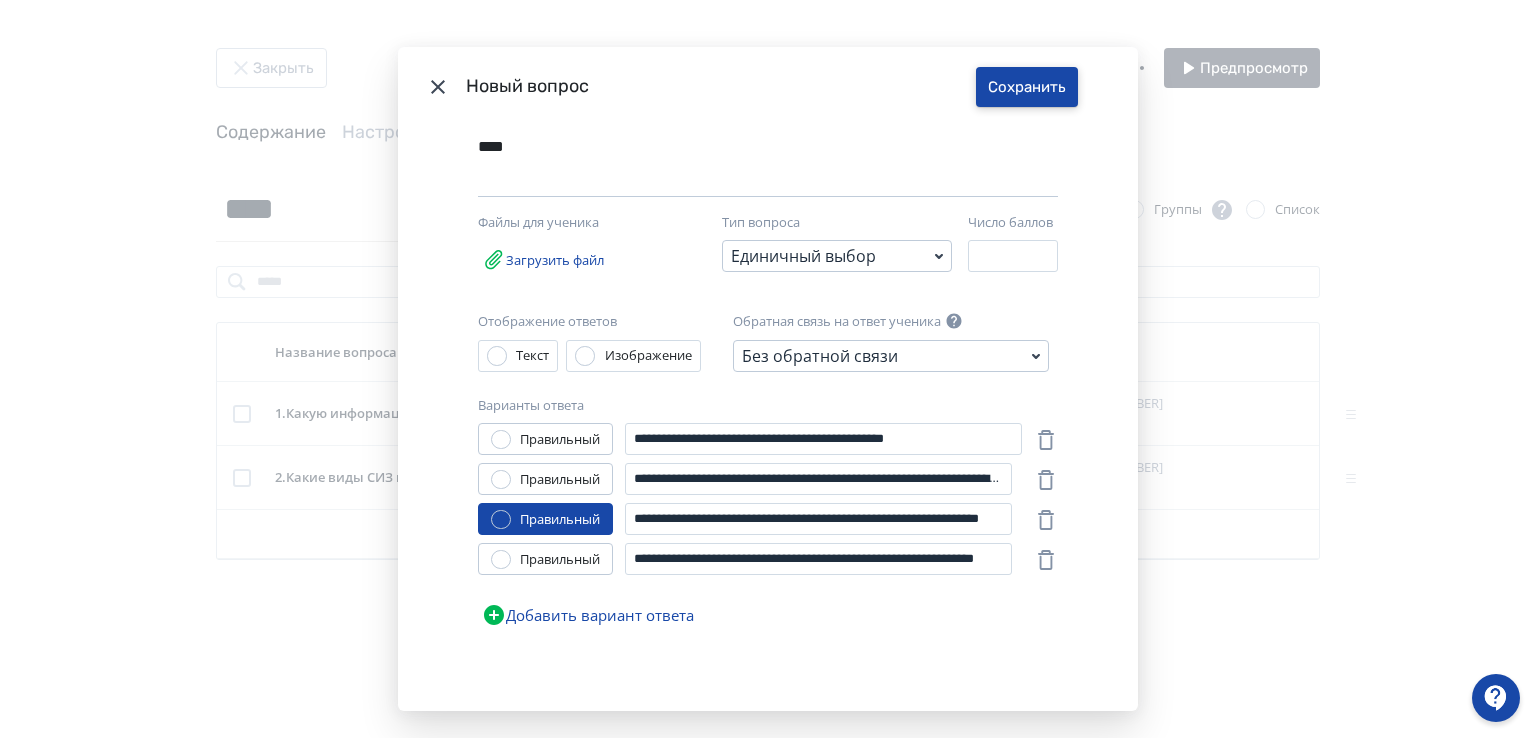 scroll, scrollTop: 0, scrollLeft: 0, axis: both 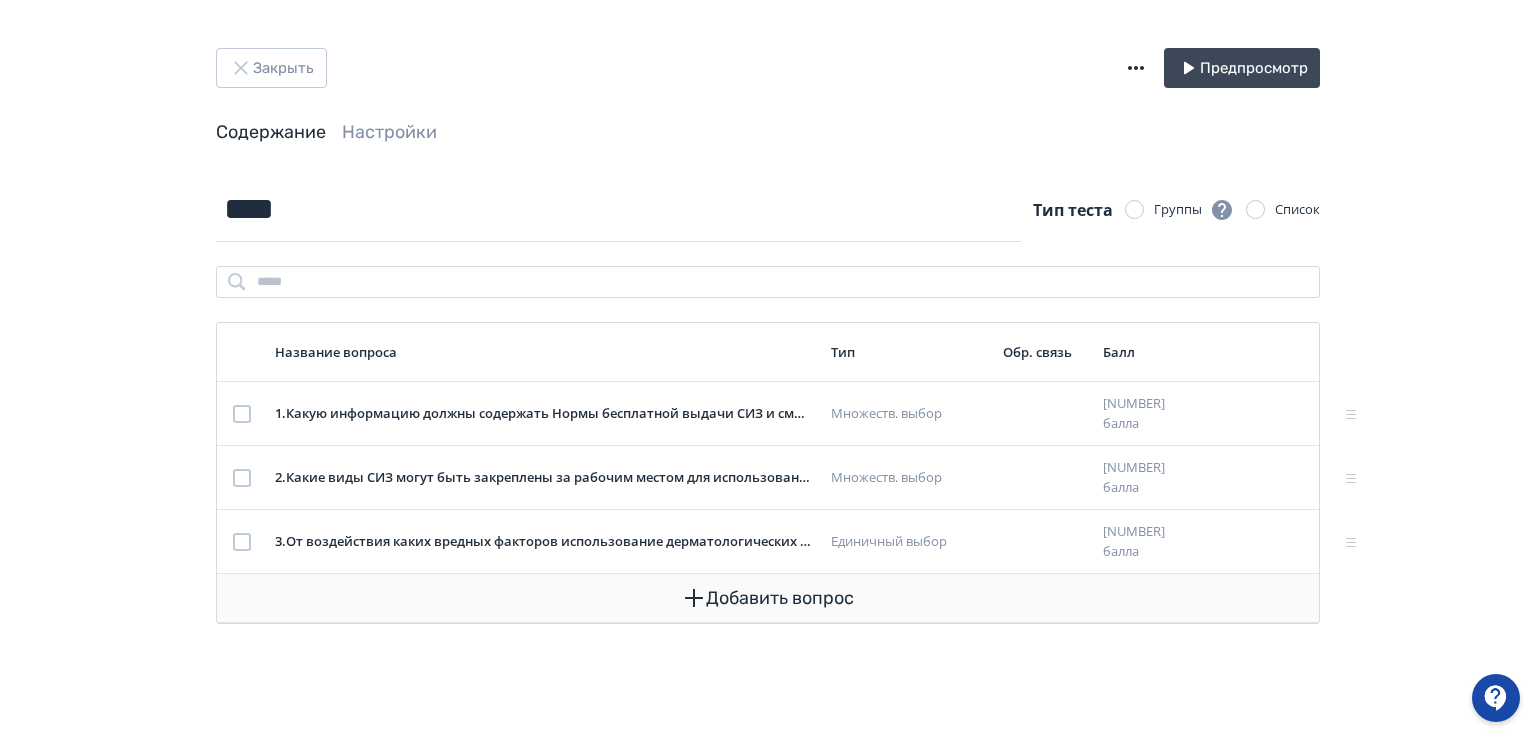 click 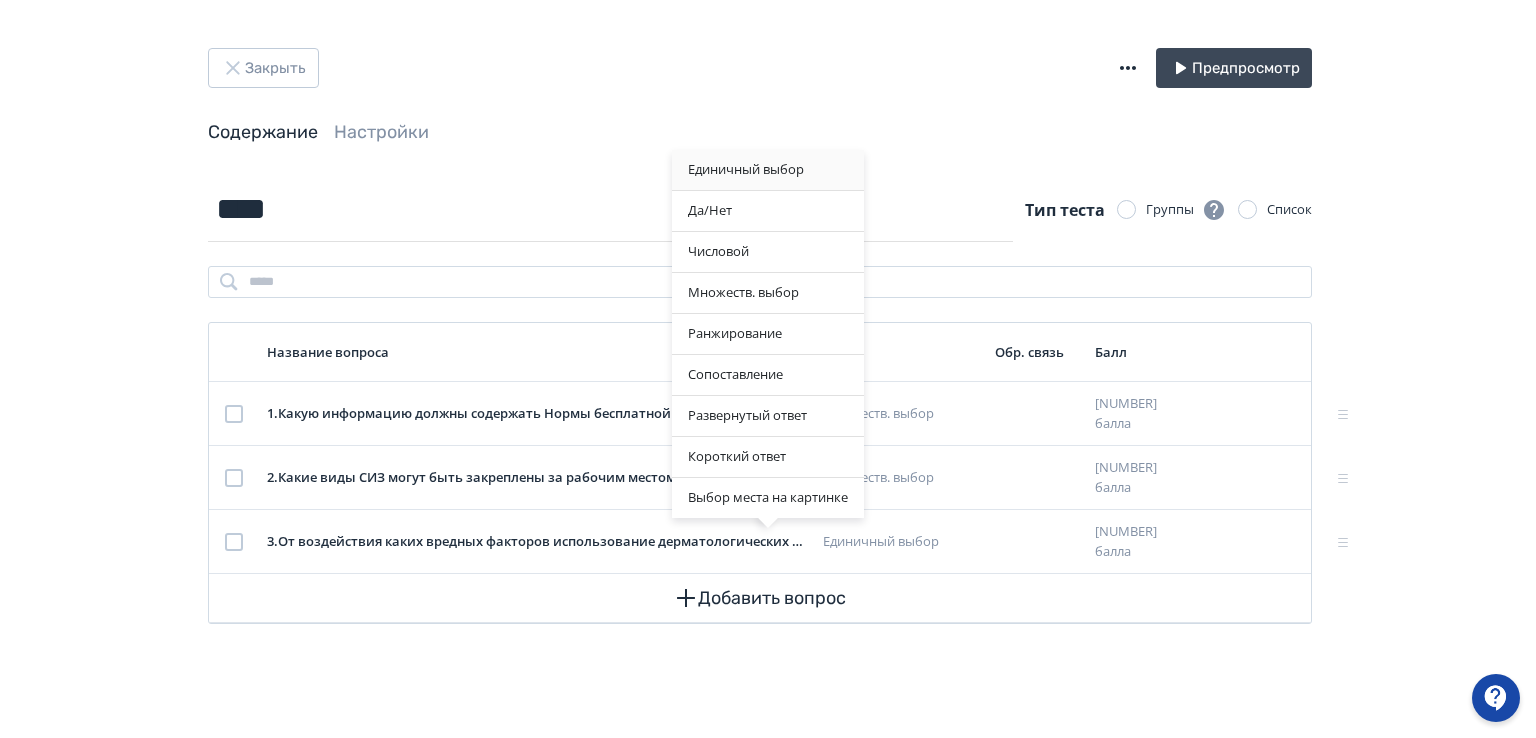 click on "Единичный выбор" at bounding box center (768, 170) 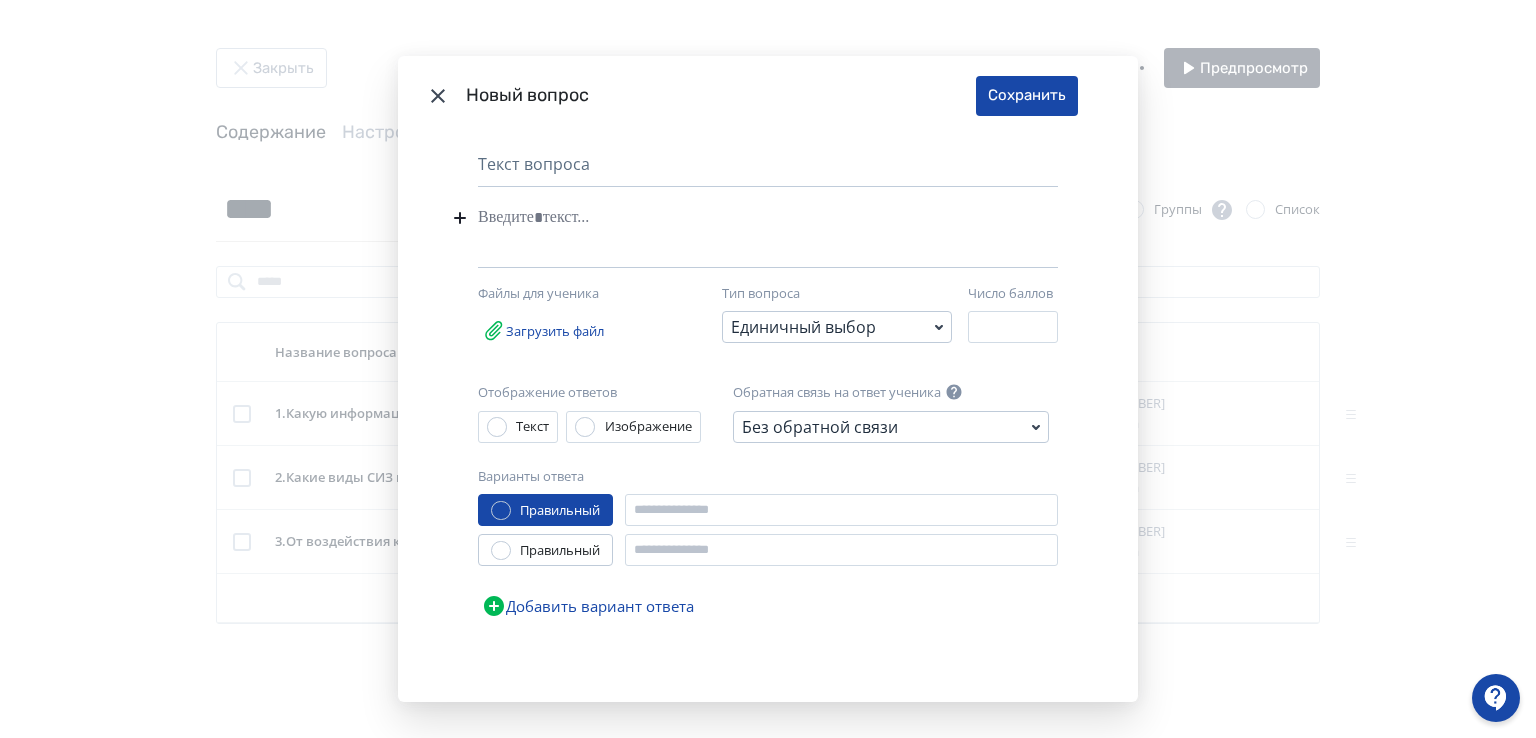 paste 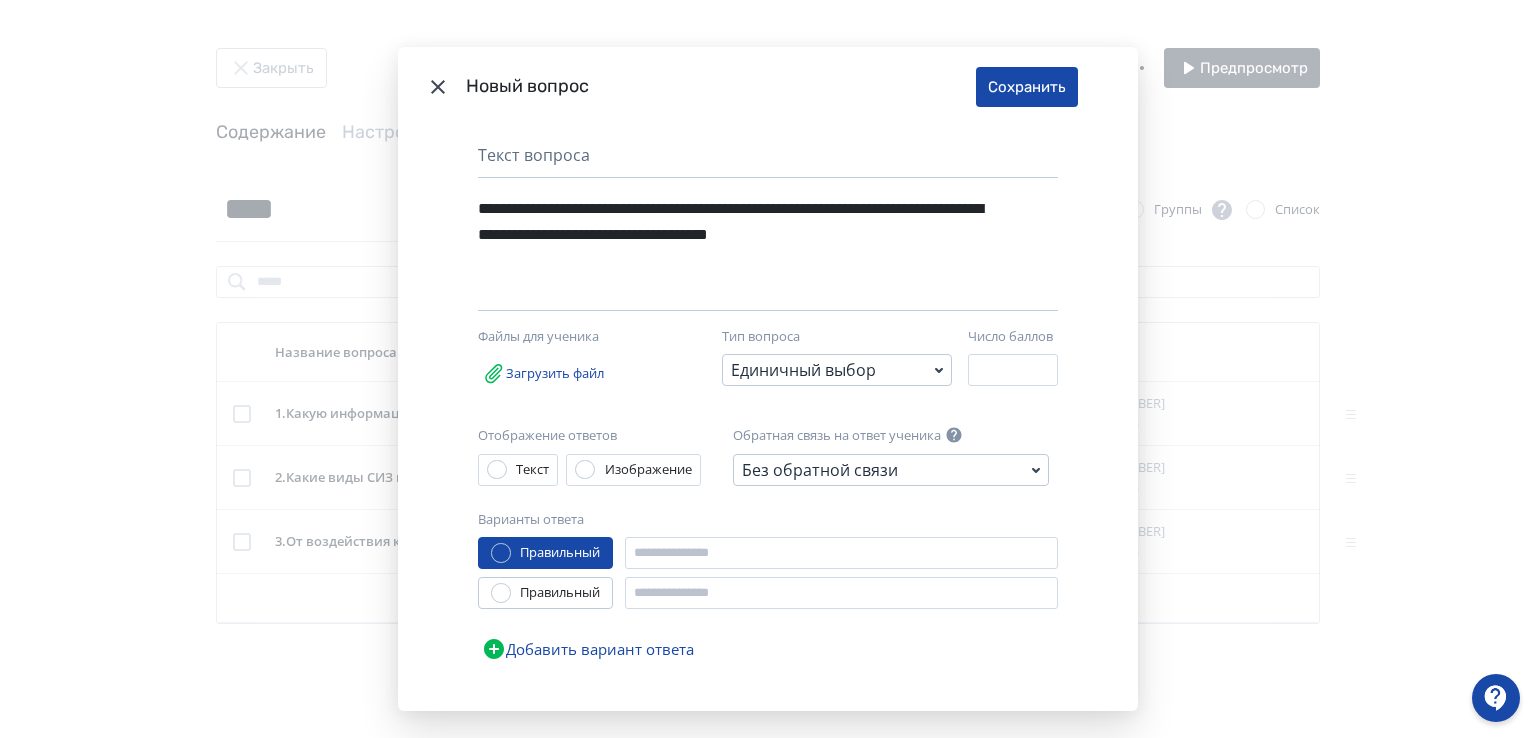 click 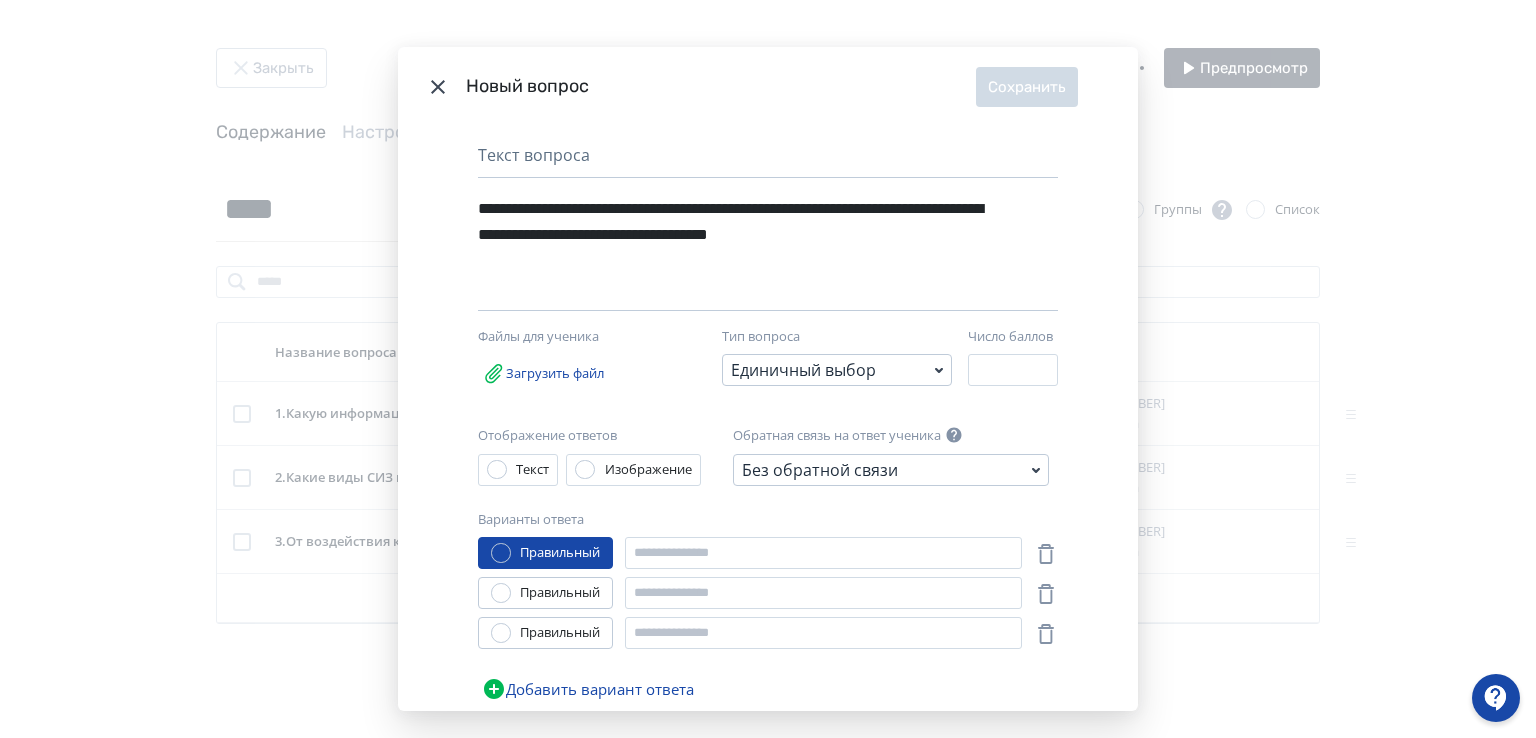 click 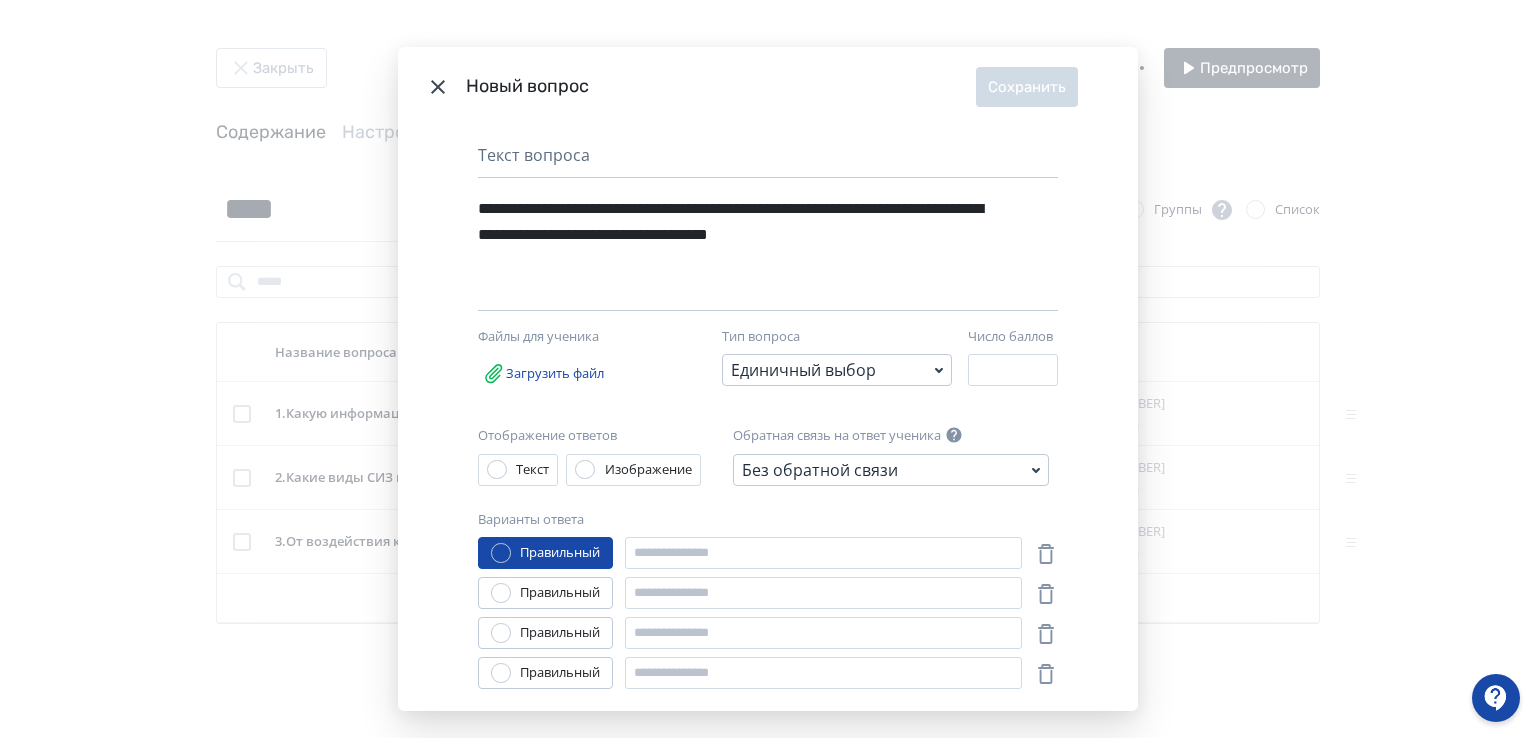 click at bounding box center (501, 593) 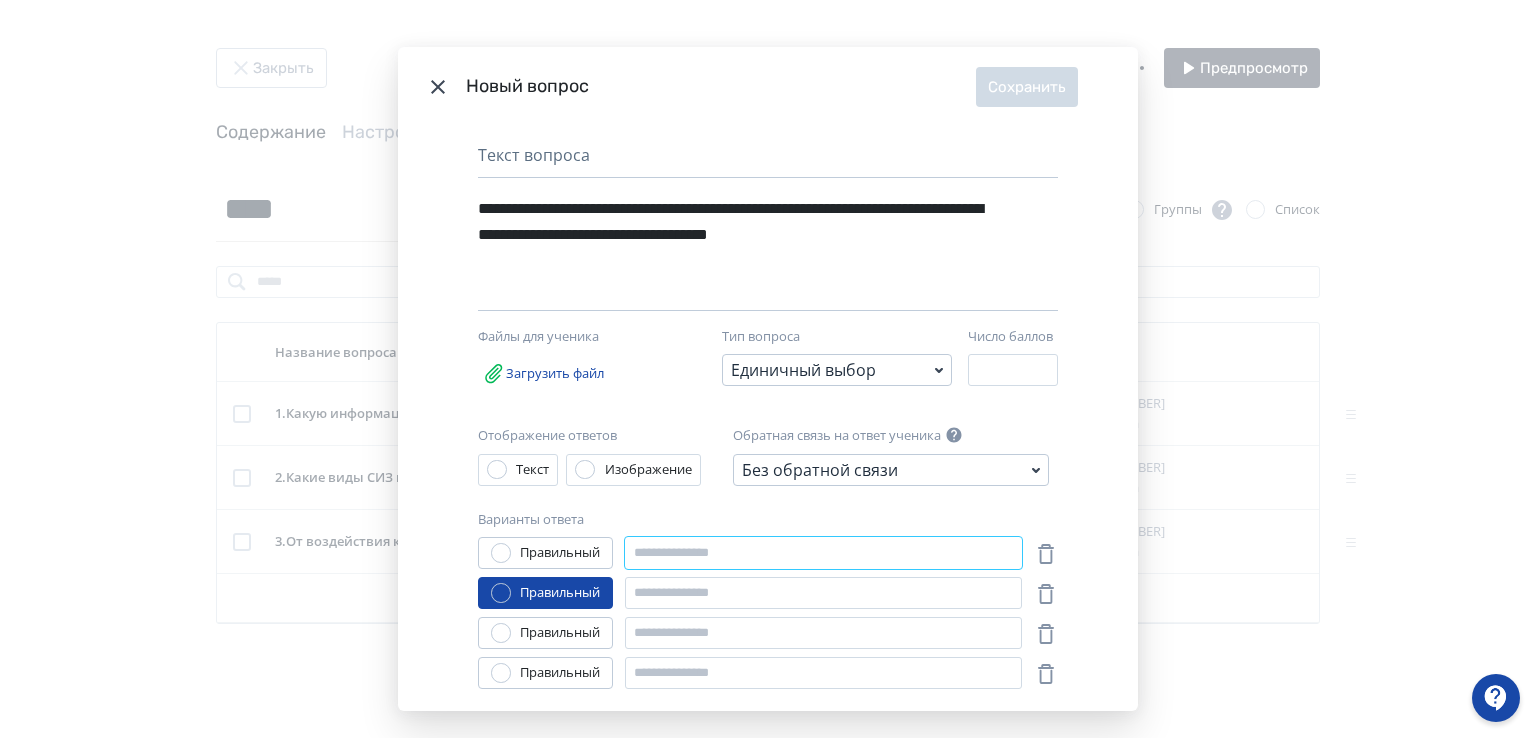 paste on "**********" 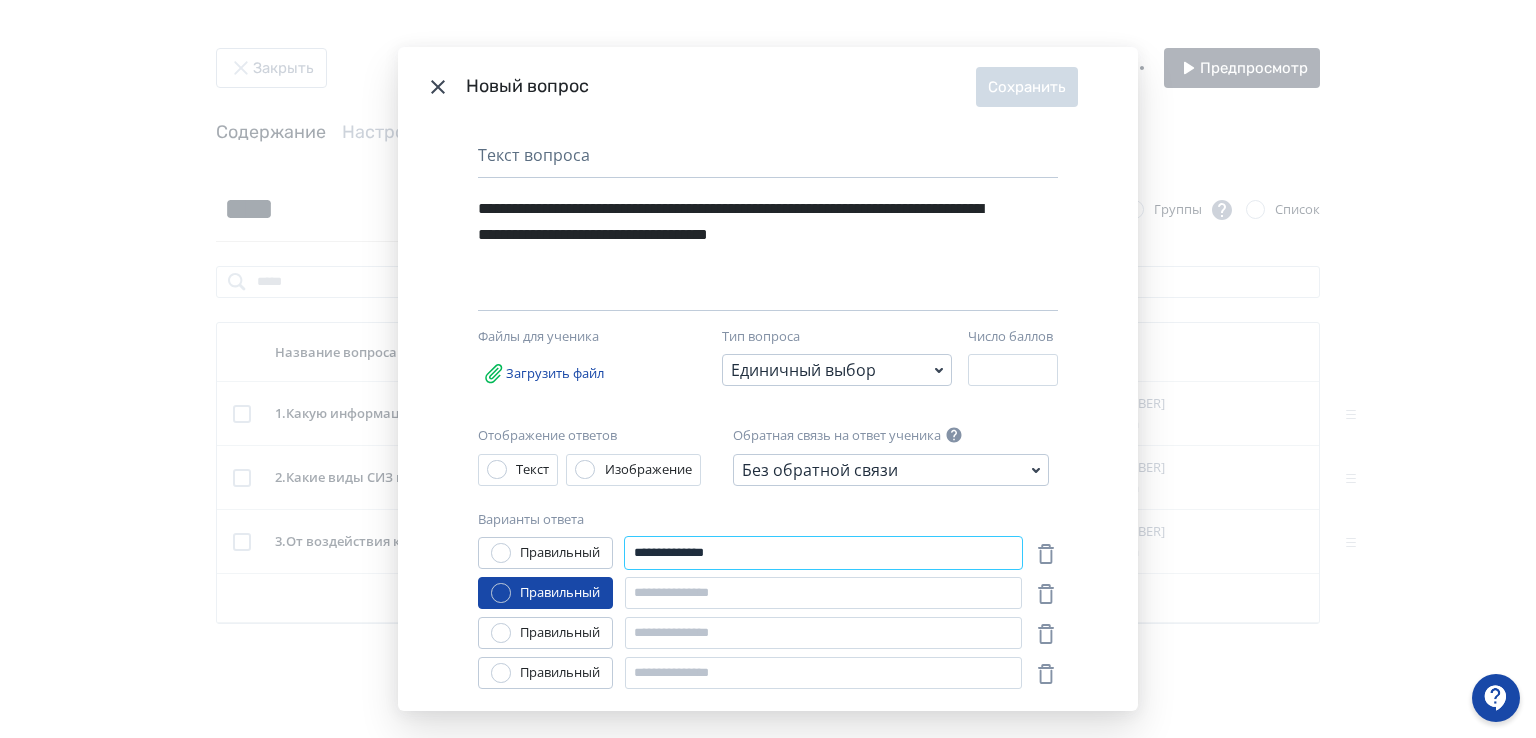 type on "**********" 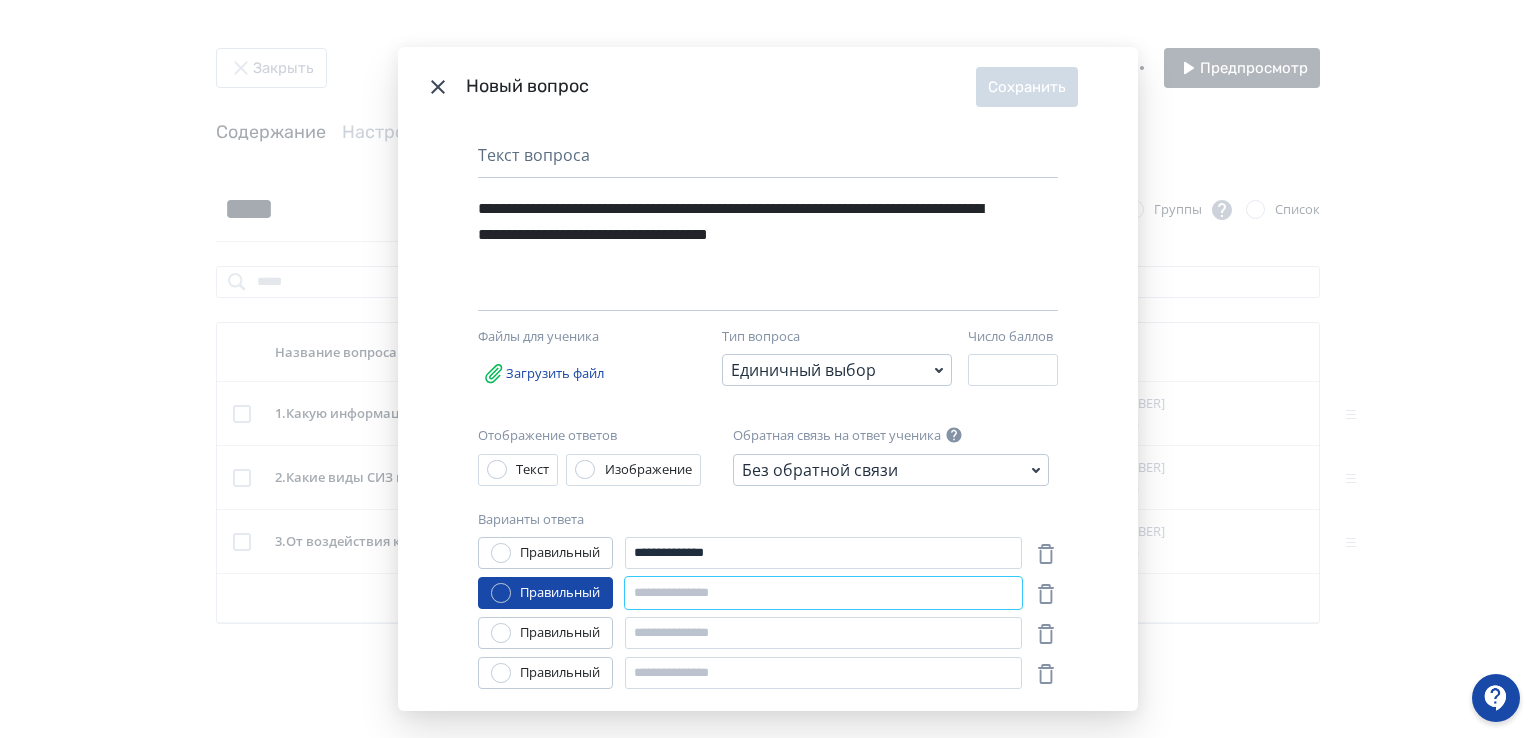 paste on "**********" 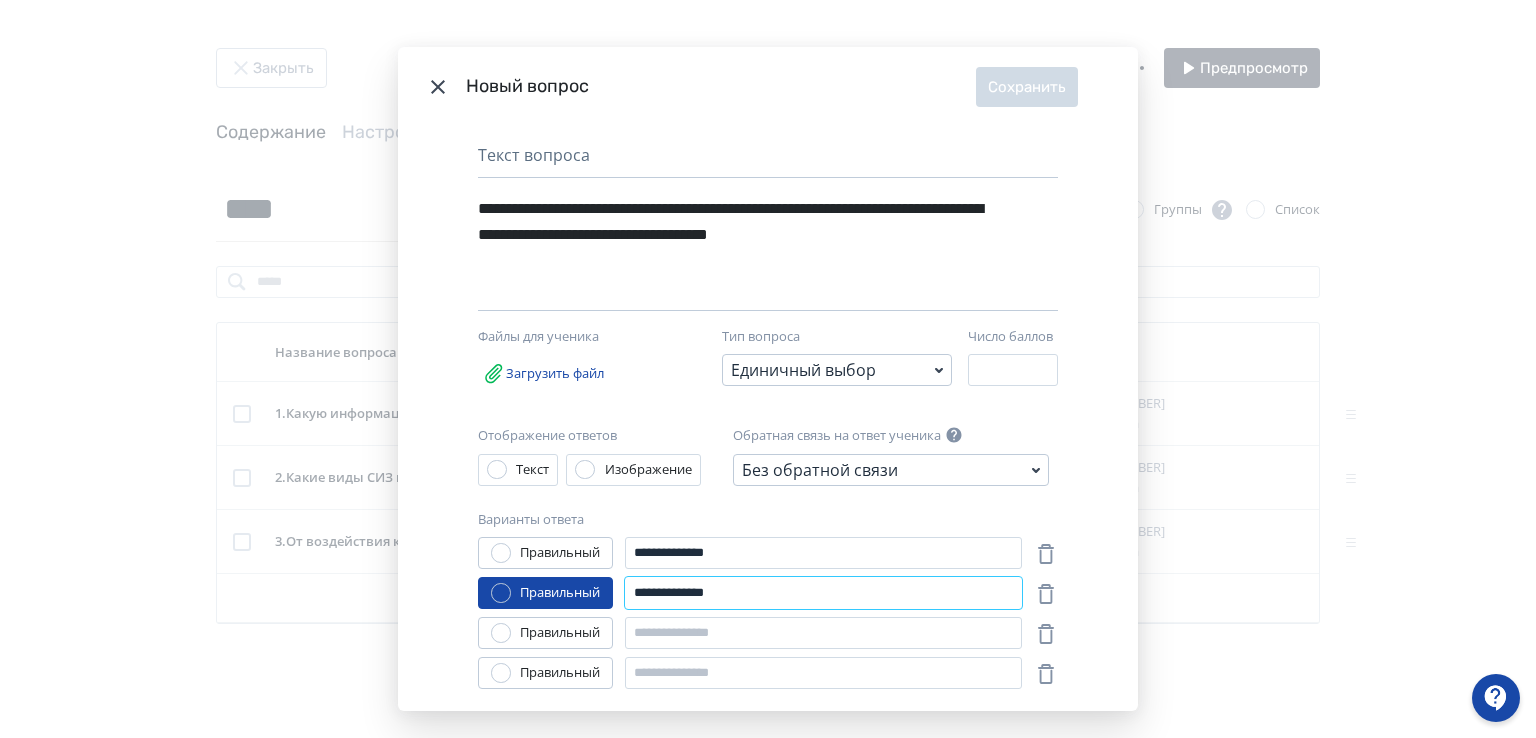 type on "**********" 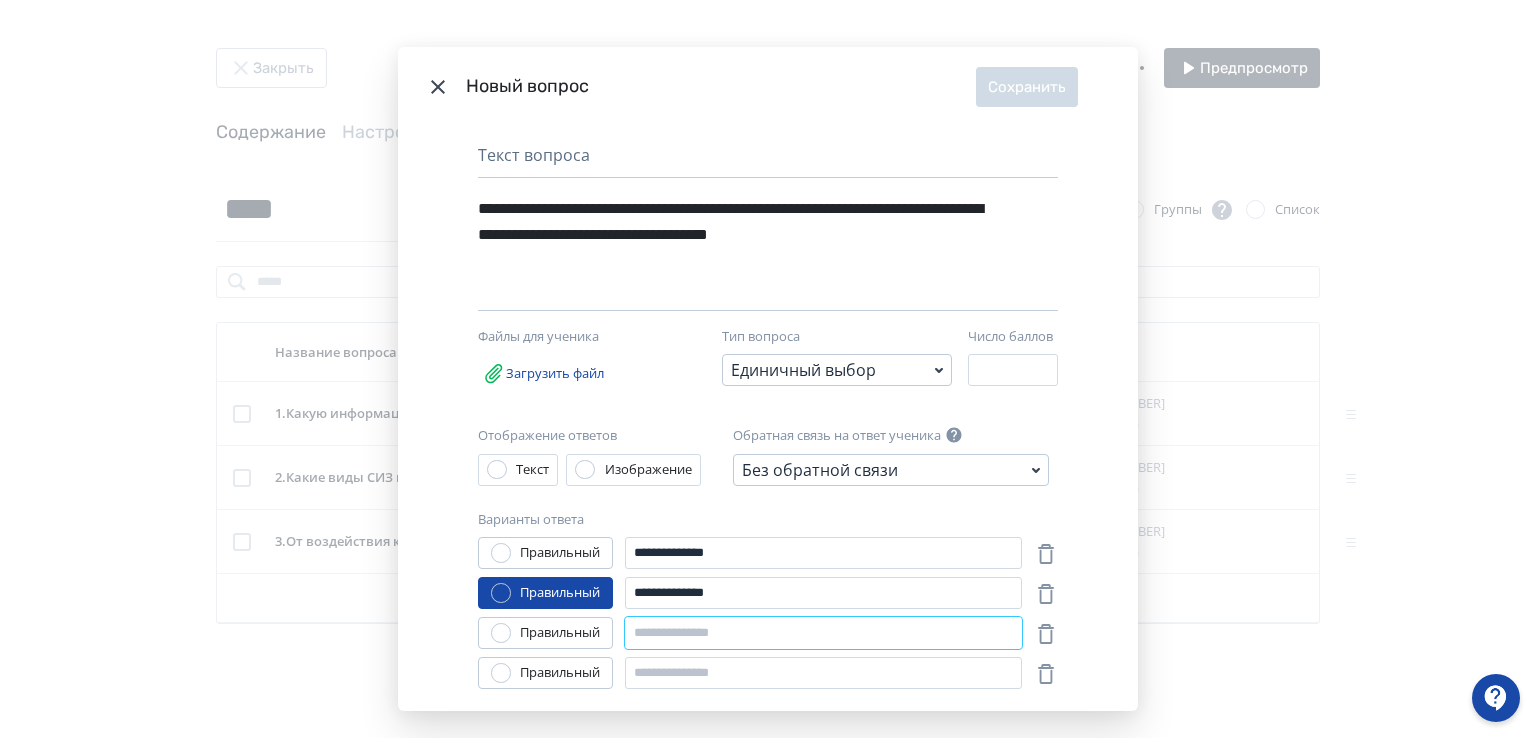 paste on "**********" 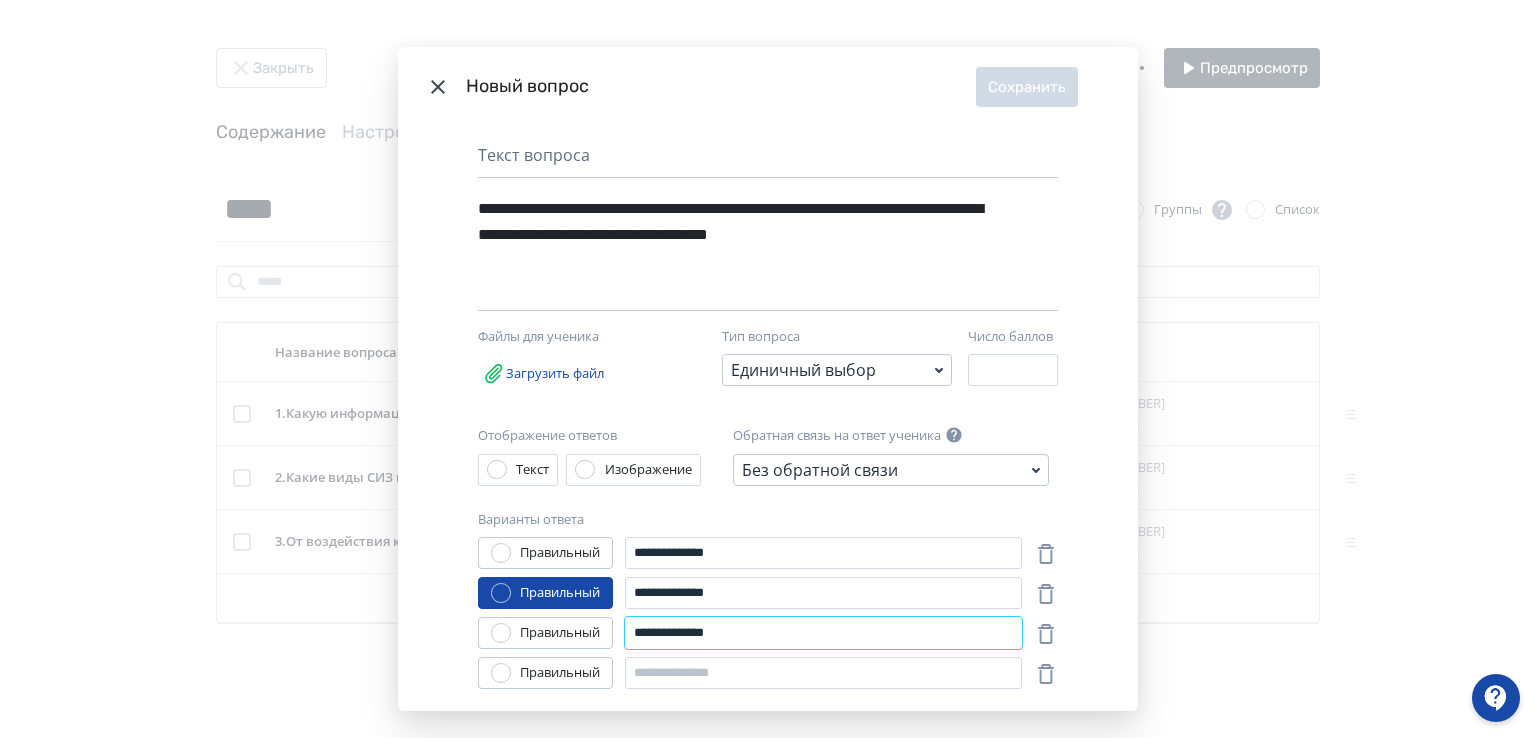 type on "**********" 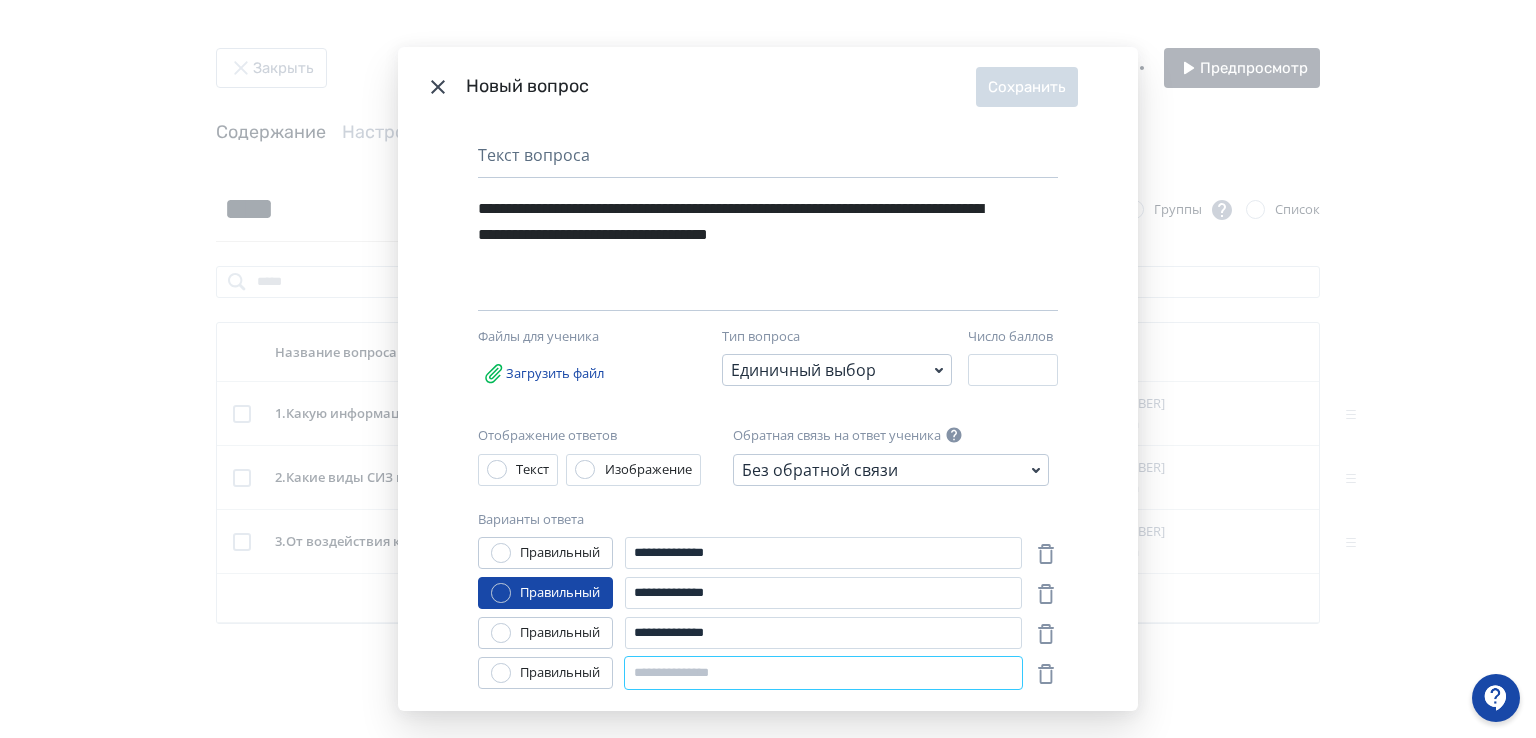 paste on "**********" 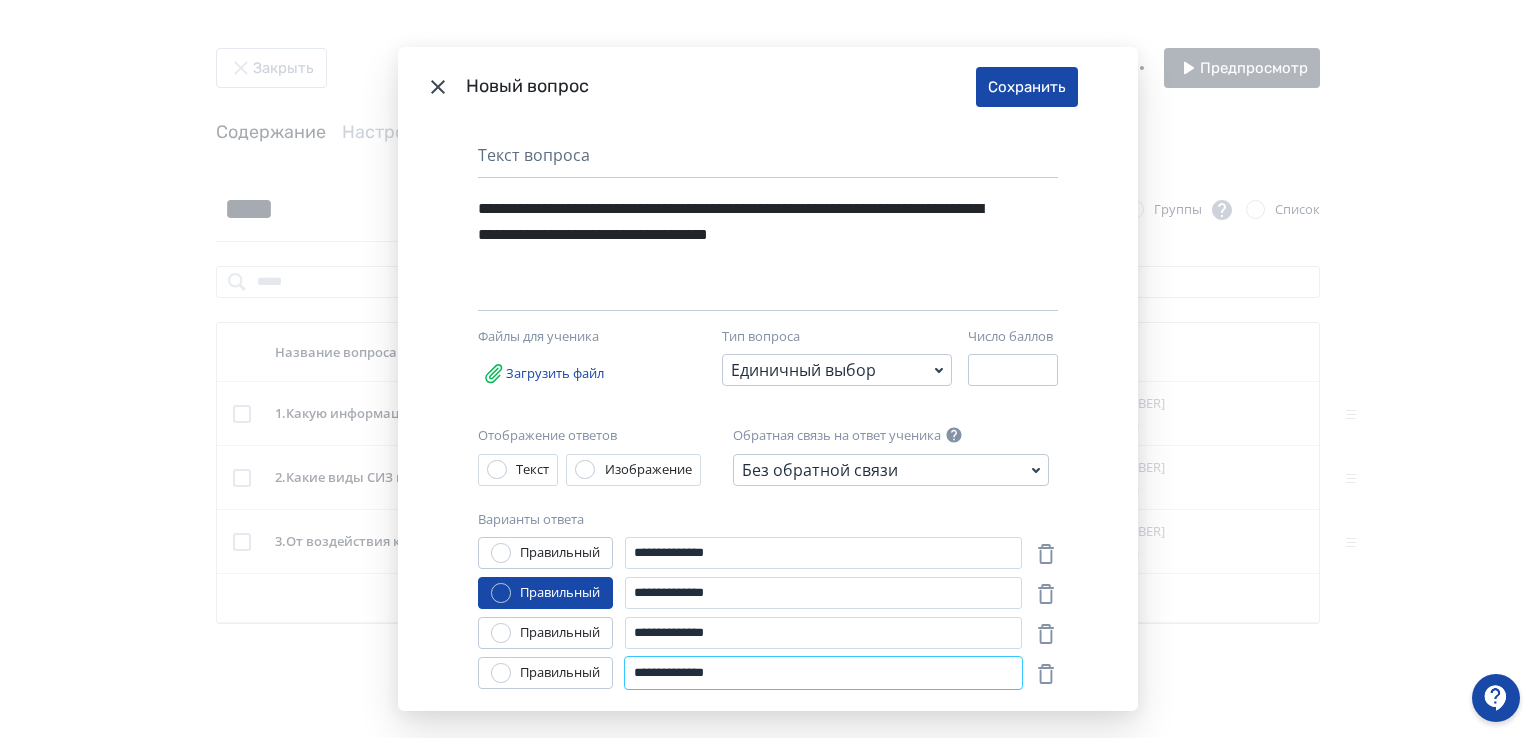 type on "**********" 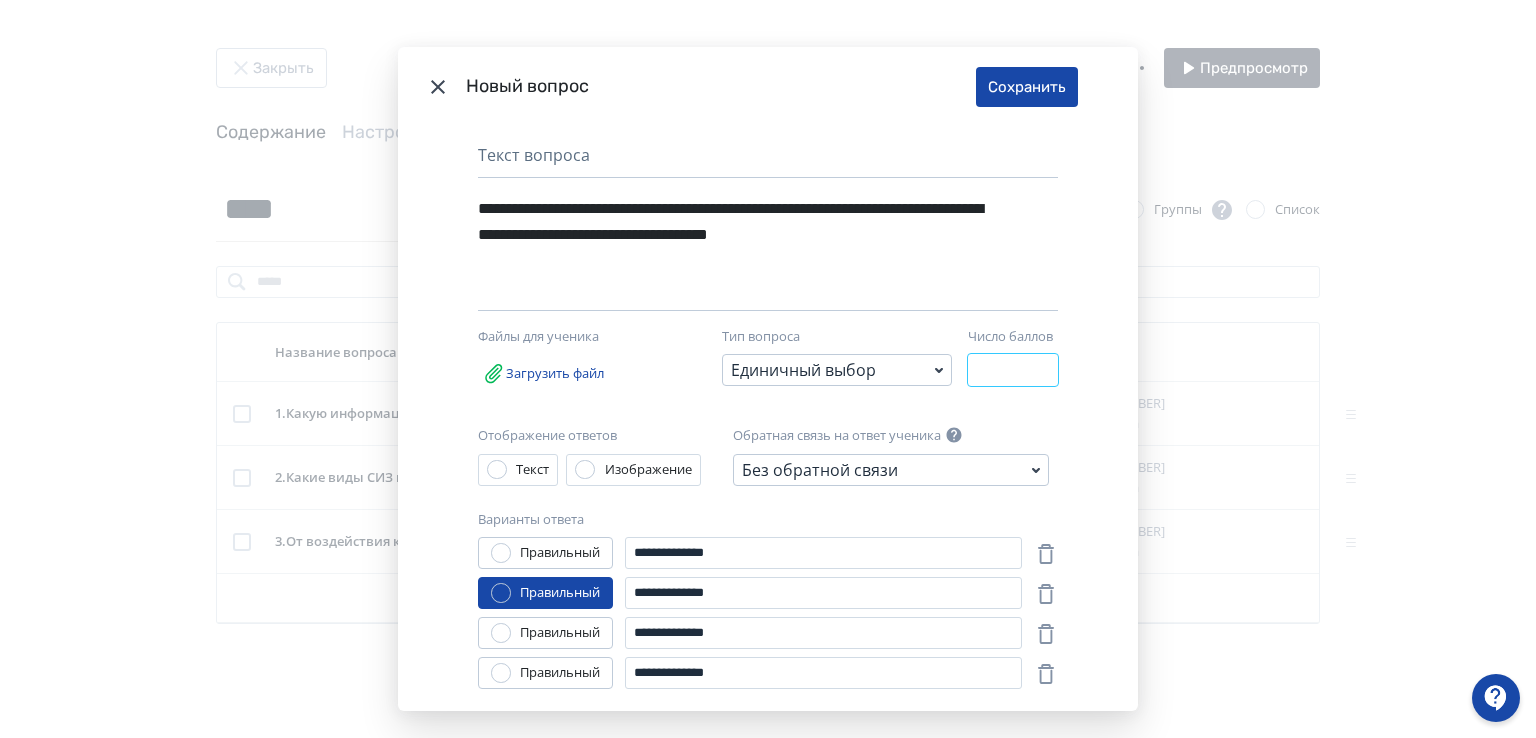 drag, startPoint x: 993, startPoint y: 363, endPoint x: 945, endPoint y: 373, distance: 49.0306 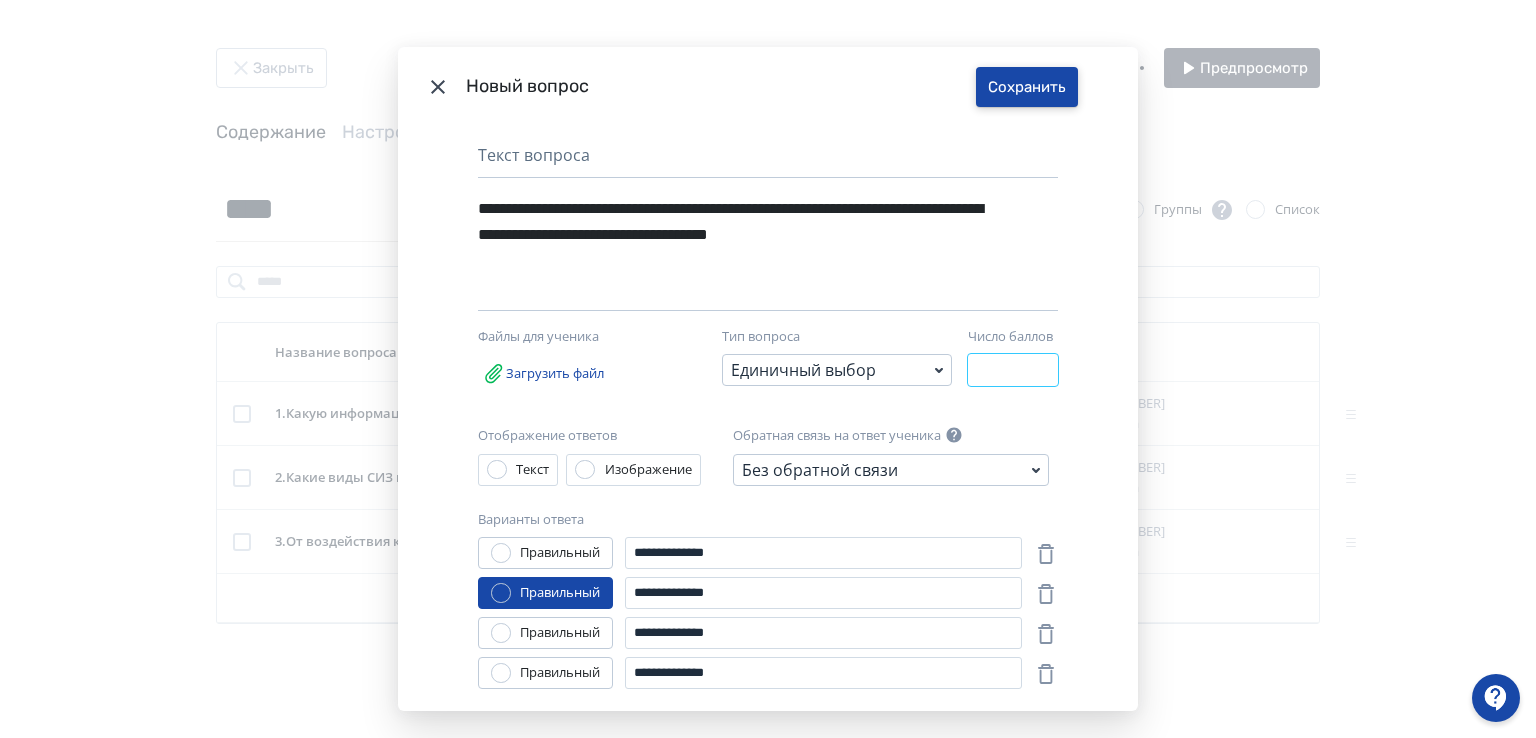 type on "*" 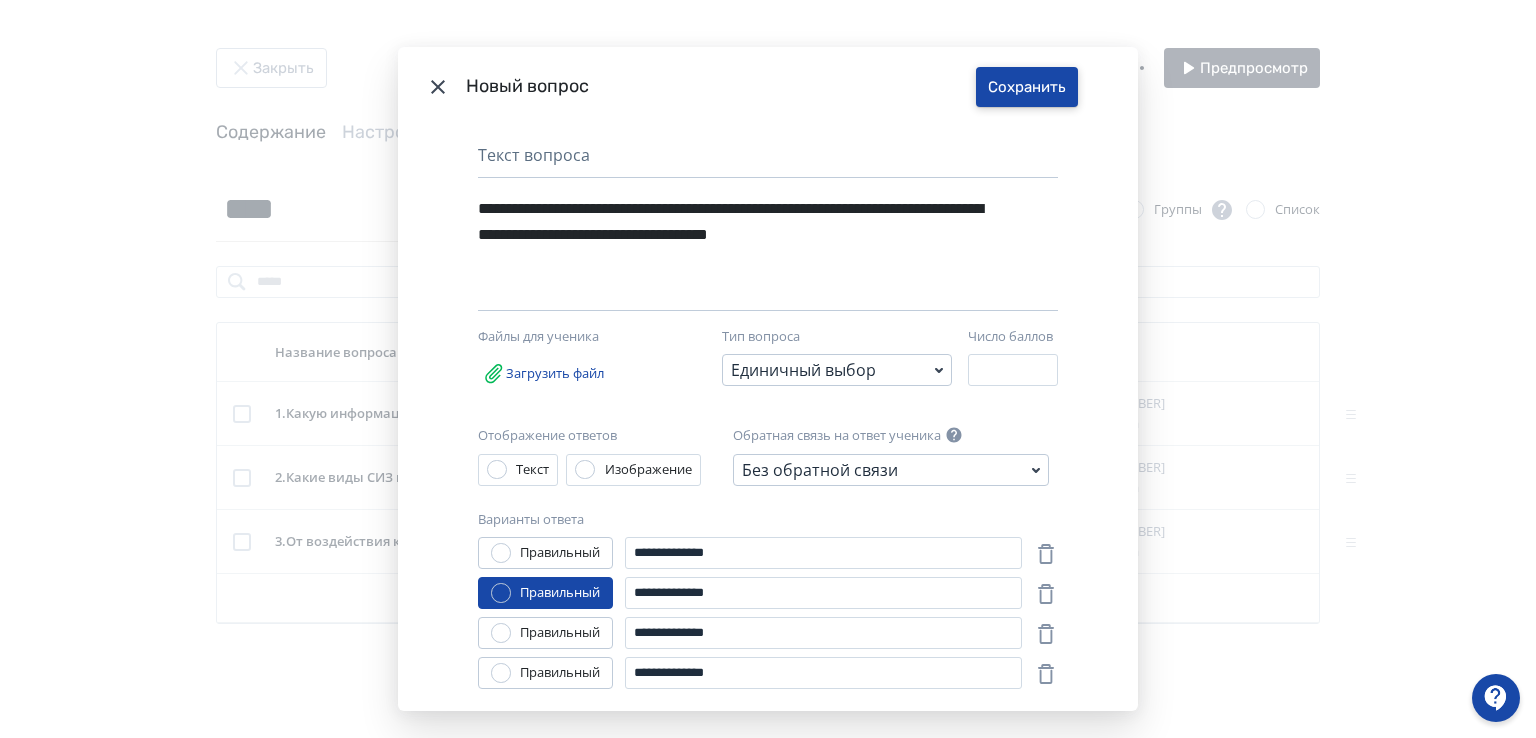 click on "Сохранить" at bounding box center (1027, 87) 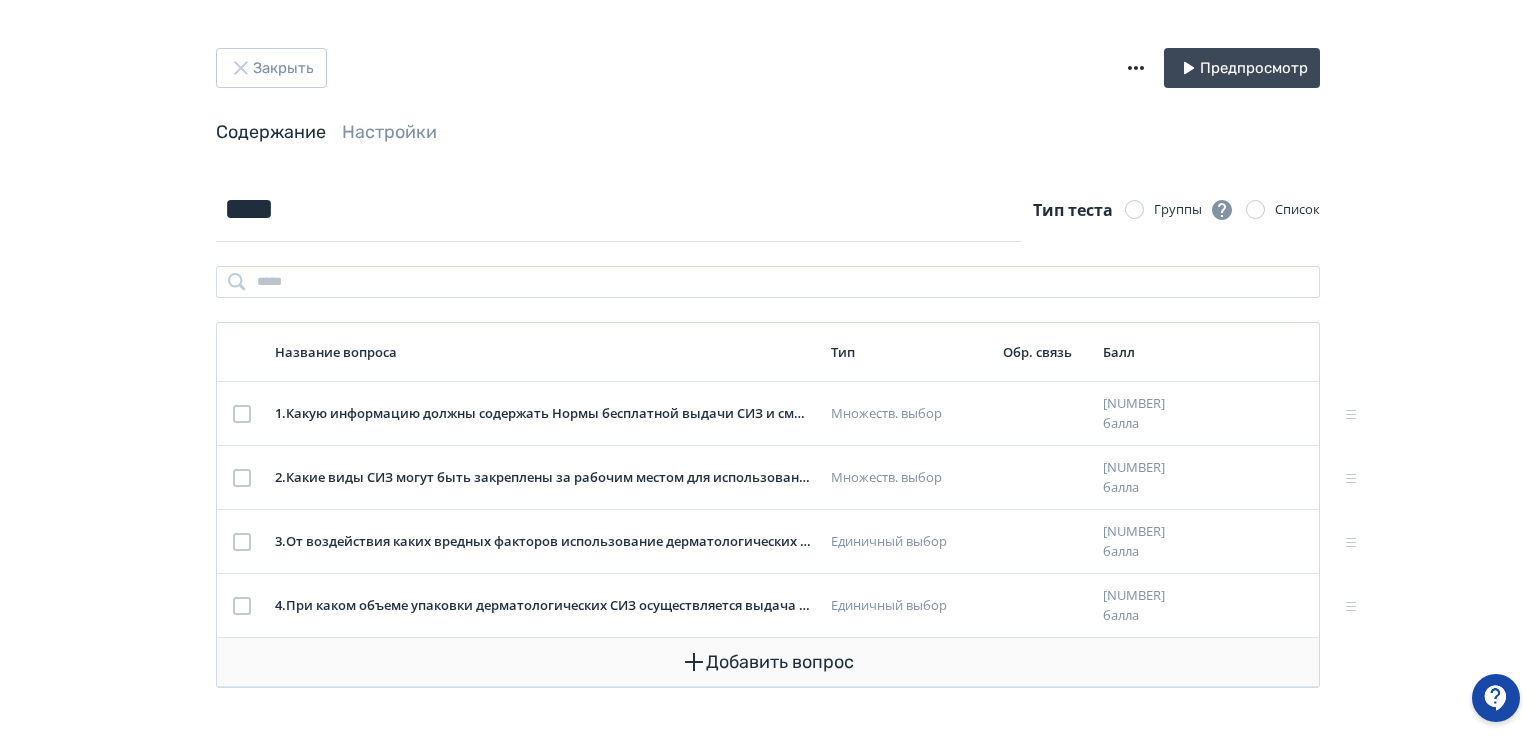 click on "Добавить вопрос" at bounding box center (768, 662) 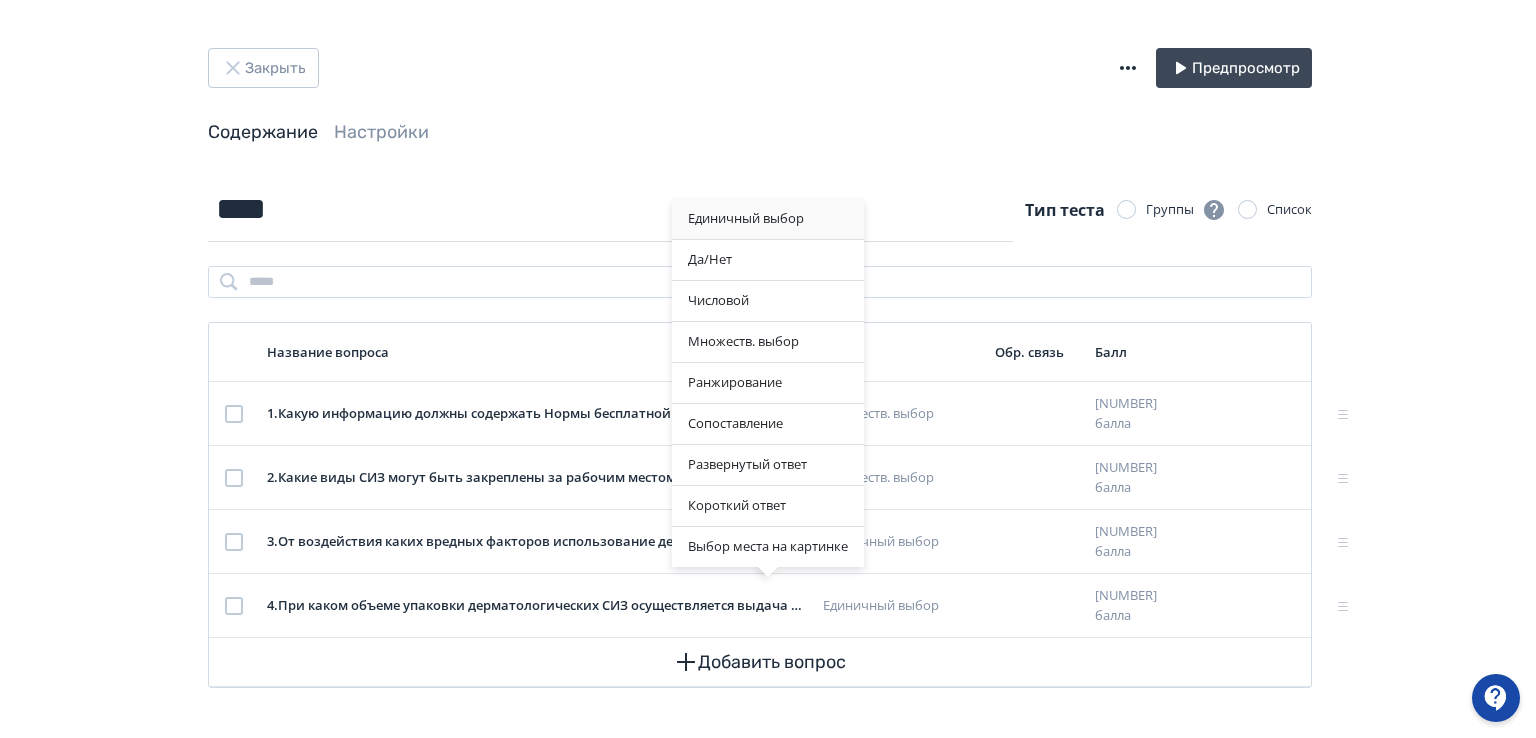 click on "Единичный выбор" at bounding box center (768, 219) 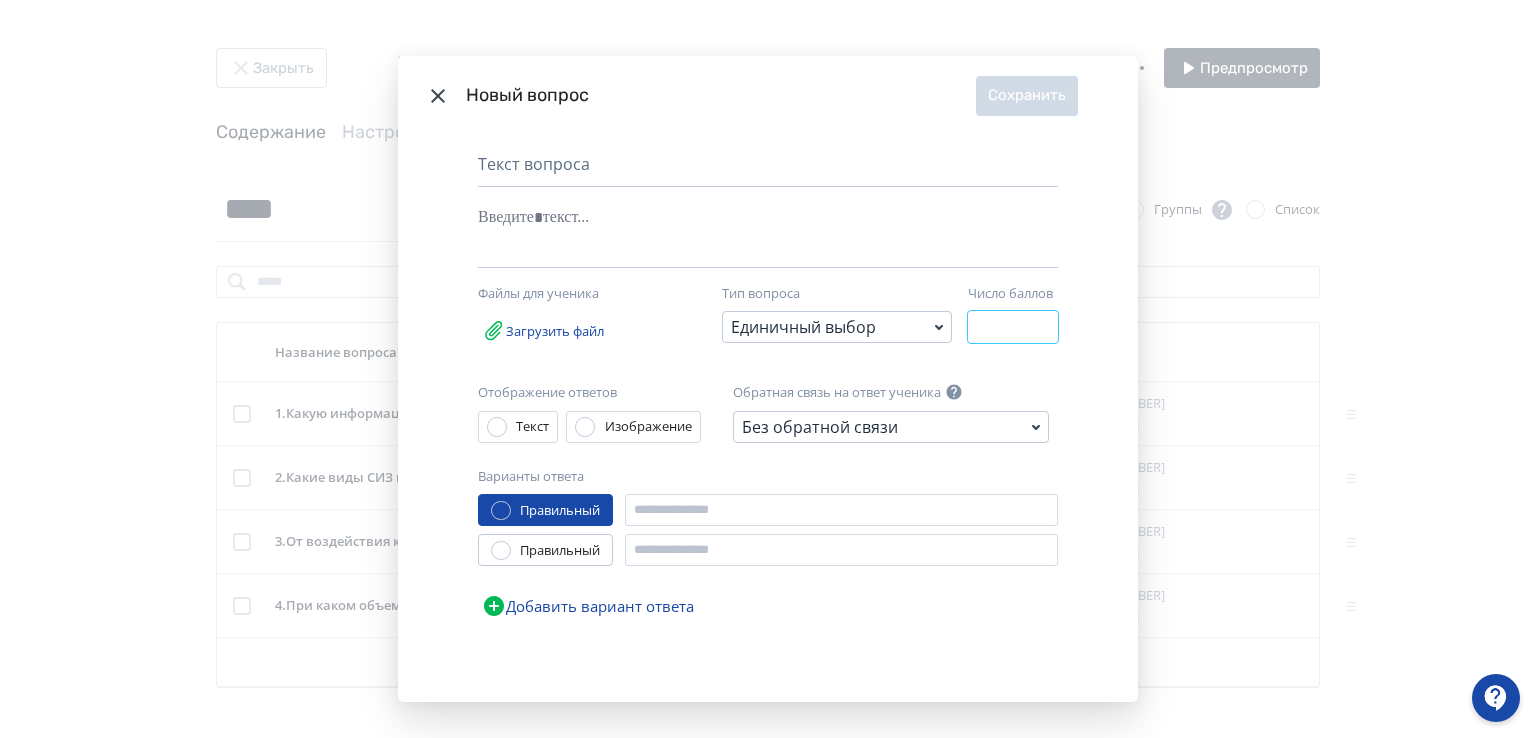 drag, startPoint x: 989, startPoint y: 317, endPoint x: 973, endPoint y: 324, distance: 17.464249 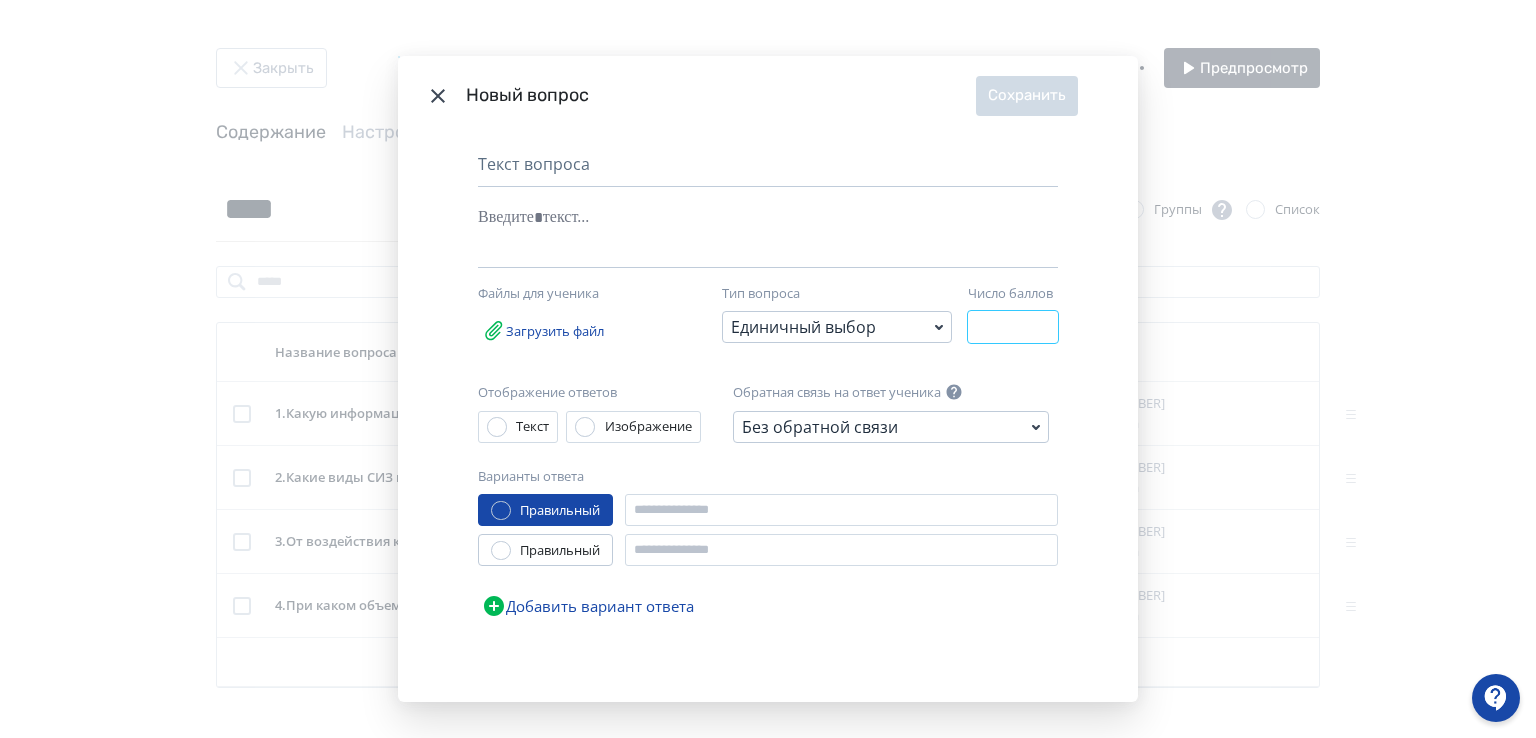 click on "*" at bounding box center [1013, 327] 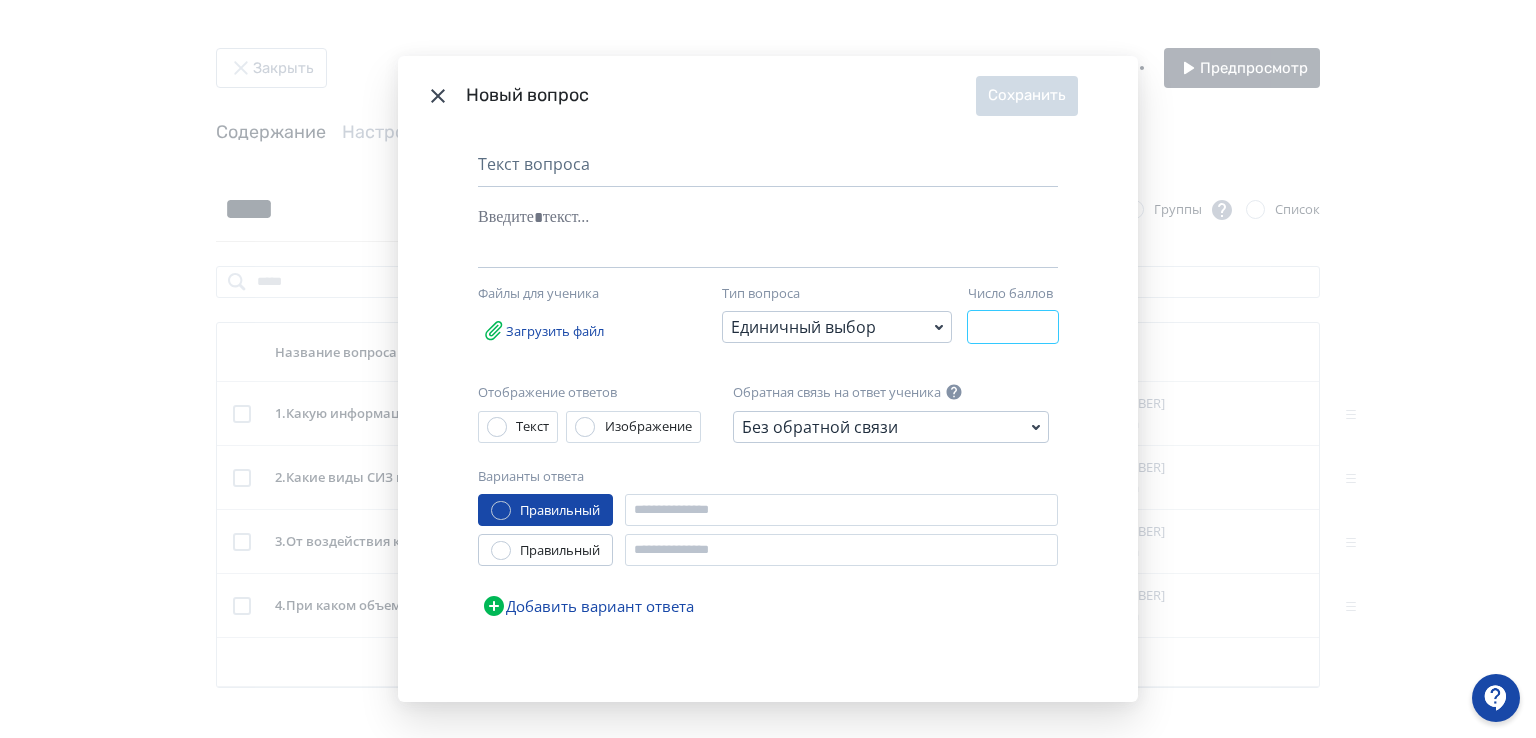 type on "*" 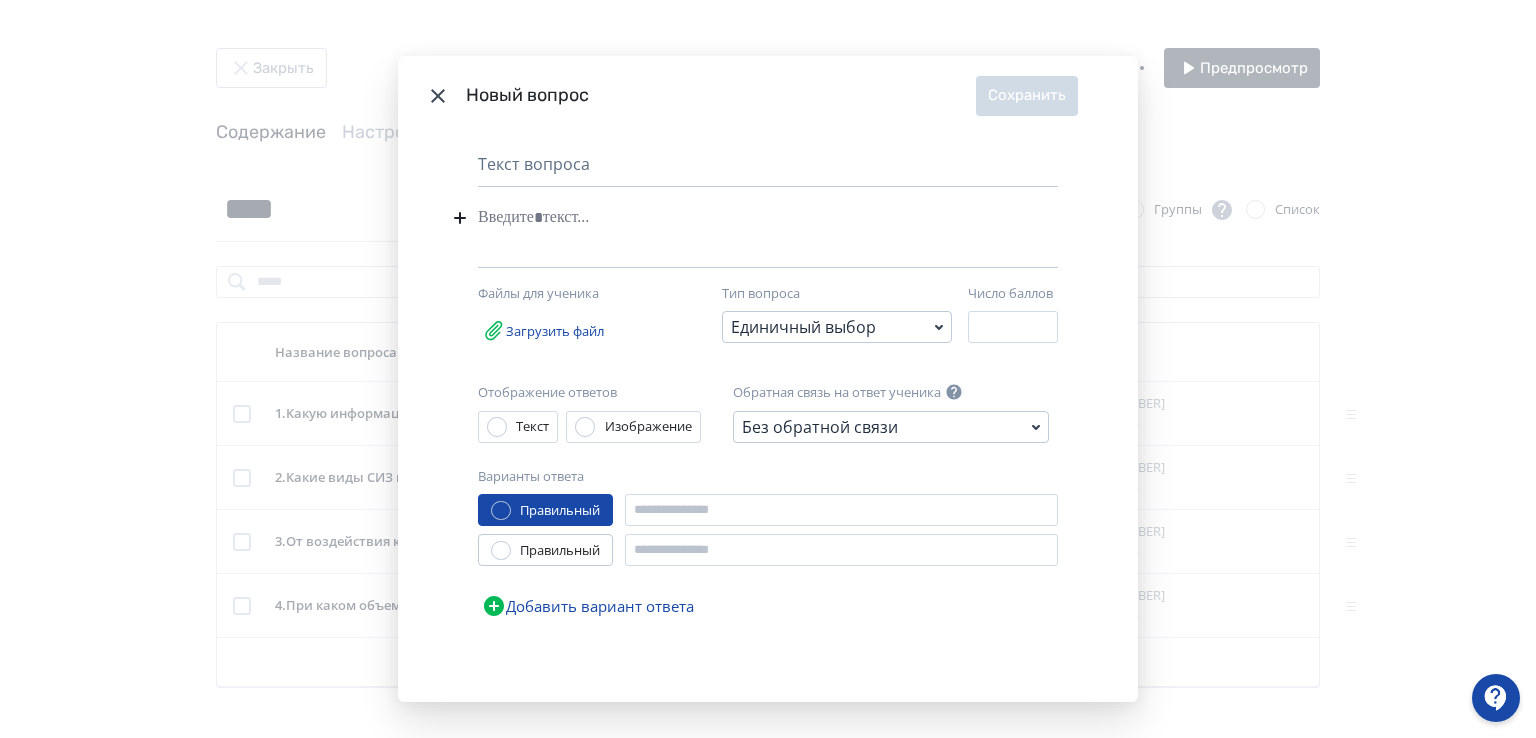 paste 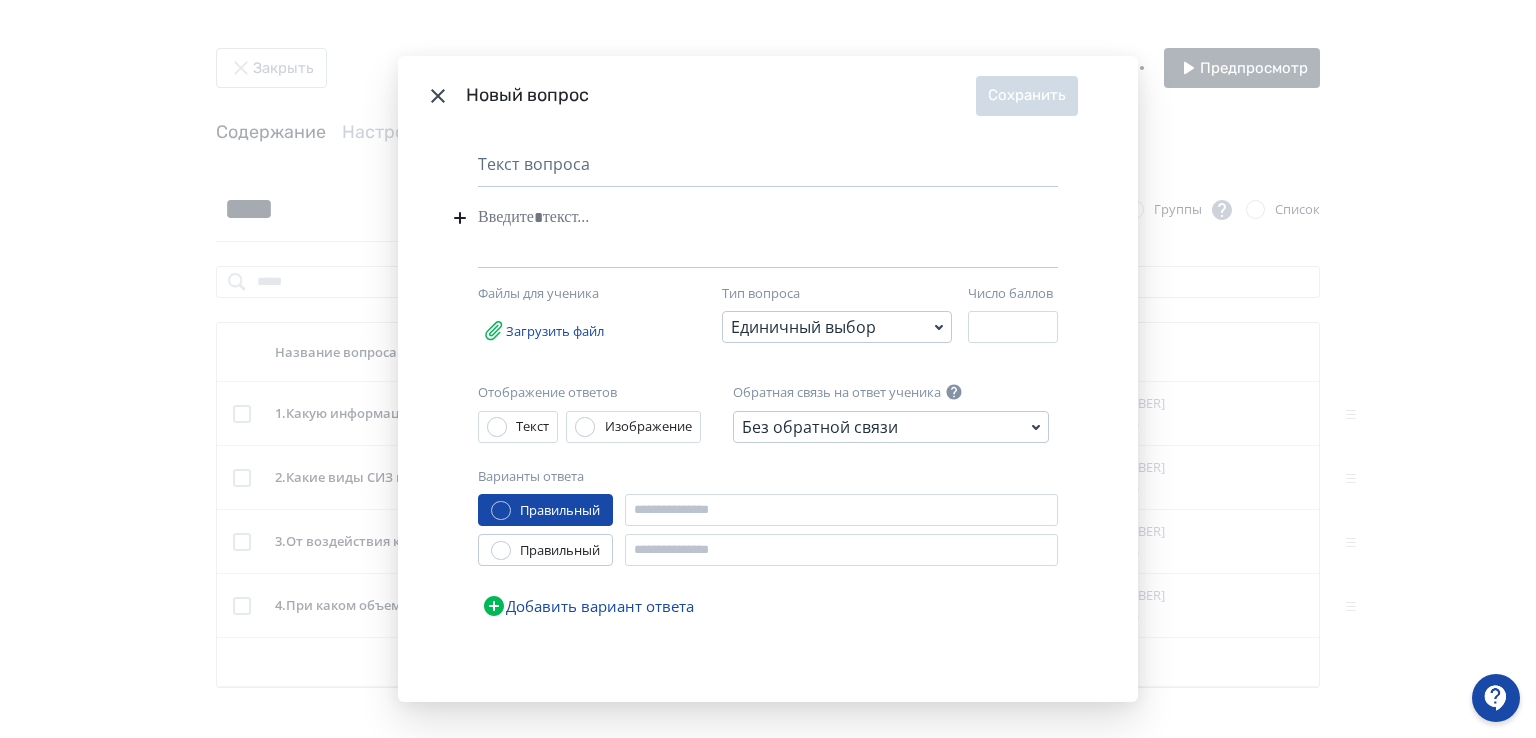 type 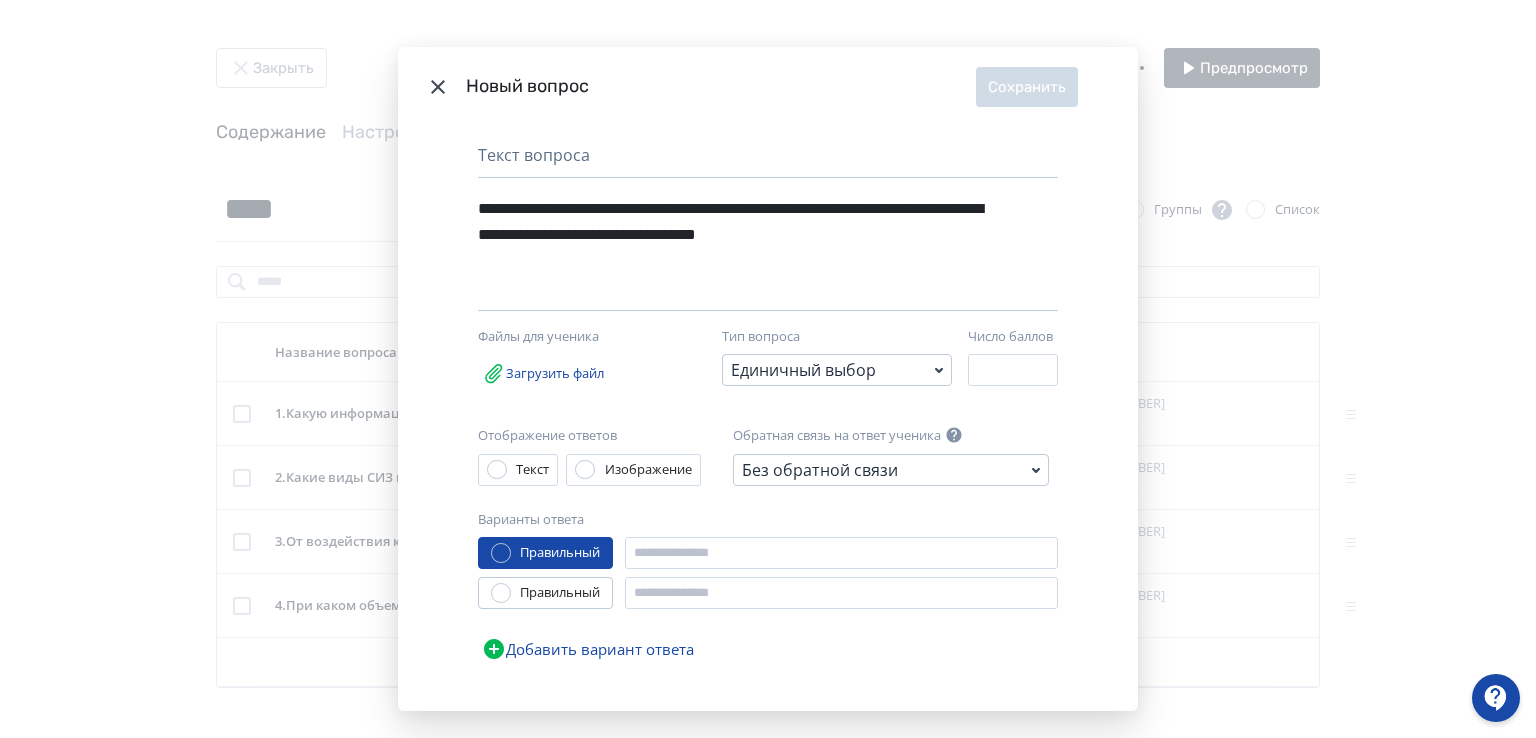 click 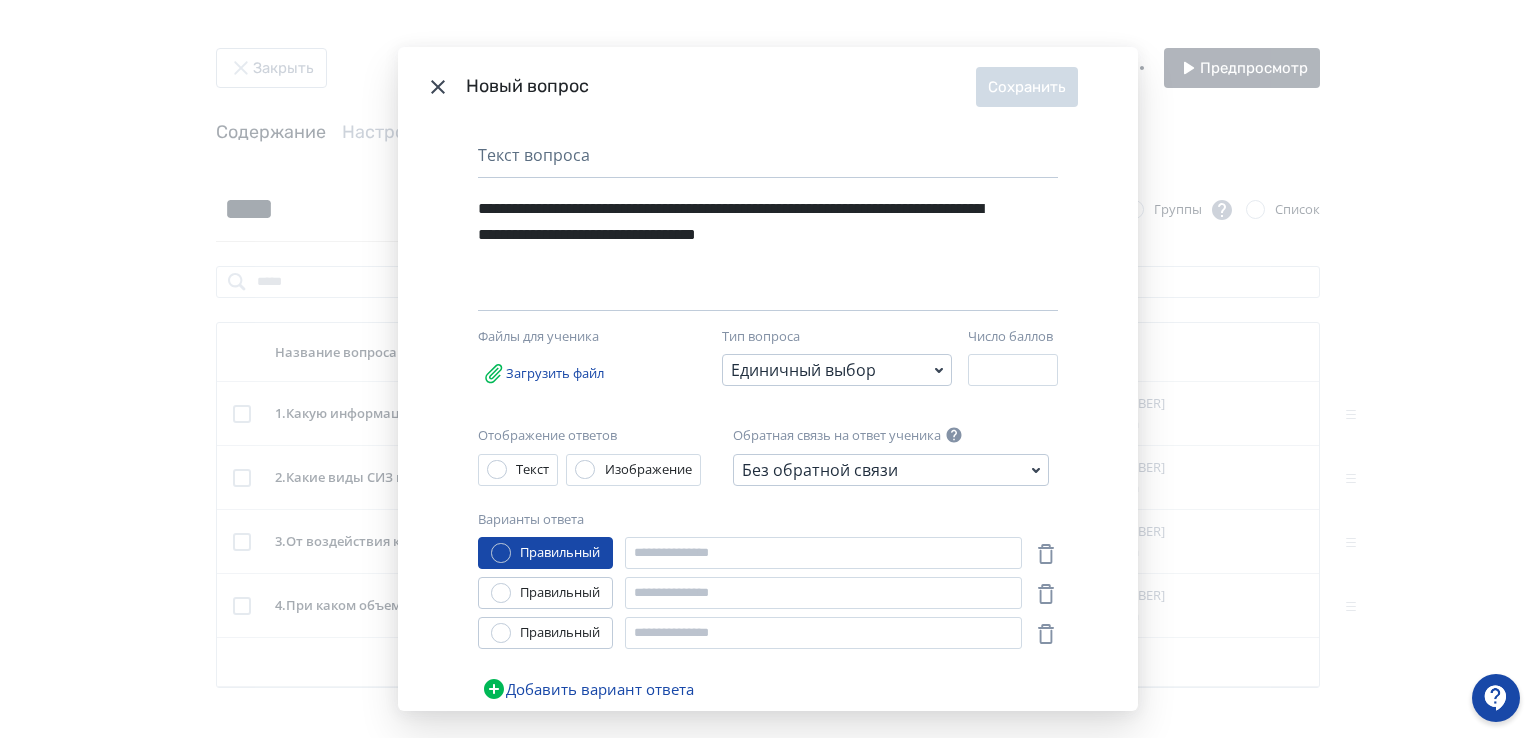drag, startPoint x: 493, startPoint y: 690, endPoint x: 464, endPoint y: 709, distance: 34.669872 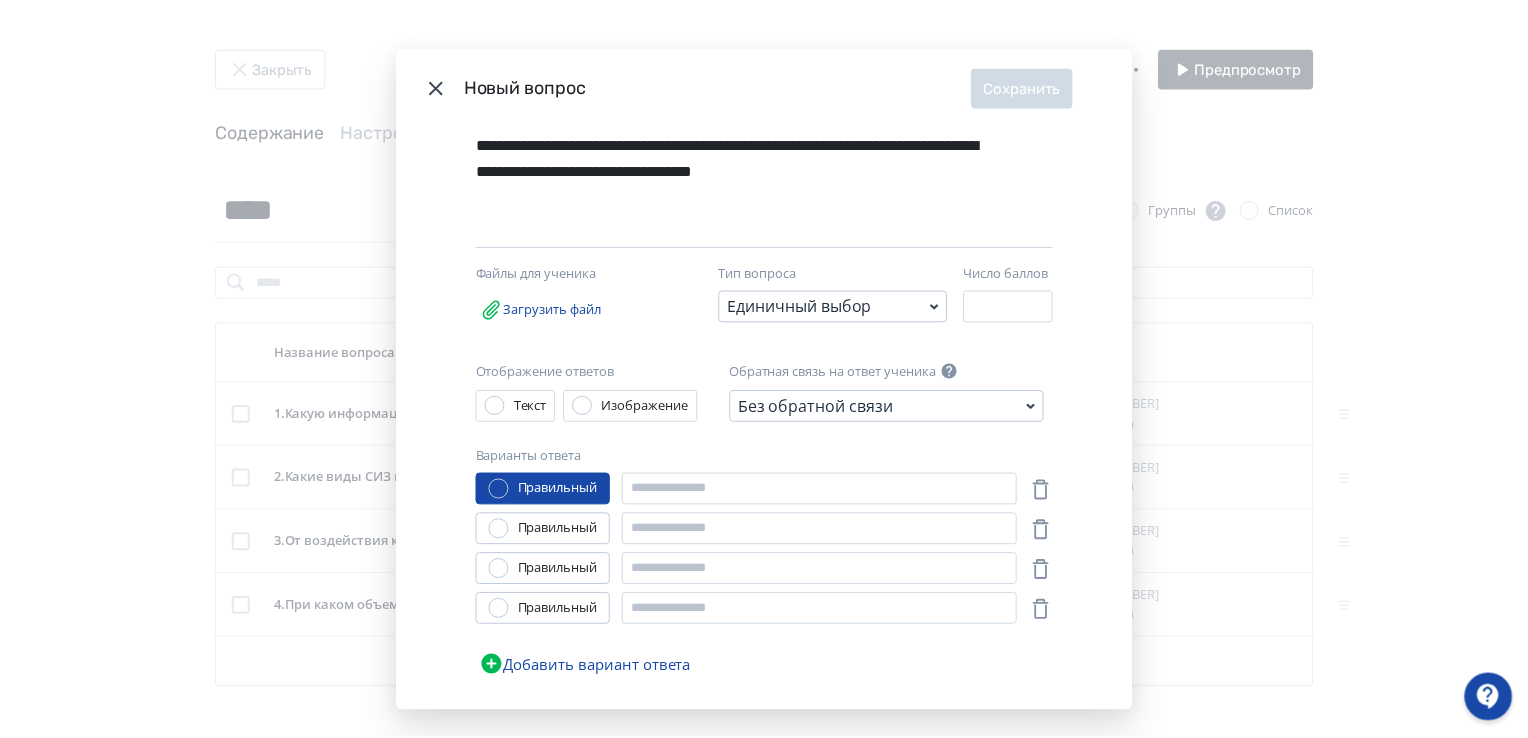 scroll, scrollTop: 100, scrollLeft: 0, axis: vertical 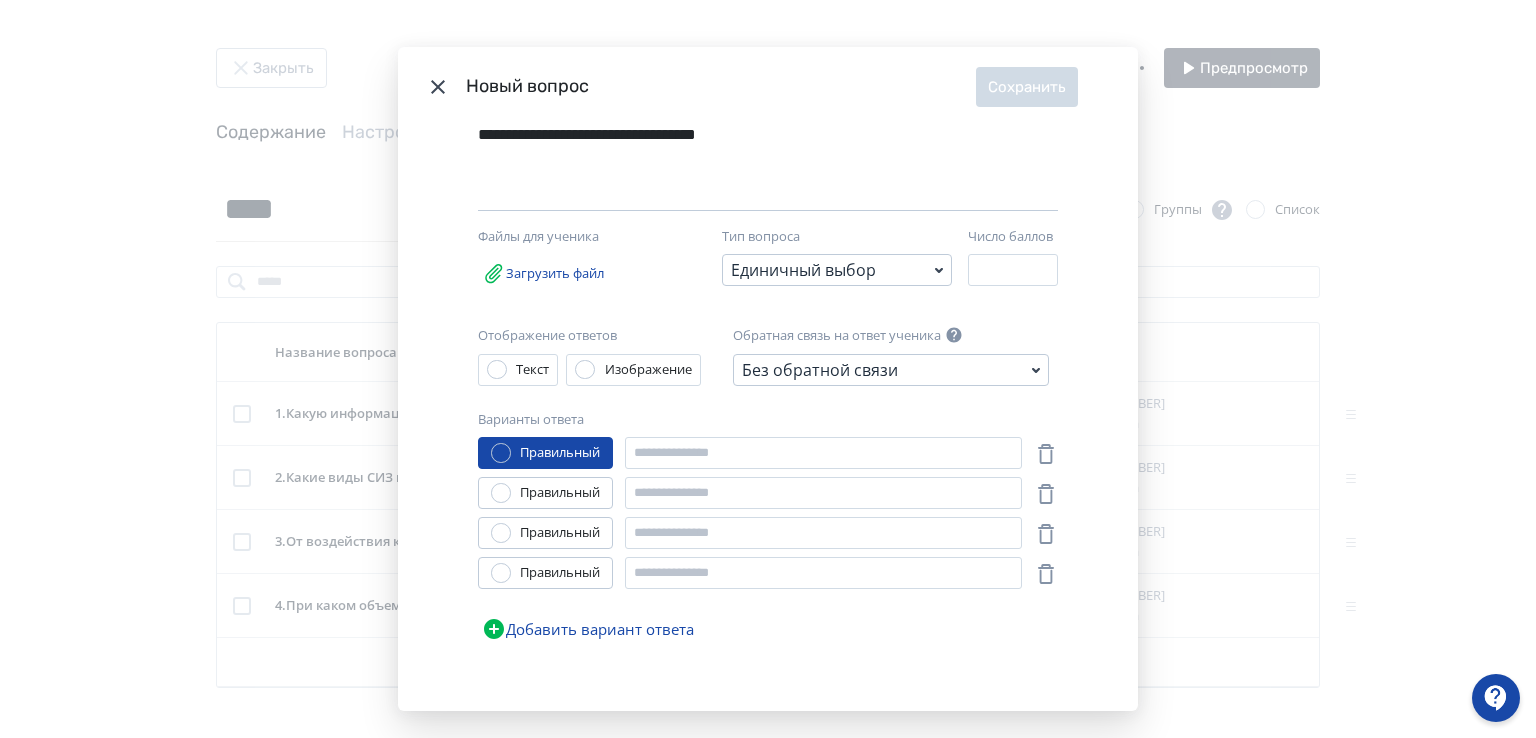 click 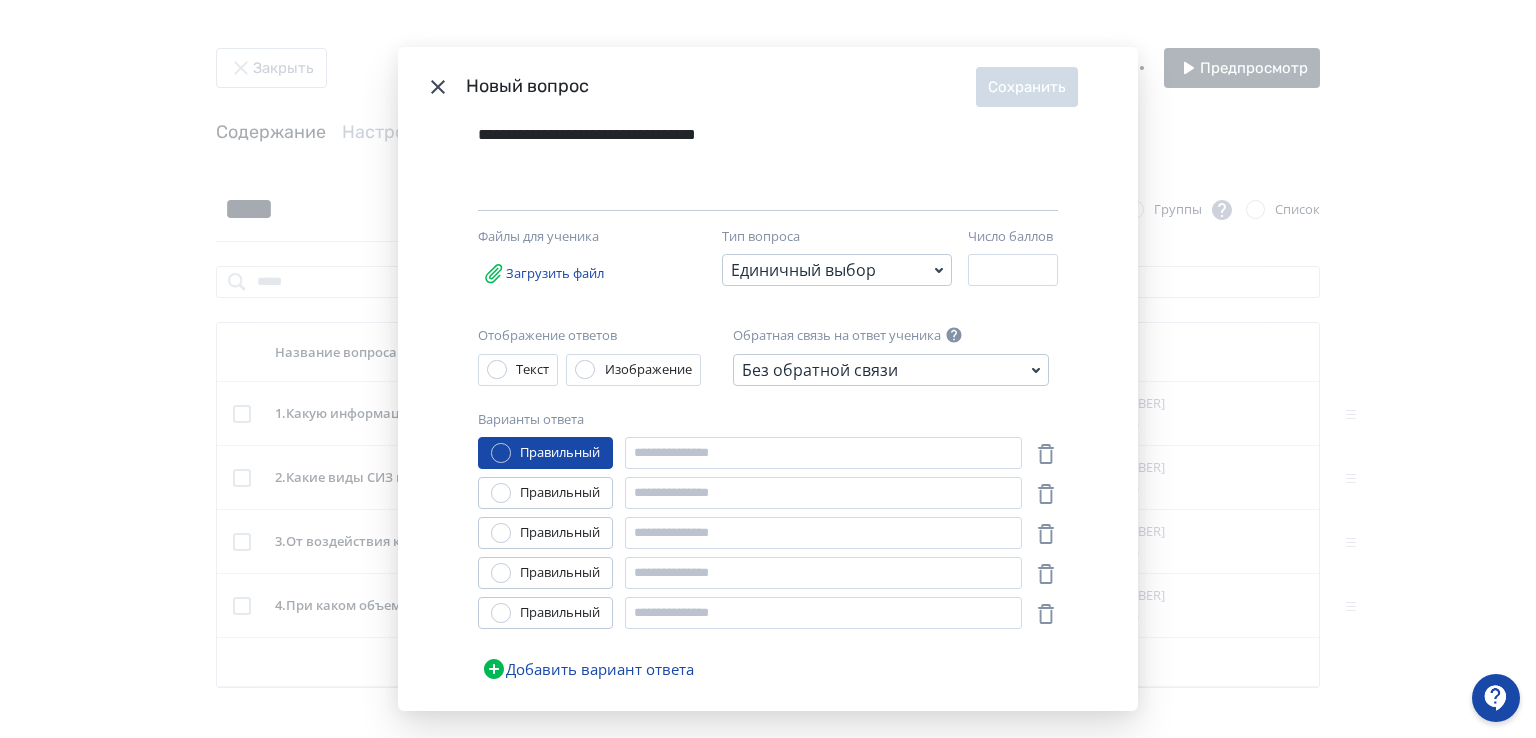 click on "Правильный" at bounding box center (545, 573) 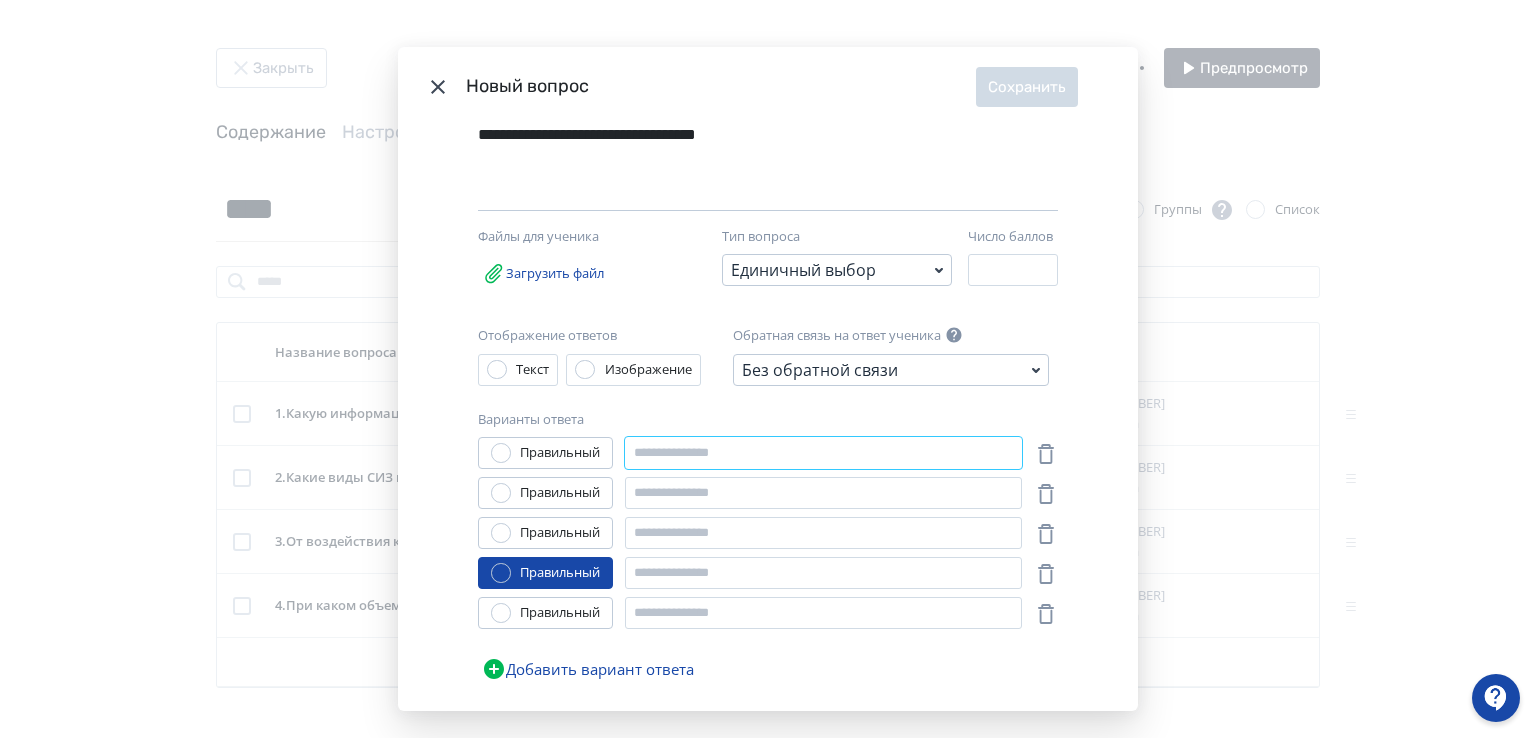 paste on "**********" 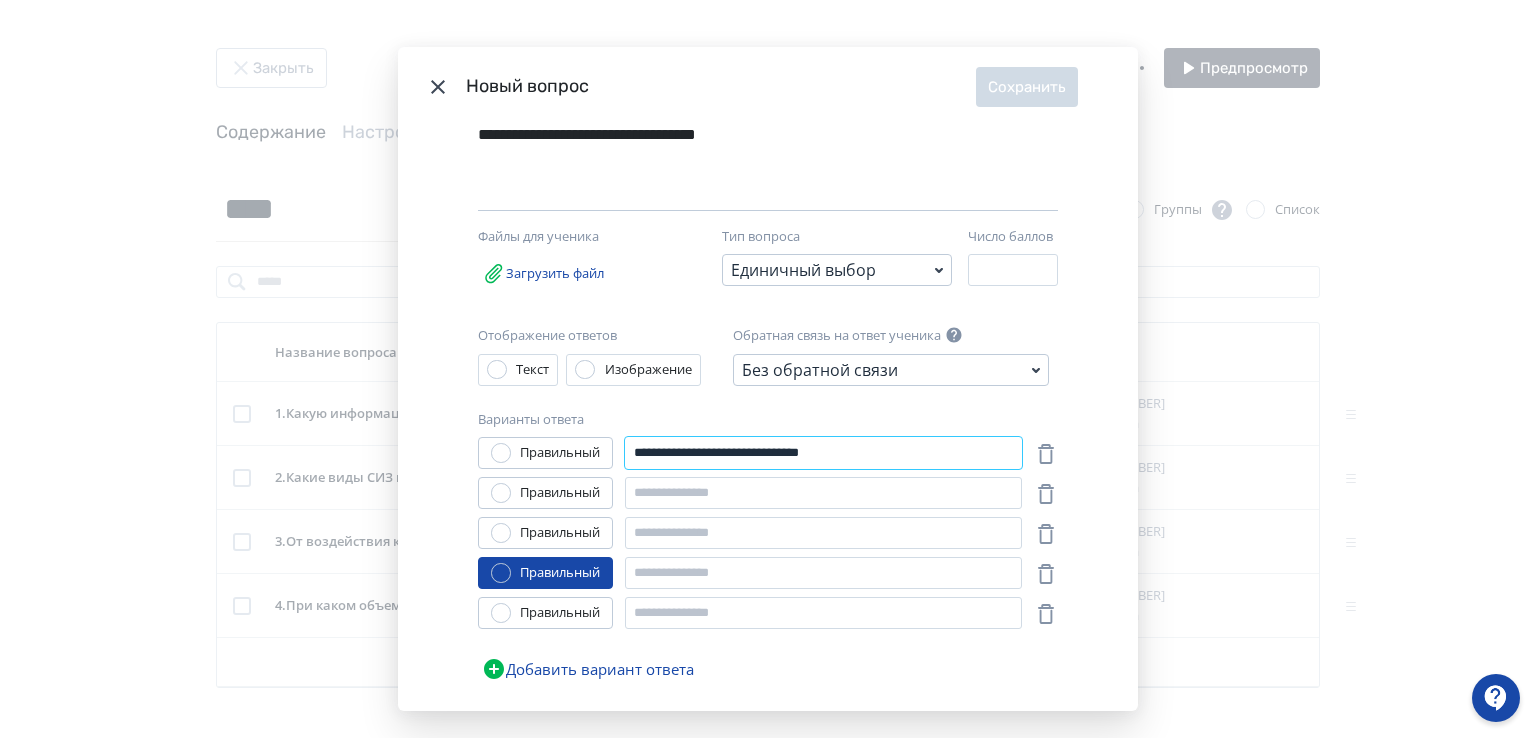 type on "**********" 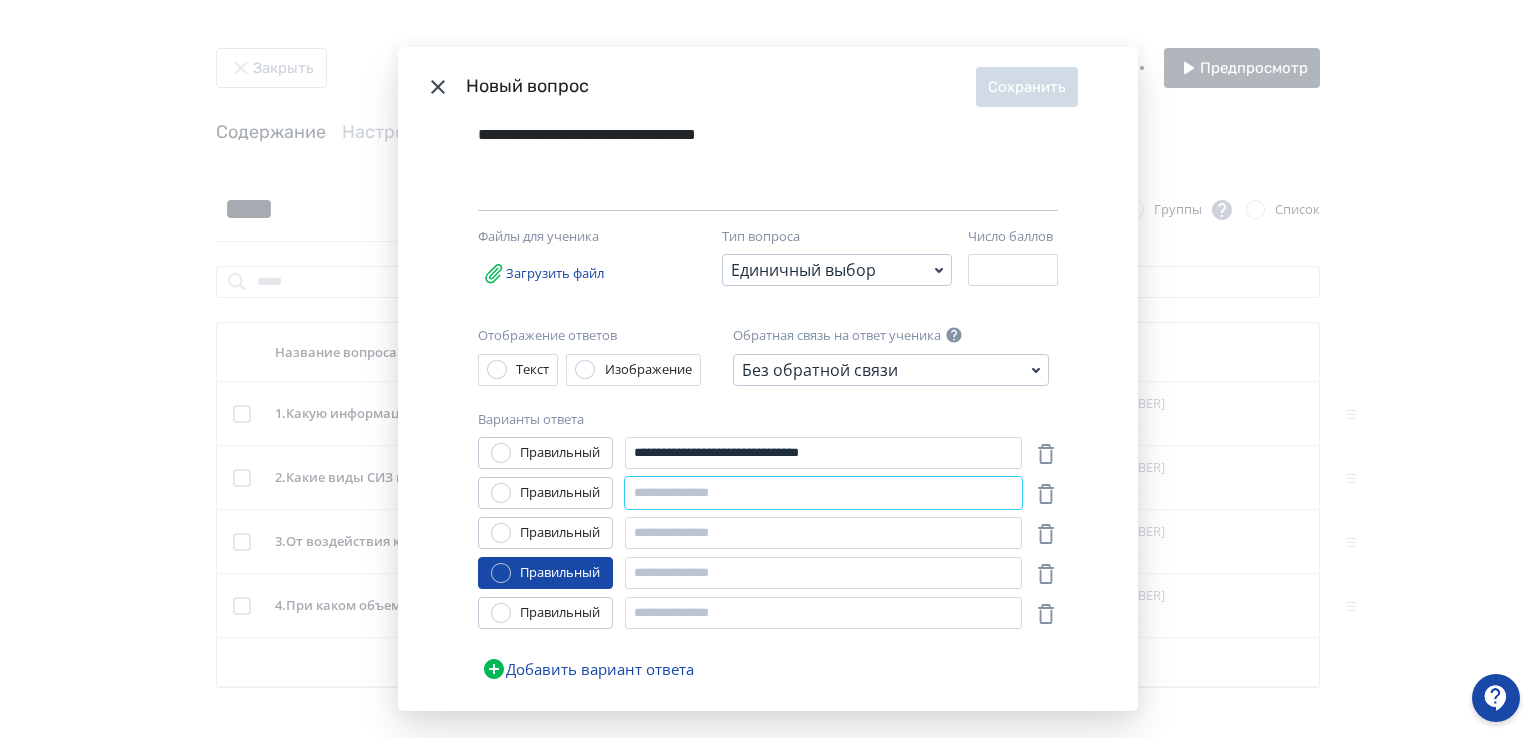 paste on "**********" 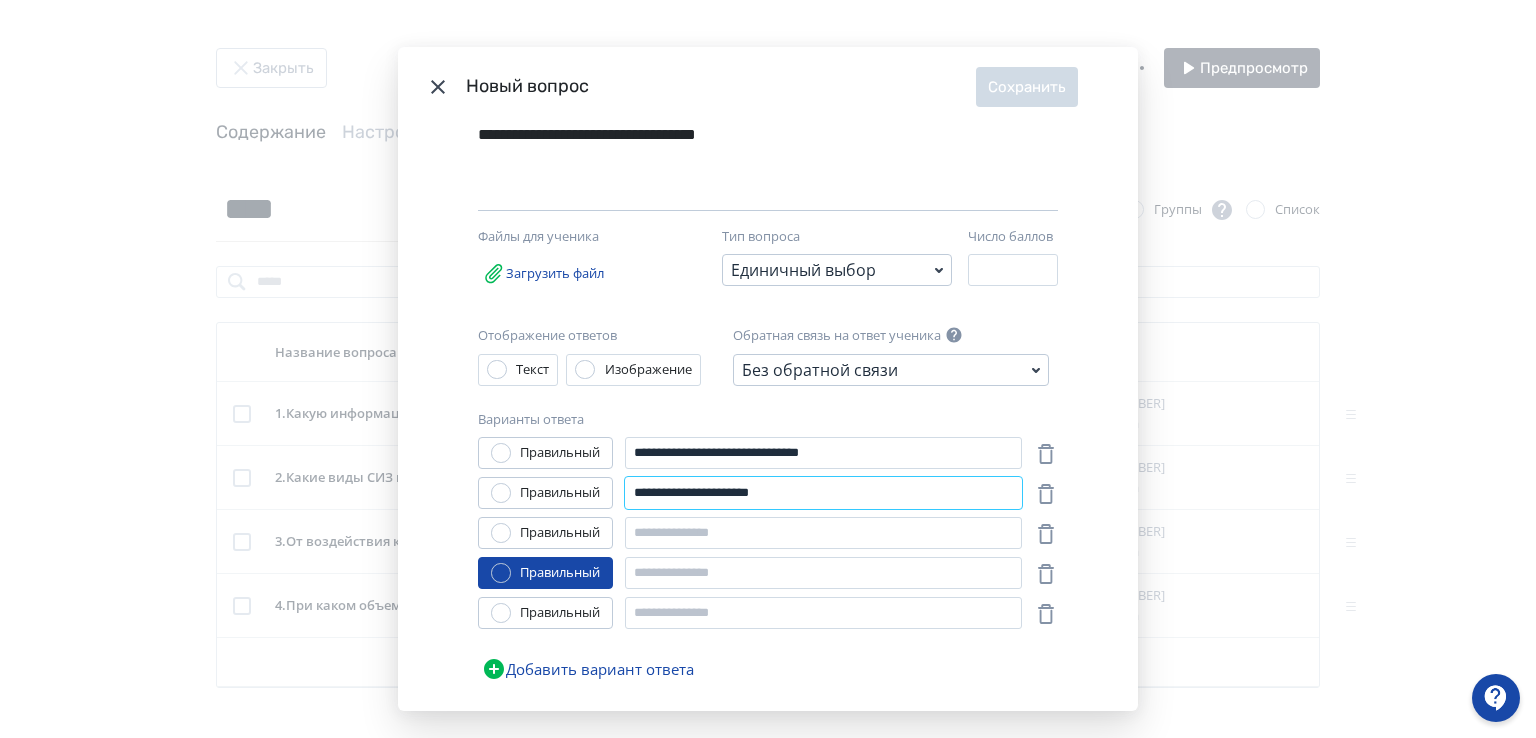 type on "**********" 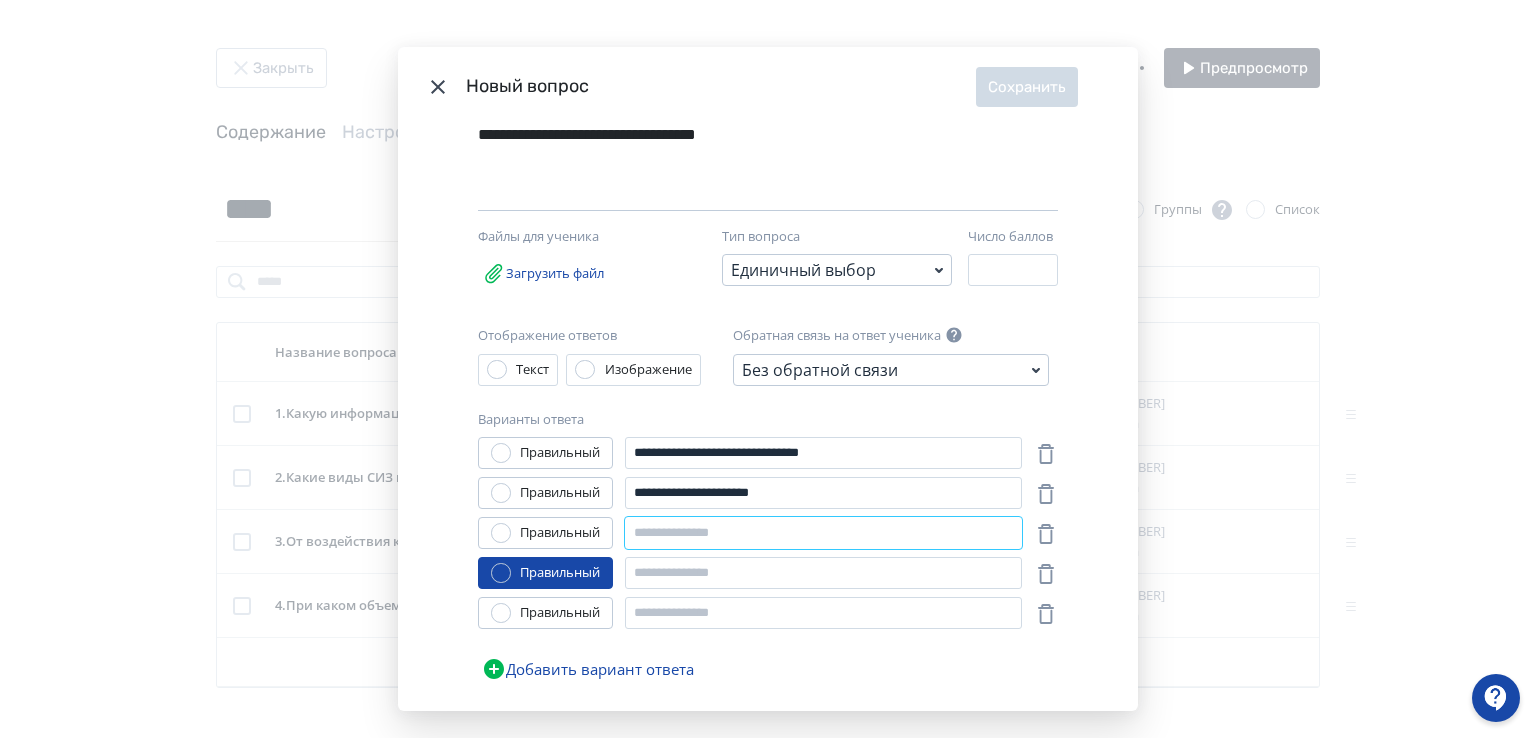 paste on "**********" 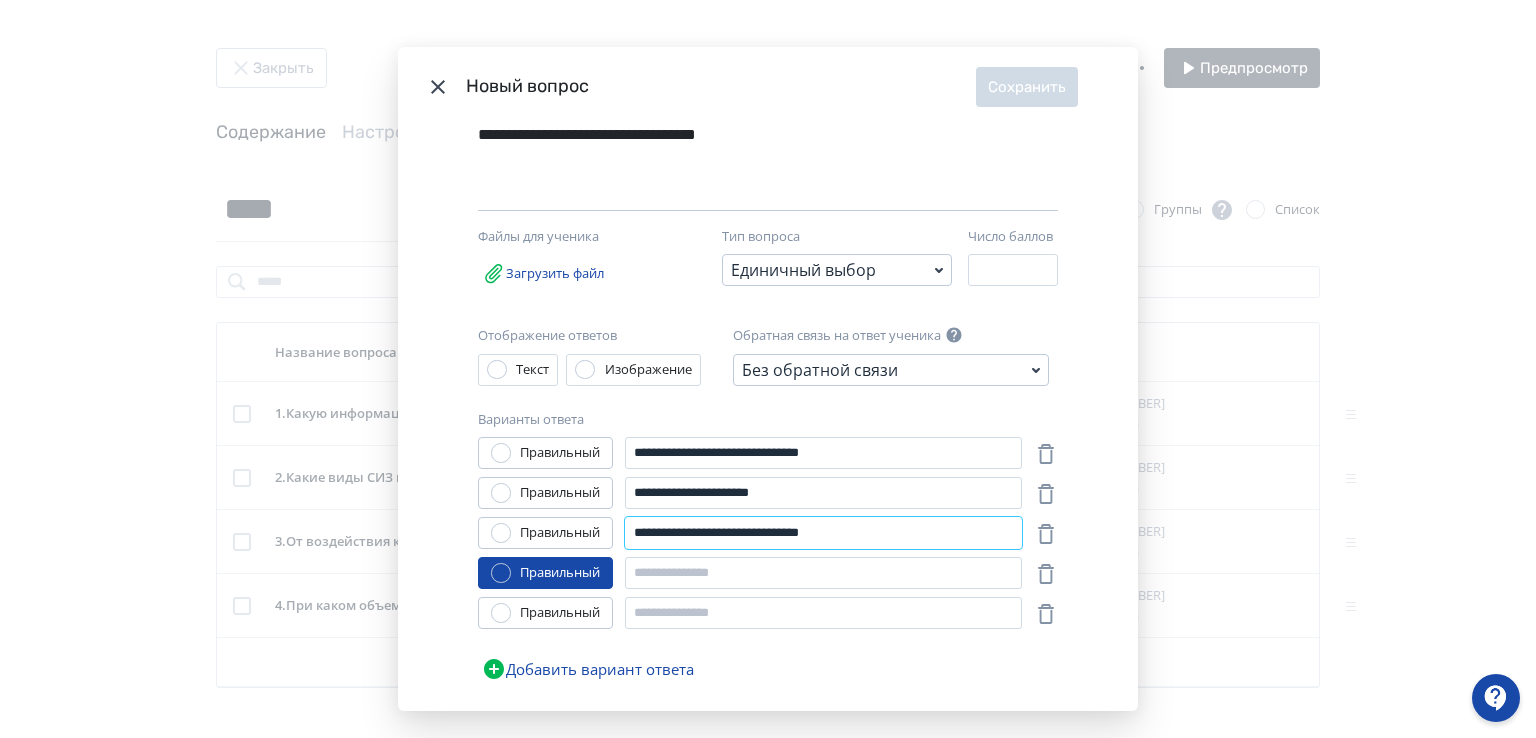 click on "**********" at bounding box center (823, 533) 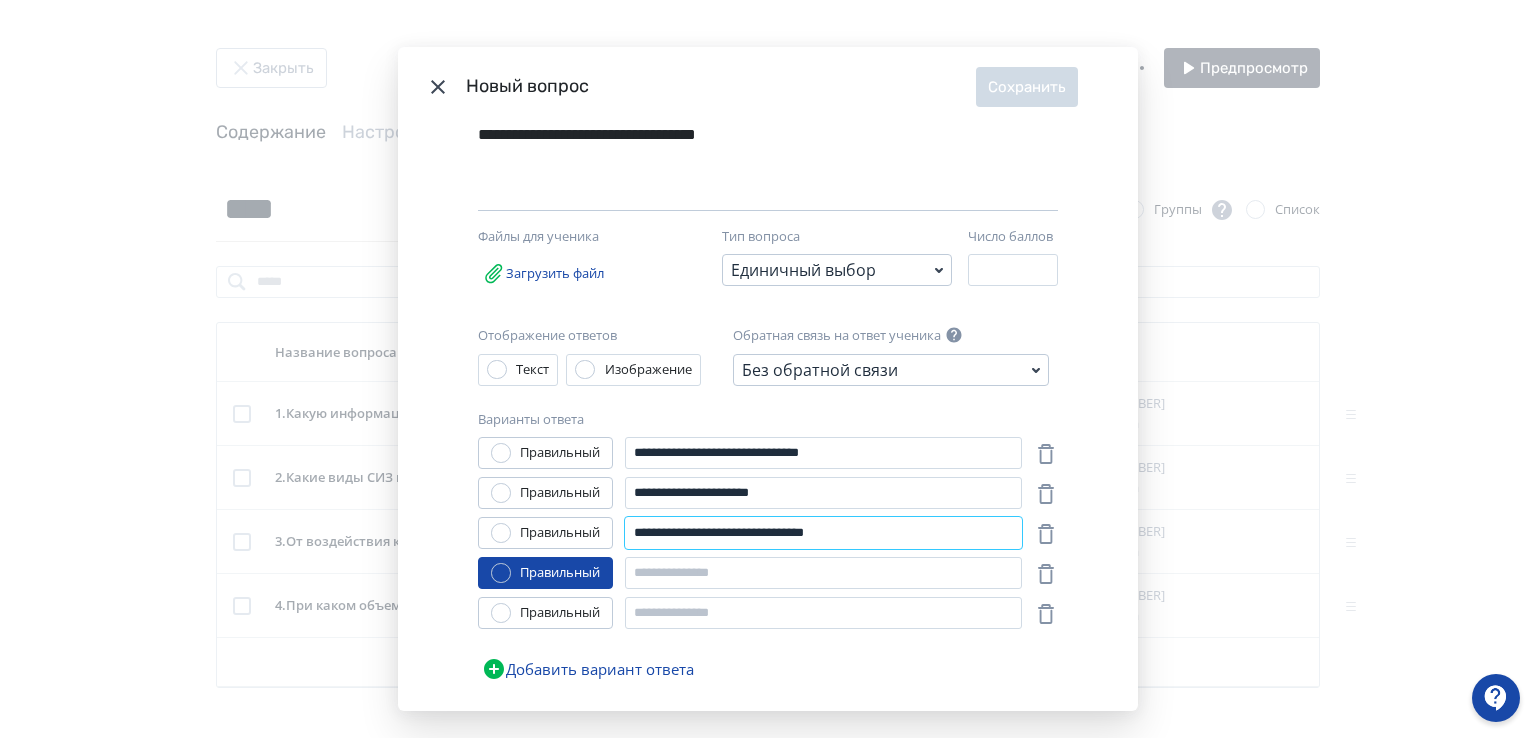 type on "**********" 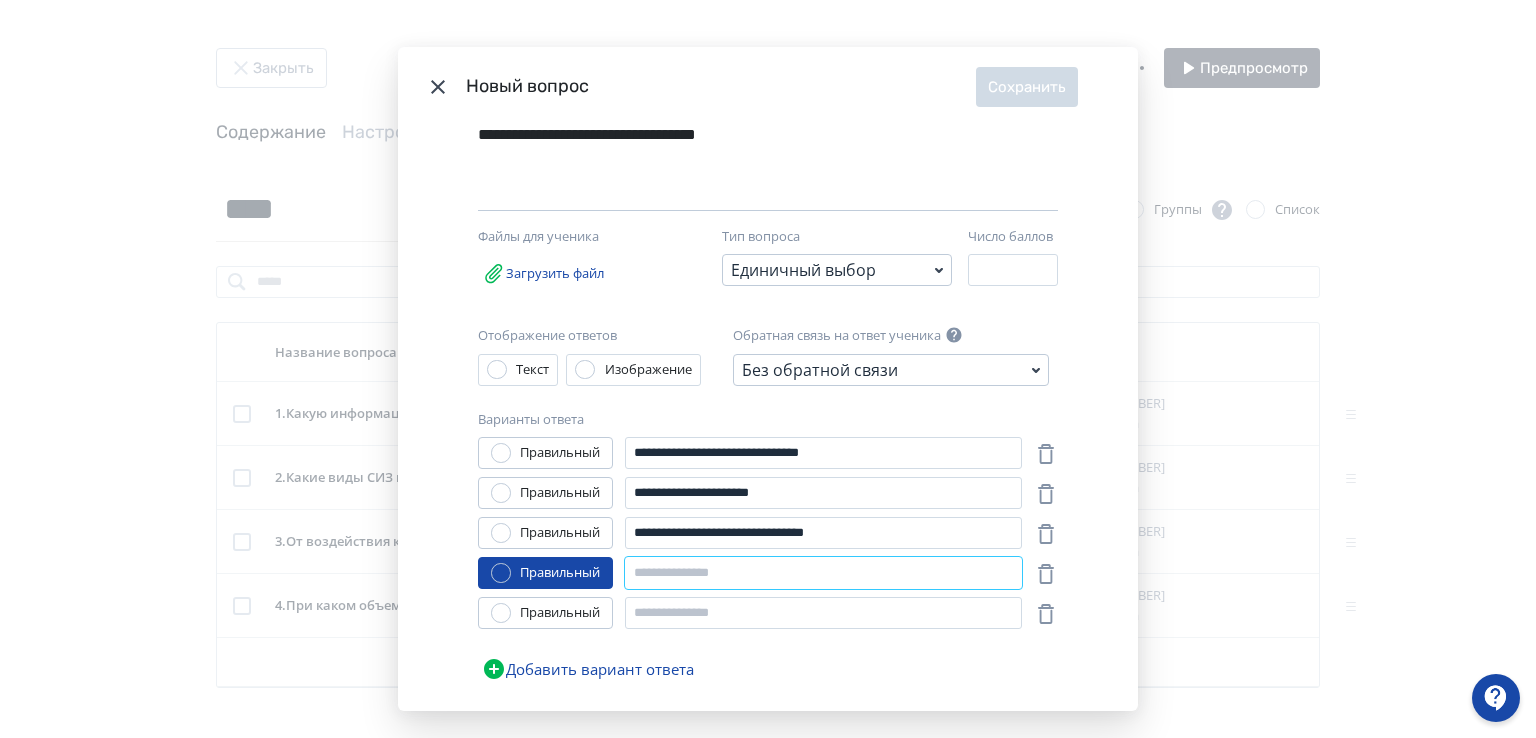 click at bounding box center [823, 573] 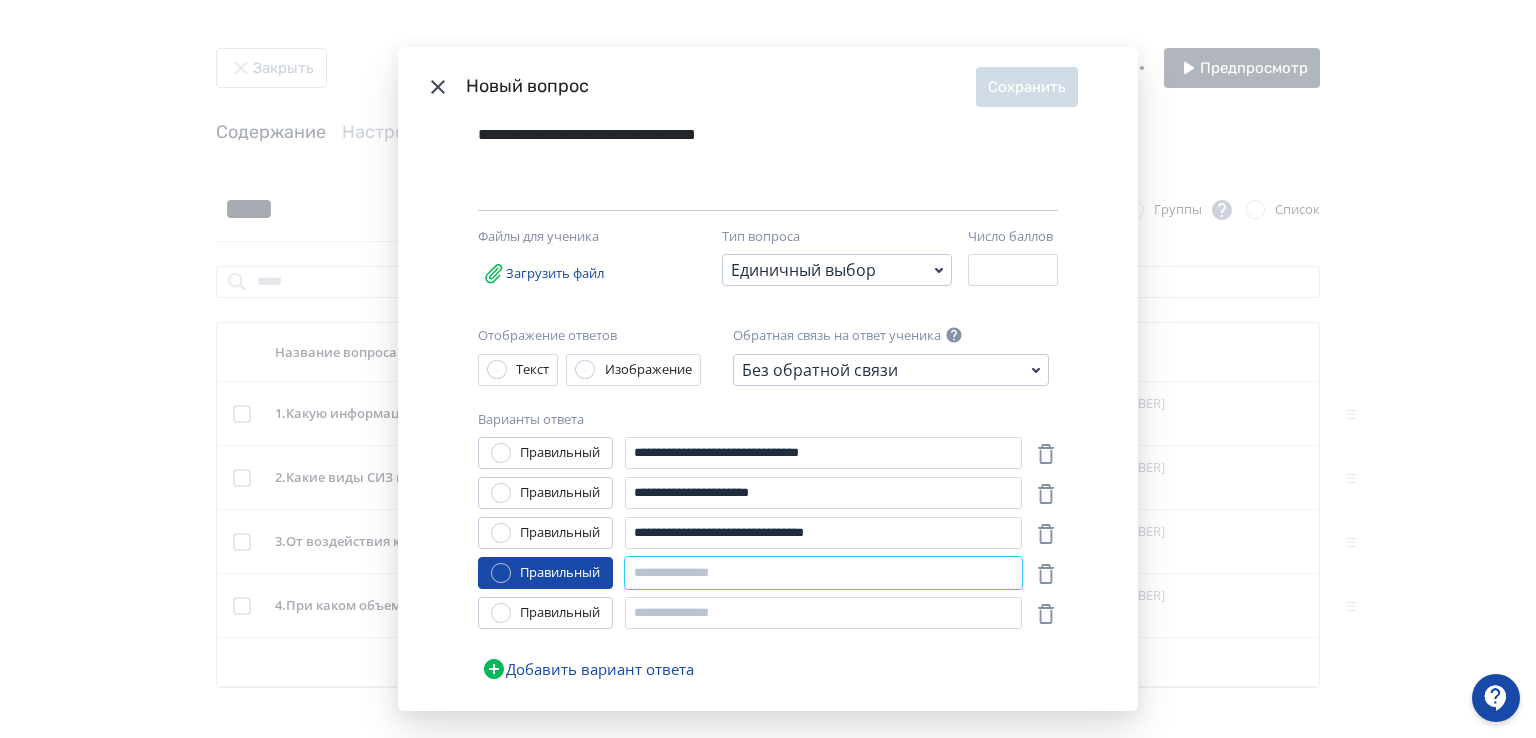 paste on "**********" 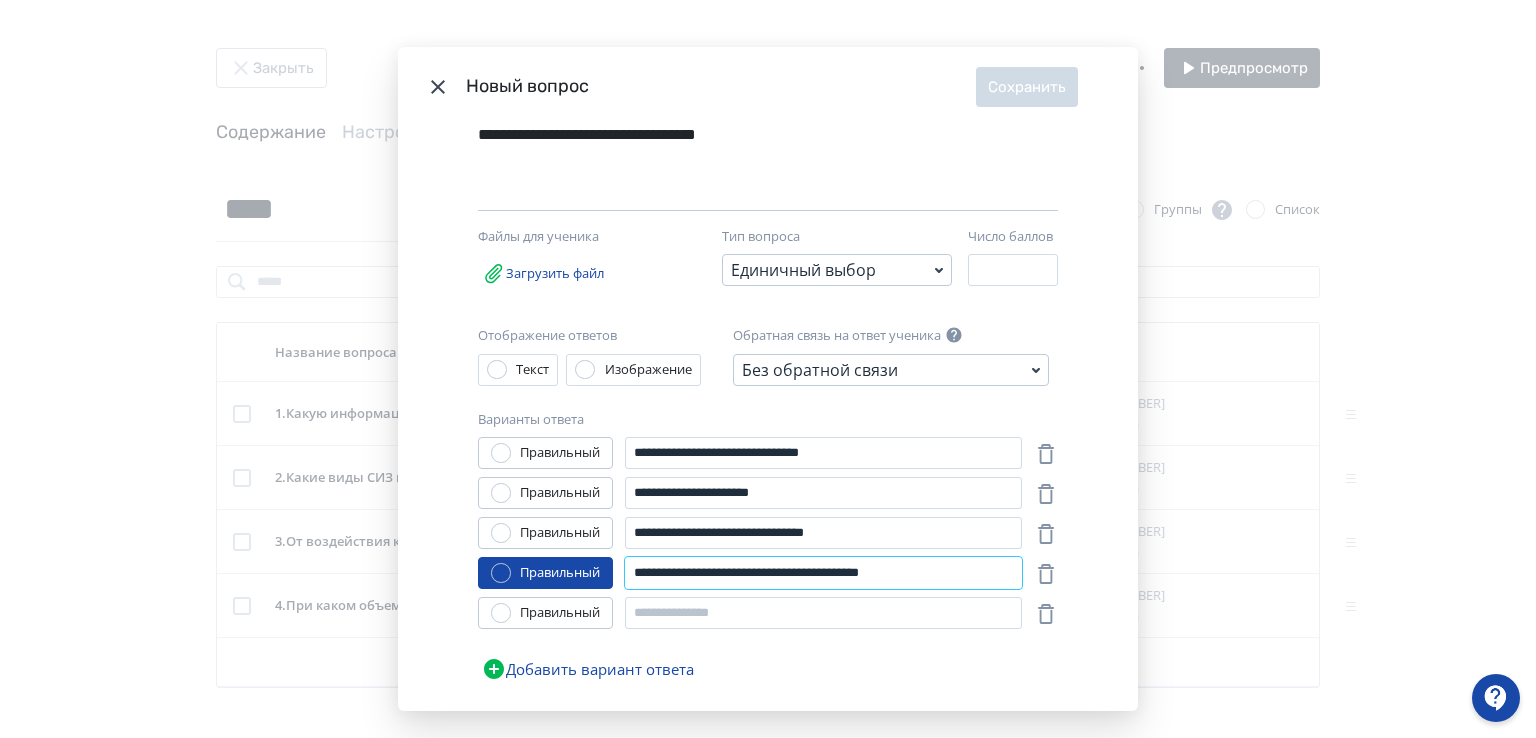 type on "**********" 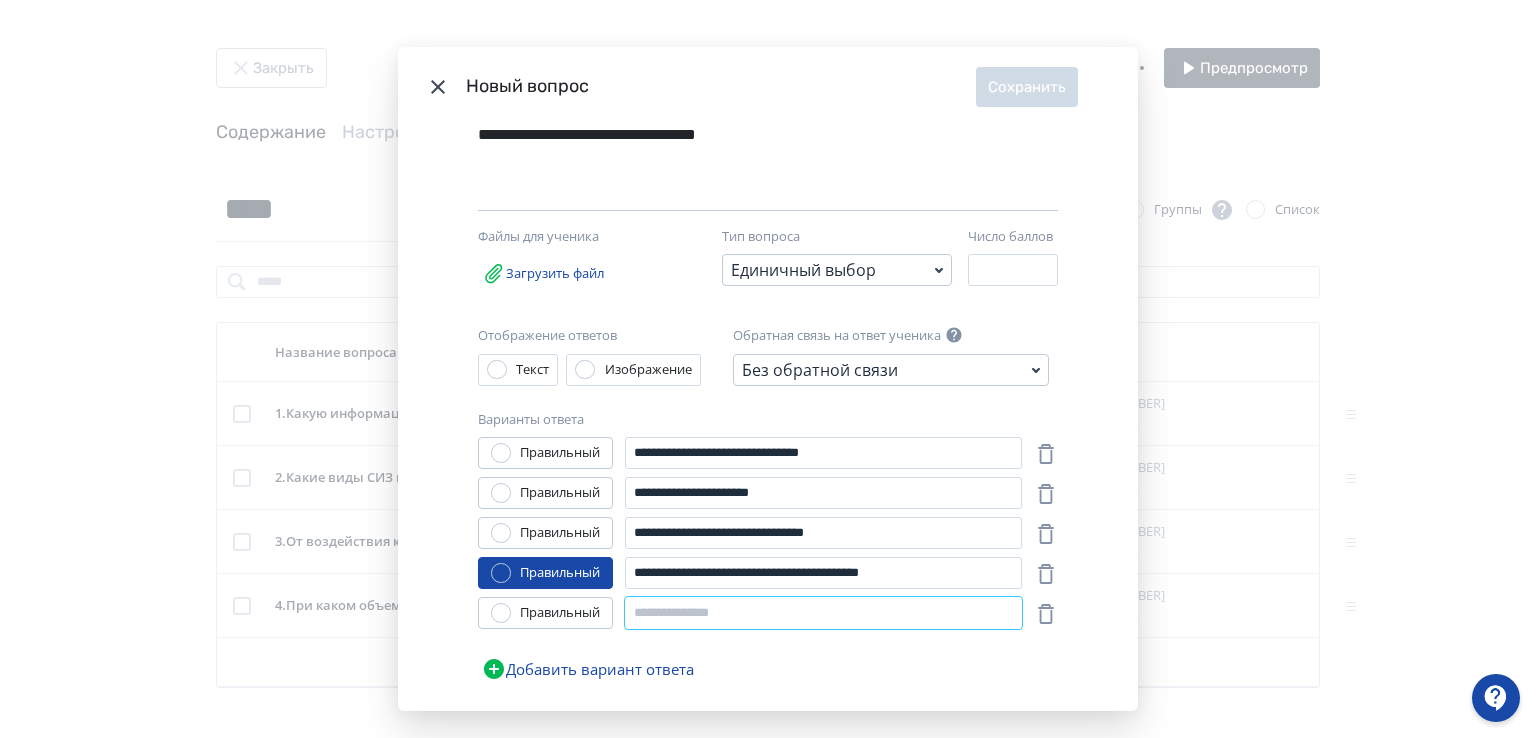 click at bounding box center (823, 613) 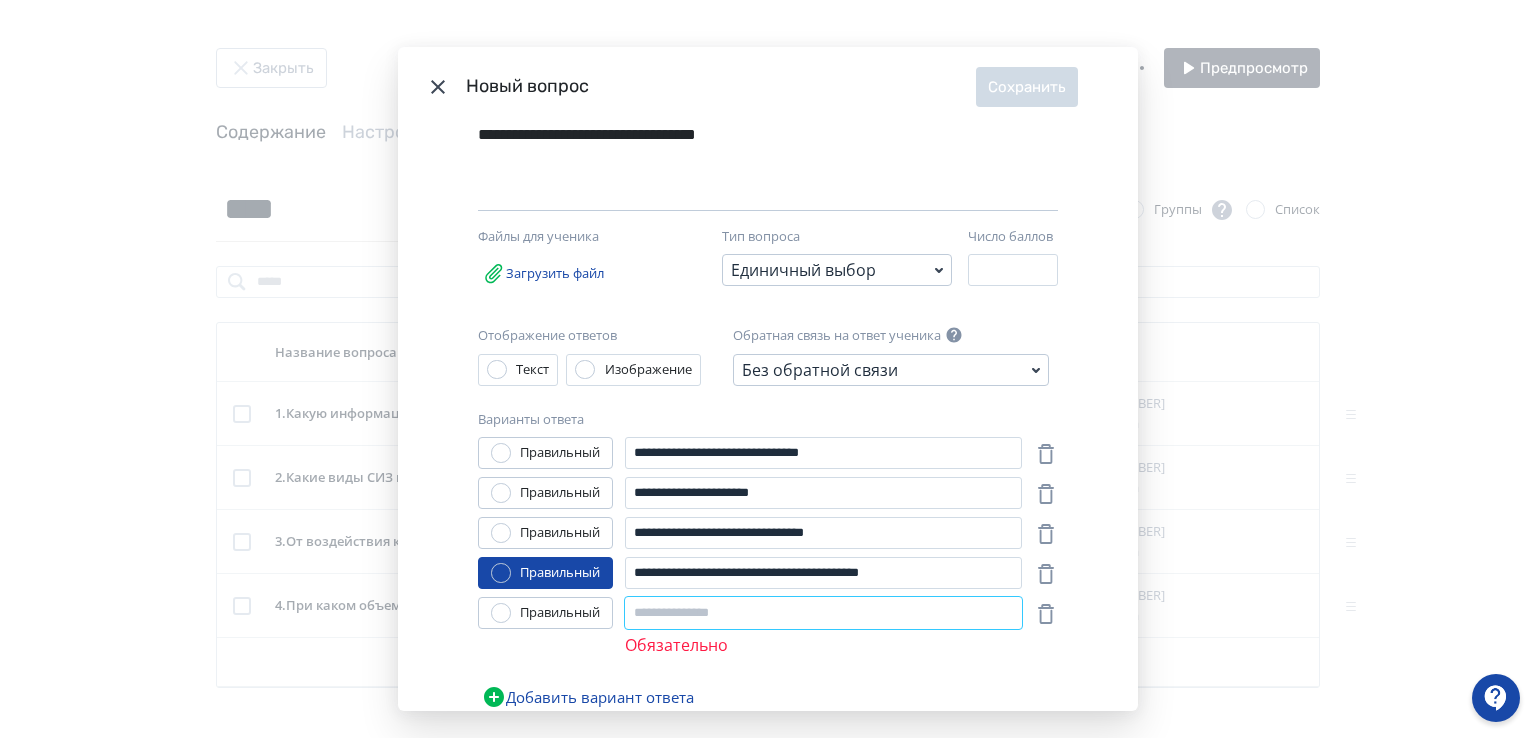 paste on "**********" 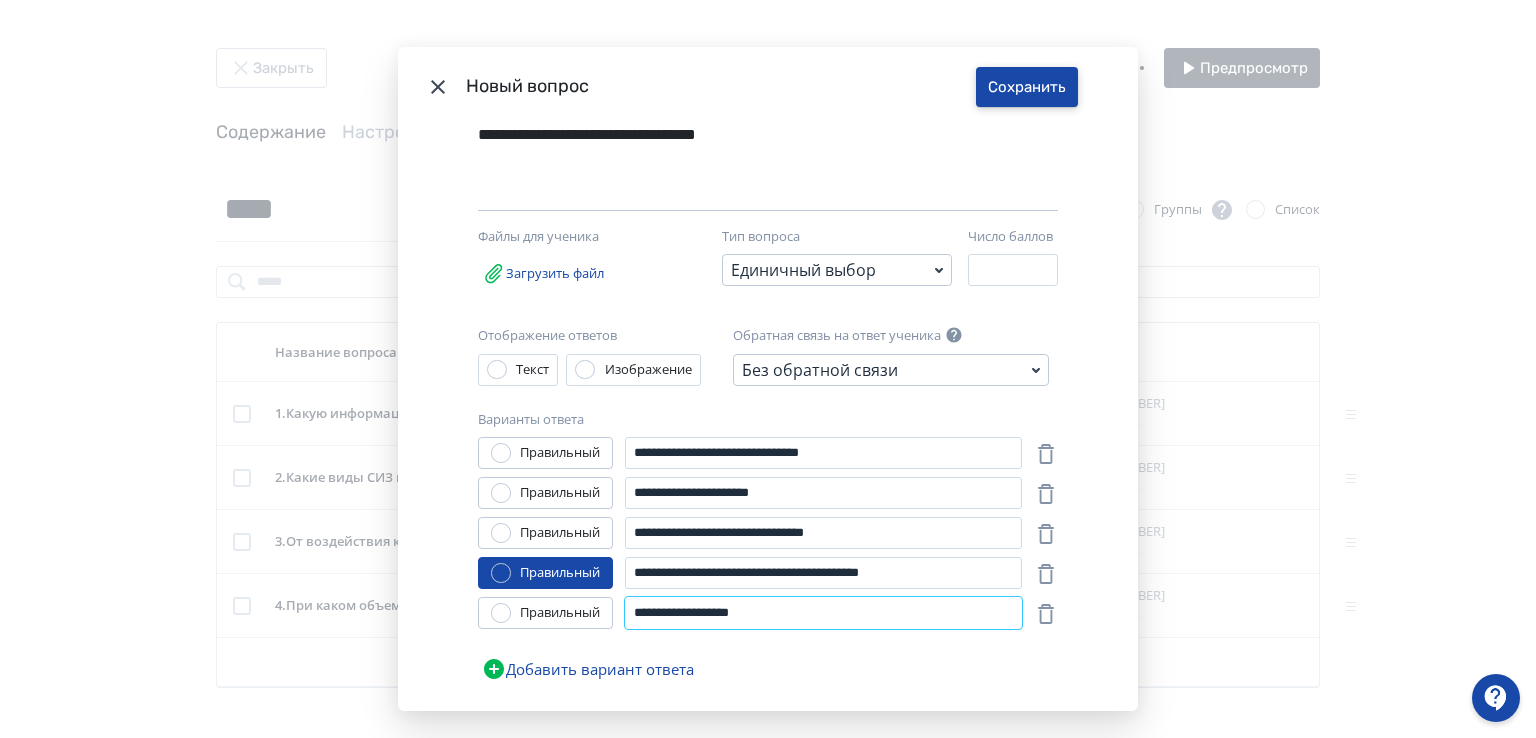 type on "**********" 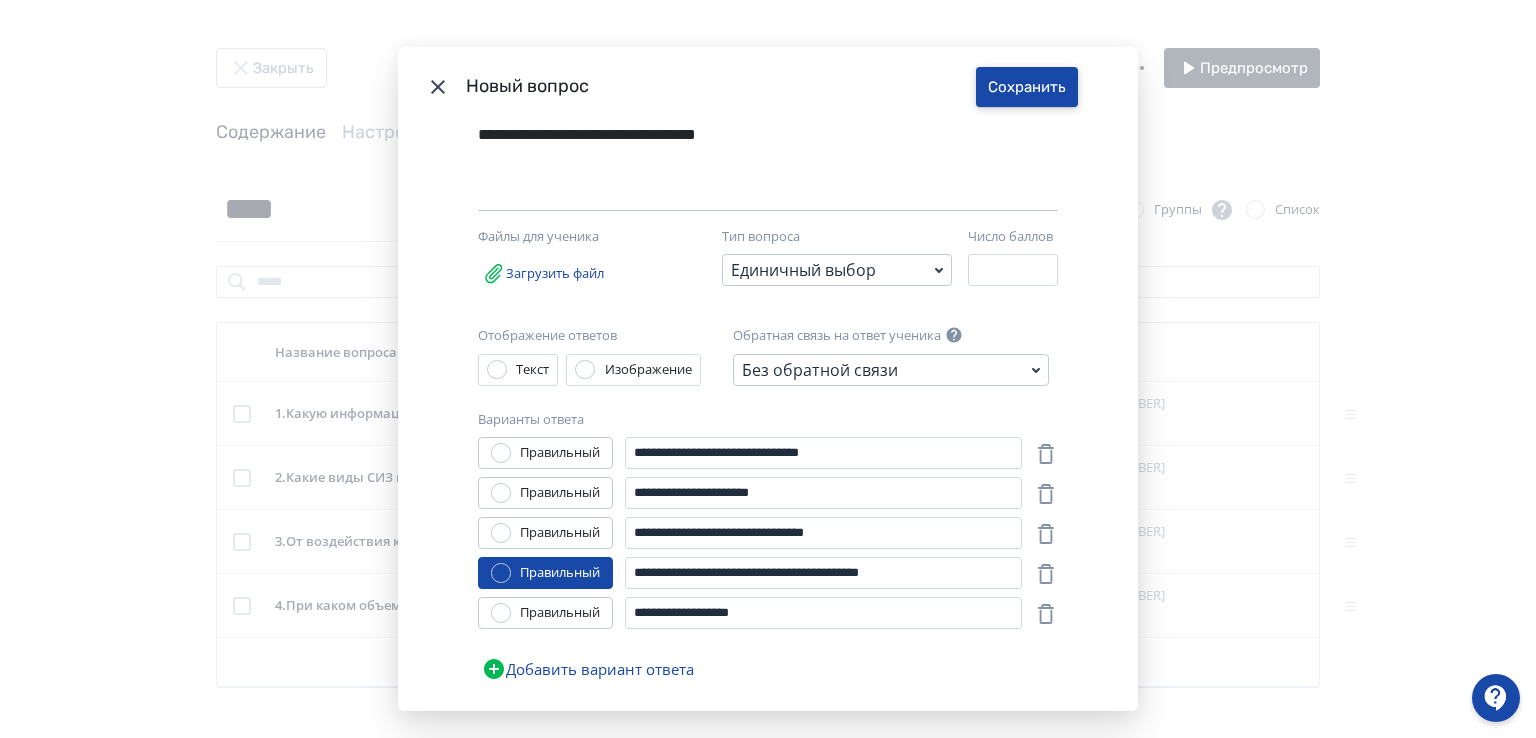 click on "Сохранить" at bounding box center [1027, 87] 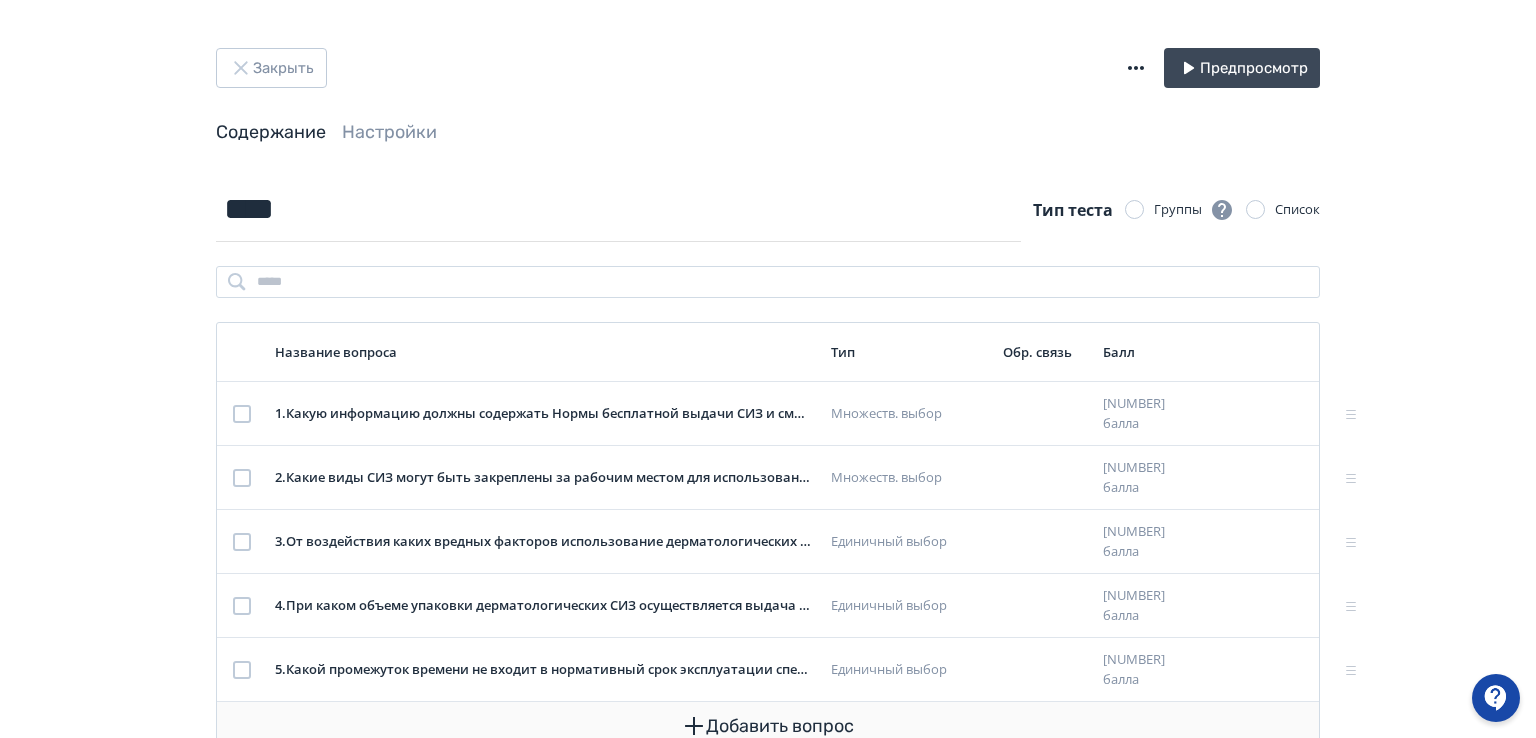 click 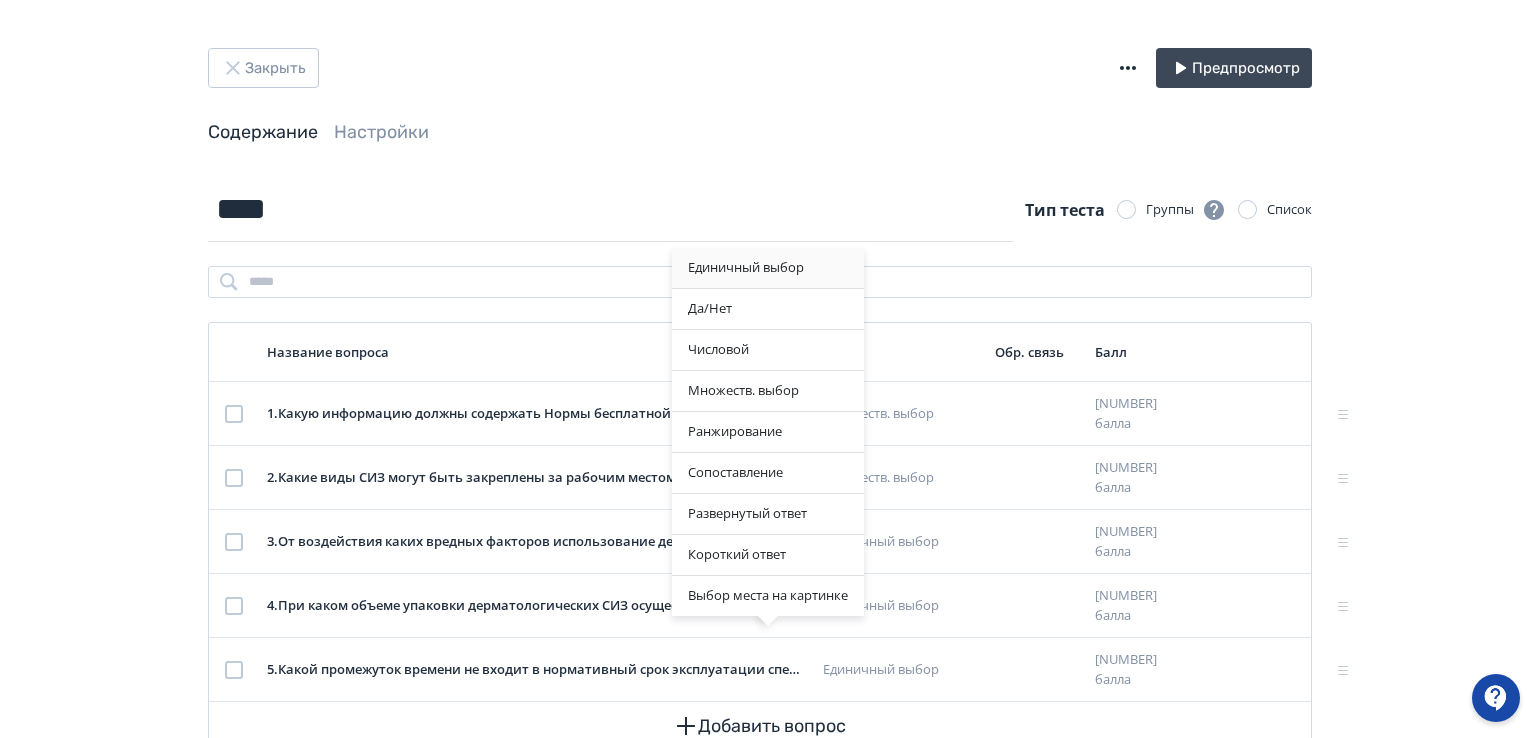 click on "Единичный выбор" at bounding box center [768, 268] 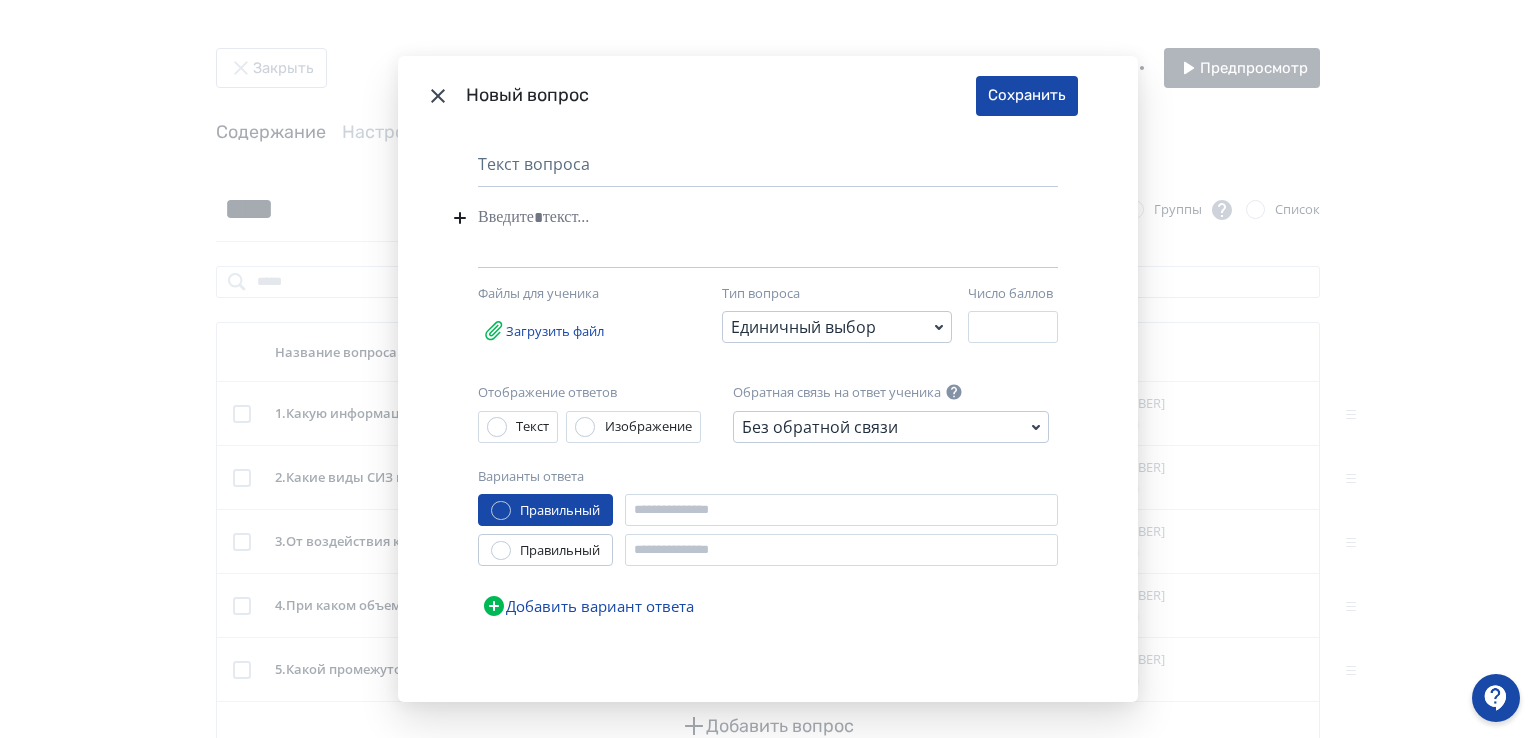 paste 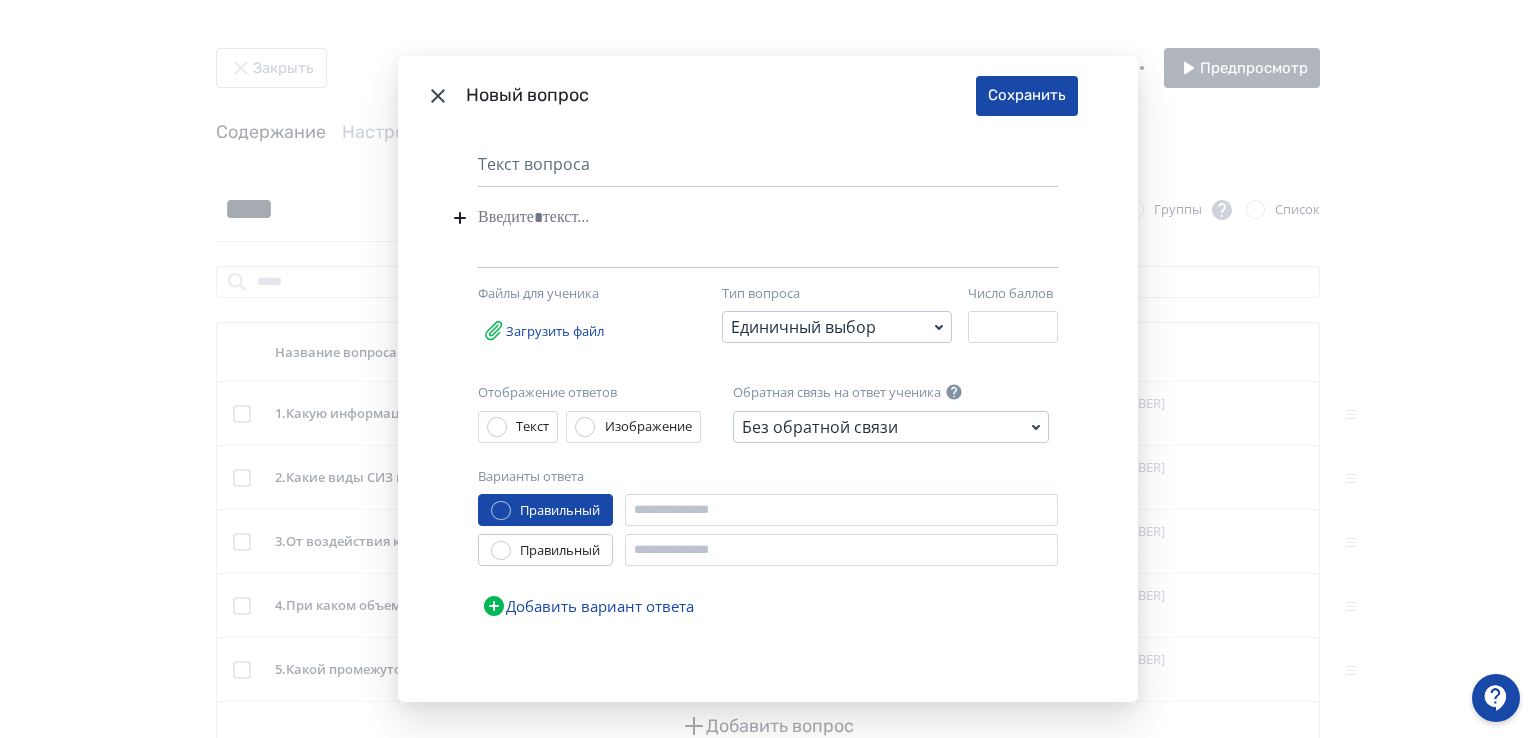 type 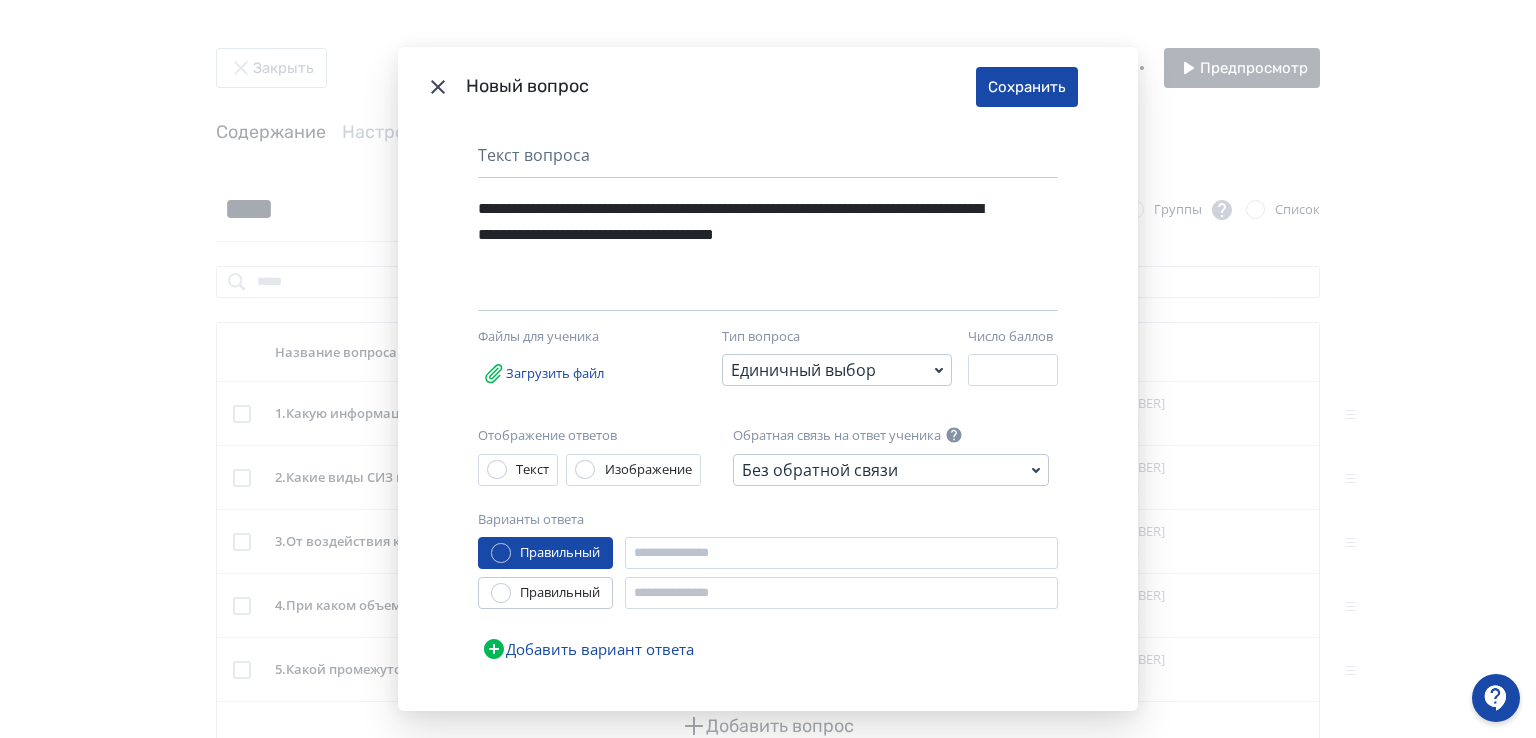 click 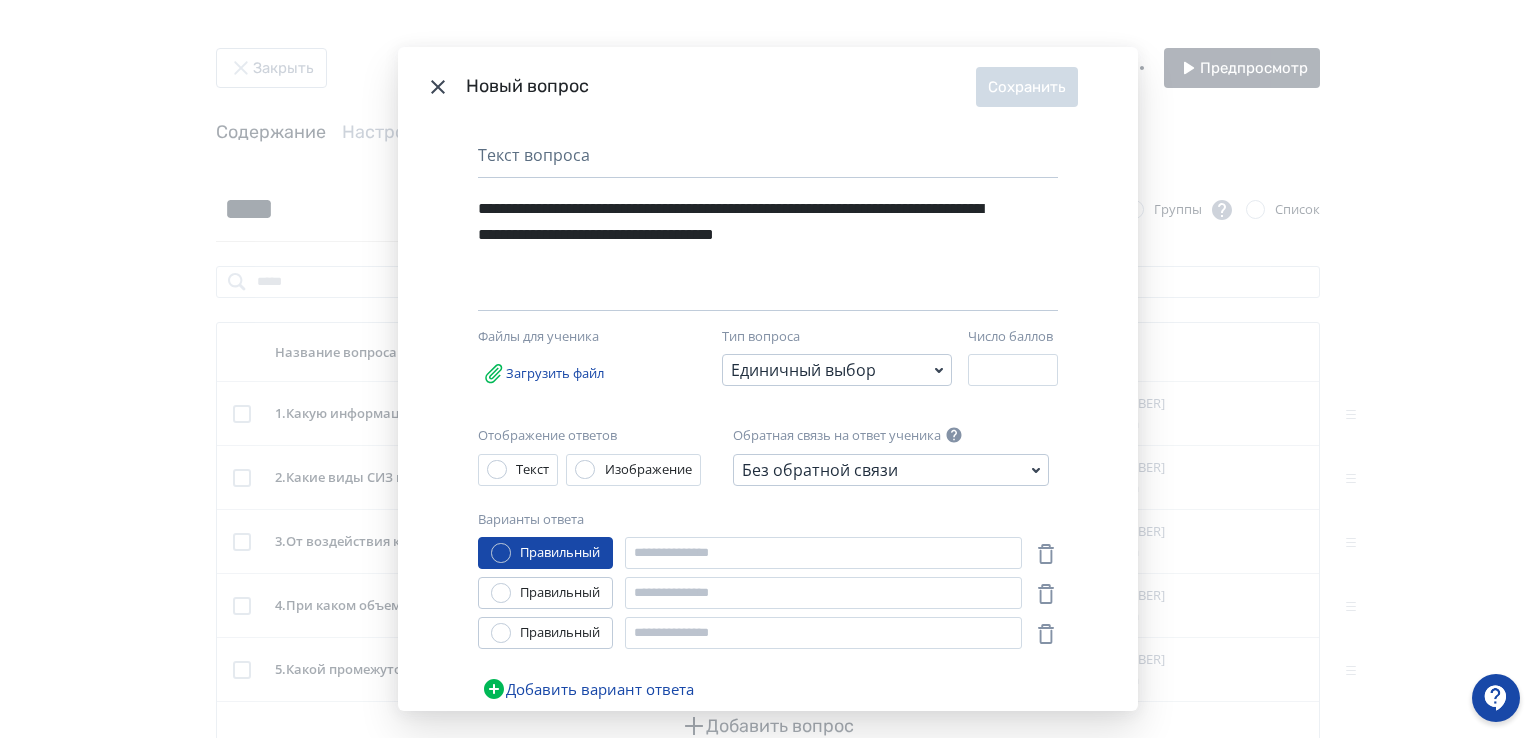 click 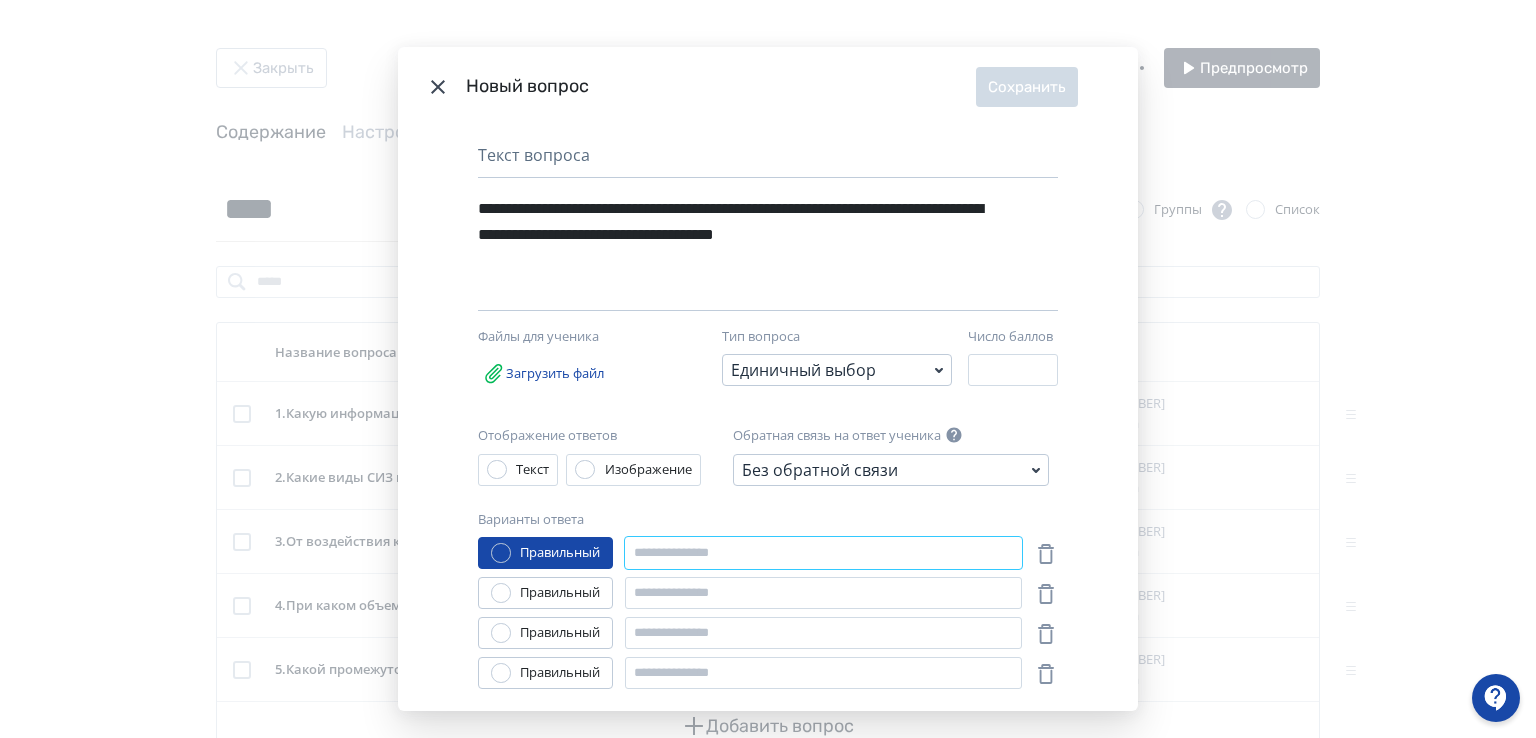 paste on "******" 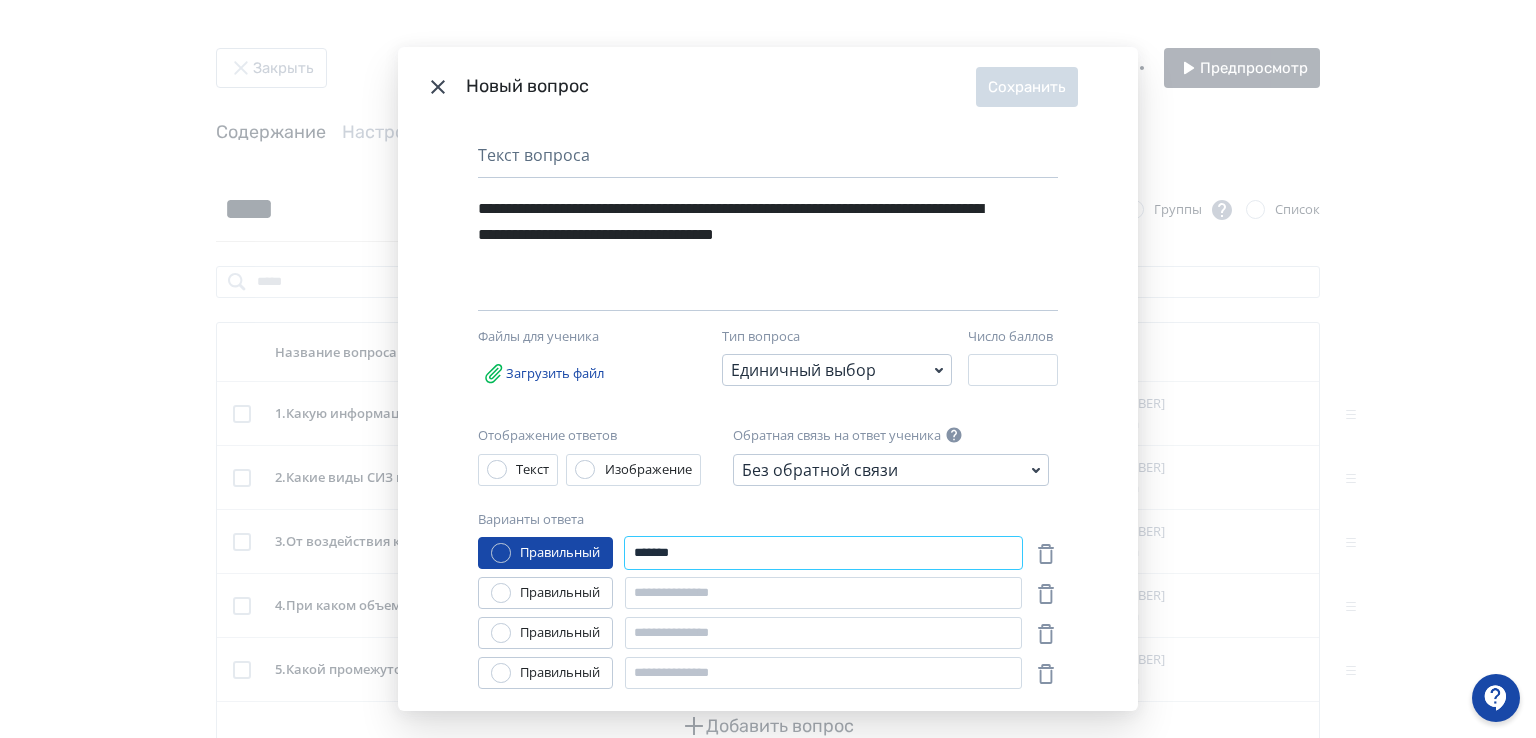 type on "******" 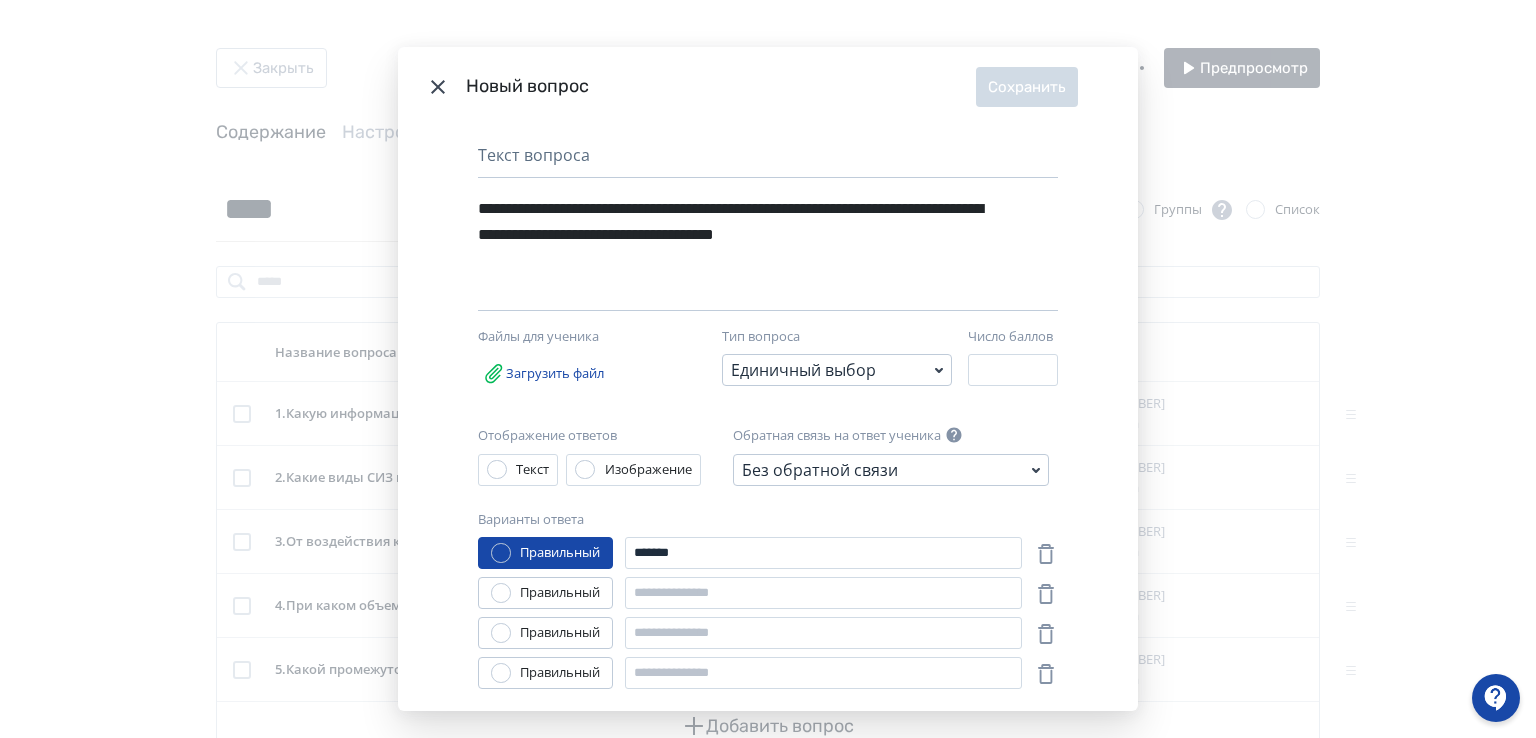 click at bounding box center (501, 673) 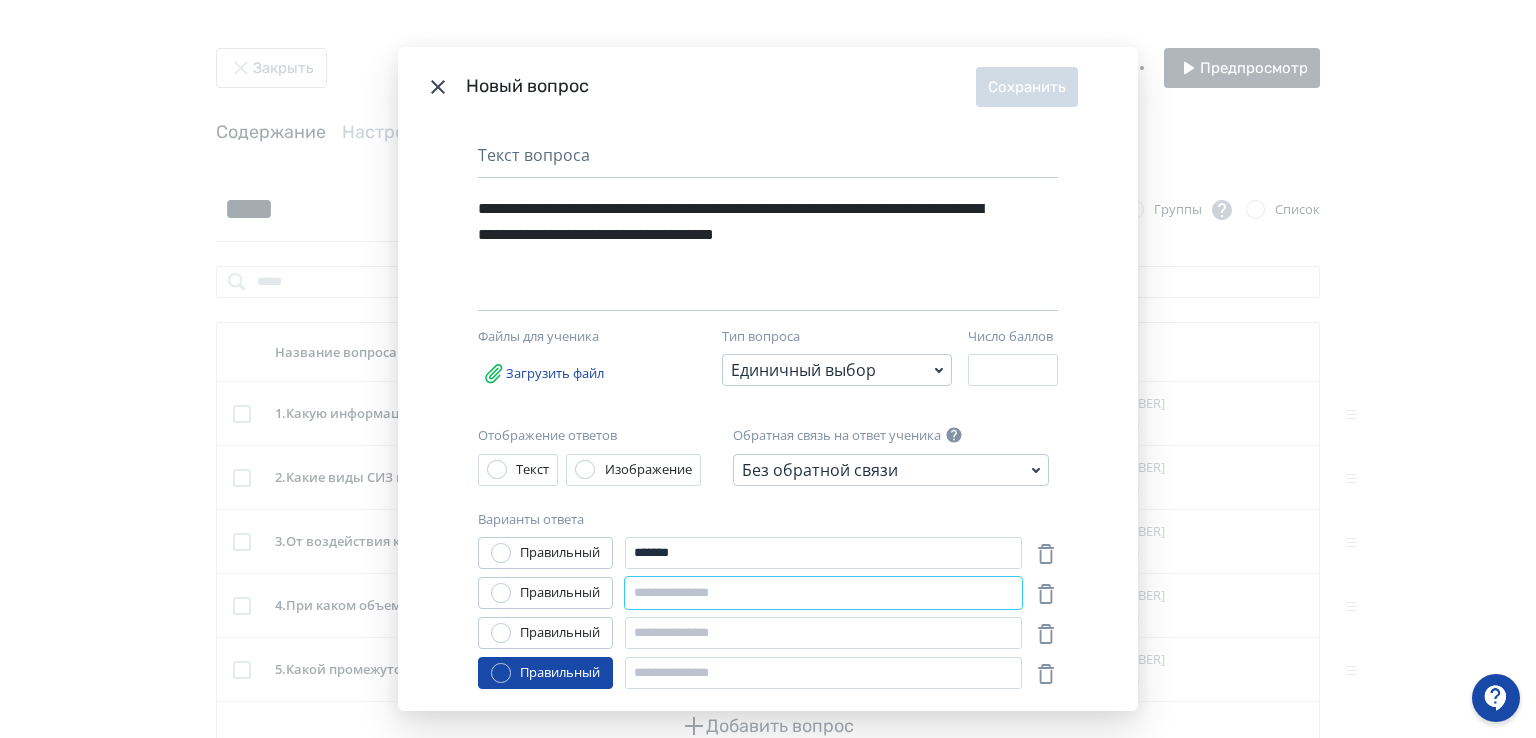 paste on "******" 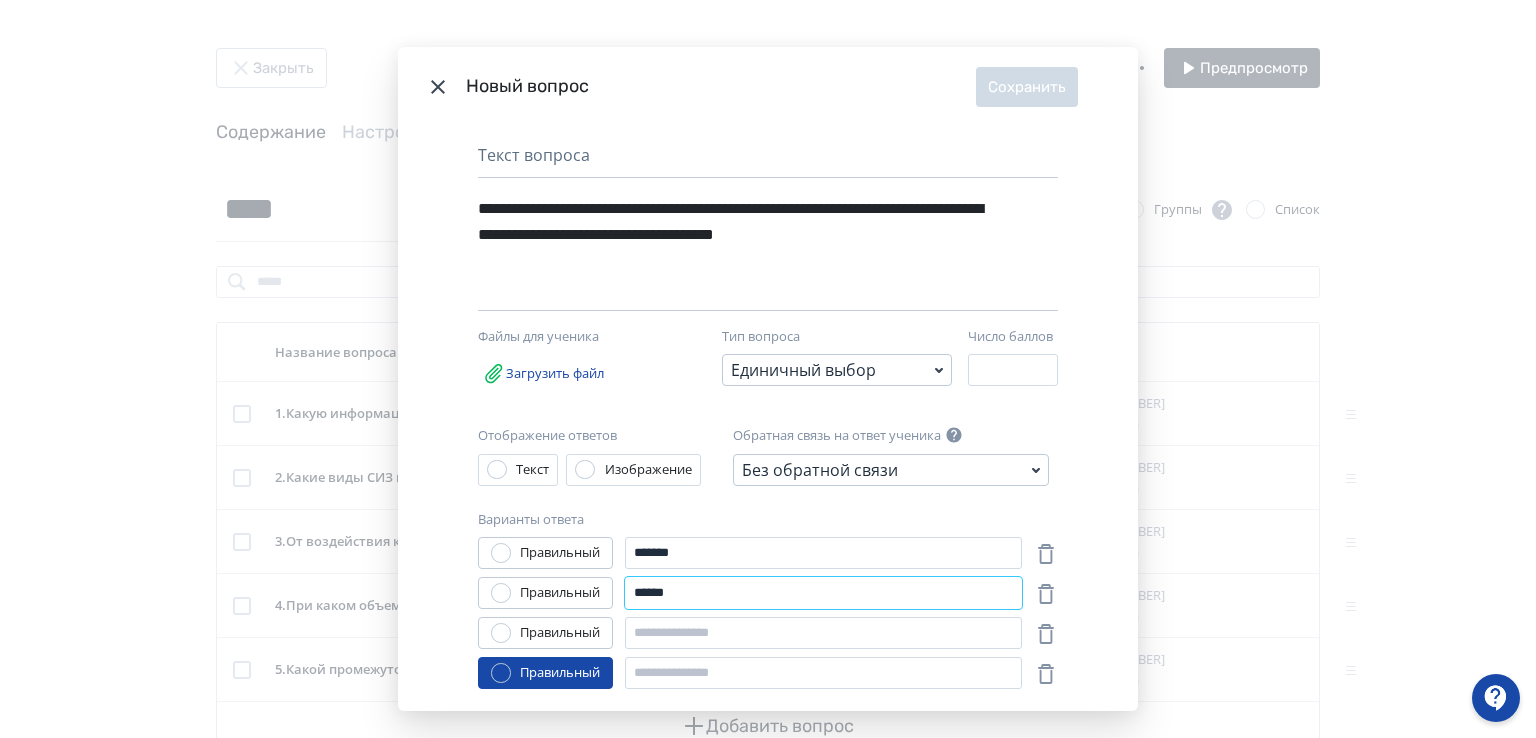 type on "******" 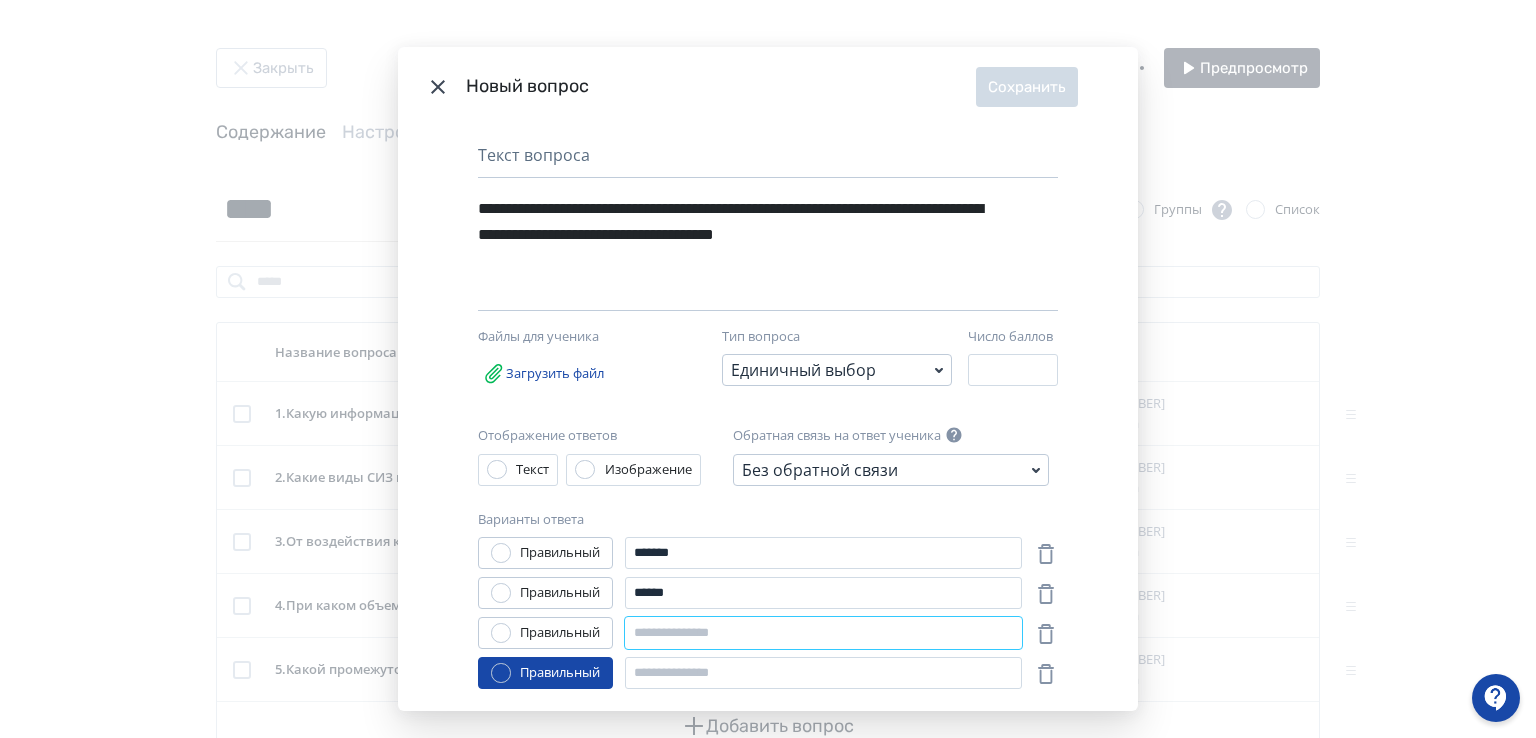 paste on "********" 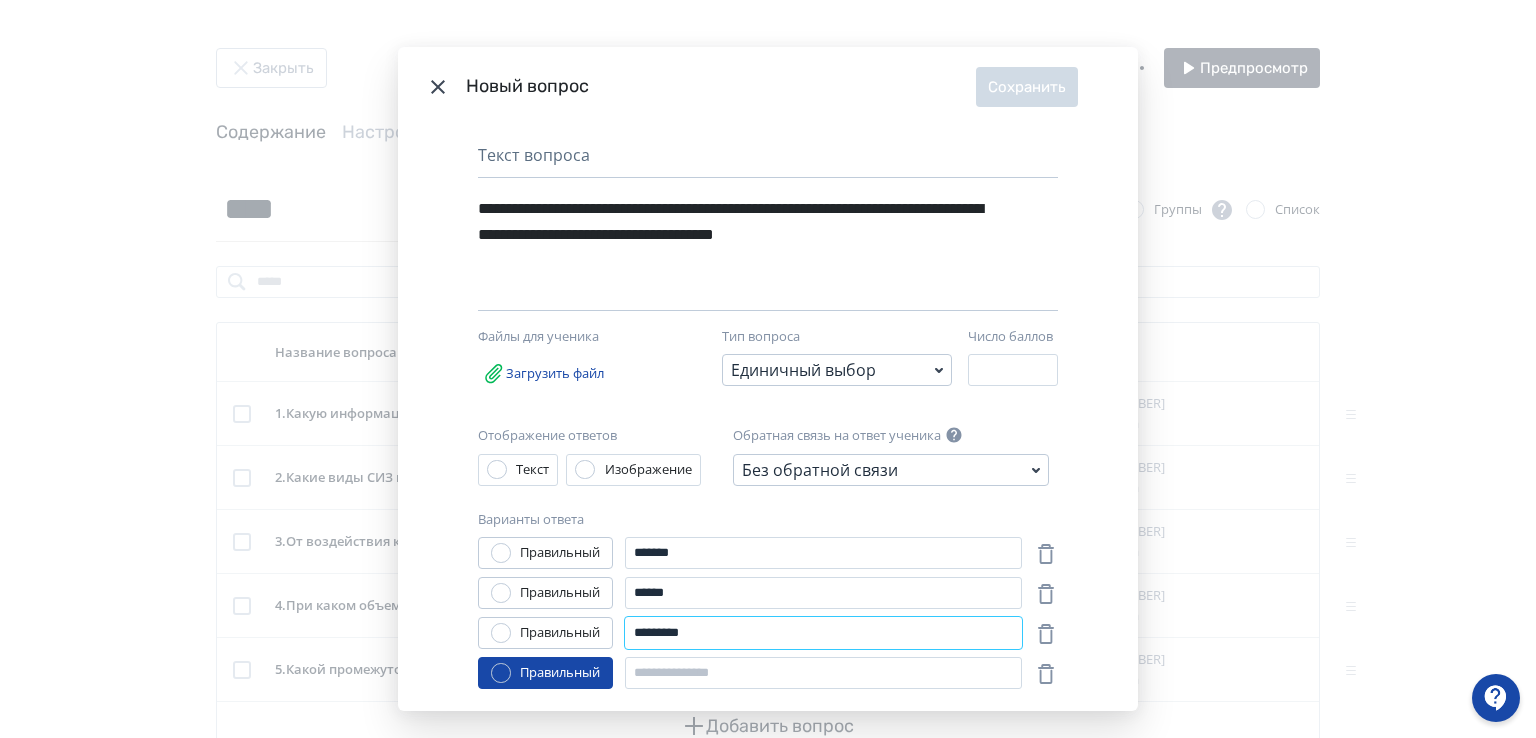 type on "********" 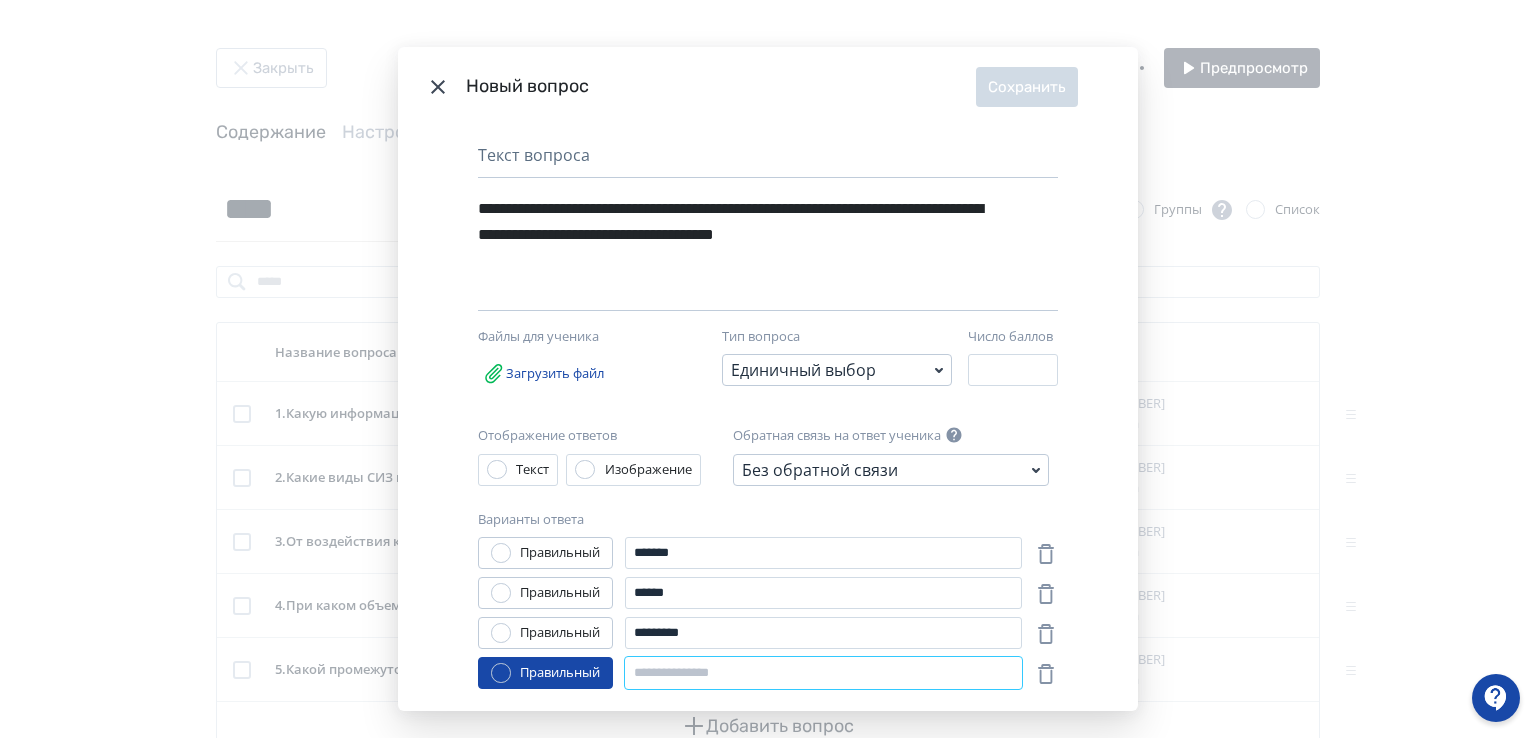 paste on "********" 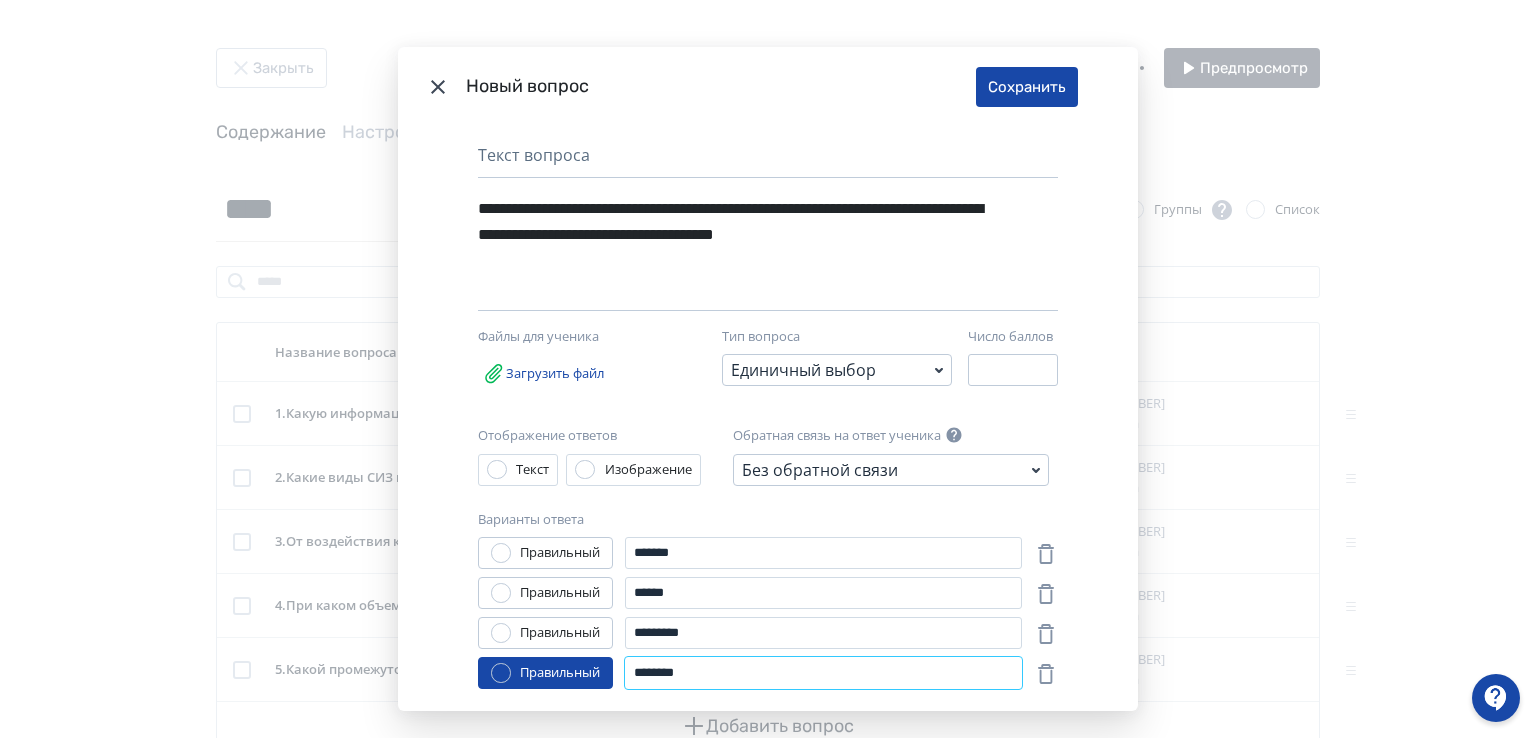 type on "********" 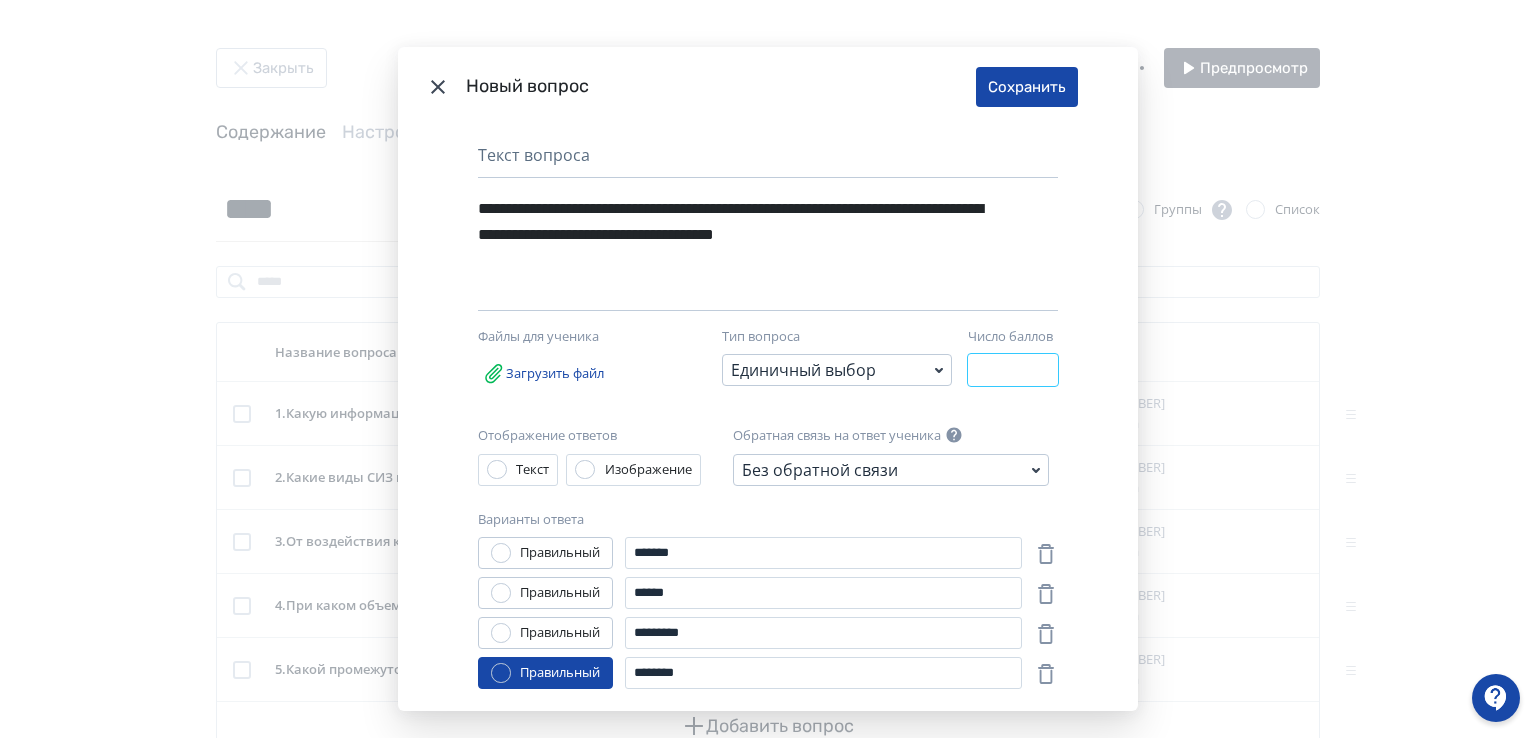 drag, startPoint x: 983, startPoint y: 374, endPoint x: 959, endPoint y: 380, distance: 24.738634 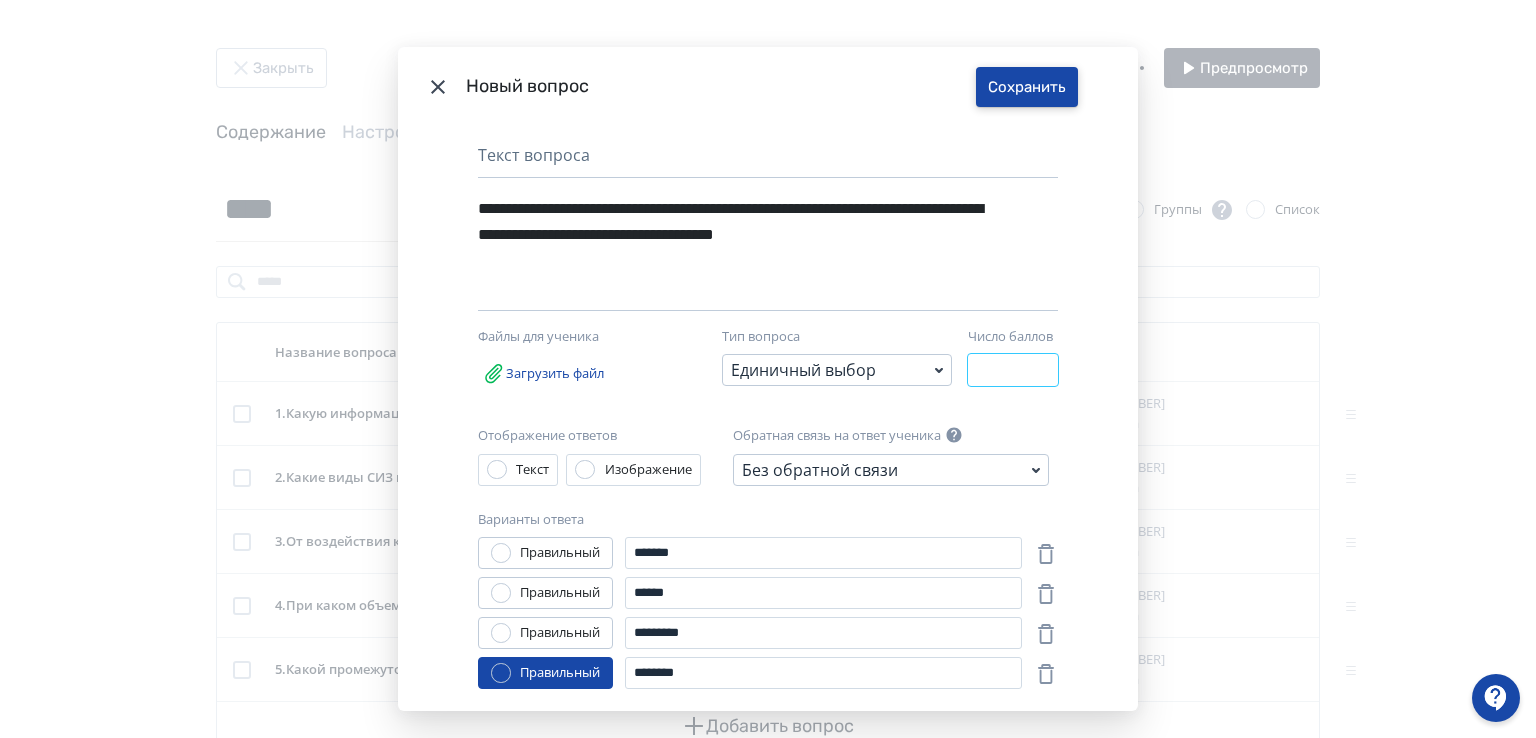 type on "*" 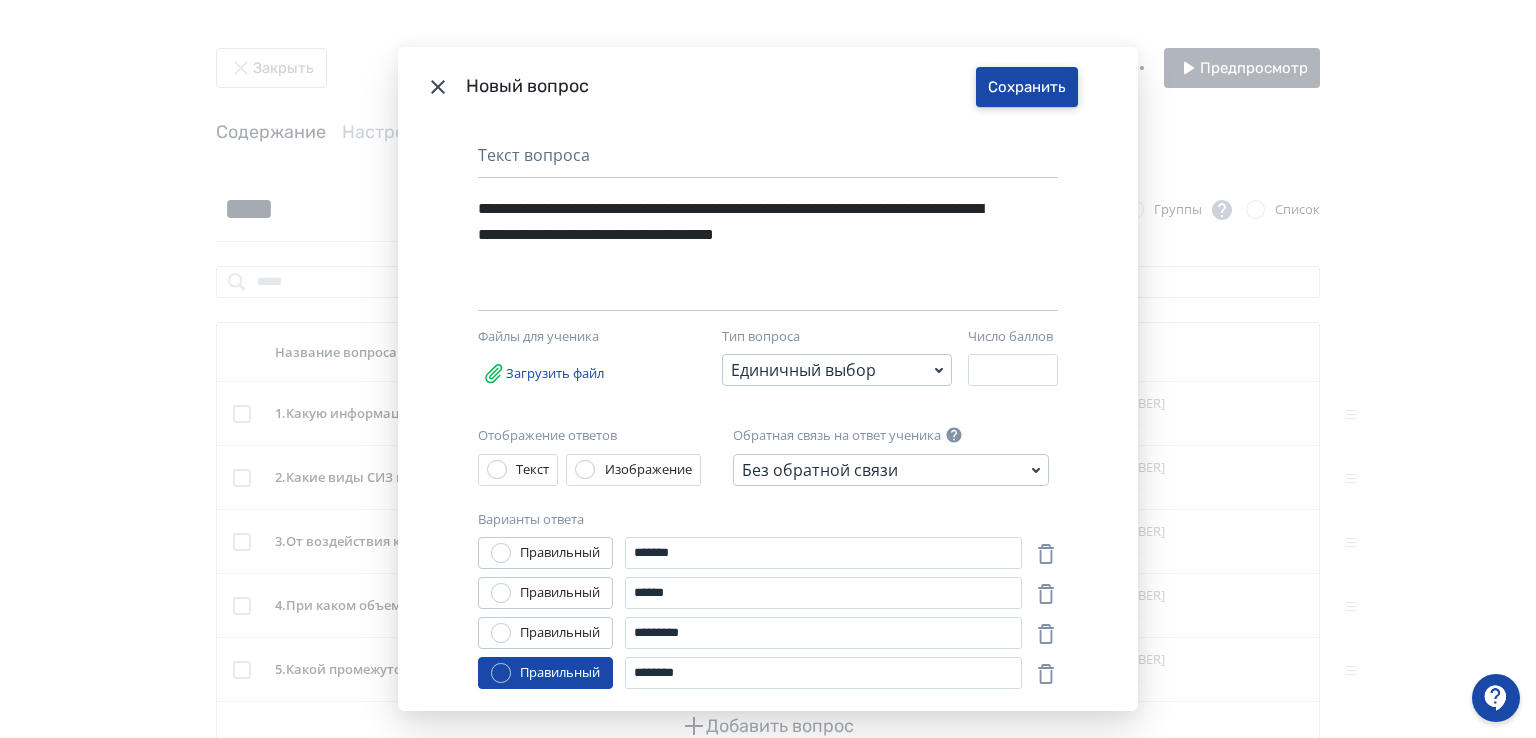 click on "Сохранить" at bounding box center [1027, 87] 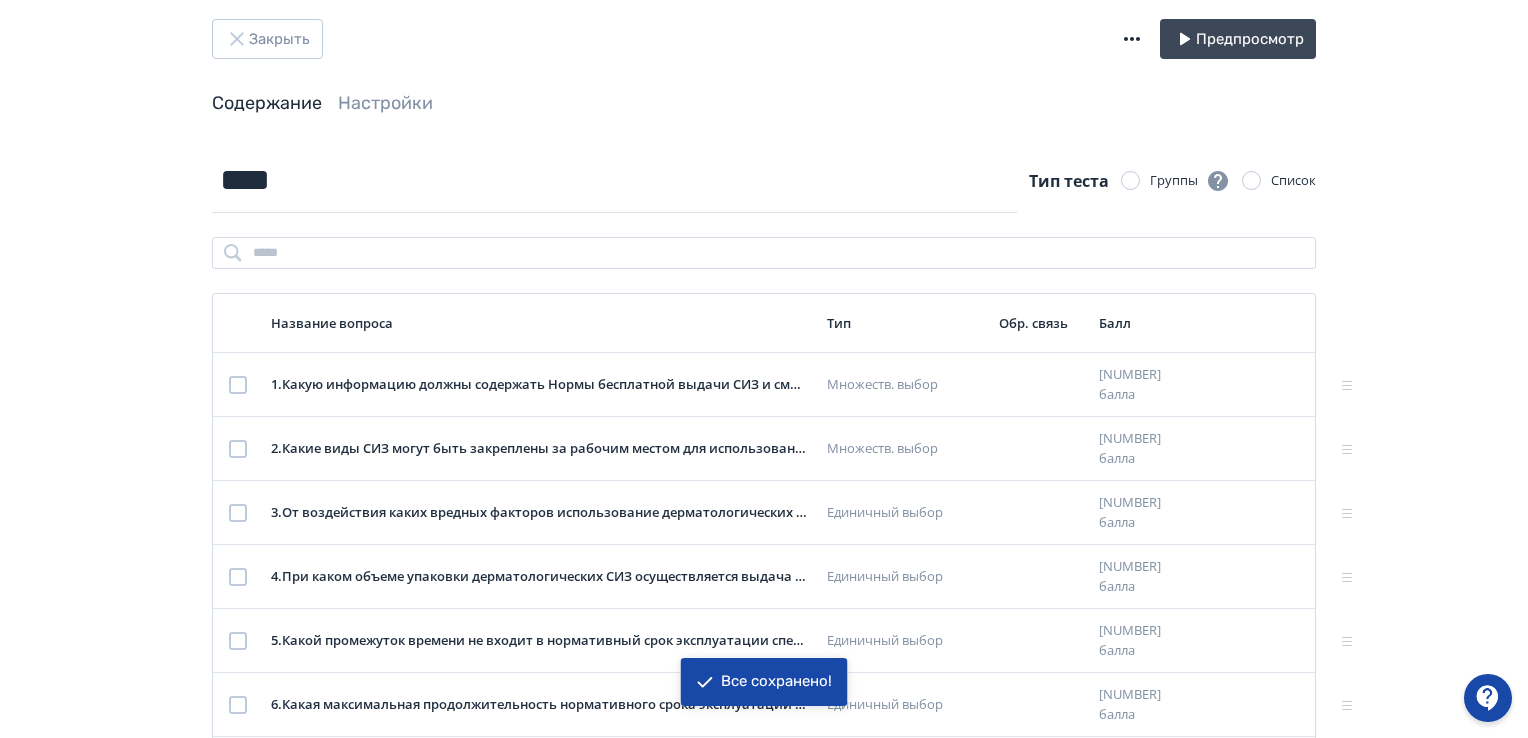 scroll, scrollTop: 34, scrollLeft: 0, axis: vertical 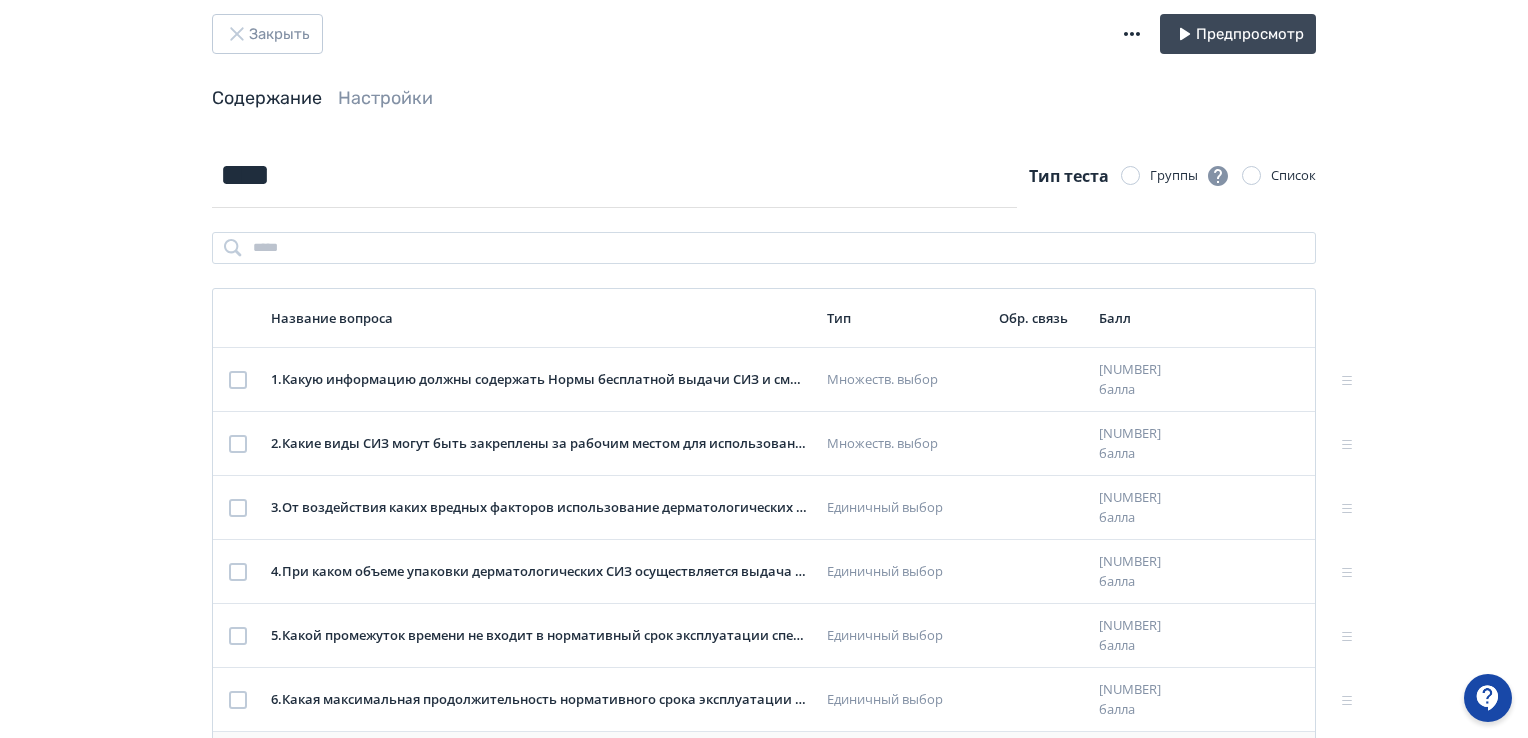 click 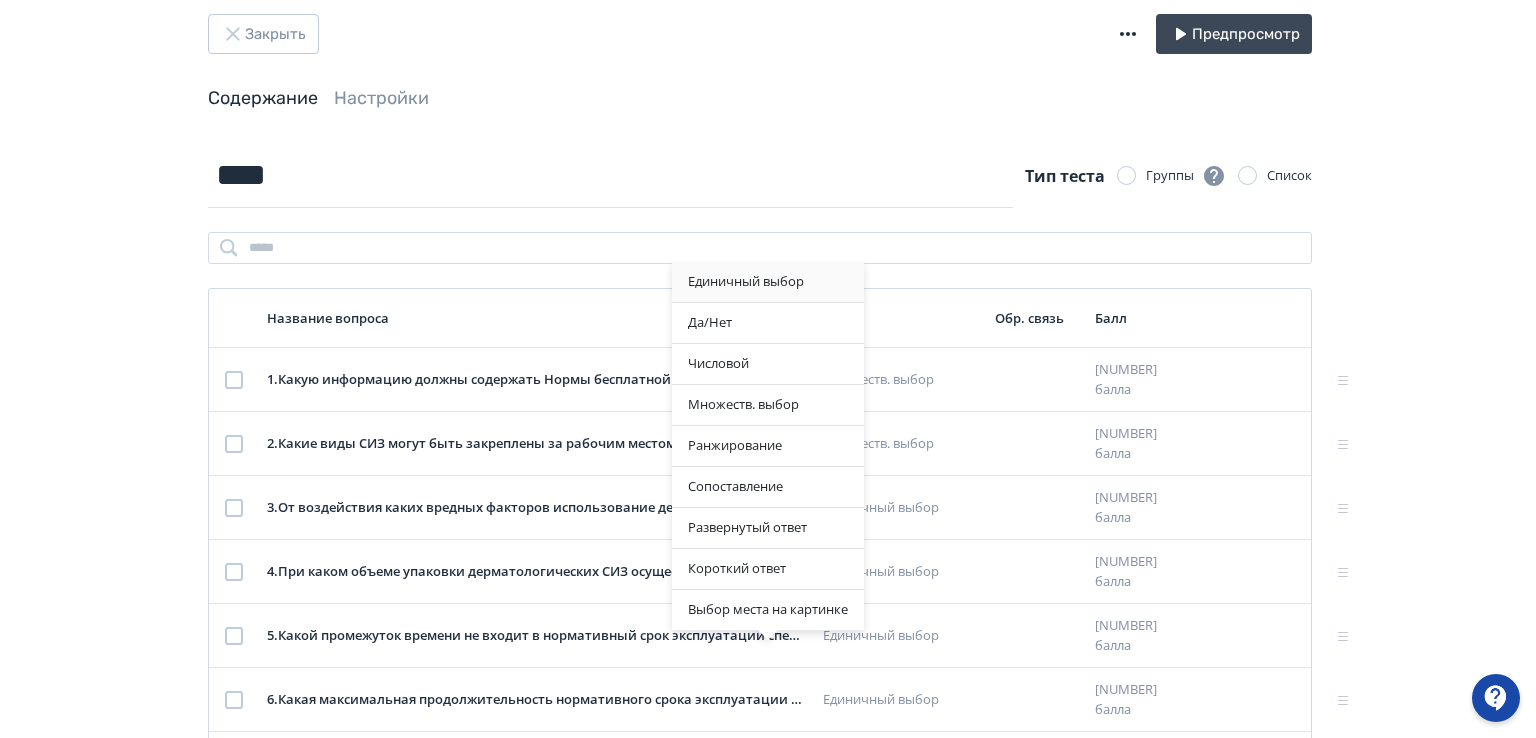 click on "Единичный выбор" at bounding box center [768, 282] 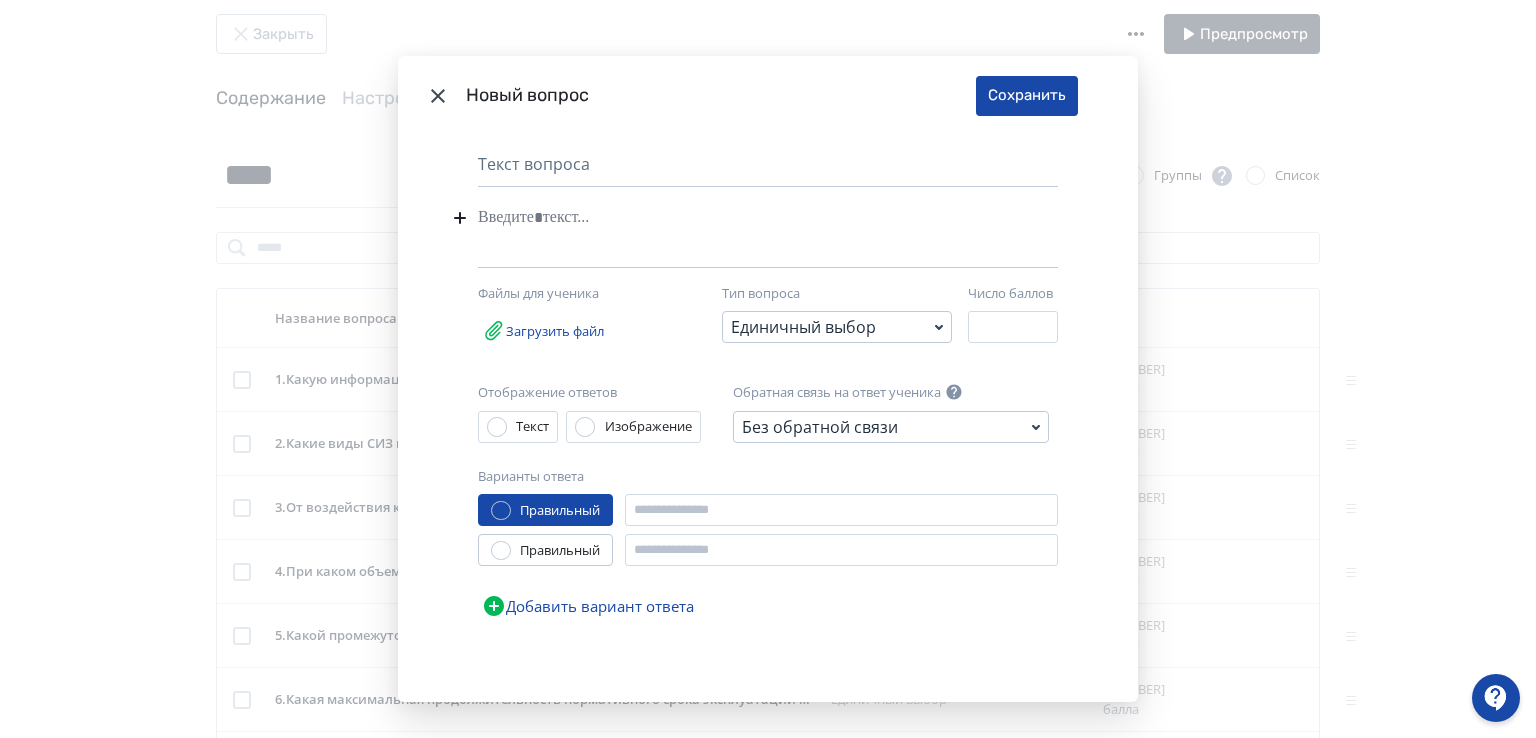 paste 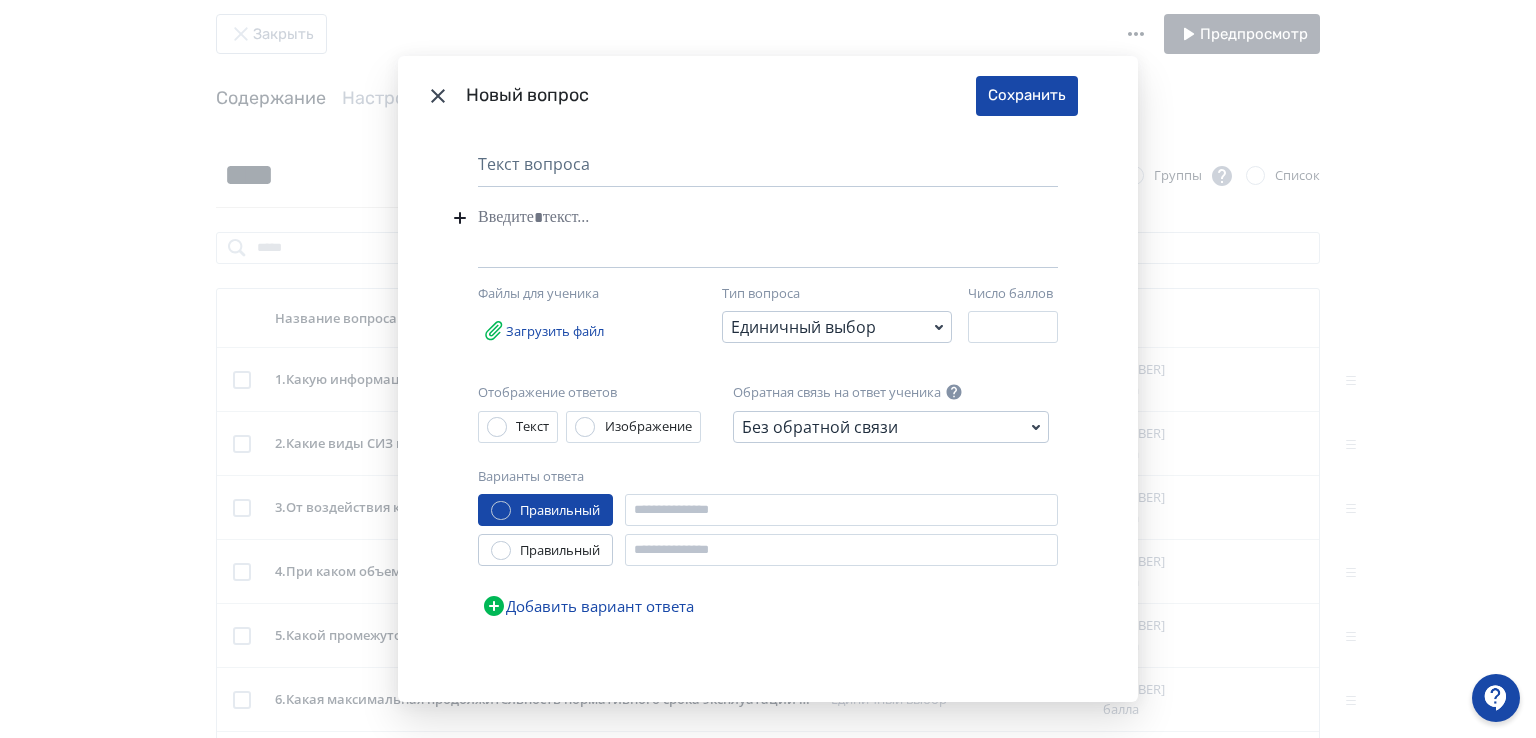 type 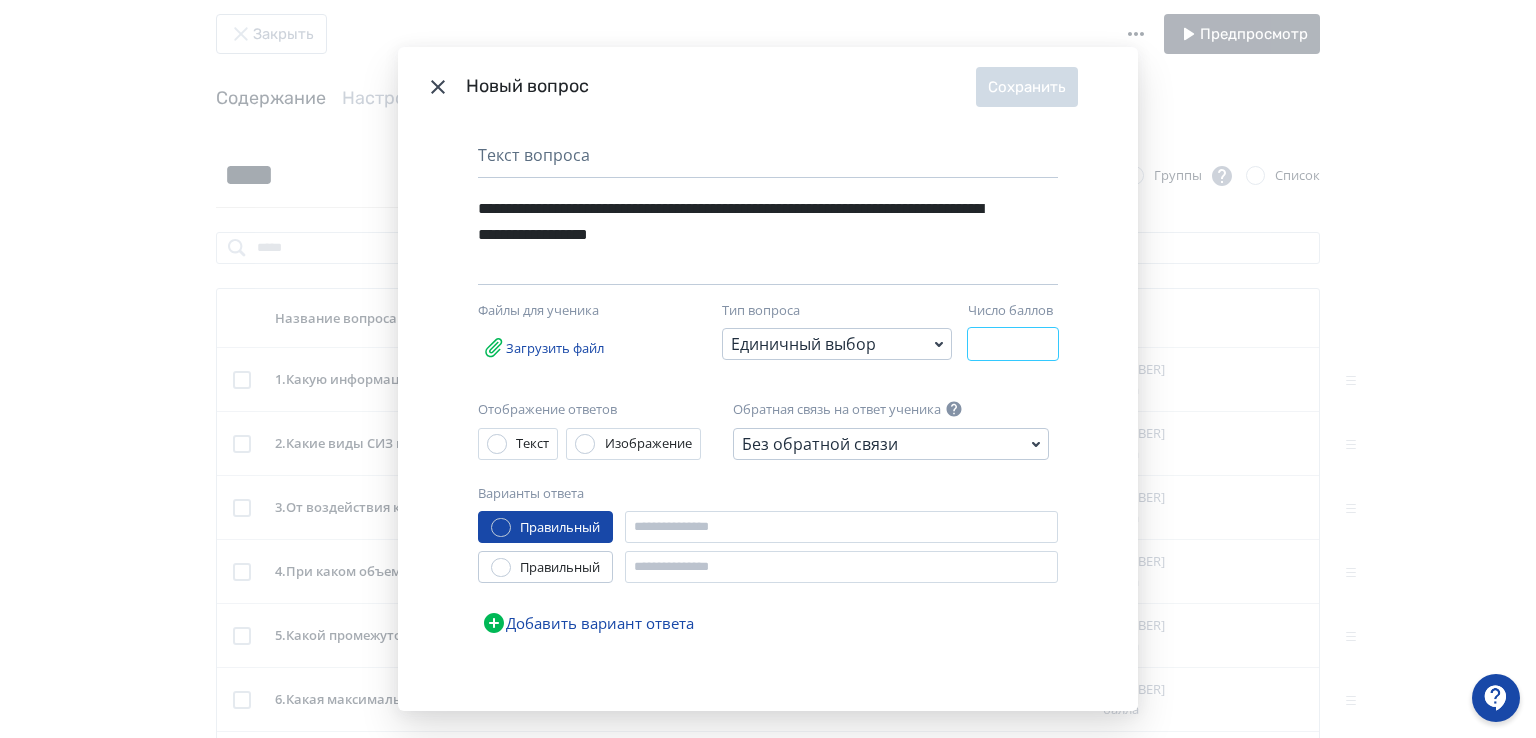 drag, startPoint x: 973, startPoint y: 343, endPoint x: 957, endPoint y: 346, distance: 16.27882 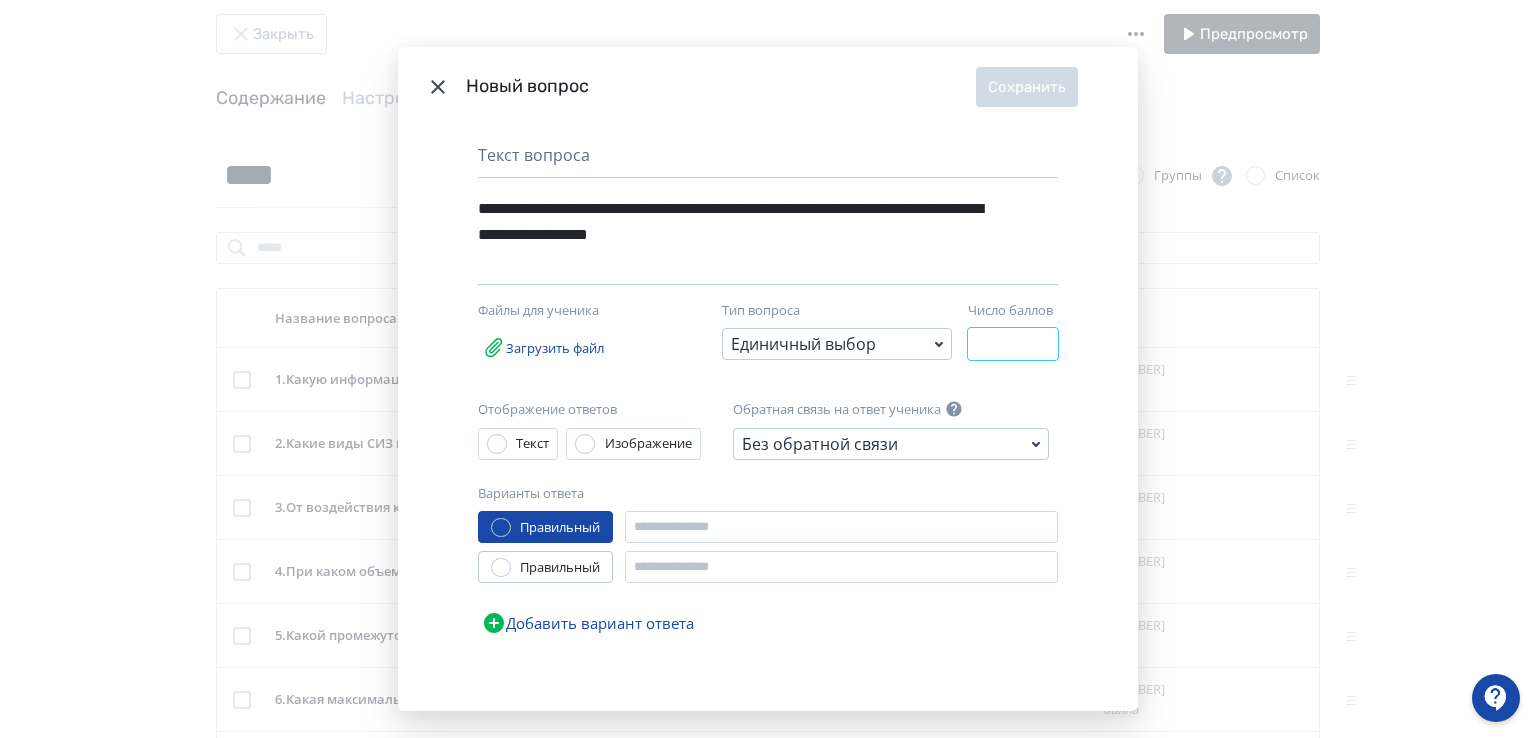 type on "*" 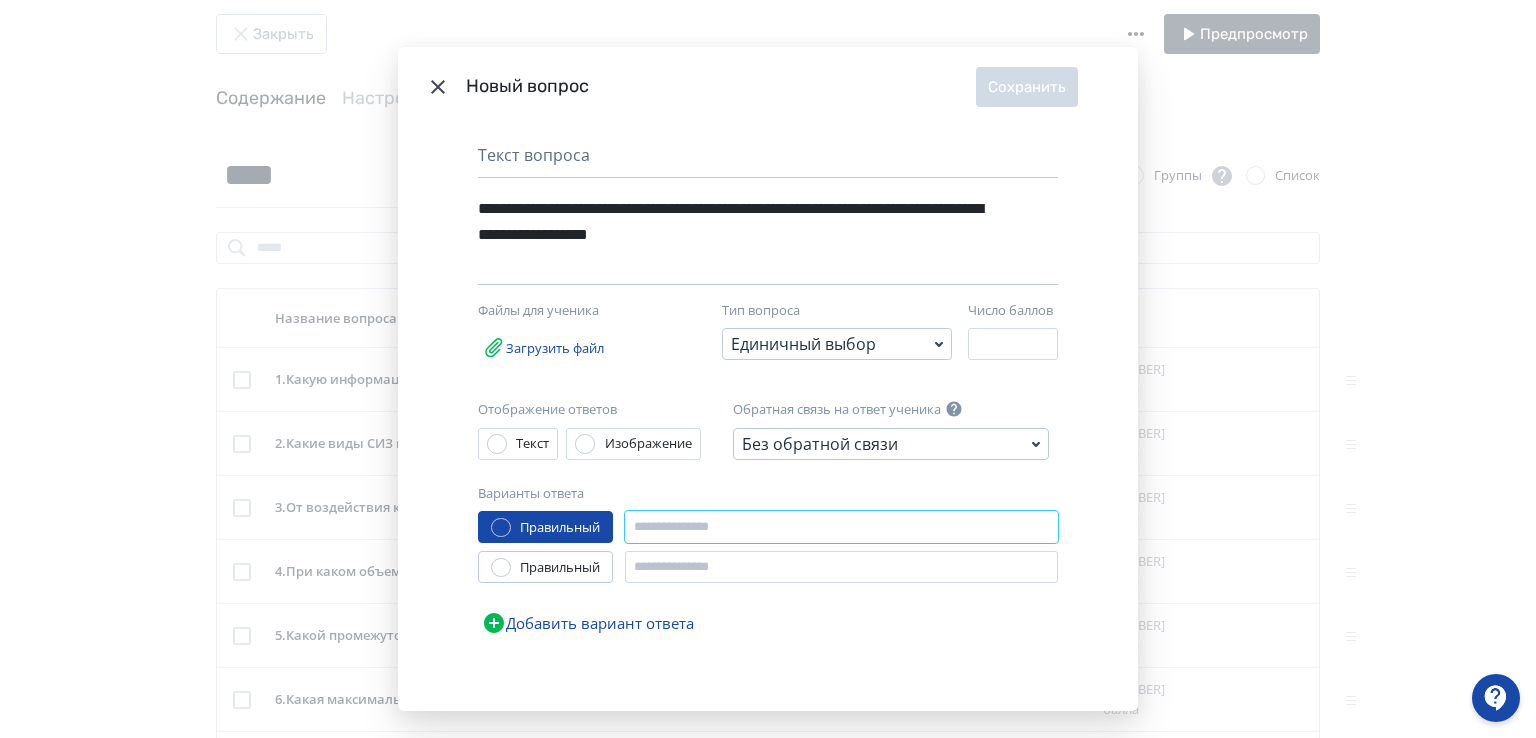 click at bounding box center (841, 527) 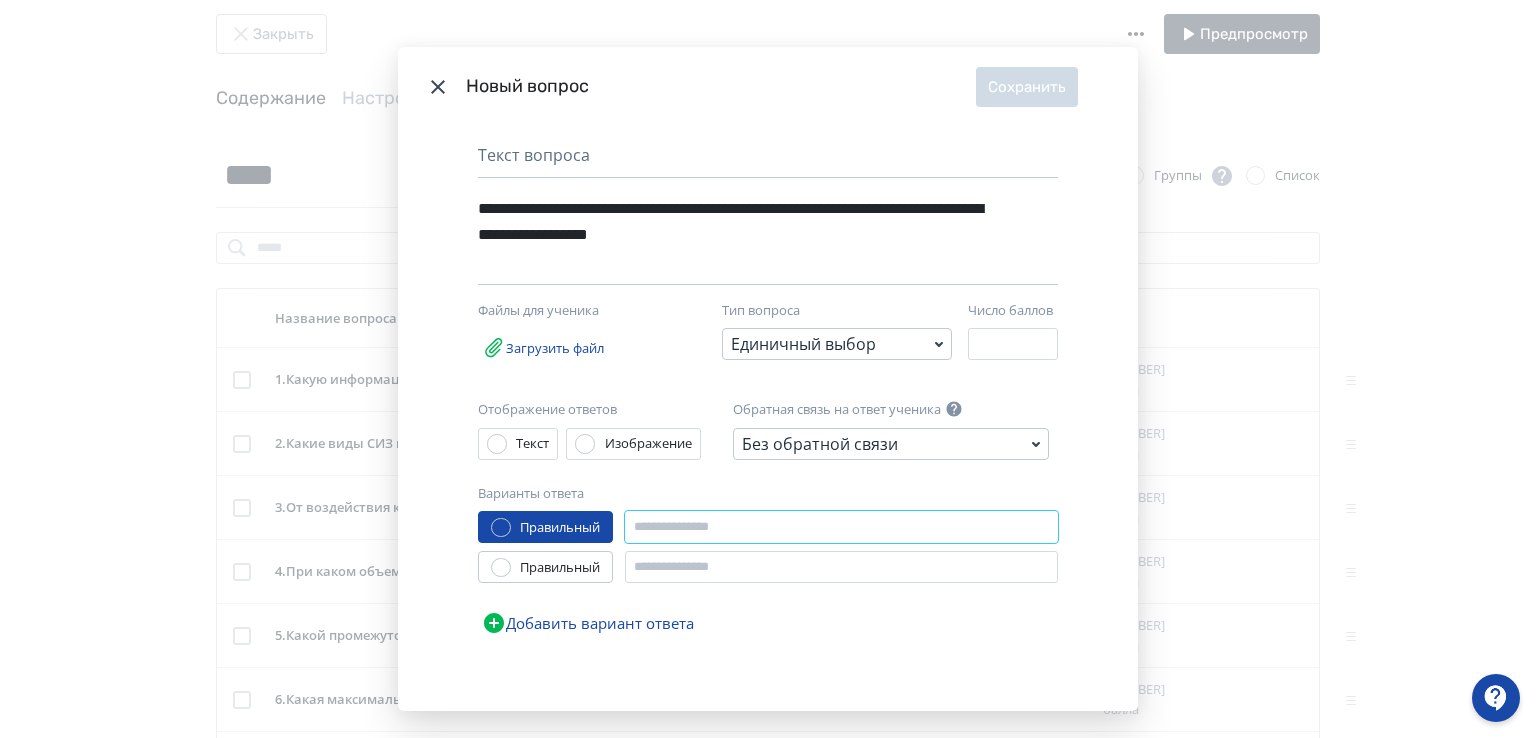 paste on "**********" 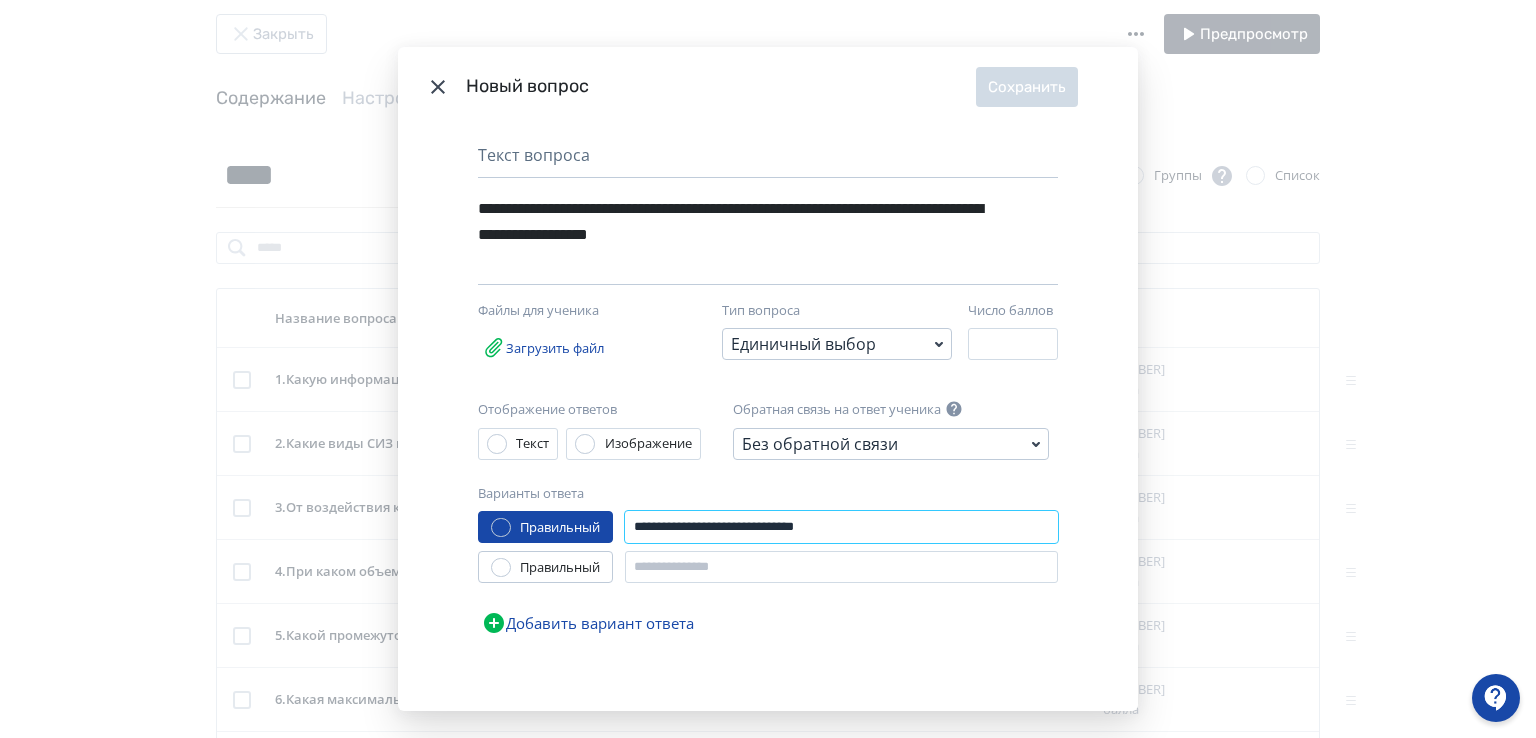 type on "**********" 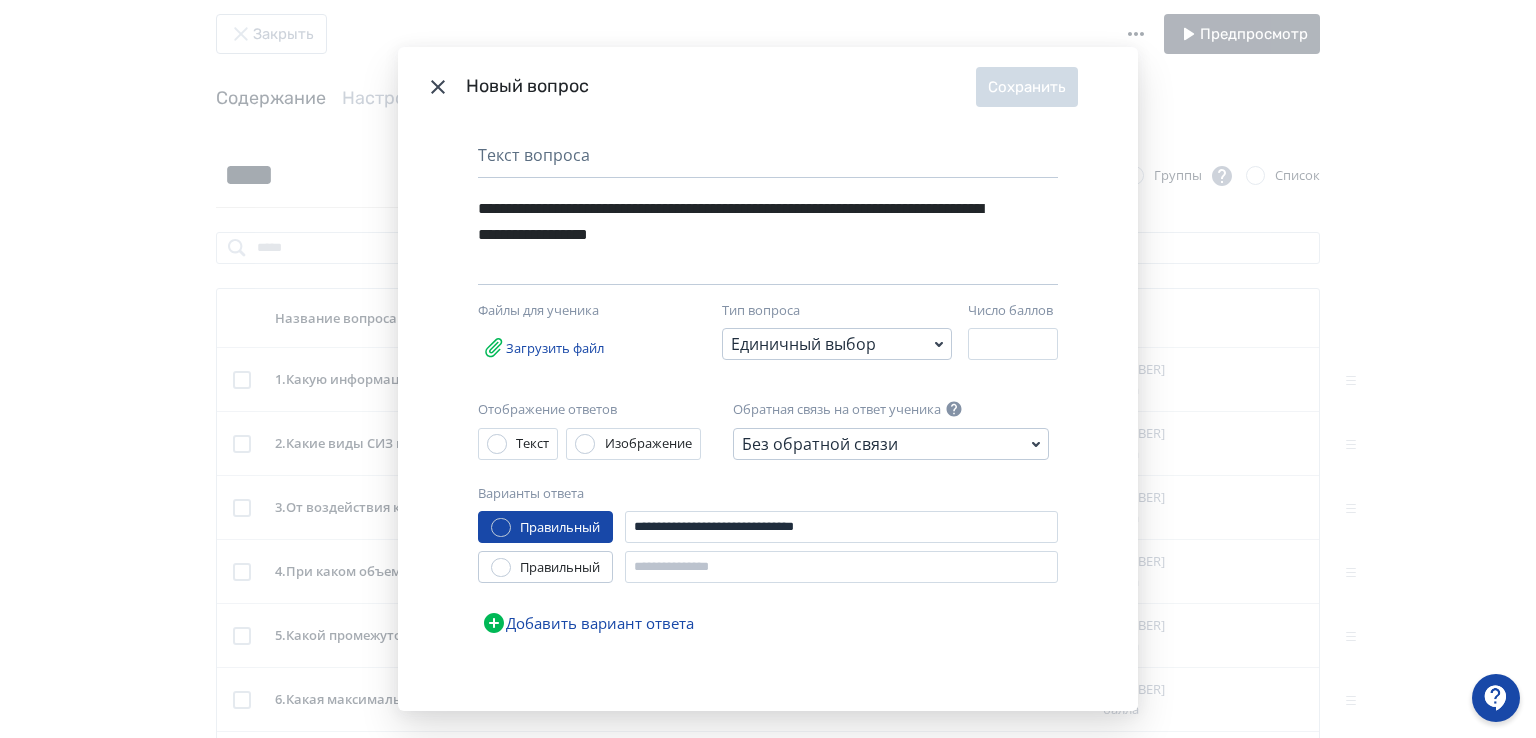 click 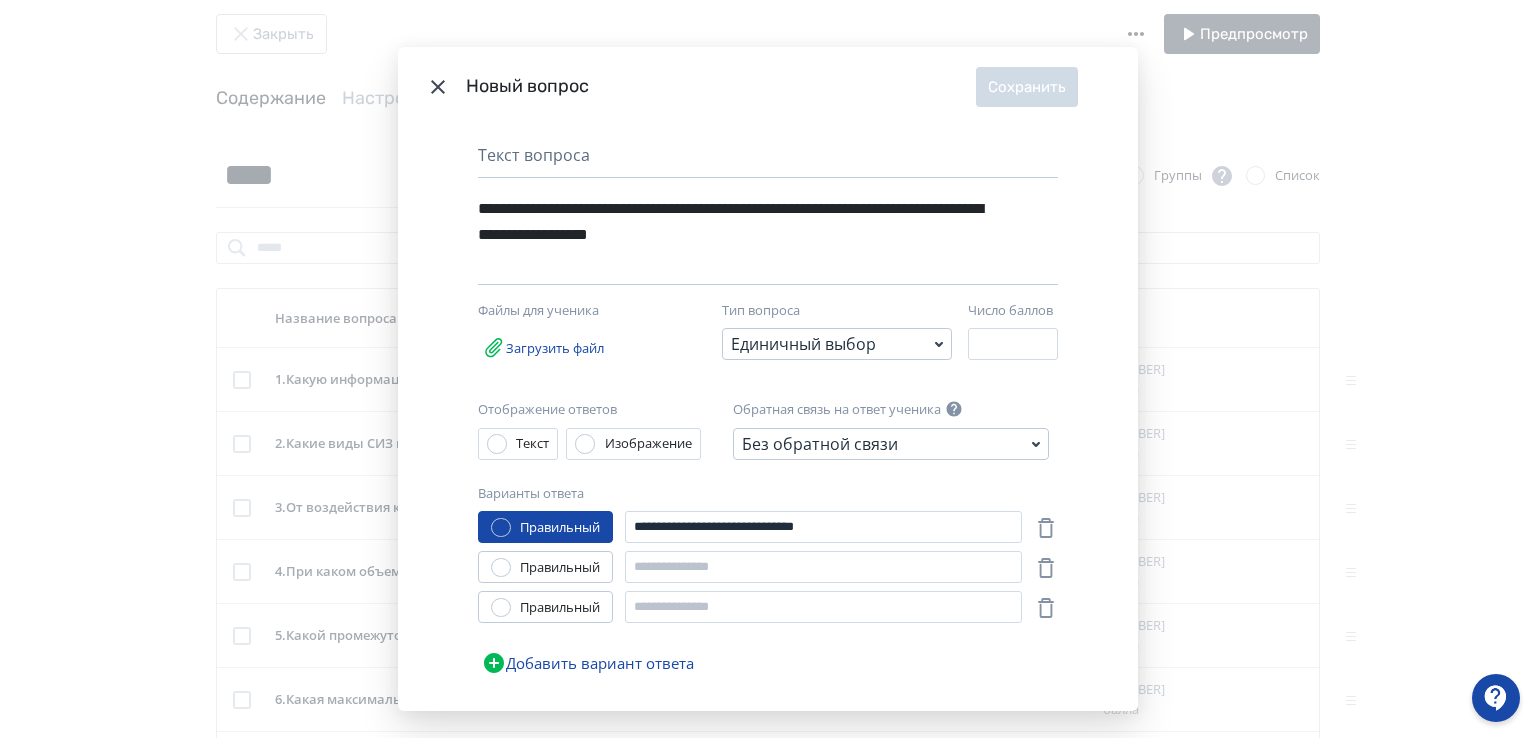 click 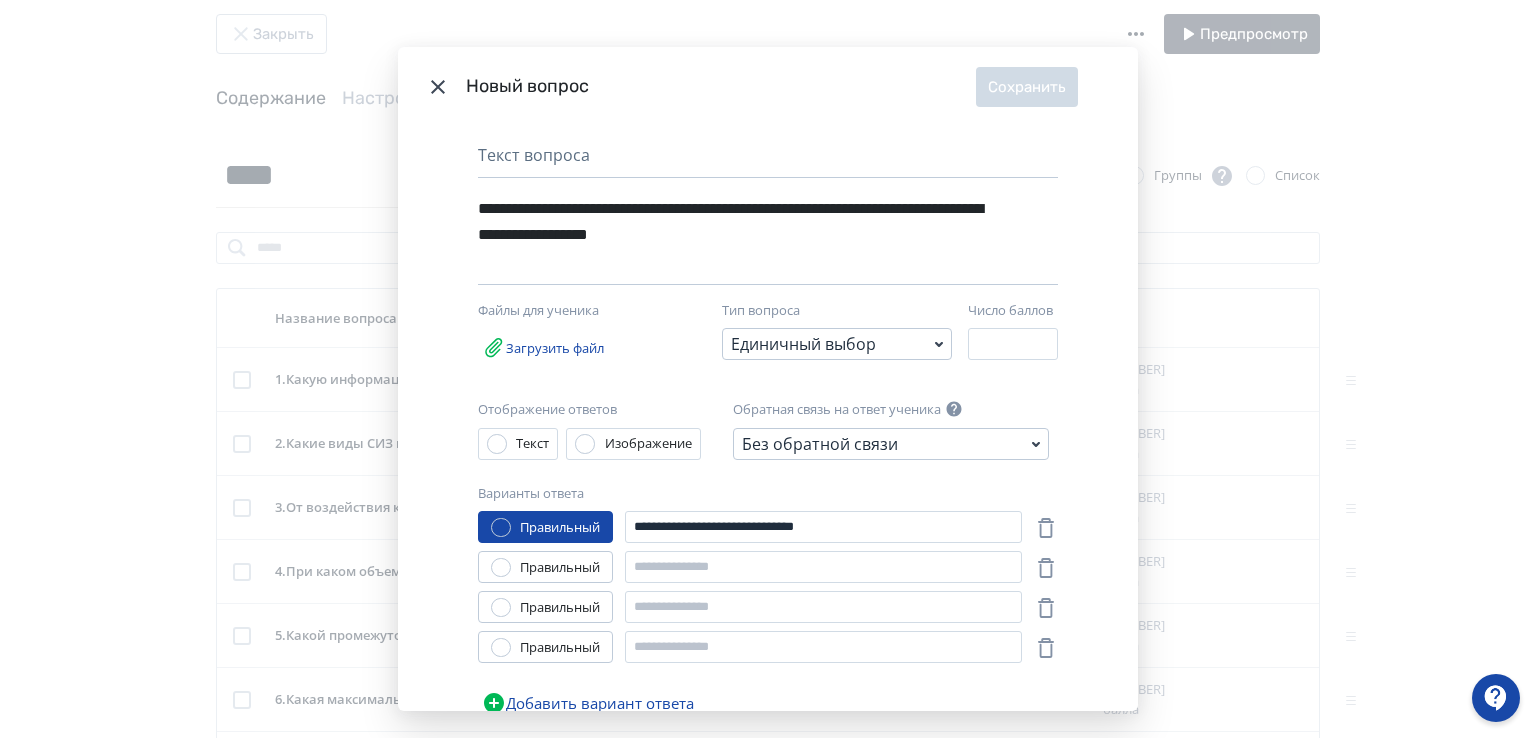 click at bounding box center [501, 608] 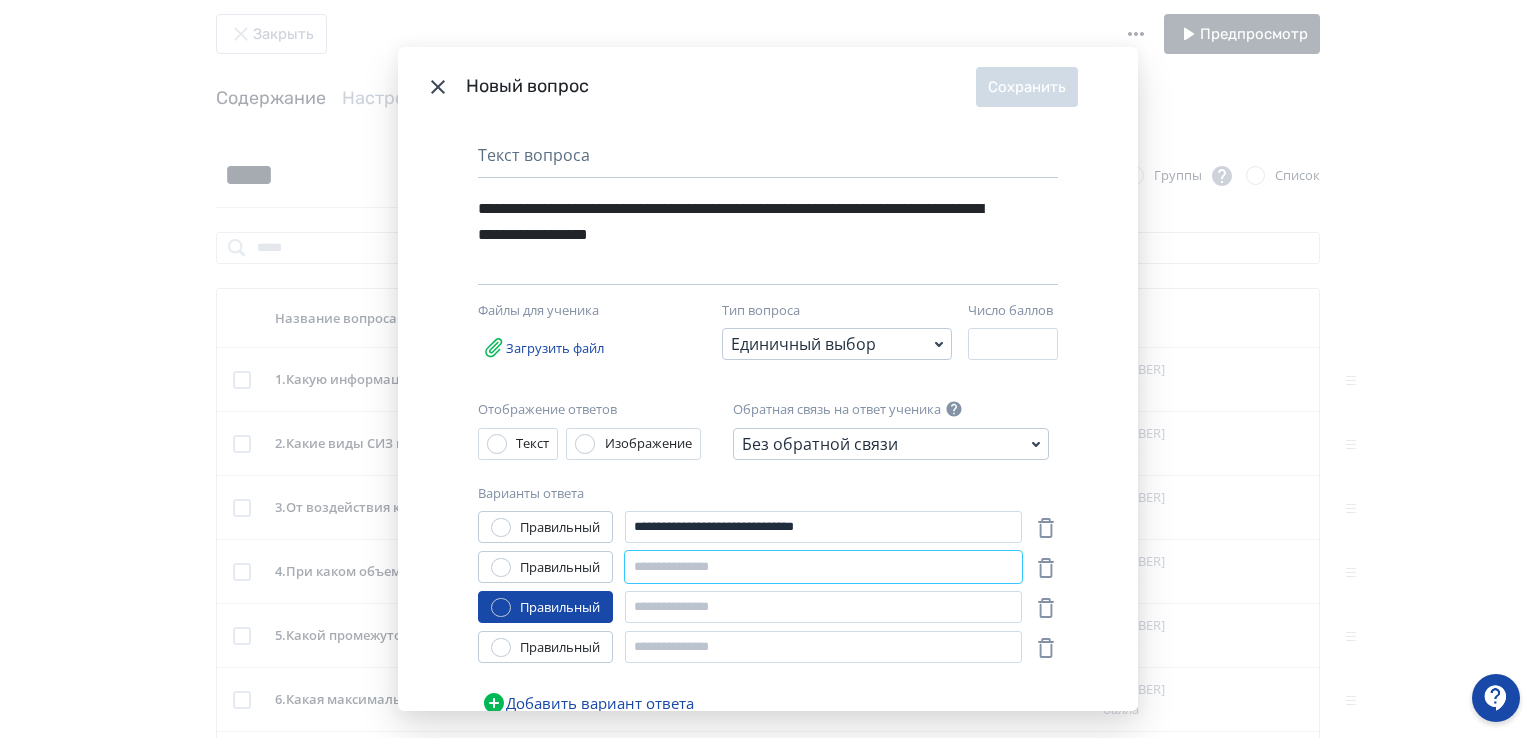 paste on "**********" 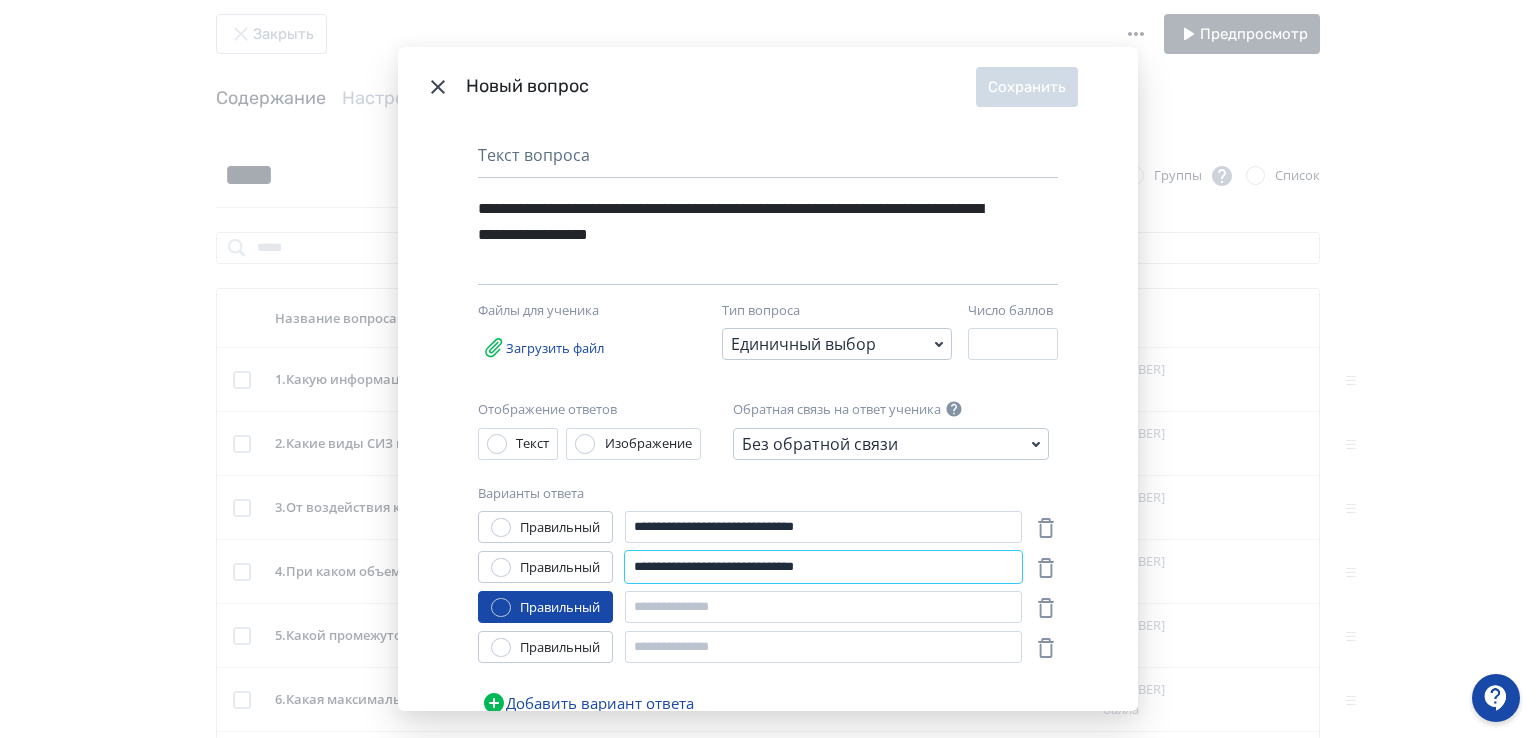 type on "**********" 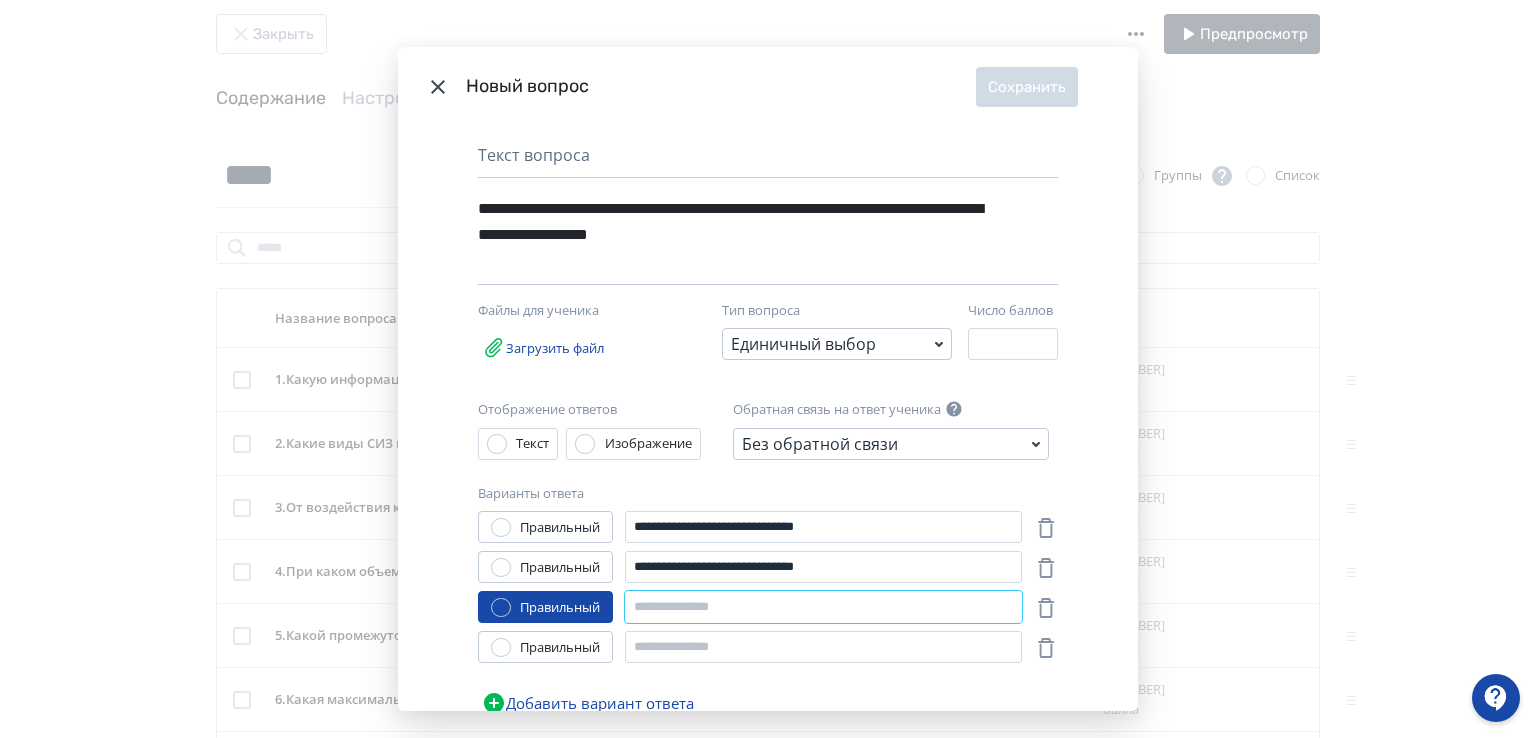 click at bounding box center [823, 607] 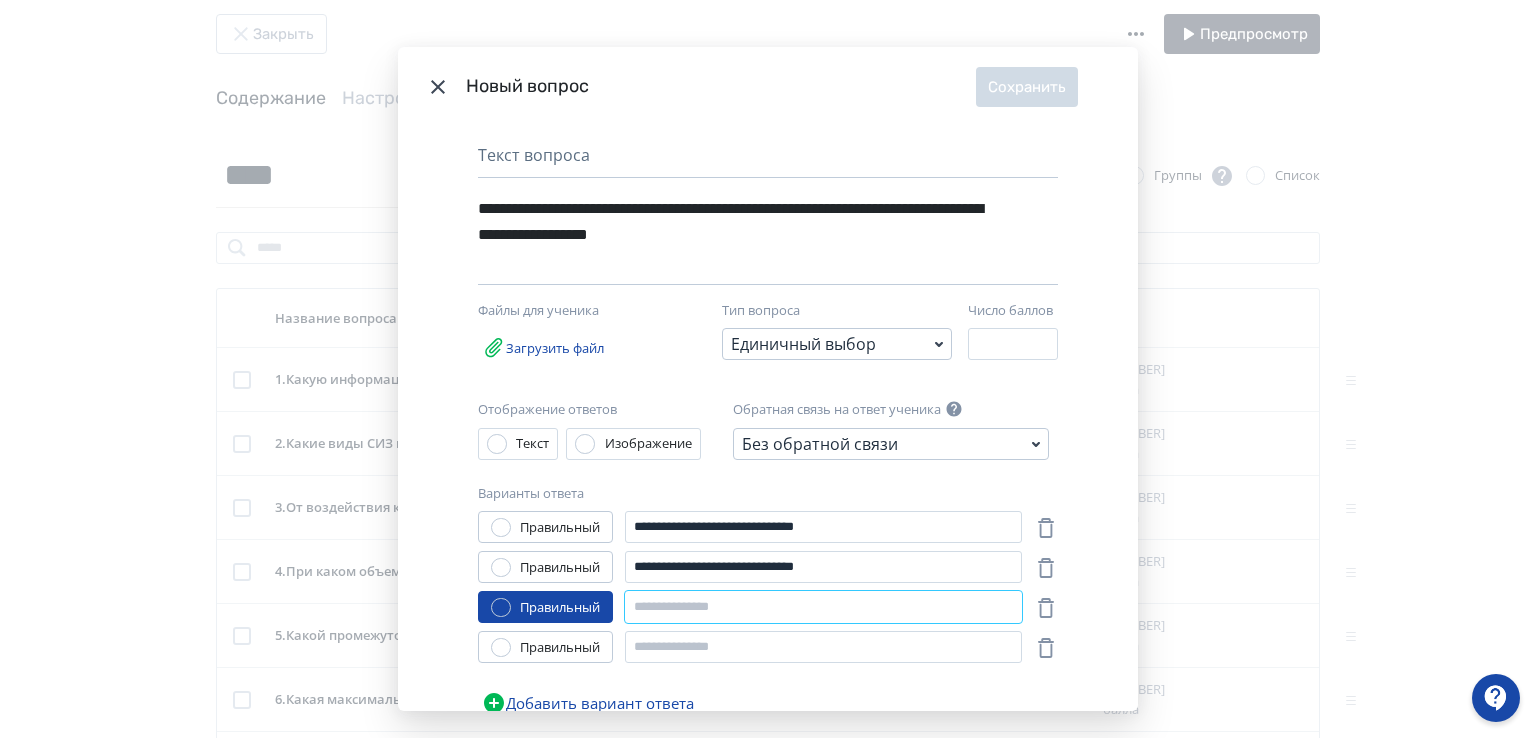 paste on "**********" 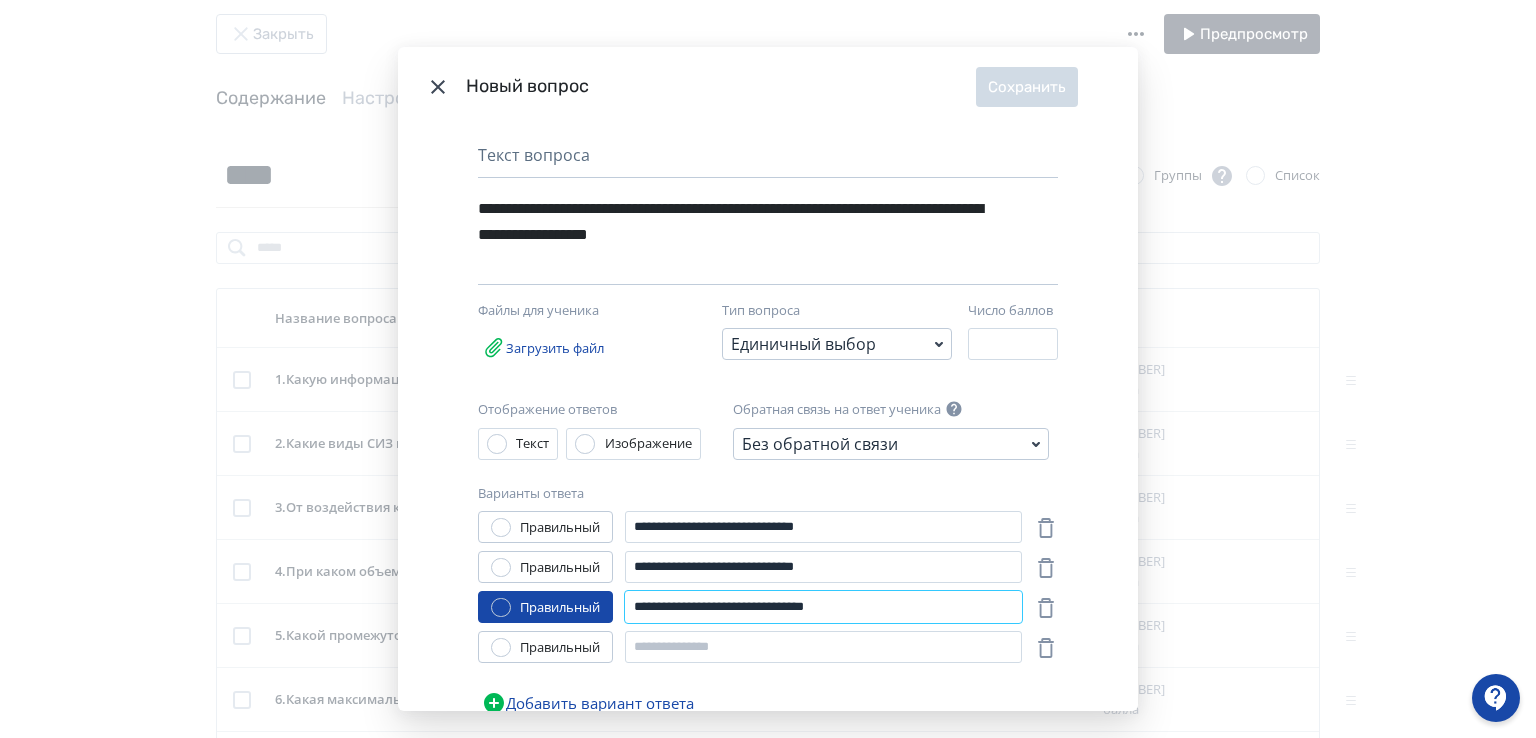 type on "**********" 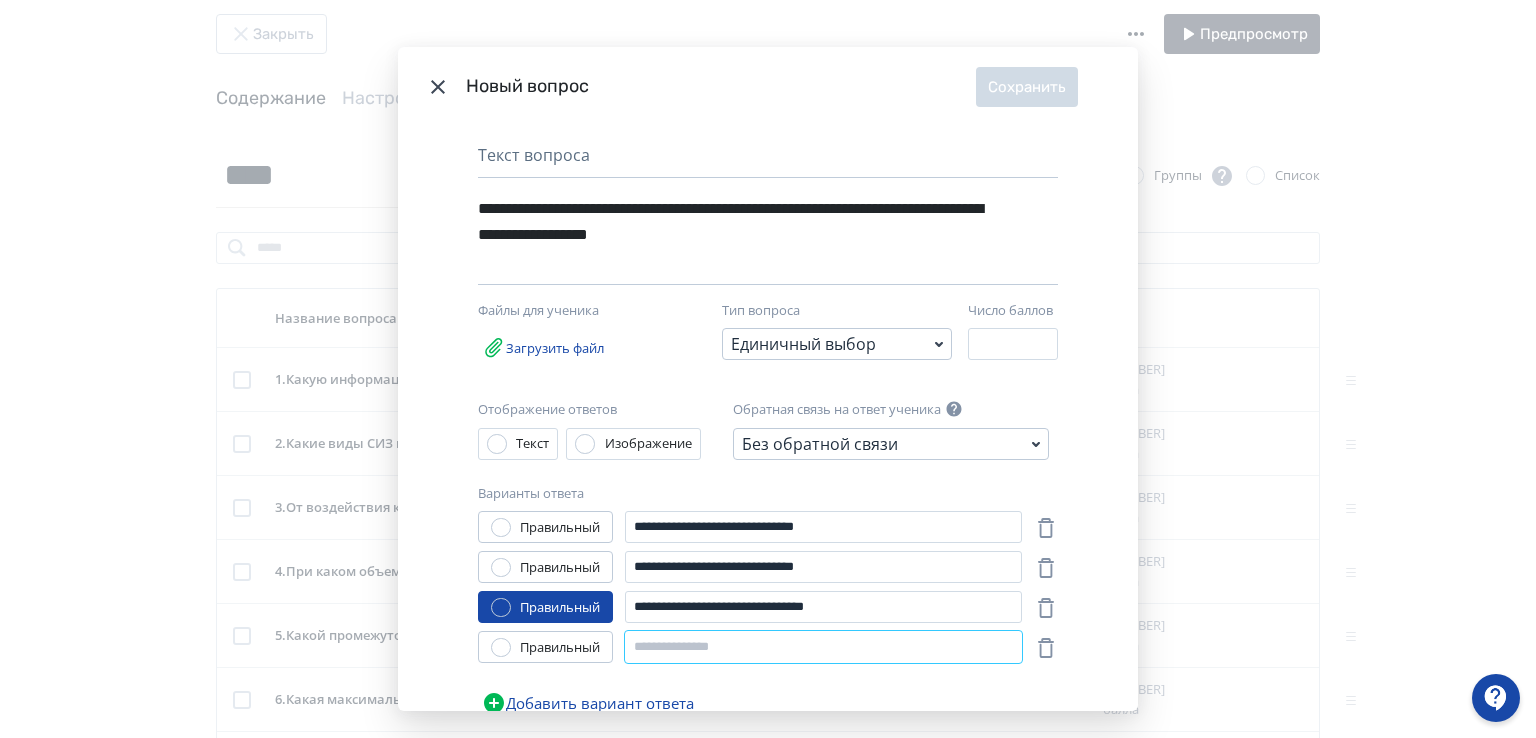 paste on "**********" 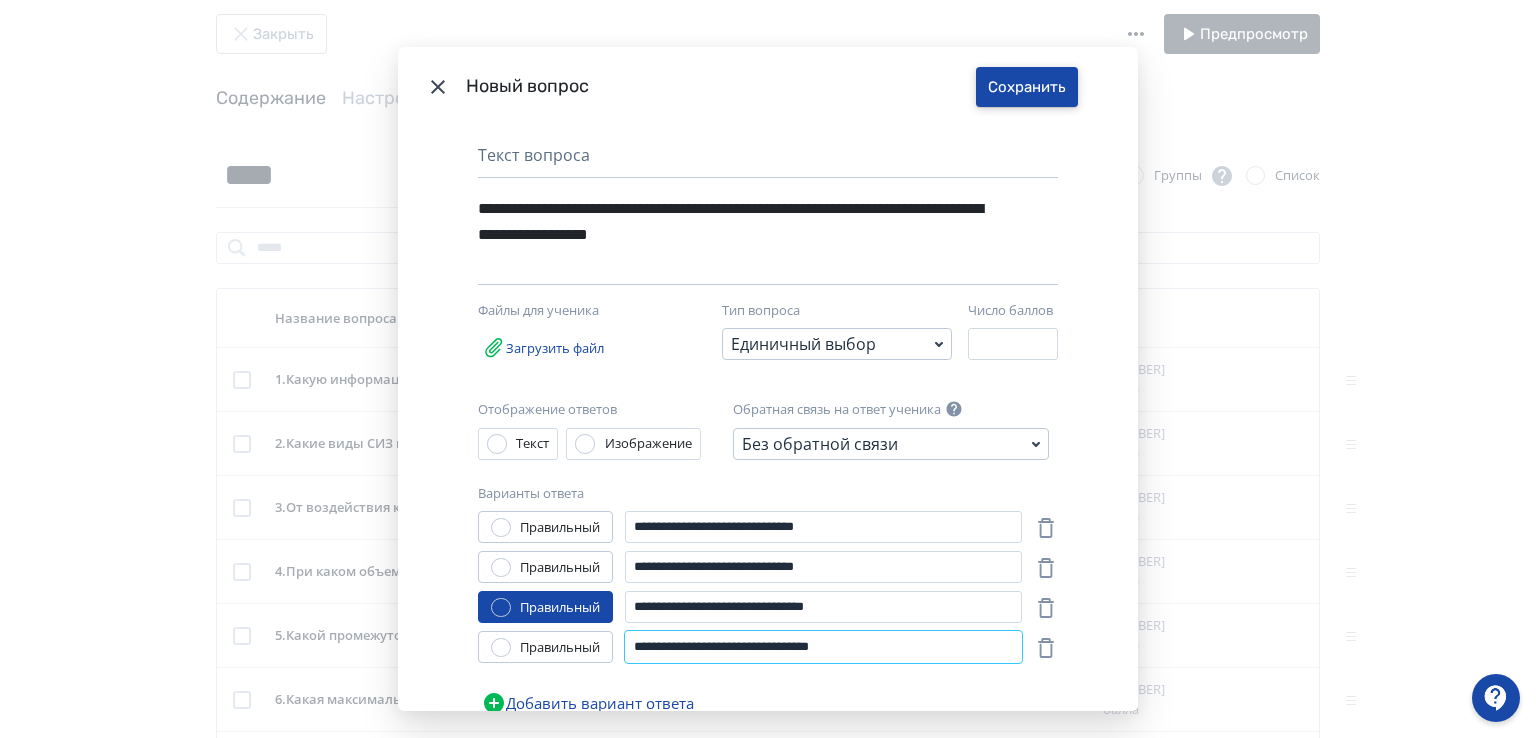 type on "**********" 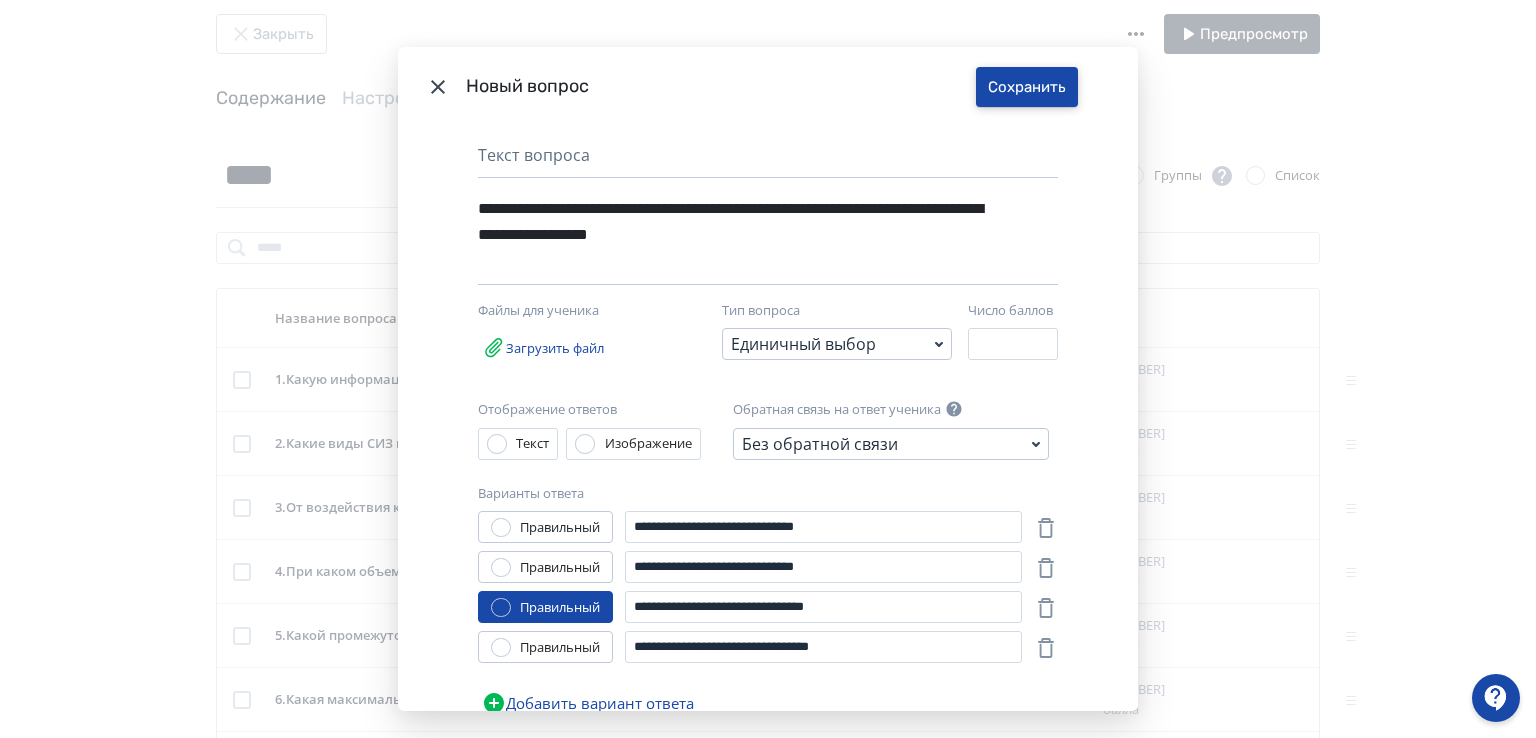 click on "Сохранить" at bounding box center [1027, 87] 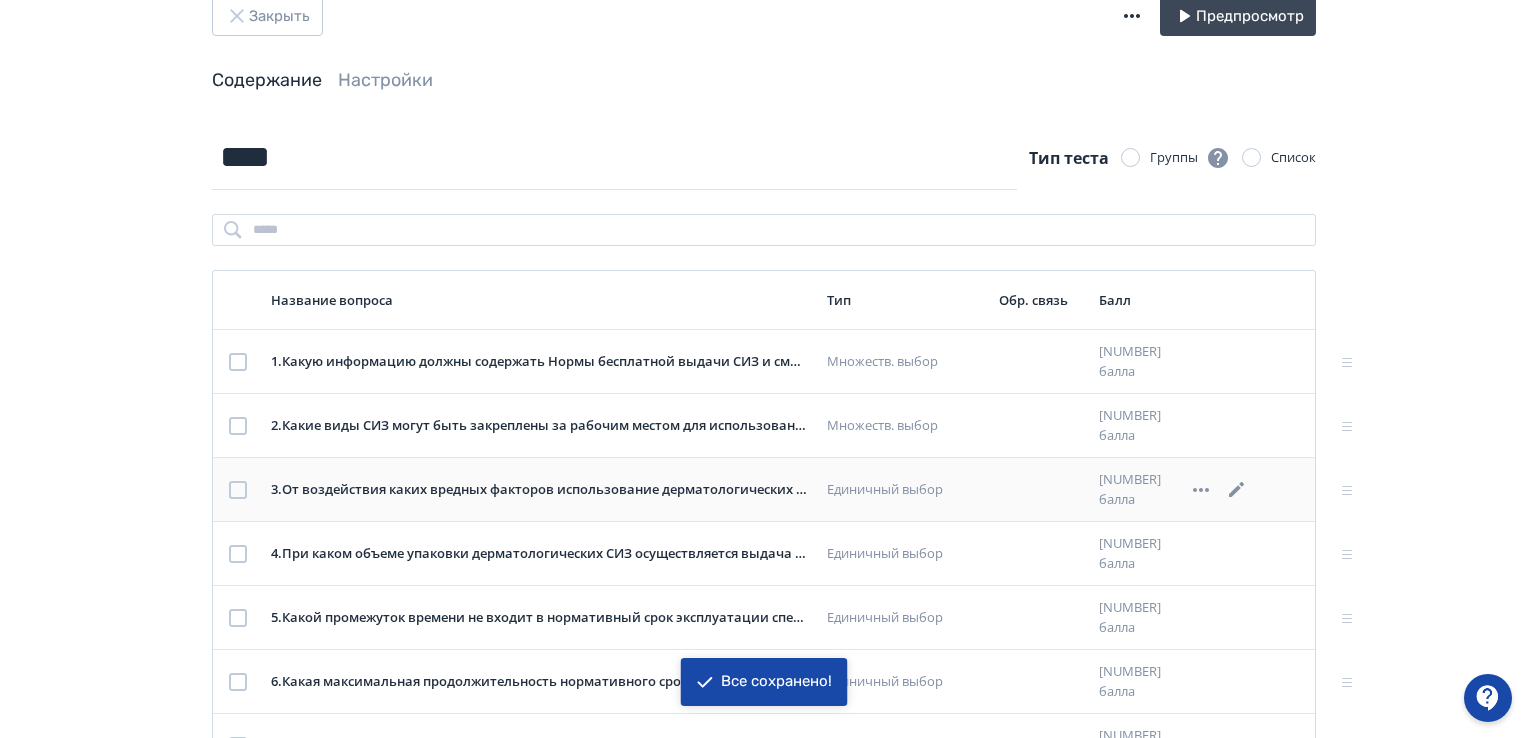 scroll, scrollTop: 83, scrollLeft: 0, axis: vertical 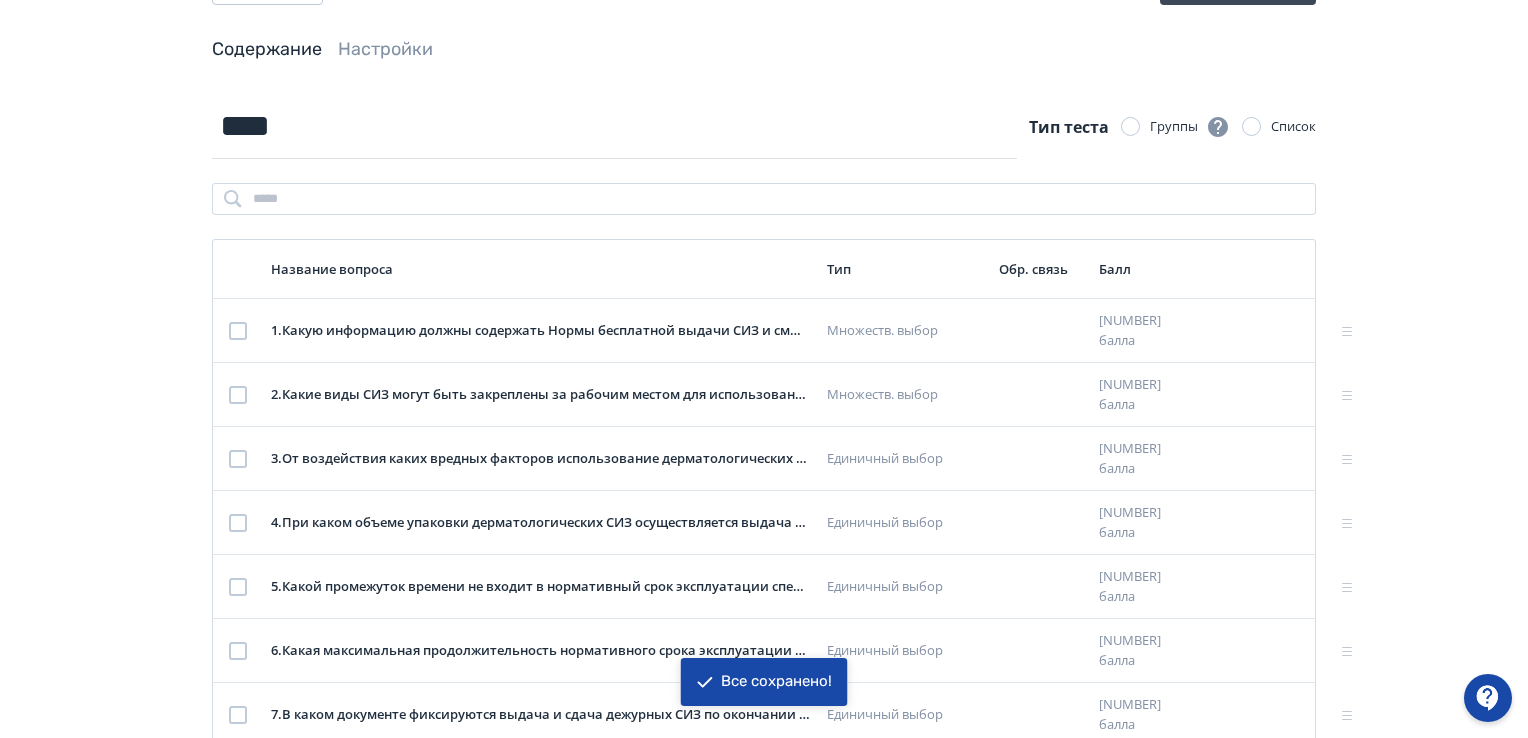 click on "Все сохранено!" at bounding box center [776, 682] 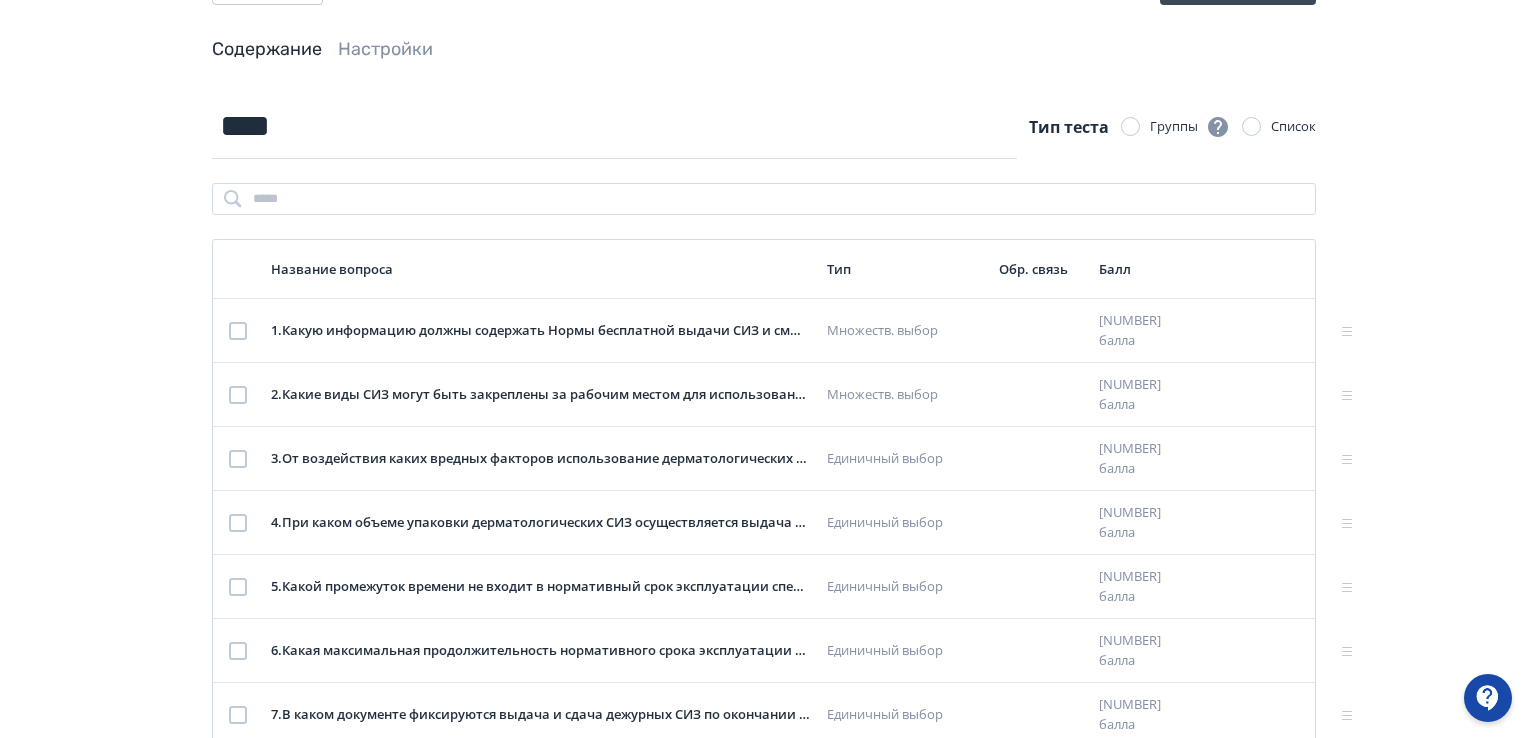click 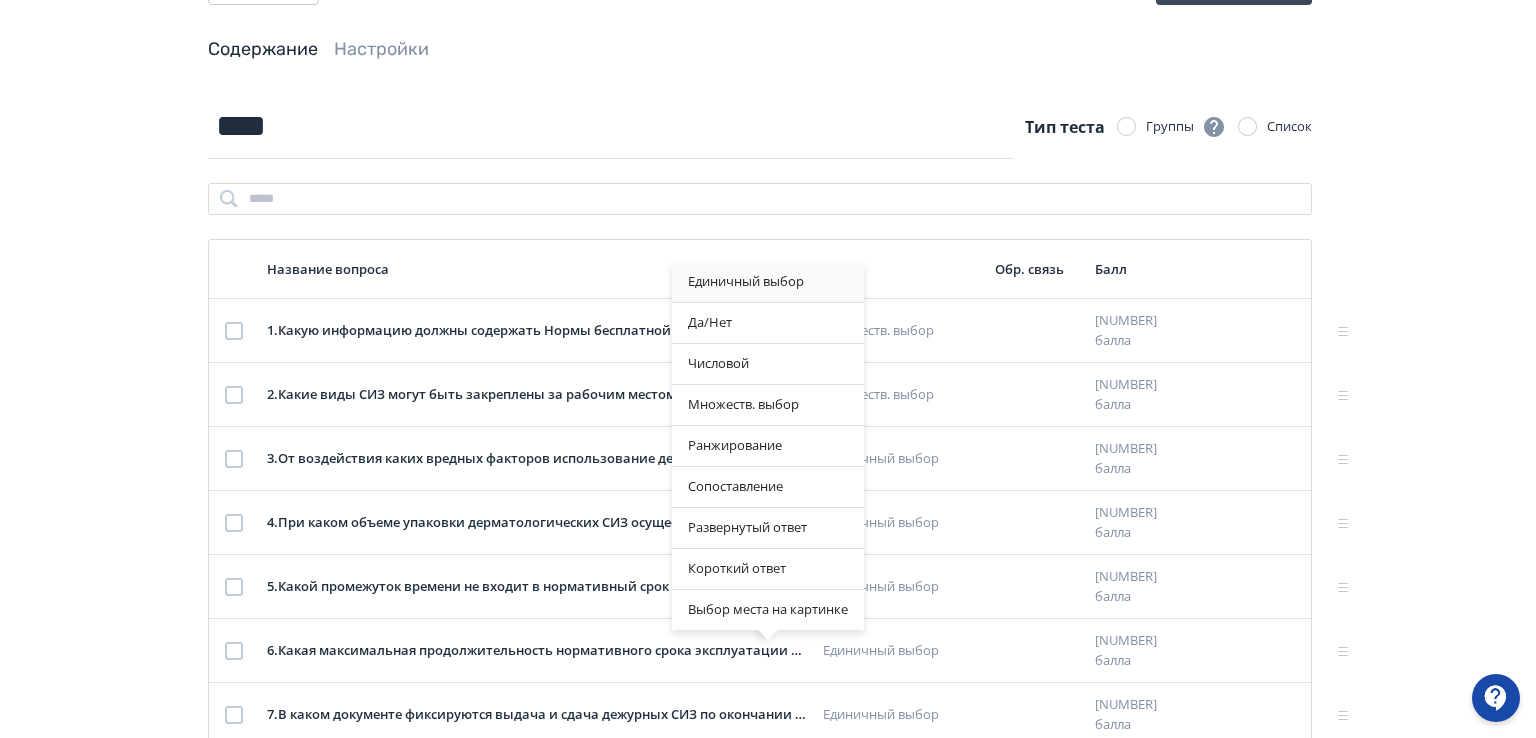 click on "Единичный выбор" at bounding box center [768, 282] 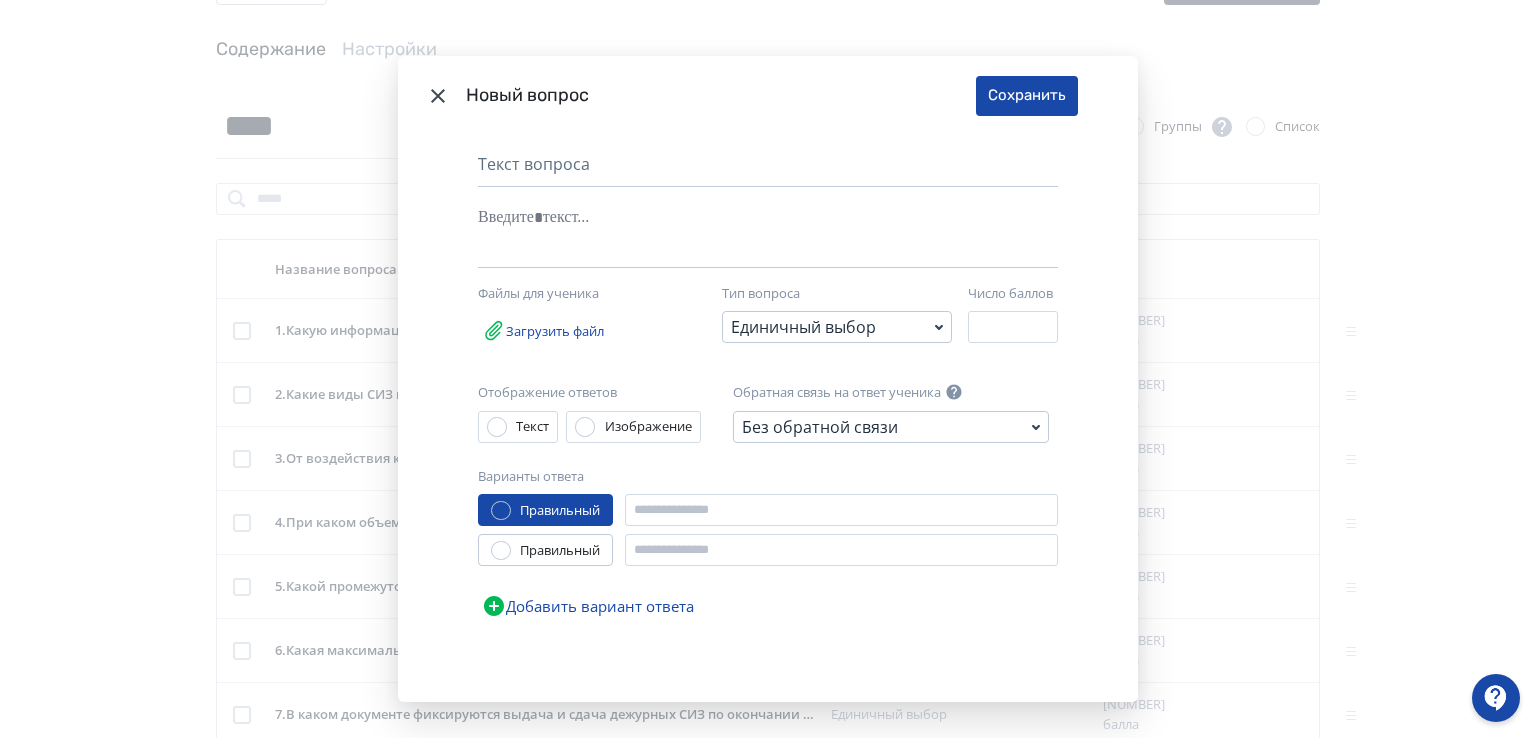 click 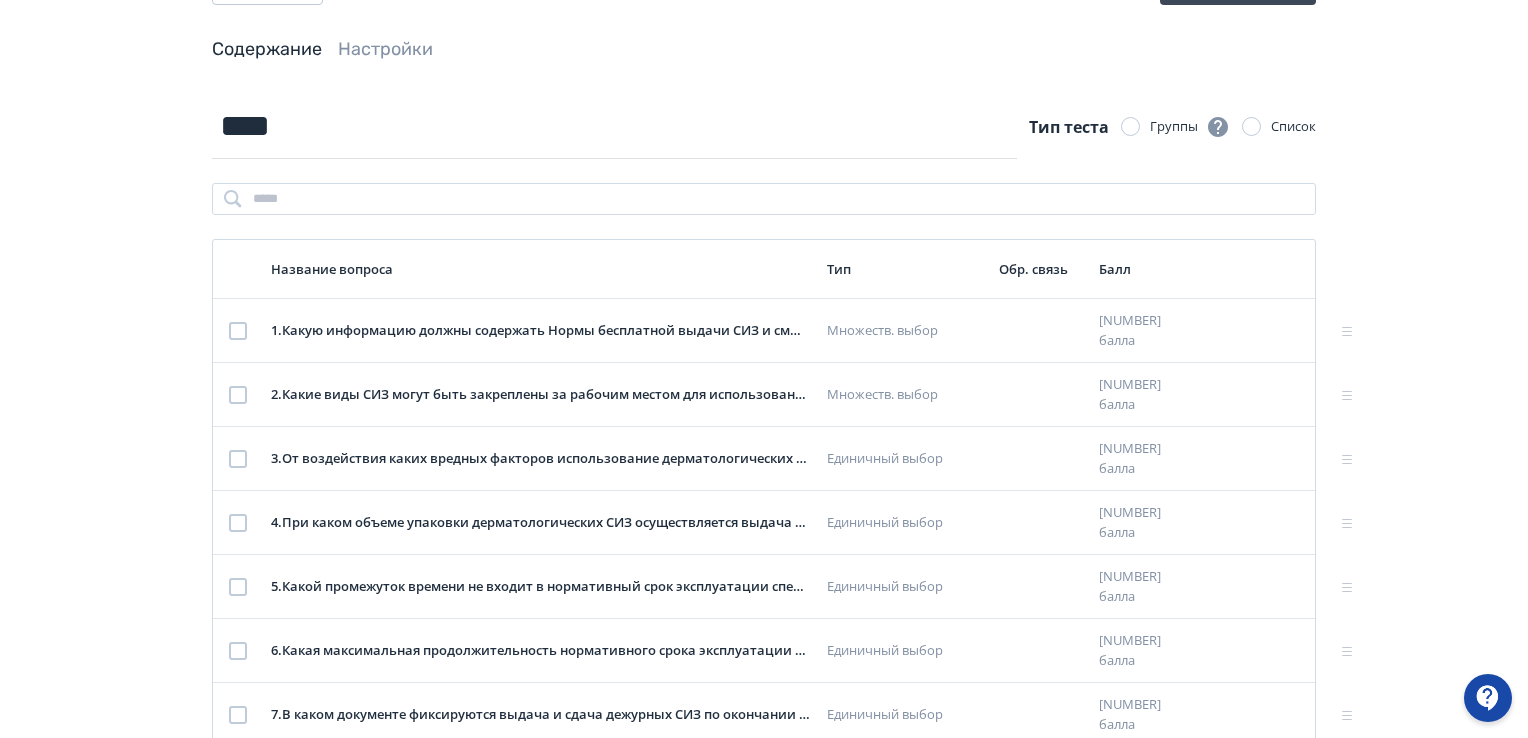 click 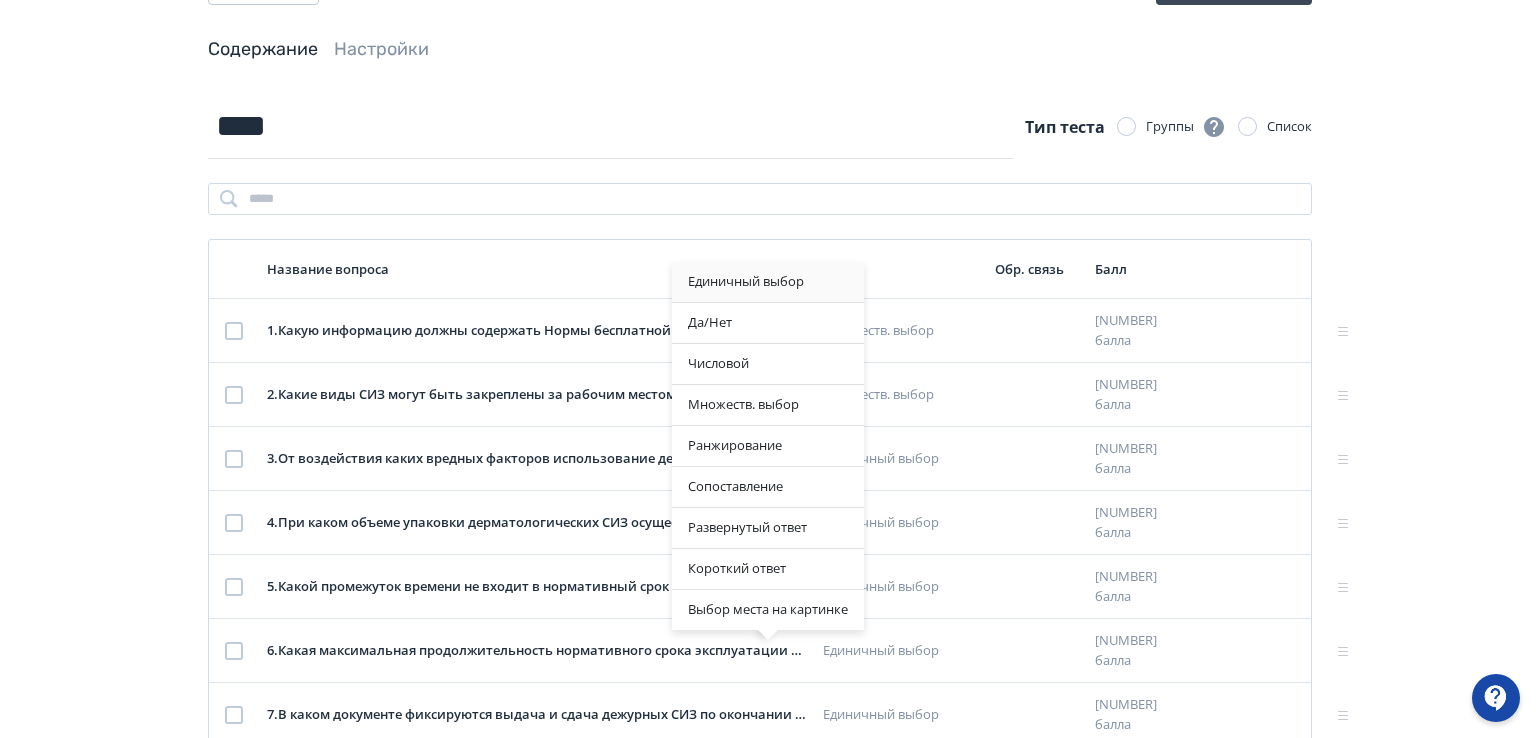 click on "Единичный выбор" at bounding box center [768, 282] 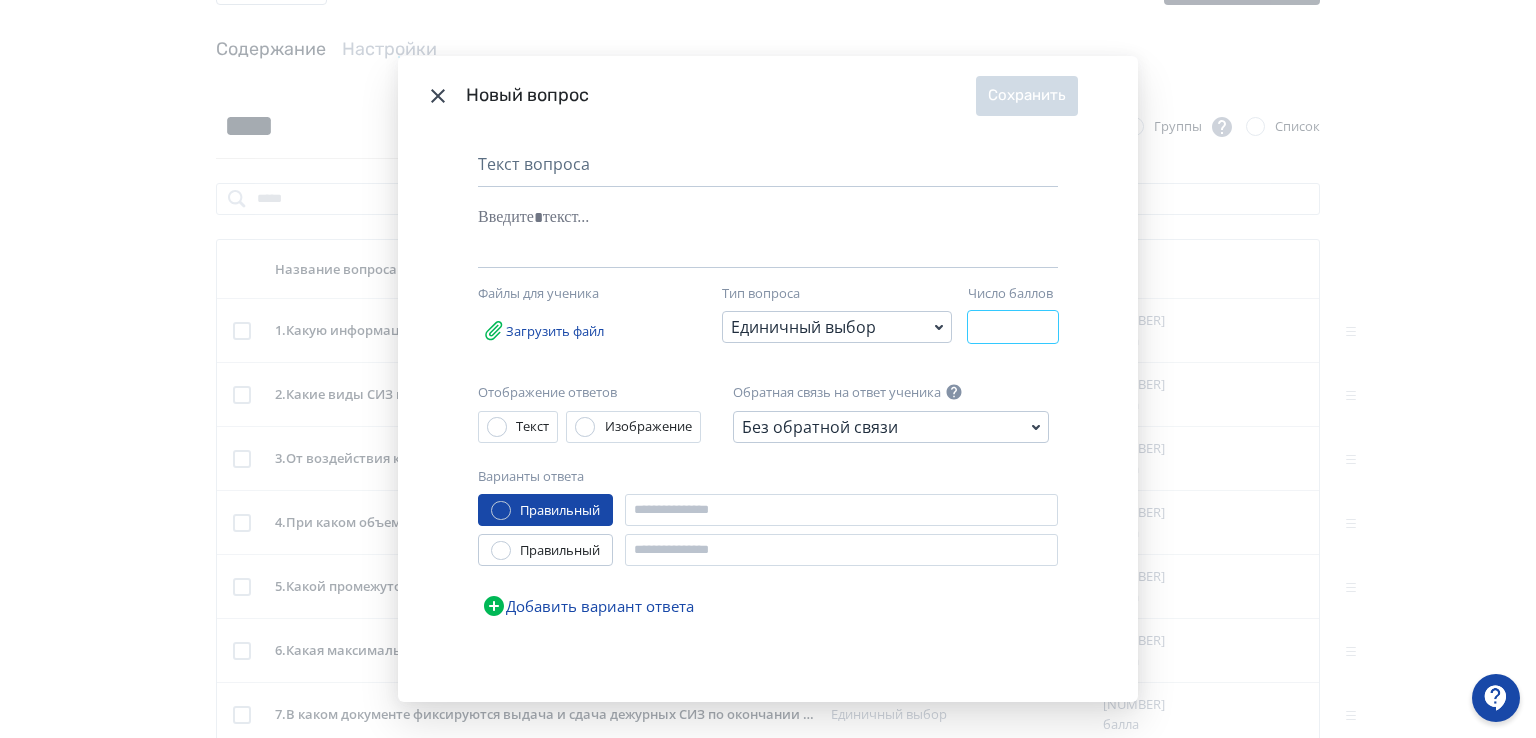 drag, startPoint x: 989, startPoint y: 323, endPoint x: 970, endPoint y: 324, distance: 19.026299 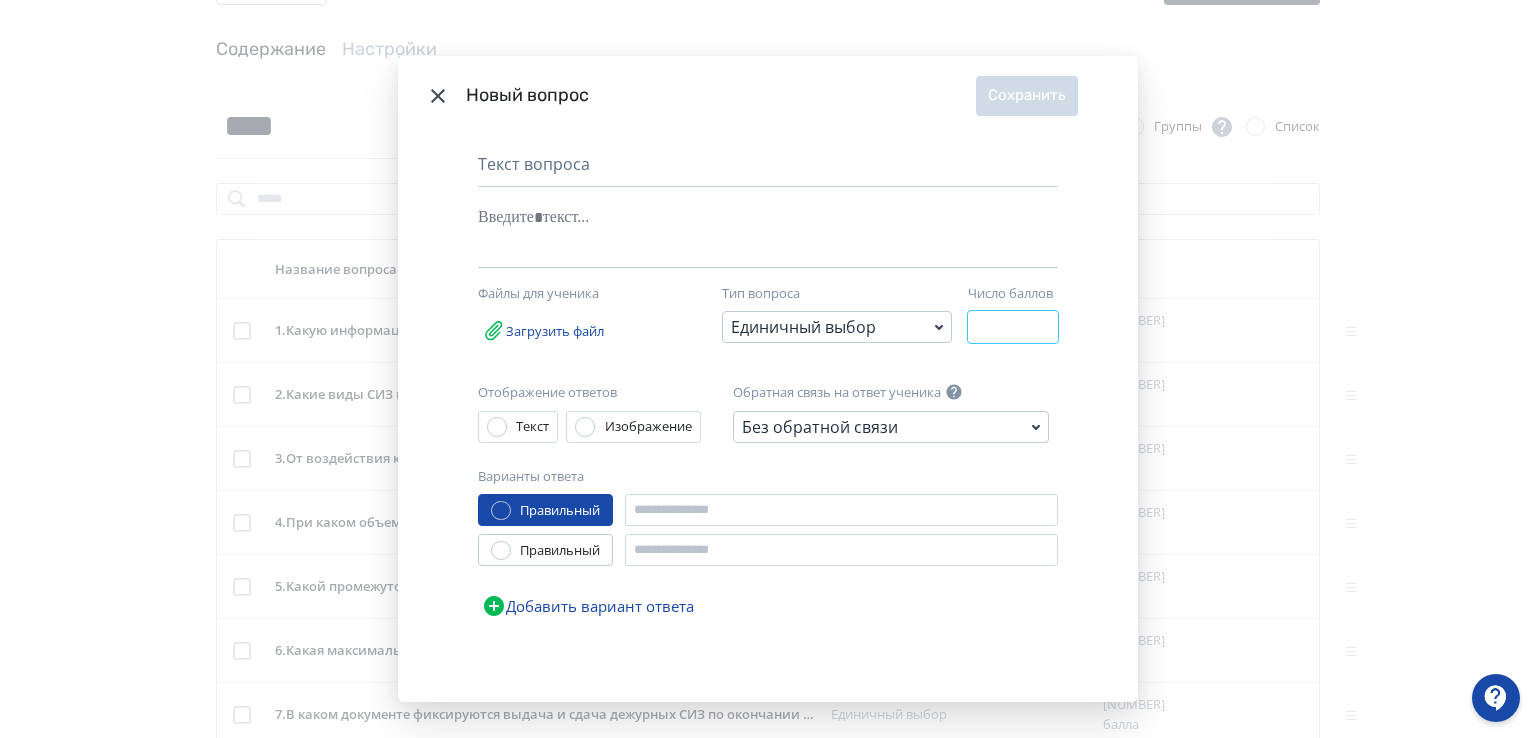 click on "*" at bounding box center (1013, 327) 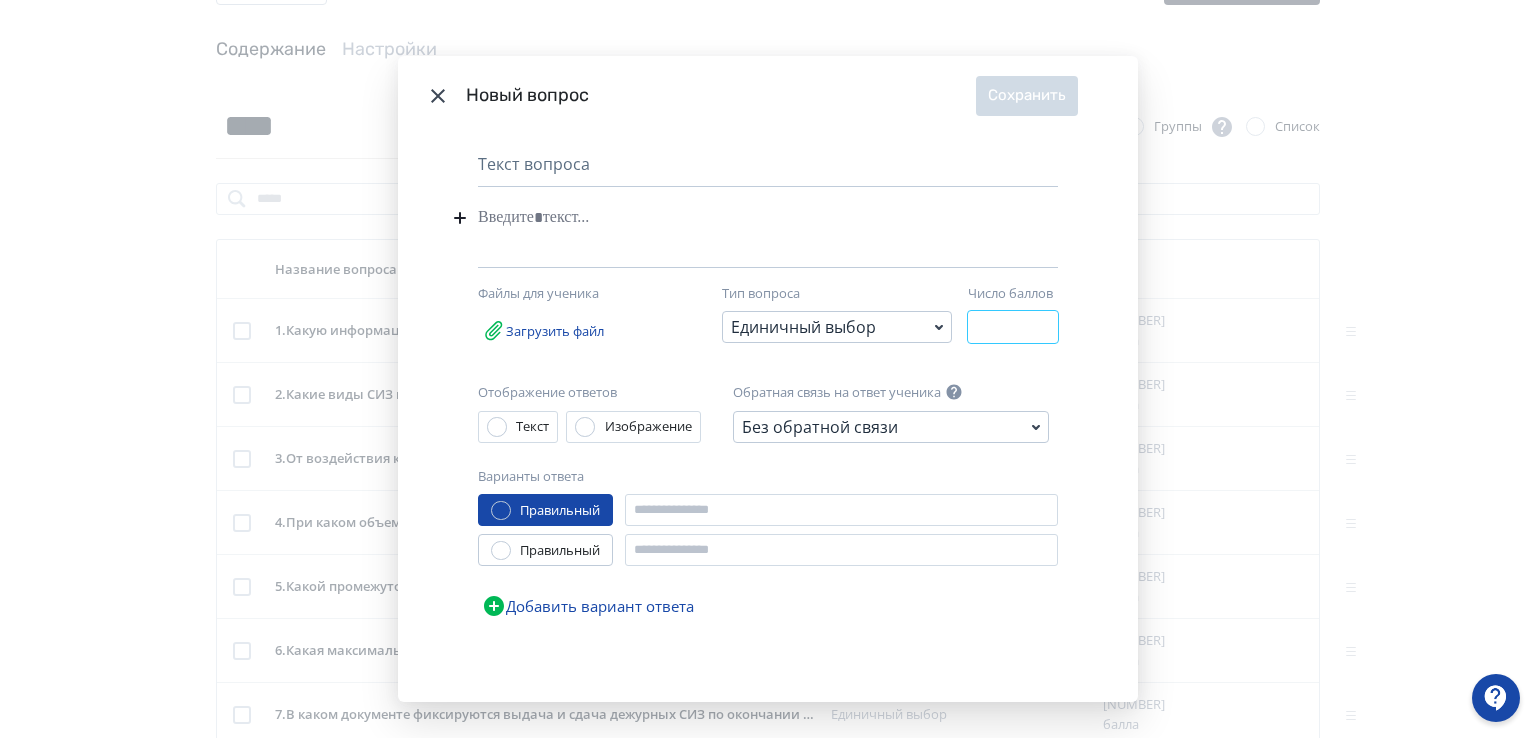 type on "*" 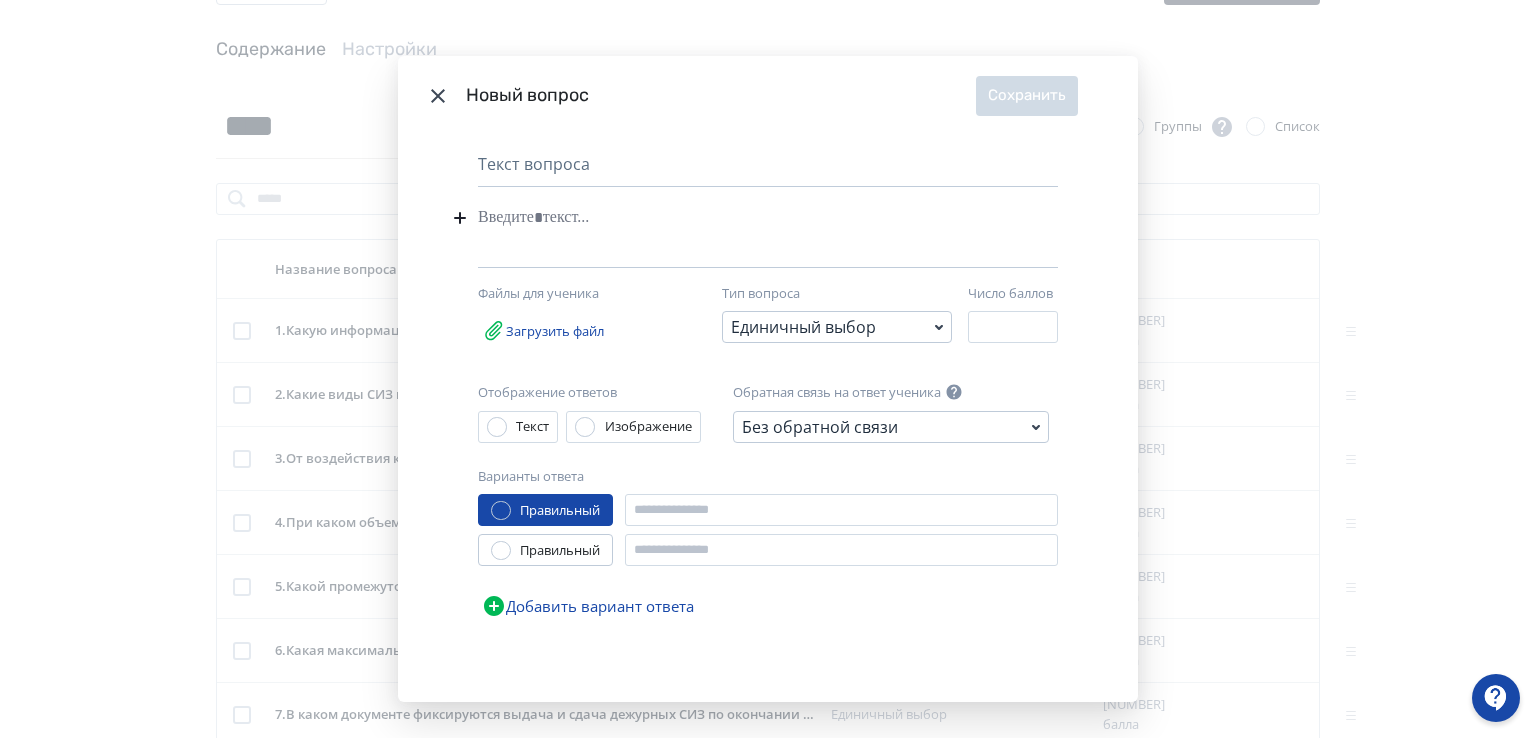paste 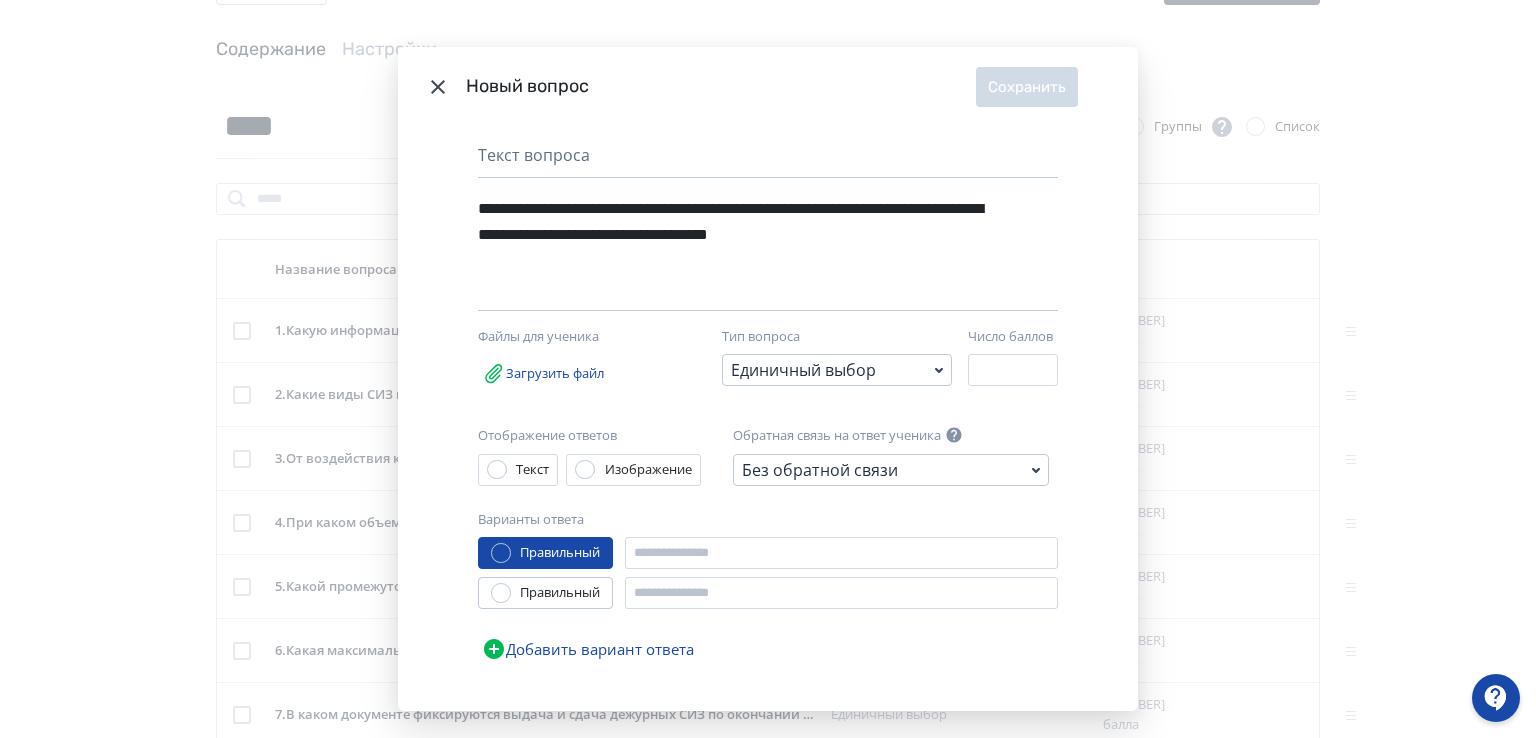 drag, startPoint x: 656, startPoint y: 73, endPoint x: 882, endPoint y: 114, distance: 229.68892 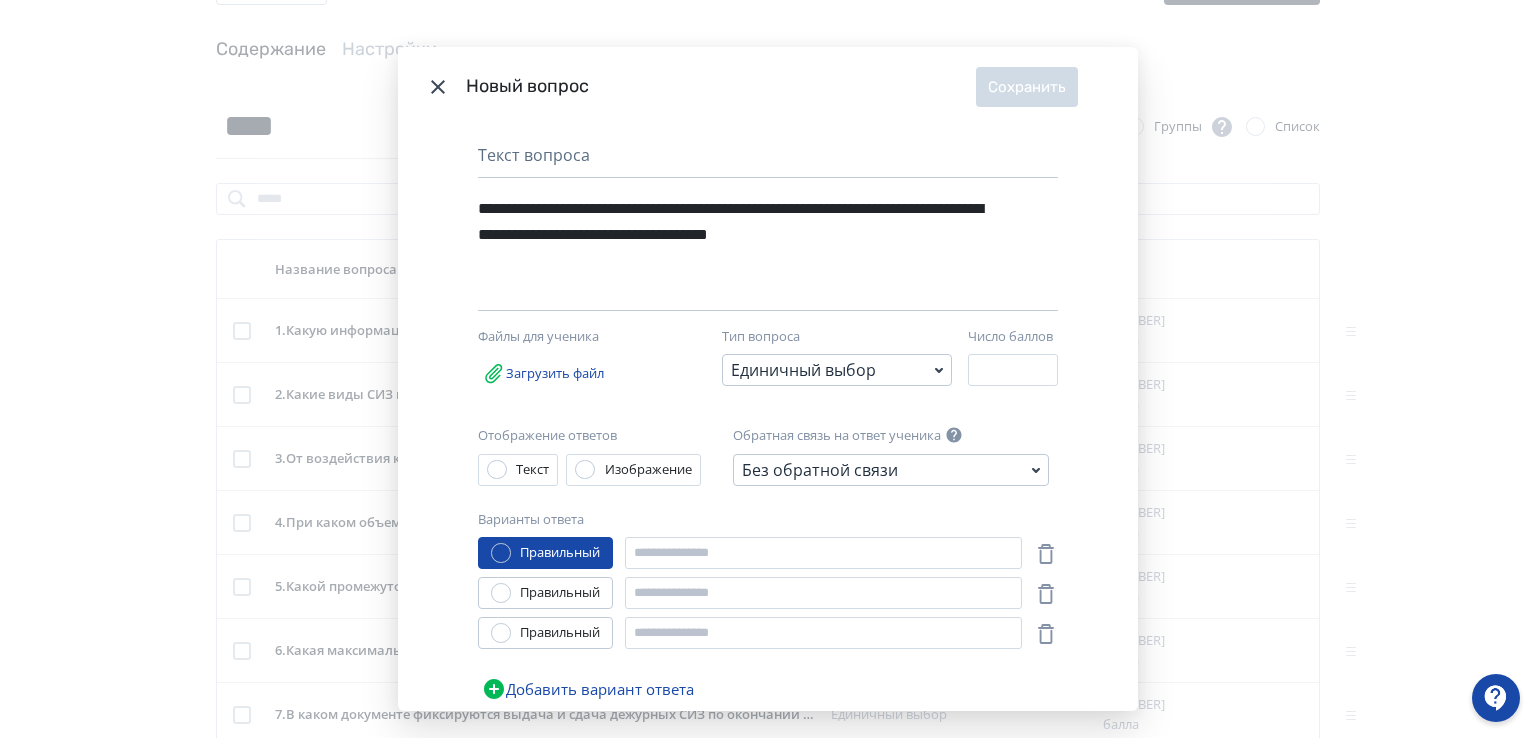 drag, startPoint x: 490, startPoint y: 687, endPoint x: 455, endPoint y: 733, distance: 57.801384 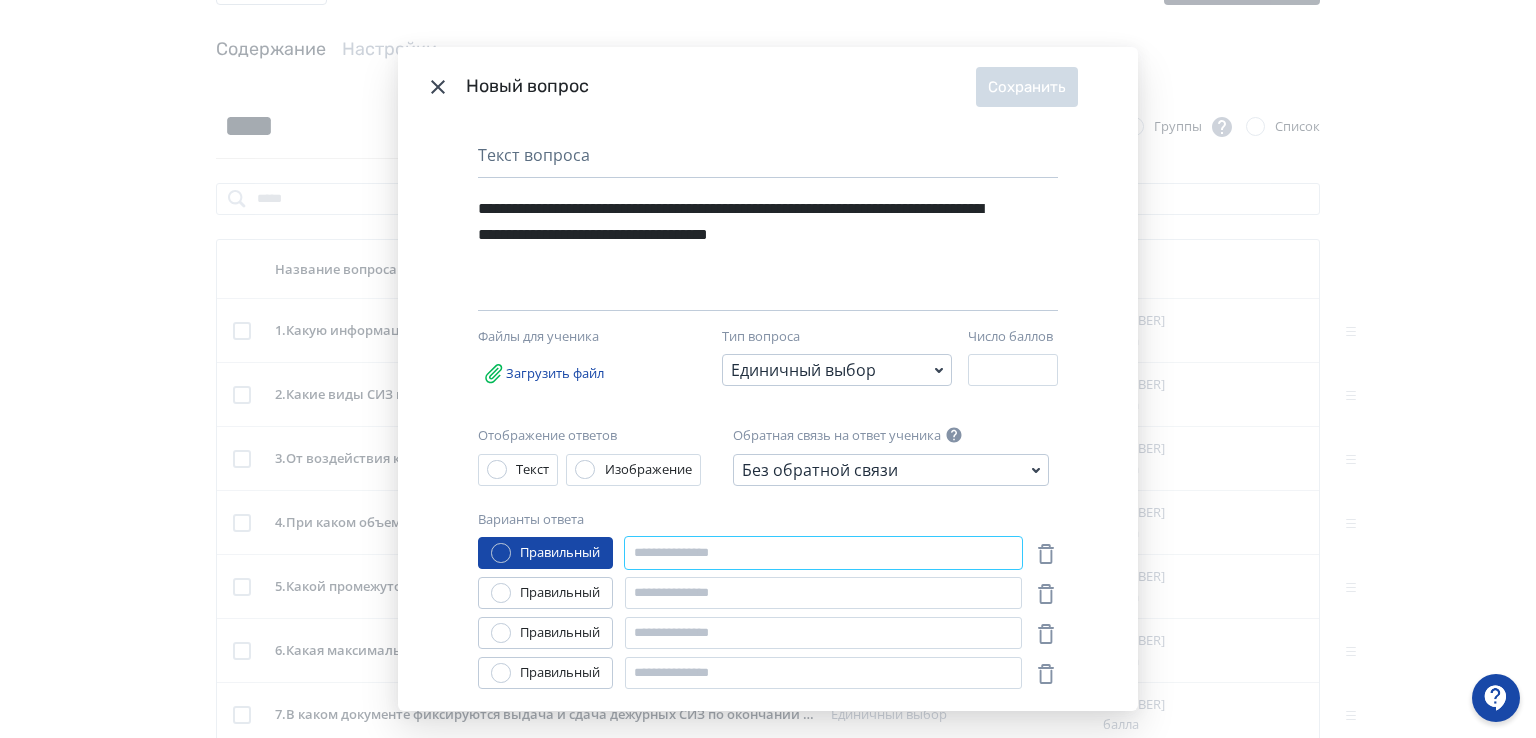 paste on "**********" 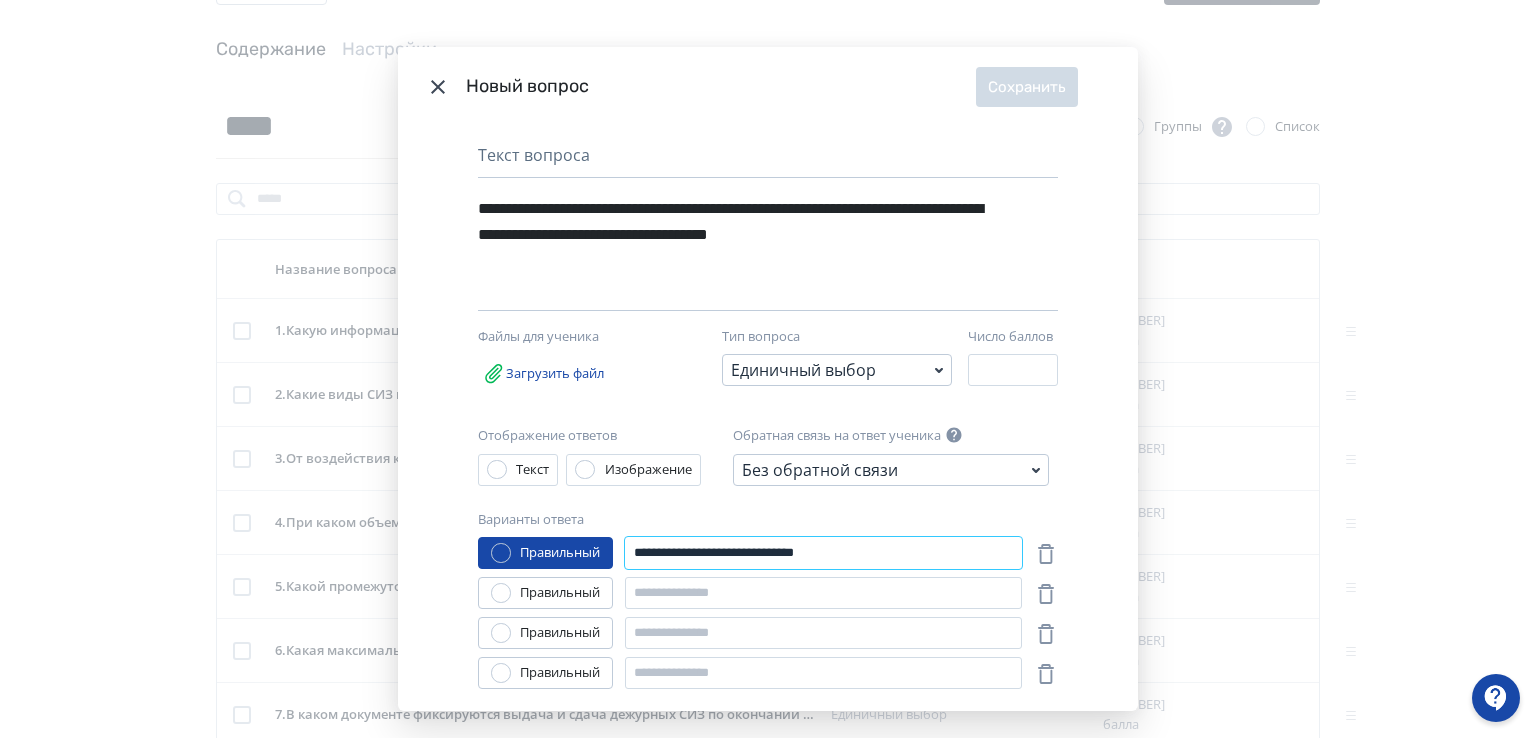 type on "**********" 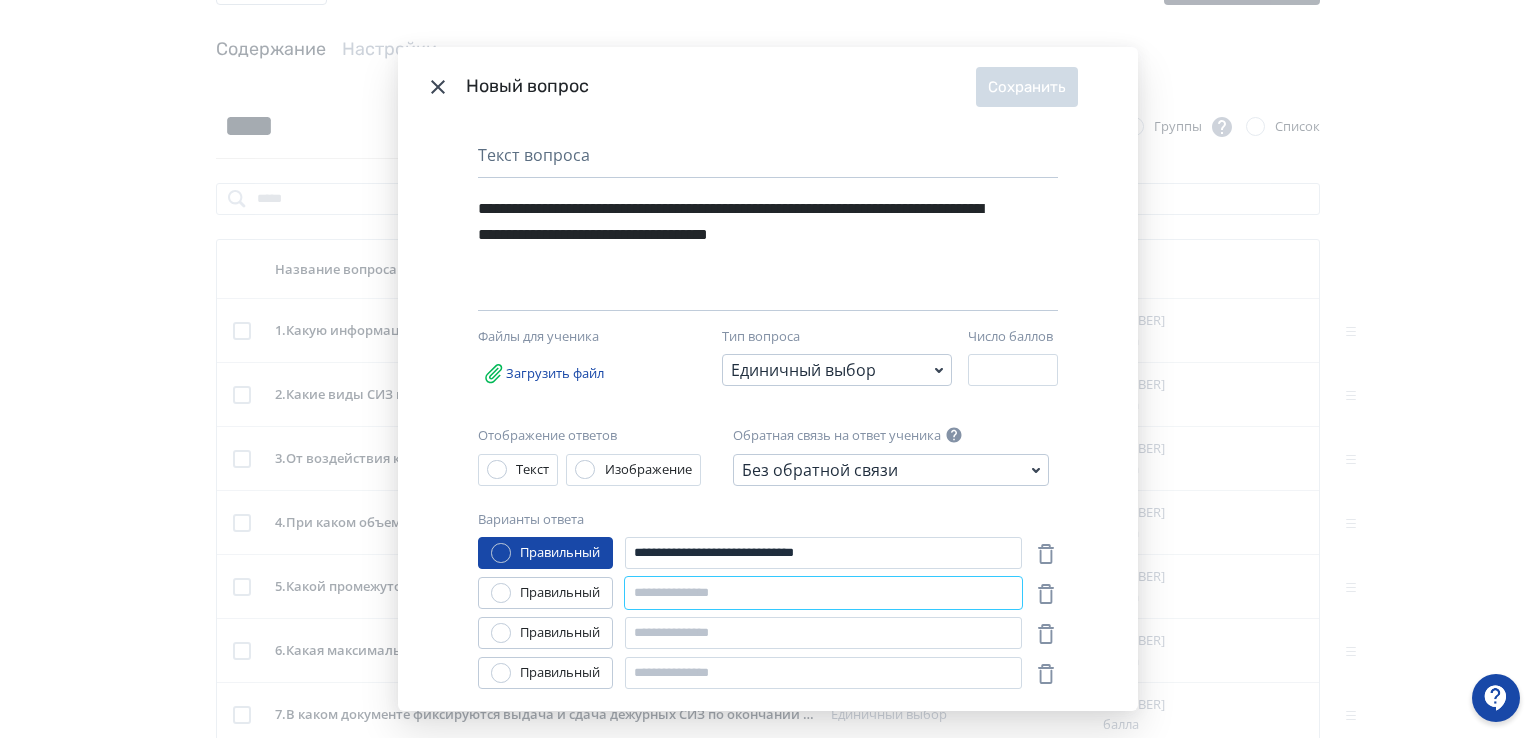 paste on "**********" 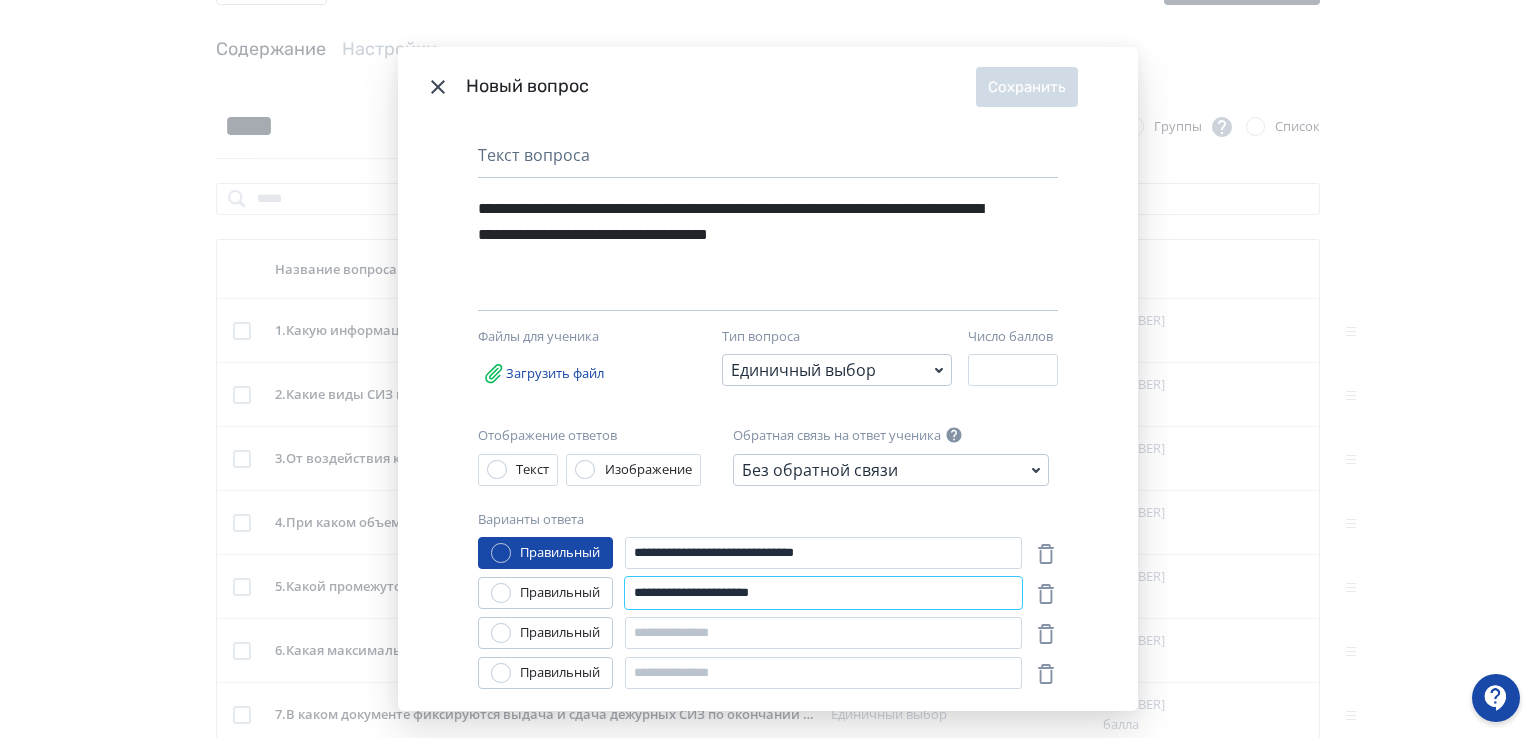 type on "**********" 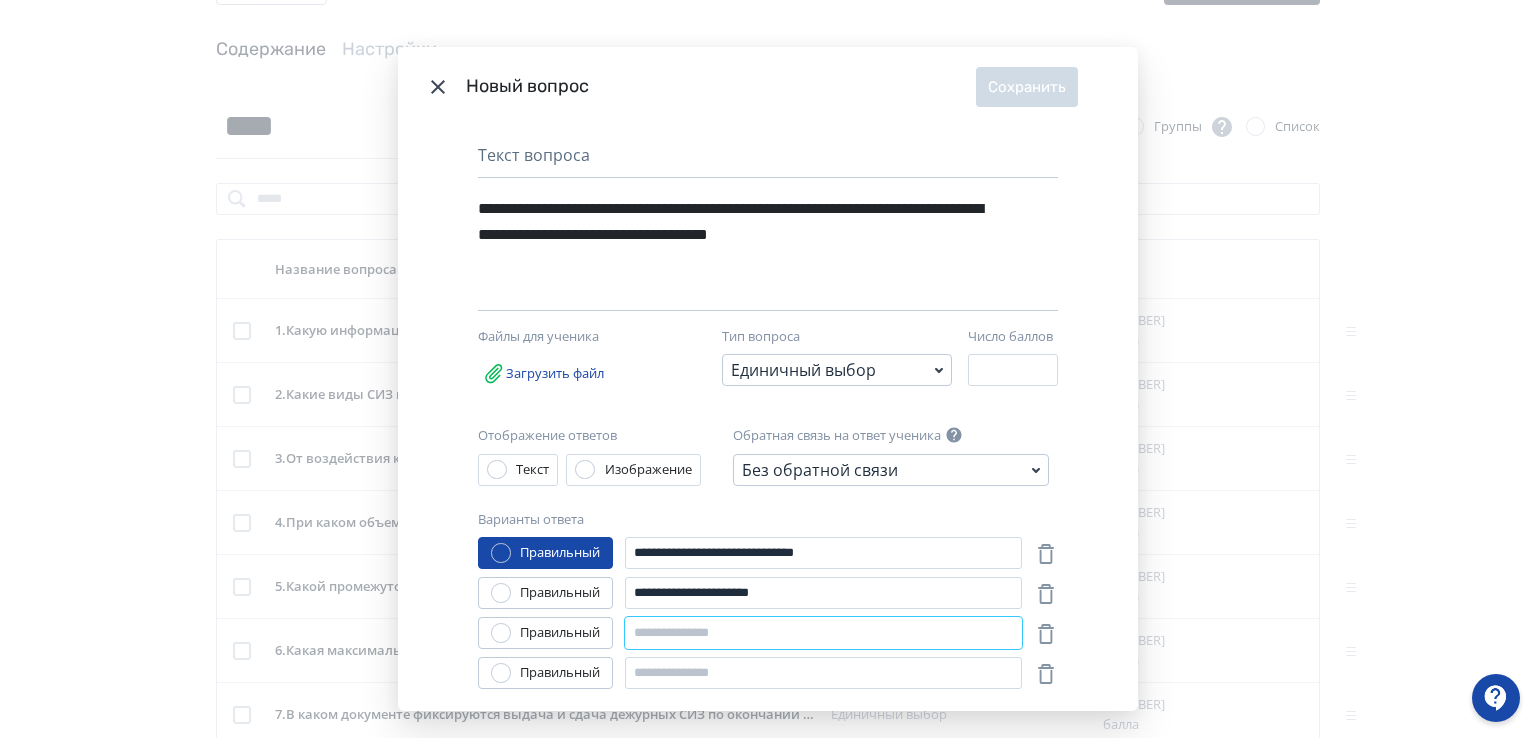 paste on "**********" 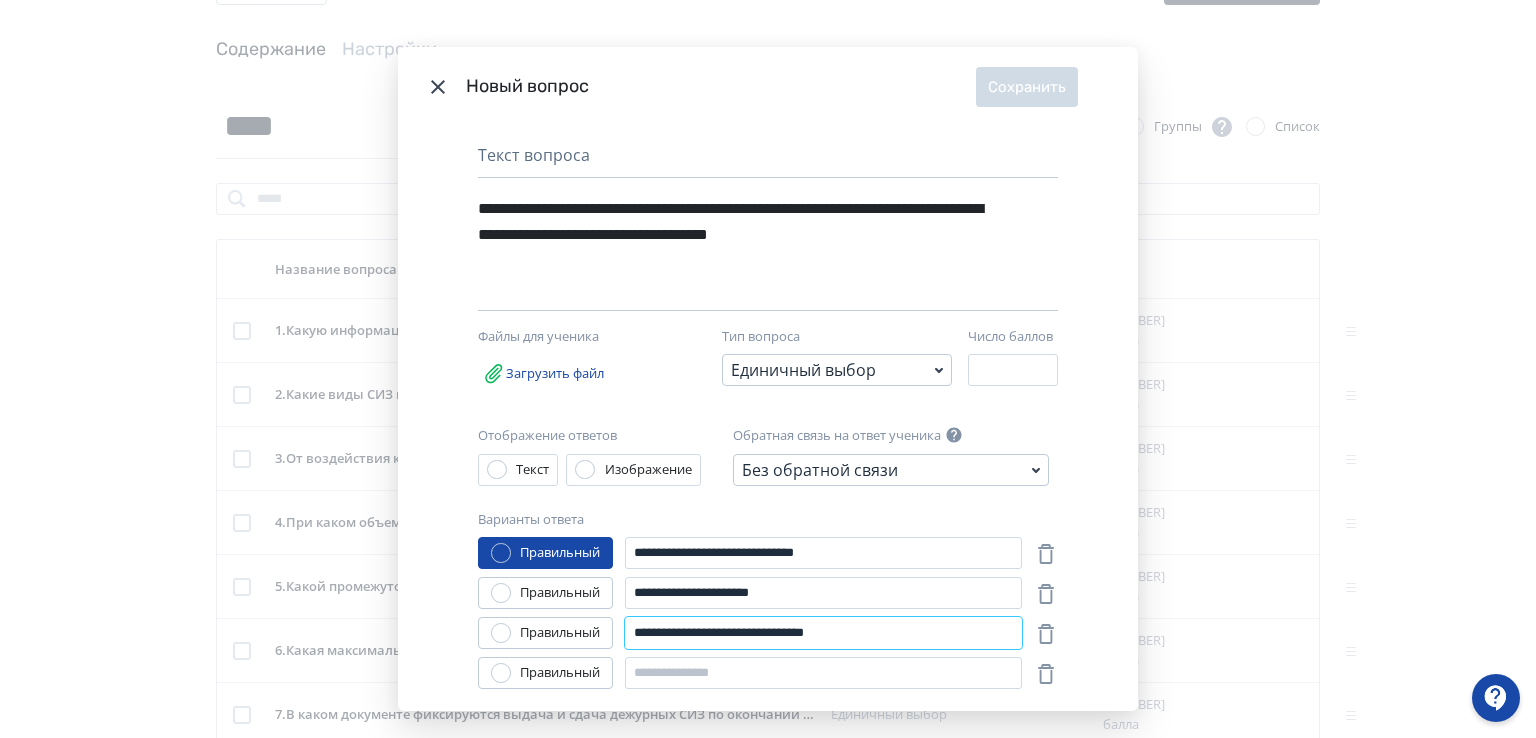 type on "**********" 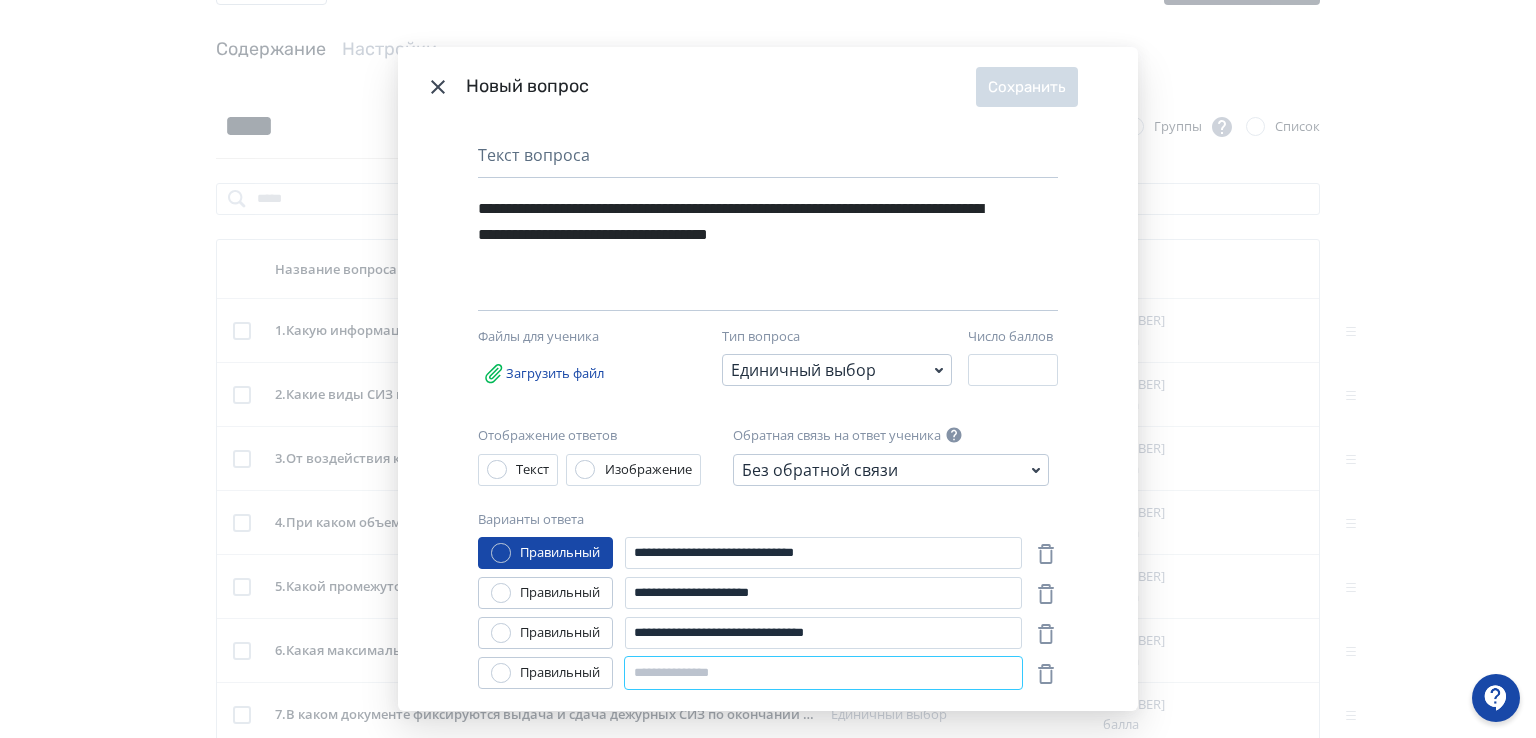 click at bounding box center [823, 673] 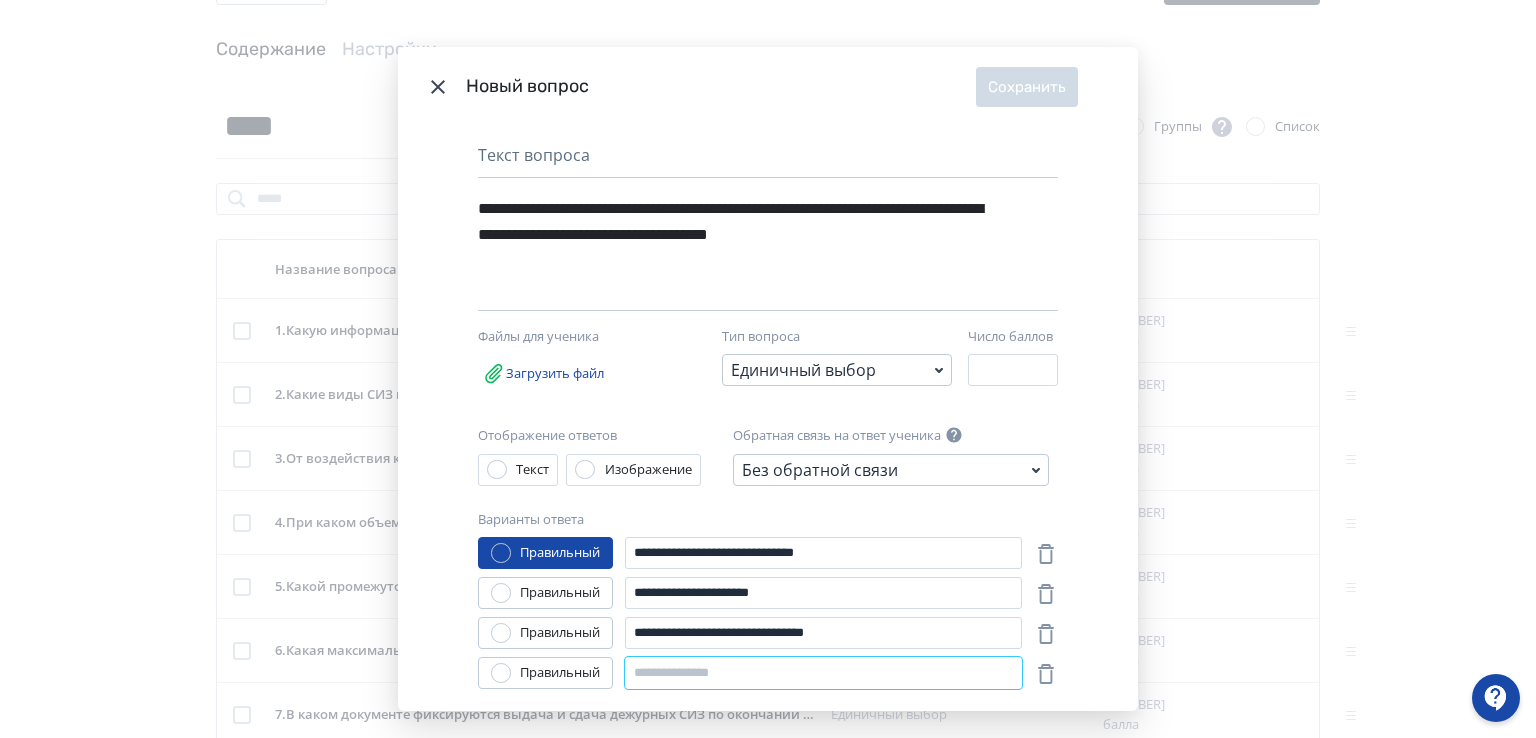 paste on "**********" 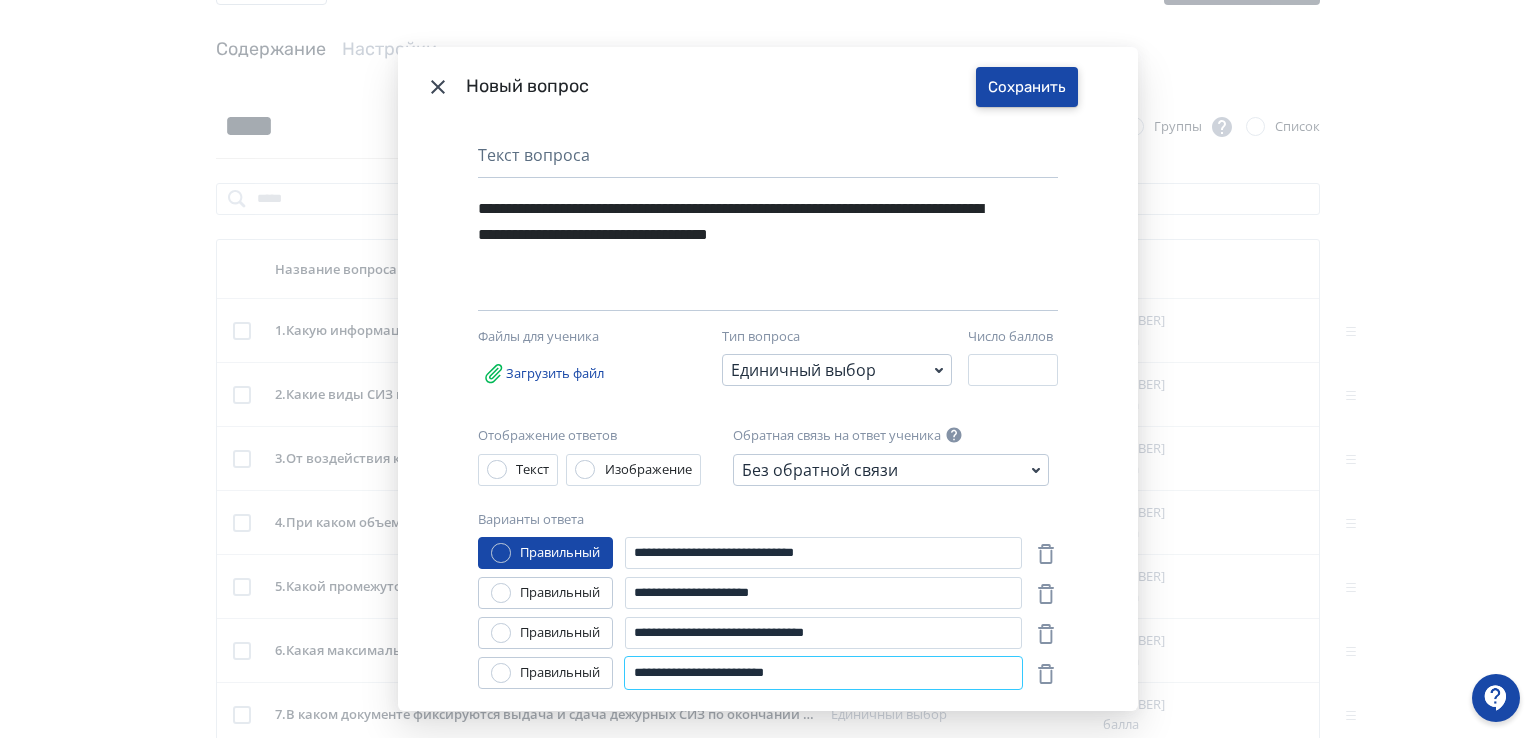 type on "**********" 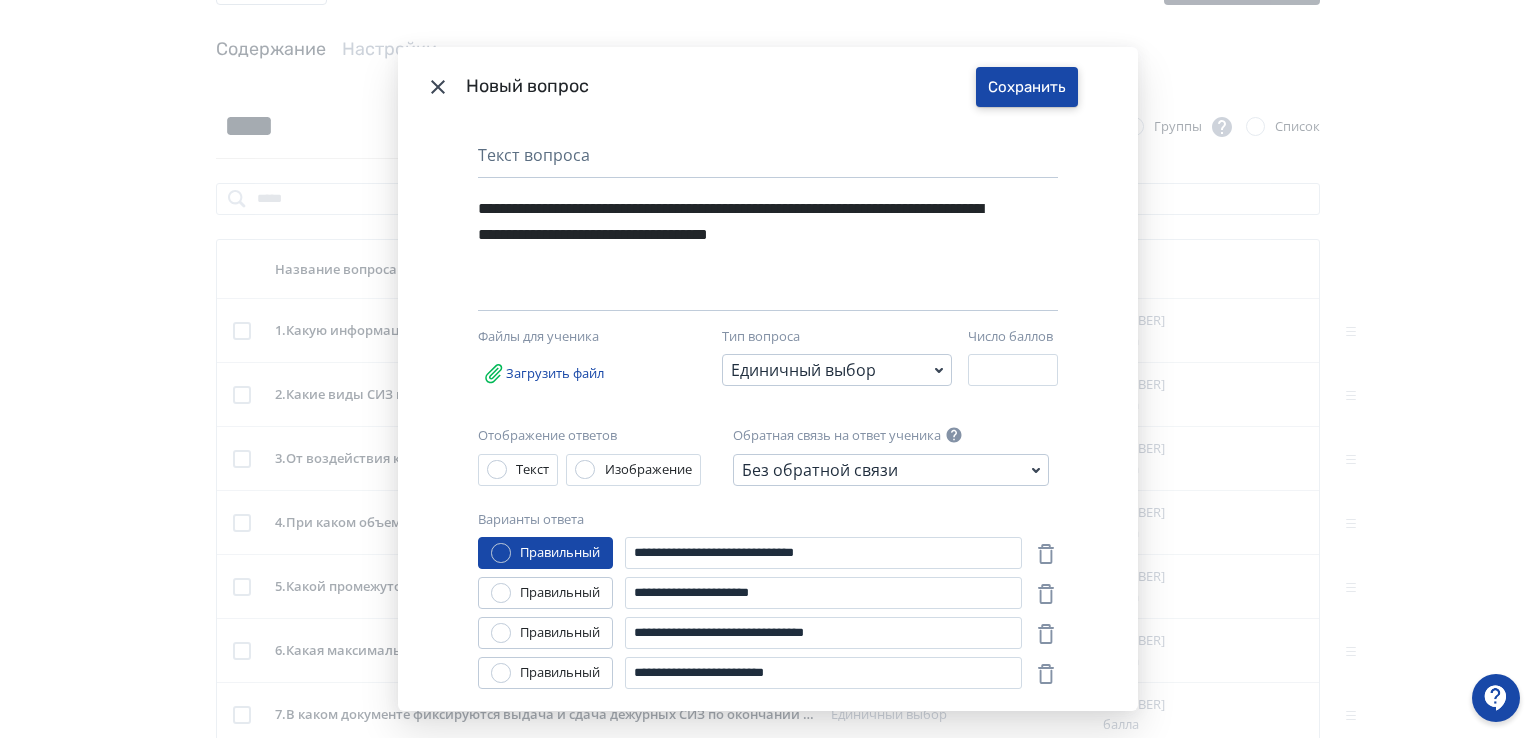 click on "Сохранить" at bounding box center (1027, 87) 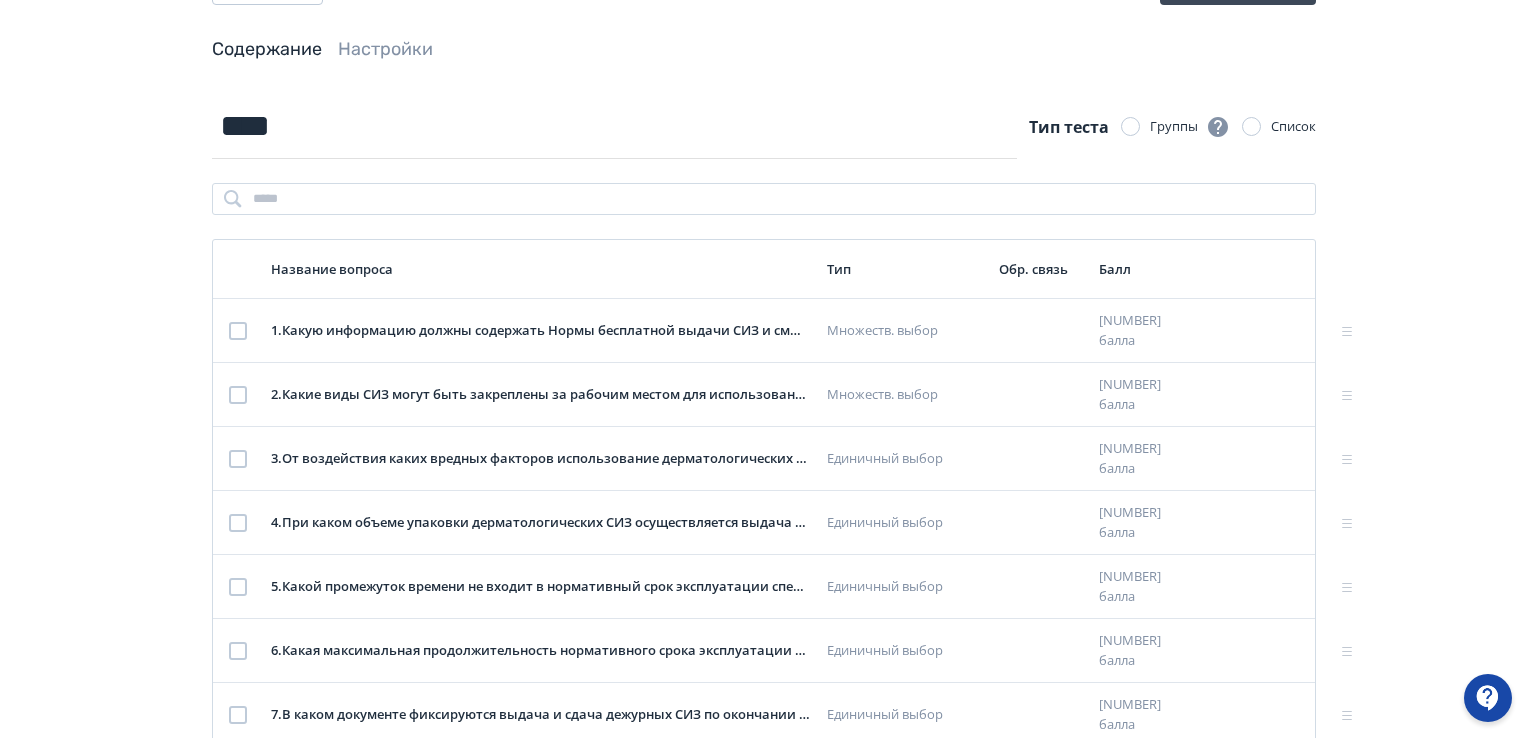 click 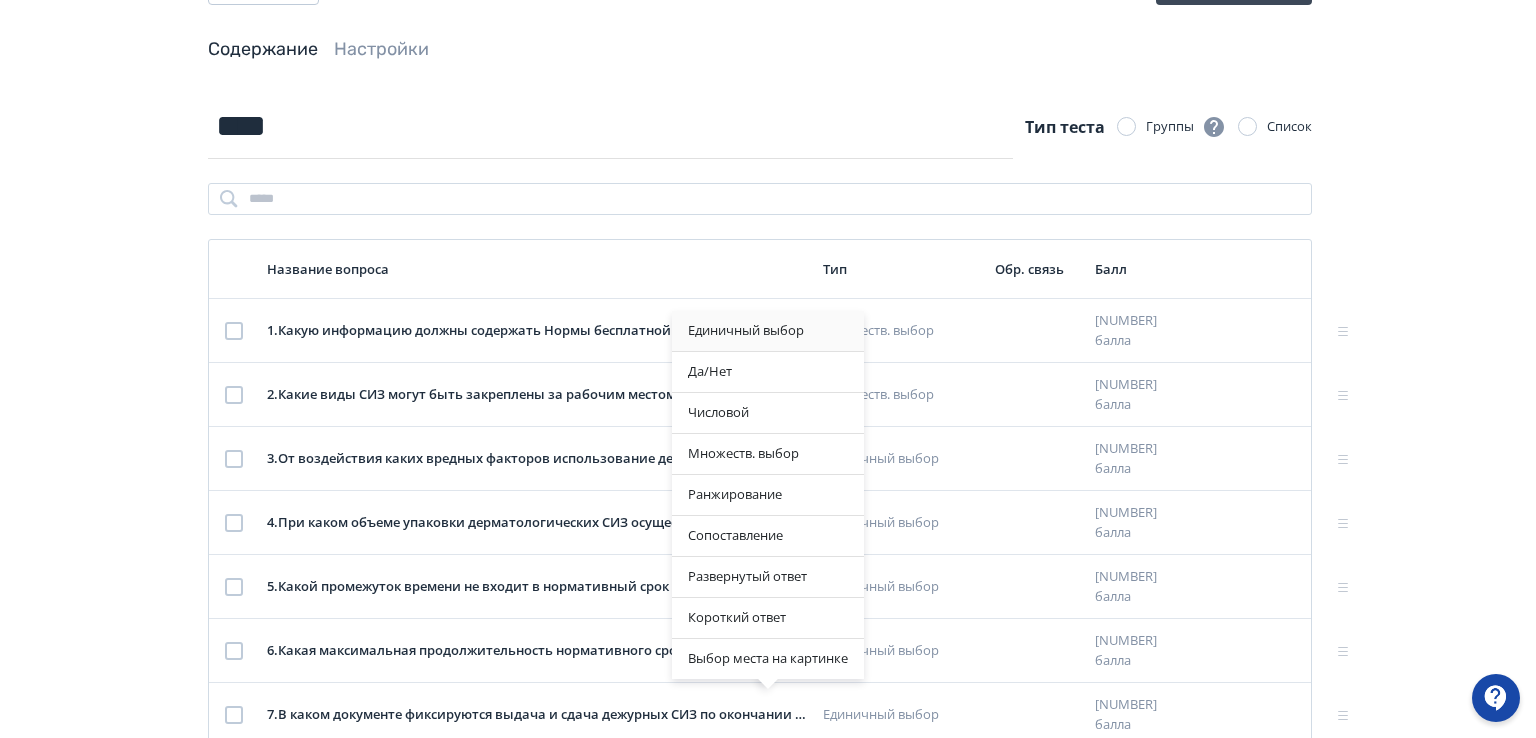 click on "Единичный выбор" at bounding box center [768, 331] 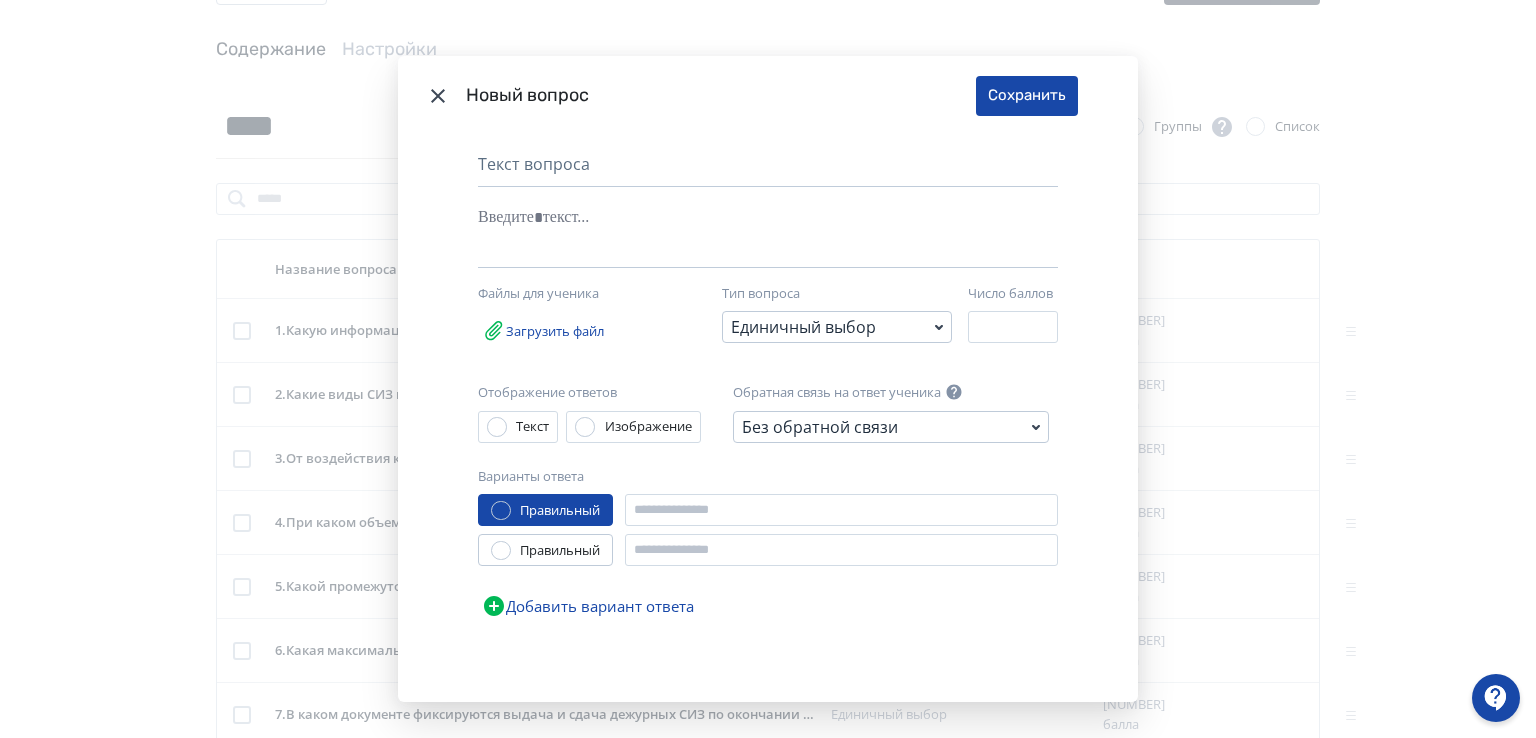 click 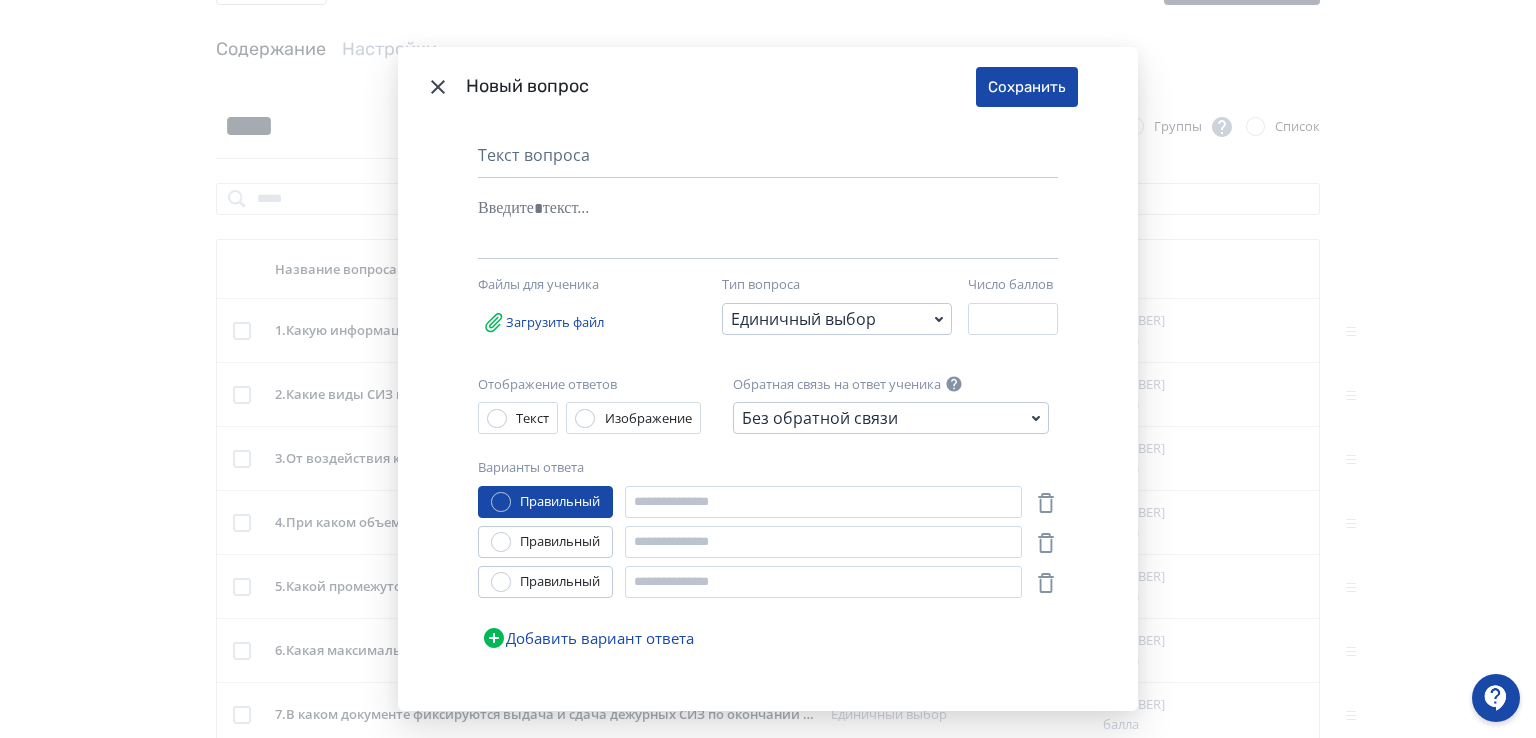 click 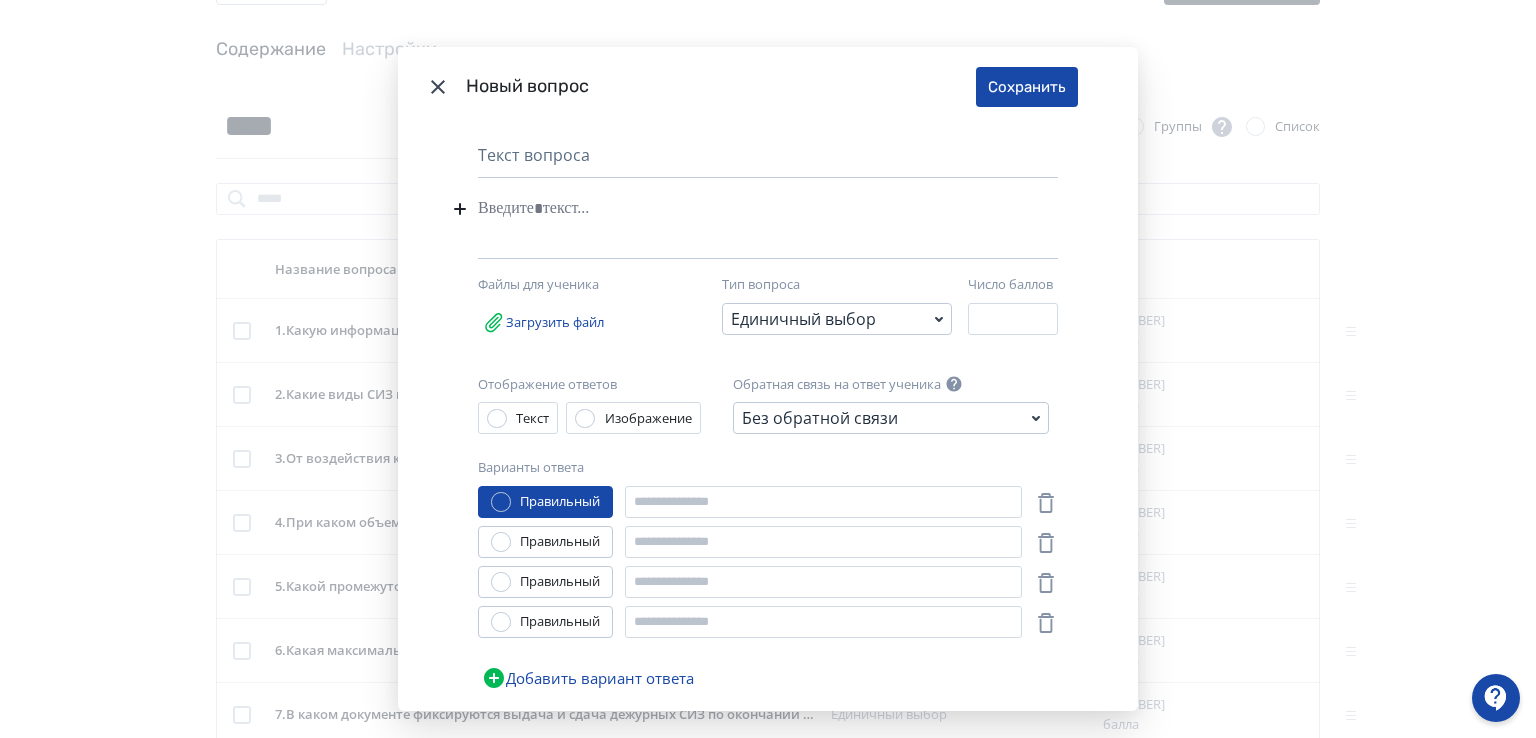 paste 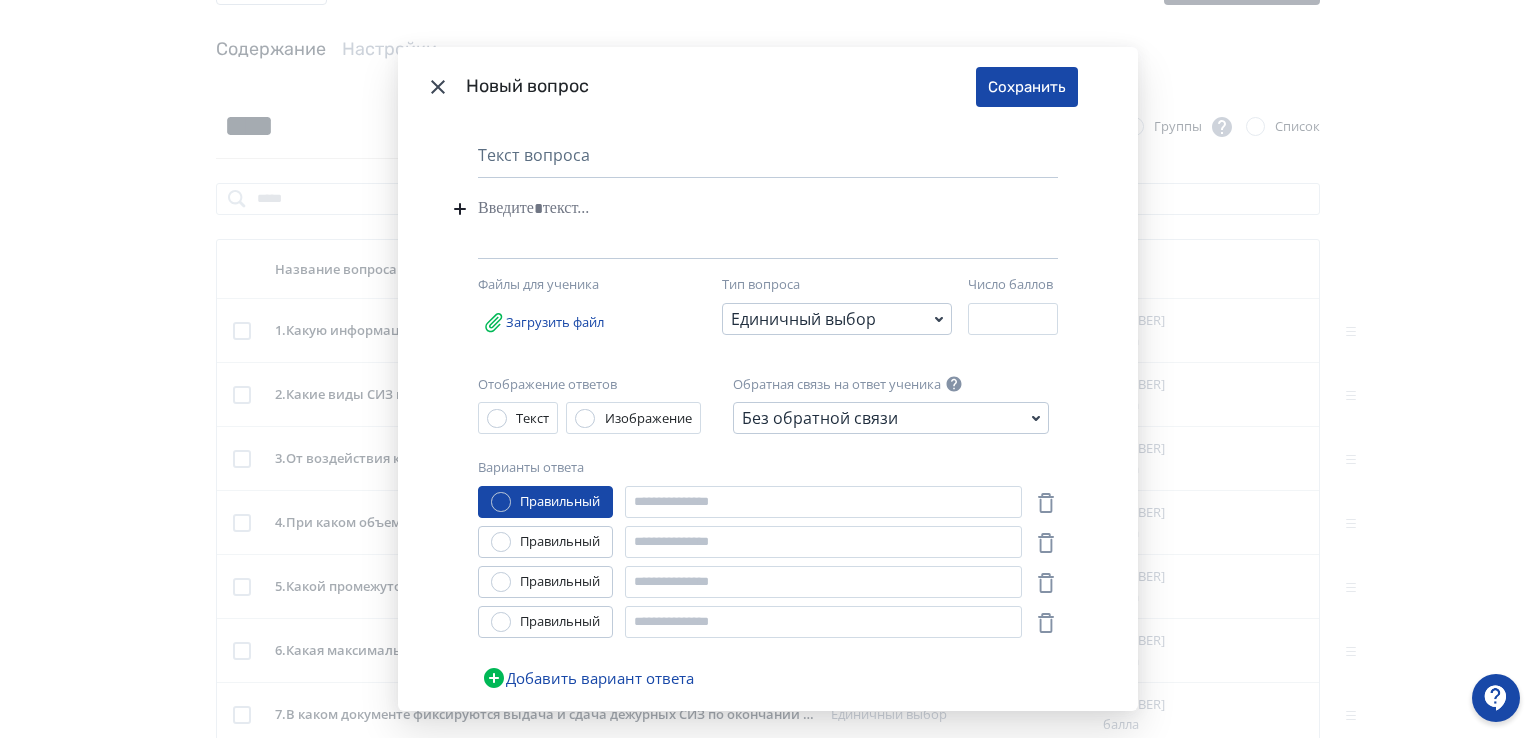 type 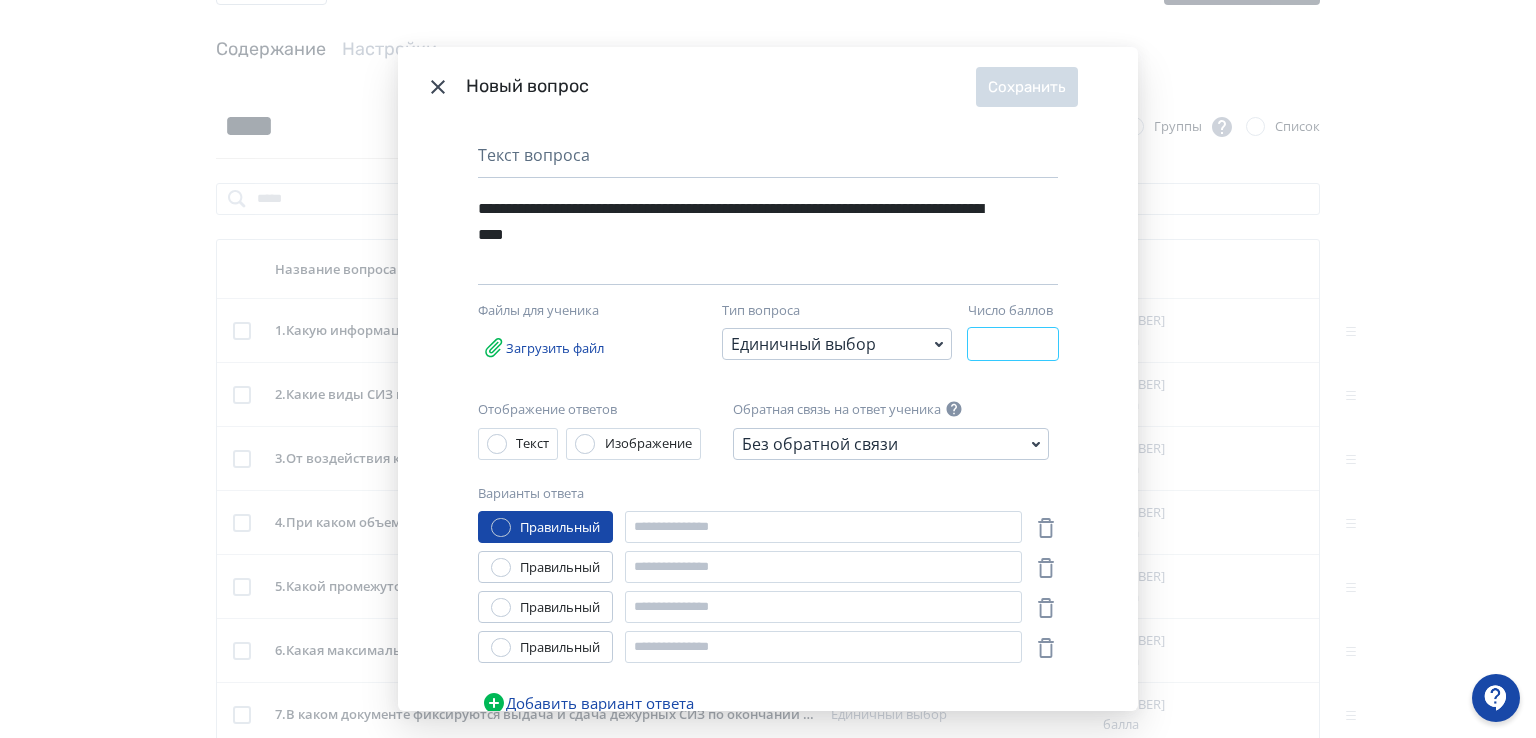 click on "*" at bounding box center (1013, 344) 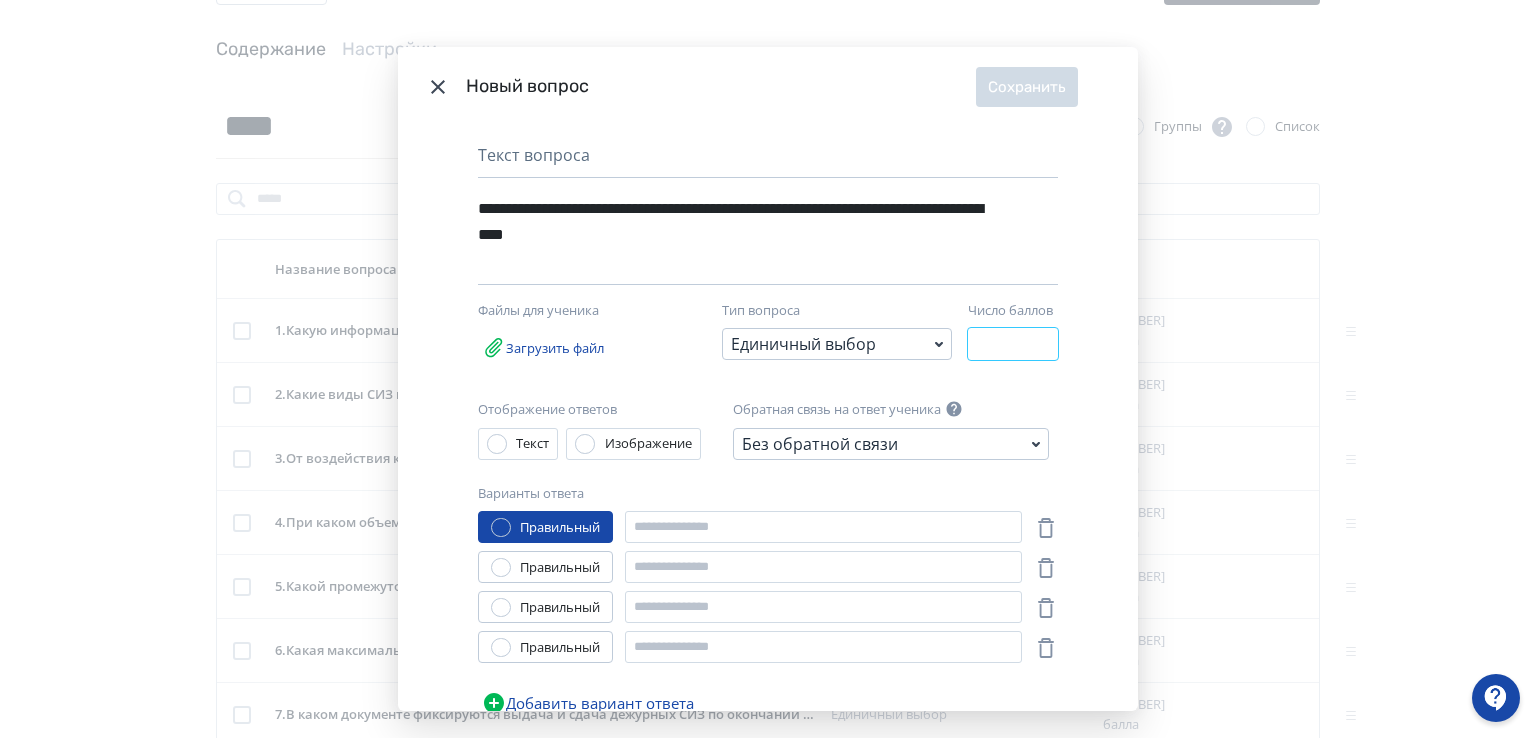 type on "*" 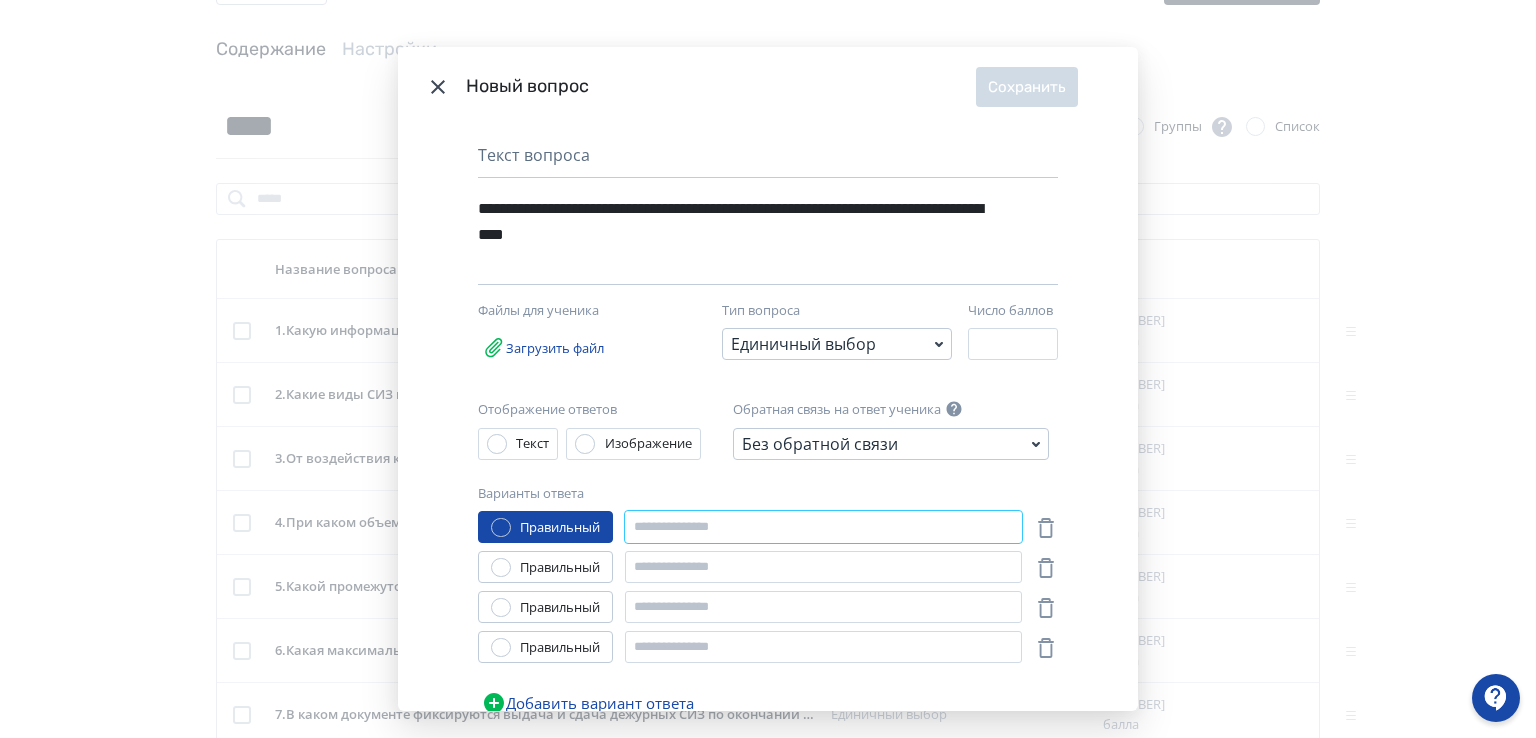 paste on "**********" 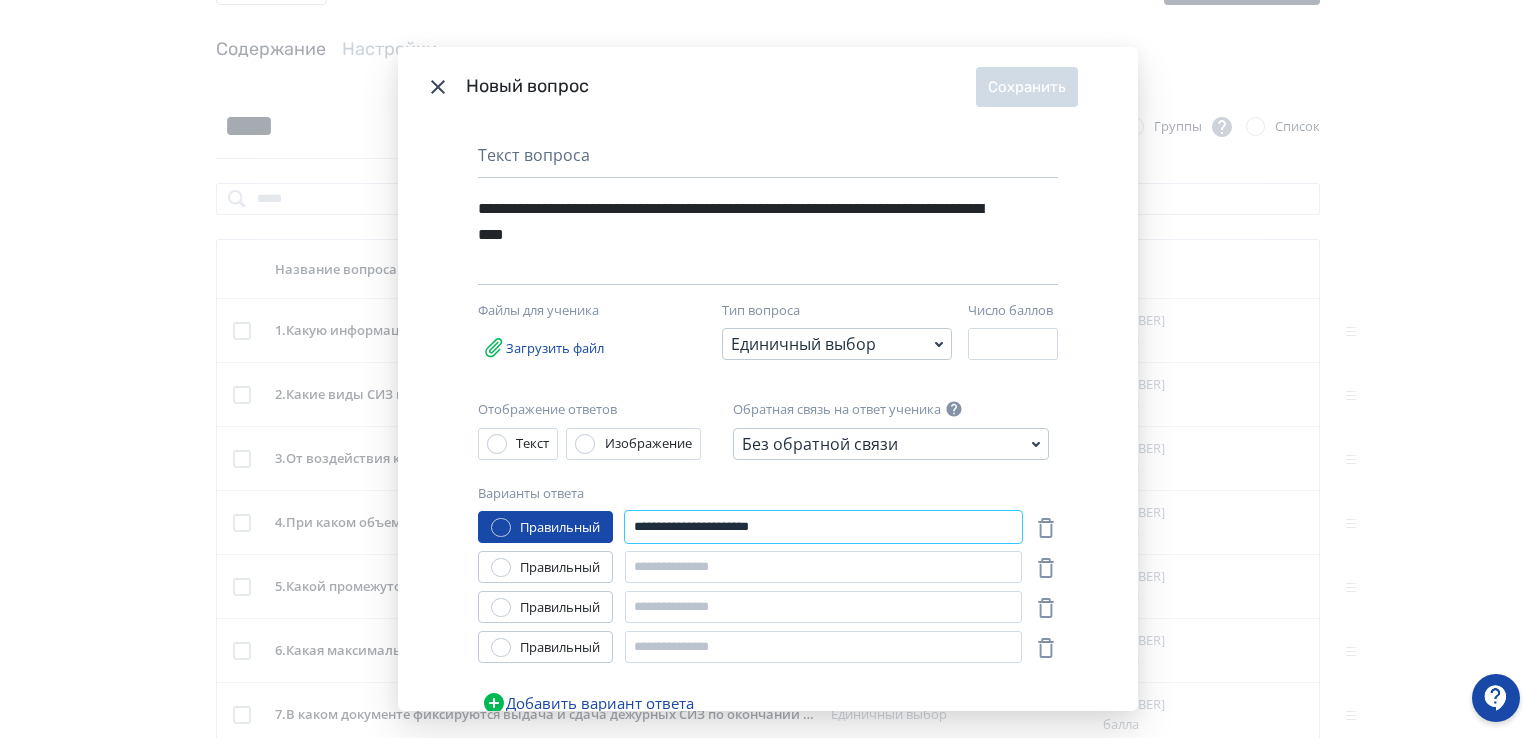 type on "**********" 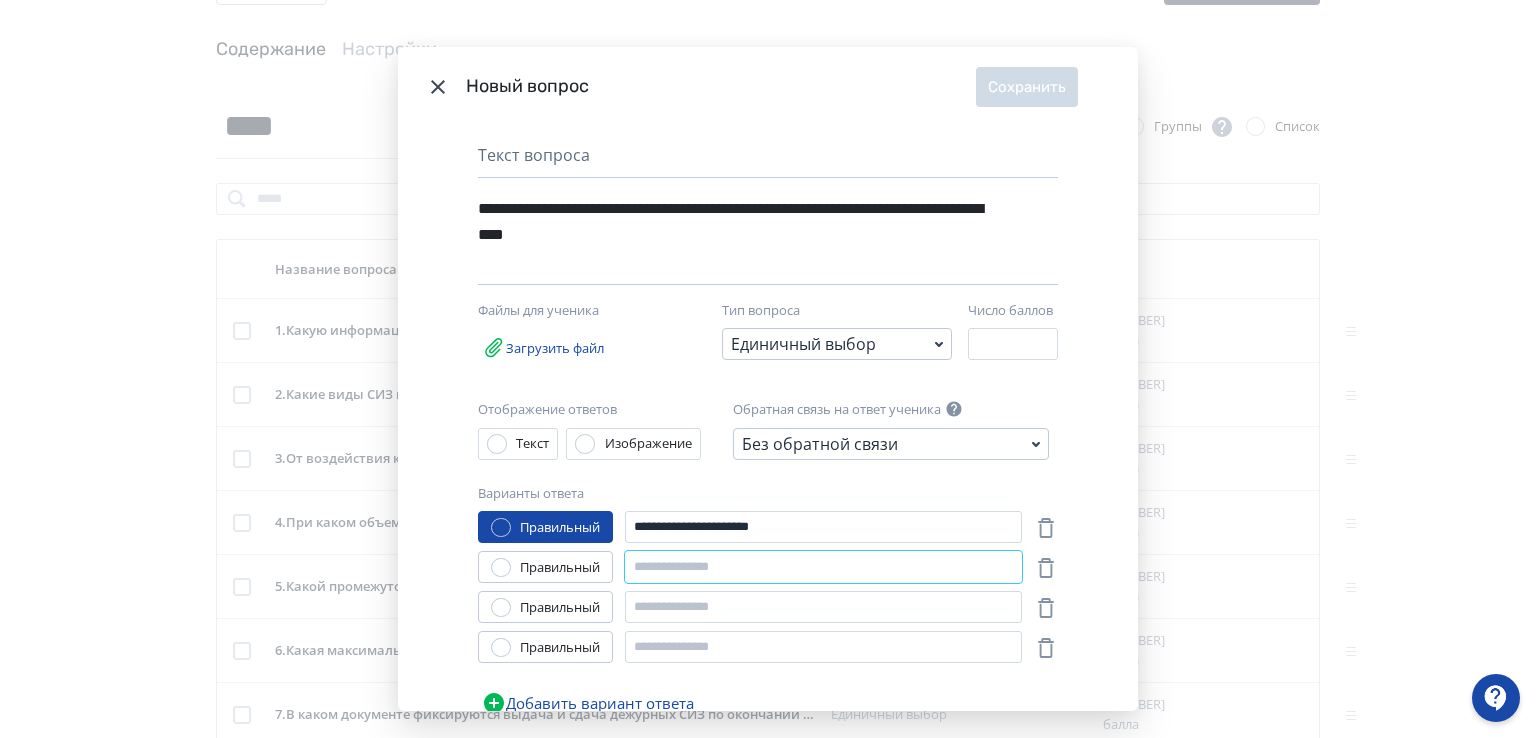 click at bounding box center (823, 567) 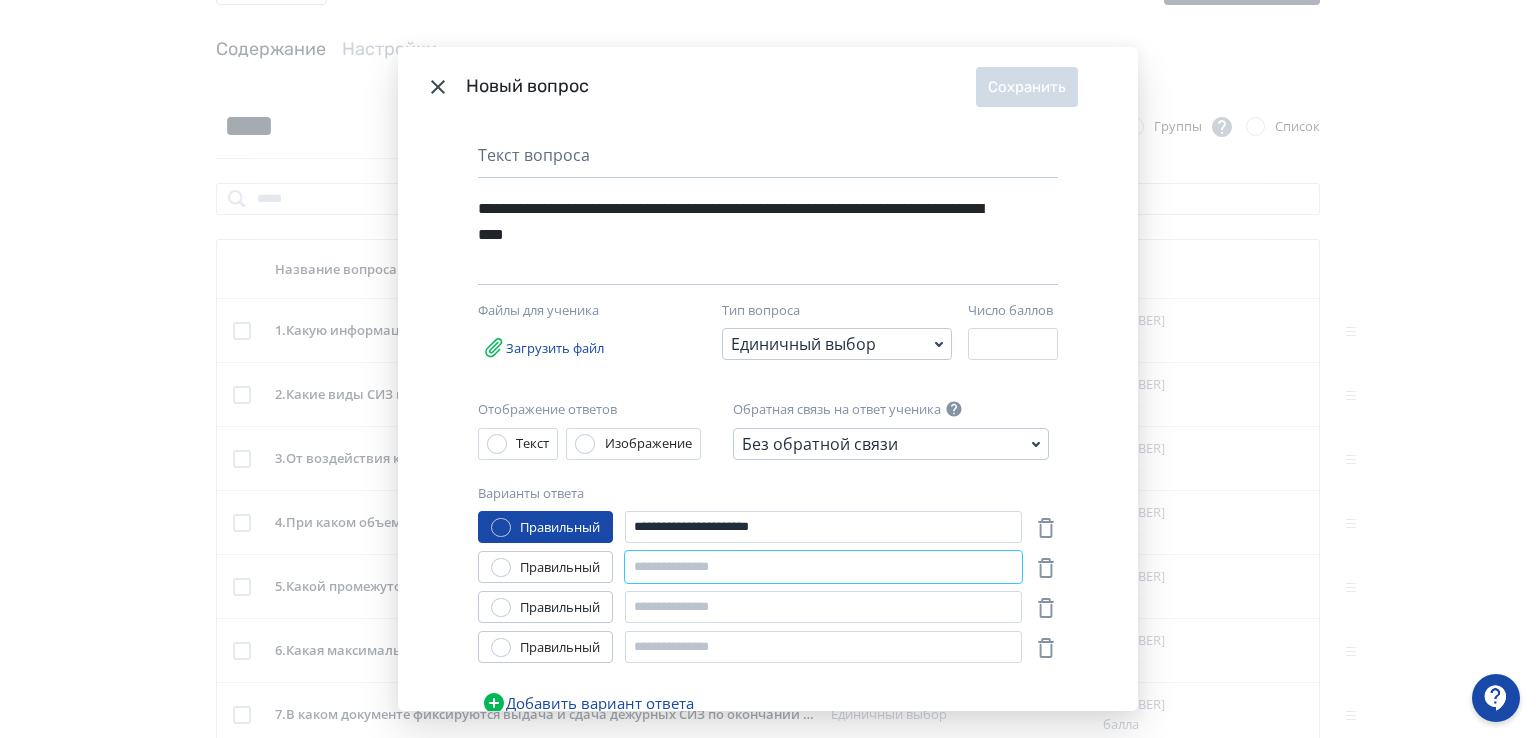paste on "**********" 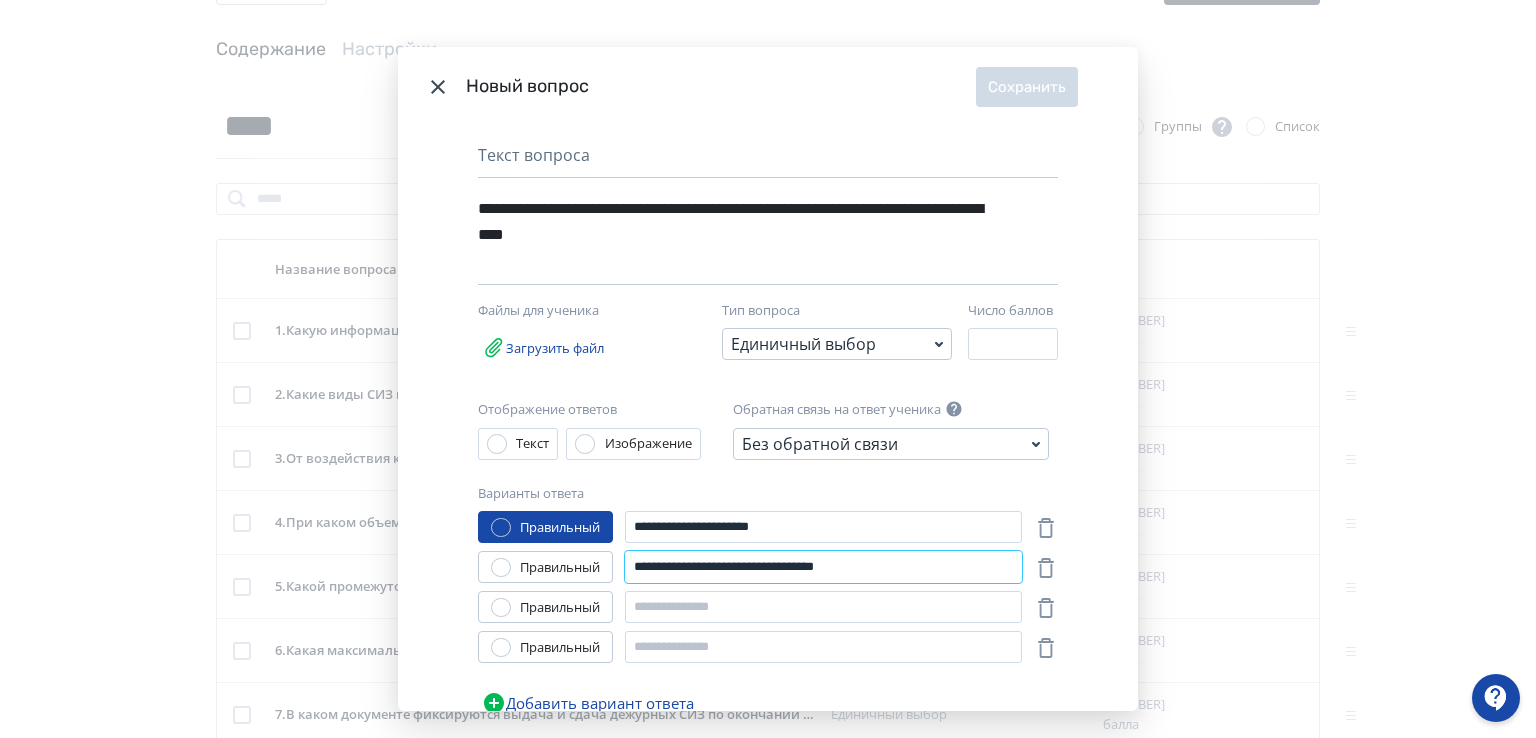 type on "**********" 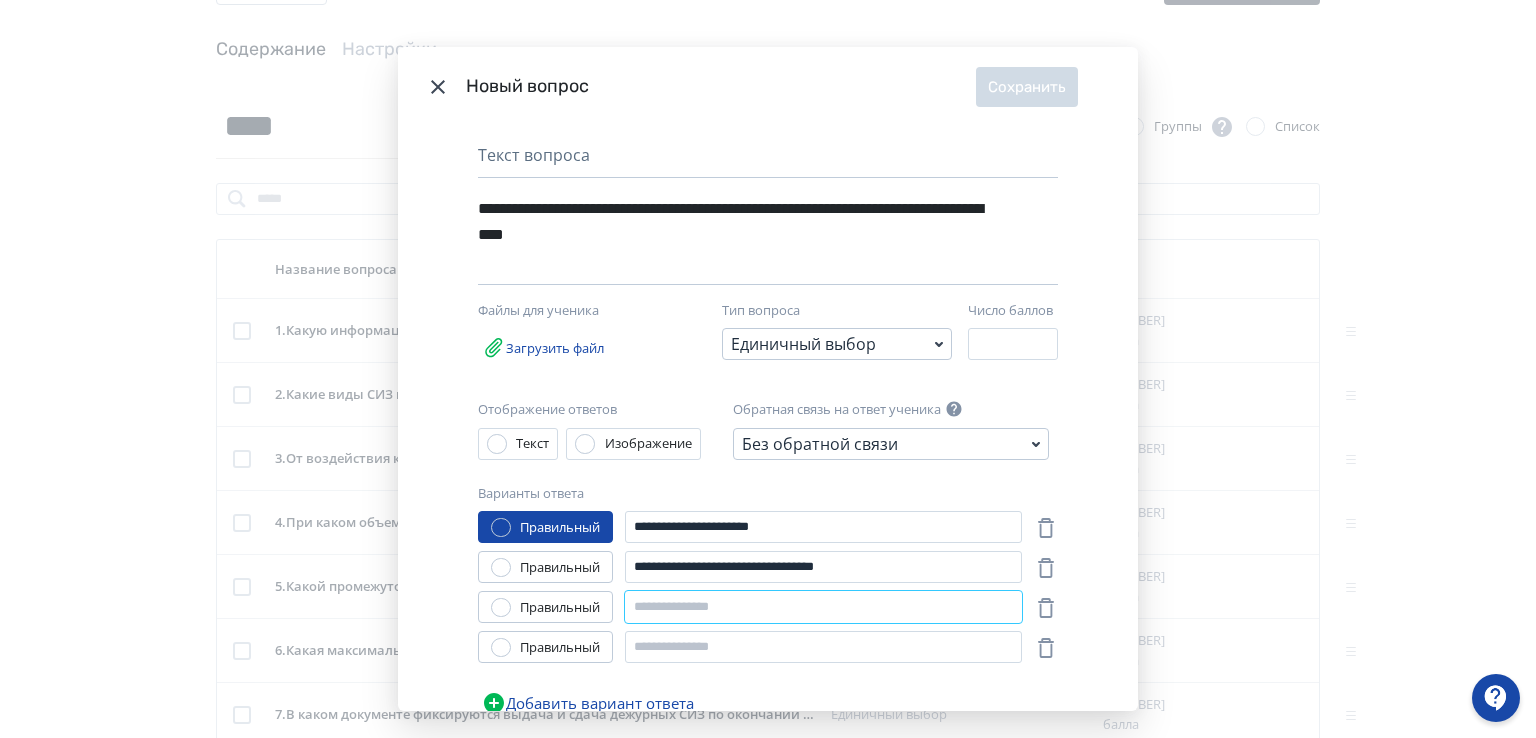 paste on "**********" 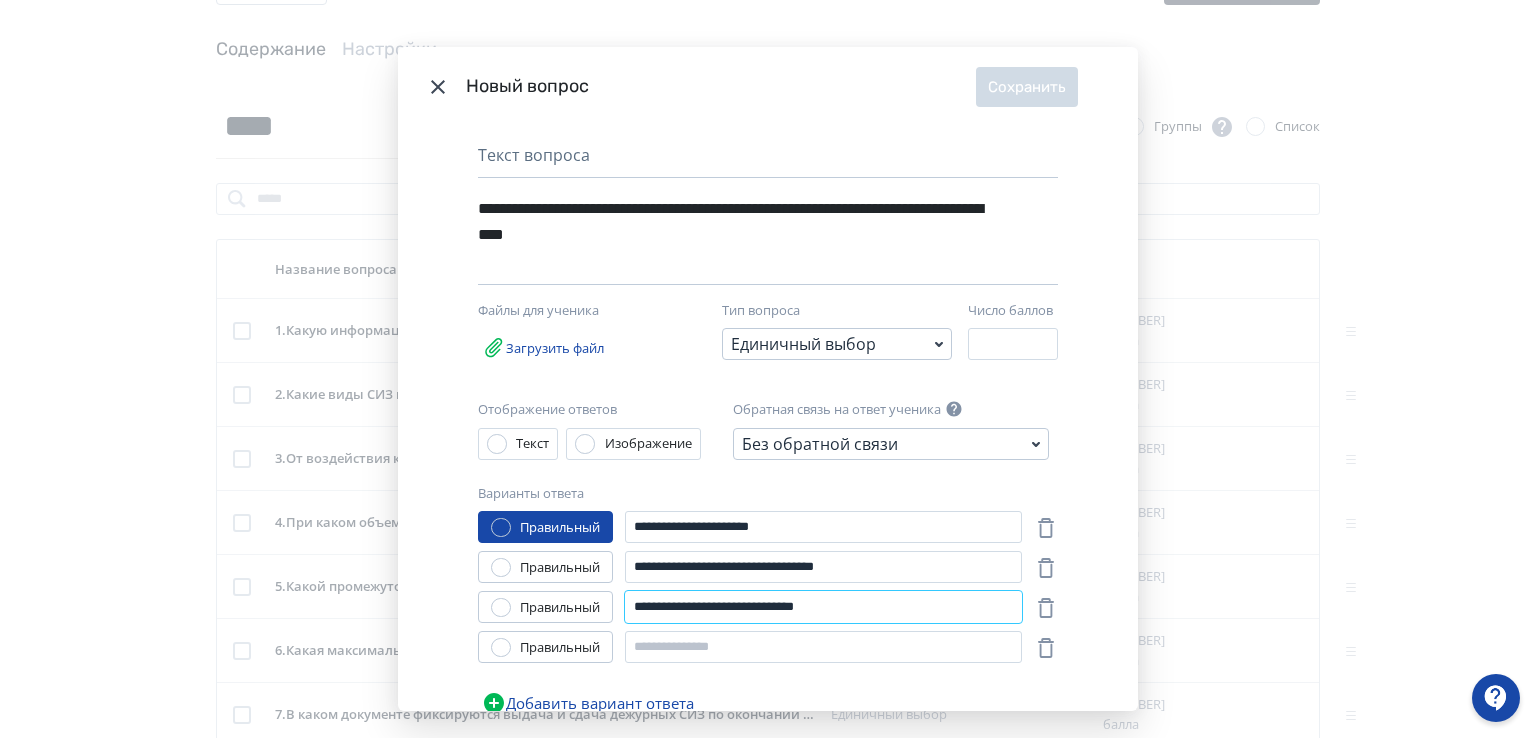 type on "**********" 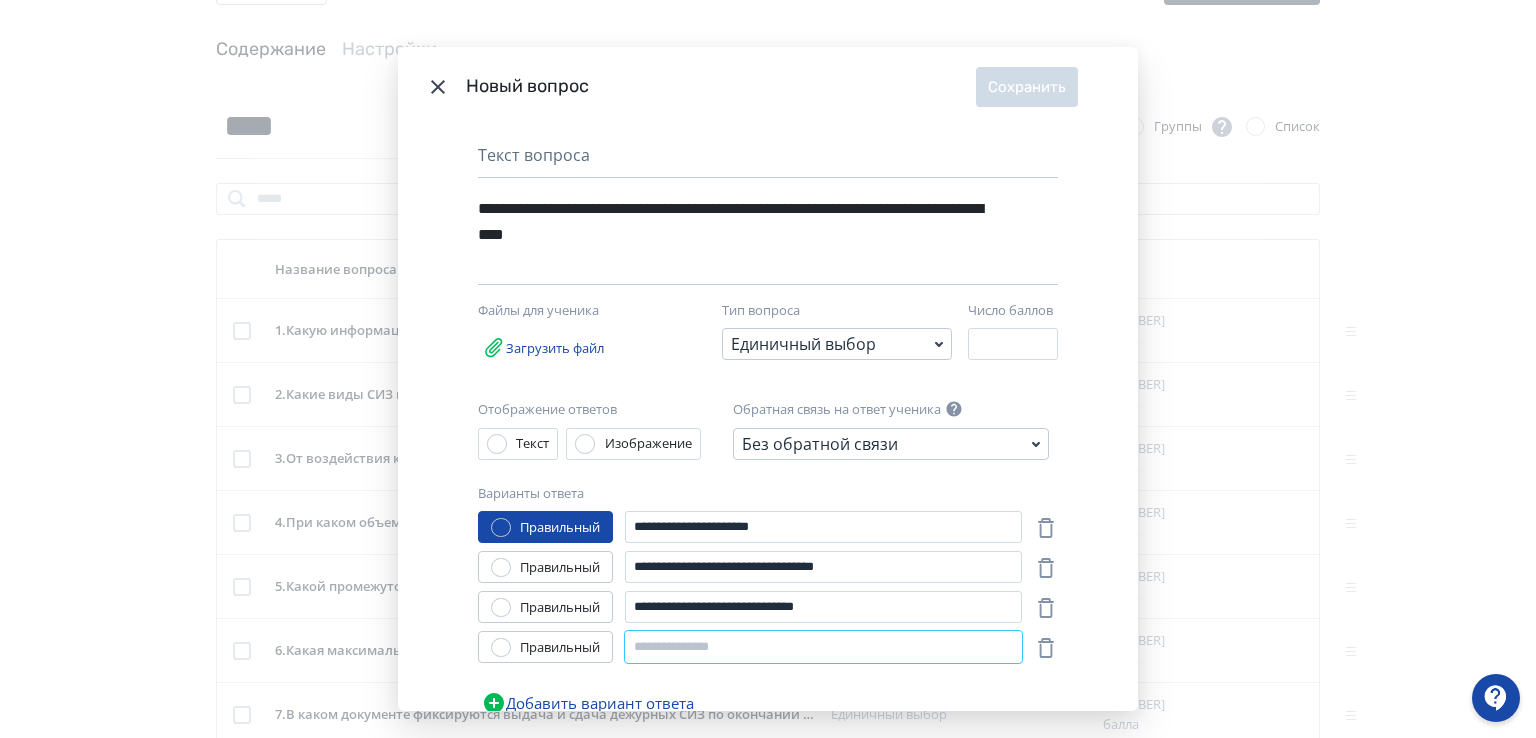 paste on "**********" 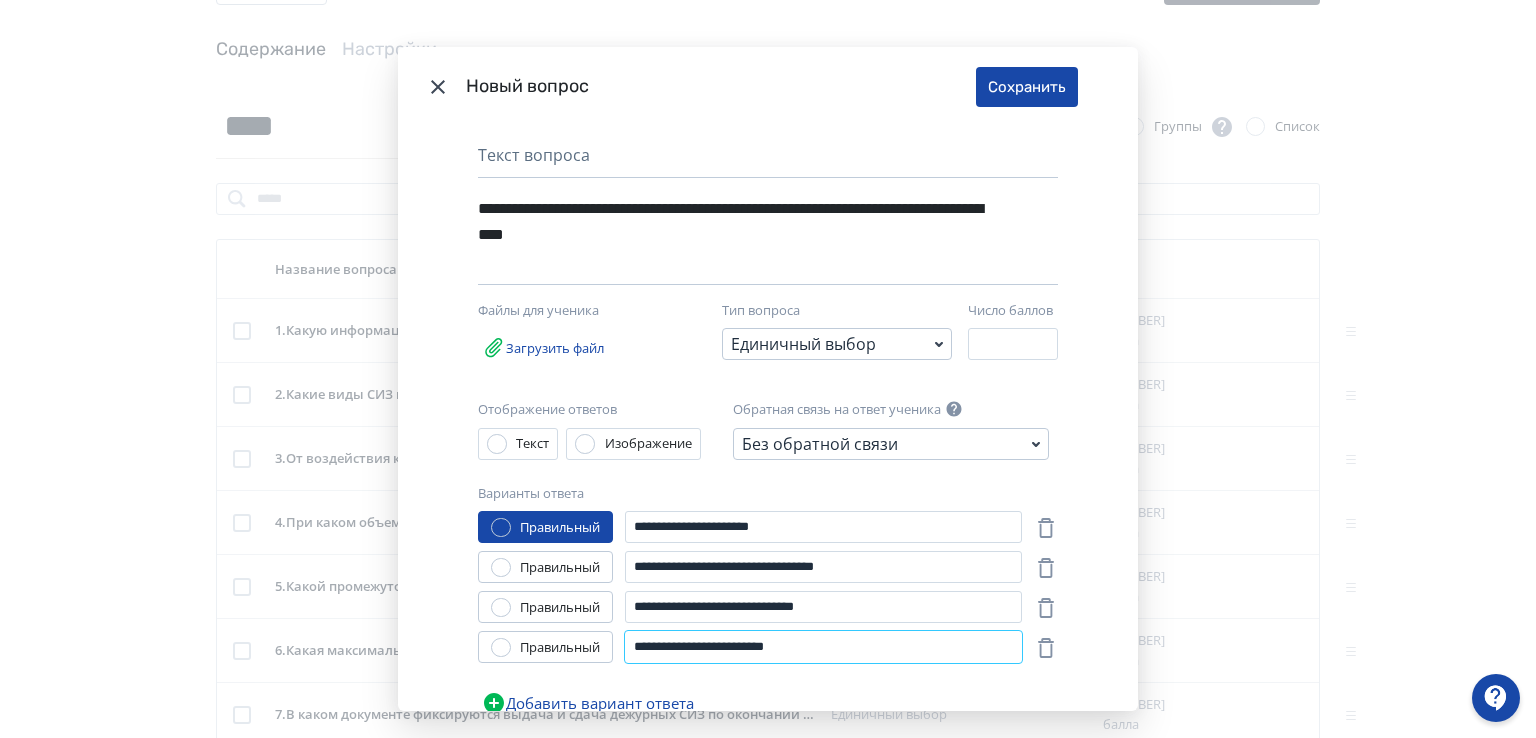 type on "**********" 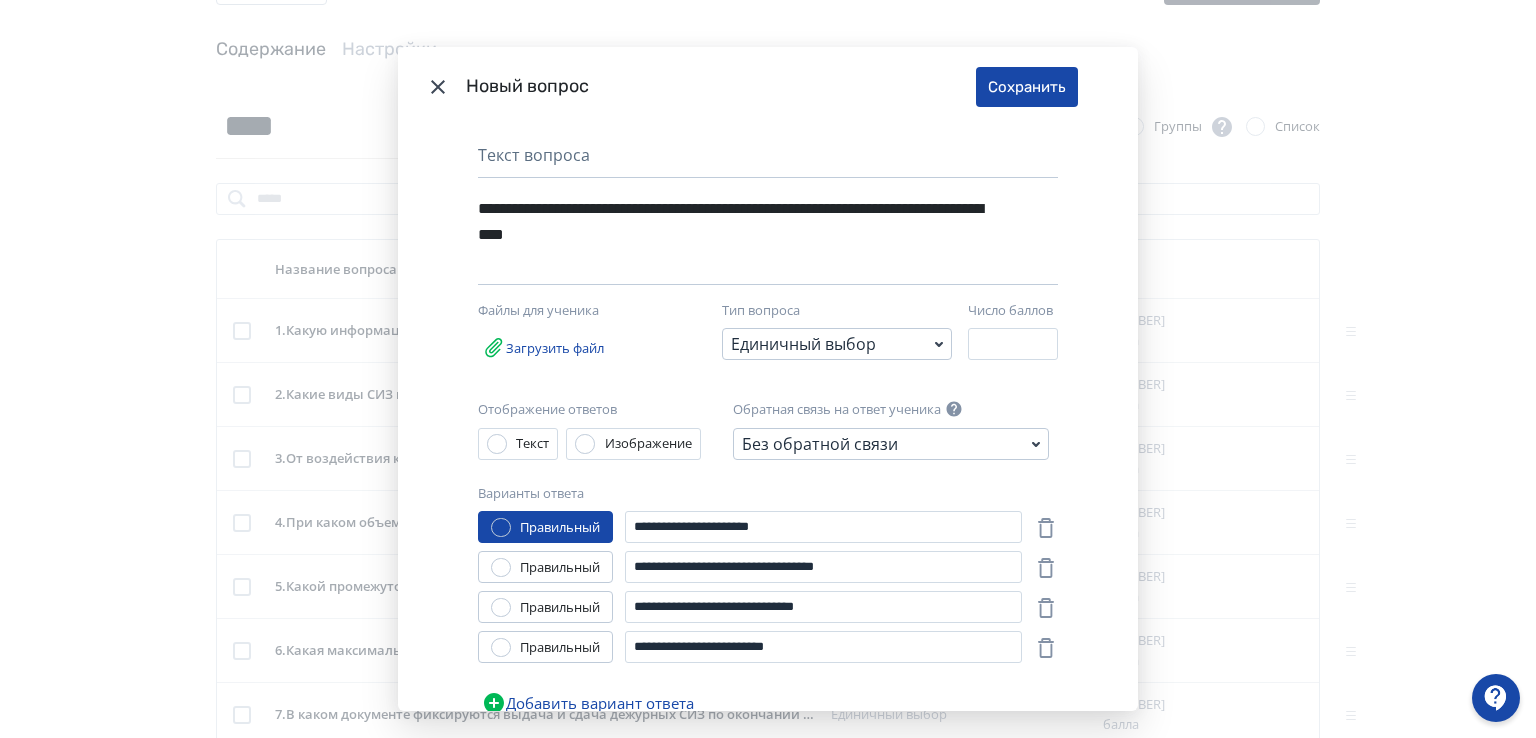 click at bounding box center (501, 568) 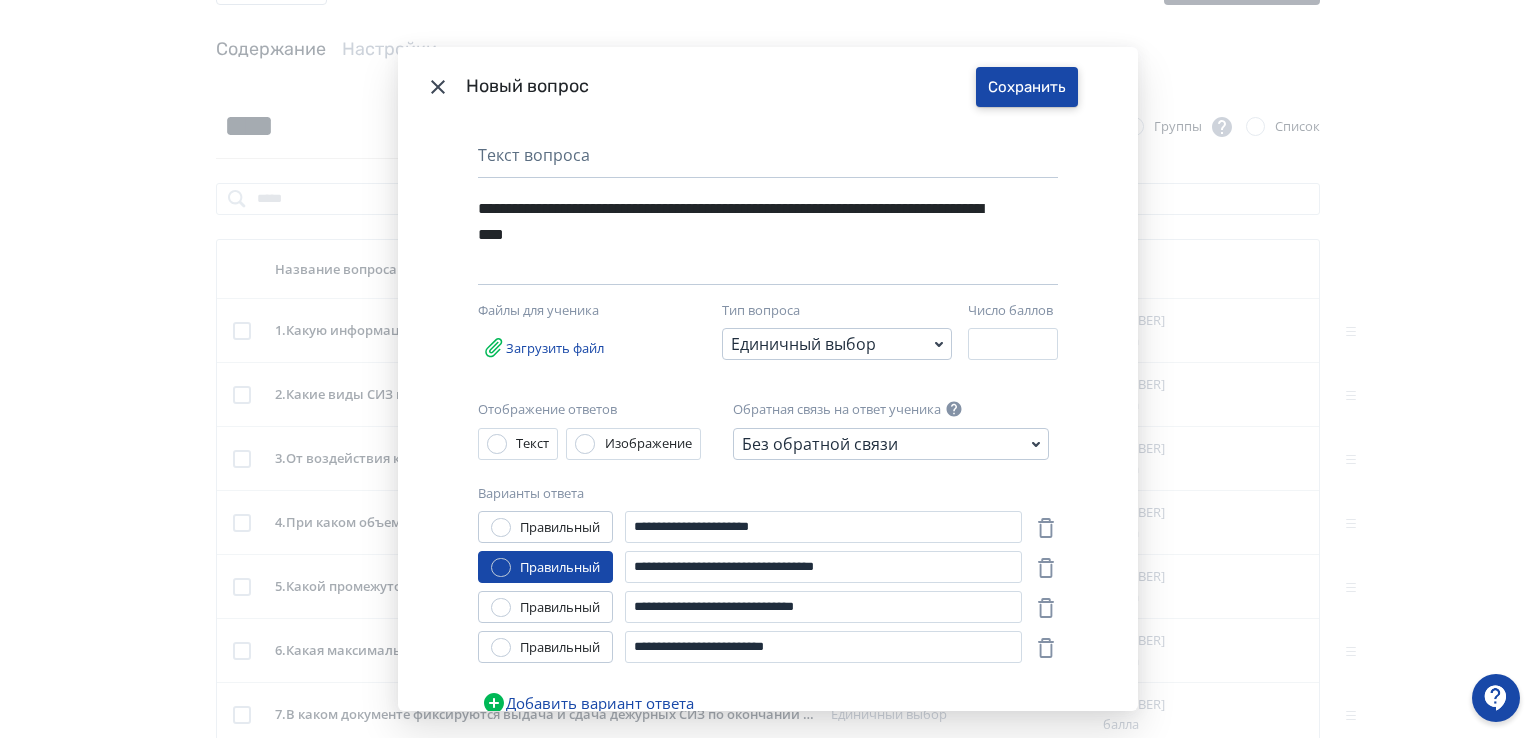 click on "Сохранить" at bounding box center [1027, 87] 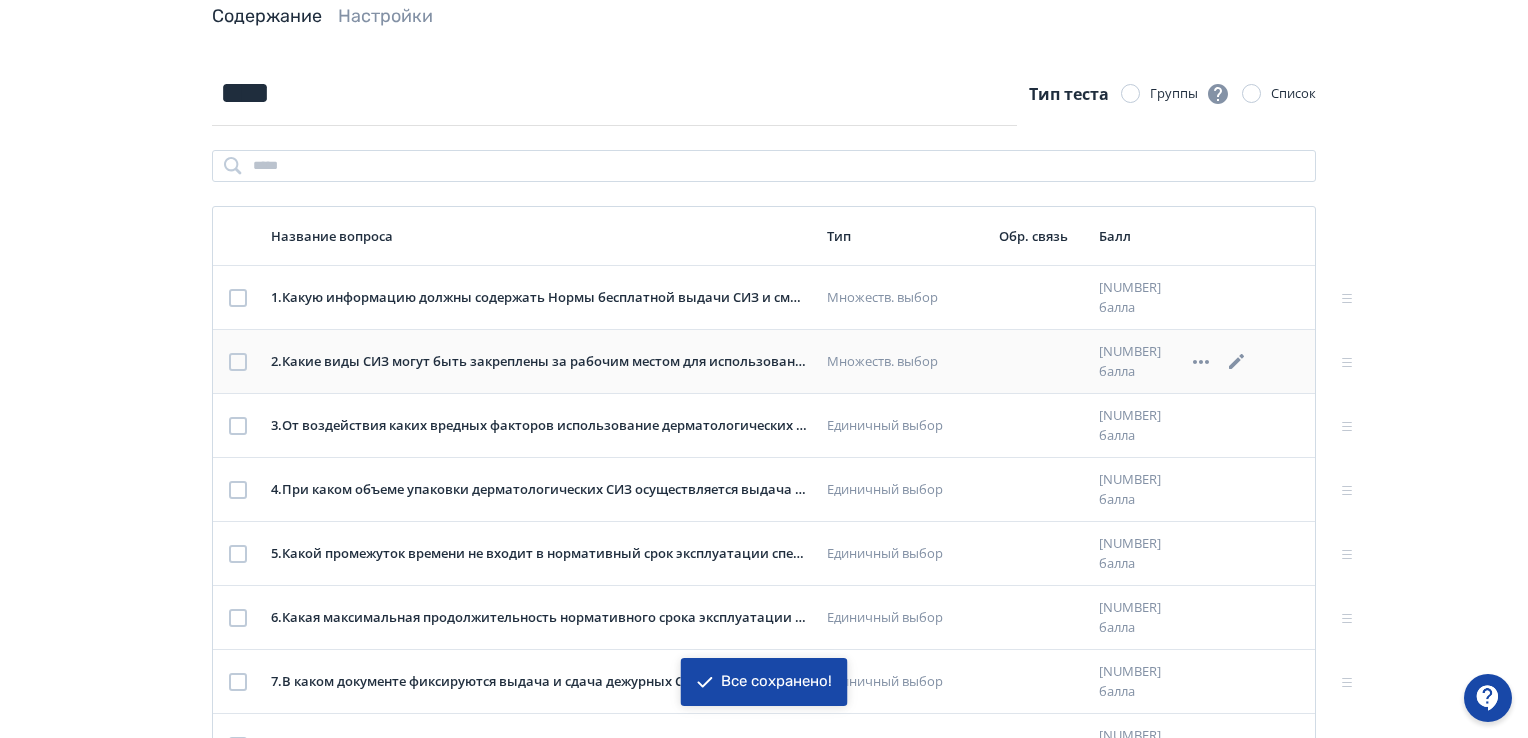 scroll, scrollTop: 80, scrollLeft: 0, axis: vertical 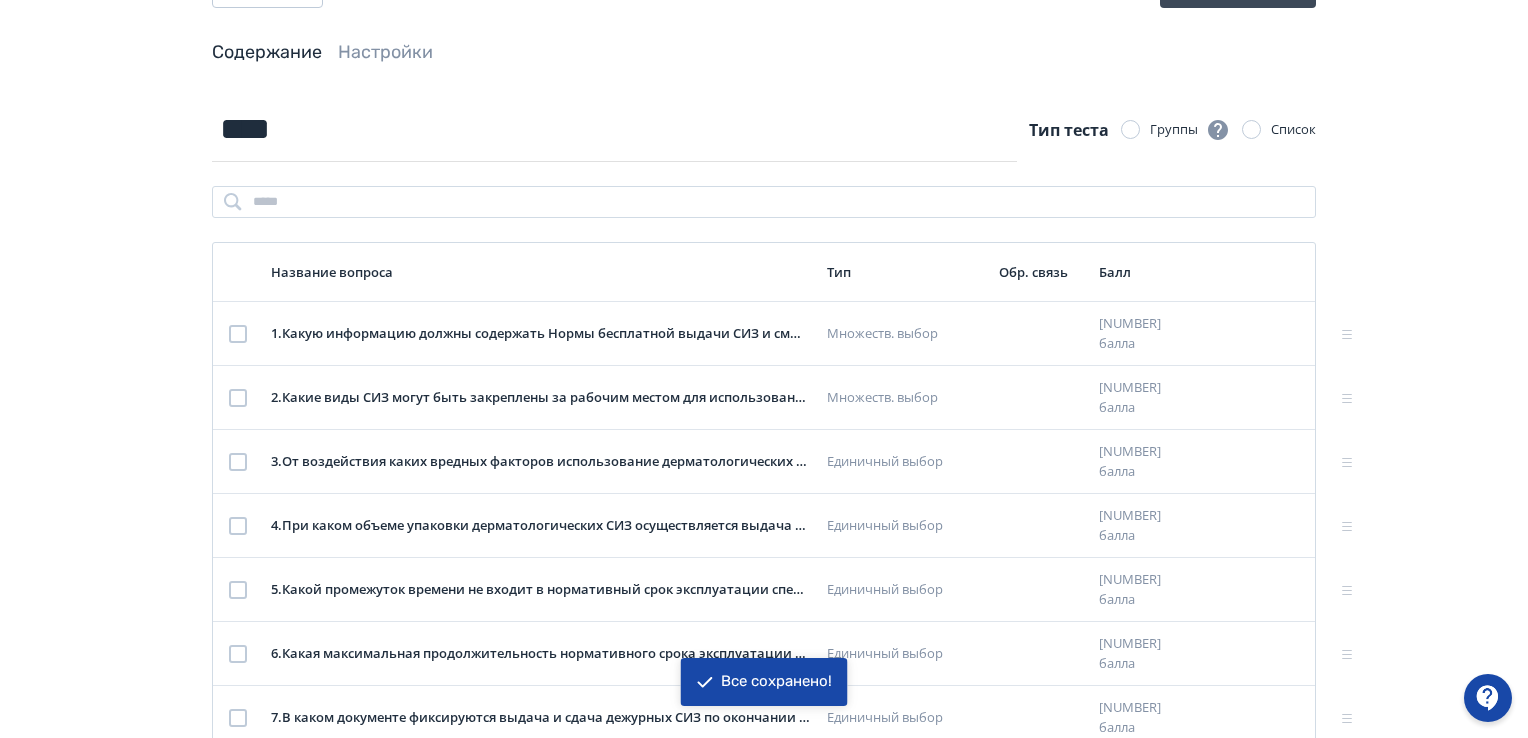 click on "Все сохранено!" at bounding box center [776, 682] 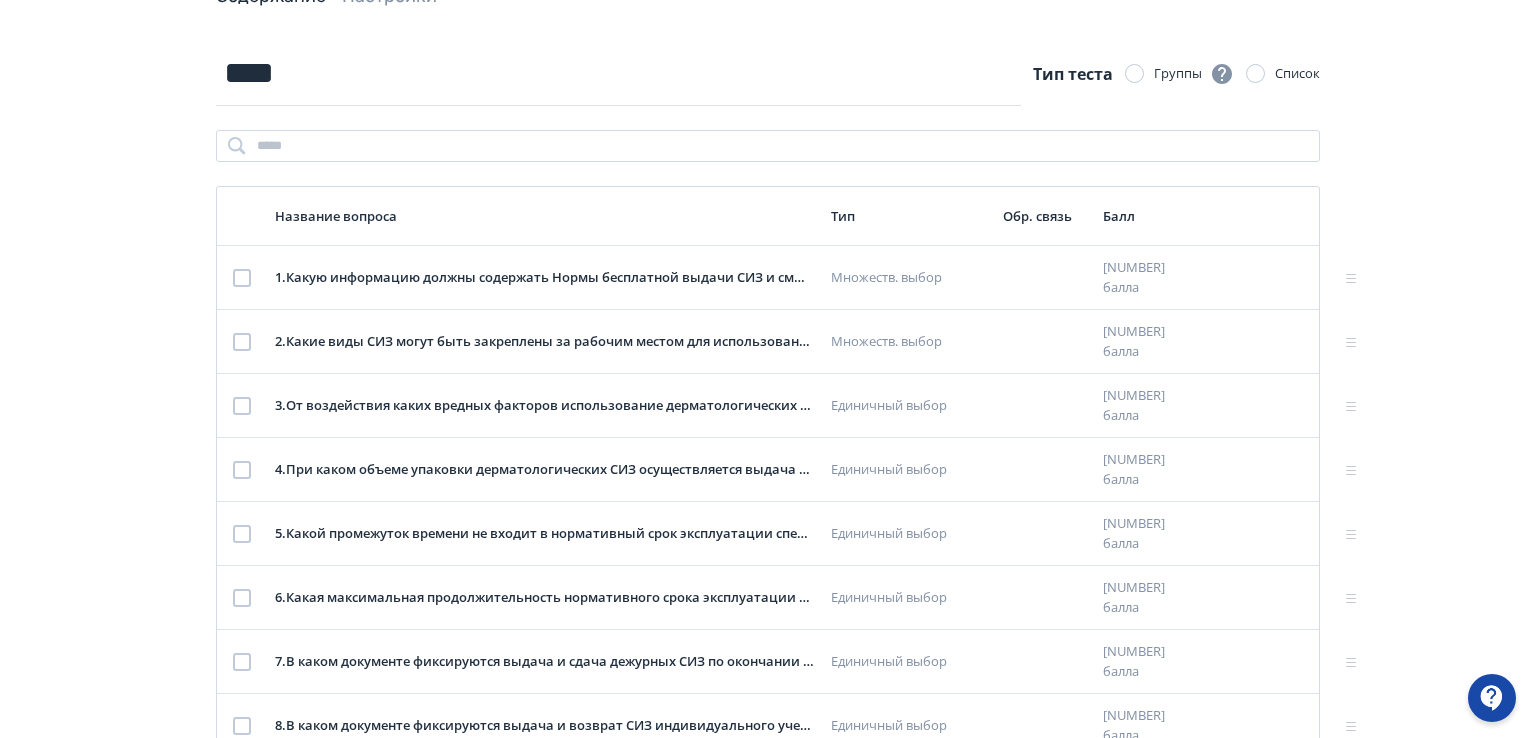 scroll, scrollTop: 180, scrollLeft: 0, axis: vertical 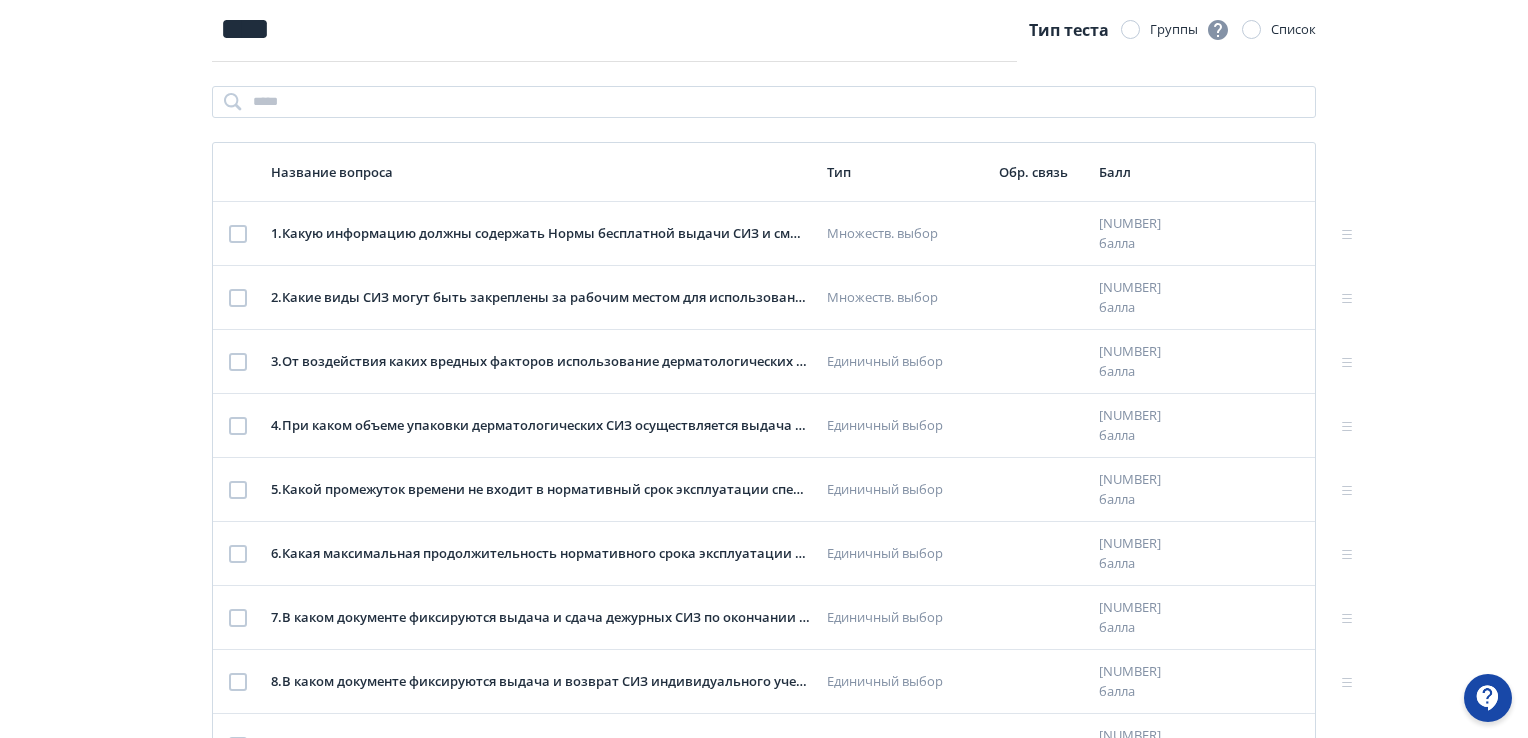 click on "Добавить вопрос" at bounding box center [764, 802] 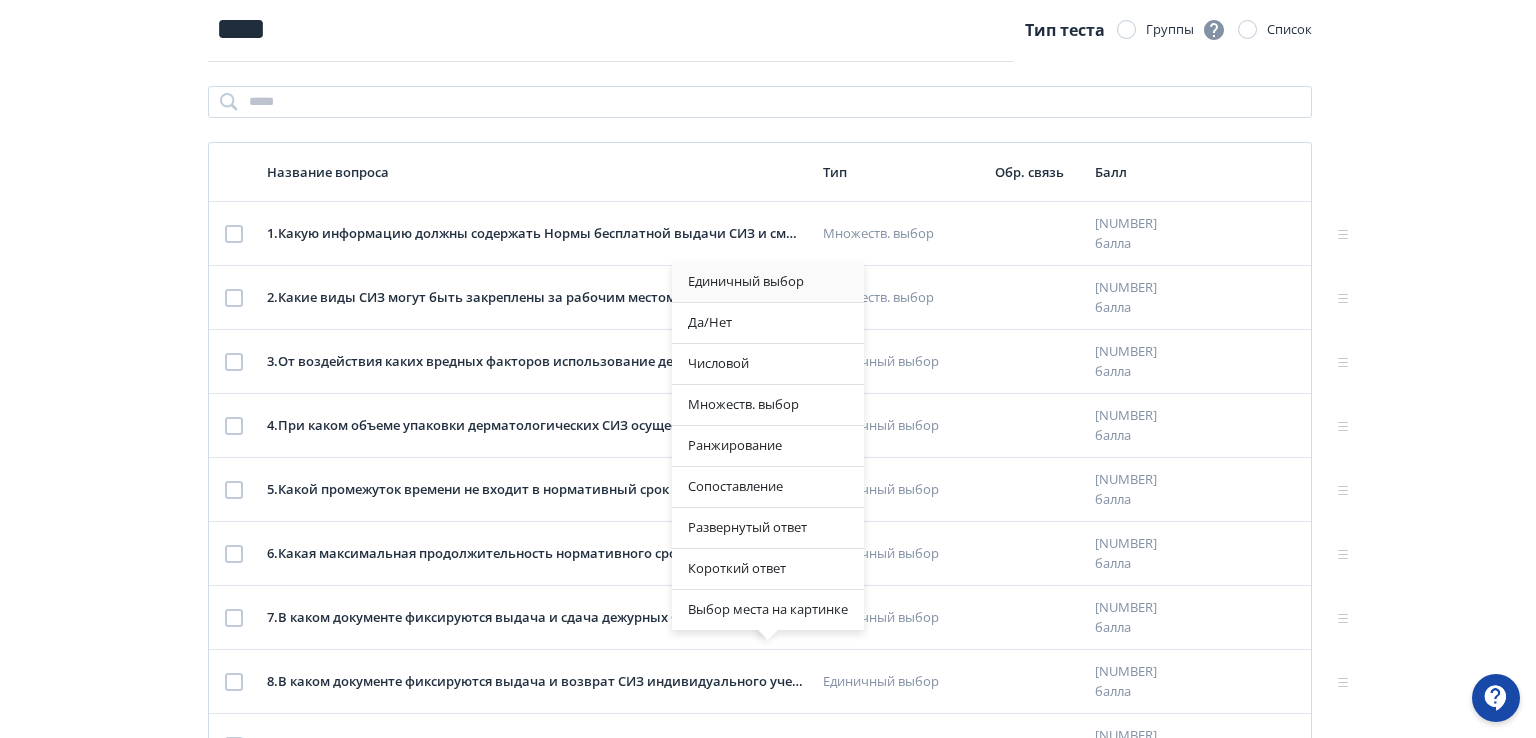 click on "Единичный выбор" at bounding box center (768, 282) 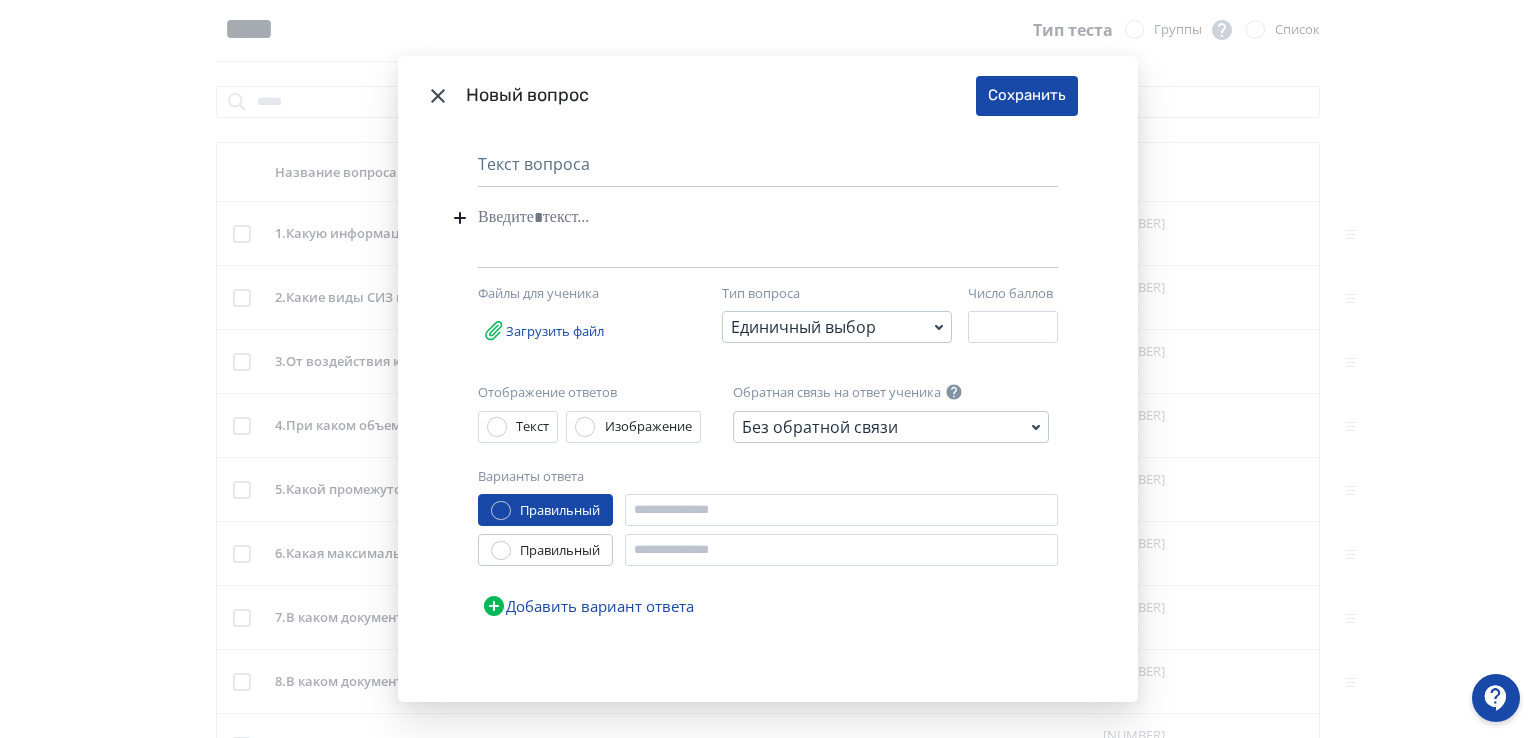 click on "Тип вопроса Единичный выбор" at bounding box center [837, 314] 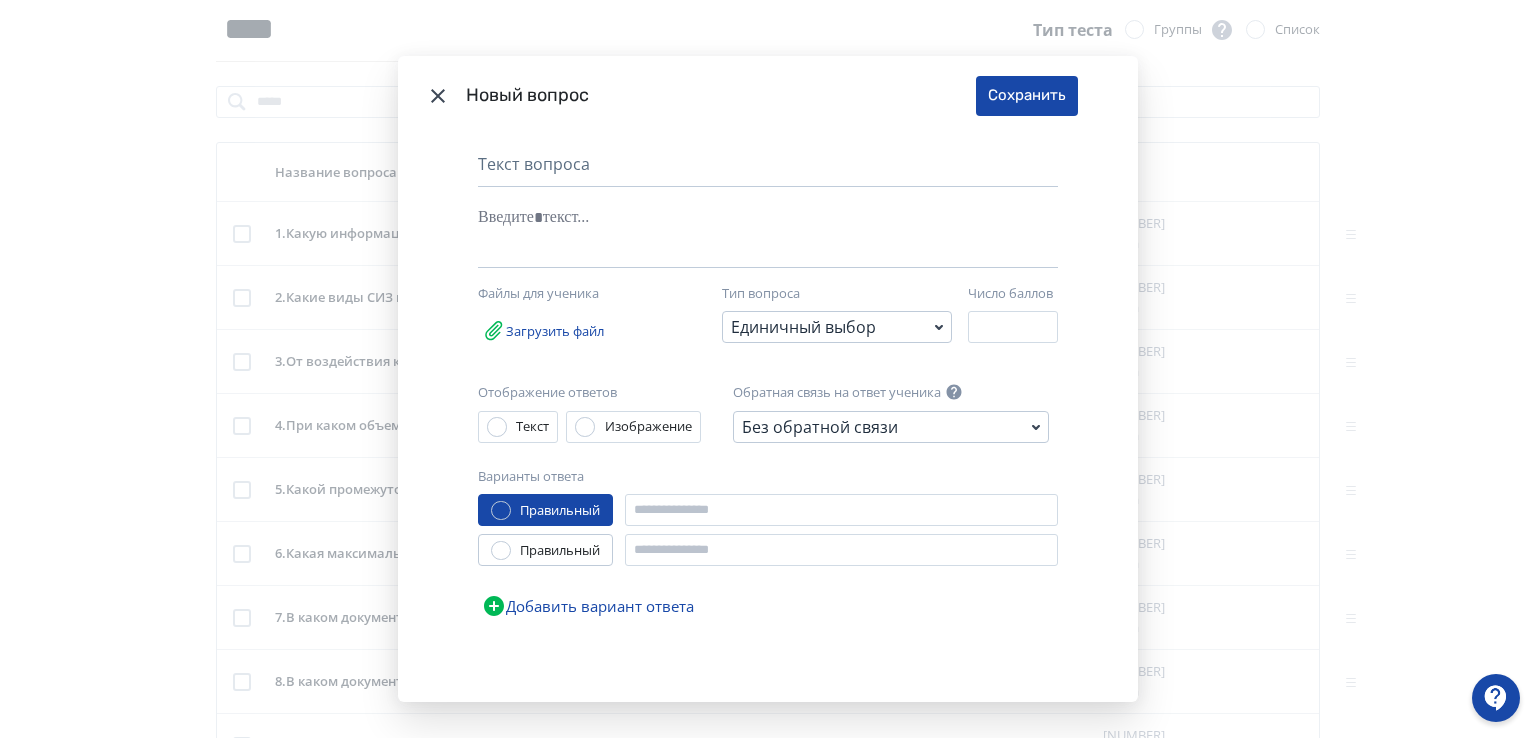 click on "Единичный выбор" at bounding box center (837, 327) 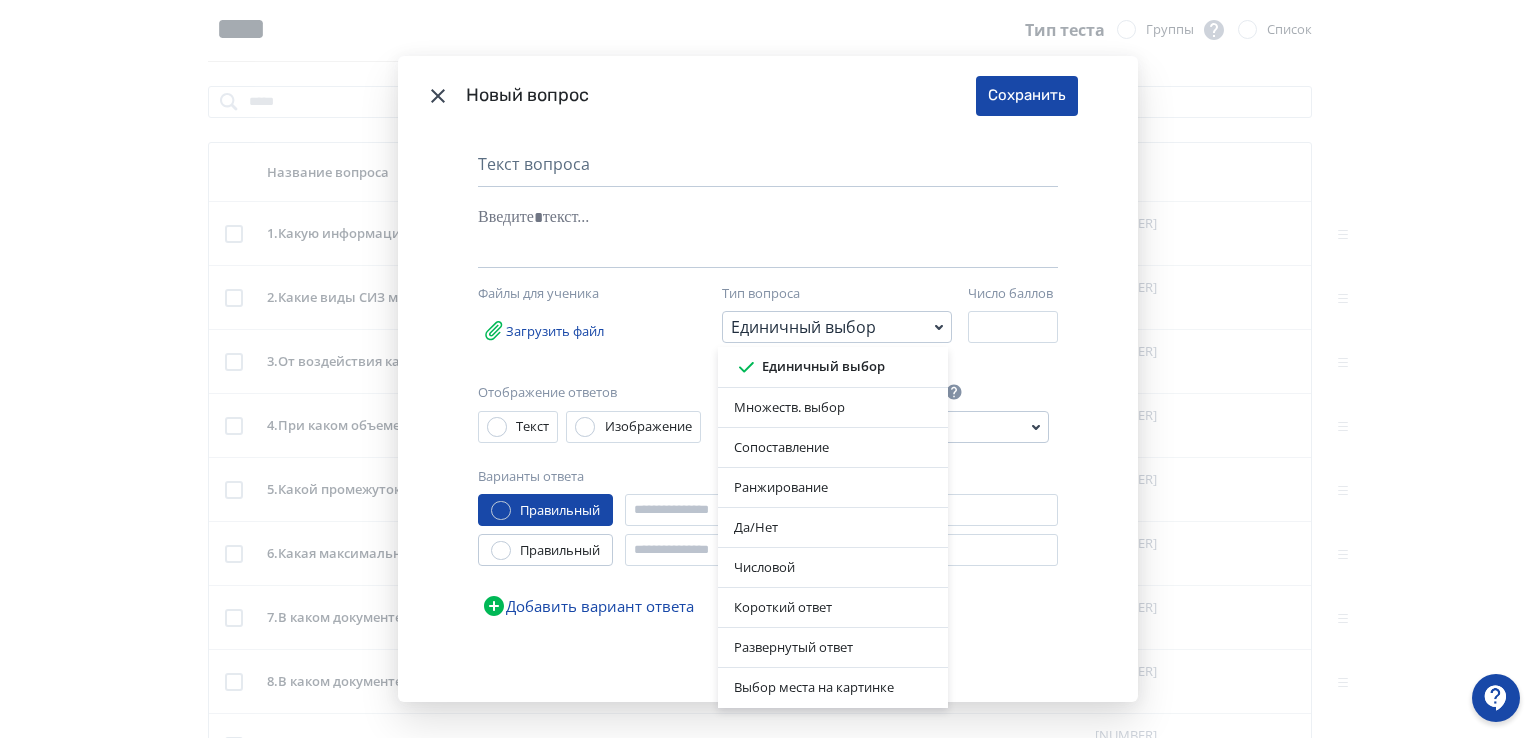 drag, startPoint x: 796, startPoint y: 405, endPoint x: 984, endPoint y: 338, distance: 199.58206 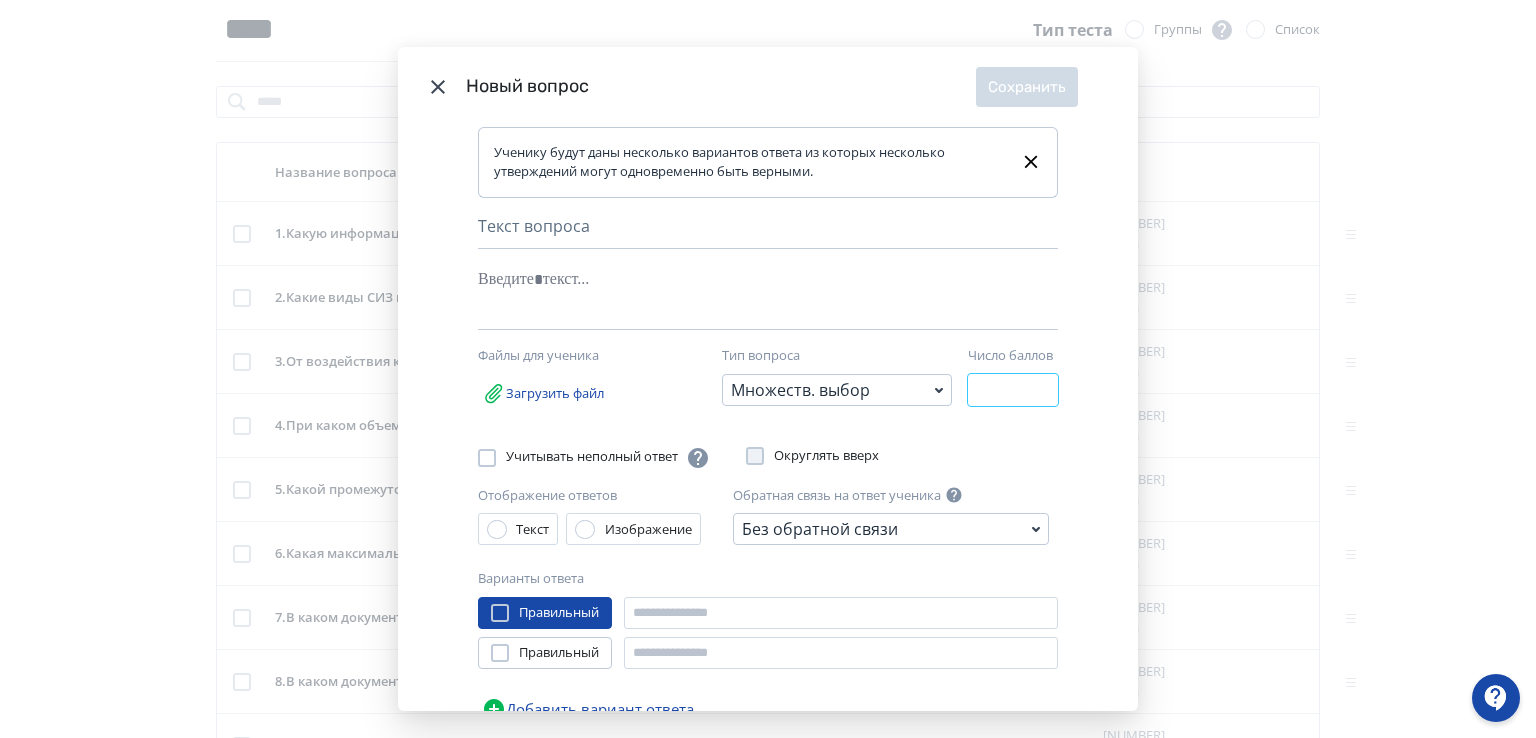 drag, startPoint x: 986, startPoint y: 388, endPoint x: 929, endPoint y: 403, distance: 58.940647 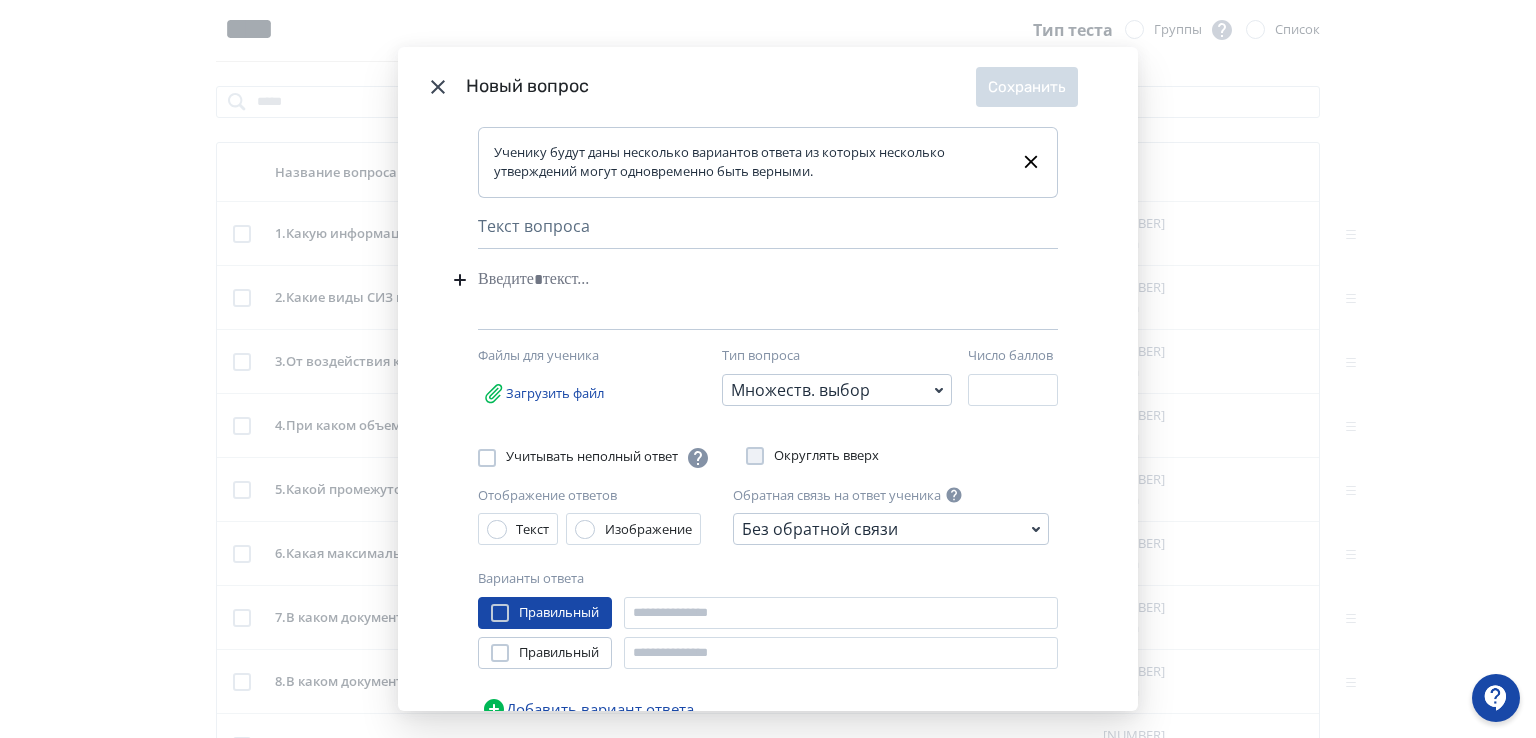 paste 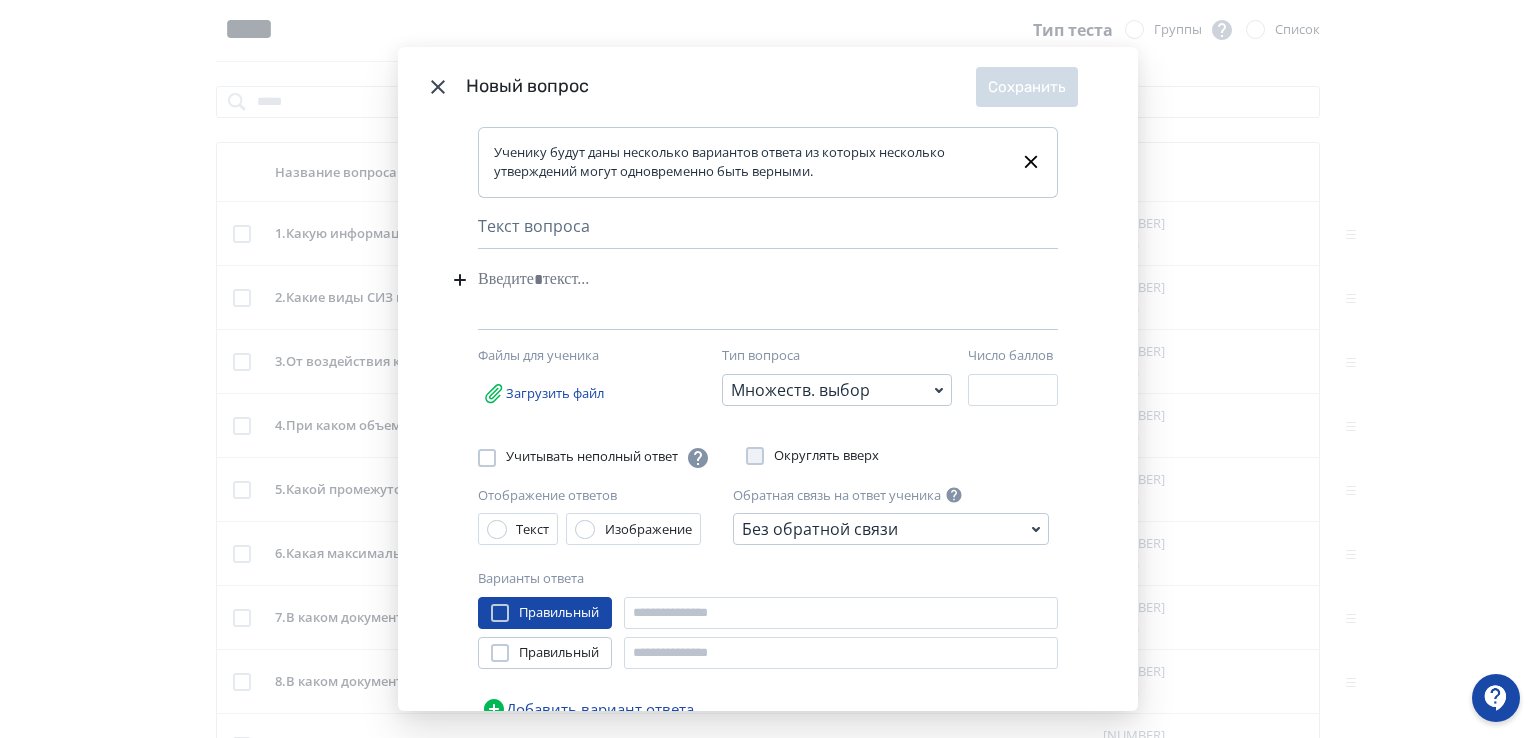 type 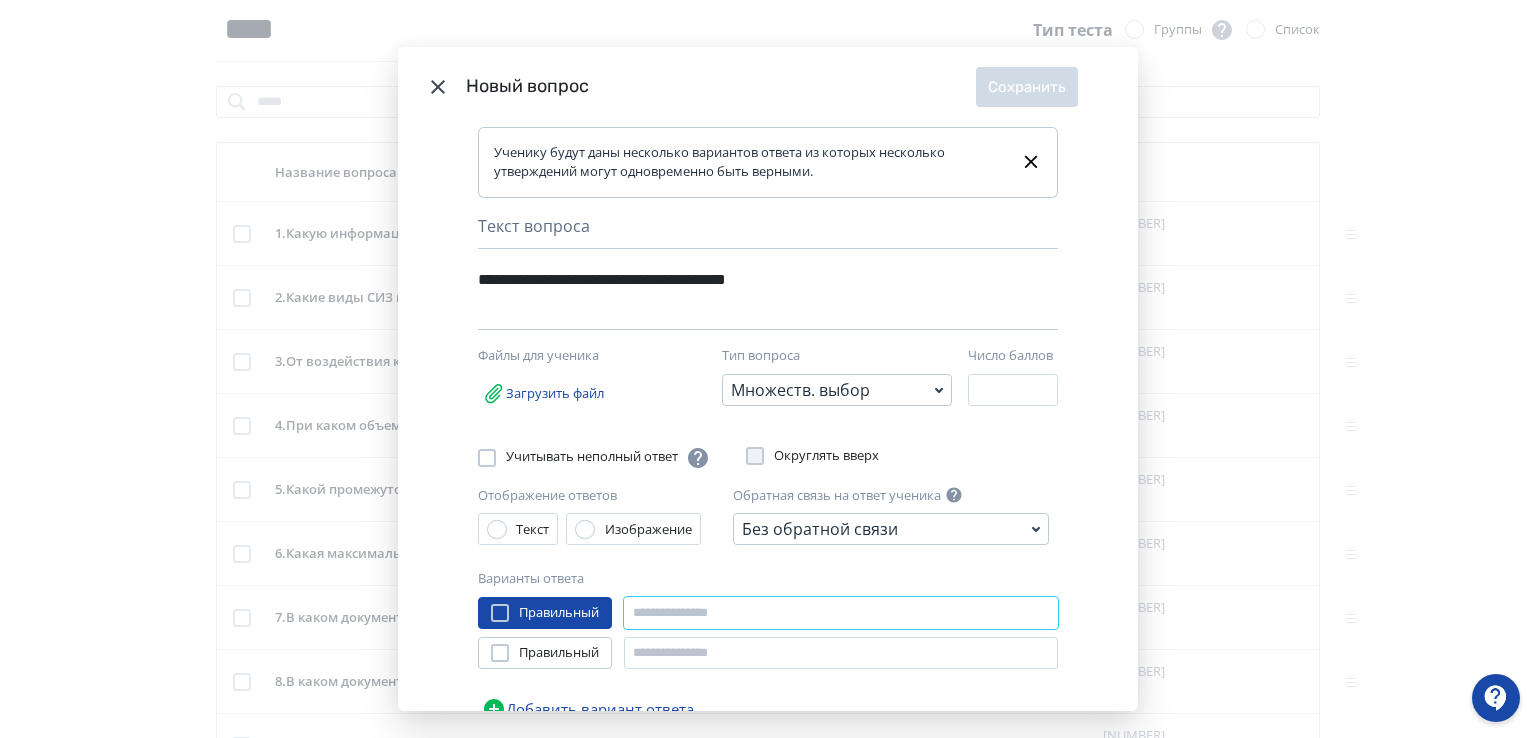 paste on "**********" 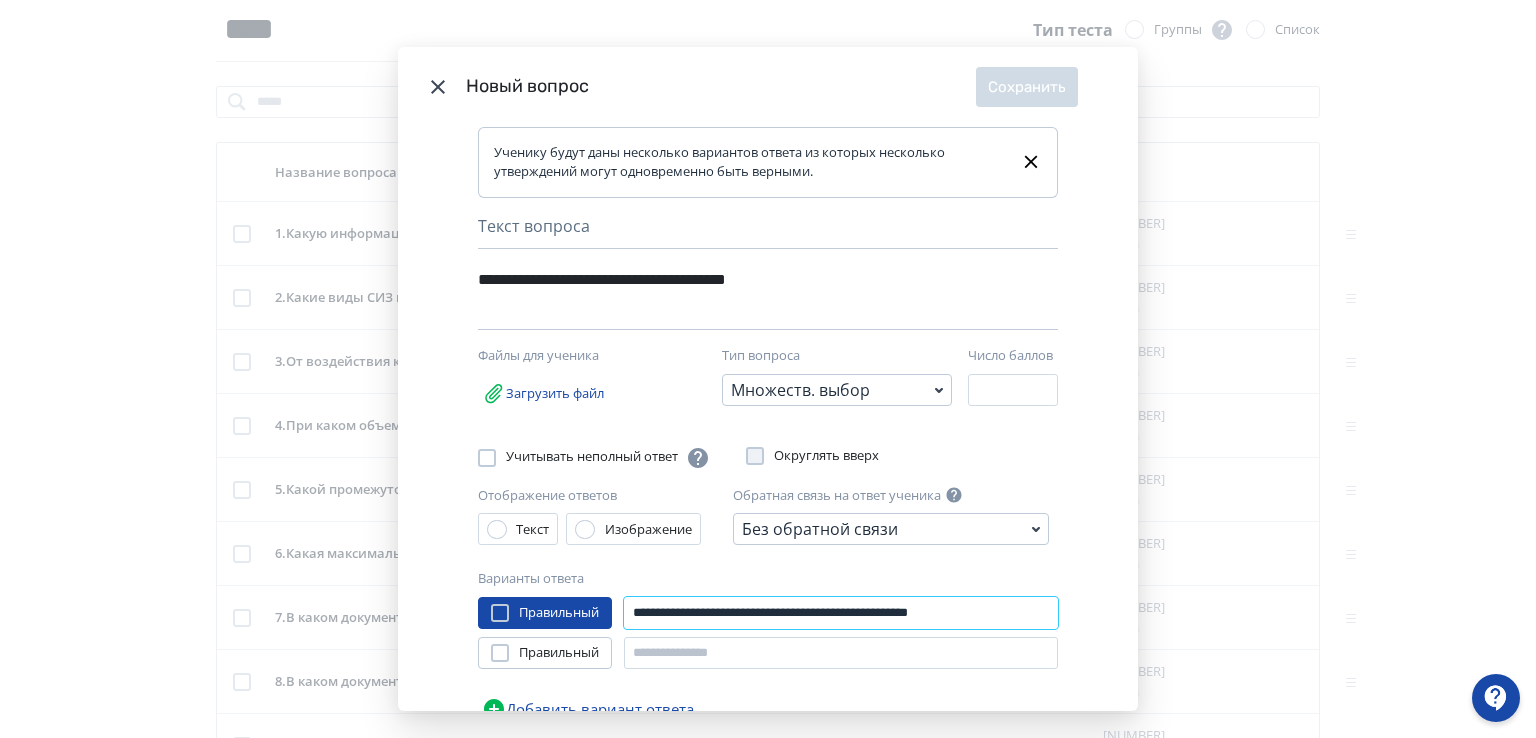 type on "**********" 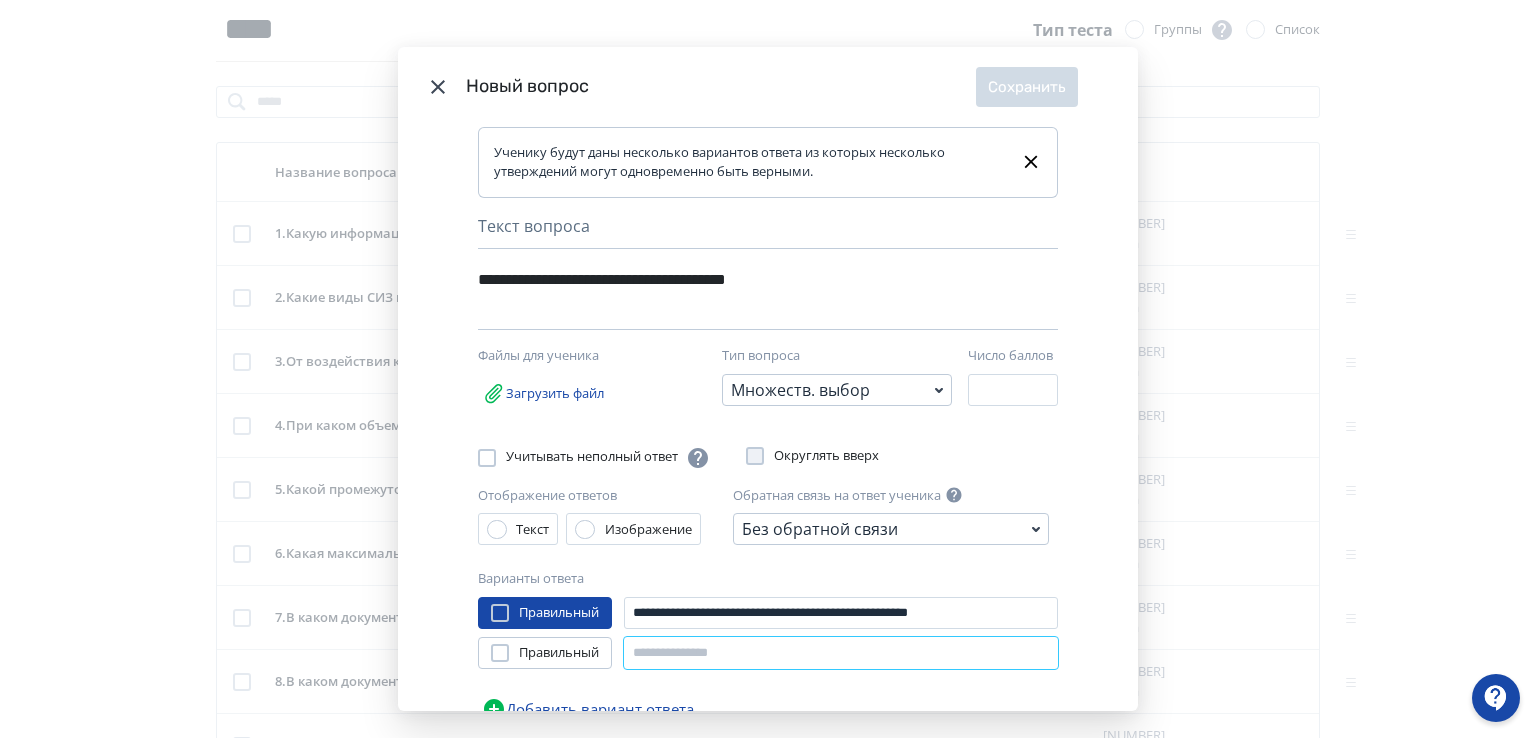 paste on "**********" 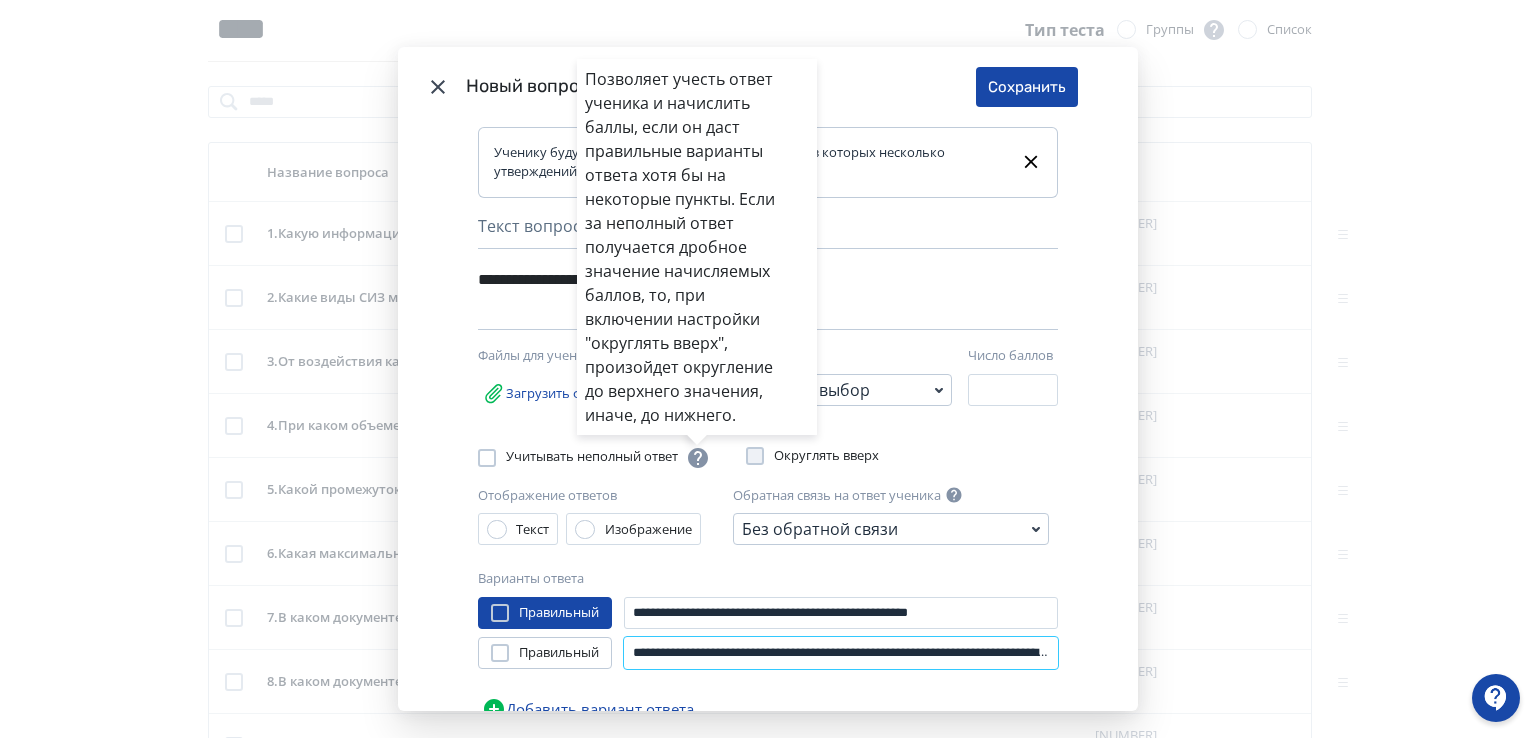 scroll, scrollTop: 0, scrollLeft: 336, axis: horizontal 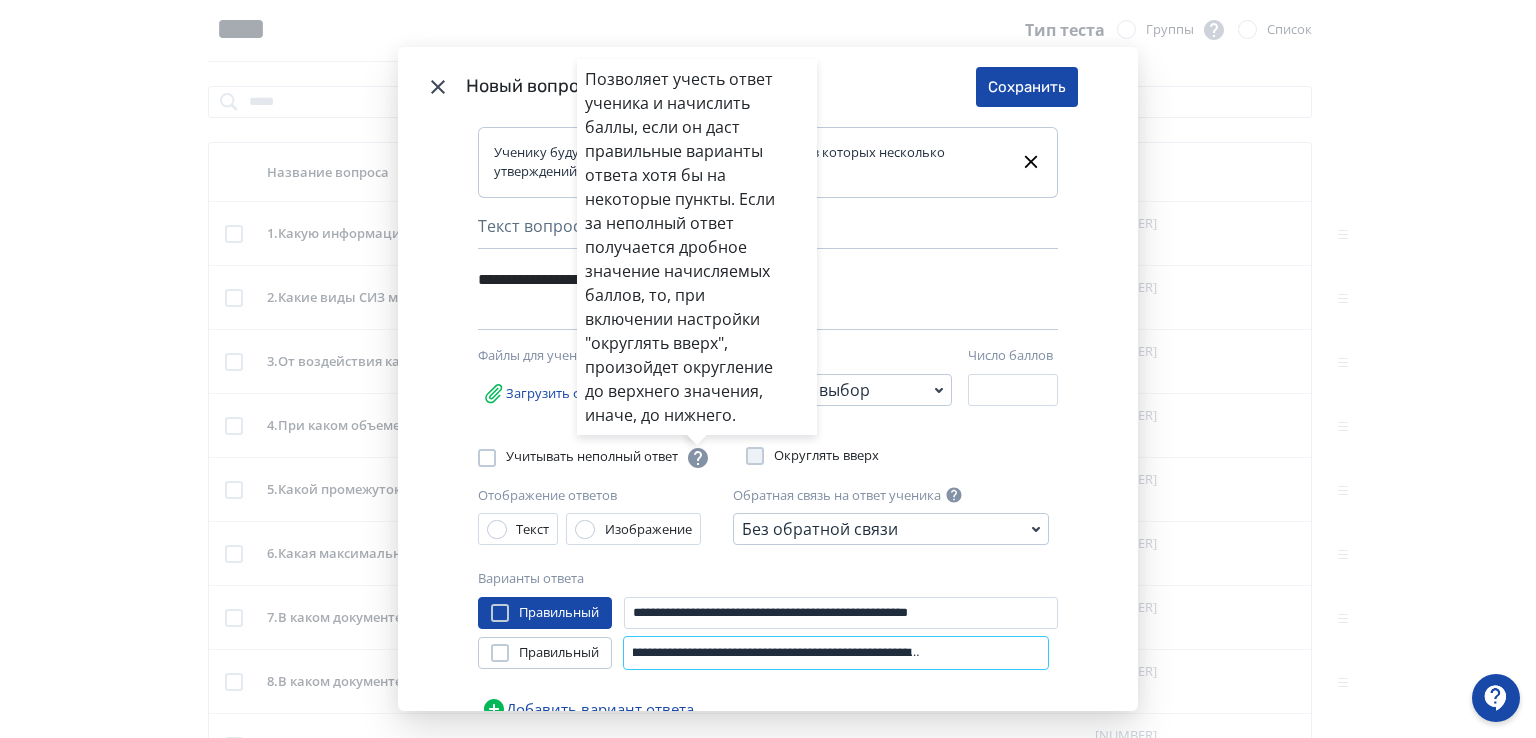 type on "**********" 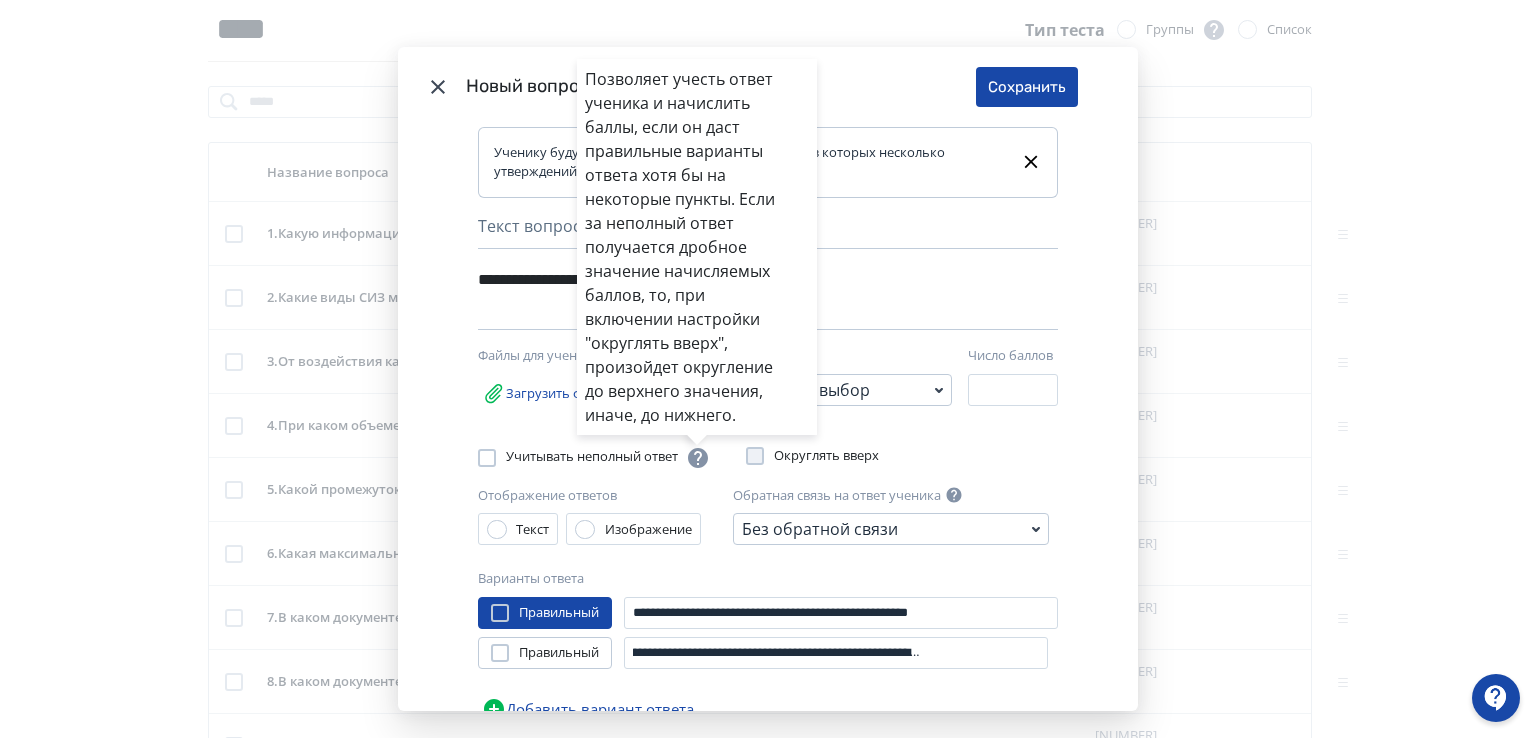 scroll, scrollTop: 0, scrollLeft: 0, axis: both 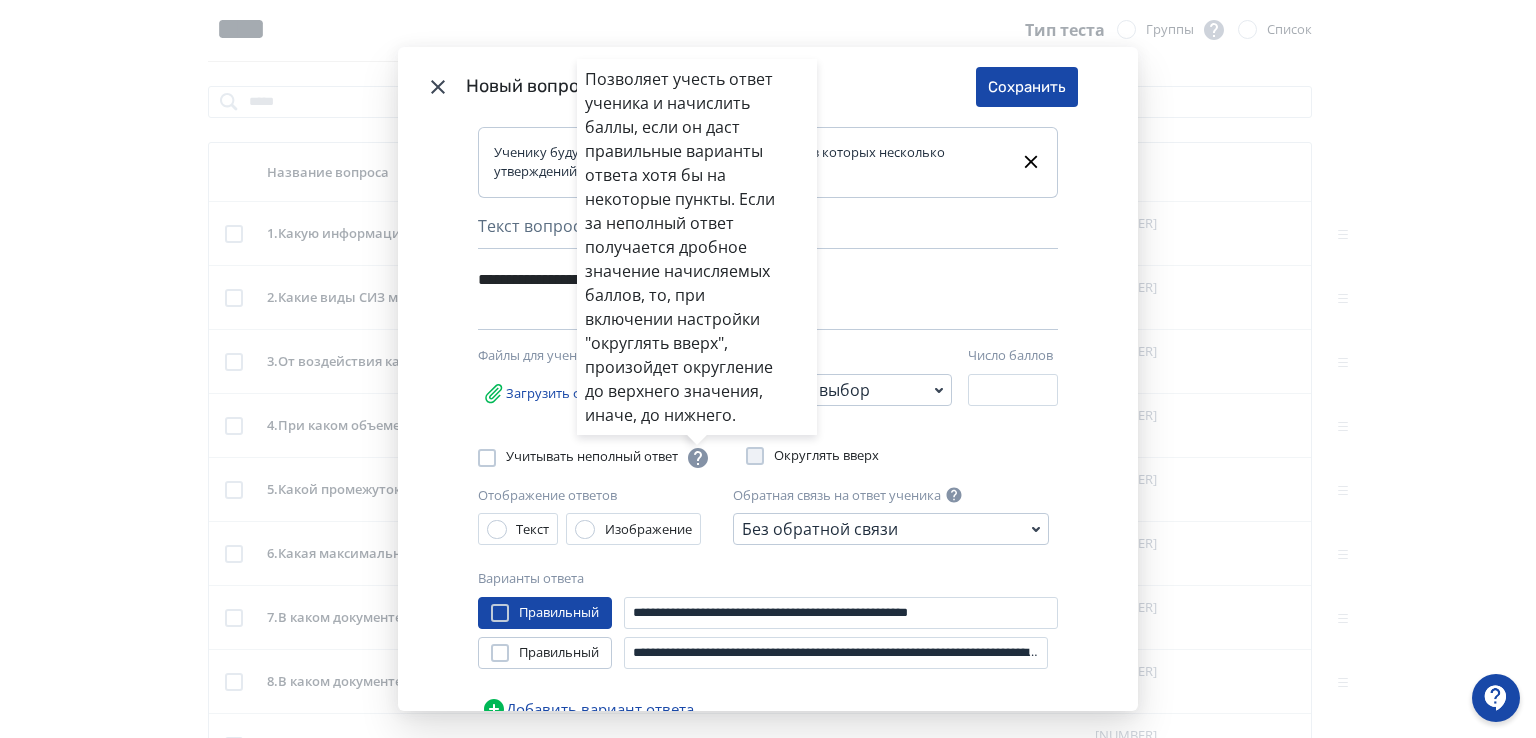 click on "Позволяет учесть ответ ученика и начислить баллы, если он даст правильные варианты ответа хотя бы на некоторые пункты. Если за неполный ответ получается дробное значение начисляемых баллов, то, при включении настройки "округлять вверх", произойдет округление до верхнего значения, иначе, до нижнего." at bounding box center [768, 369] 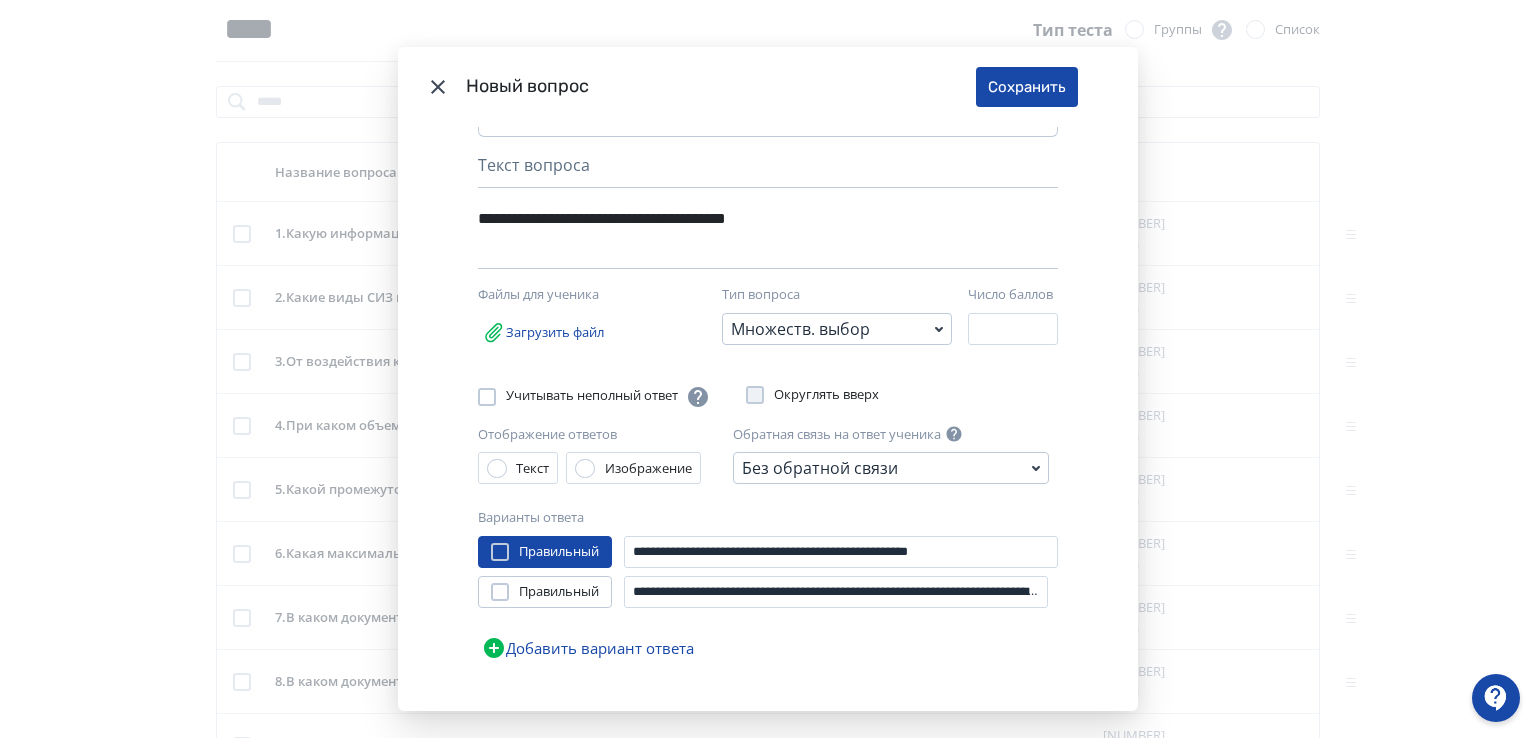 scroll, scrollTop: 93, scrollLeft: 0, axis: vertical 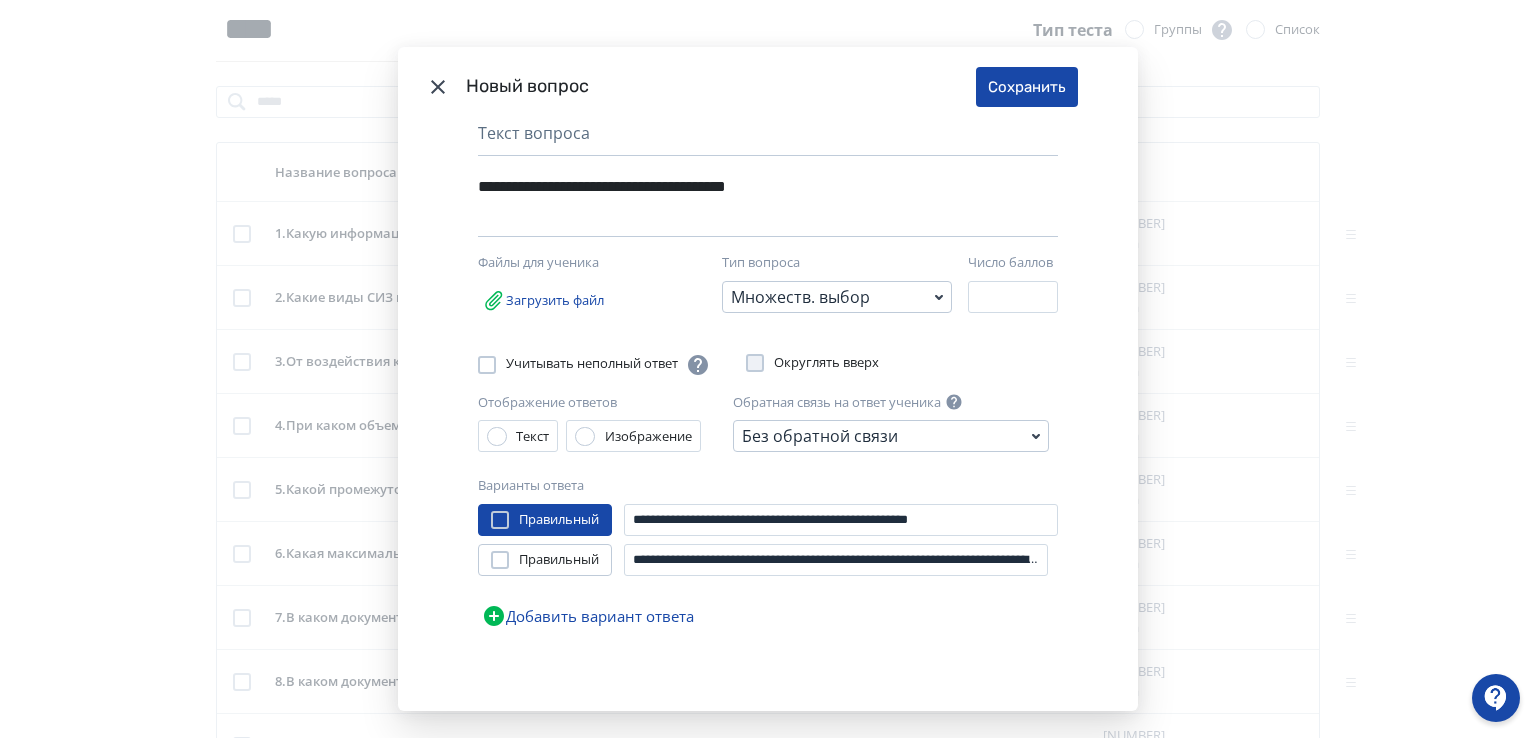 click 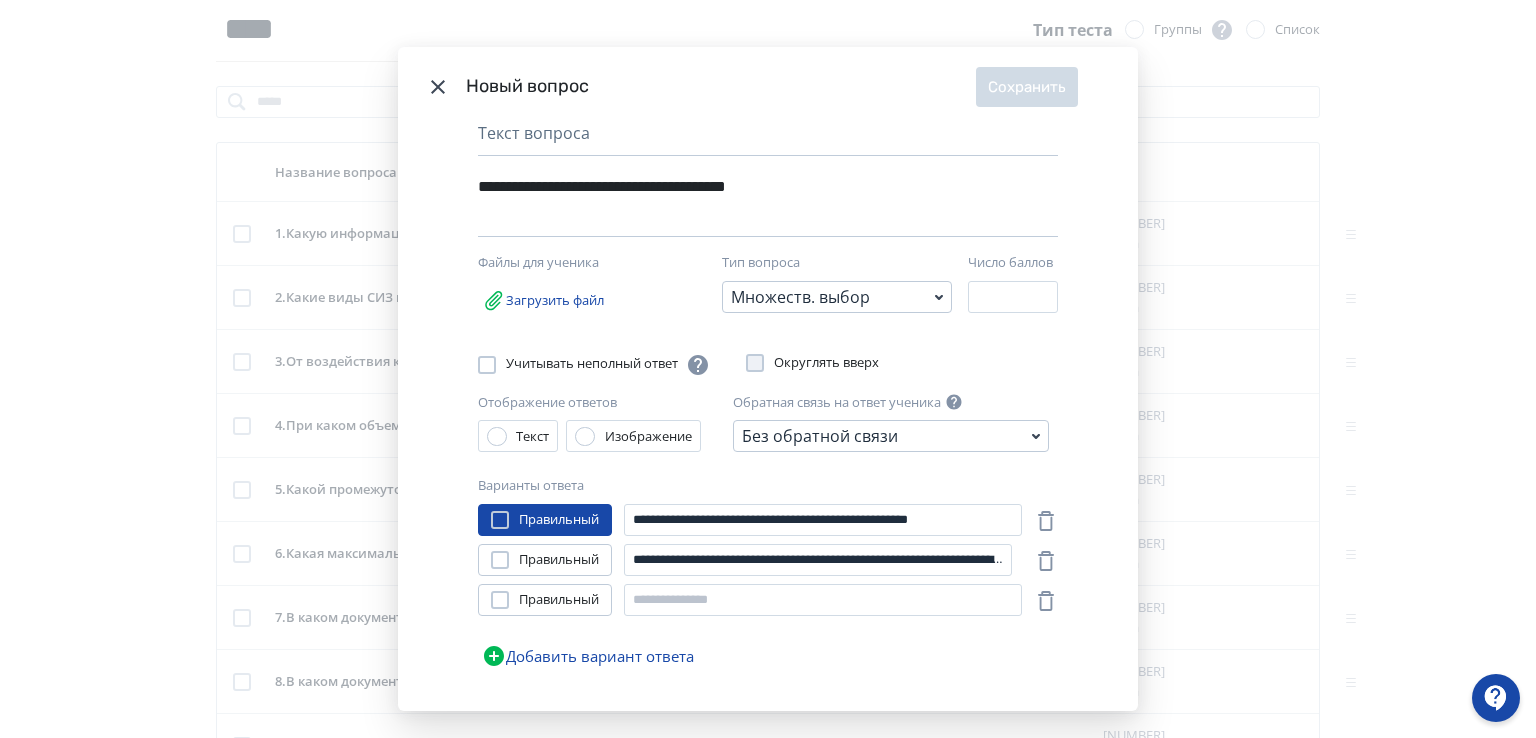click at bounding box center (500, 560) 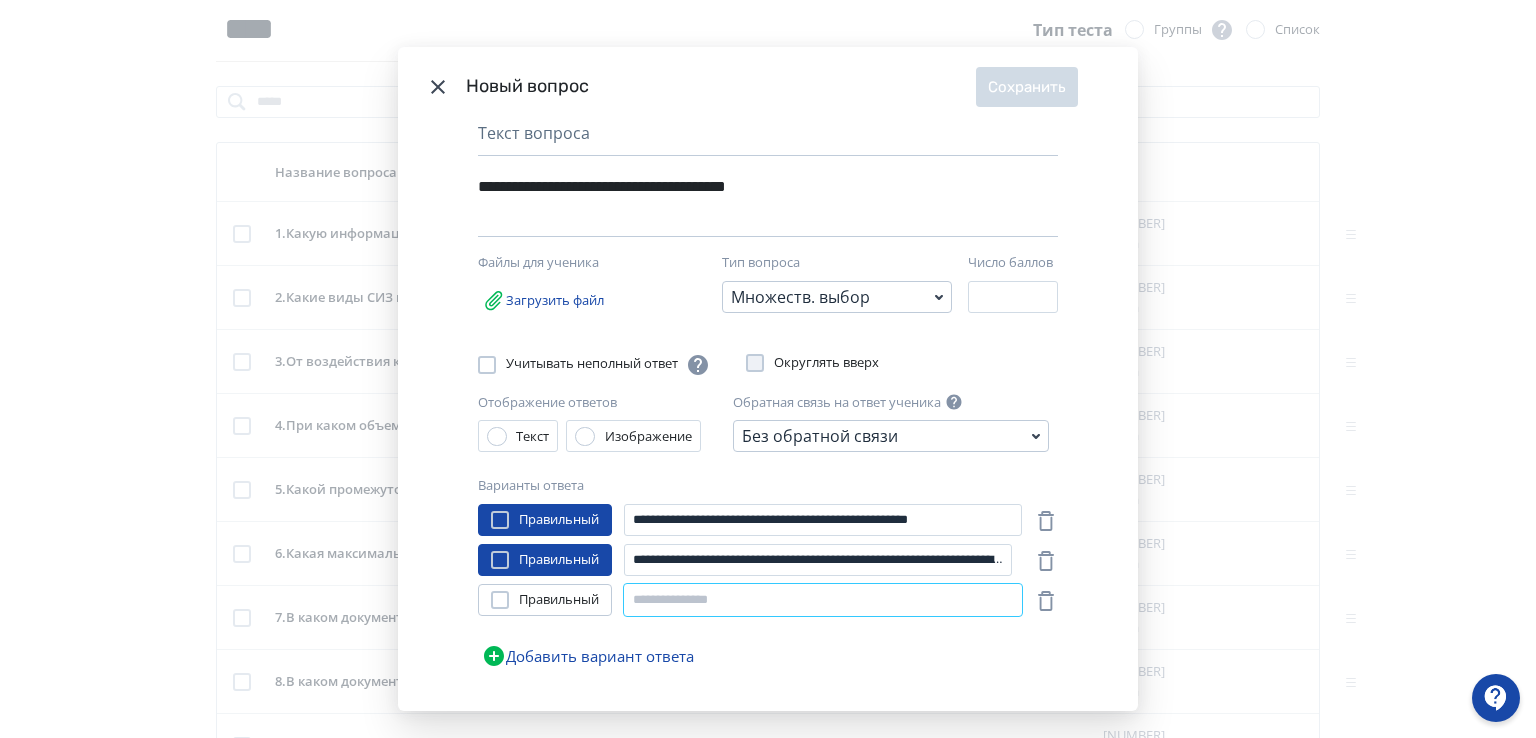 paste on "**********" 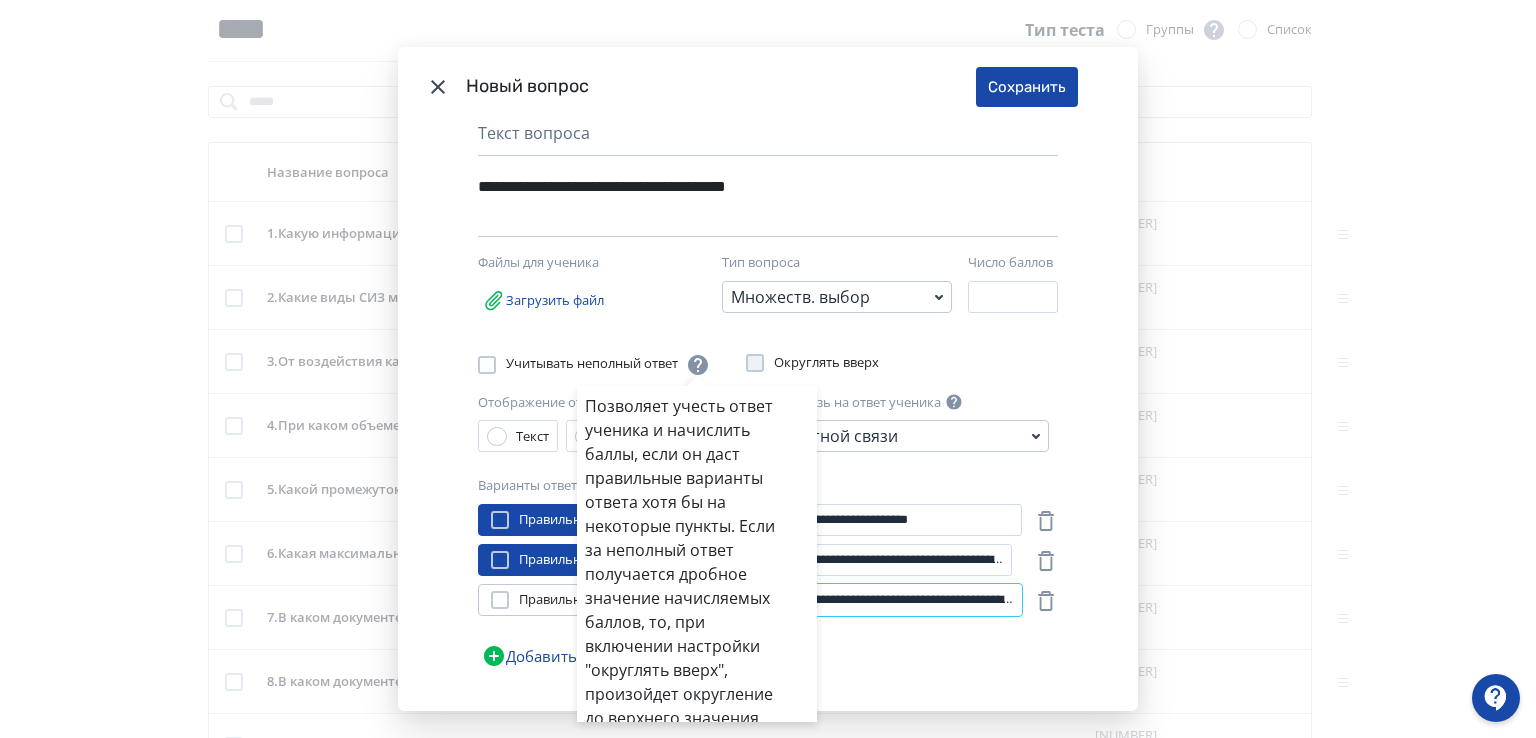 scroll, scrollTop: 0, scrollLeft: 458, axis: horizontal 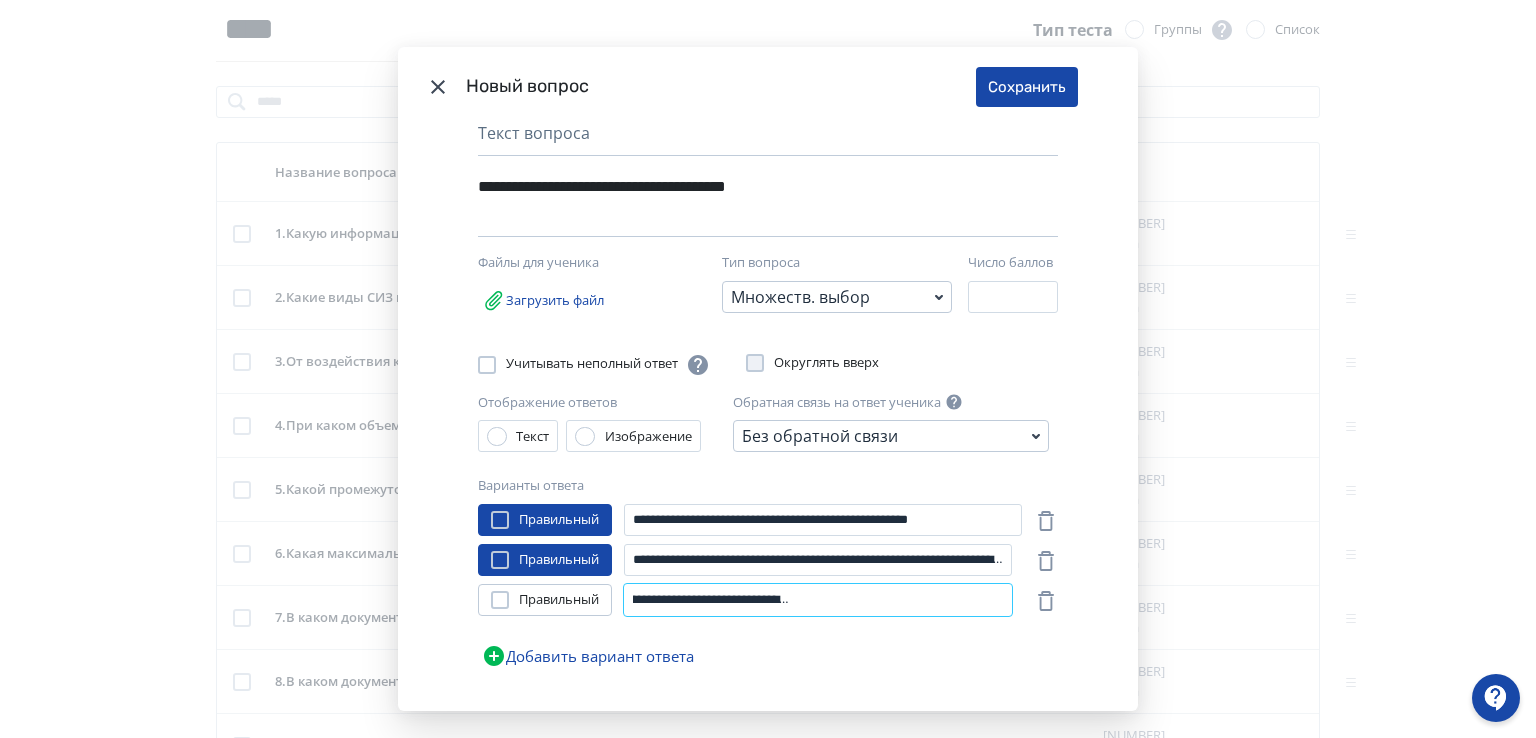 type on "**********" 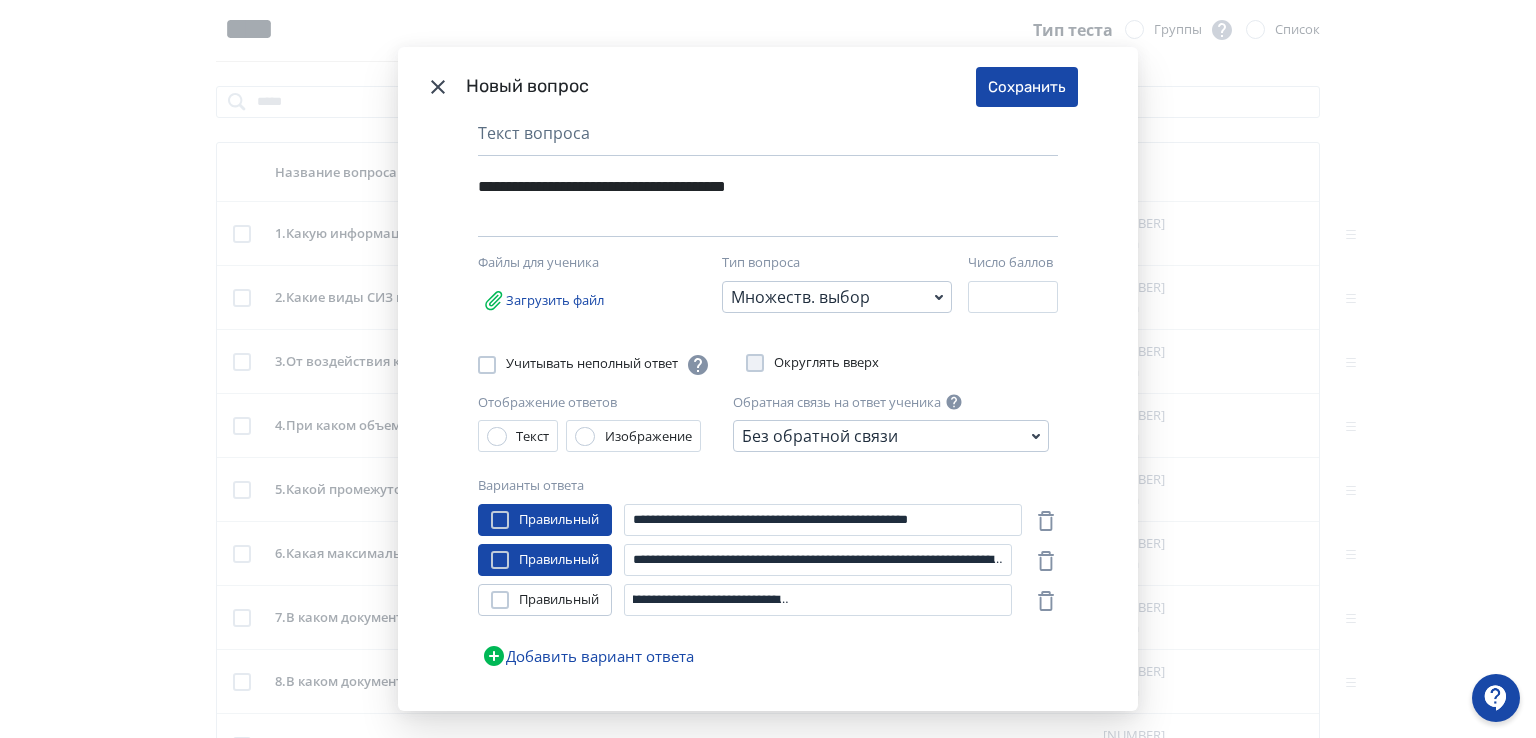 scroll, scrollTop: 0, scrollLeft: 0, axis: both 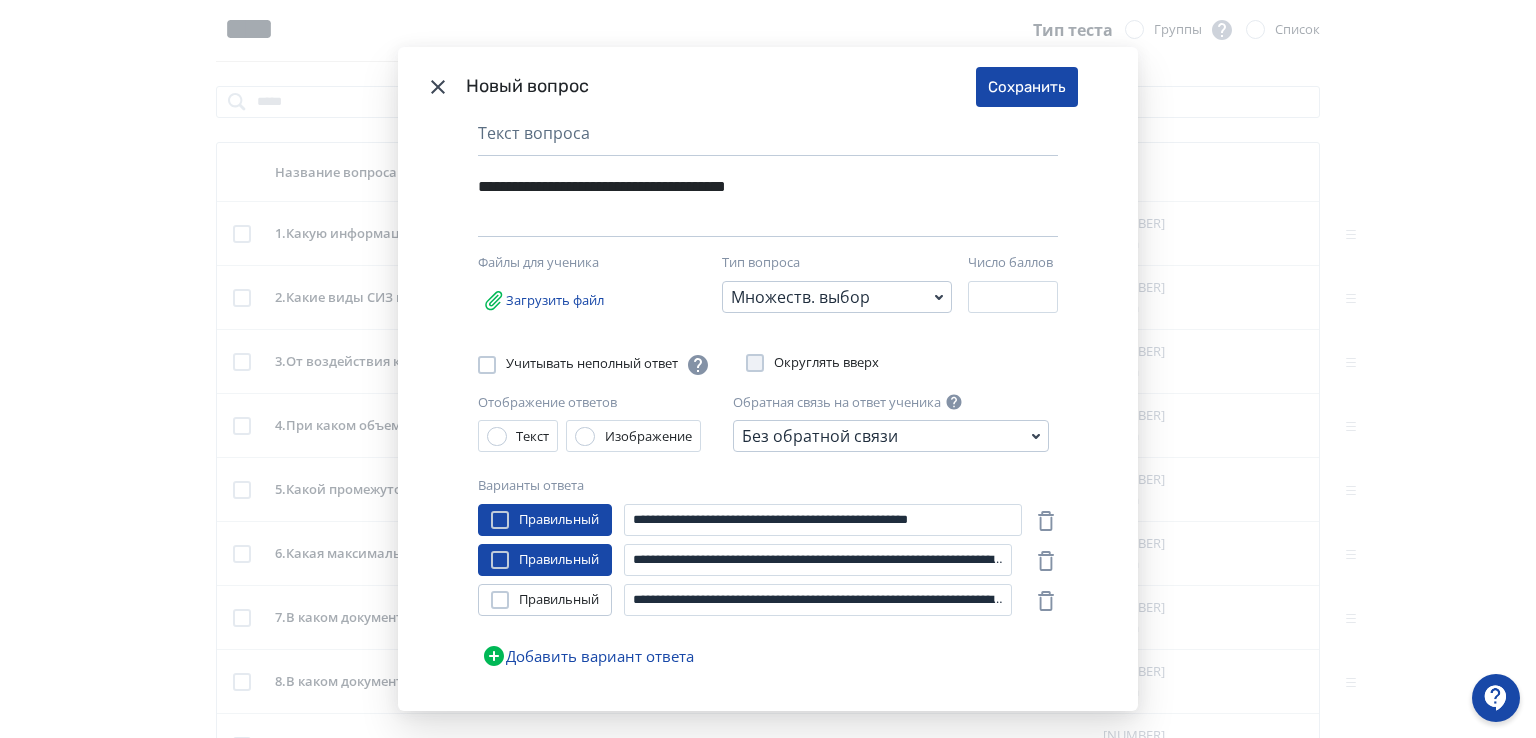click 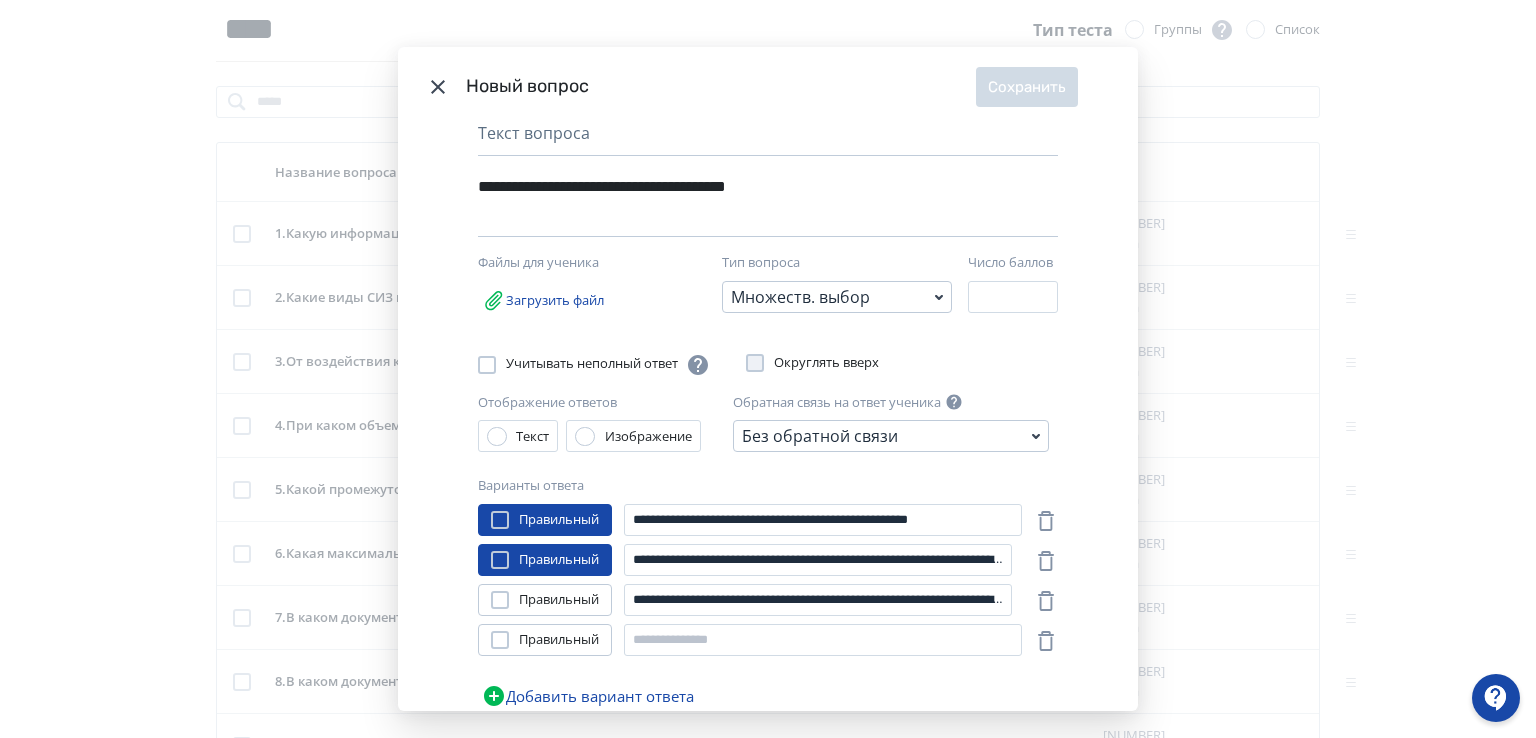 click 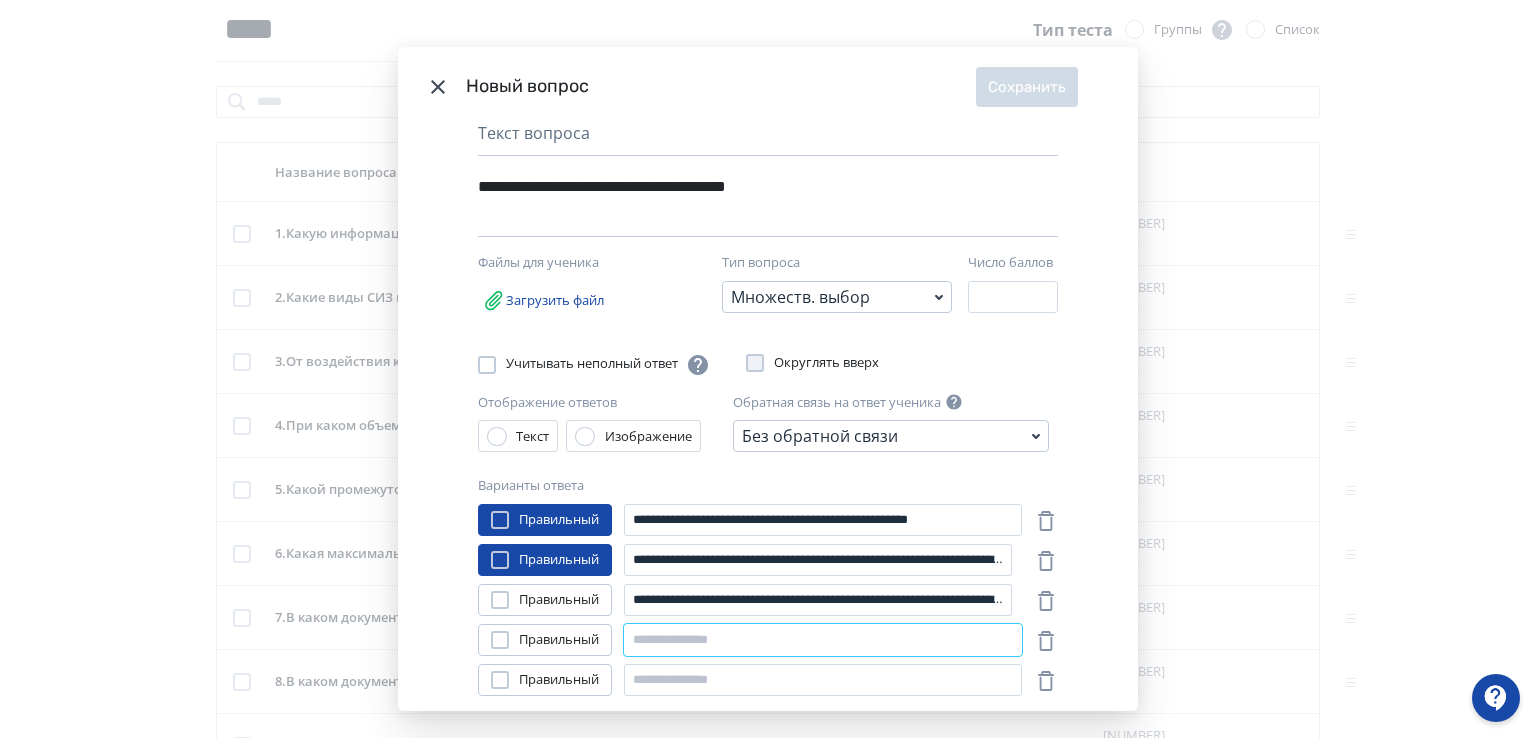 click at bounding box center [823, 640] 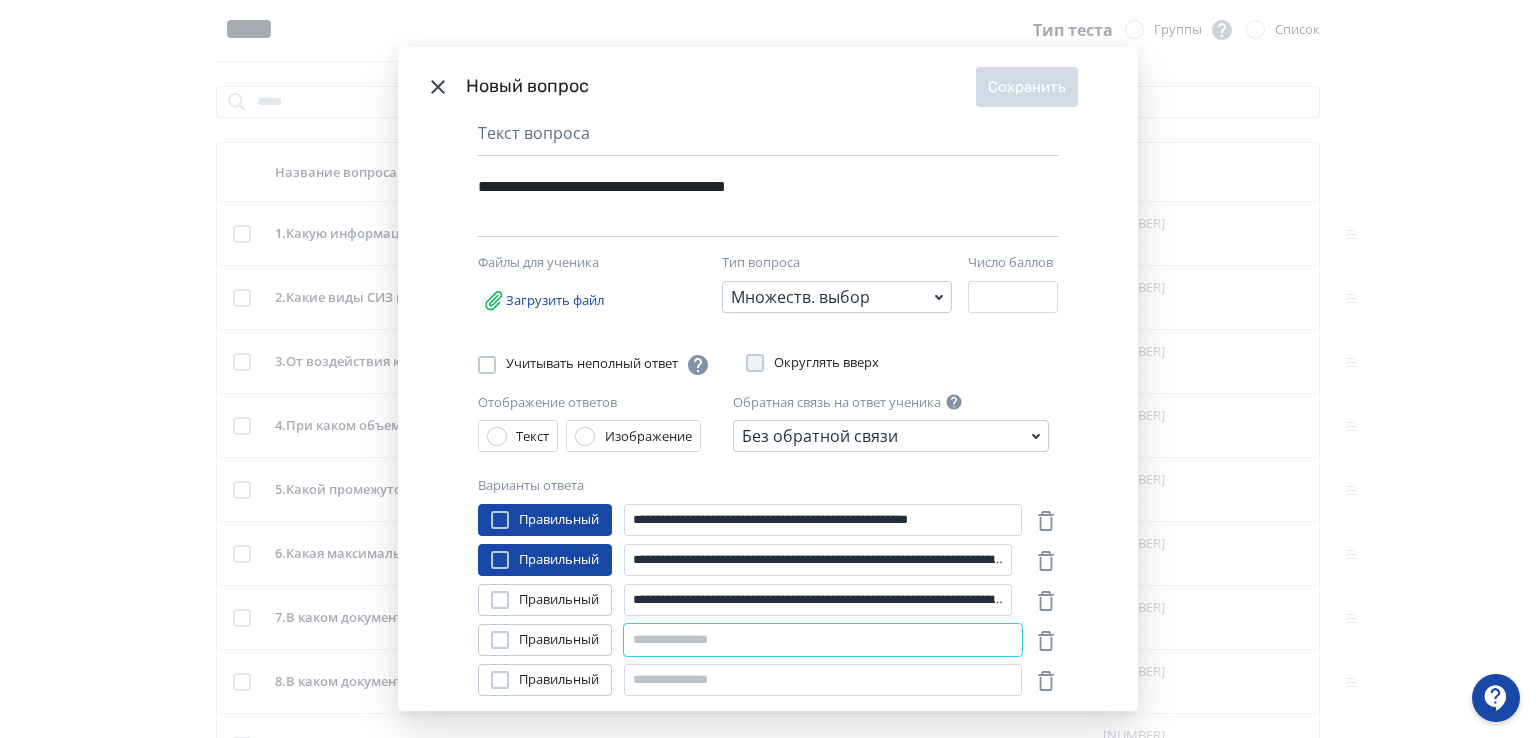 paste on "**********" 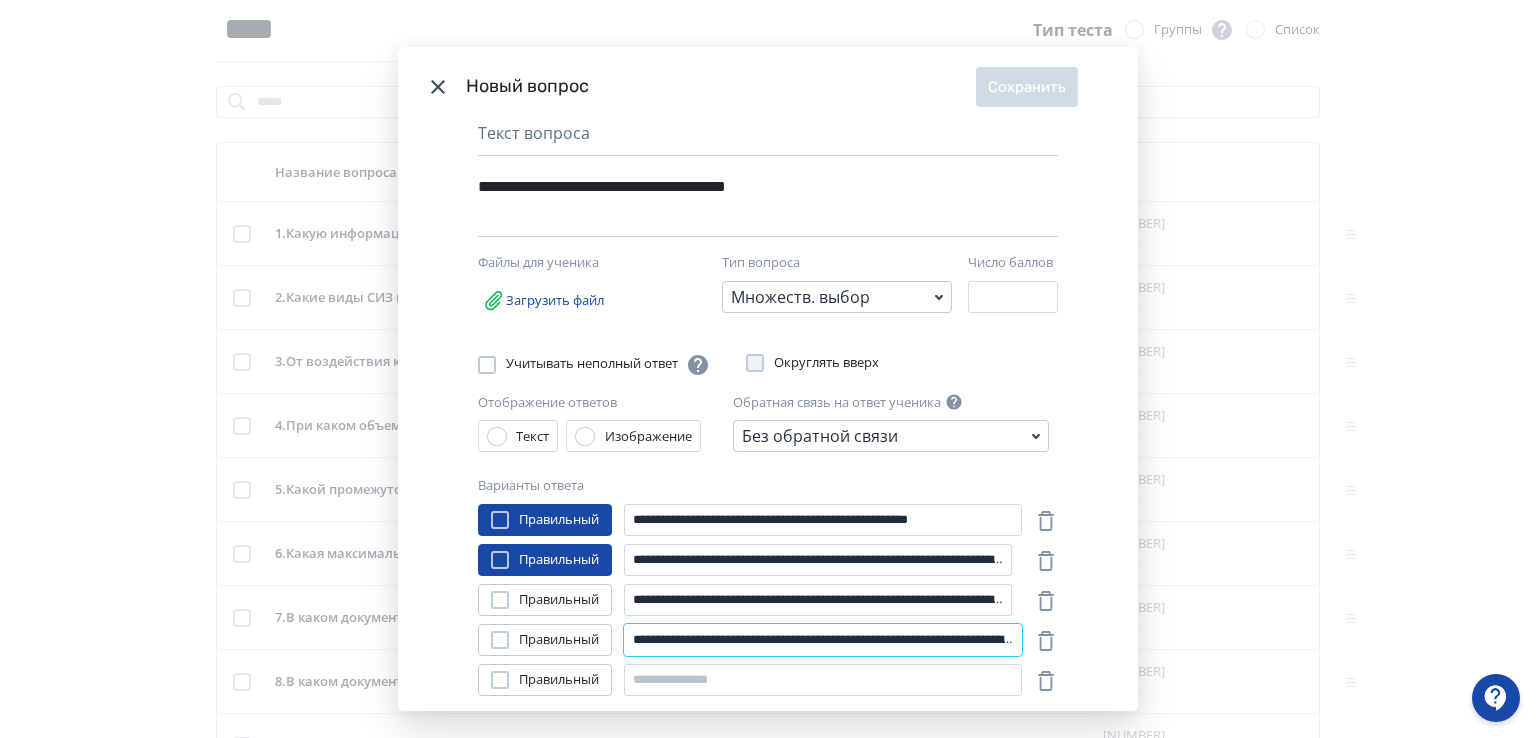 scroll, scrollTop: 0, scrollLeft: 572, axis: horizontal 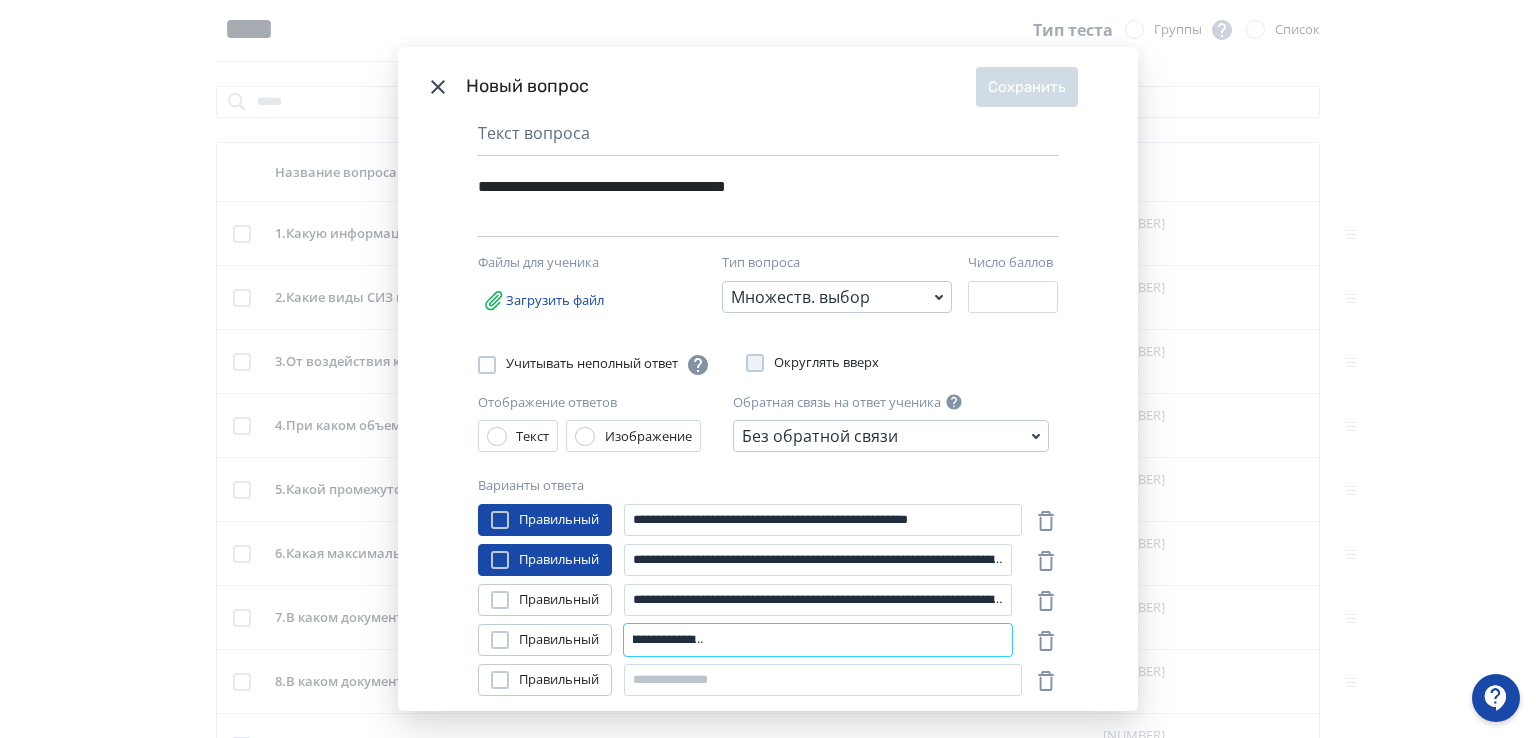 type on "**********" 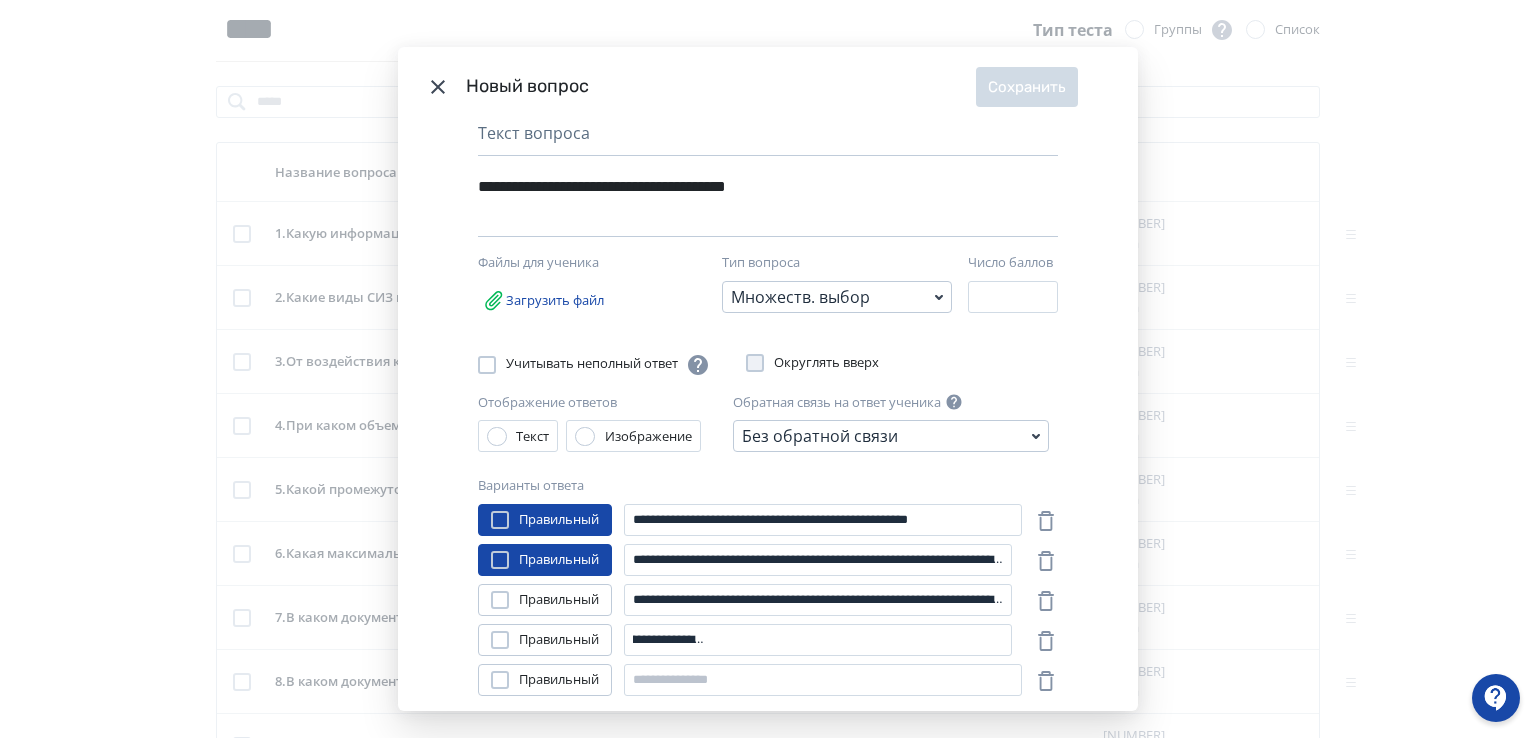 scroll, scrollTop: 0, scrollLeft: 0, axis: both 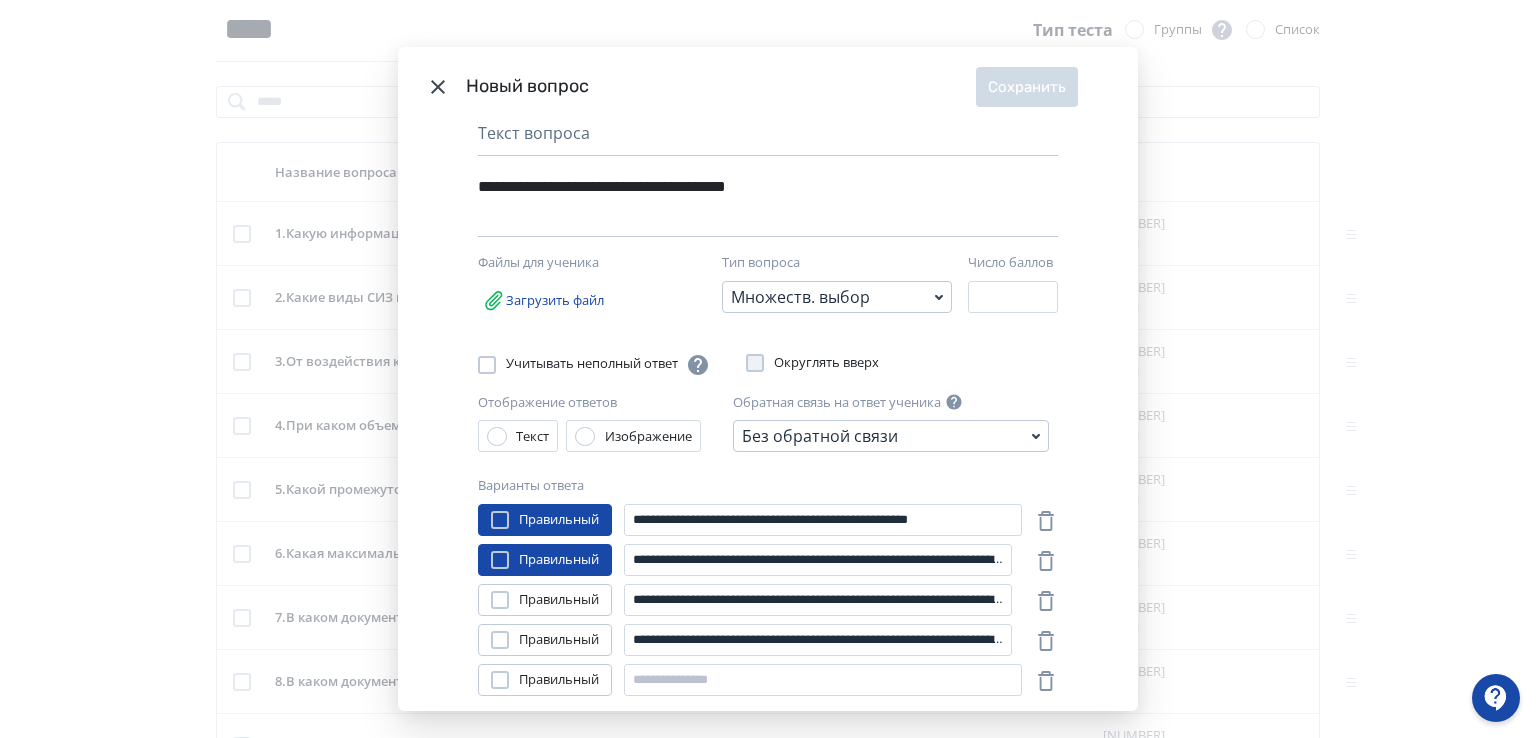 click at bounding box center (500, 640) 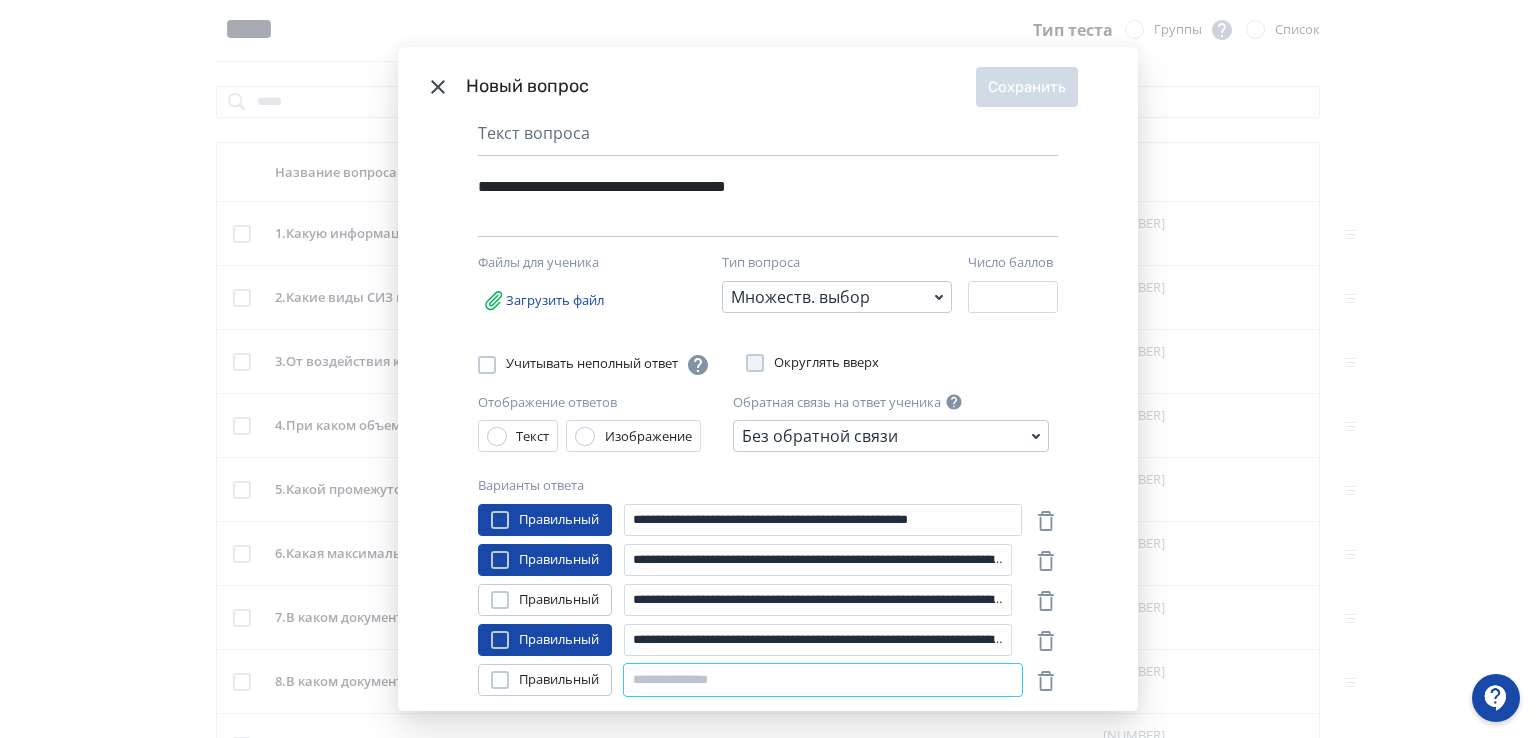 paste on "**********" 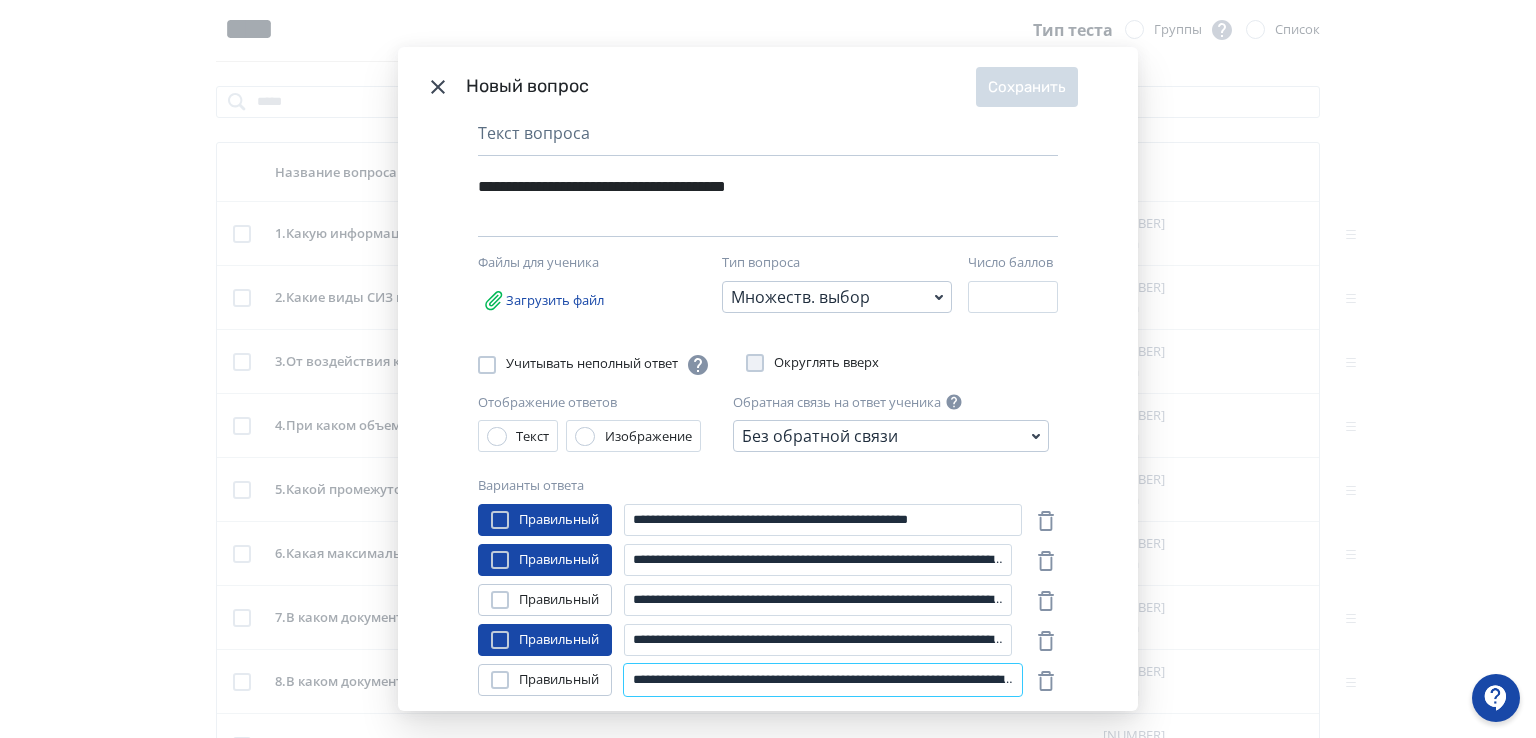scroll, scrollTop: 0, scrollLeft: 297, axis: horizontal 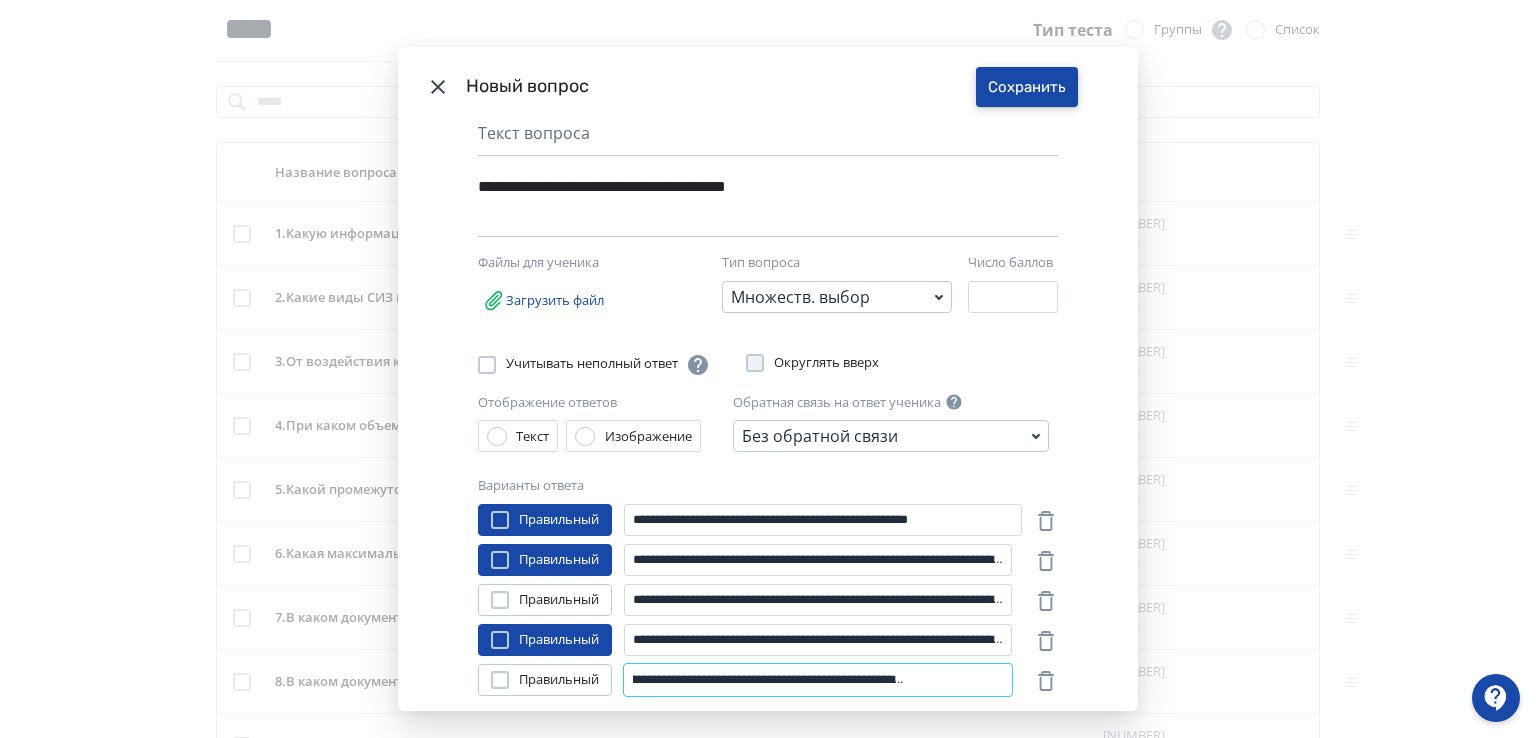 type on "**********" 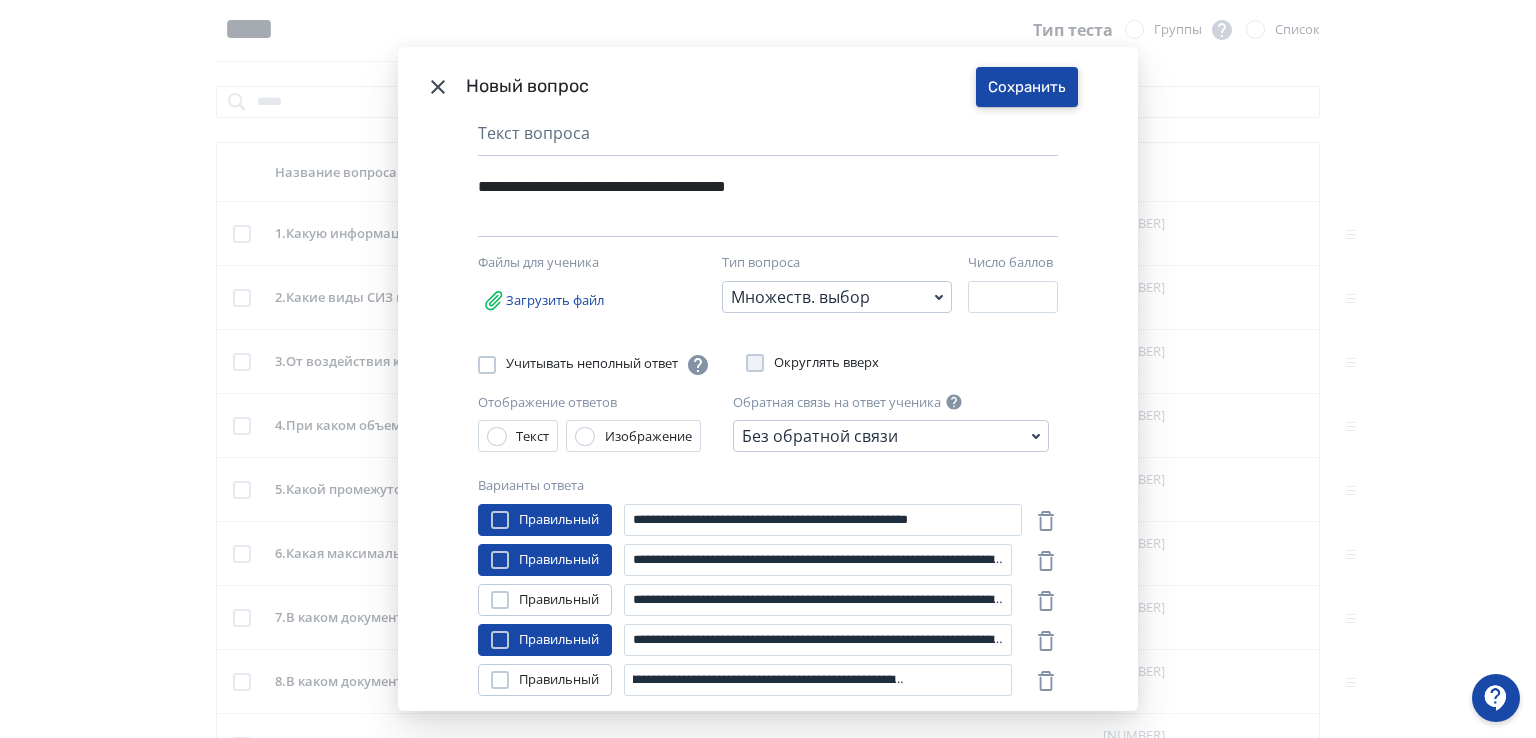 click on "Сохранить" at bounding box center [1027, 87] 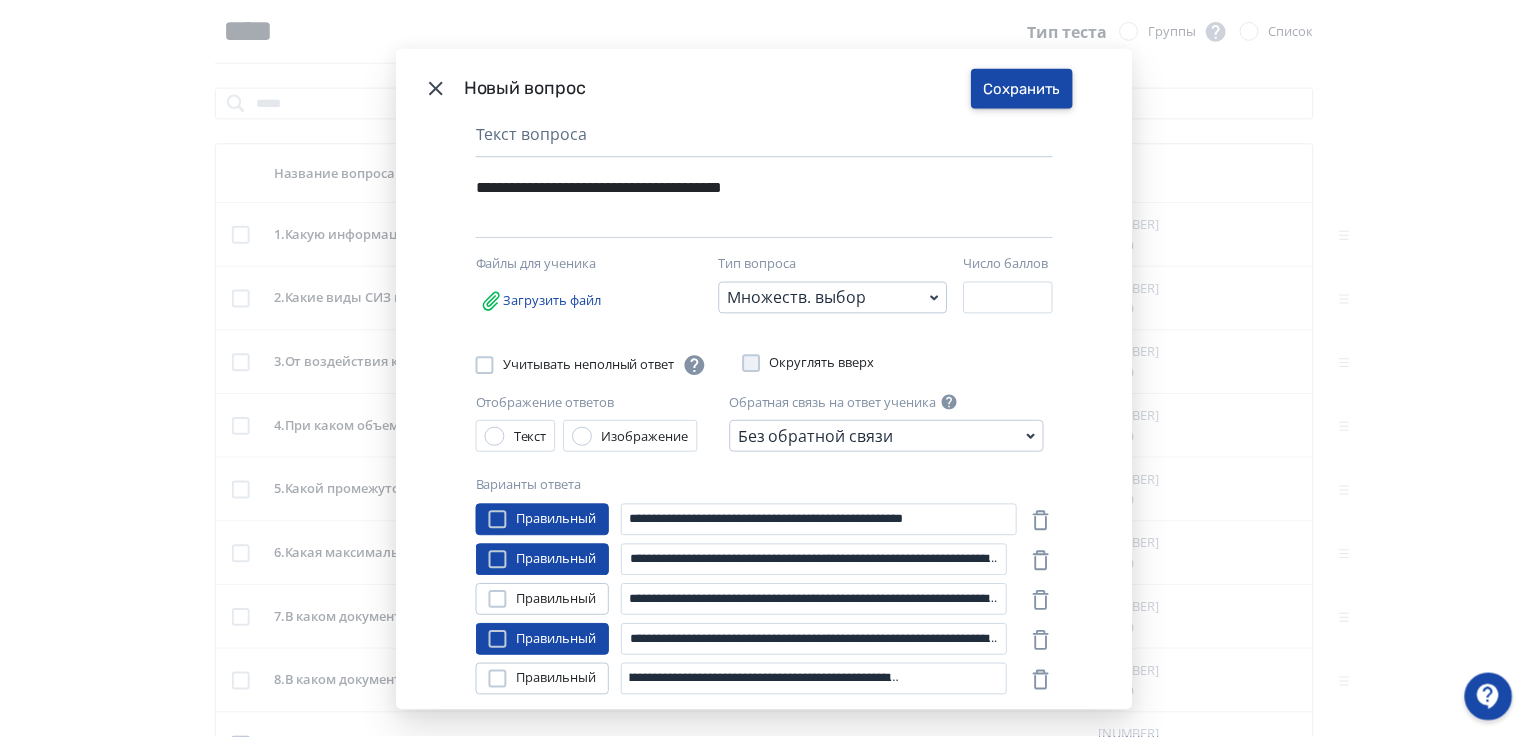 scroll, scrollTop: 0, scrollLeft: 0, axis: both 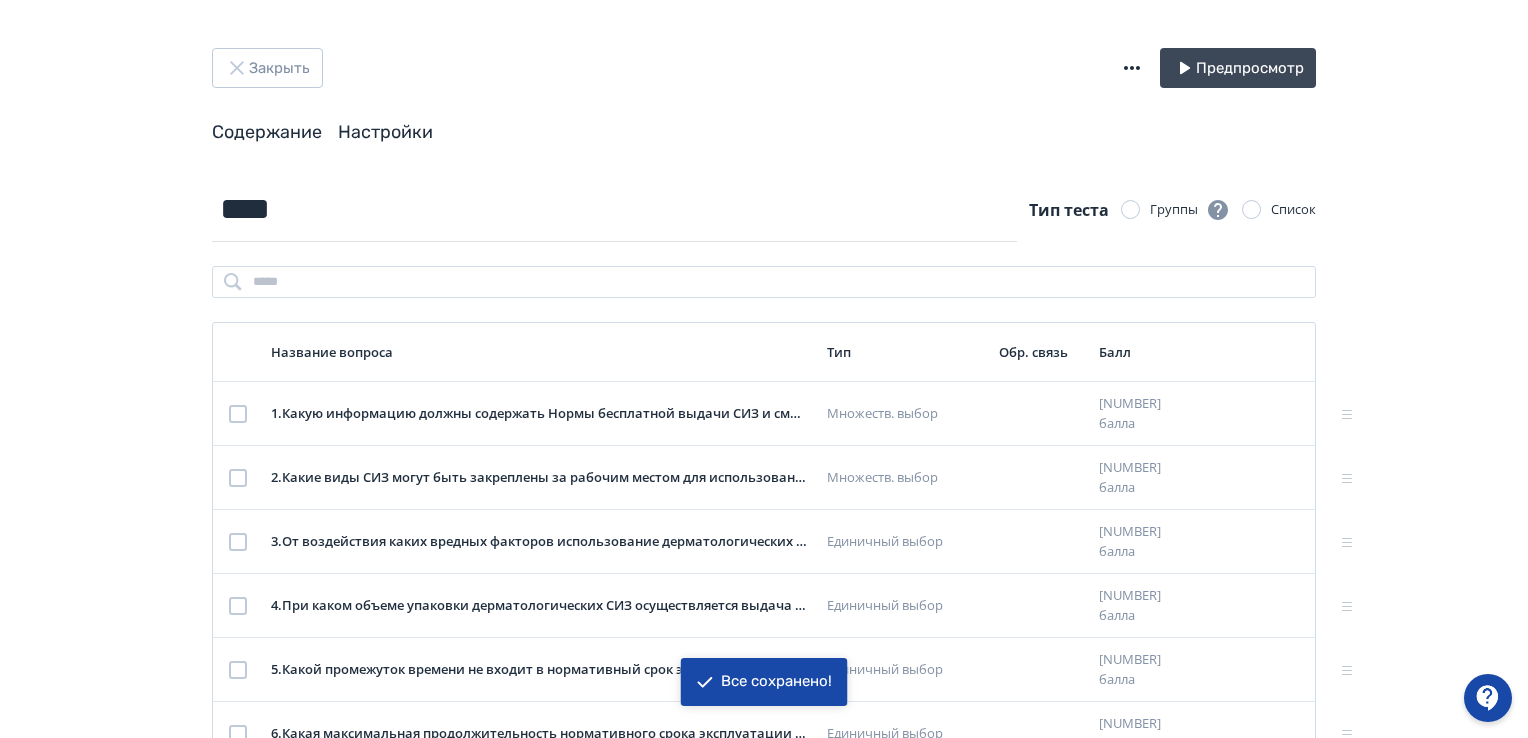 click on "Настройки" at bounding box center [385, 132] 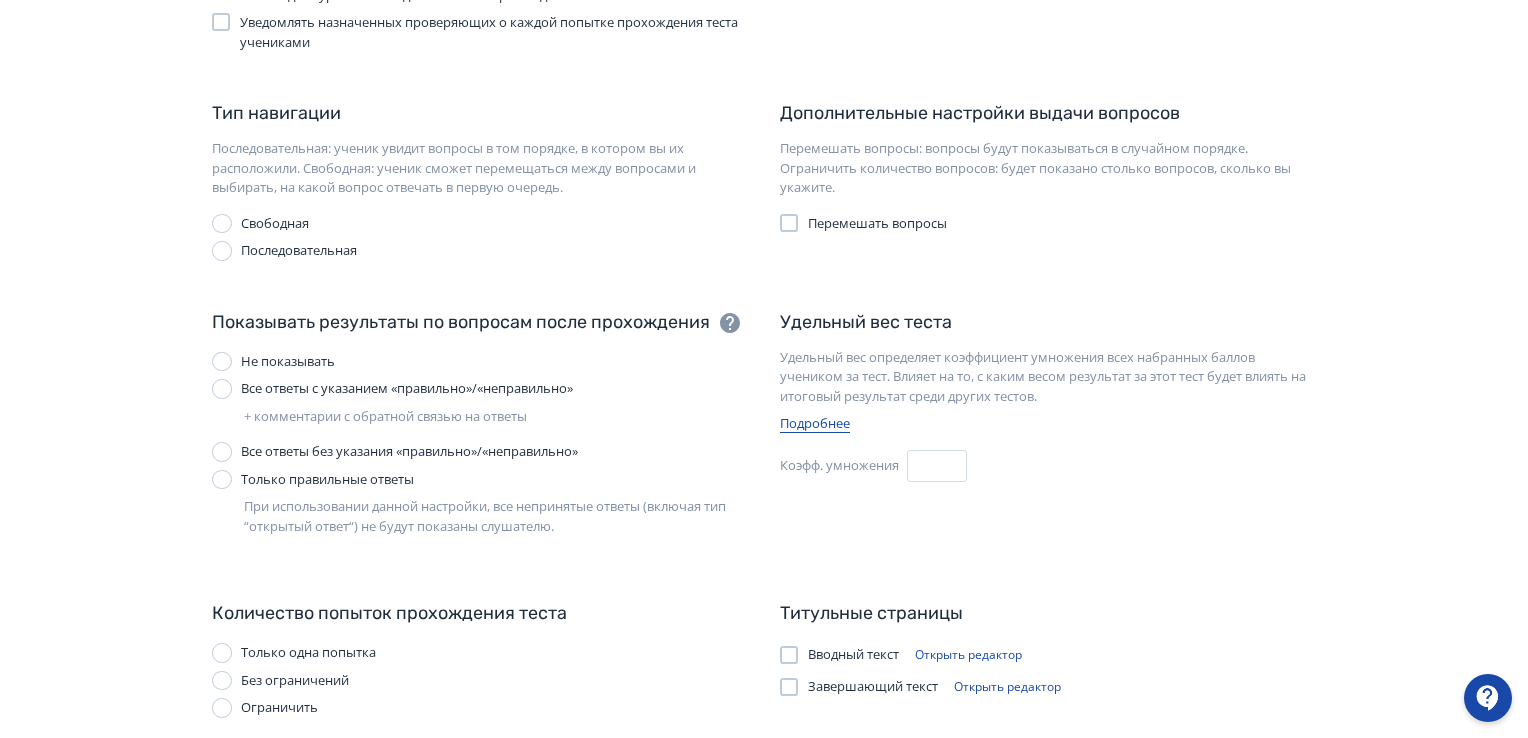 scroll, scrollTop: 428, scrollLeft: 0, axis: vertical 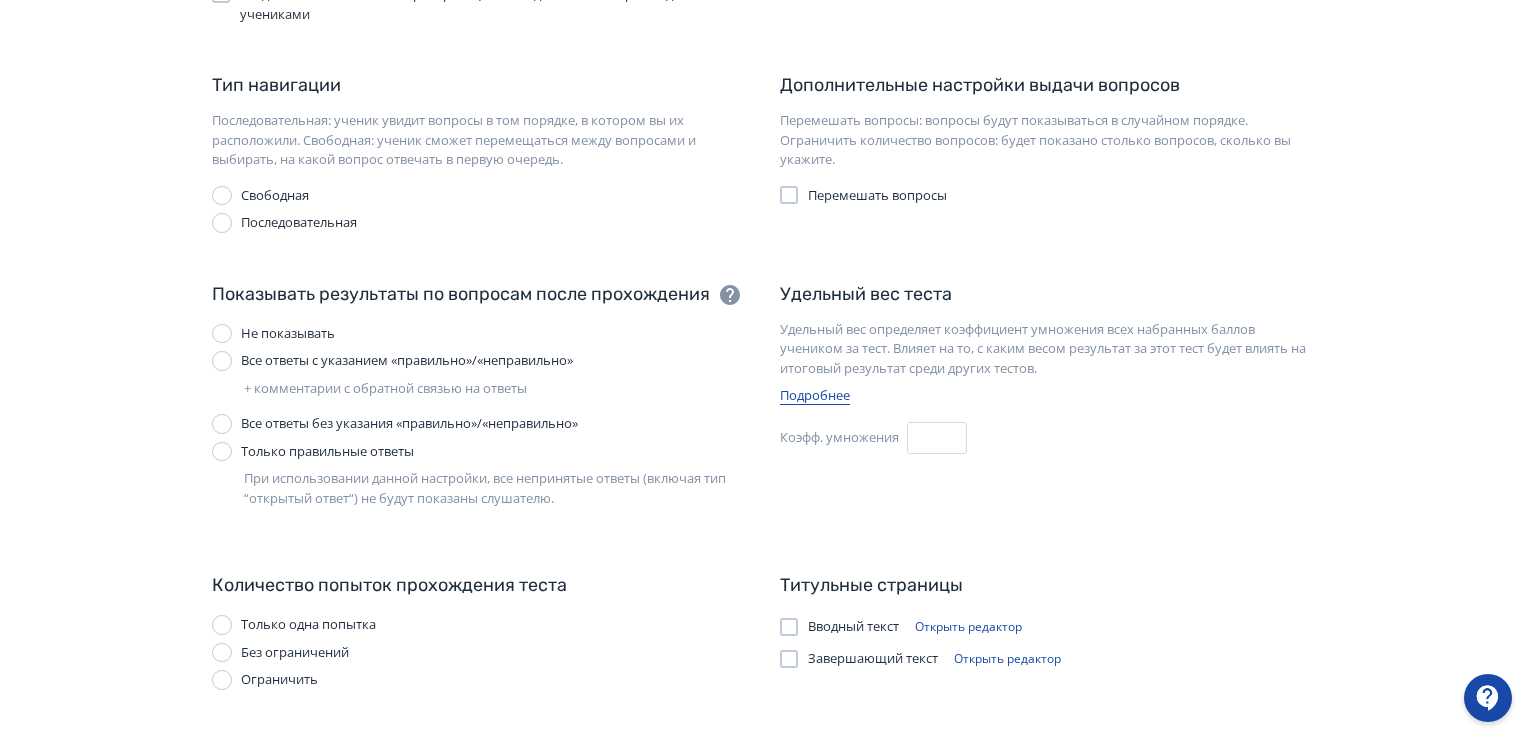 click at bounding box center [222, 680] 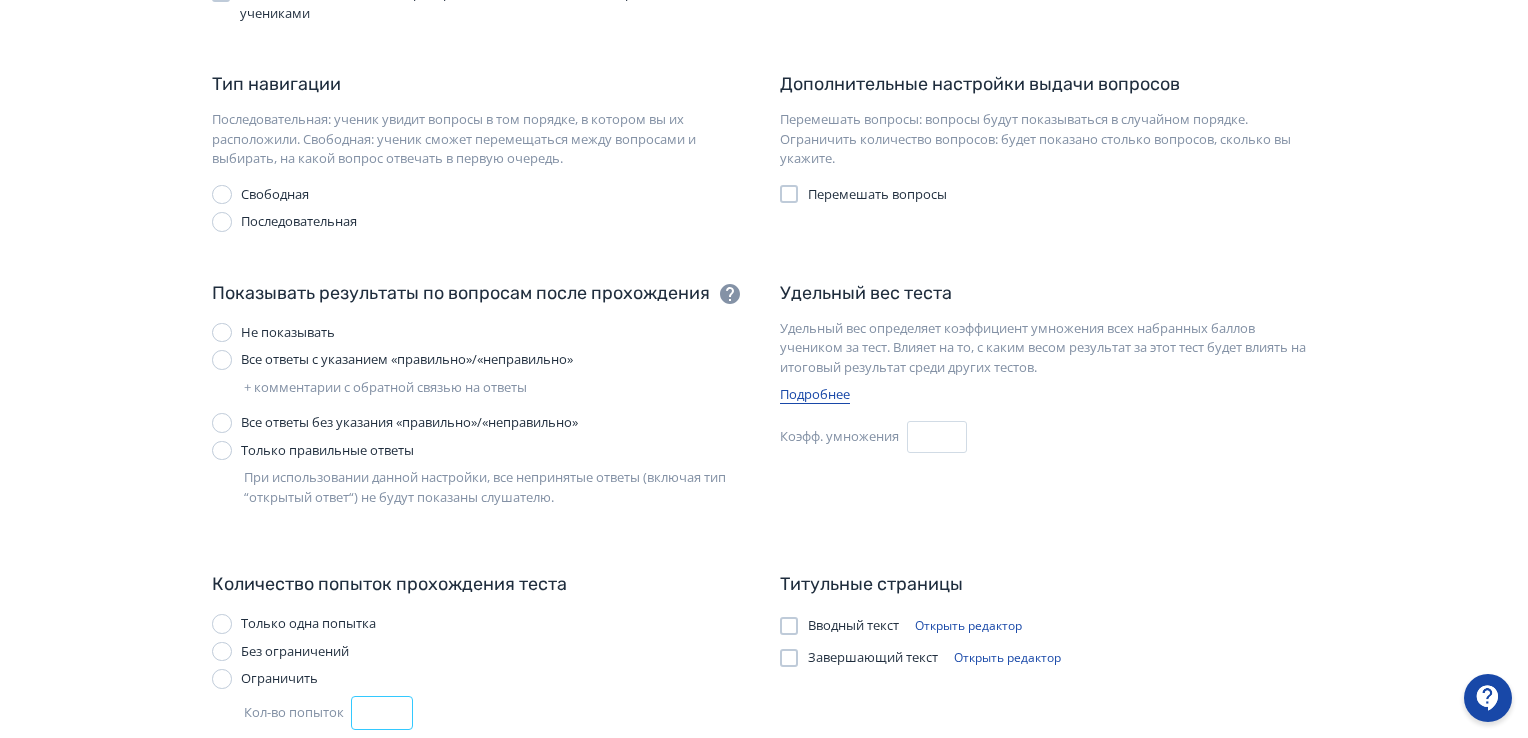 scroll, scrollTop: 438, scrollLeft: 0, axis: vertical 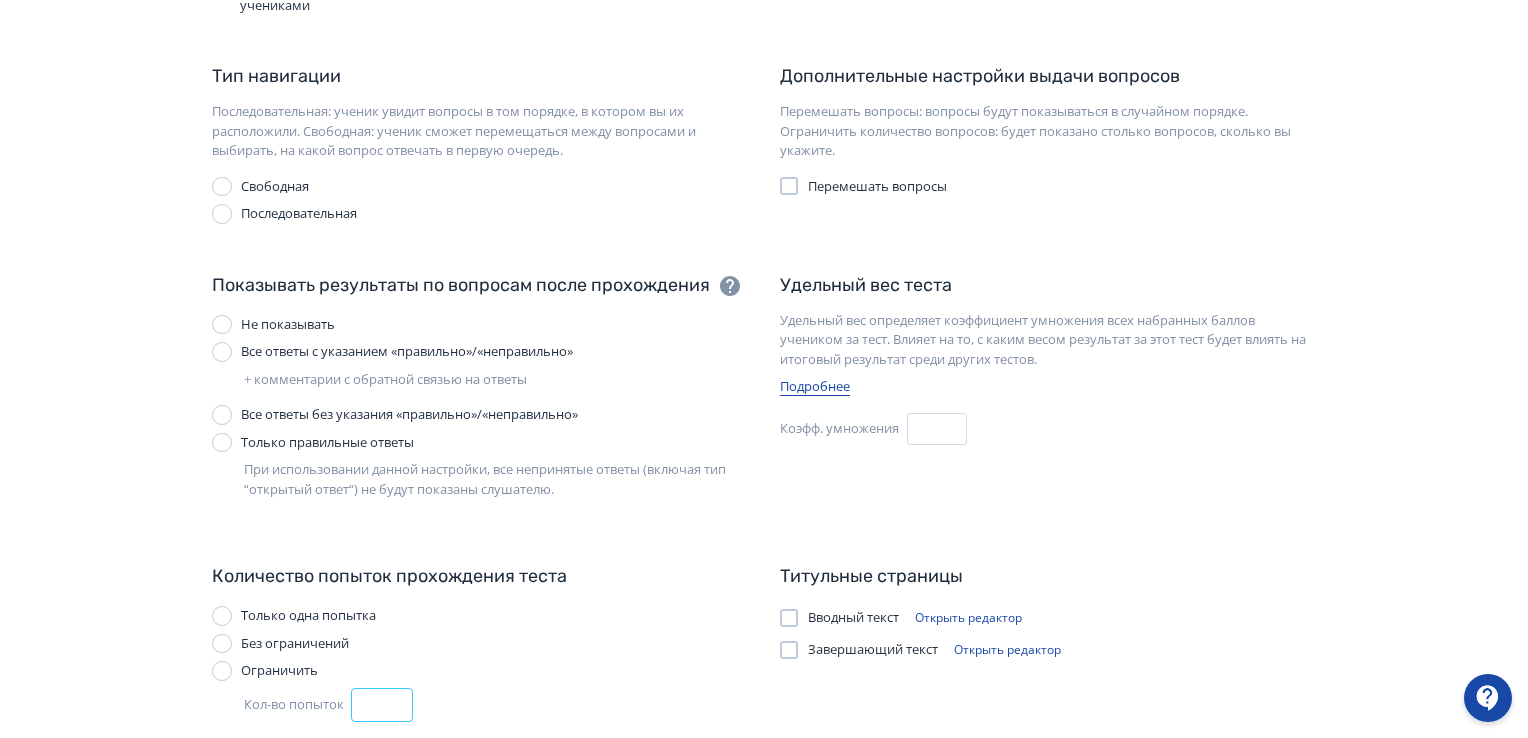 drag, startPoint x: 384, startPoint y: 714, endPoint x: 354, endPoint y: 721, distance: 30.805843 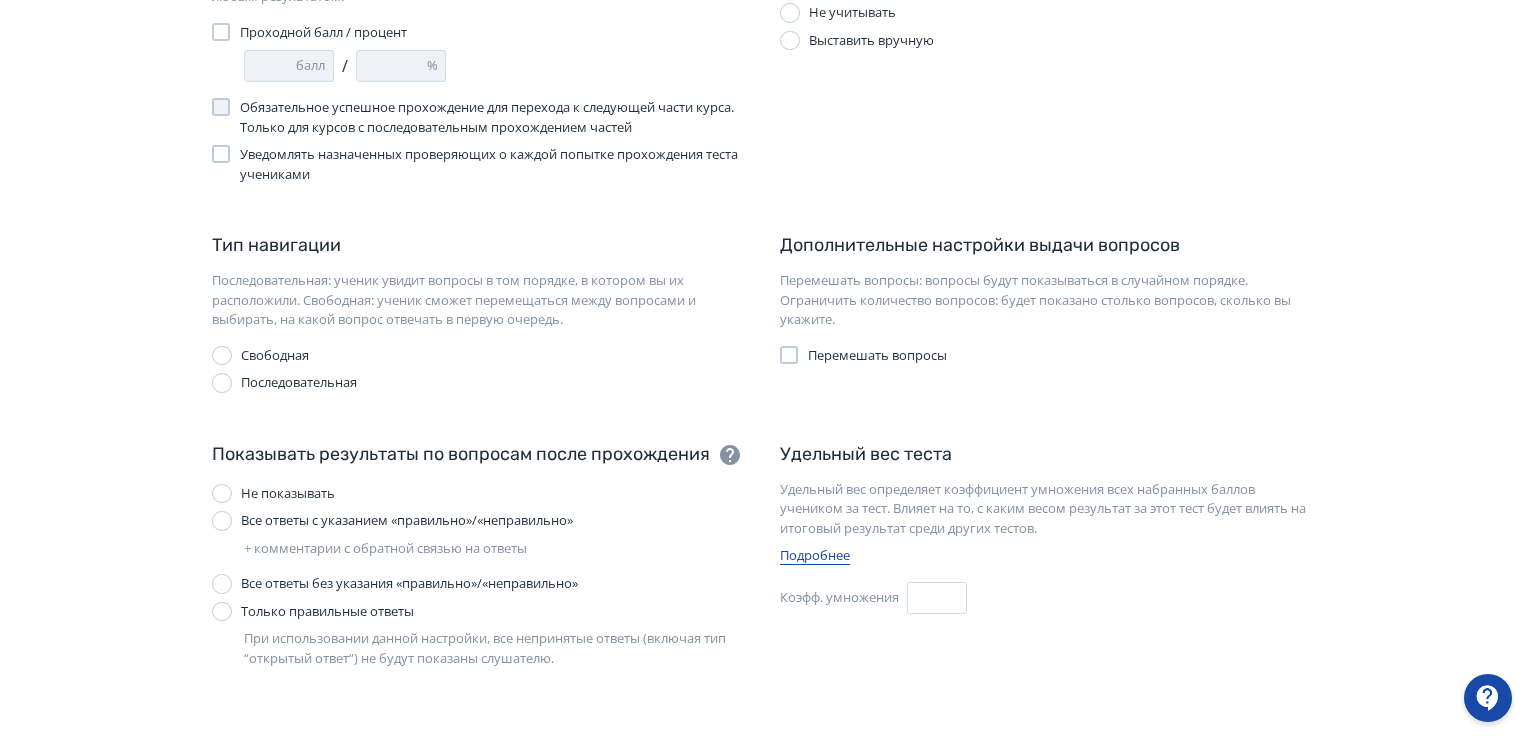 scroll, scrollTop: 138, scrollLeft: 0, axis: vertical 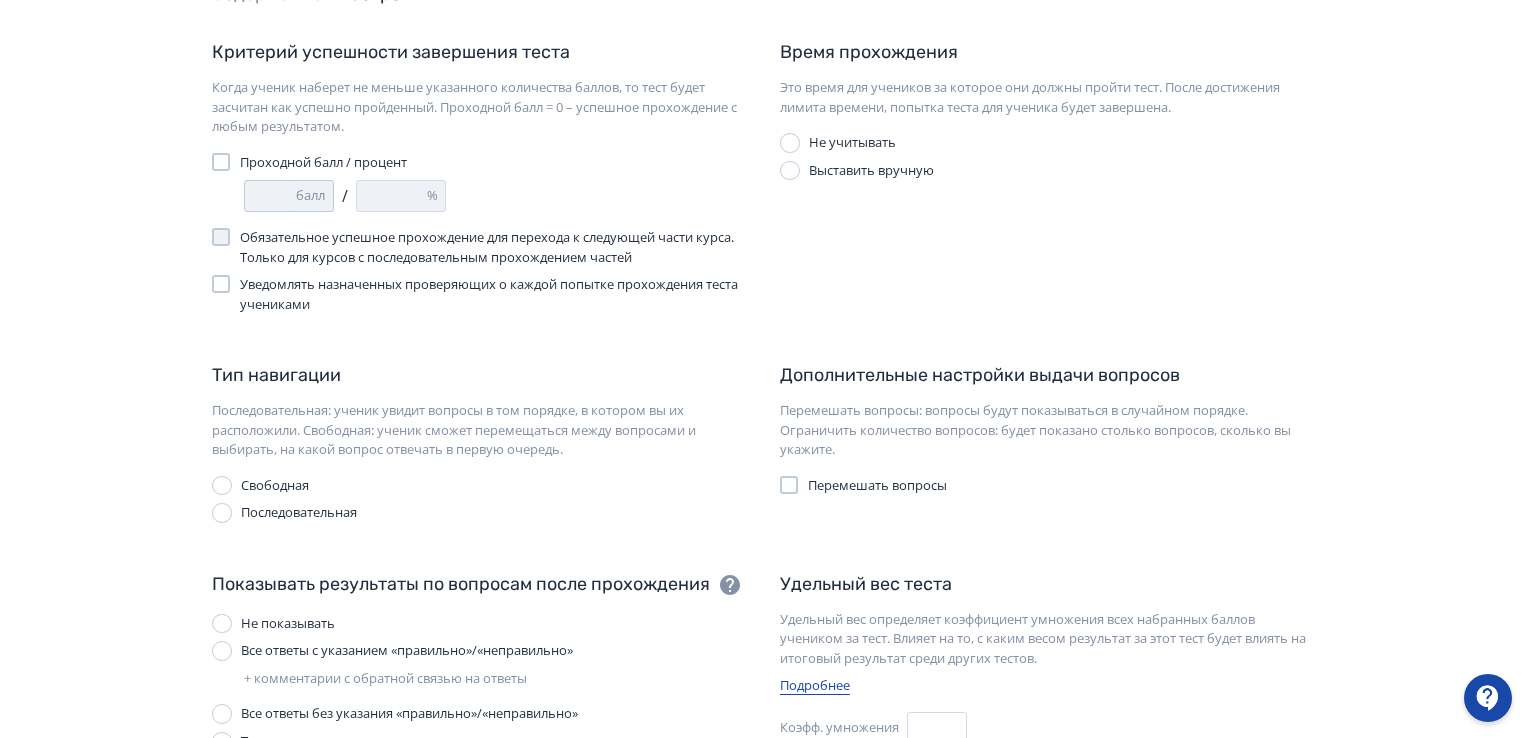 type on "*" 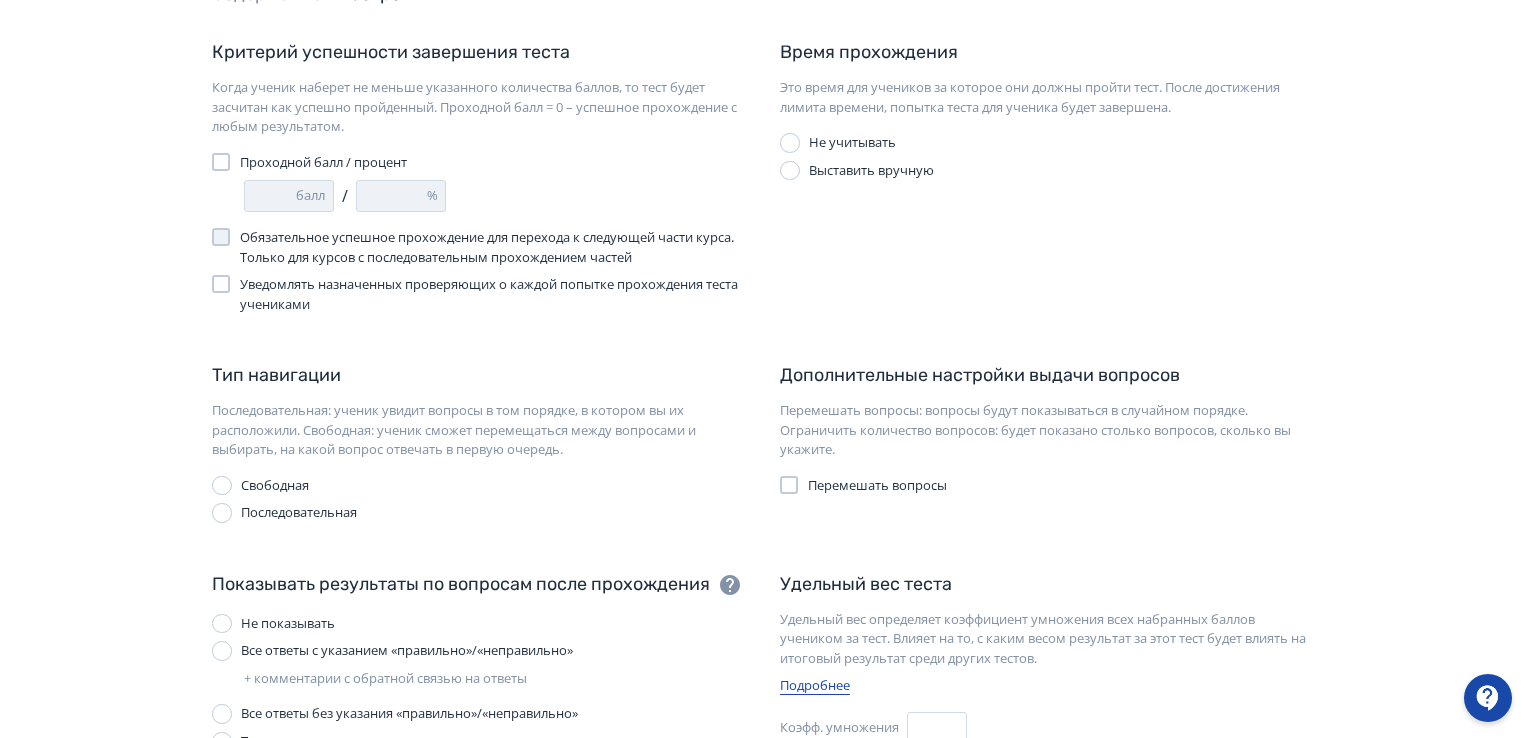 click at bounding box center (221, 162) 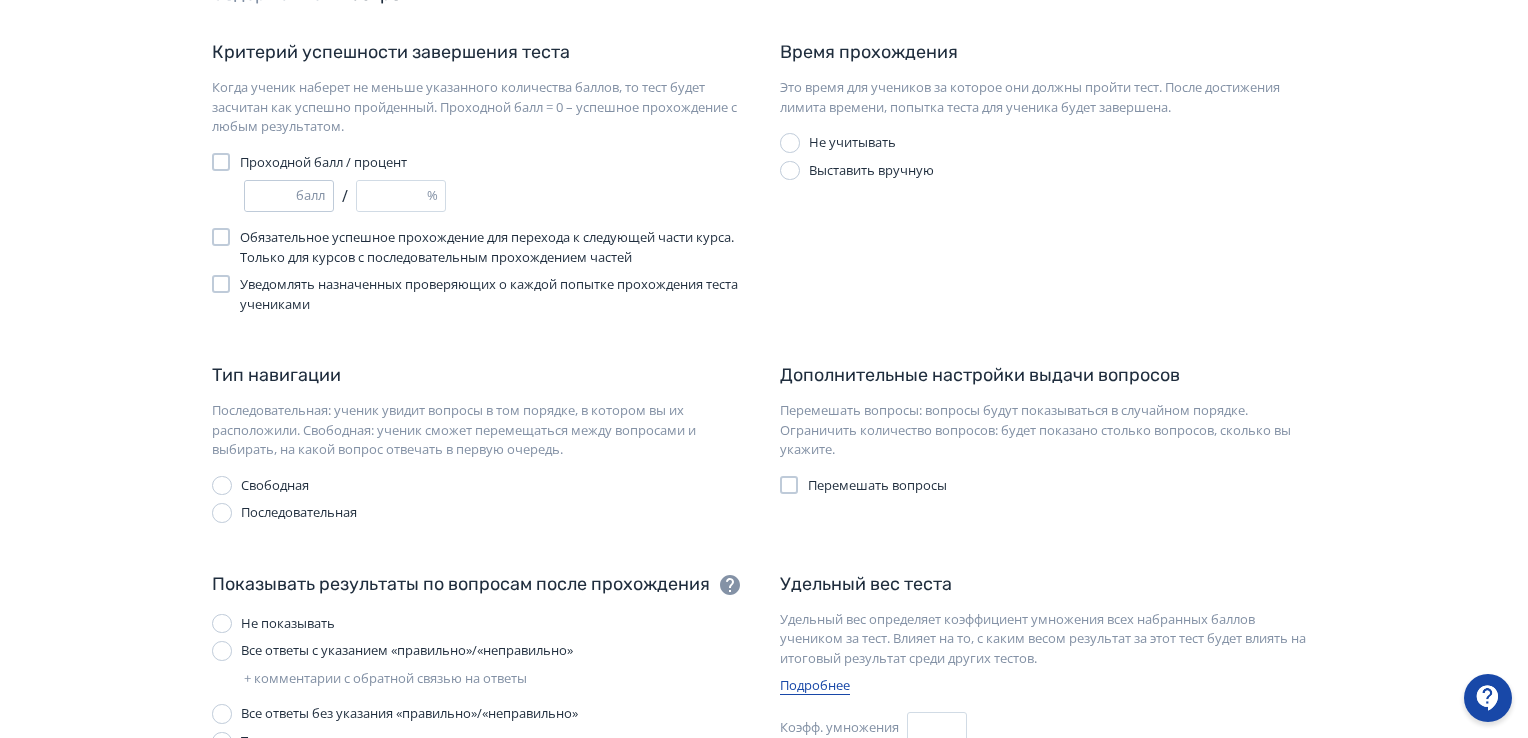 click on "*" at bounding box center (270, 196) 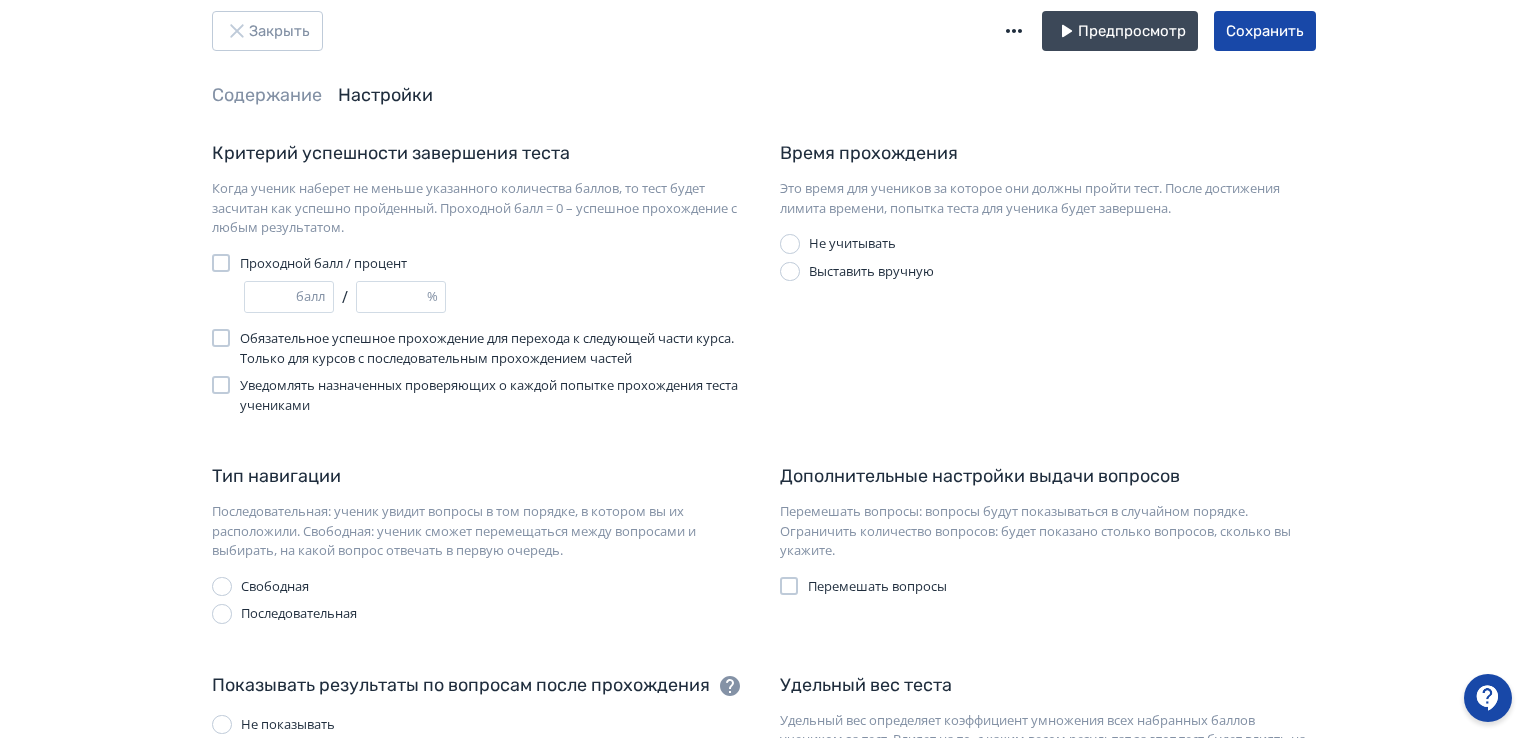 scroll, scrollTop: 0, scrollLeft: 0, axis: both 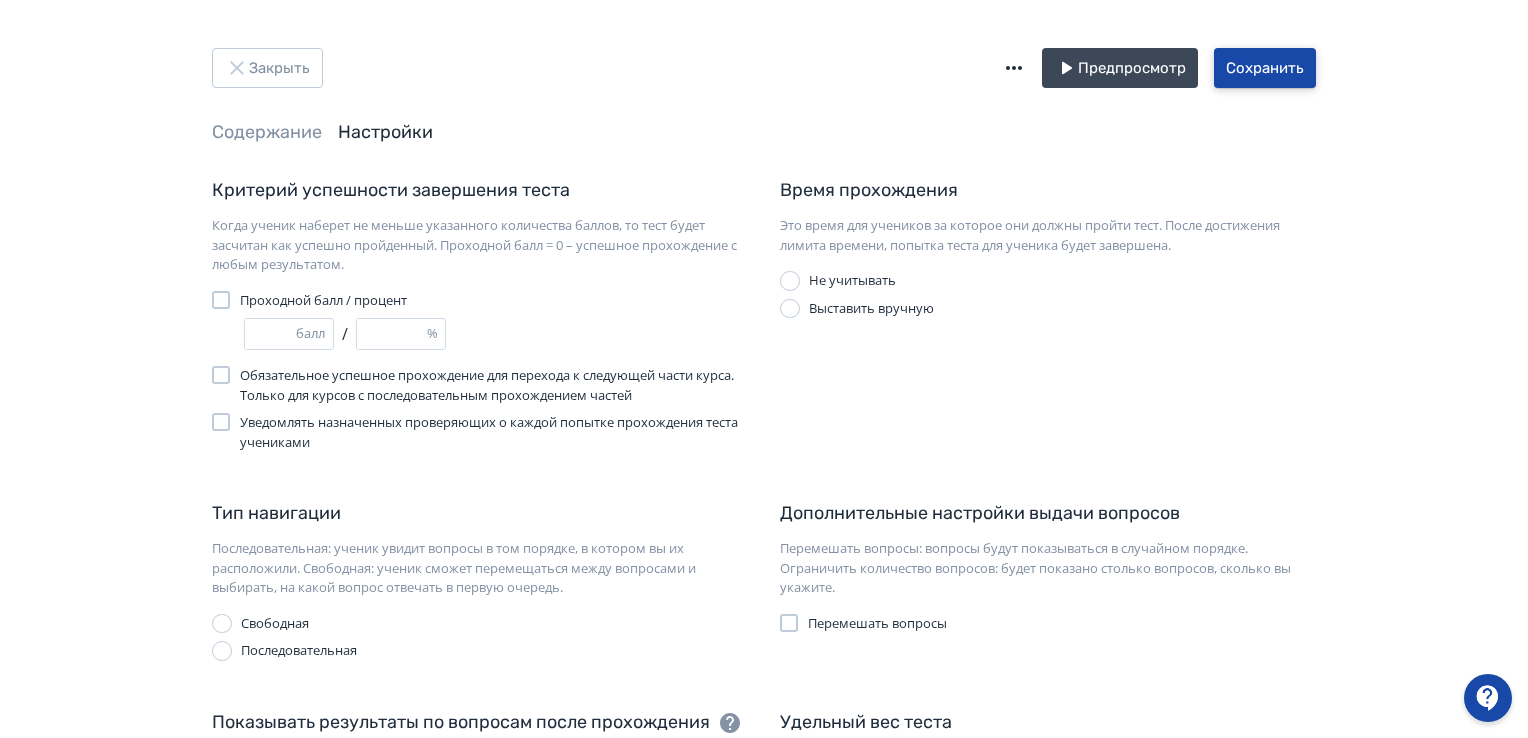 type on "**" 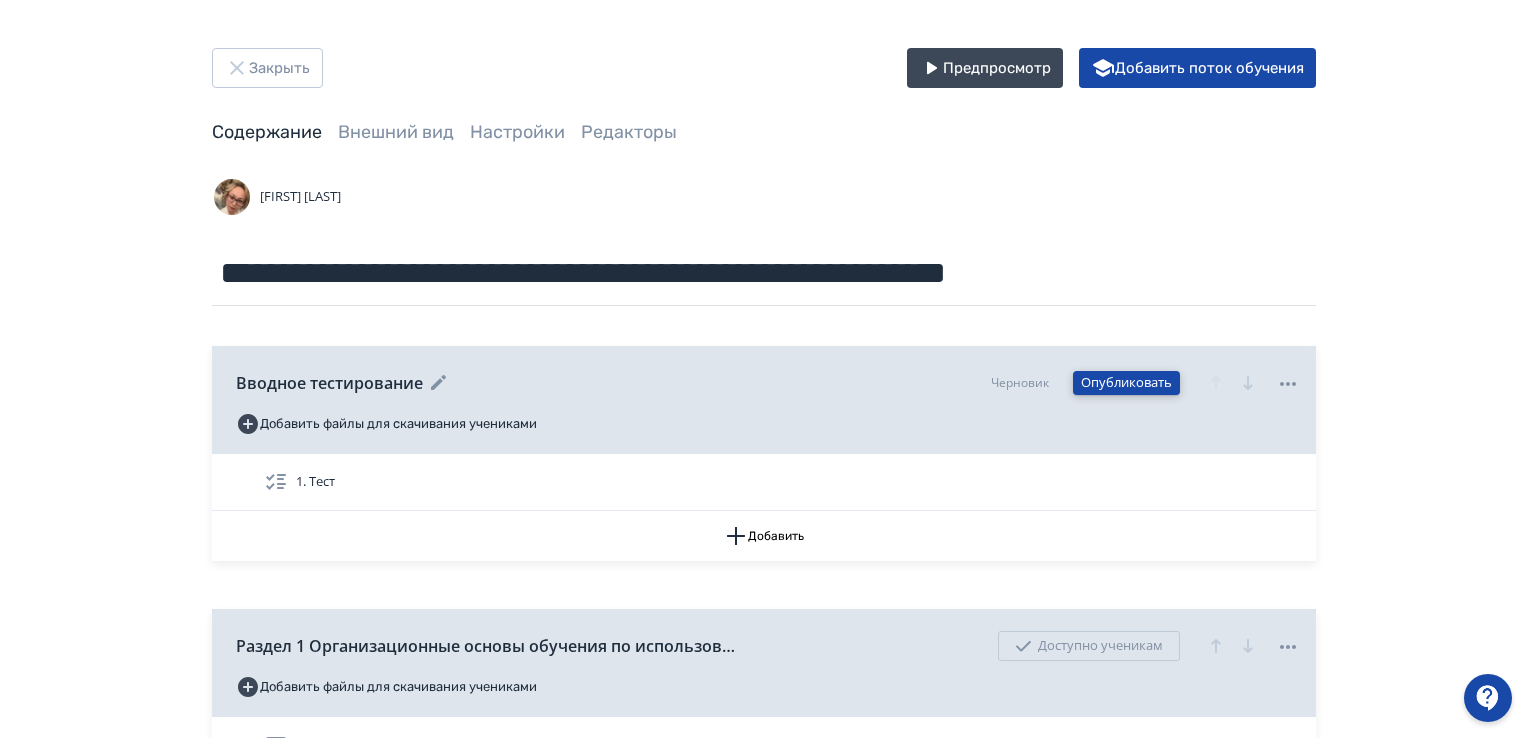 click on "Опубликовать" at bounding box center (1126, 383) 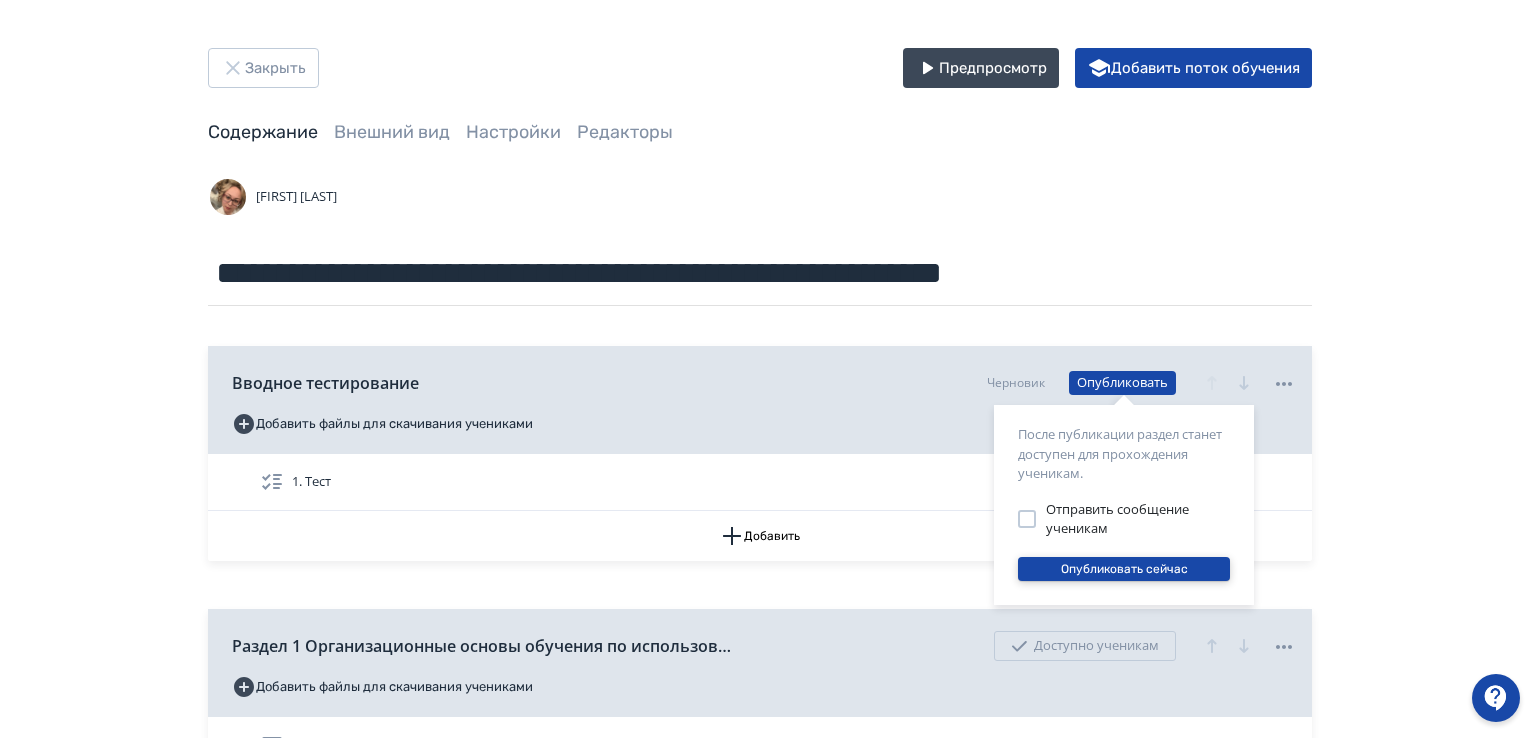 click on "Опубликовать сейчас" at bounding box center [1124, 569] 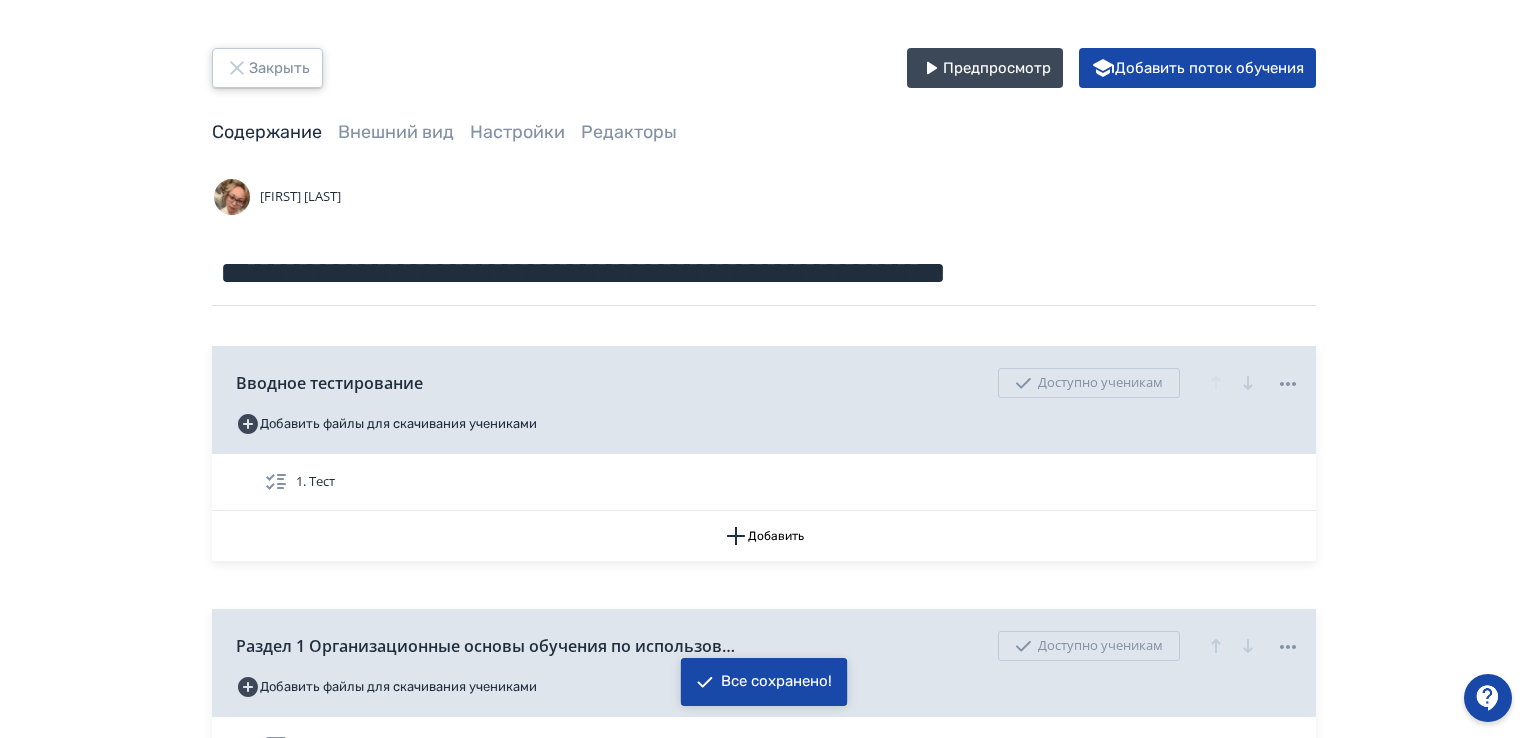 click 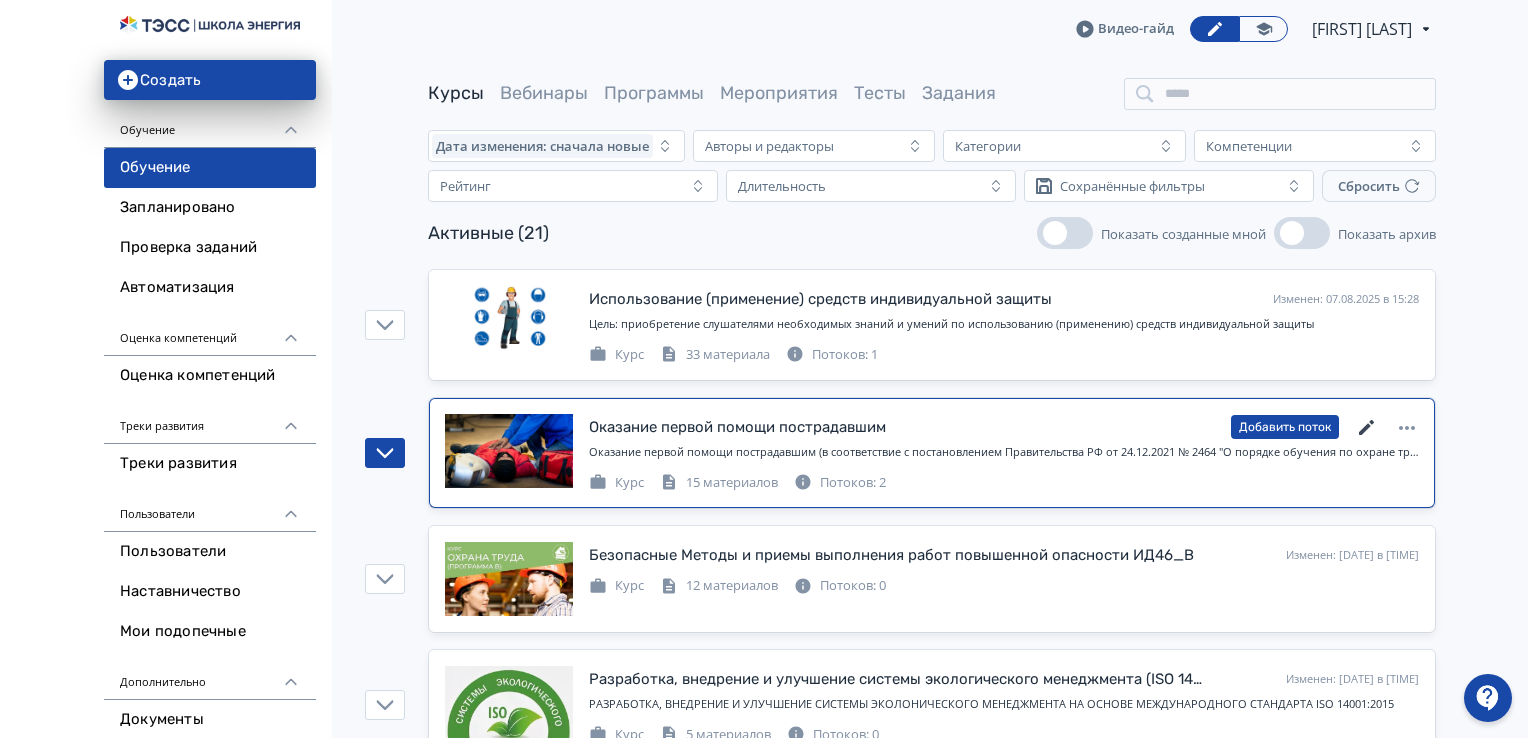 click 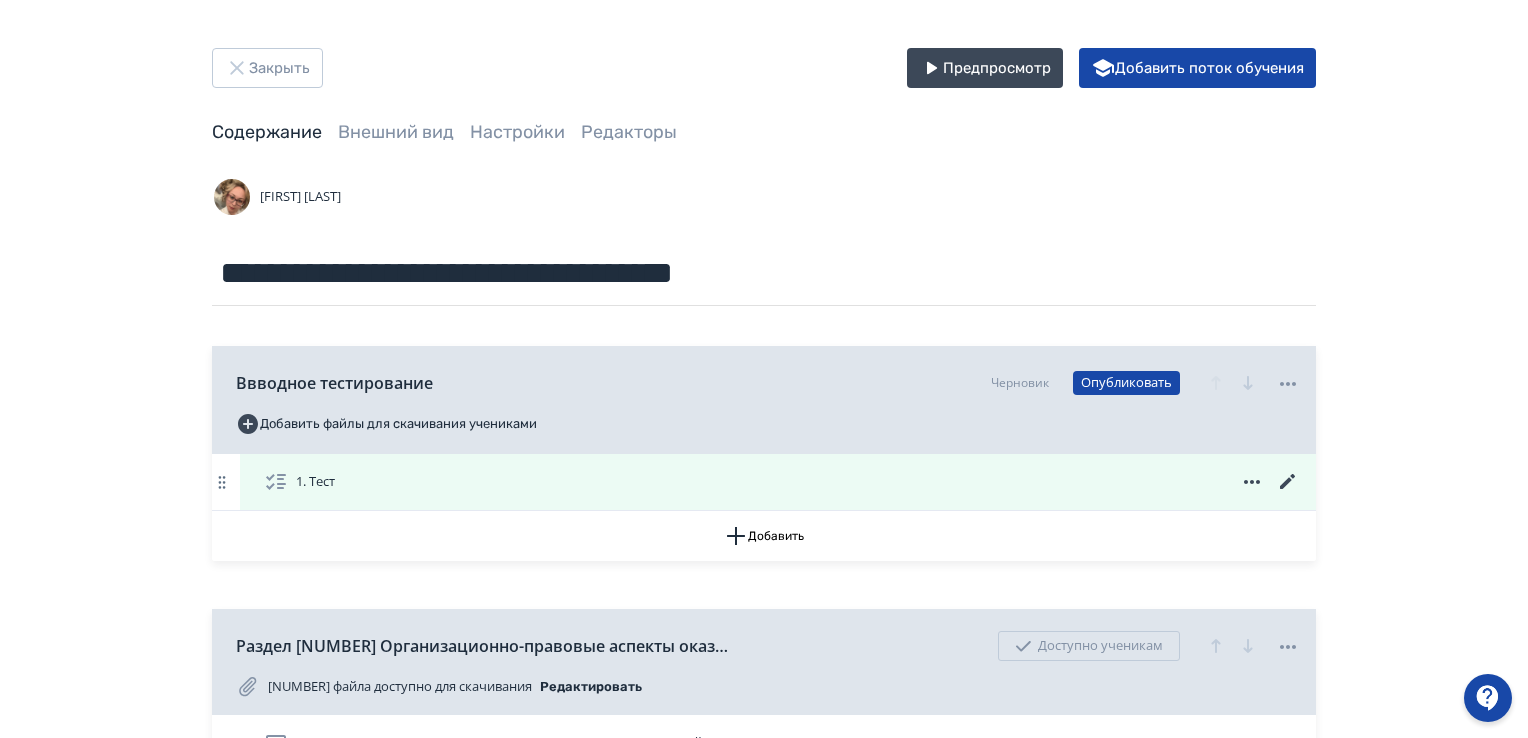 click 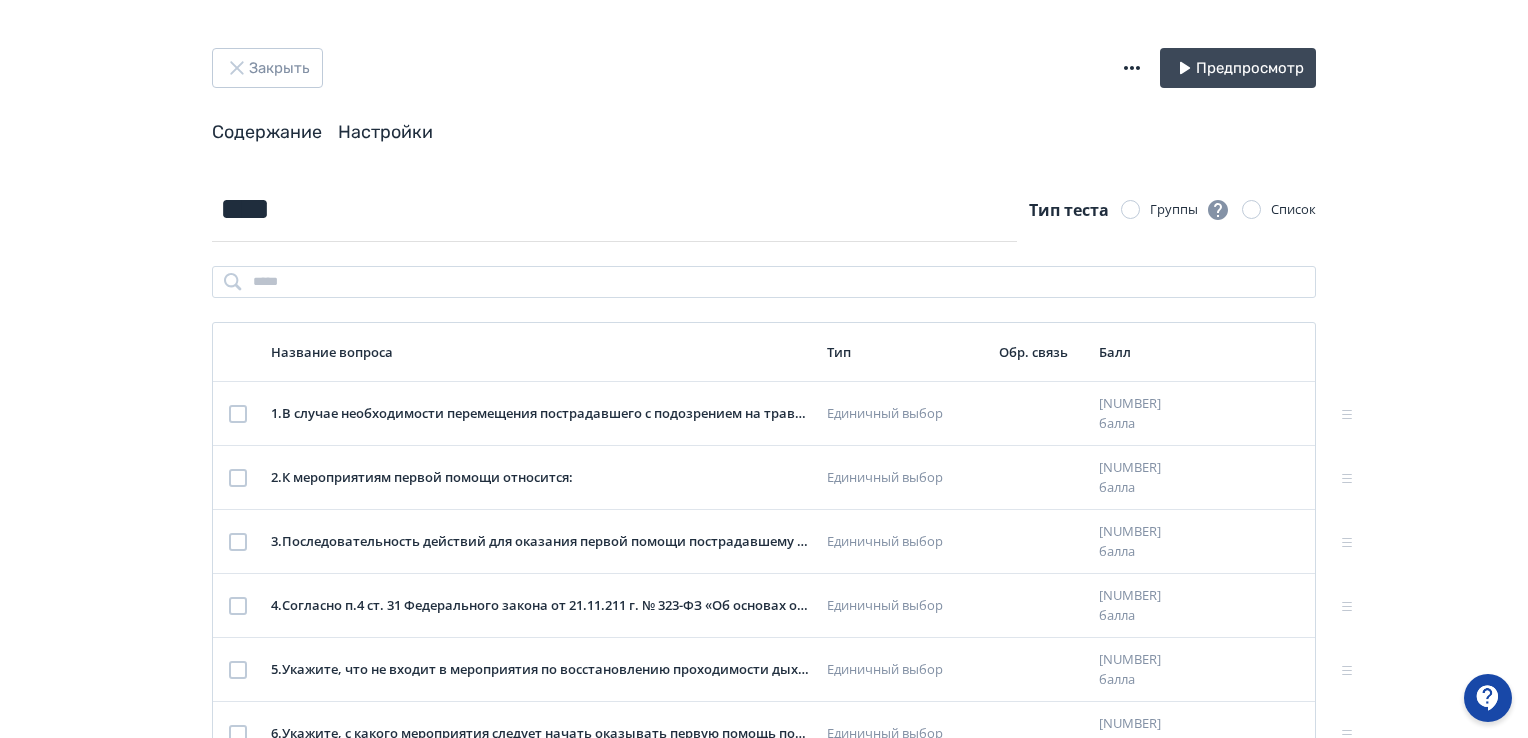 click on "Настройки" at bounding box center [385, 132] 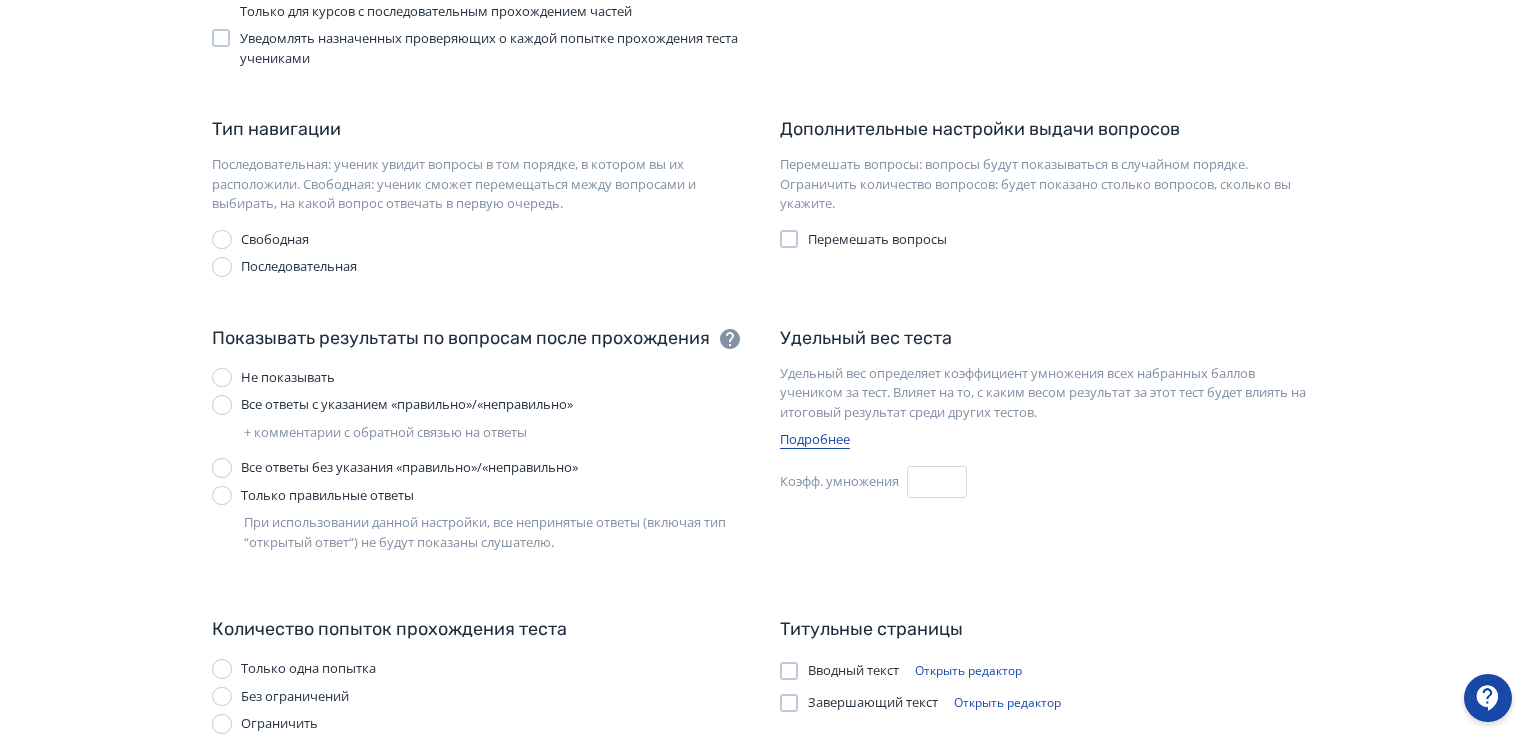scroll, scrollTop: 0, scrollLeft: 0, axis: both 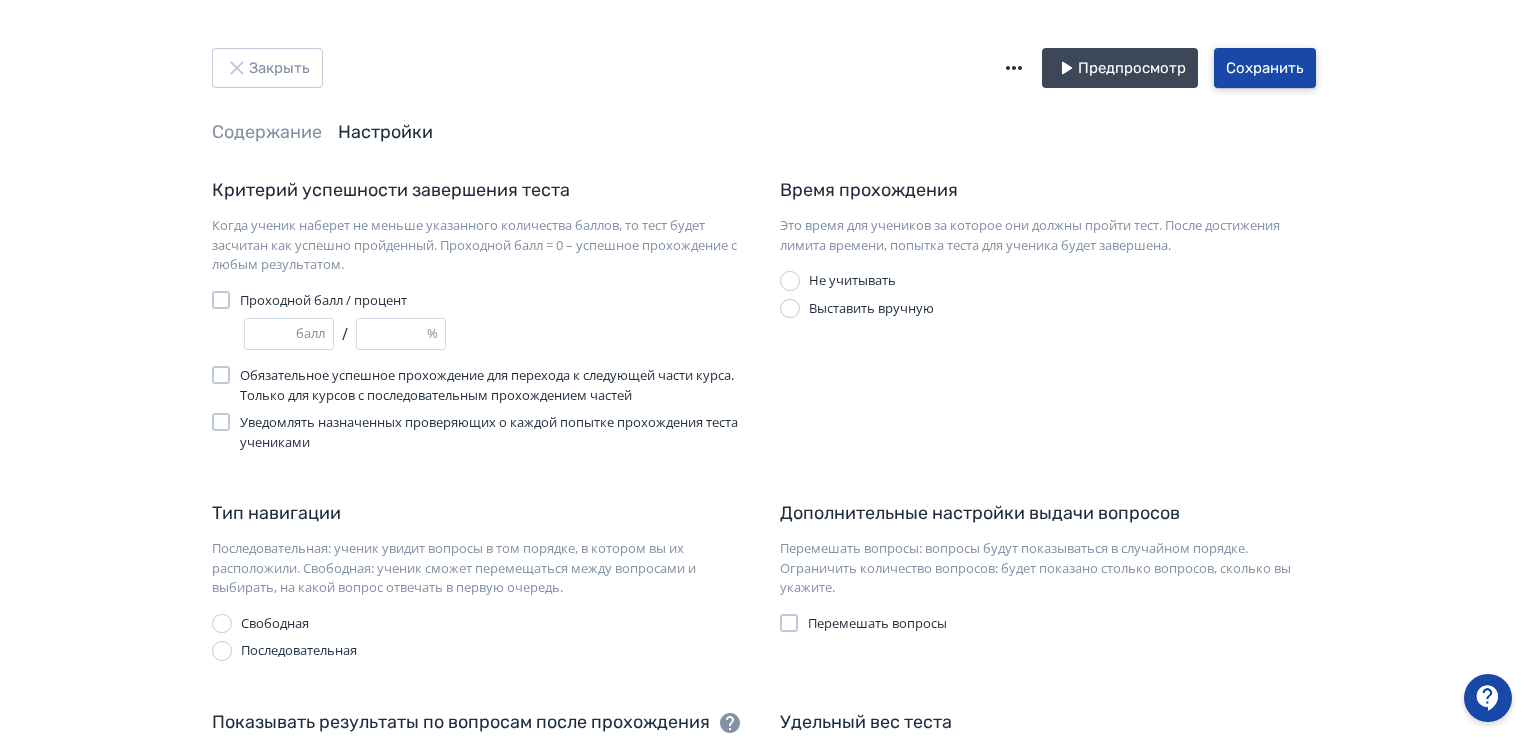 click on "Сохранить" at bounding box center (1265, 68) 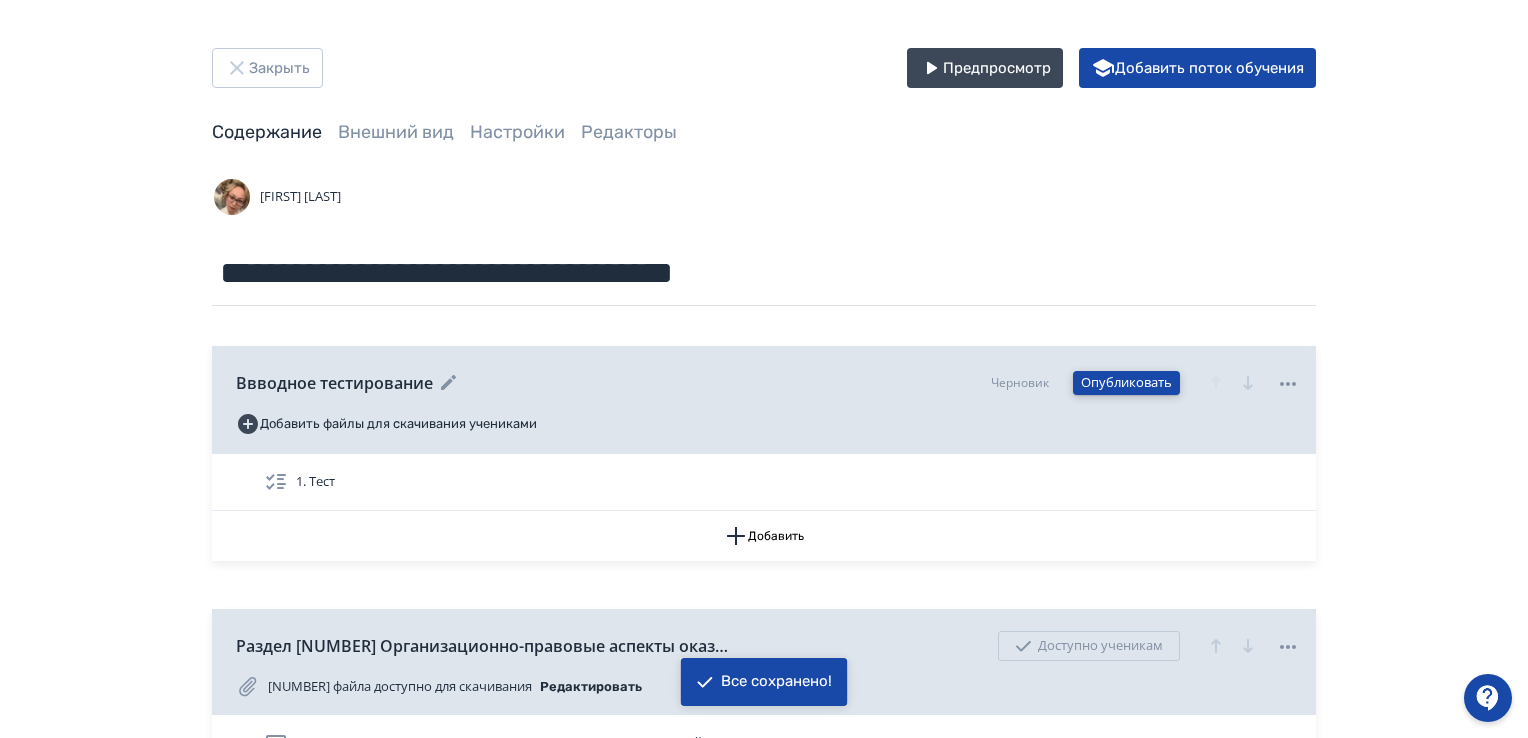 click on "Опубликовать" at bounding box center [1126, 383] 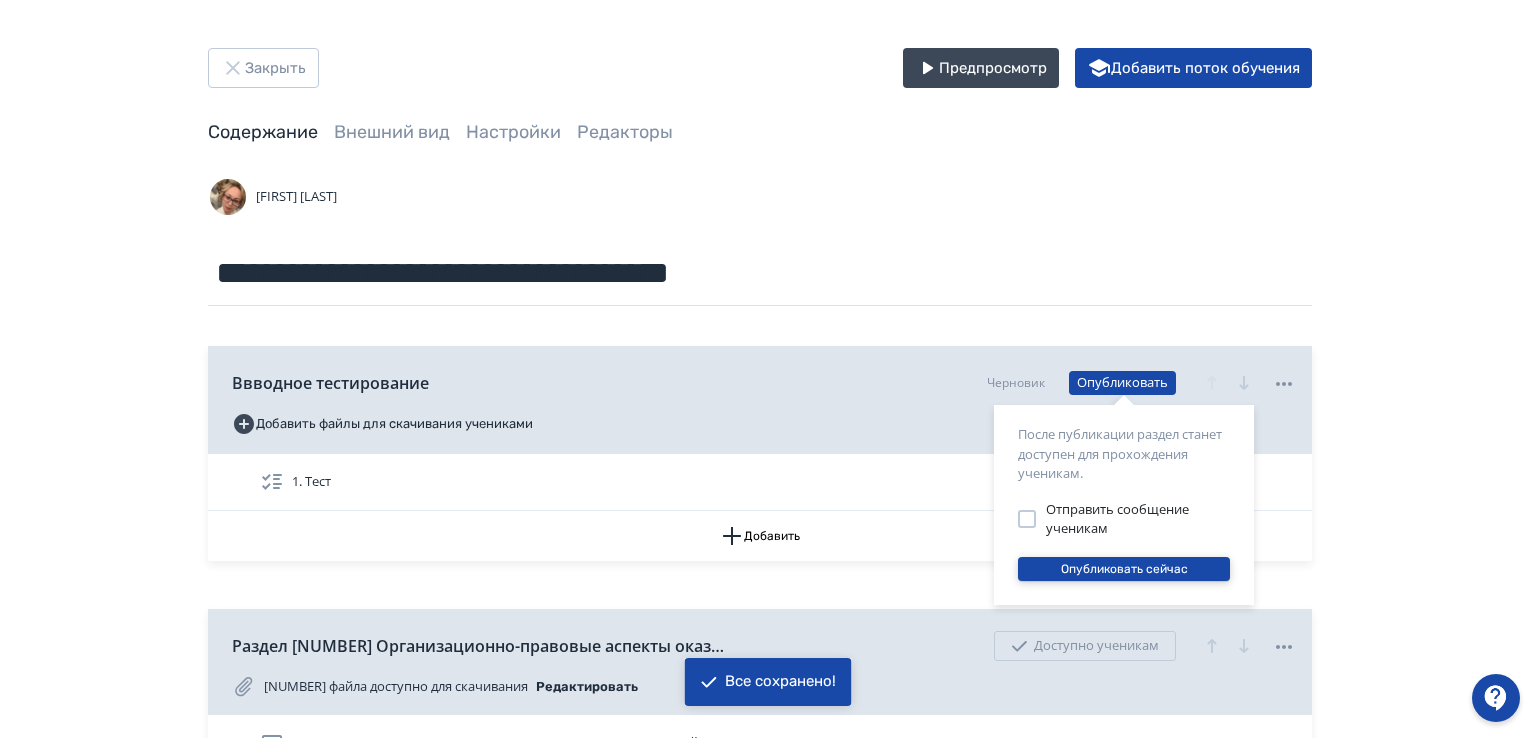 click on "Опубликовать сейчас" at bounding box center [1124, 569] 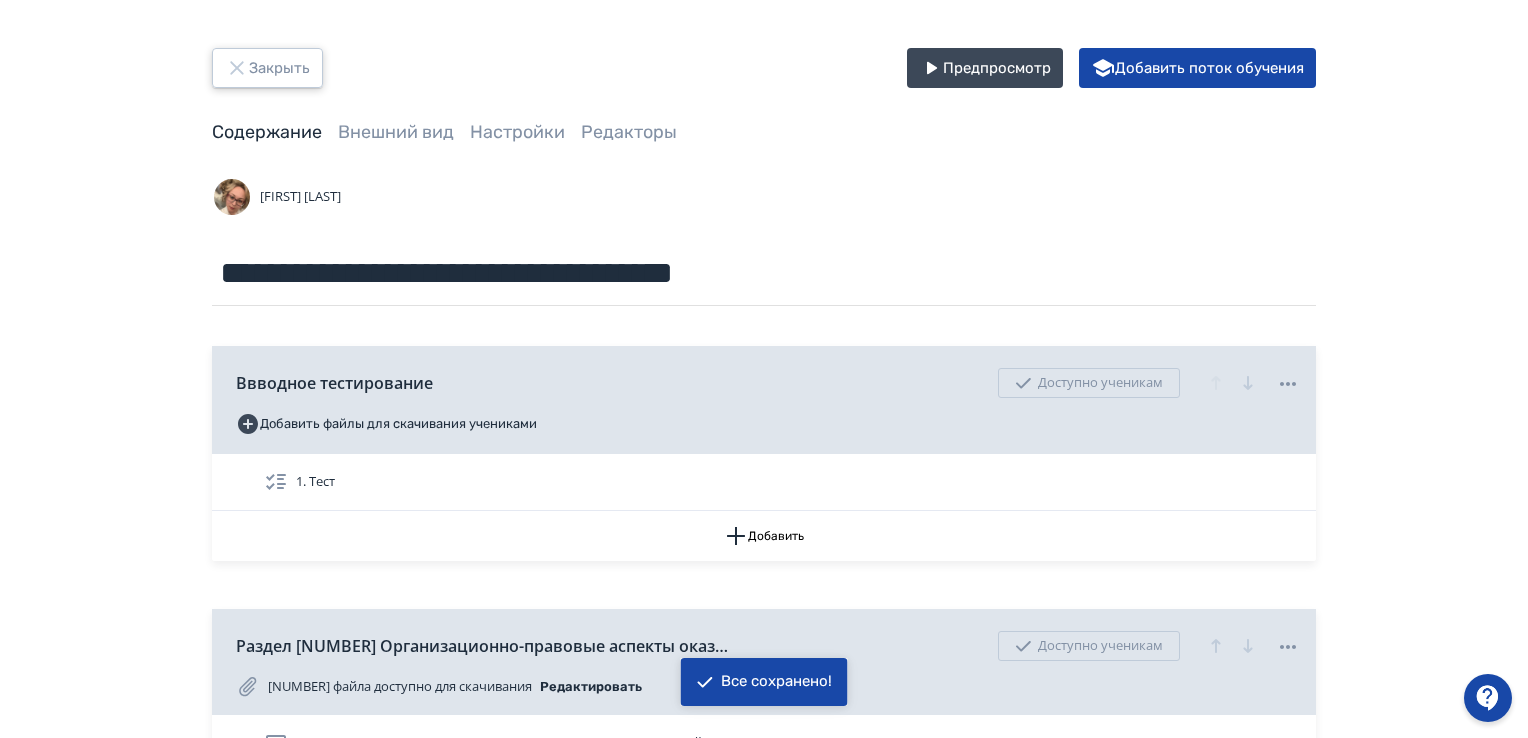 click on "Закрыть" at bounding box center [267, 68] 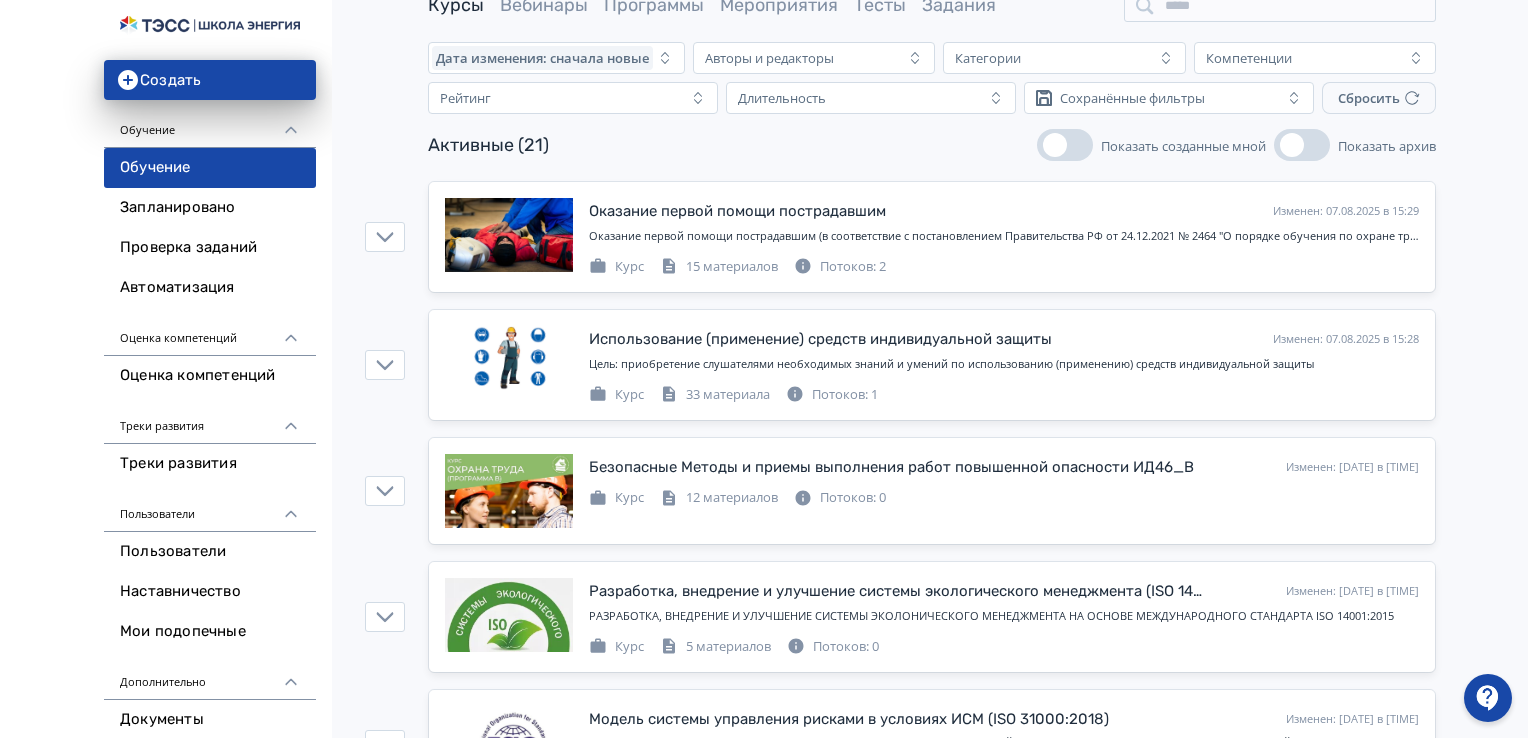 scroll, scrollTop: 0, scrollLeft: 0, axis: both 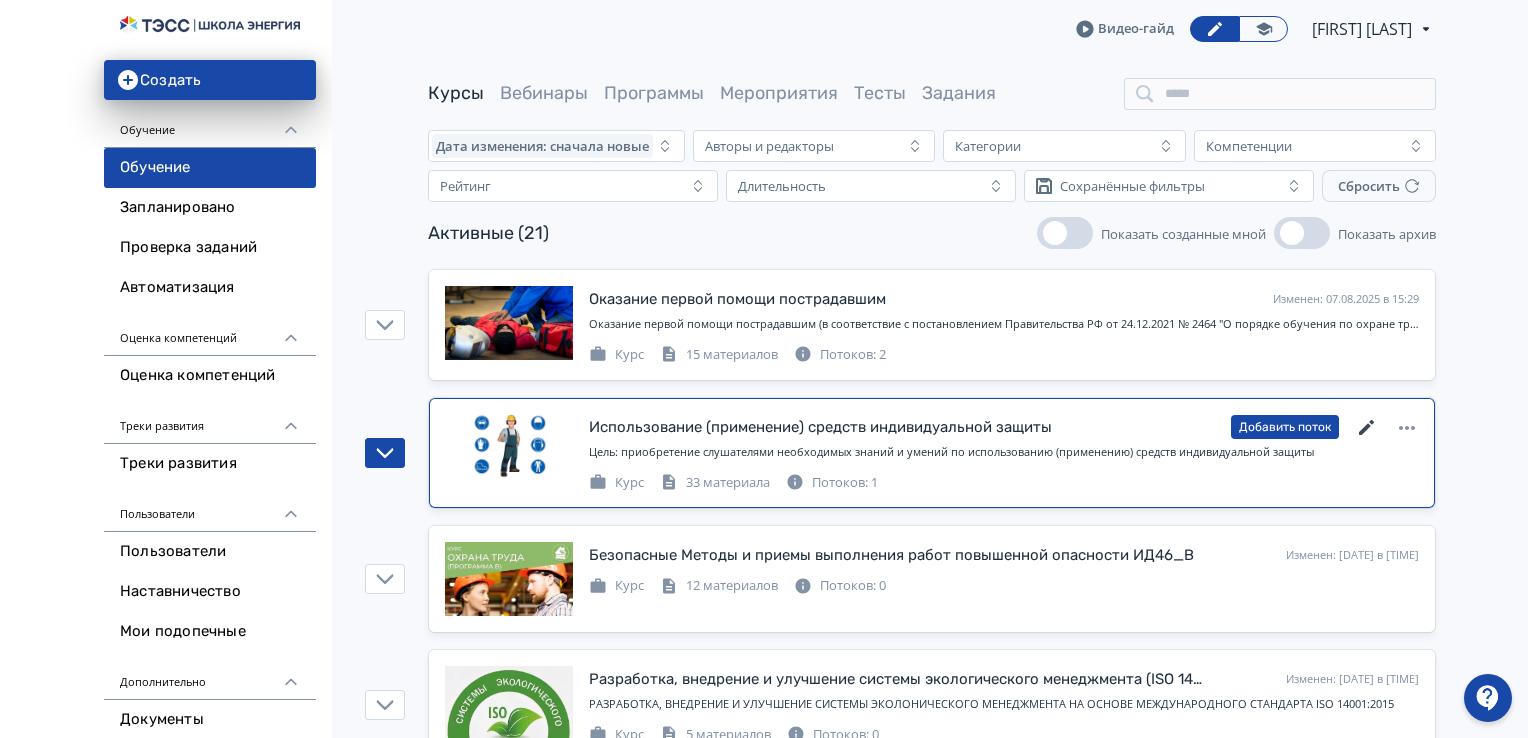 click 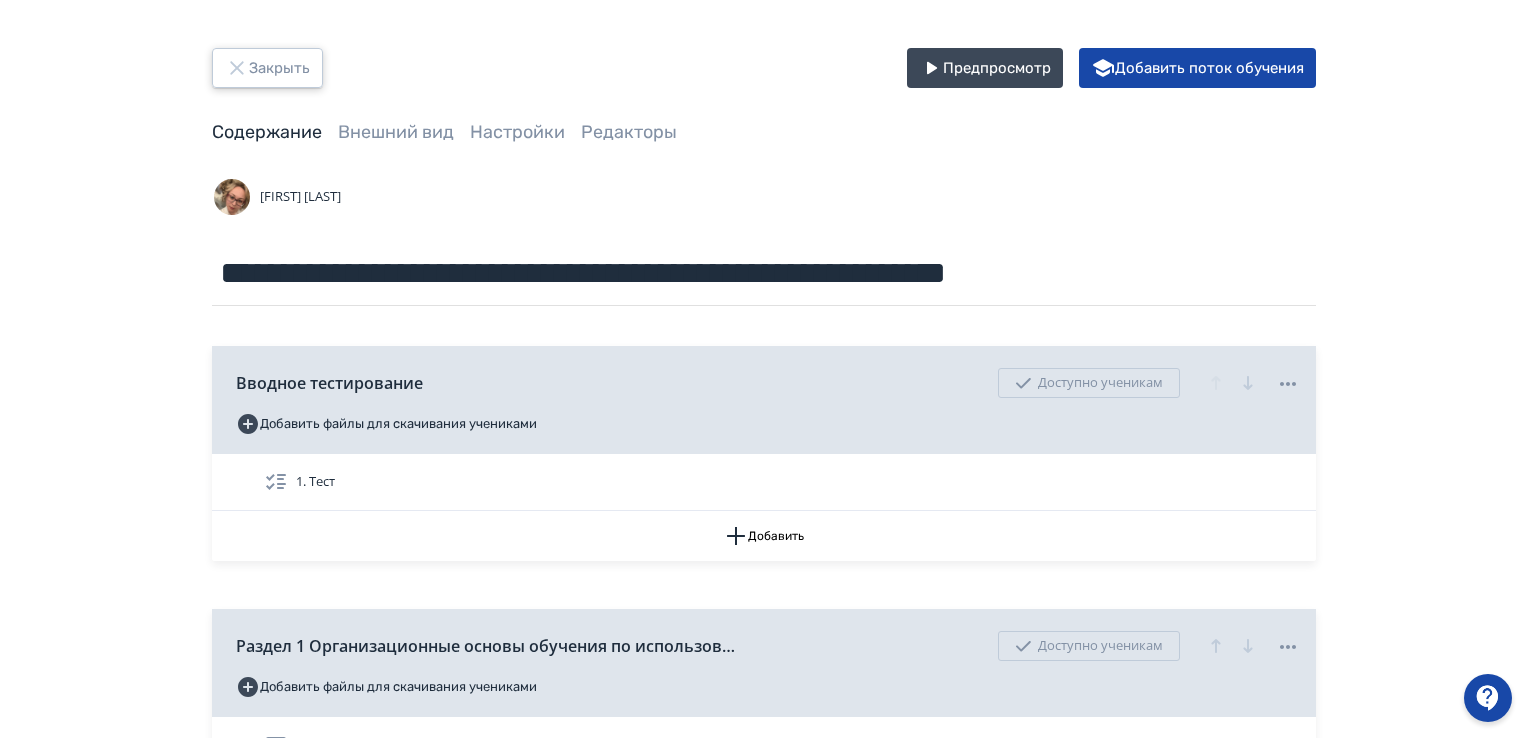 click on "Закрыть" at bounding box center (267, 68) 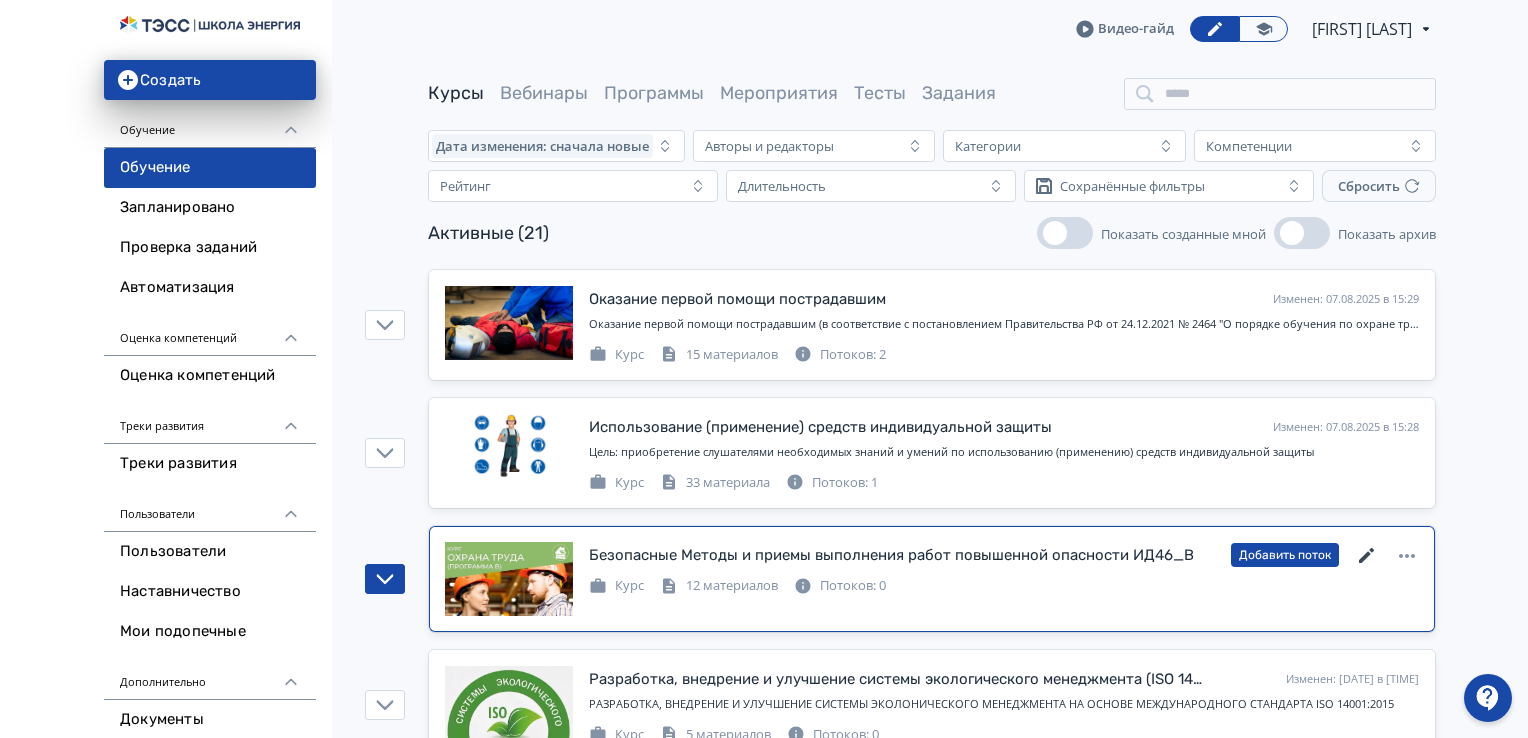 click 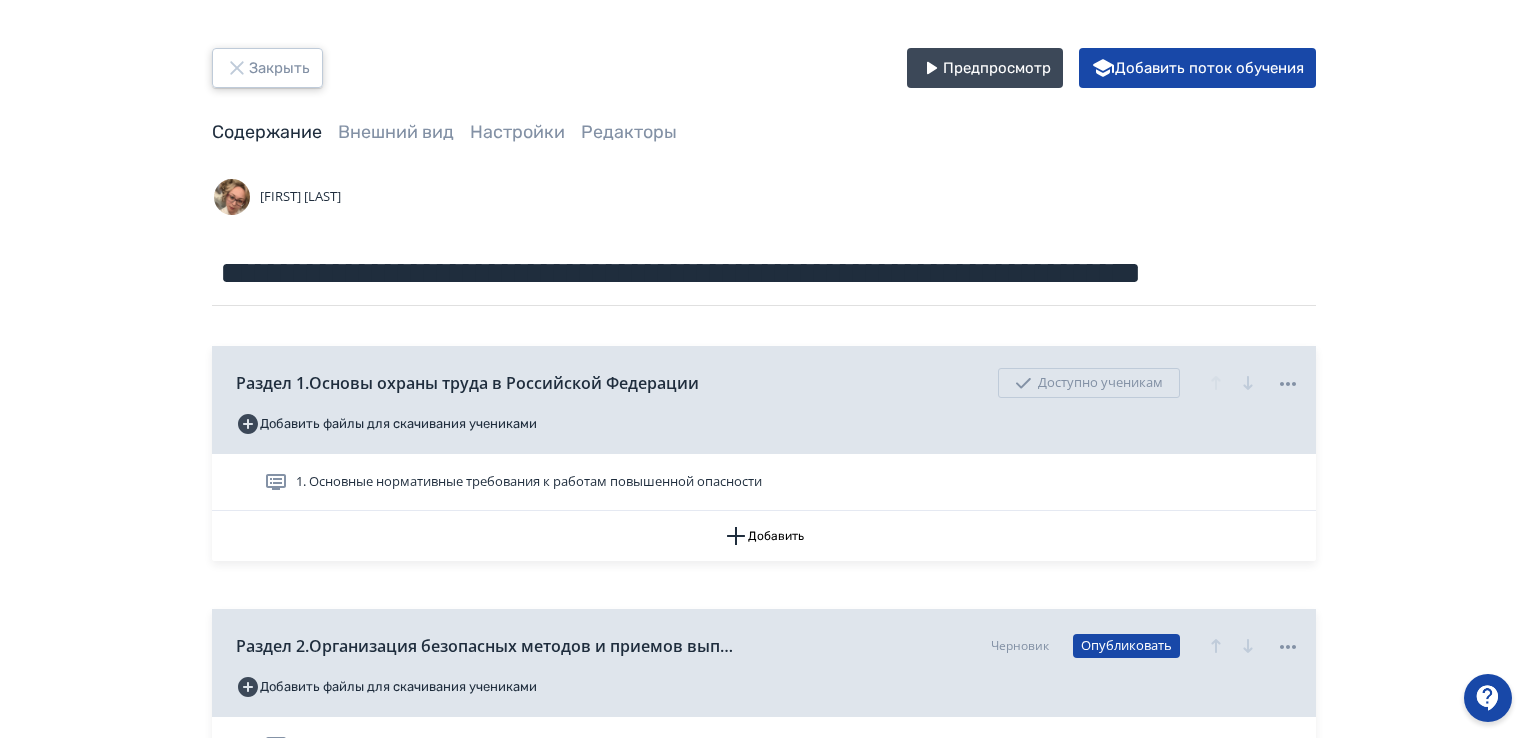 click on "Закрыть" at bounding box center (267, 68) 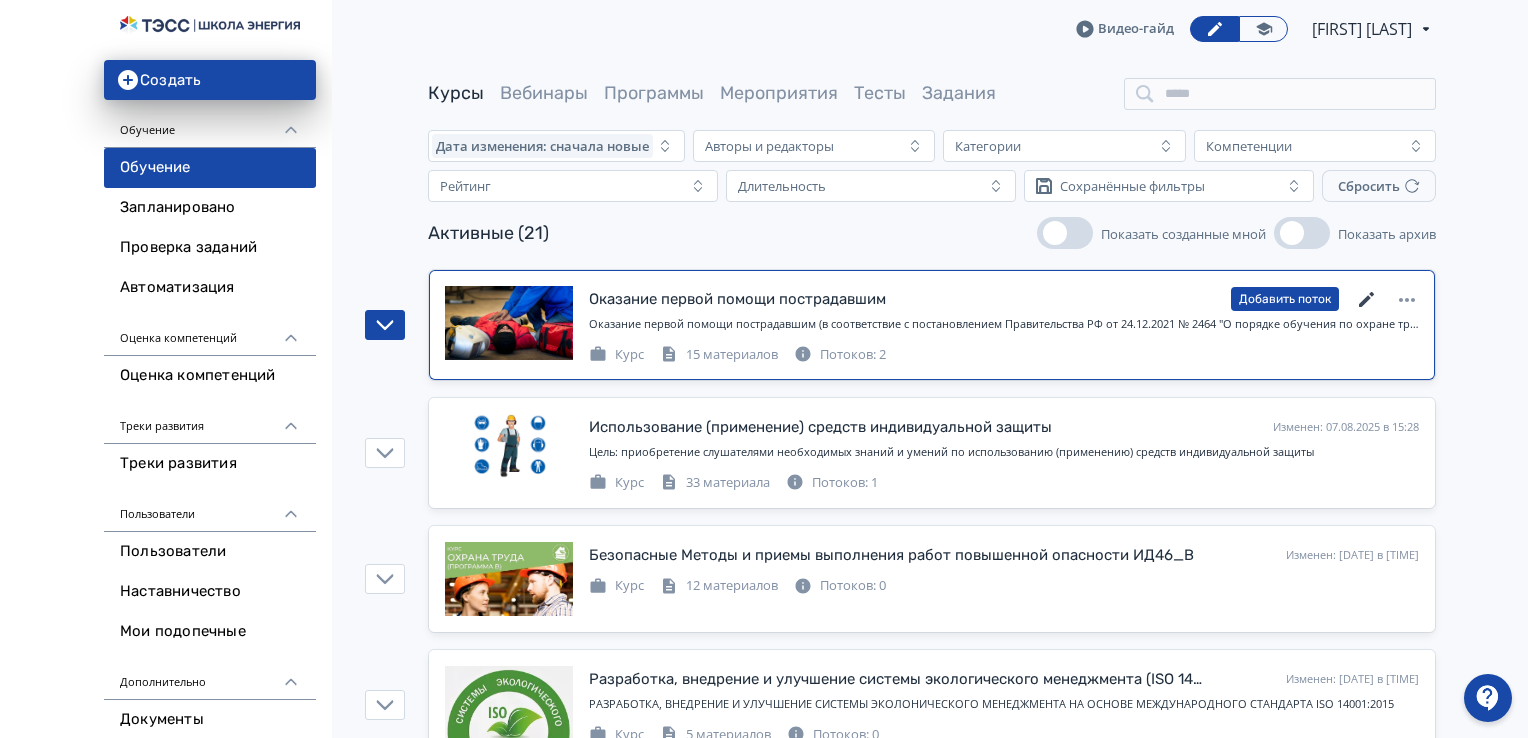 click 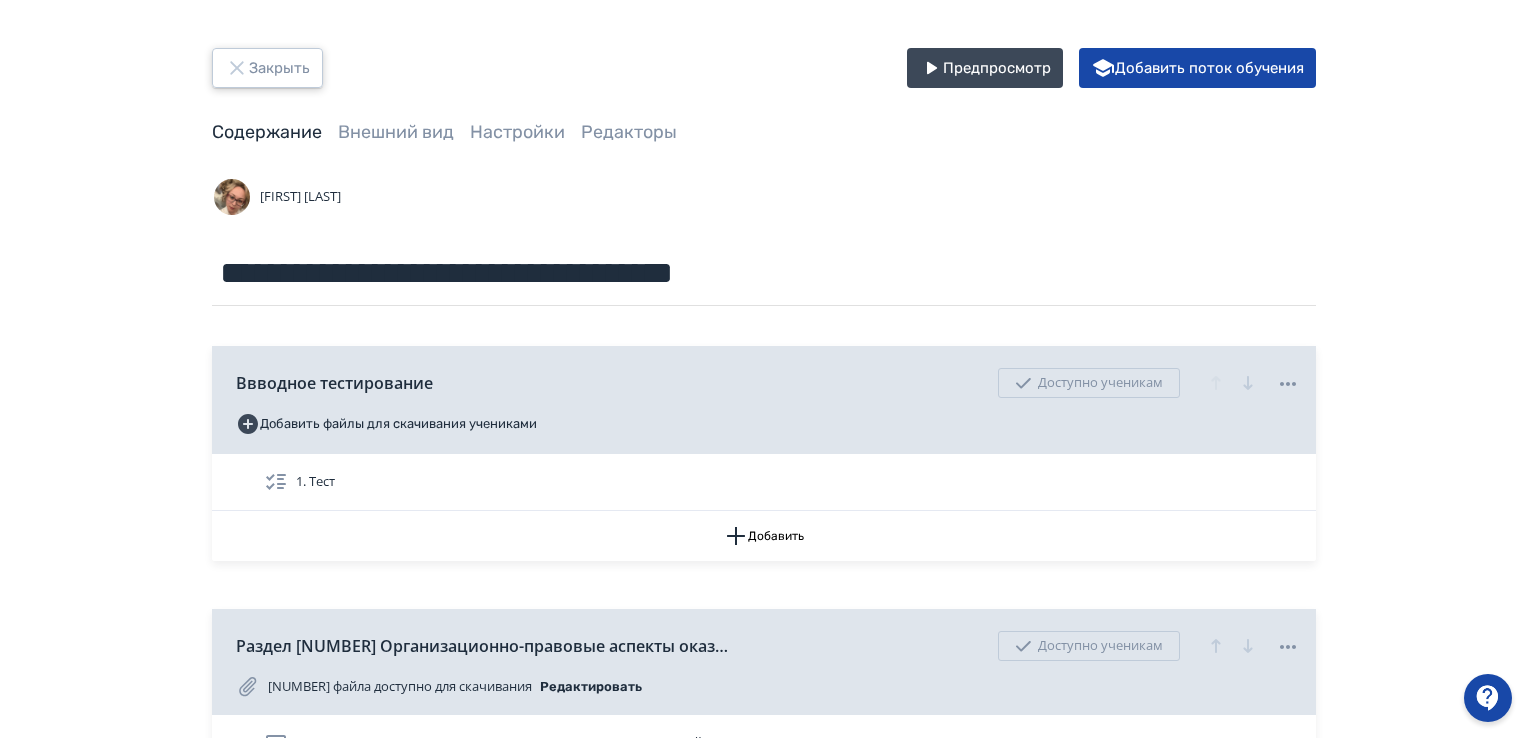 click 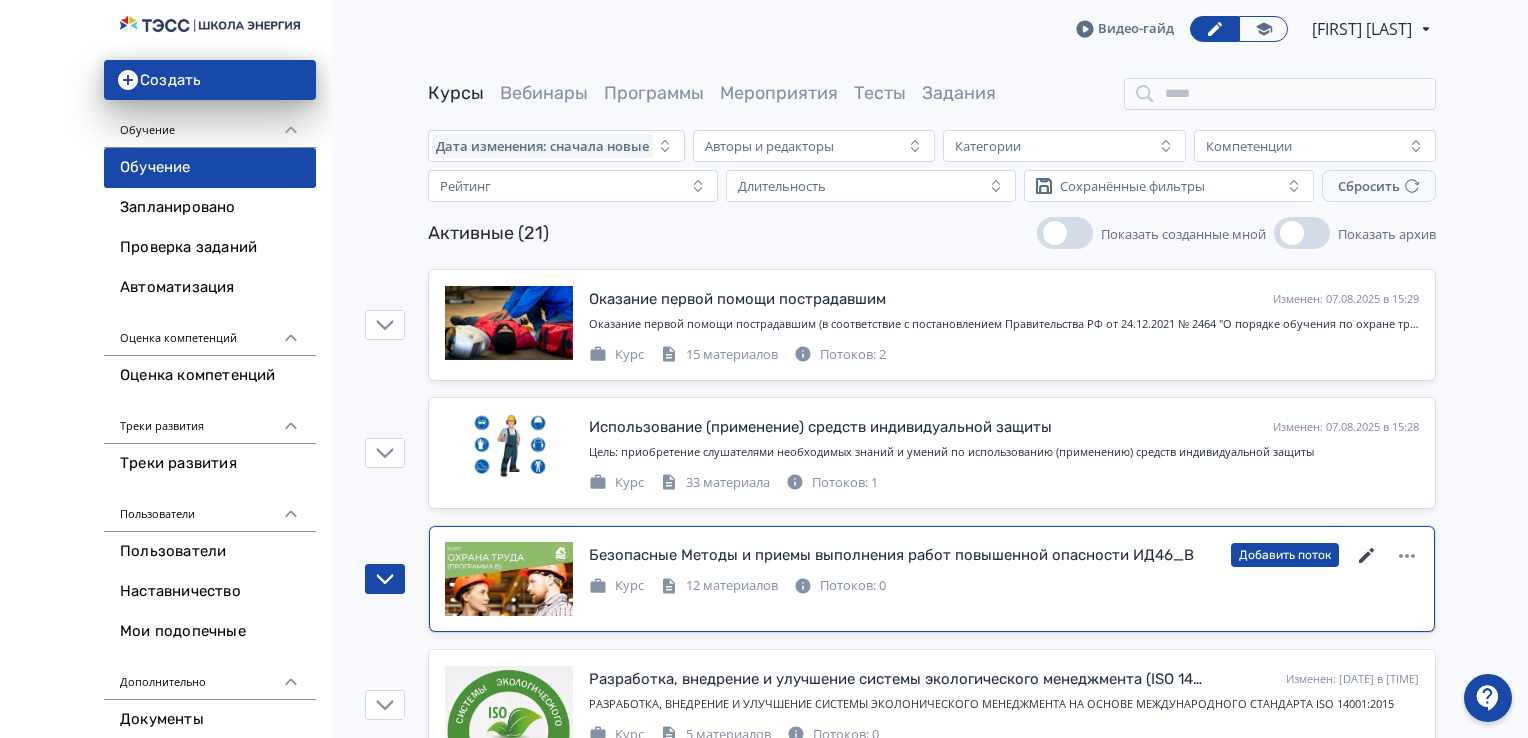 click 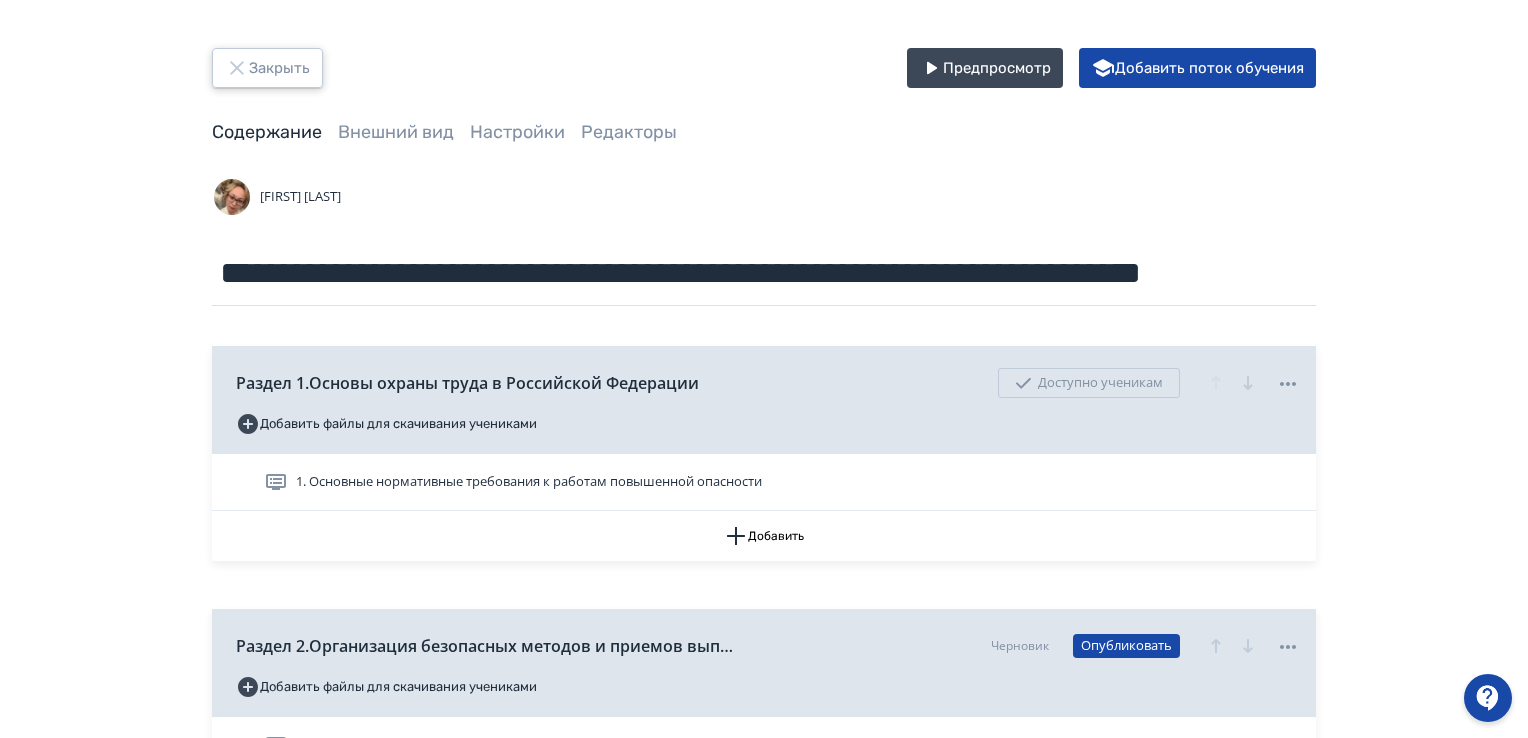 click on "Закрыть" at bounding box center [267, 68] 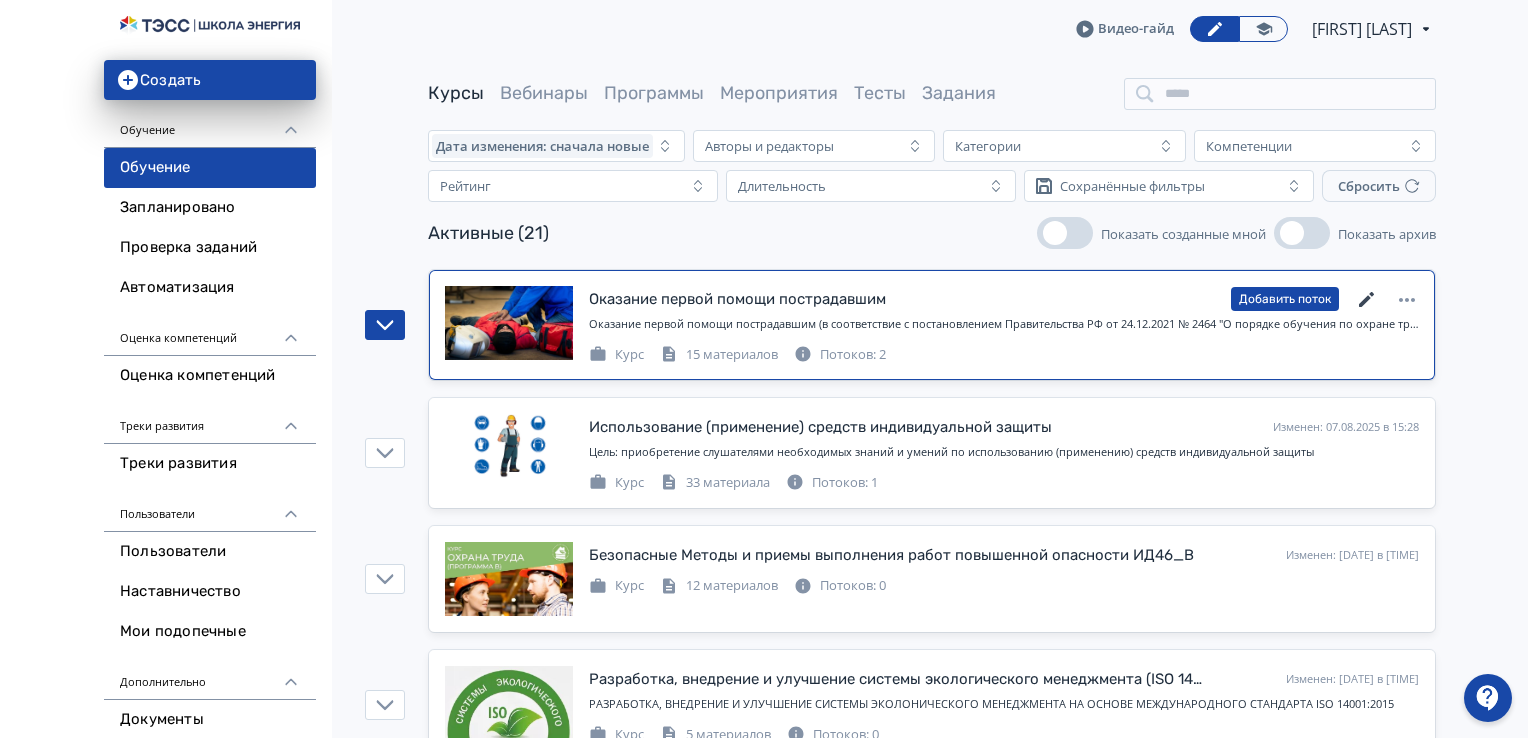 click 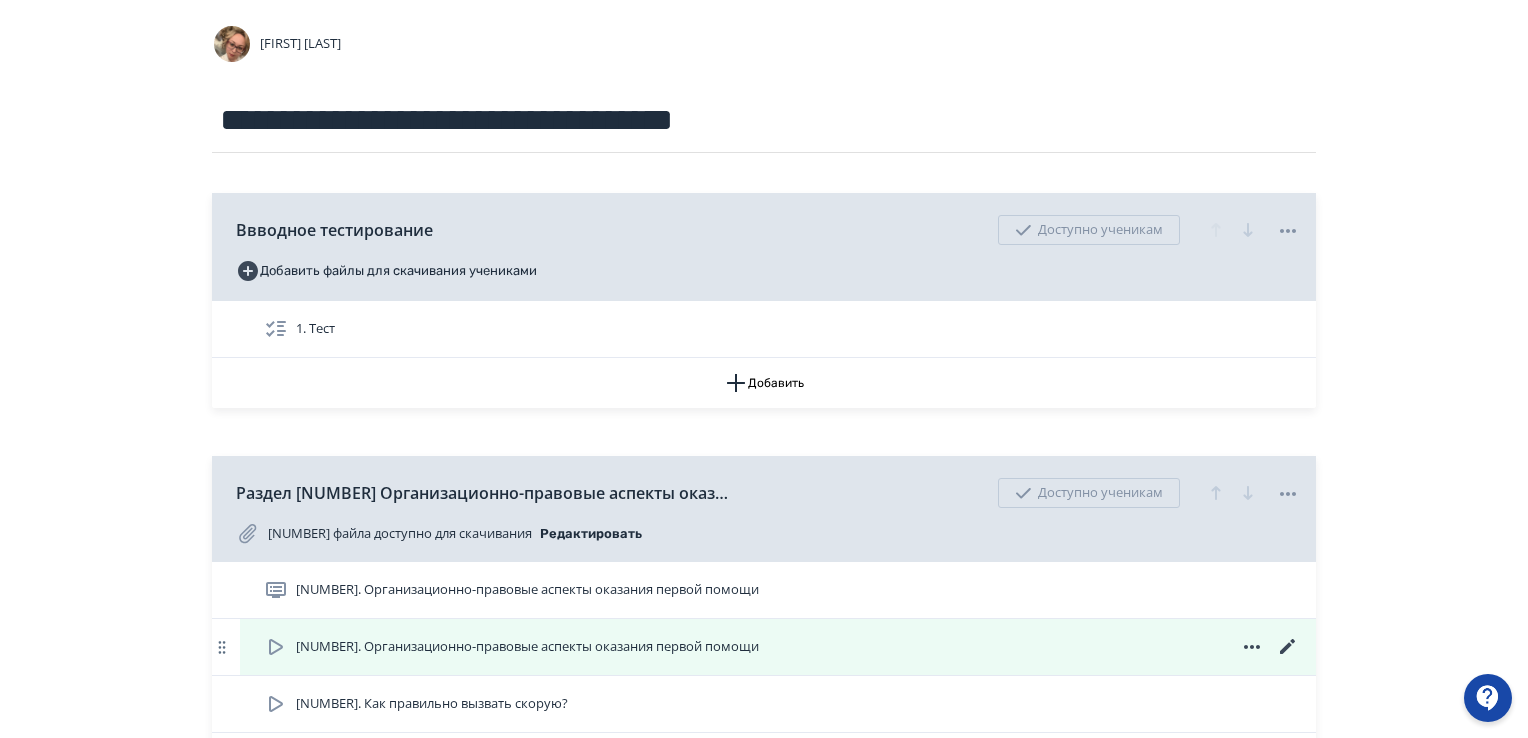 scroll, scrollTop: 300, scrollLeft: 0, axis: vertical 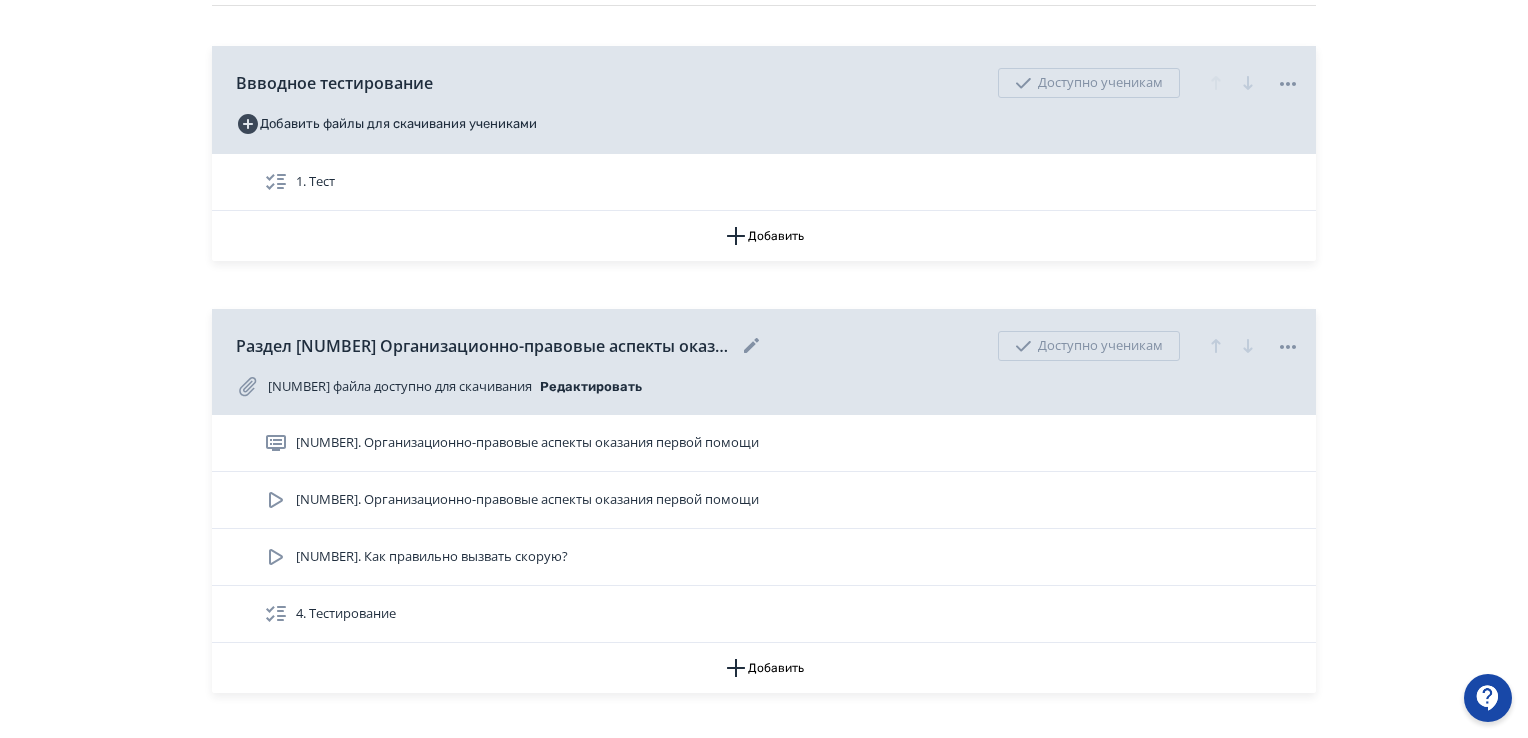 click 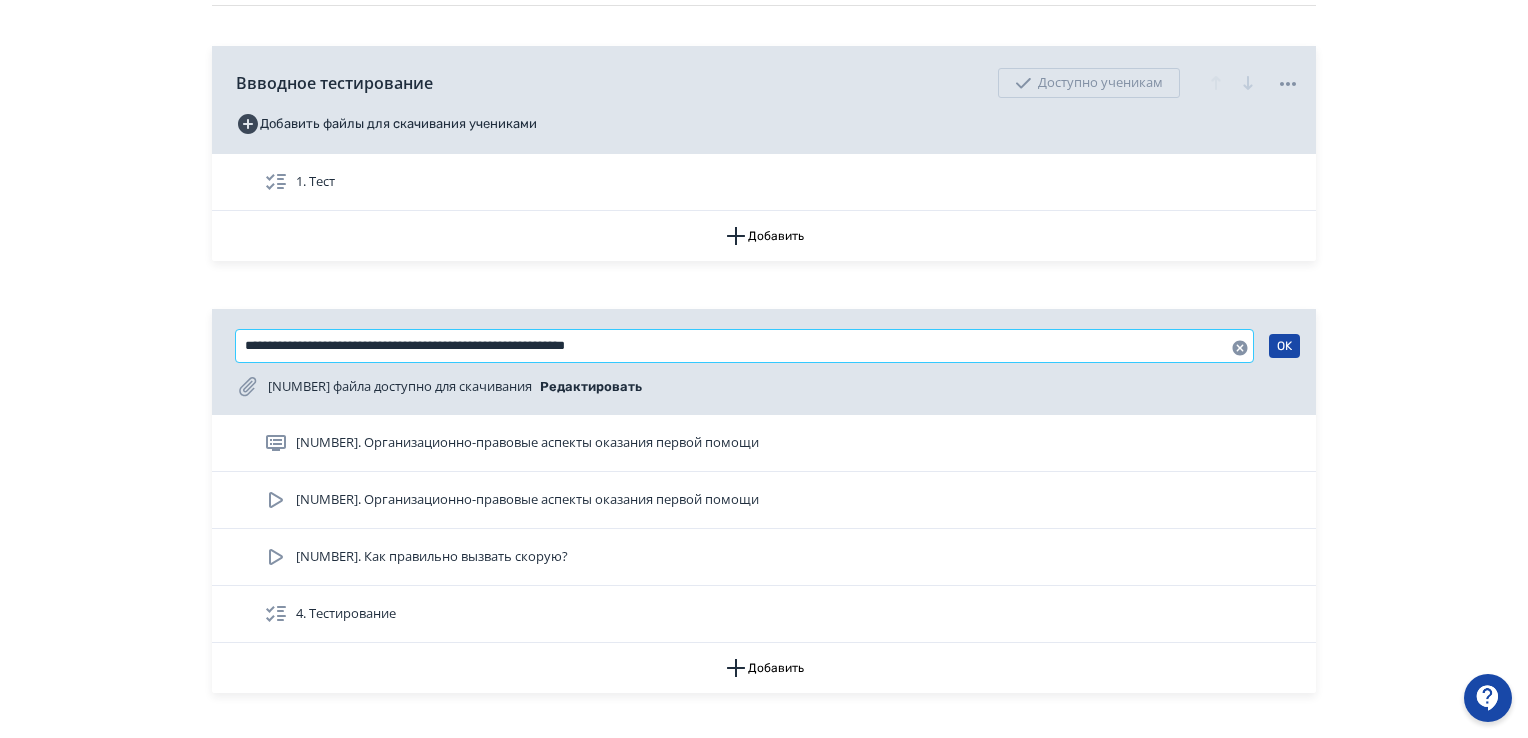 click on "**********" at bounding box center [744, 346] 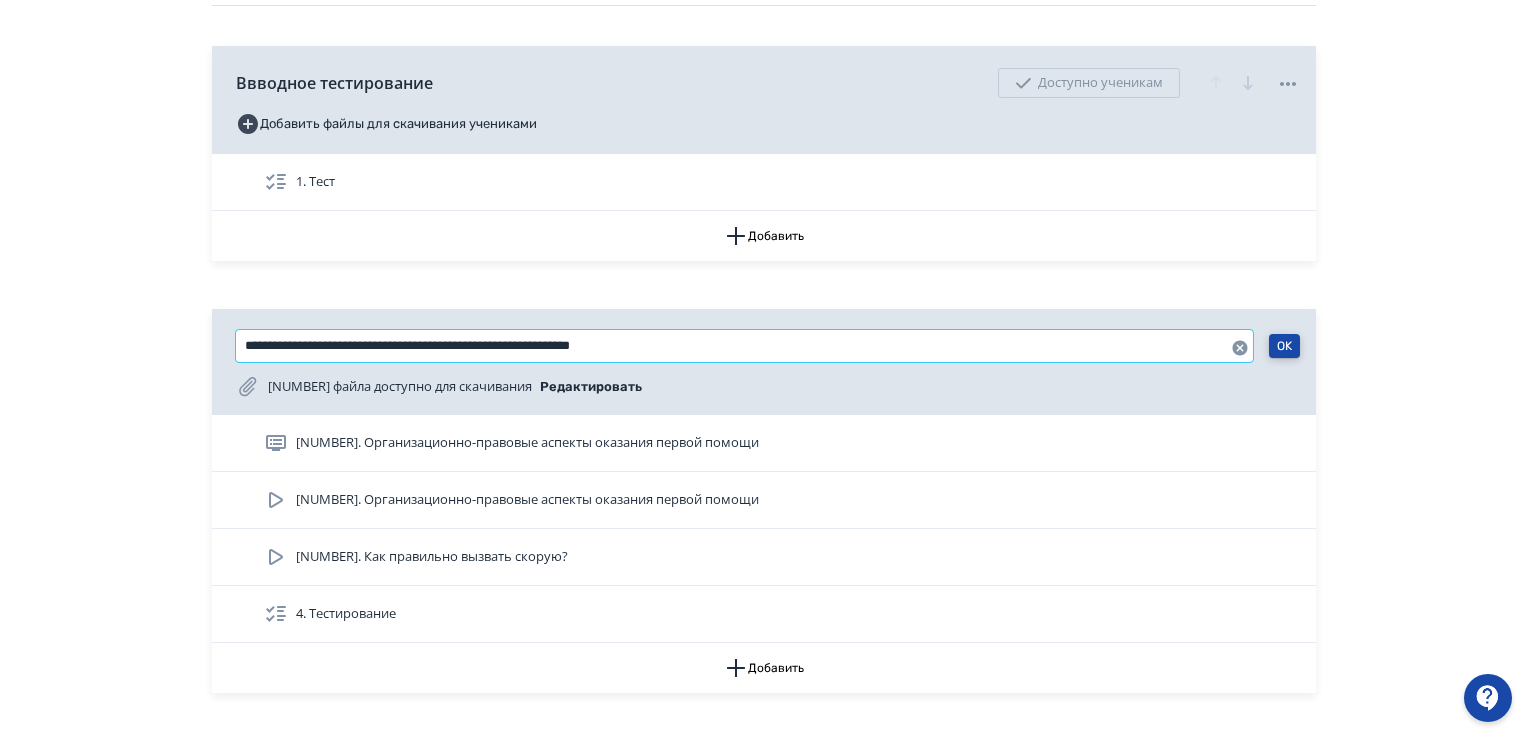 type on "**********" 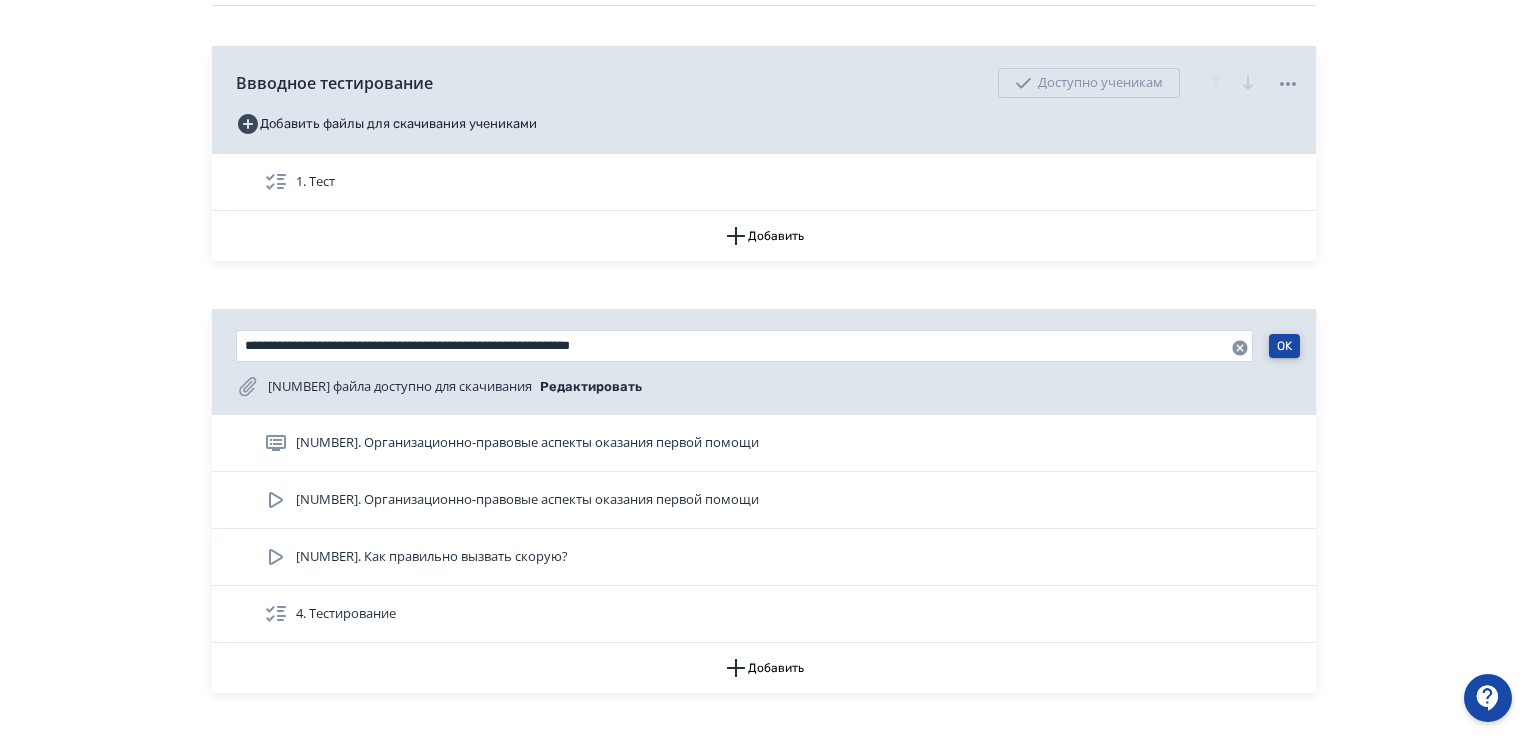 click on "OK" at bounding box center [1284, 346] 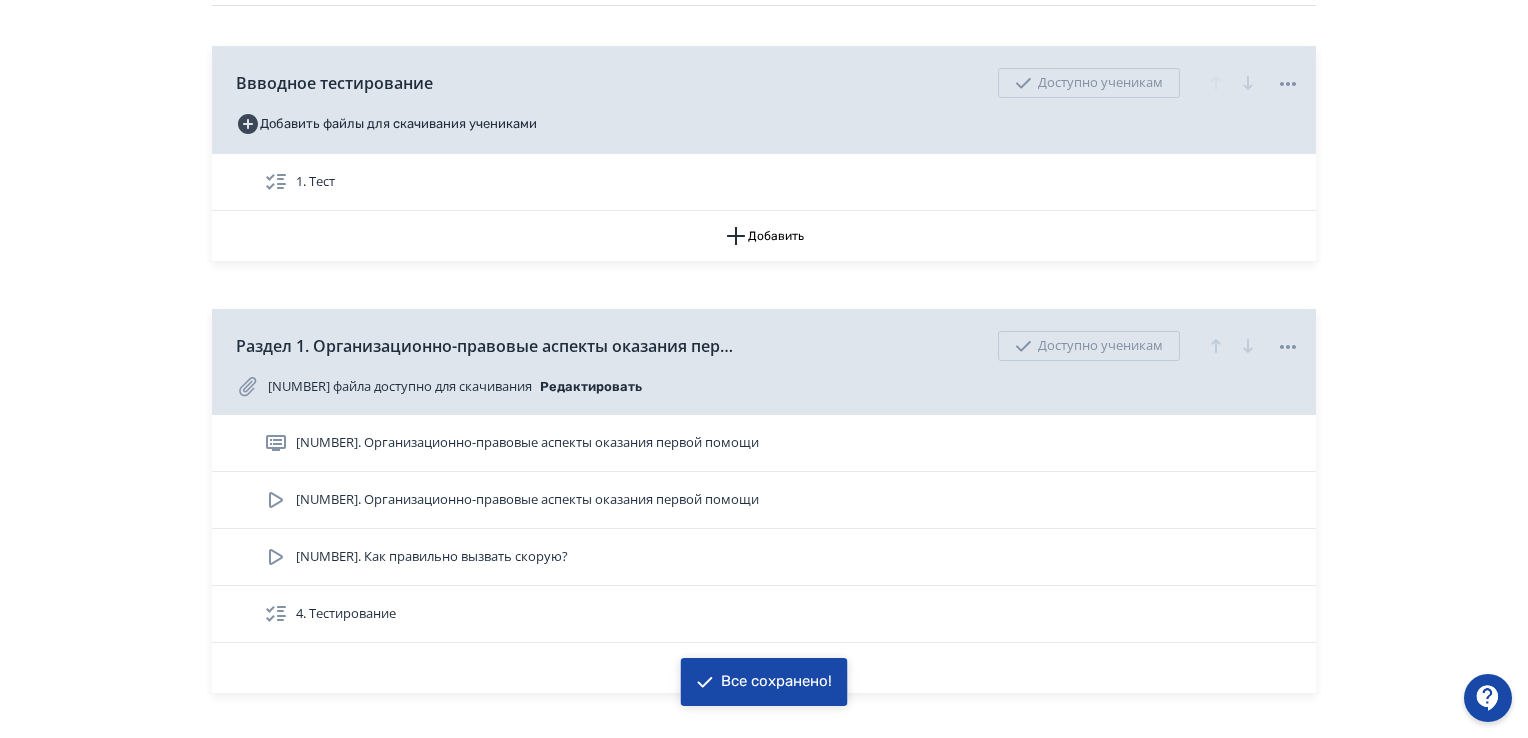 scroll, scrollTop: 600, scrollLeft: 0, axis: vertical 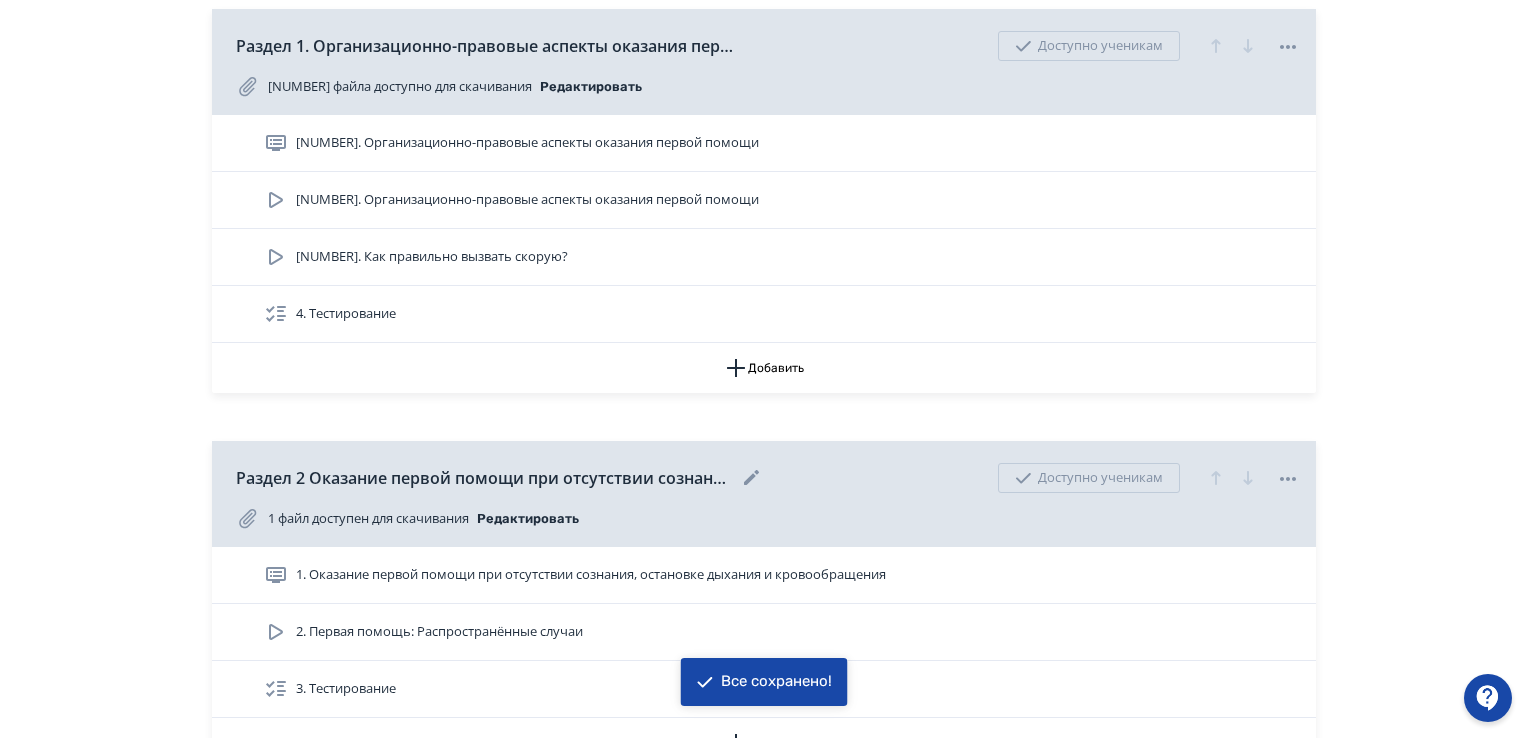 click 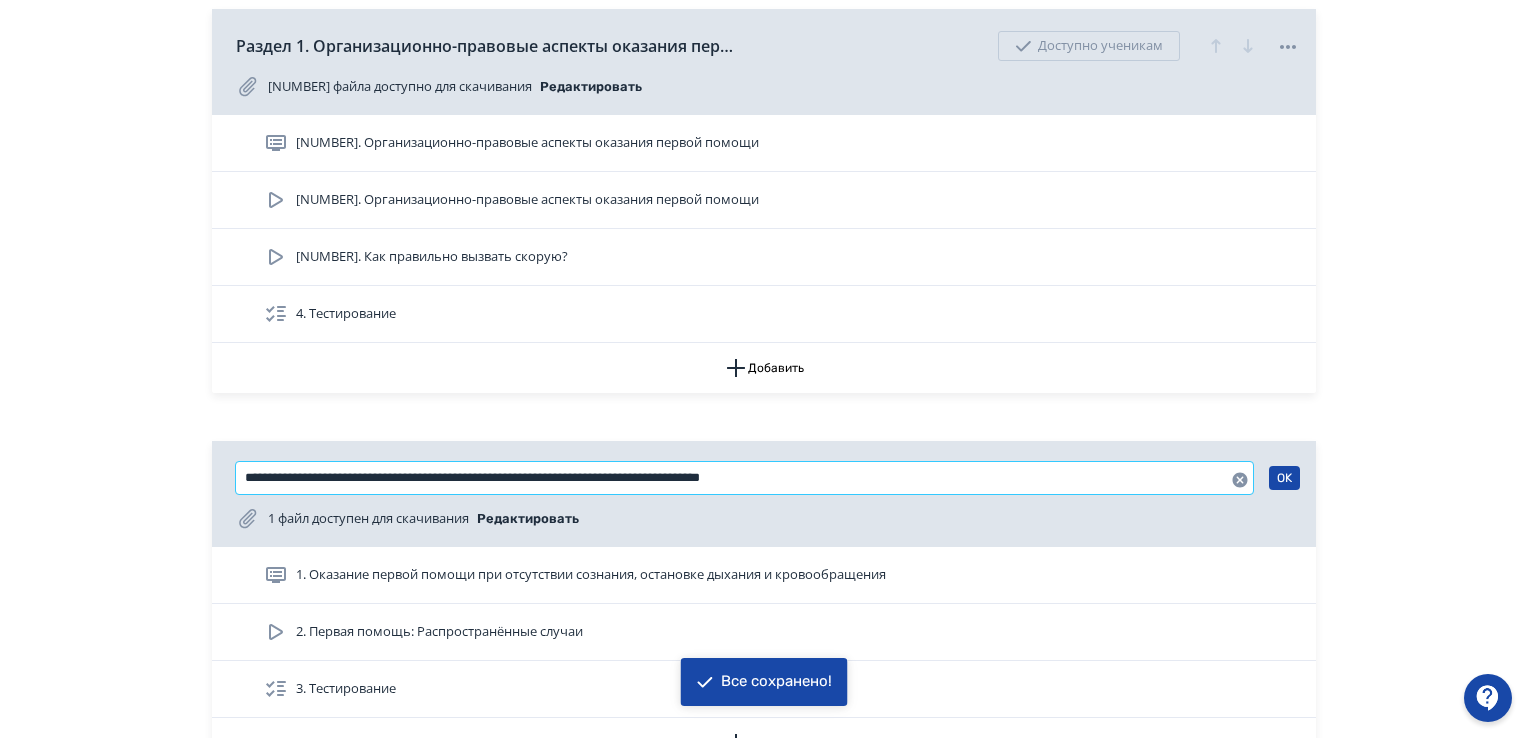 click on "**********" at bounding box center [744, 478] 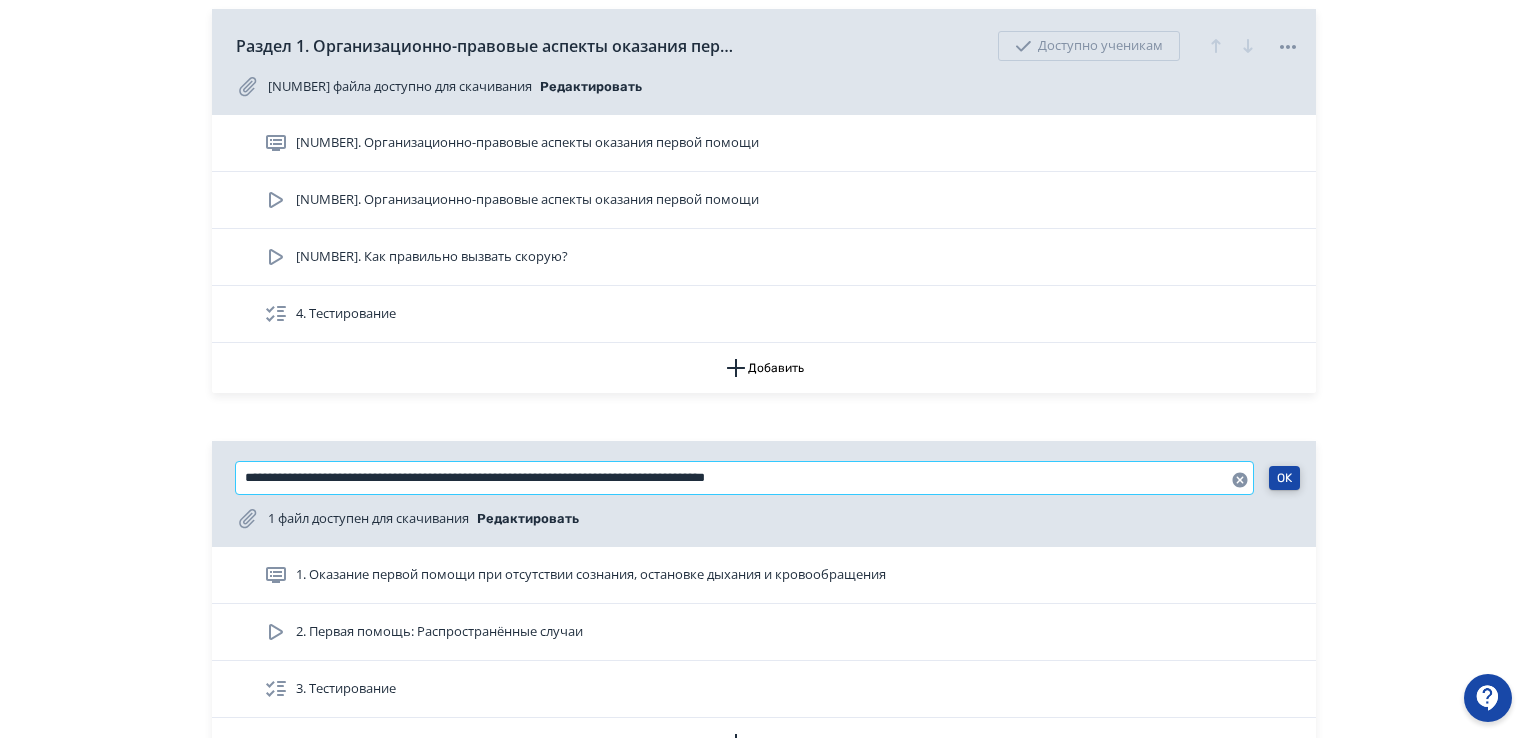 type on "**********" 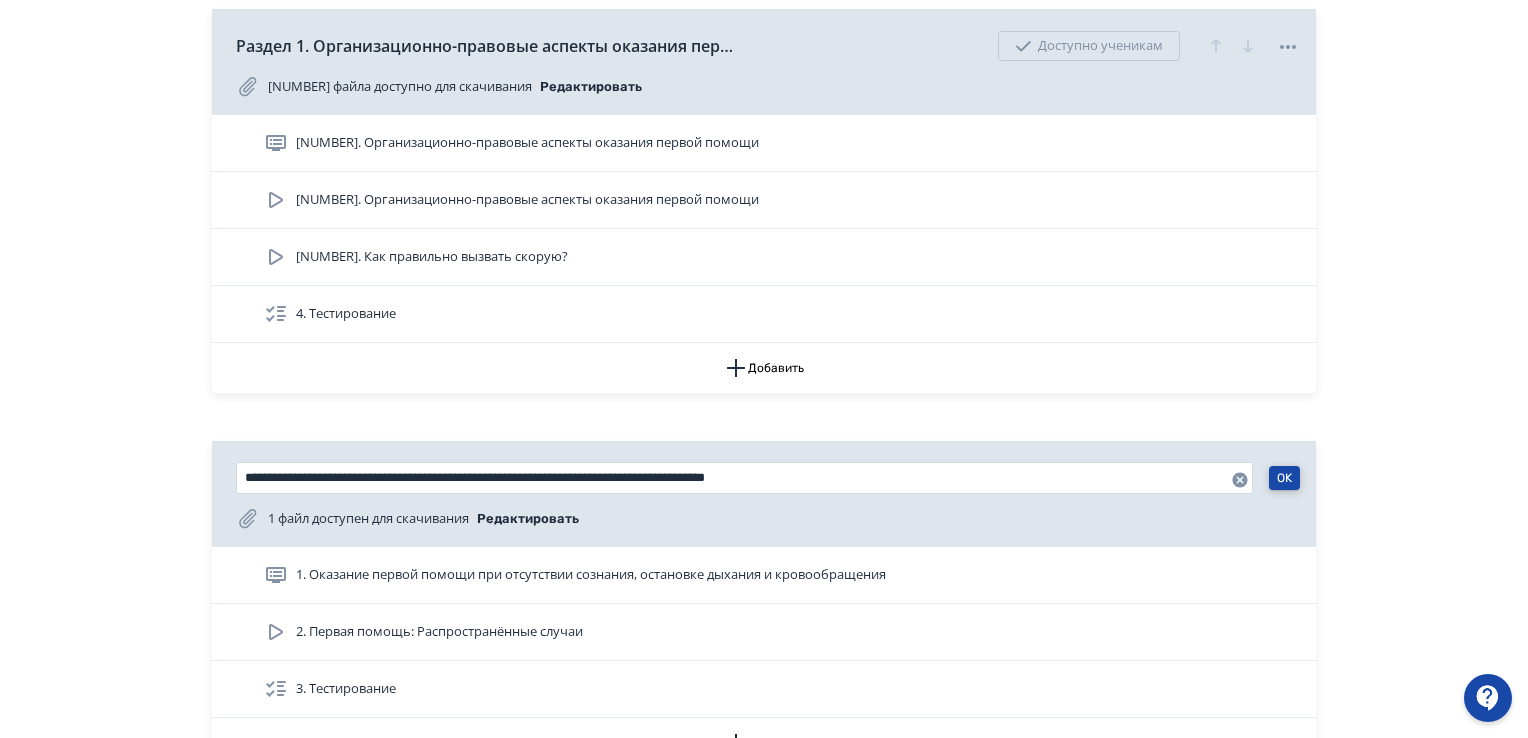 click on "OK" at bounding box center [1284, 478] 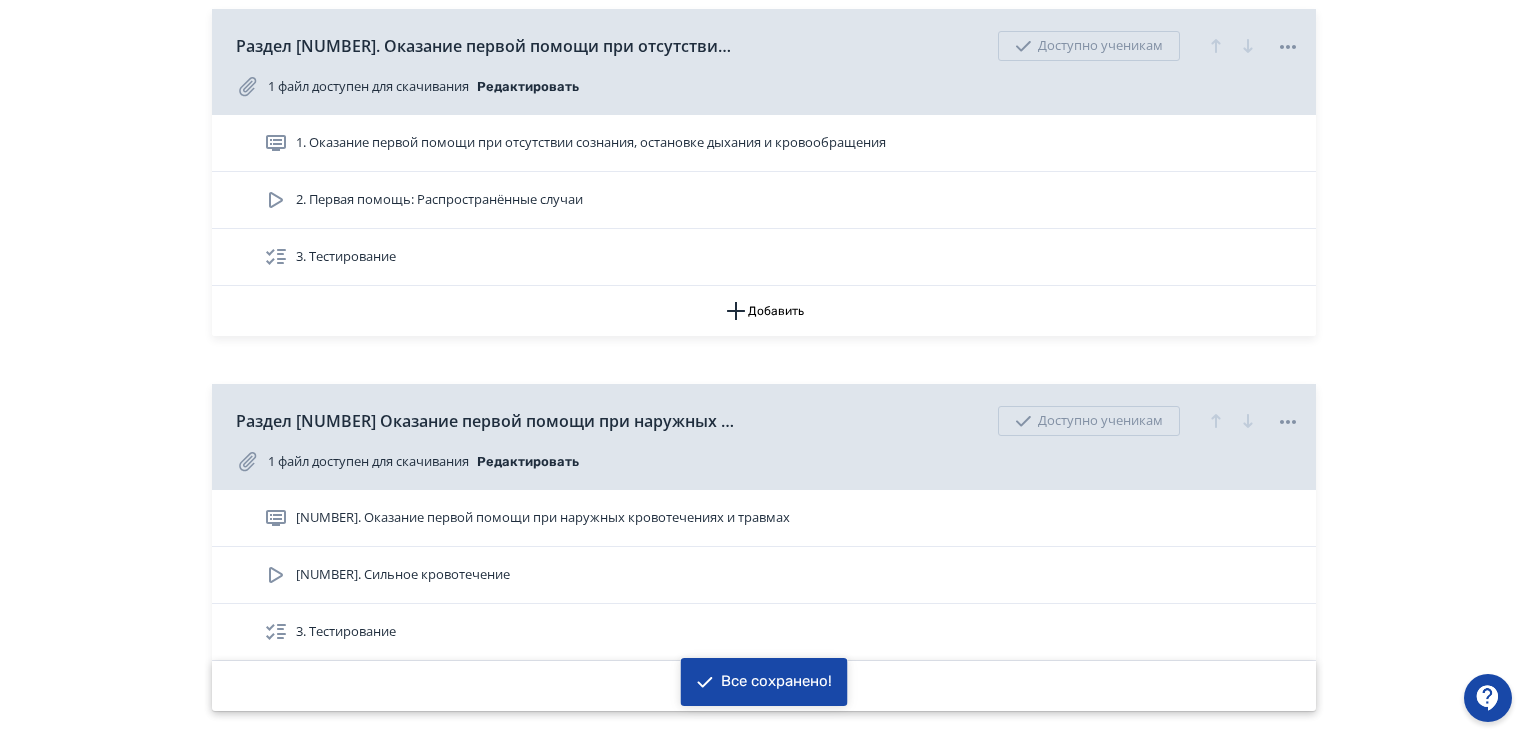 scroll, scrollTop: 1200, scrollLeft: 0, axis: vertical 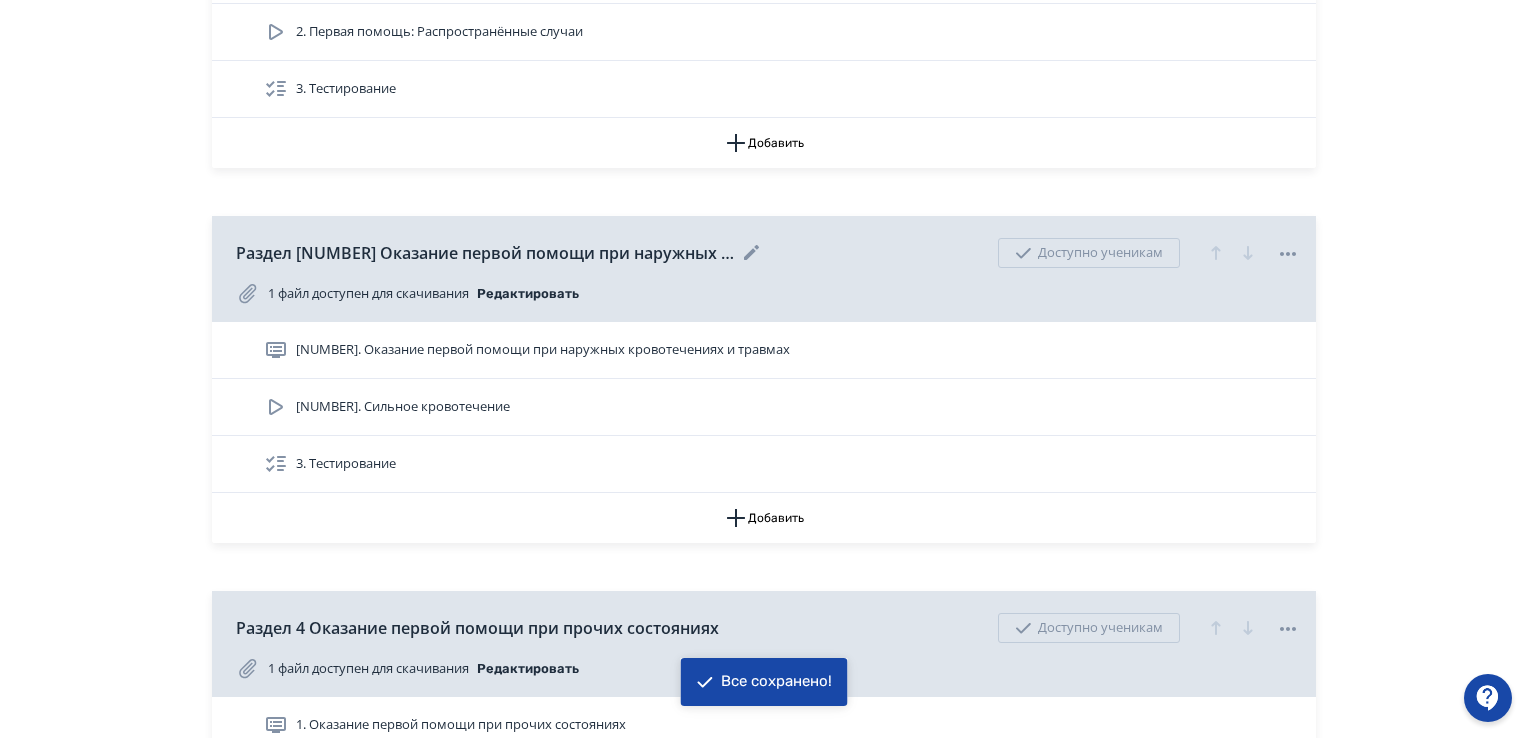 click 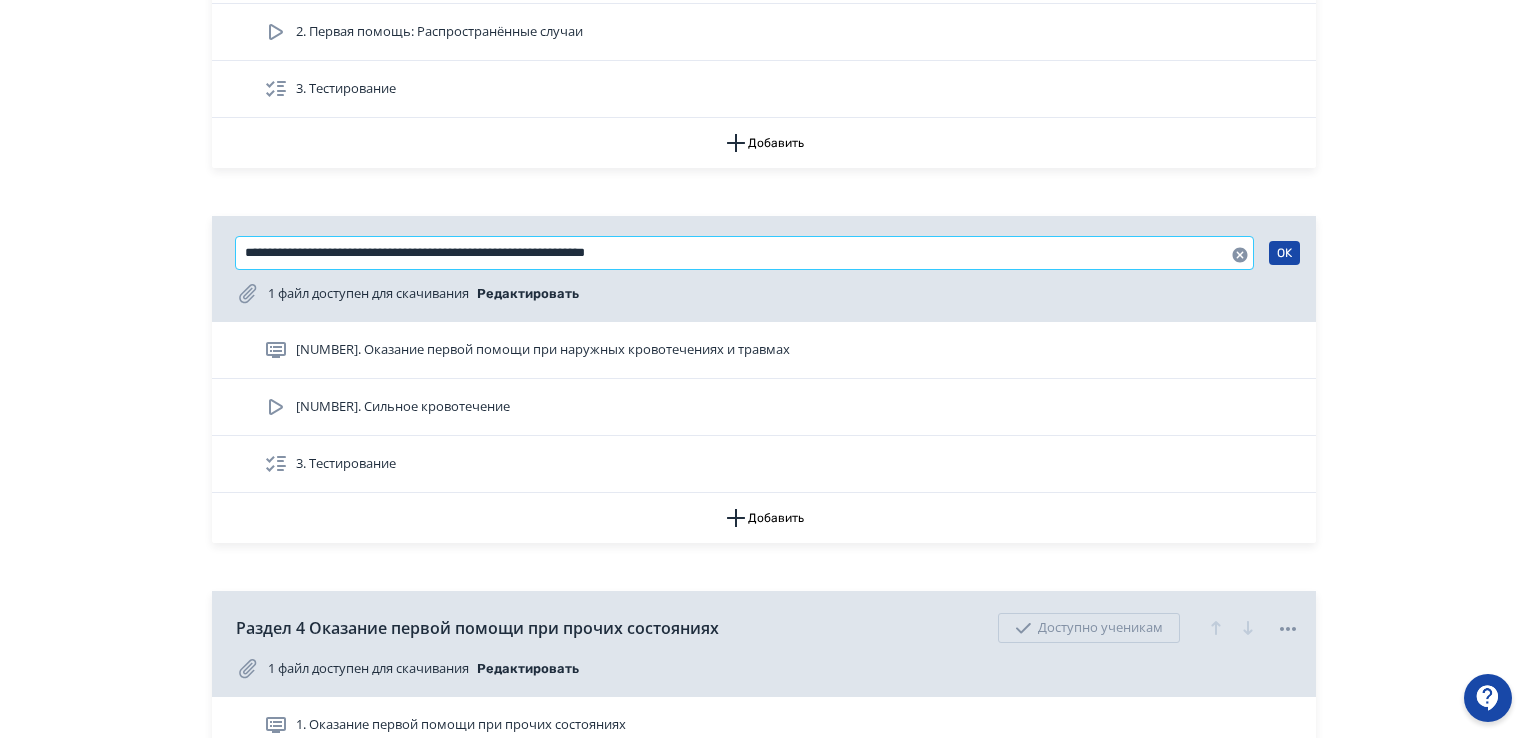 click on "**********" at bounding box center (744, 253) 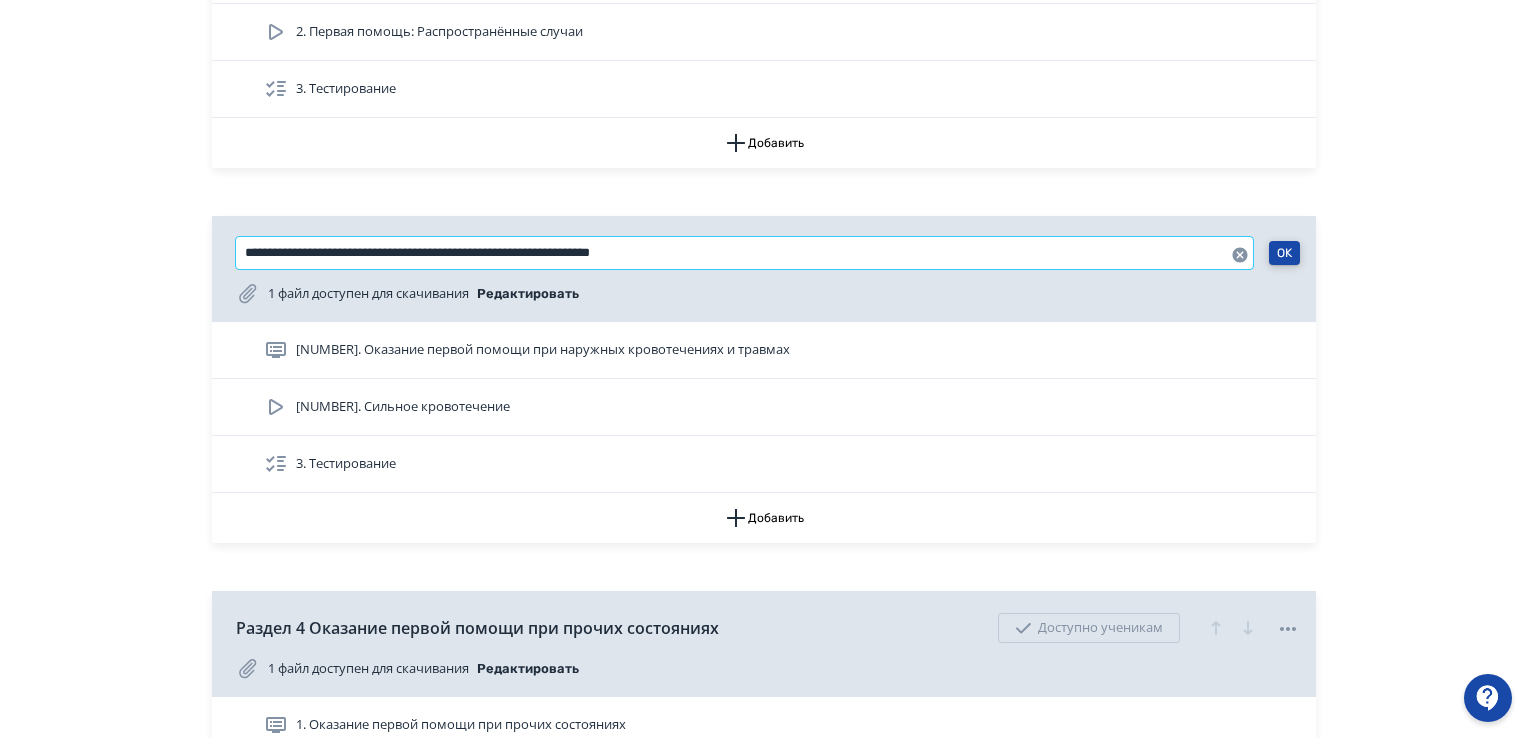 type on "**********" 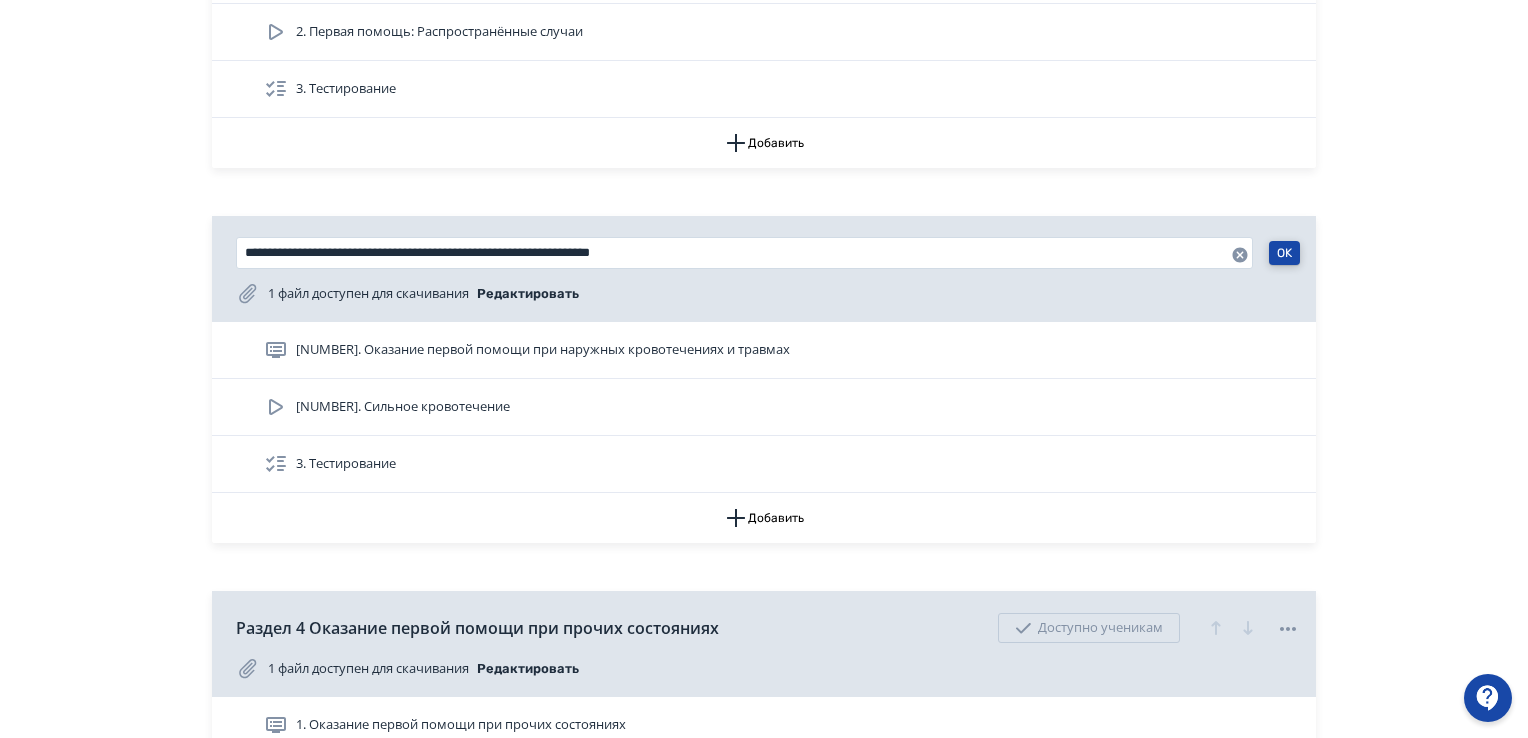 click on "OK" at bounding box center [1284, 253] 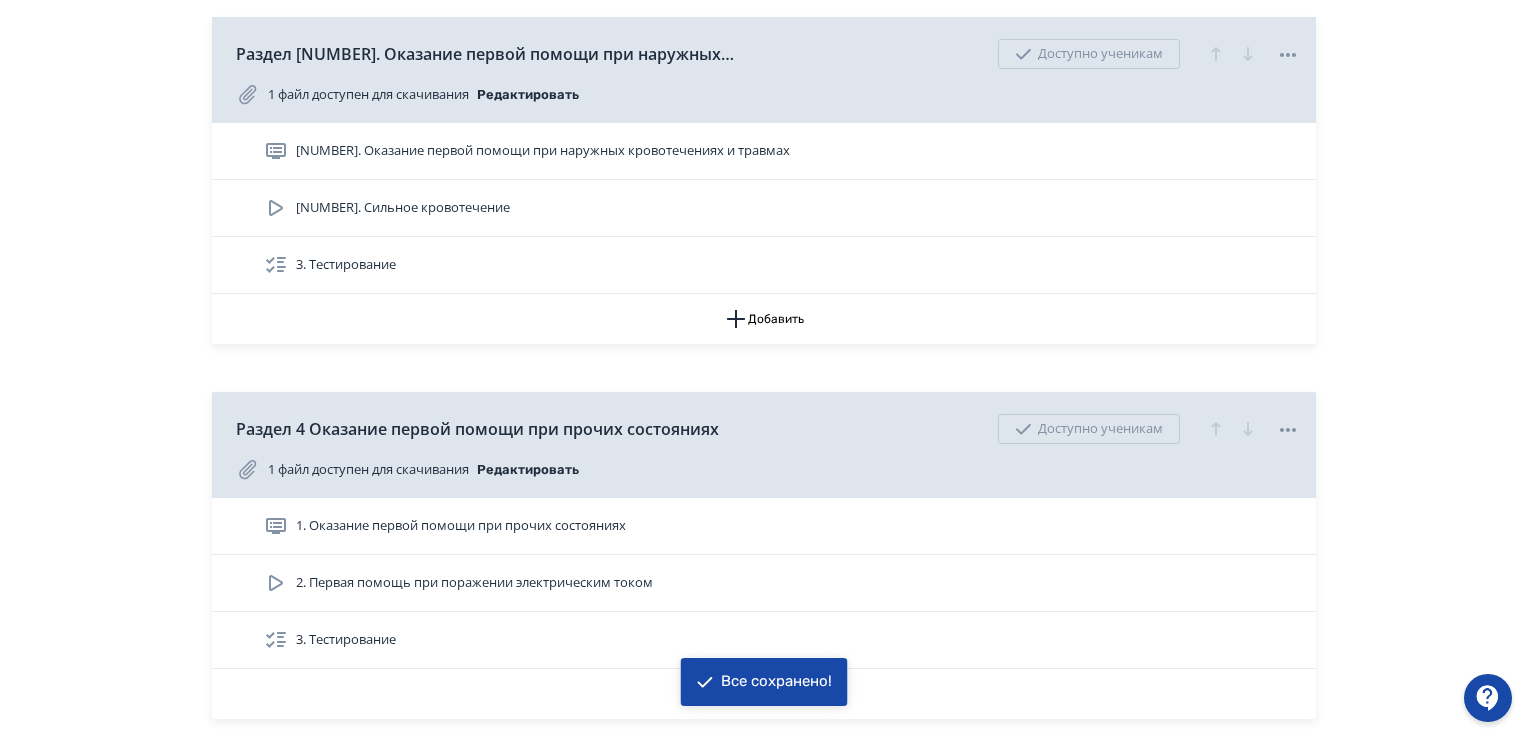scroll, scrollTop: 1400, scrollLeft: 0, axis: vertical 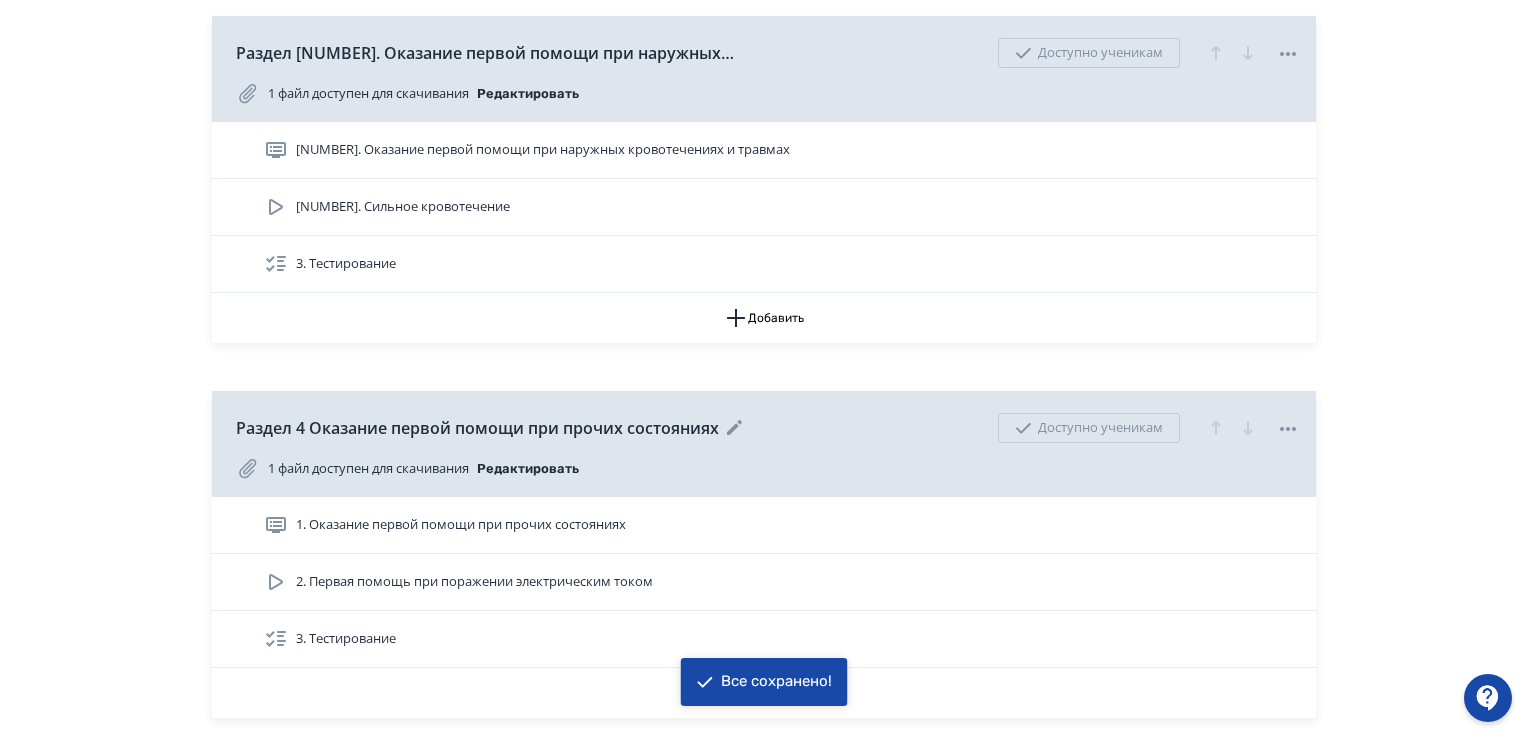 click 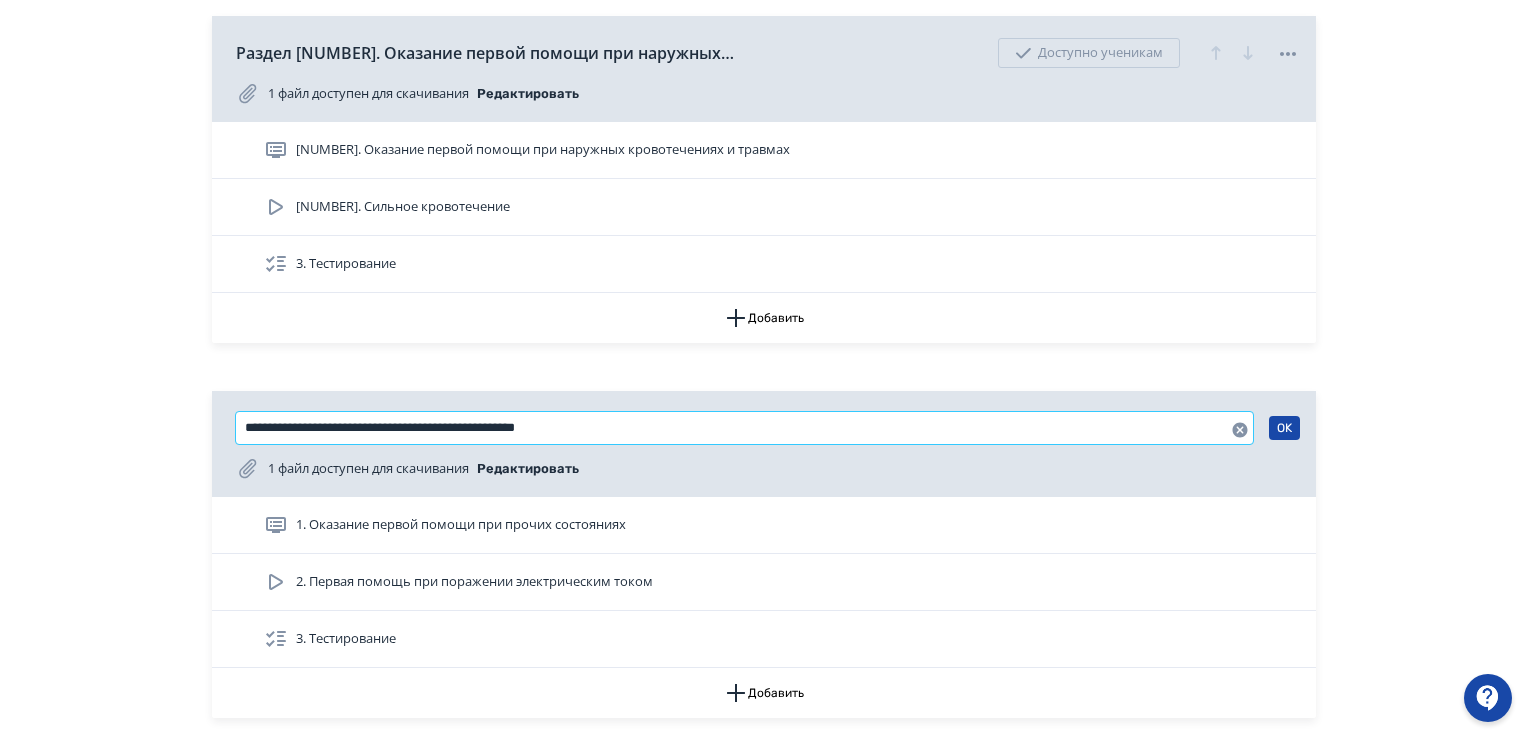 click on "**********" at bounding box center (744, 428) 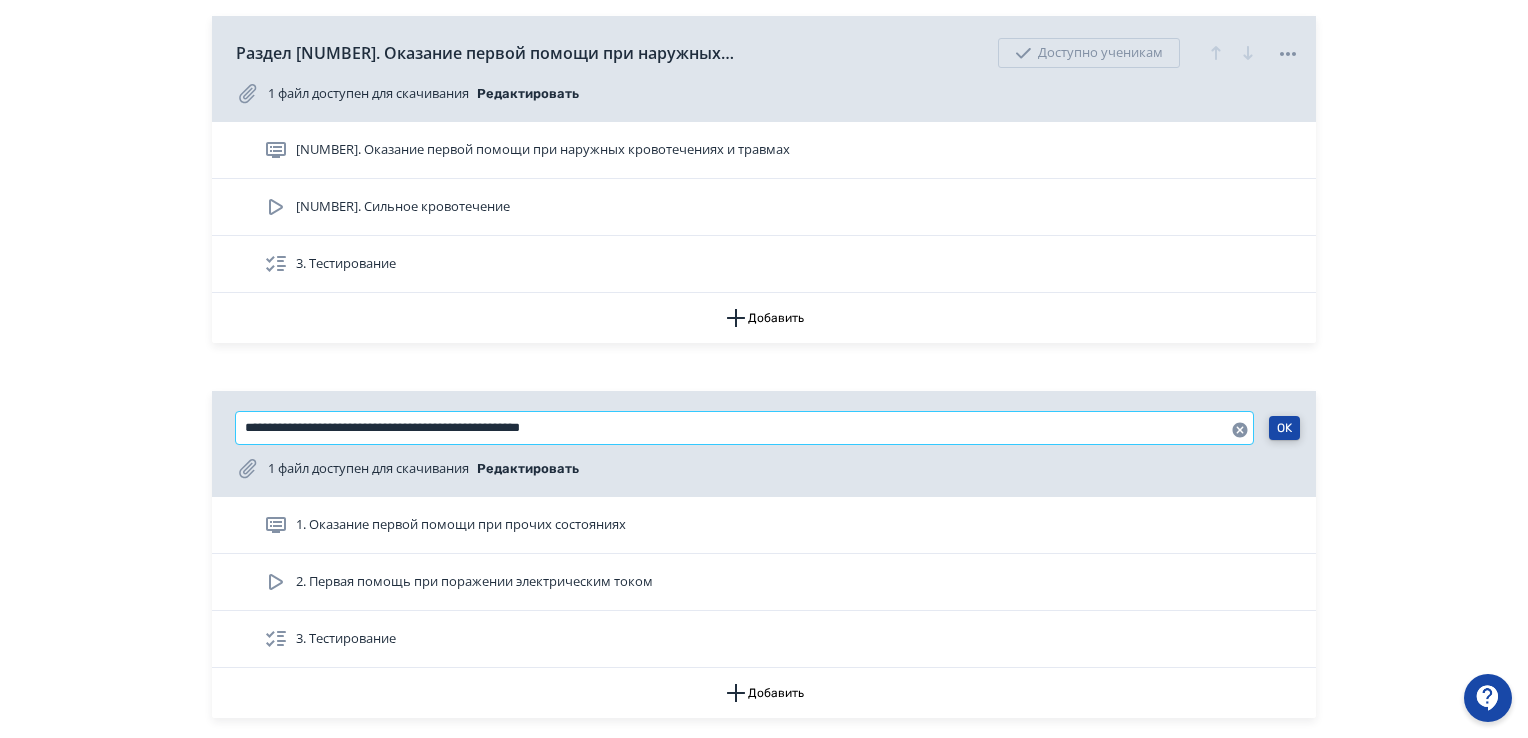 type on "**********" 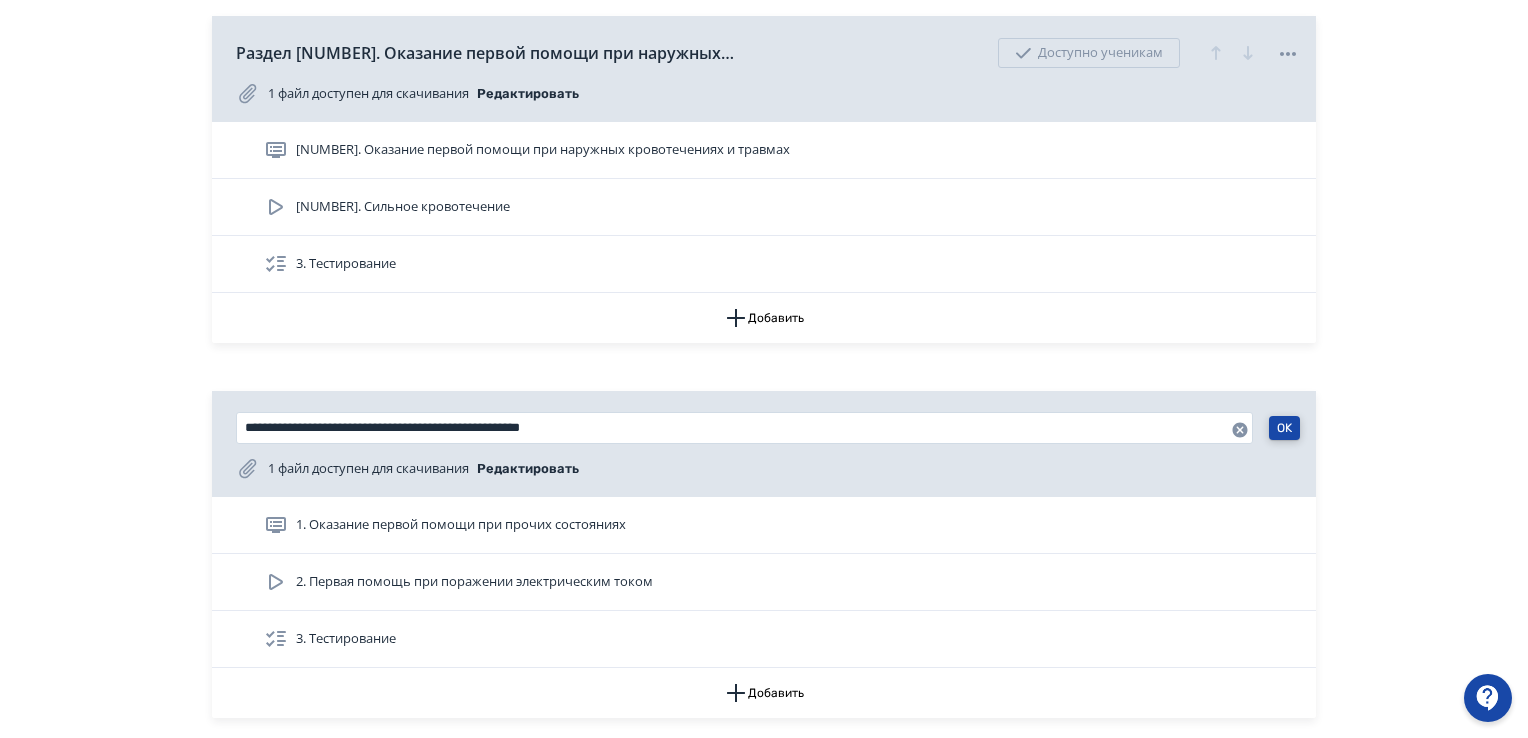 click on "OK" at bounding box center (1284, 428) 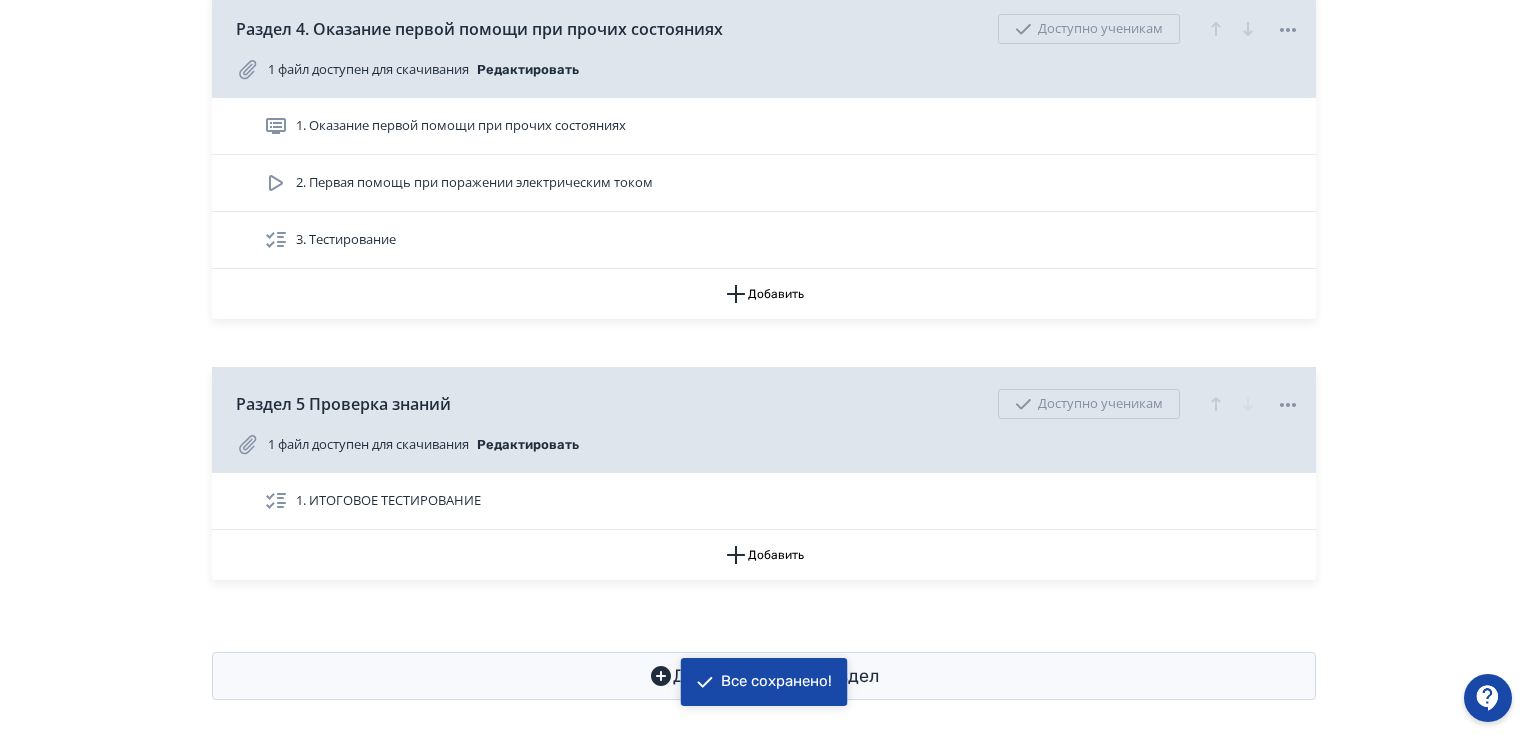 scroll, scrollTop: 1800, scrollLeft: 0, axis: vertical 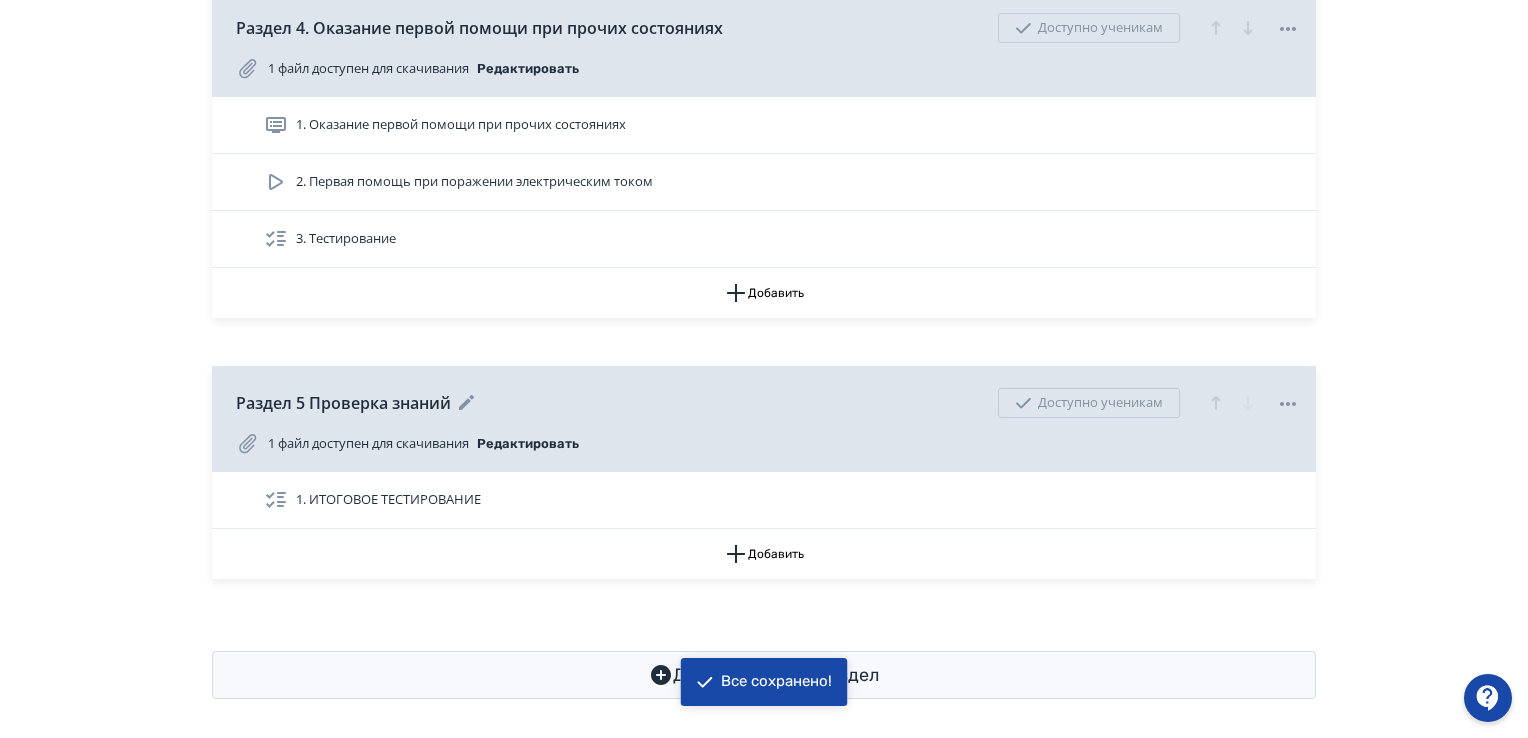 click 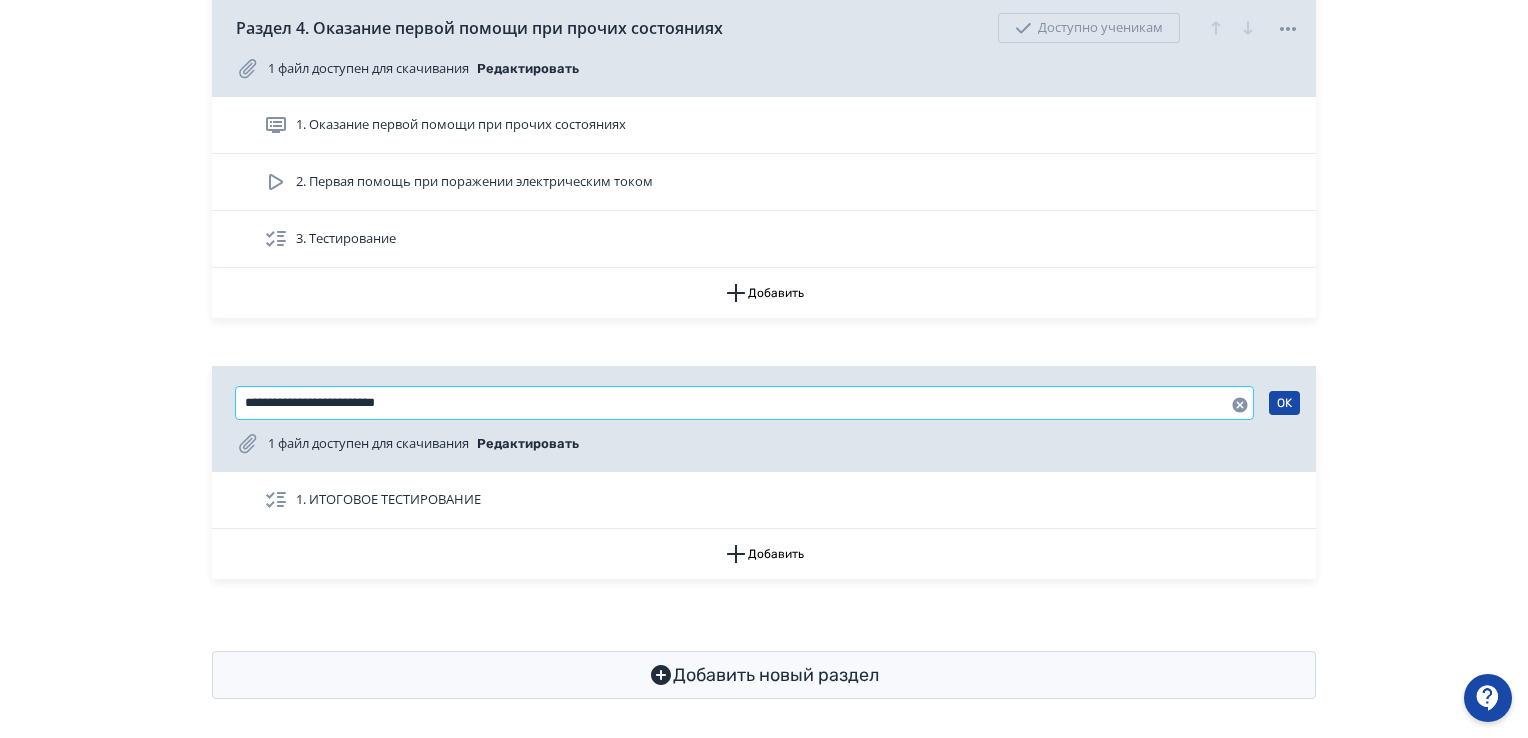 click on "**********" at bounding box center [744, 403] 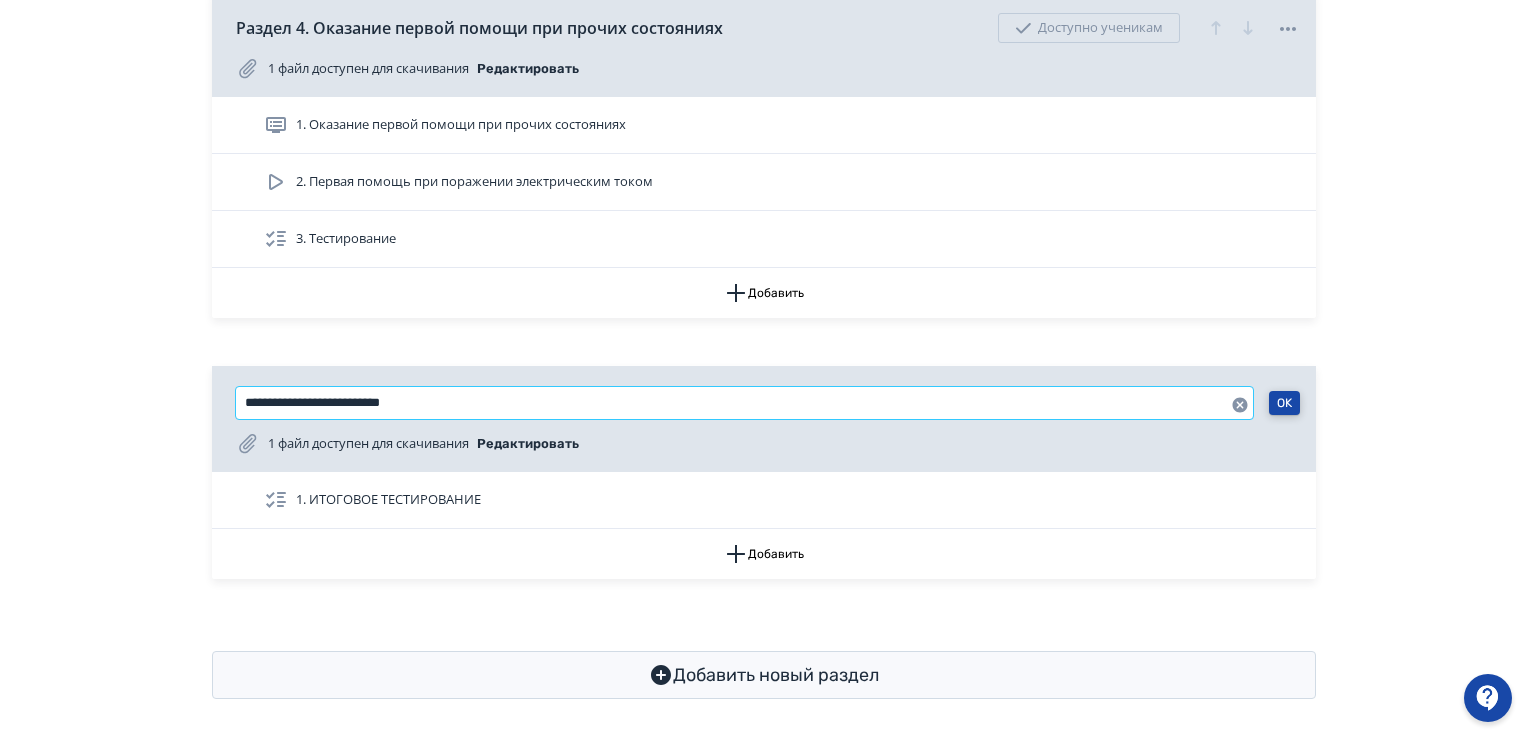 type on "**********" 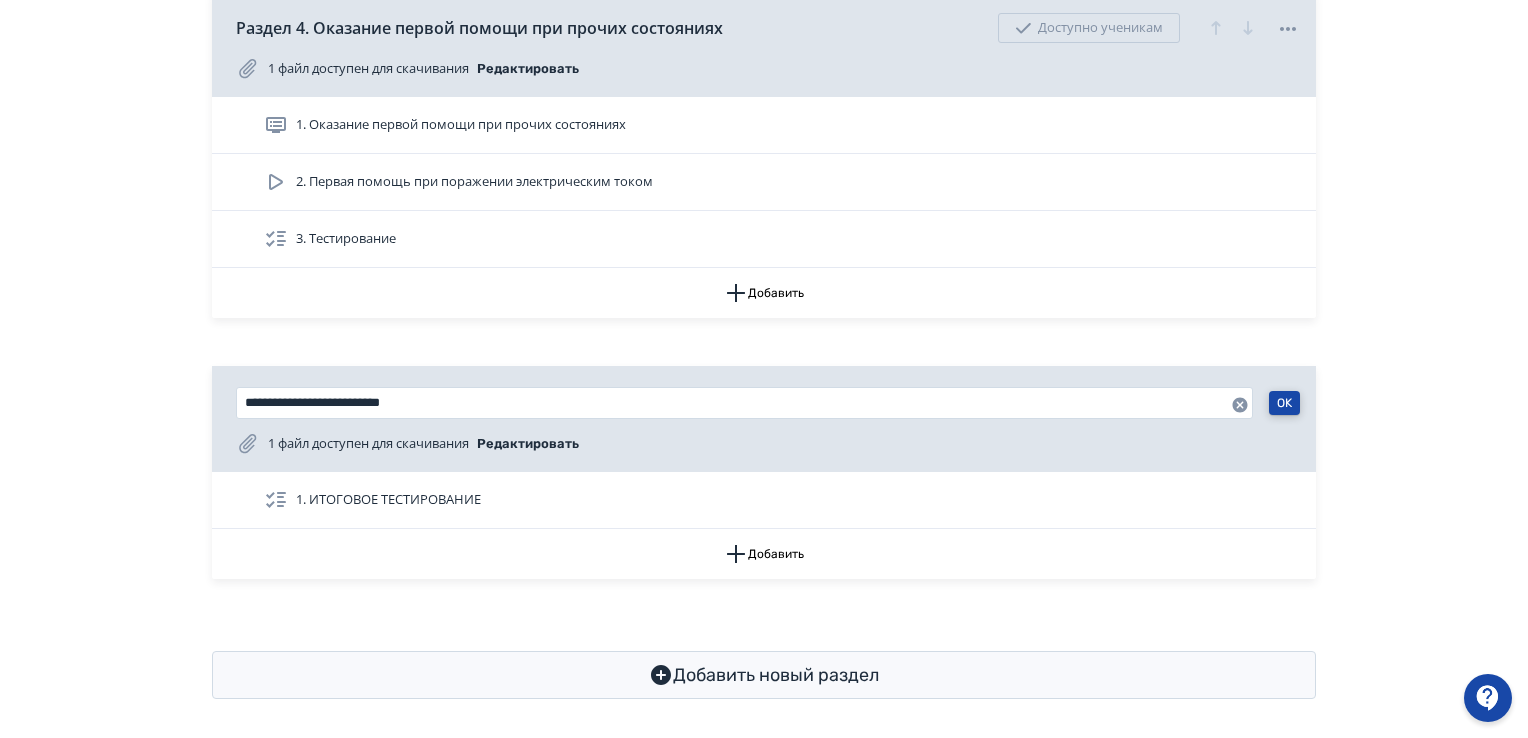 click on "OK" at bounding box center (1284, 403) 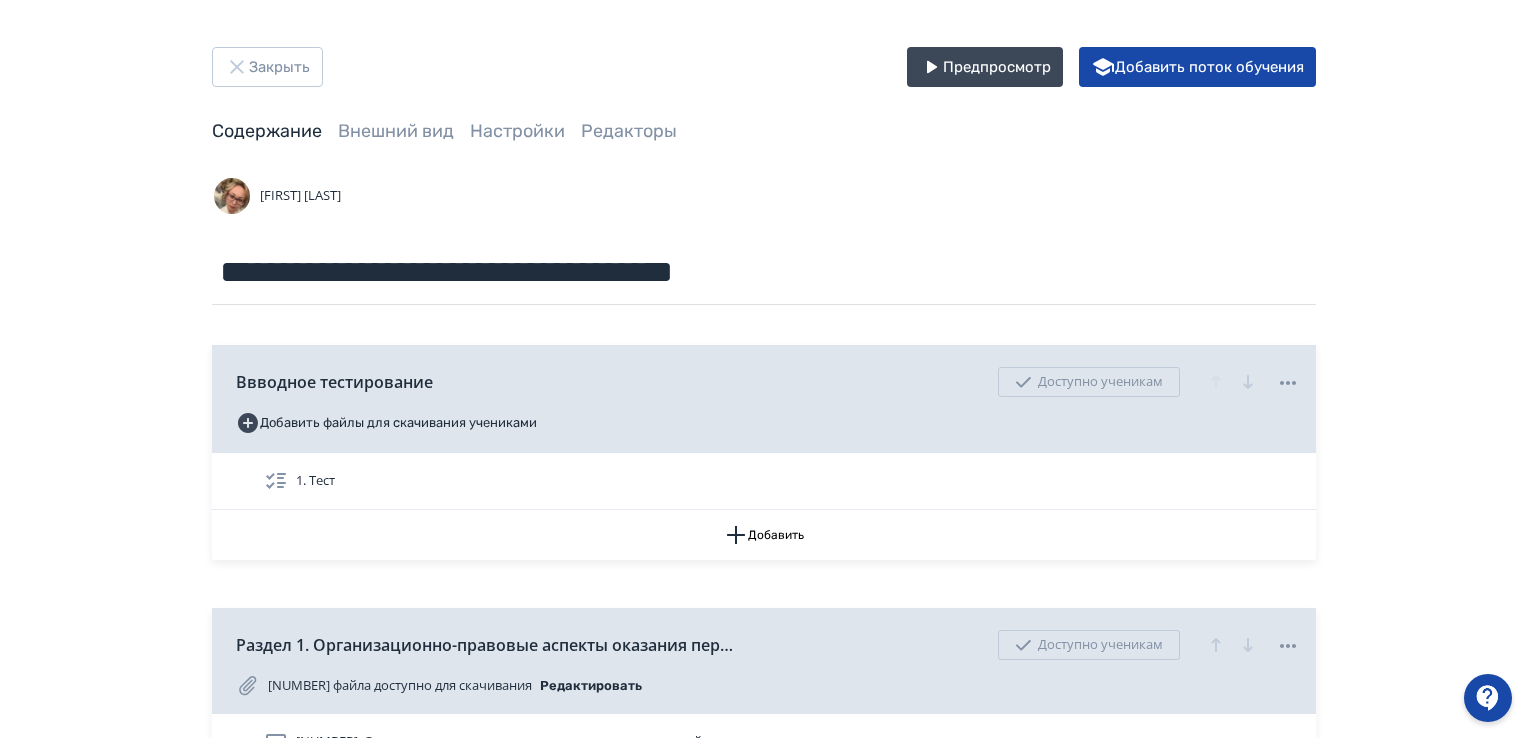 scroll, scrollTop: 0, scrollLeft: 0, axis: both 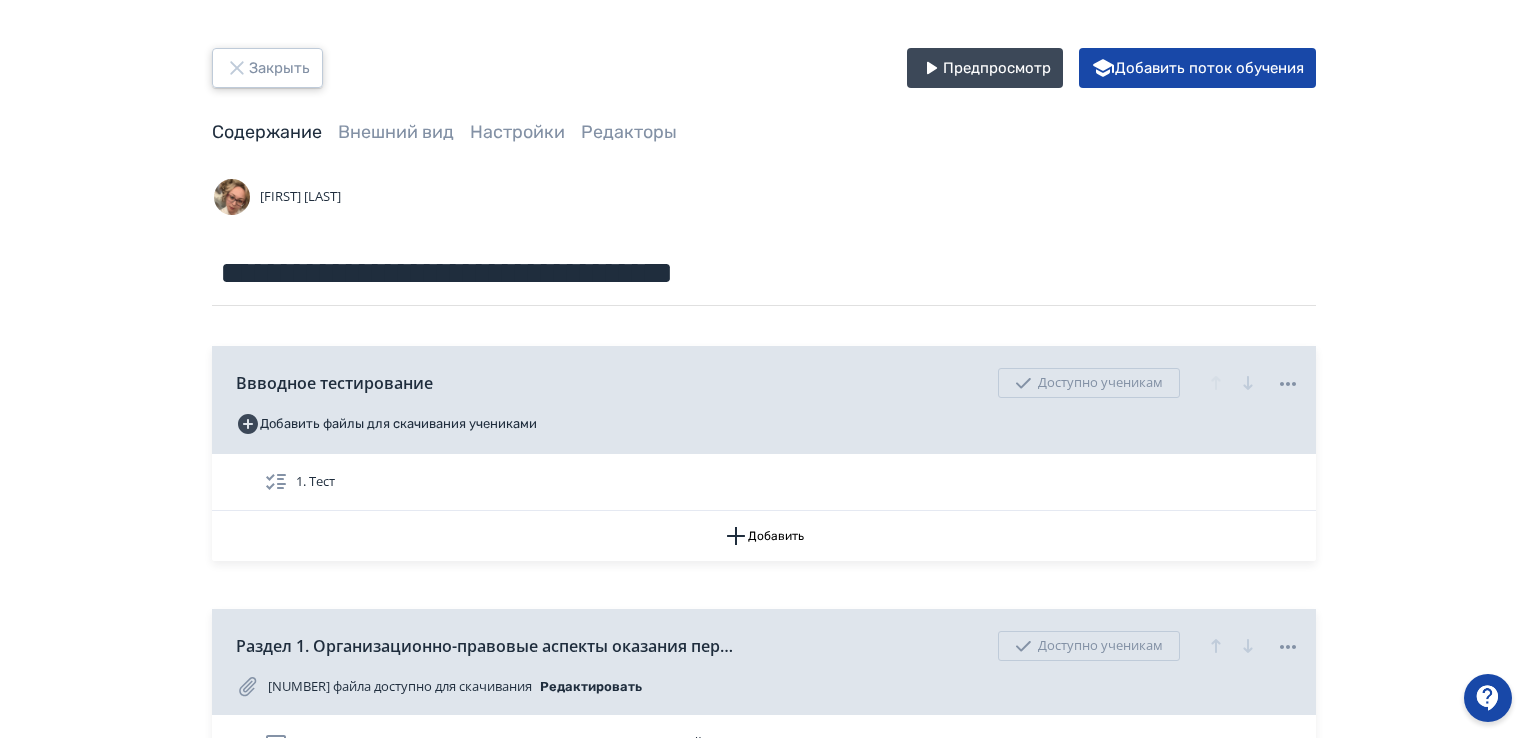 click 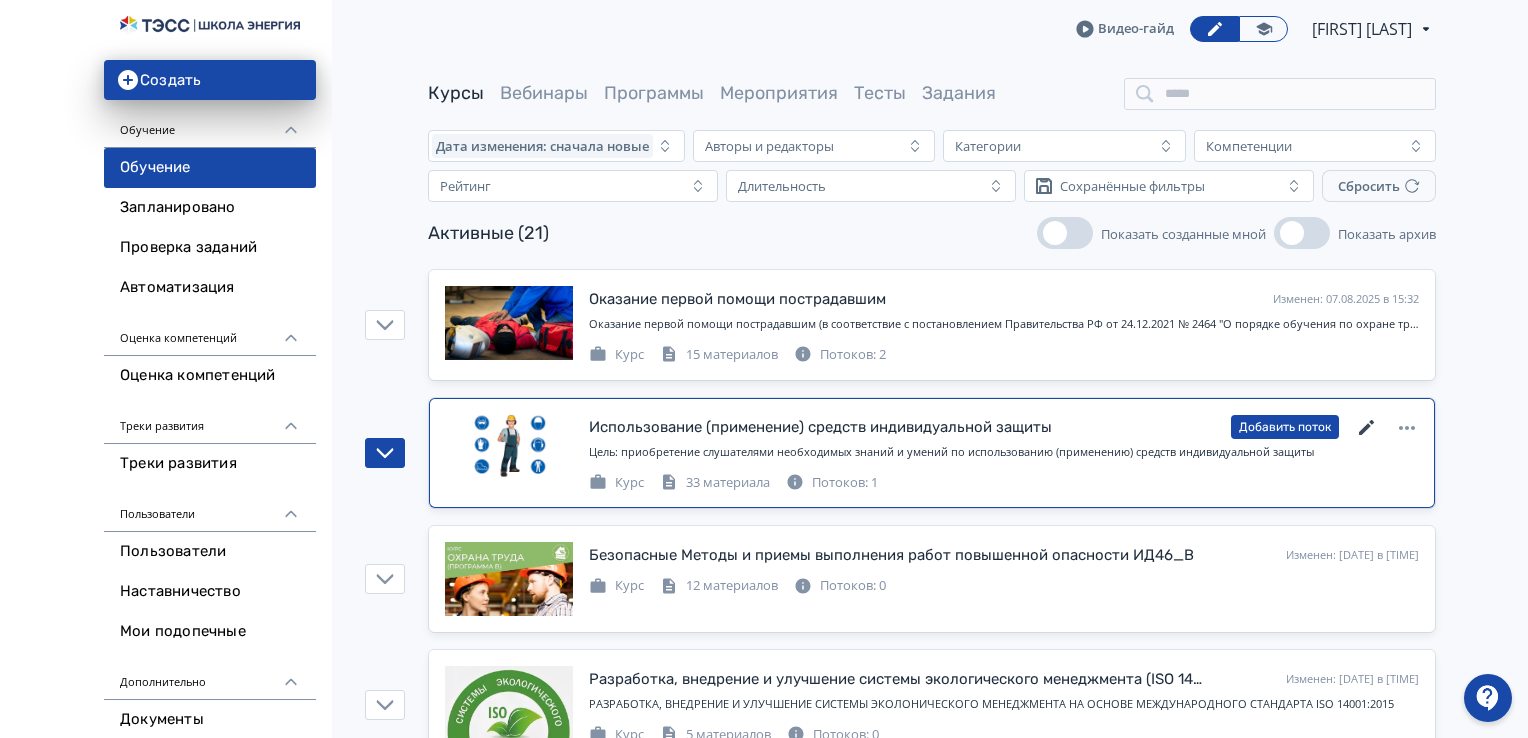 click 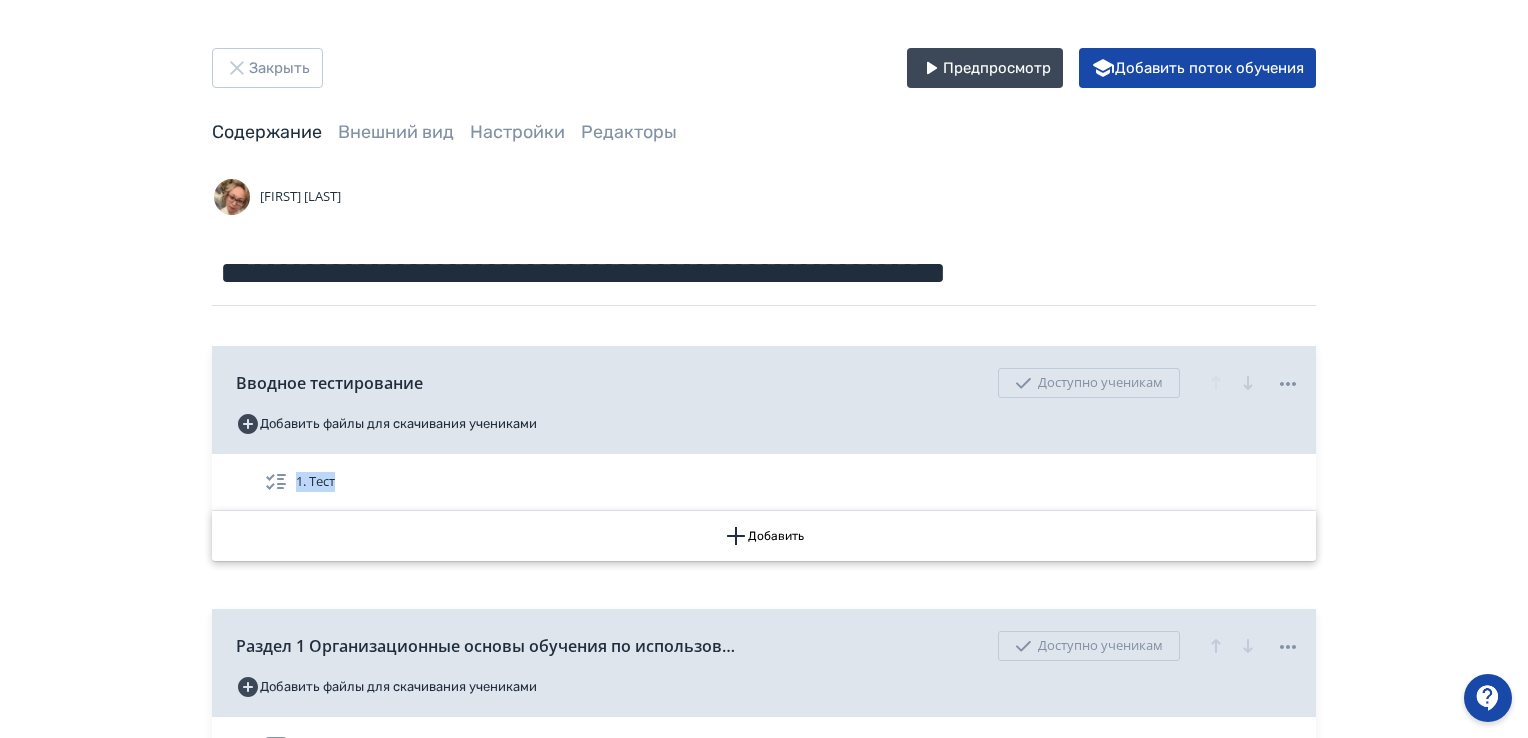 drag, startPoint x: 264, startPoint y: 450, endPoint x: 281, endPoint y: 552, distance: 103.40696 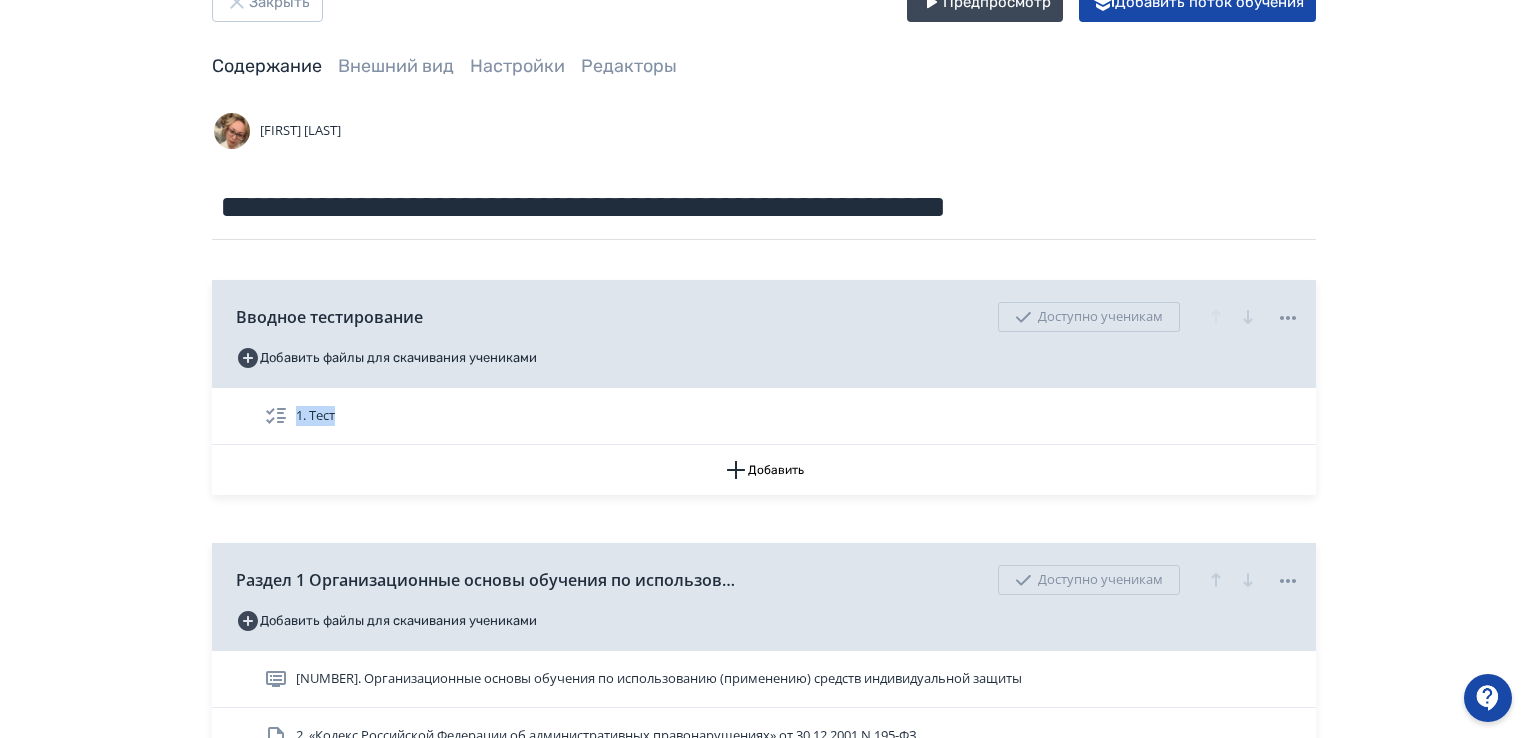 scroll, scrollTop: 100, scrollLeft: 0, axis: vertical 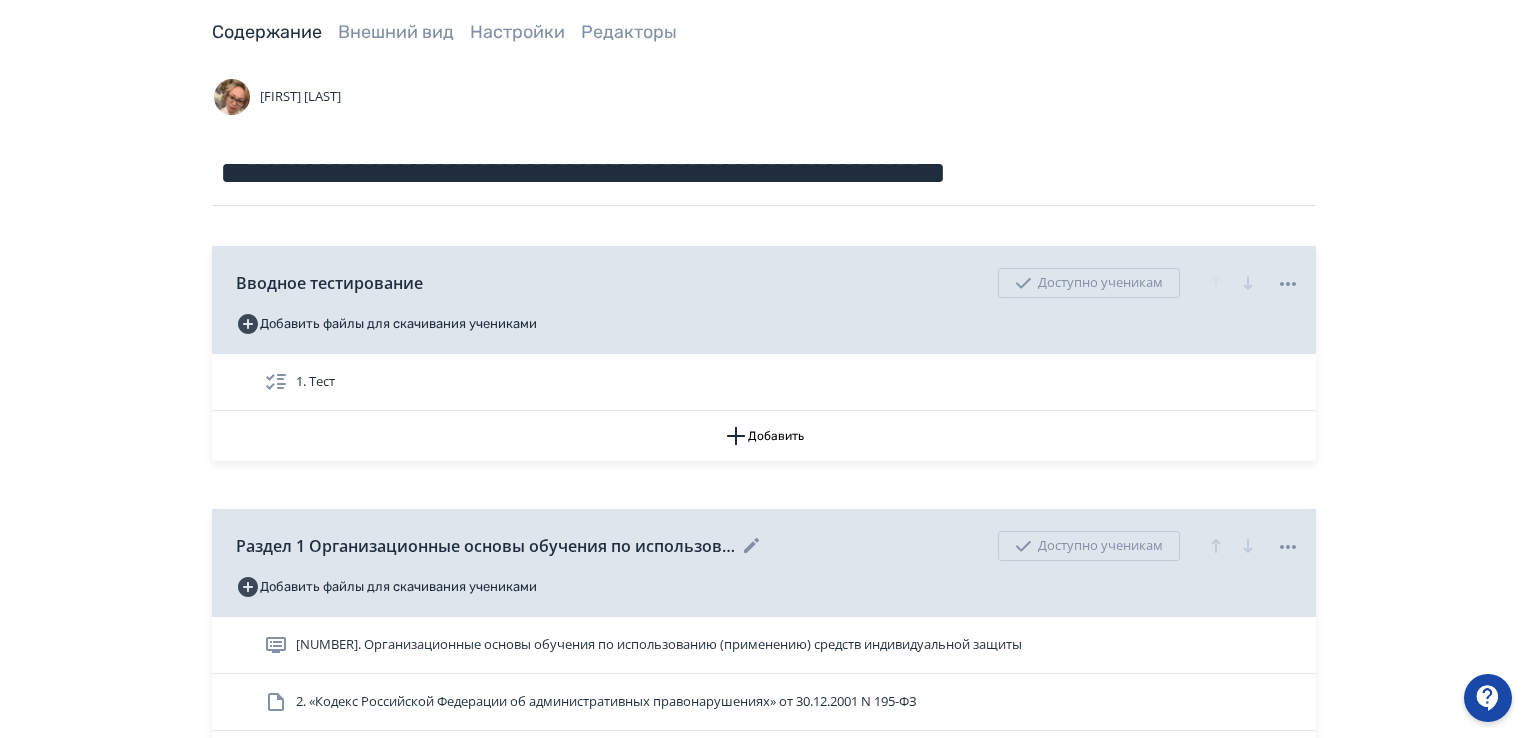 click on "Раздел 1 Организационные основы обучения по использованию (применению) средств индивидуальной защиты" at bounding box center [486, 546] 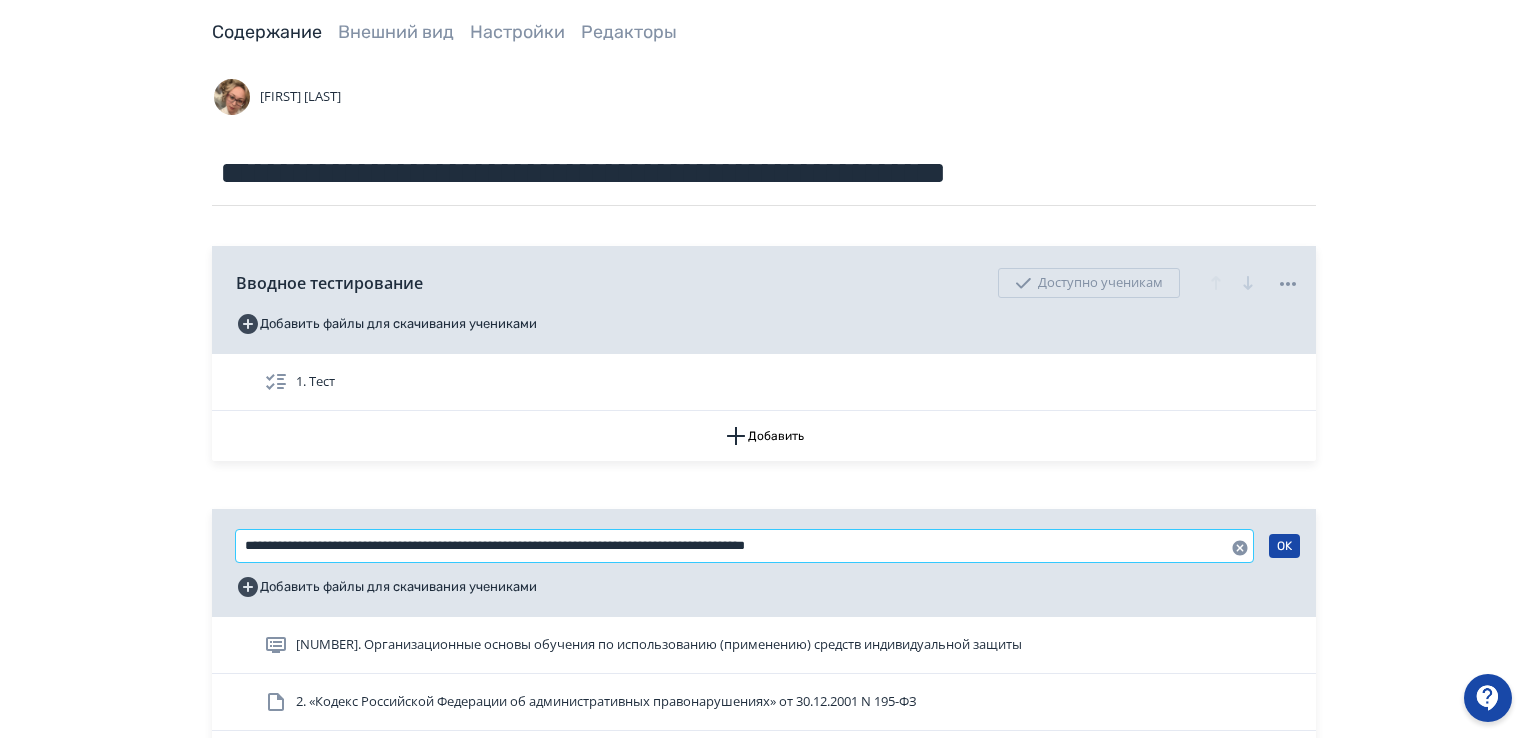 click on "**********" at bounding box center [744, 546] 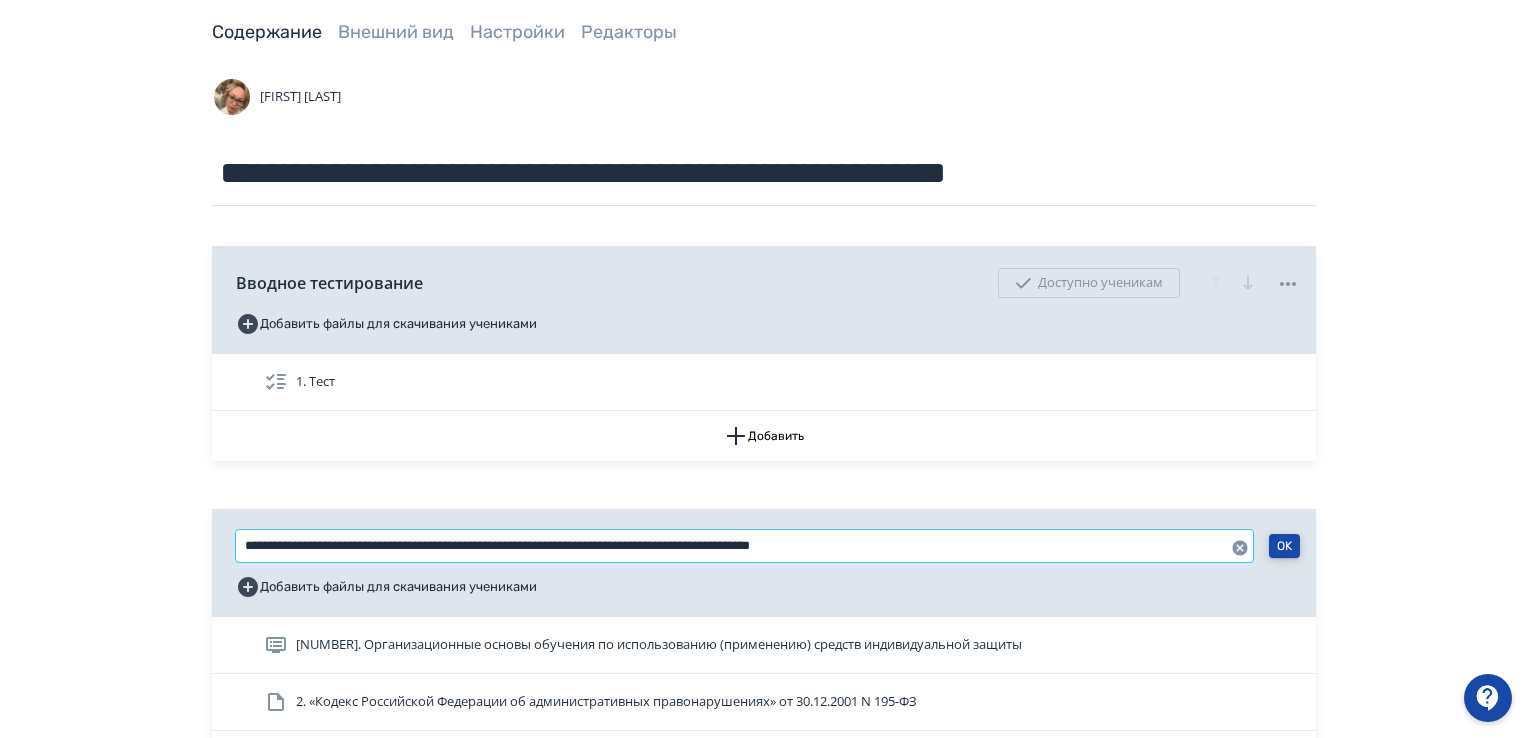 type on "**********" 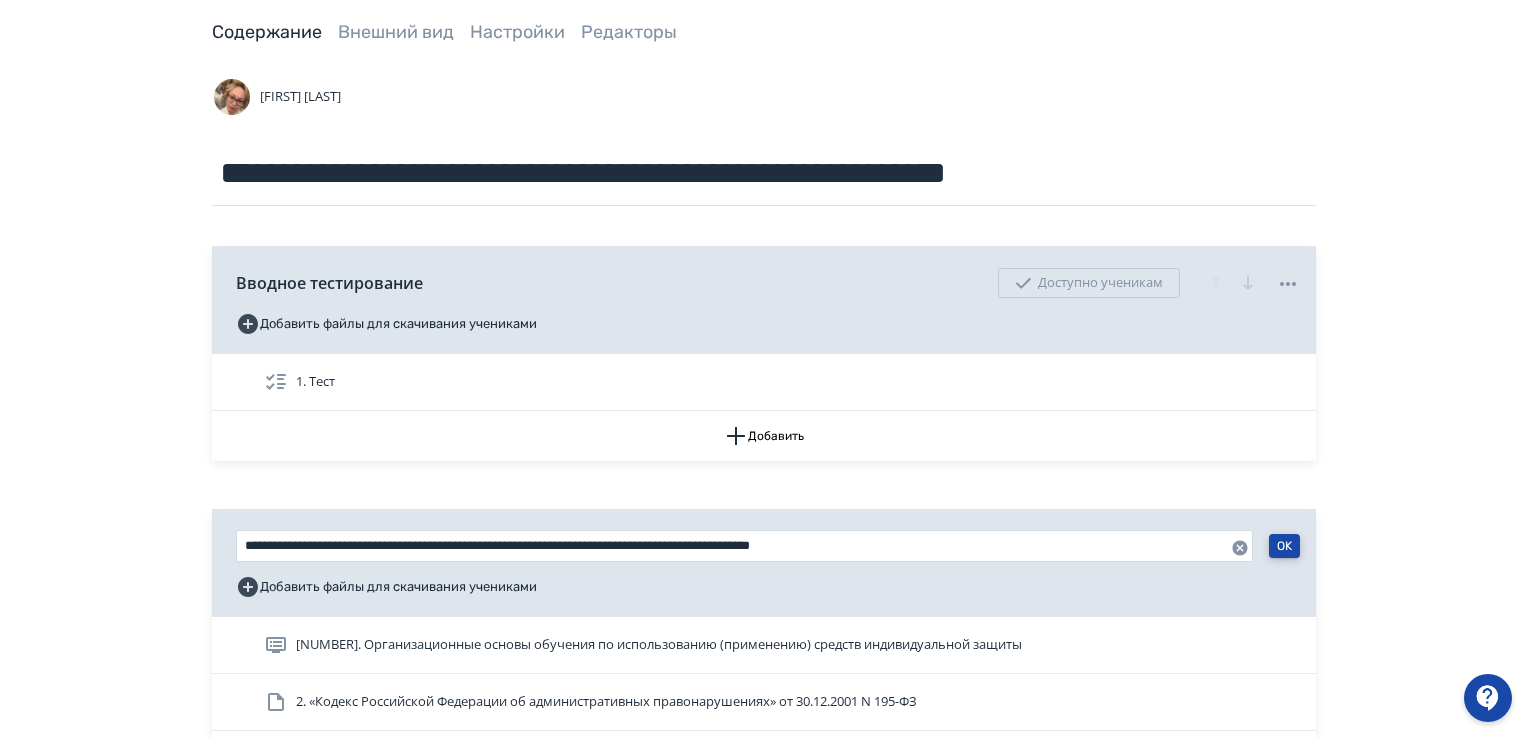 click on "OK" at bounding box center (1284, 546) 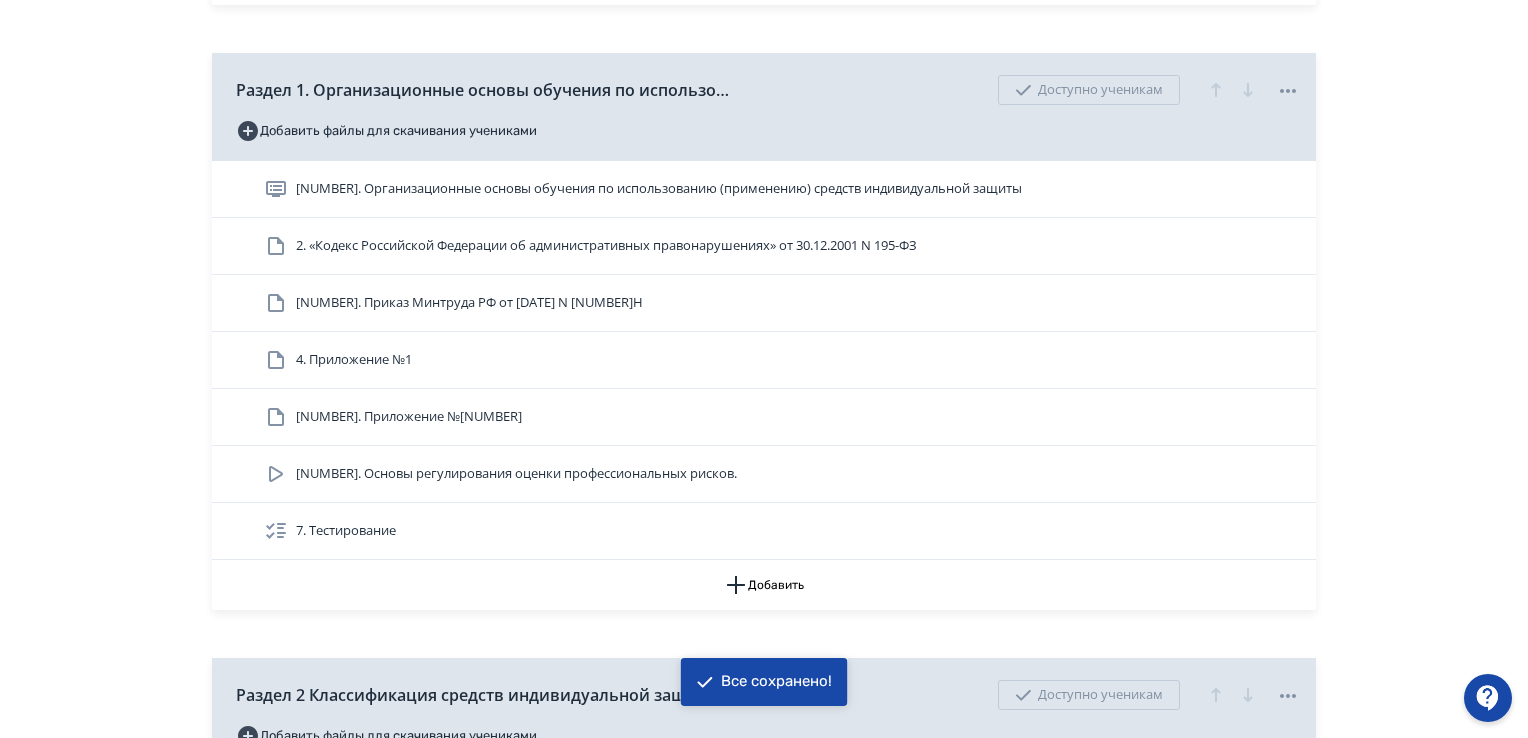 scroll, scrollTop: 700, scrollLeft: 0, axis: vertical 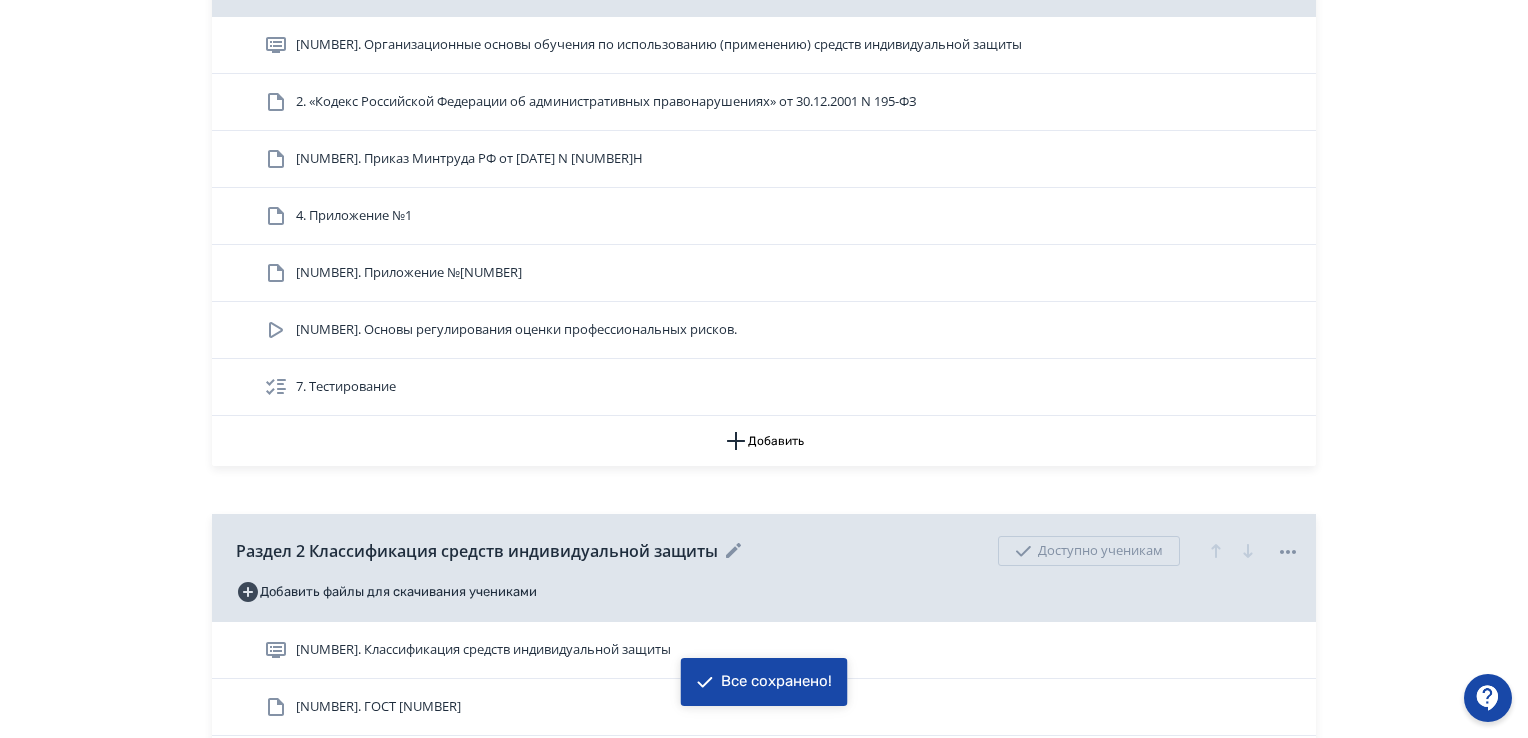 click 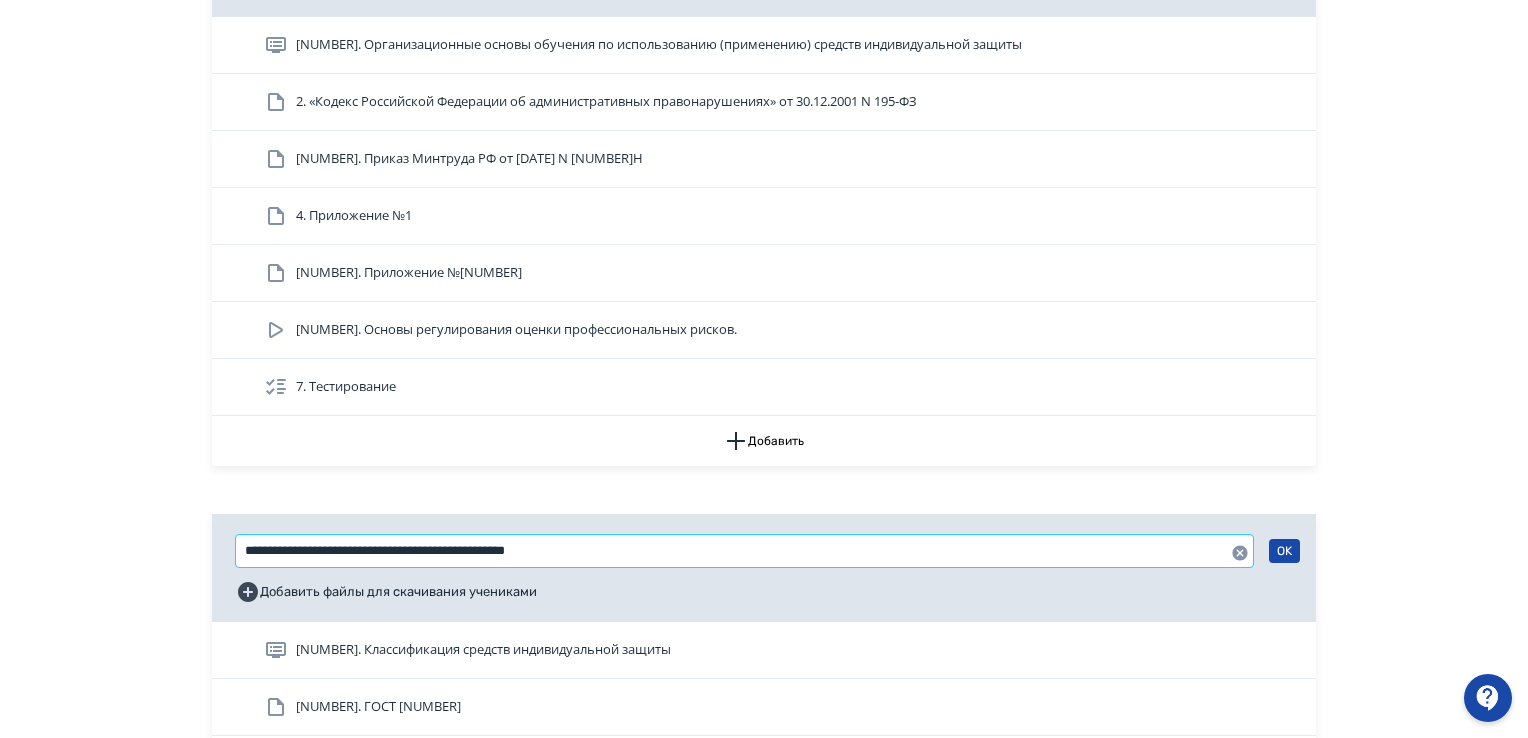 click on "**********" at bounding box center (744, 551) 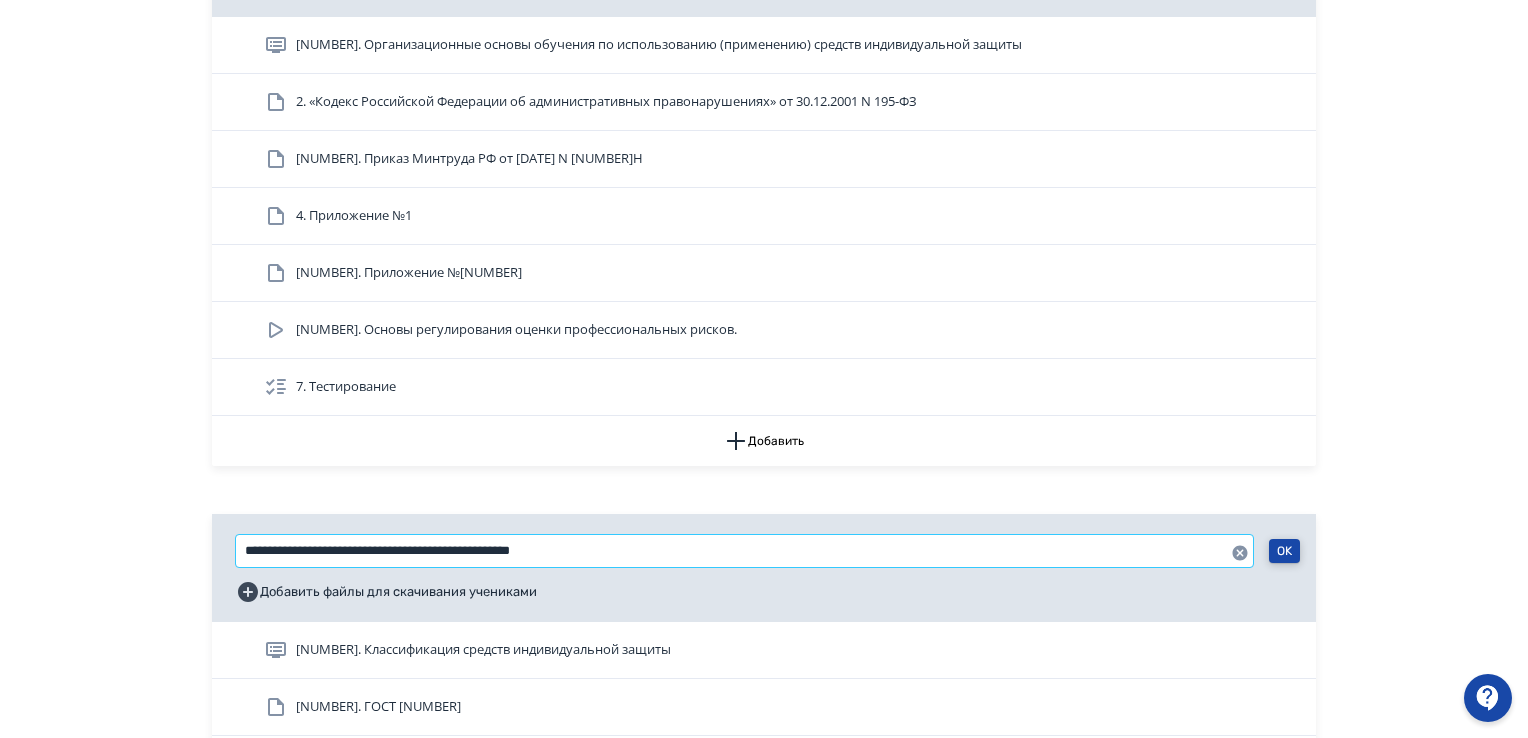 type on "**********" 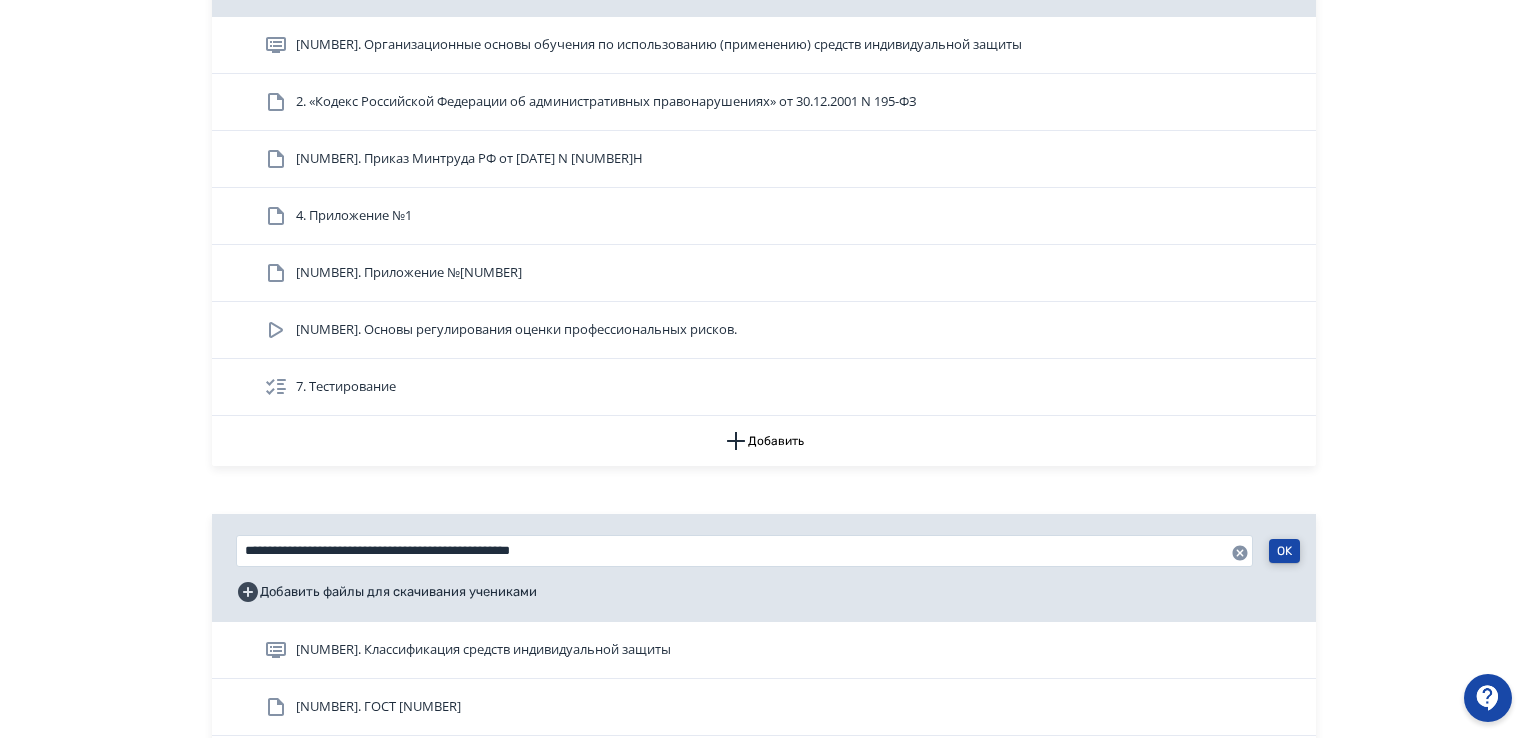 click on "OK" at bounding box center (1284, 551) 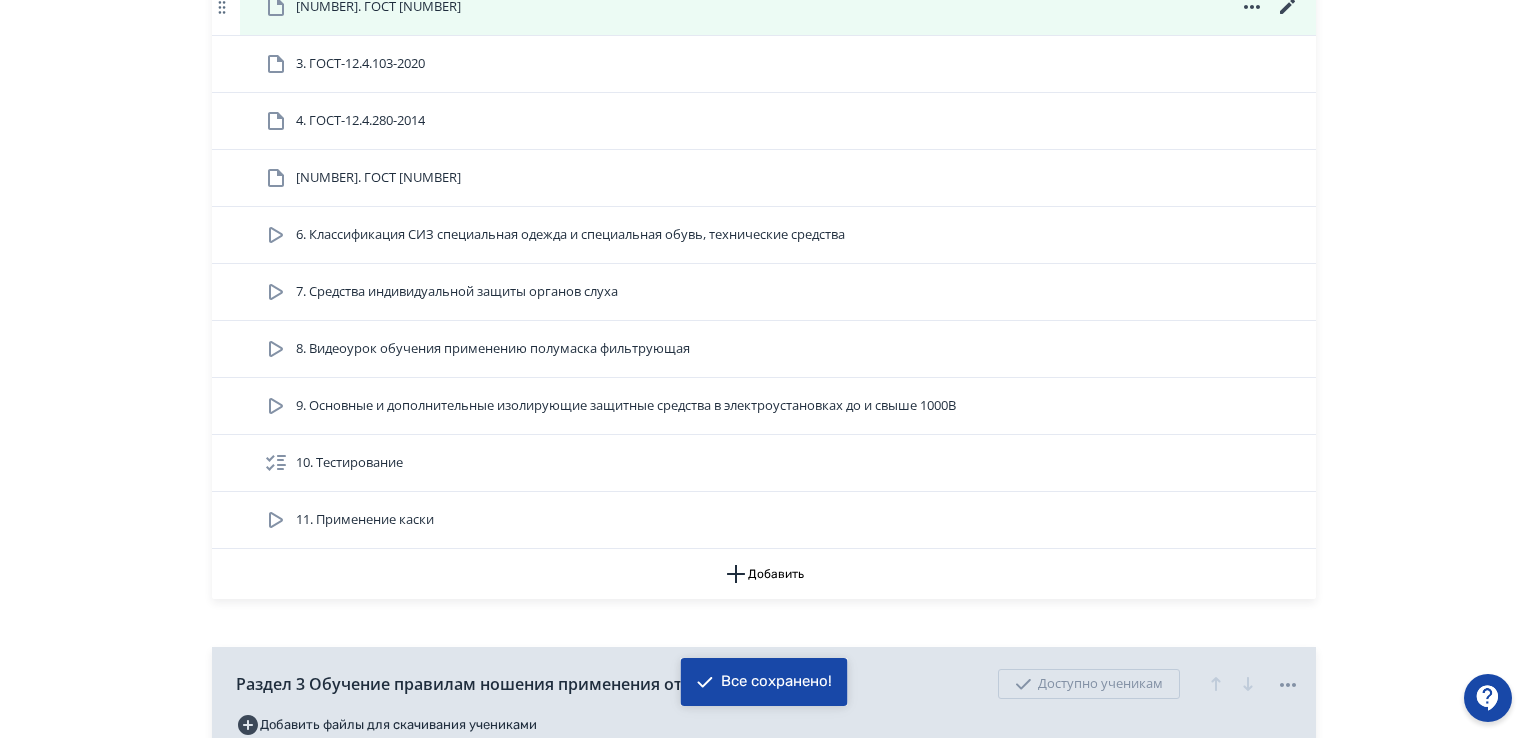 scroll, scrollTop: 1700, scrollLeft: 0, axis: vertical 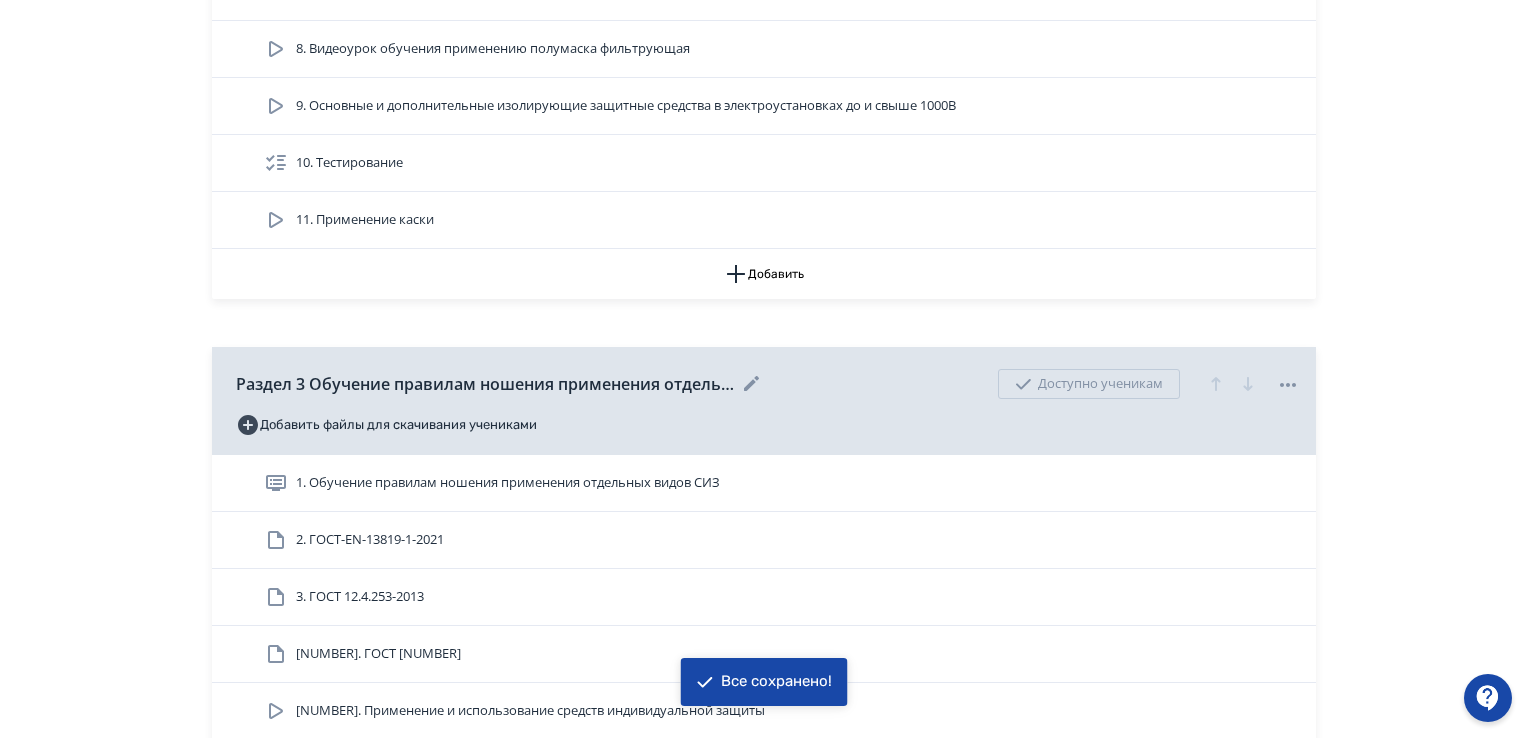 click 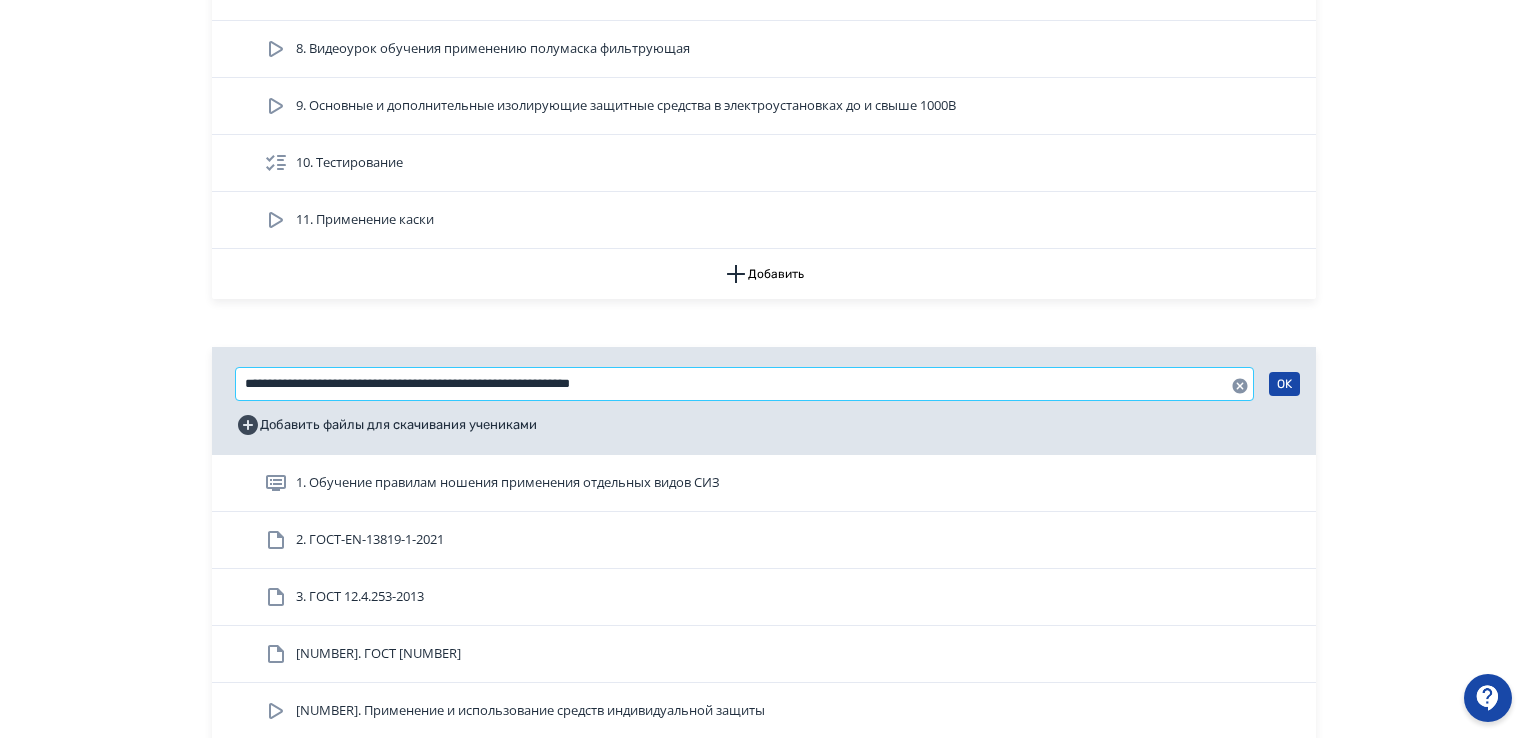 click on "**********" at bounding box center (744, 384) 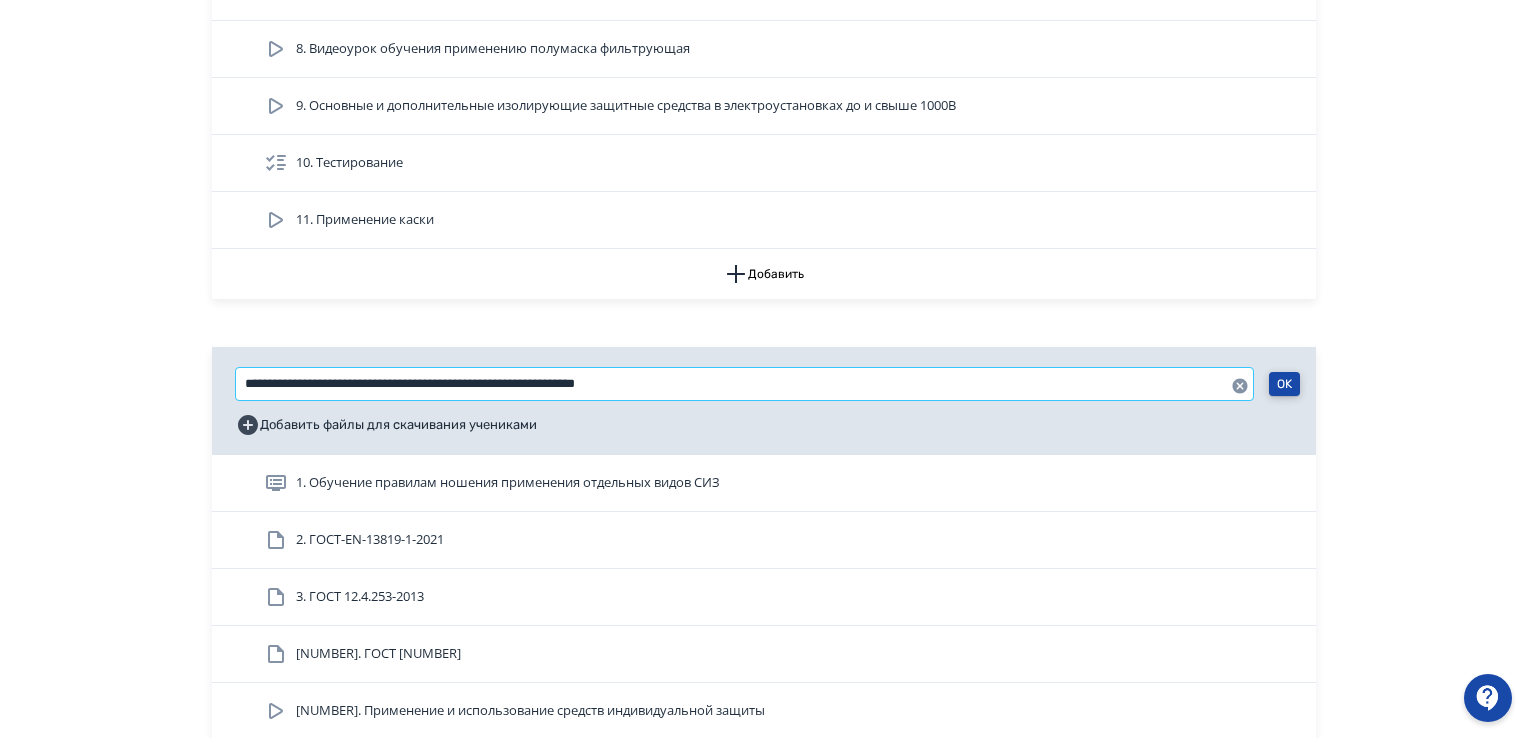 type on "**********" 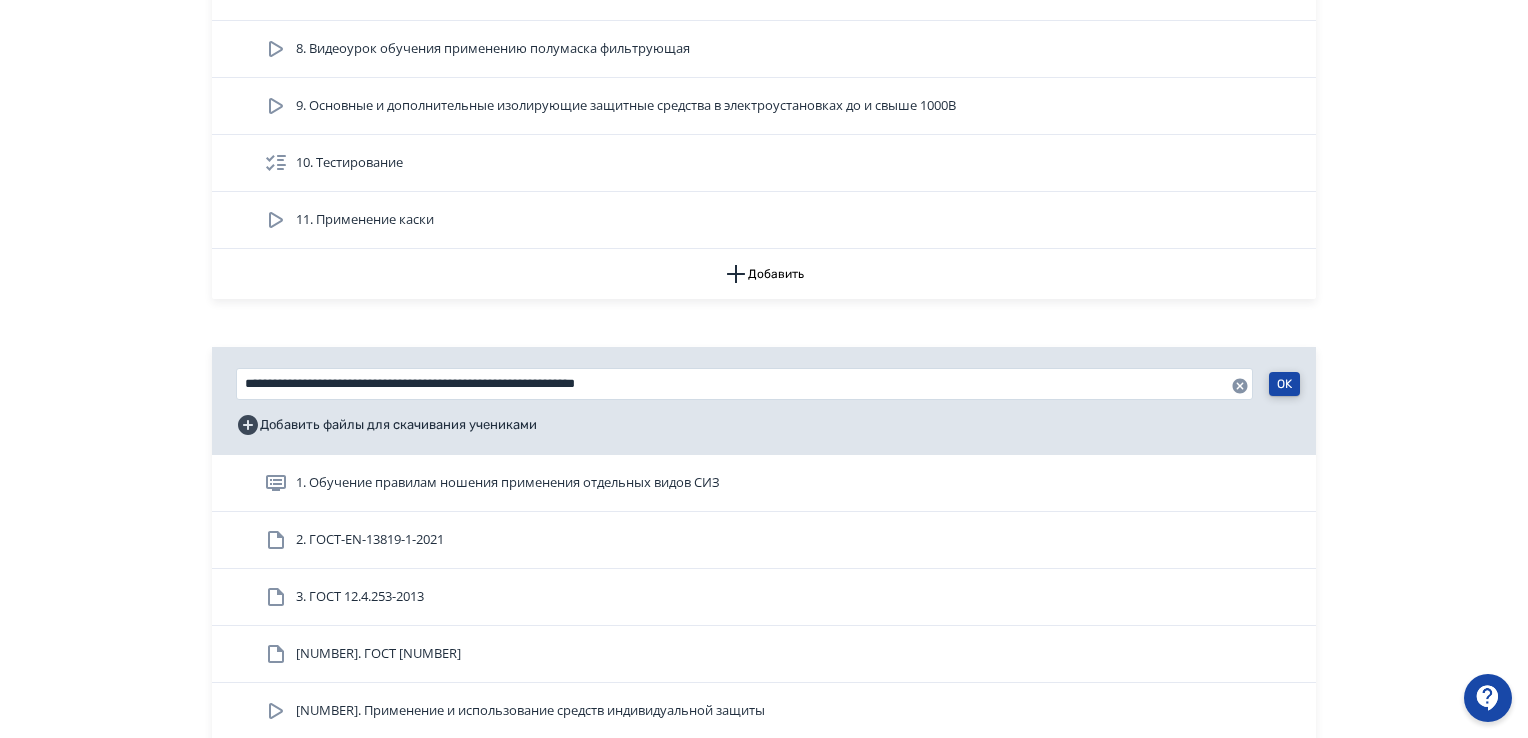 click on "OK" at bounding box center (1284, 384) 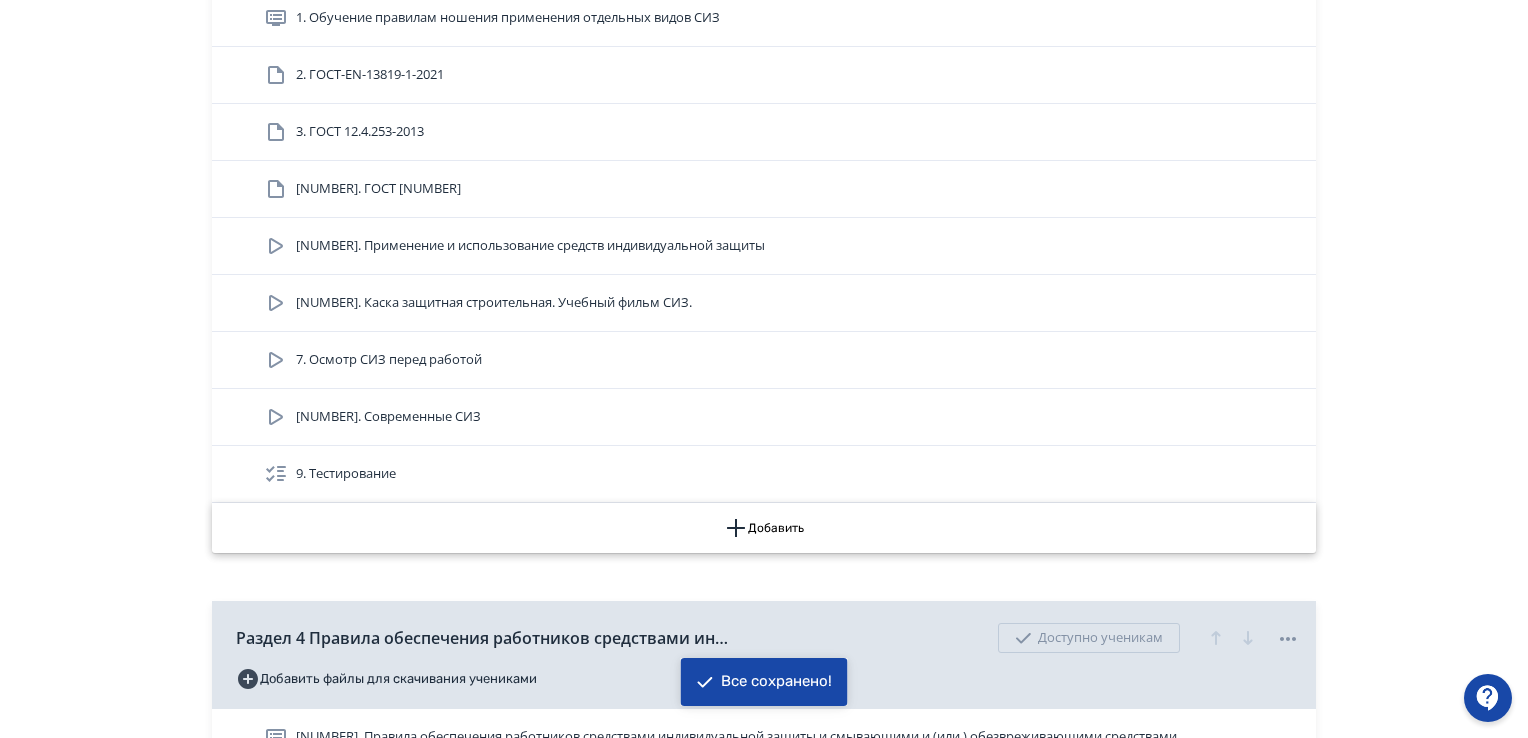scroll, scrollTop: 2200, scrollLeft: 0, axis: vertical 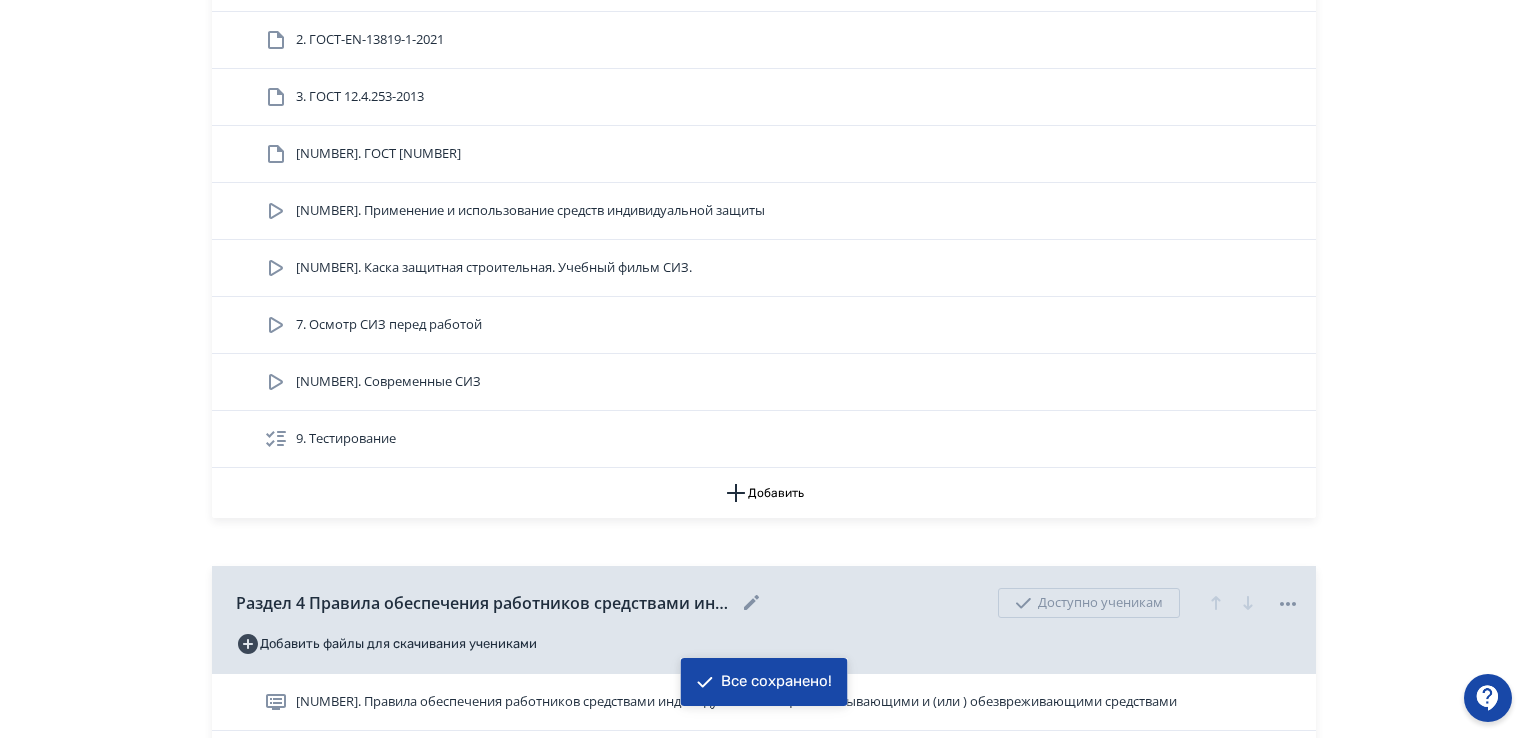 click 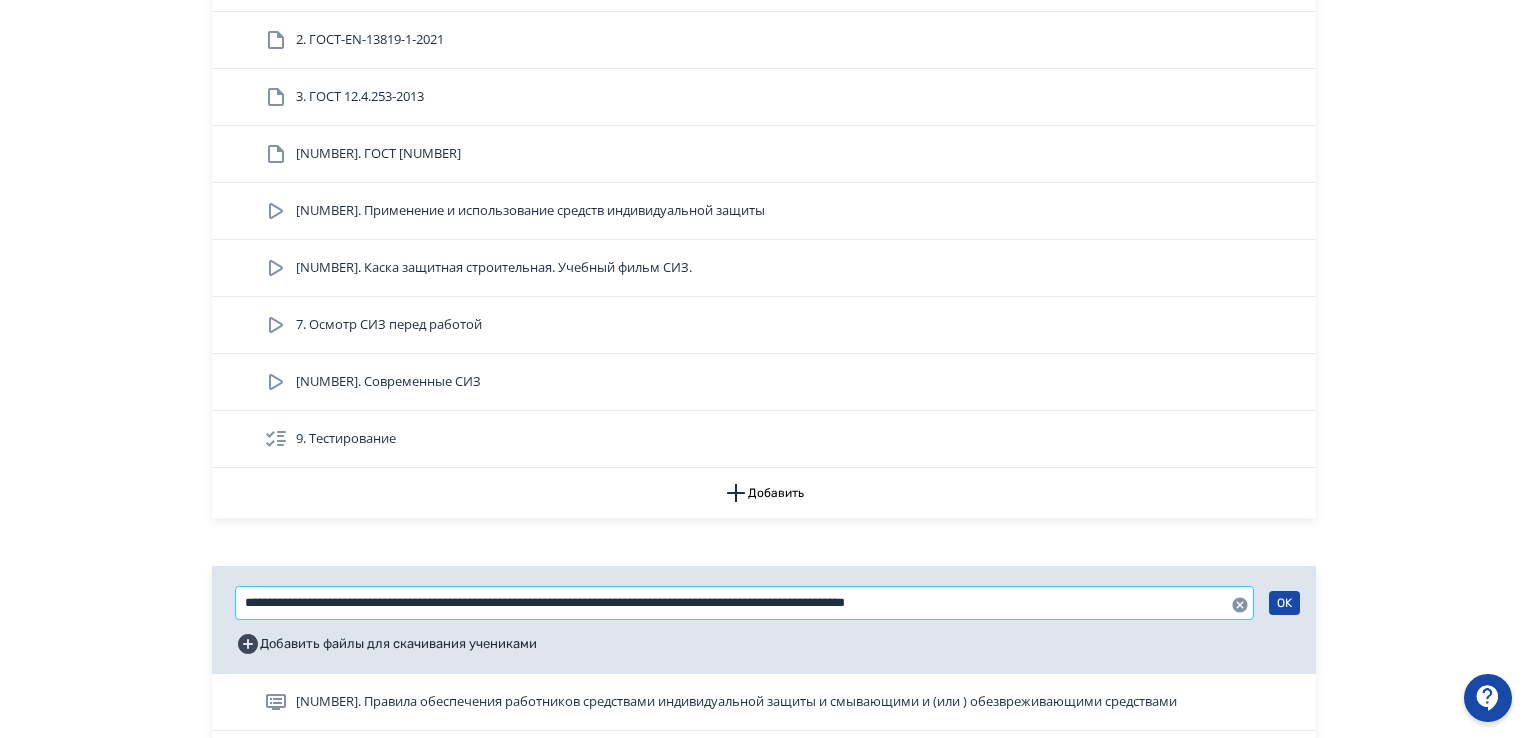 click on "**********" at bounding box center [744, 603] 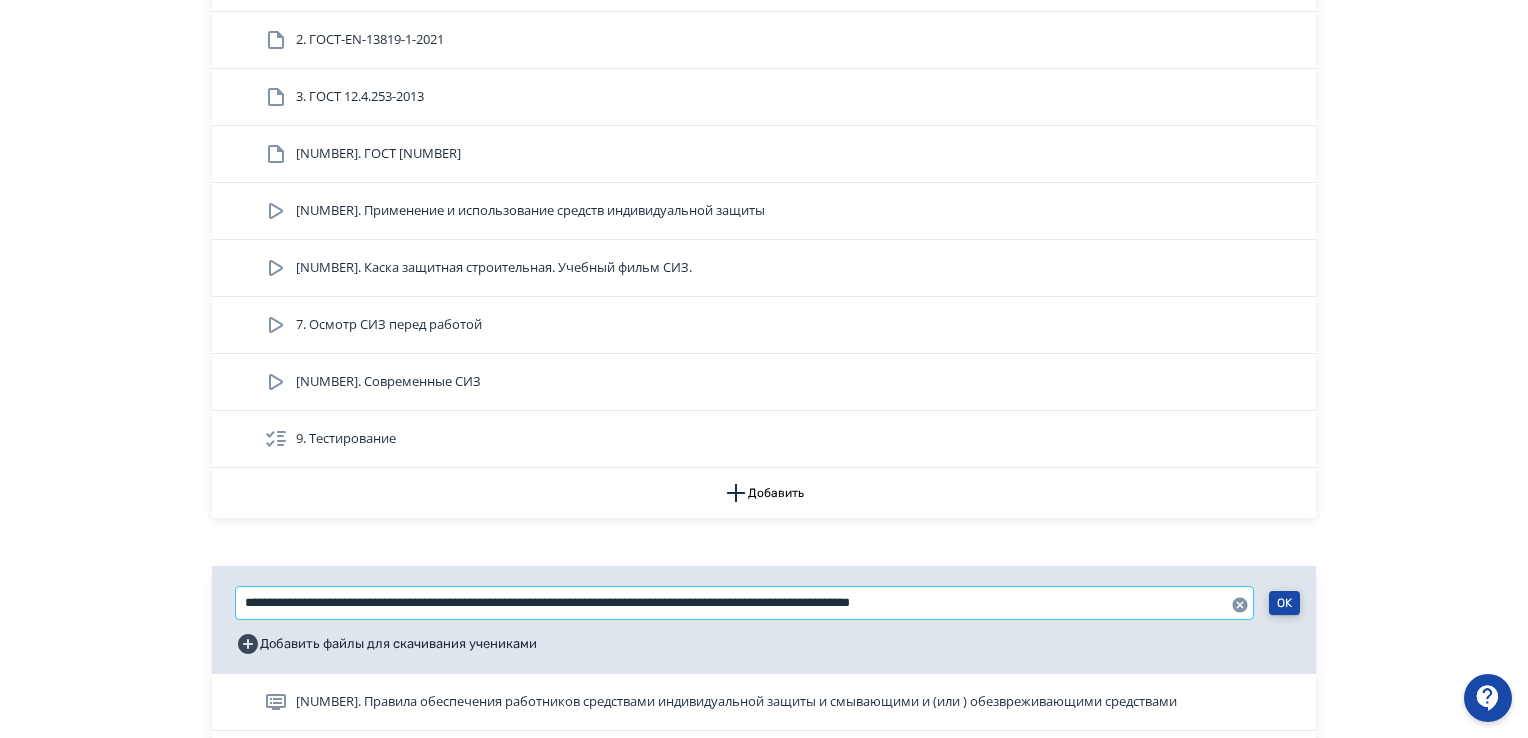 type on "**********" 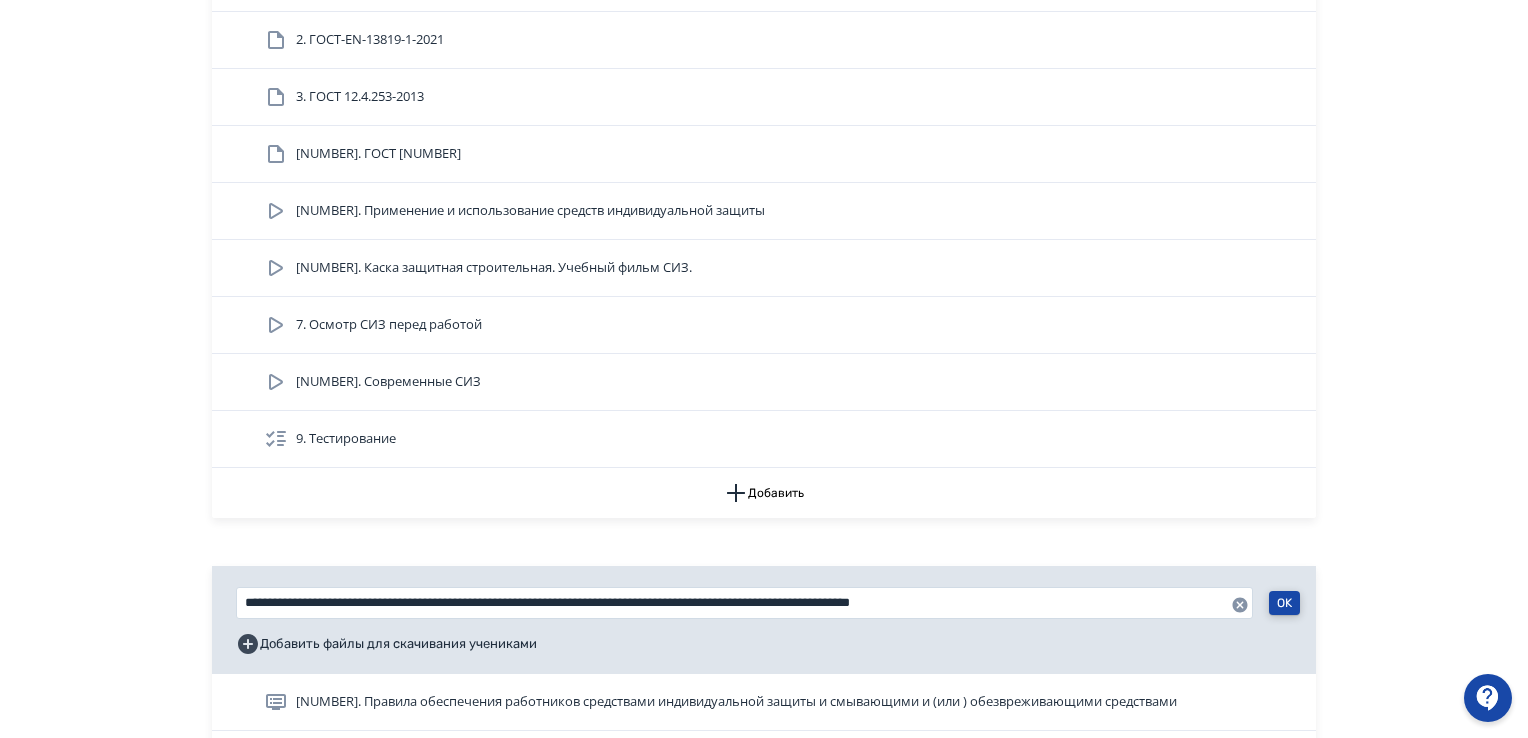 click on "OK" at bounding box center [1284, 603] 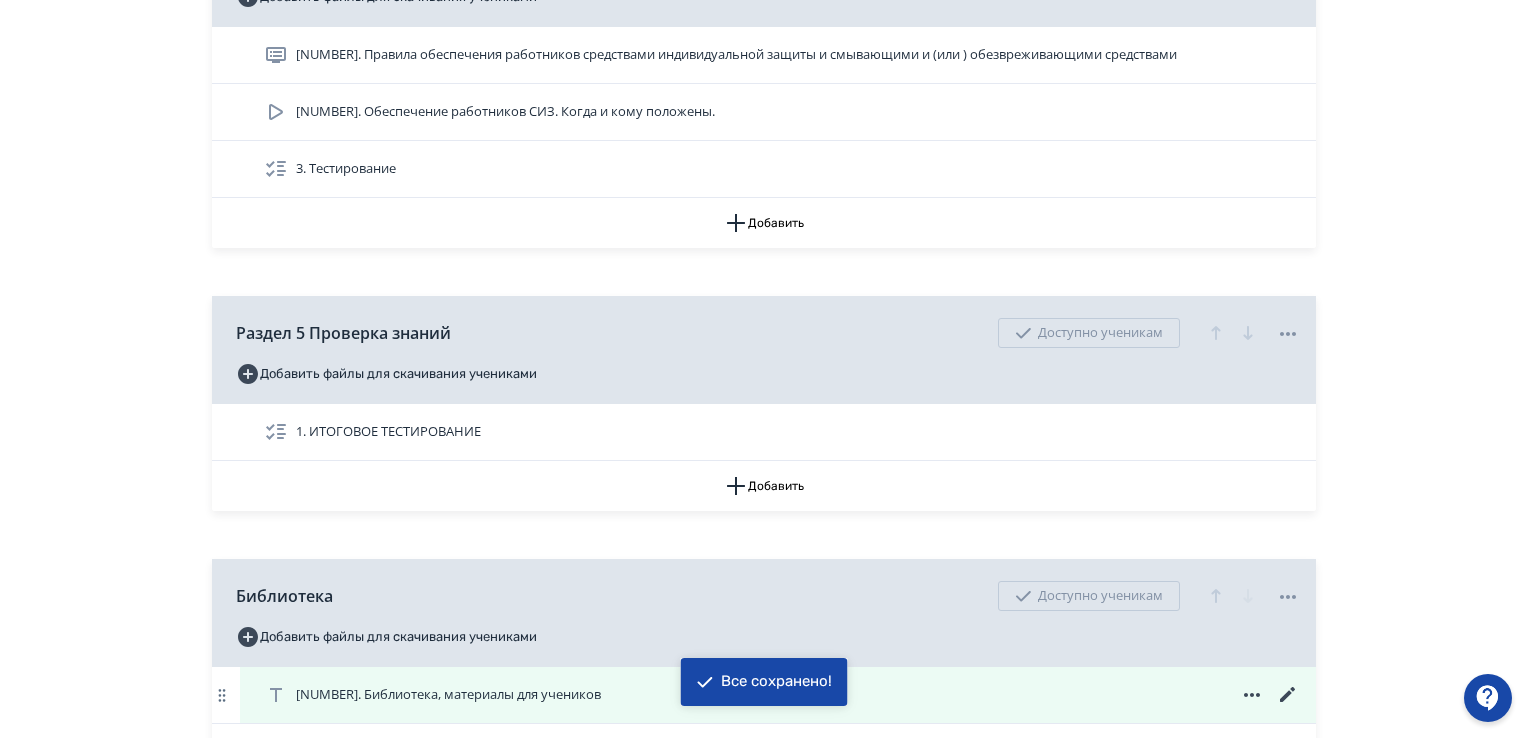 scroll, scrollTop: 3000, scrollLeft: 0, axis: vertical 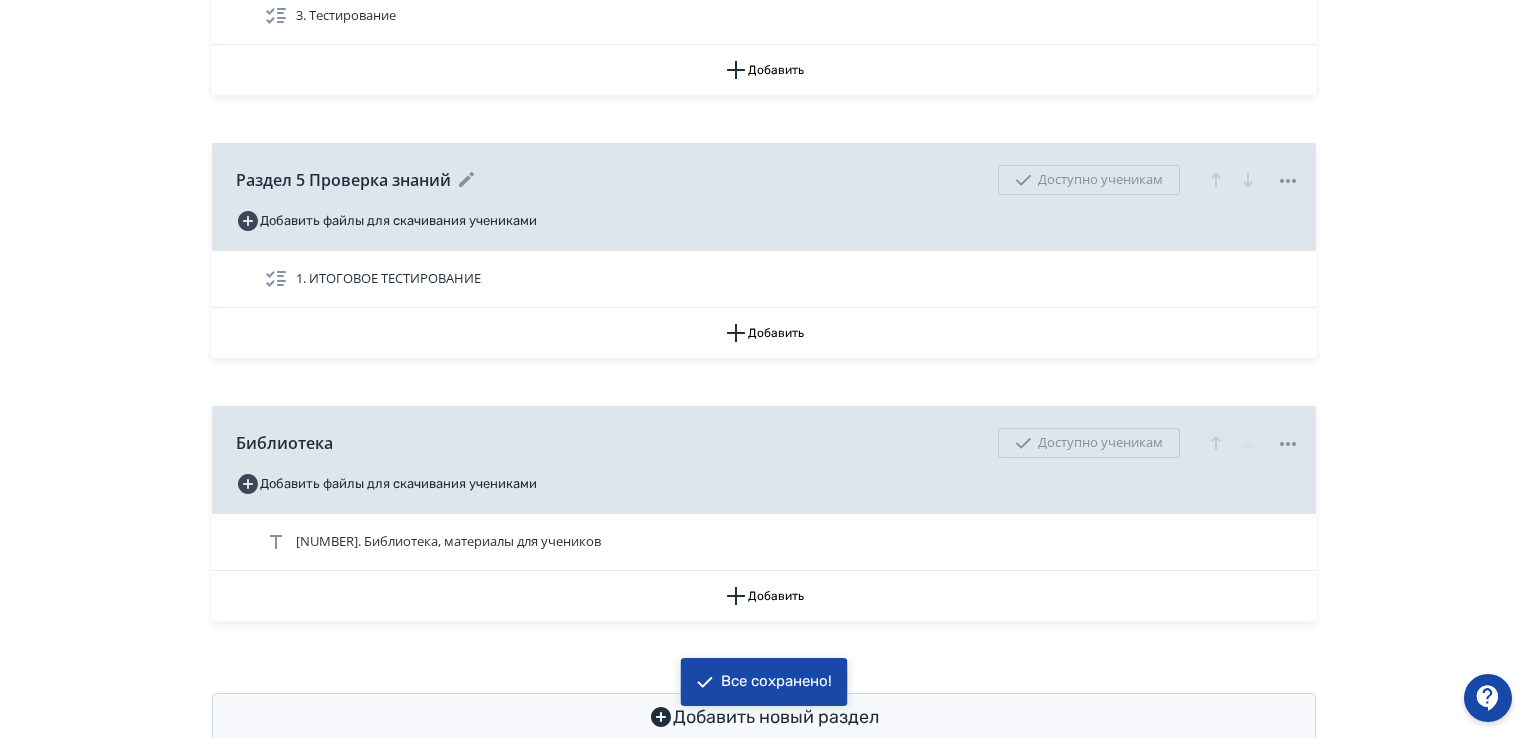 click 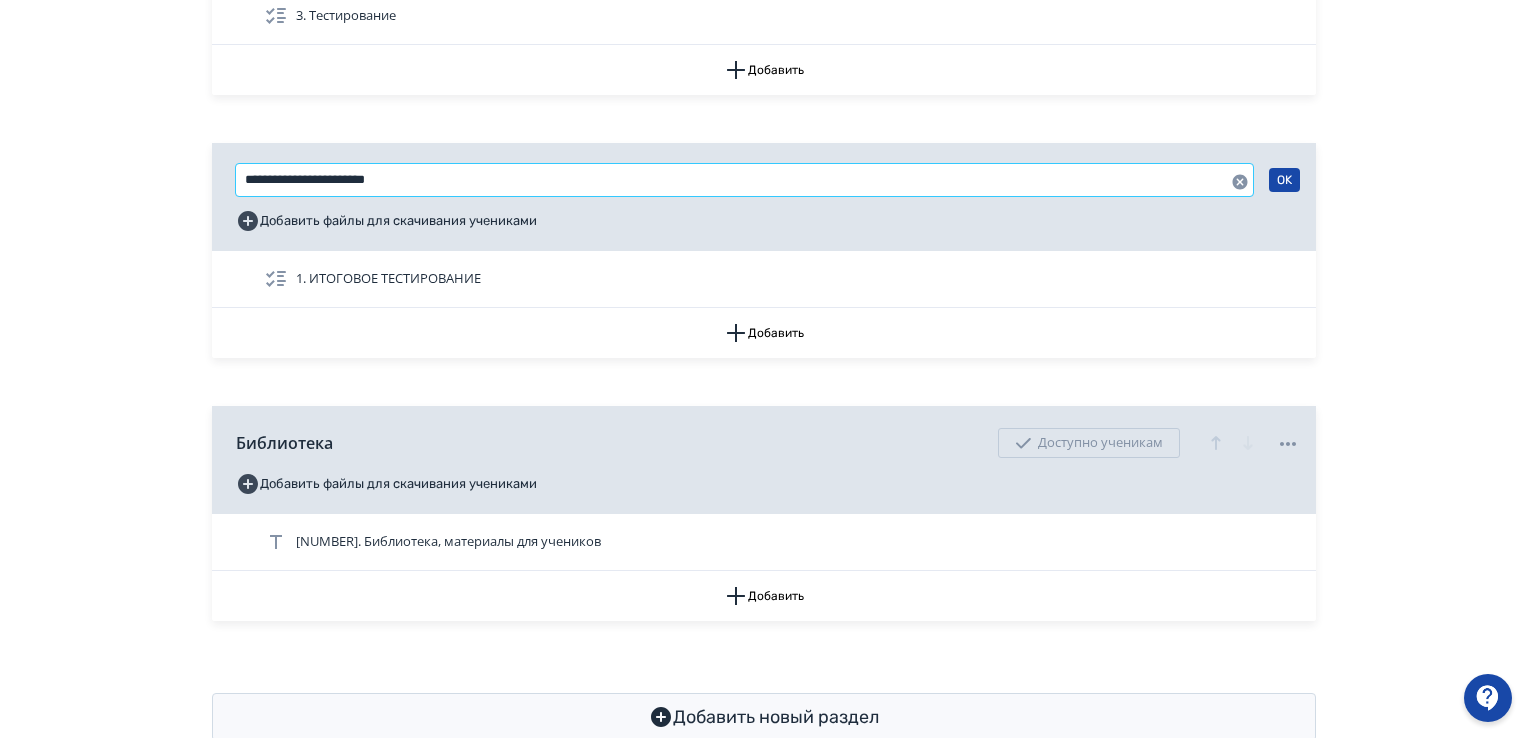 click on "**********" at bounding box center (744, 180) 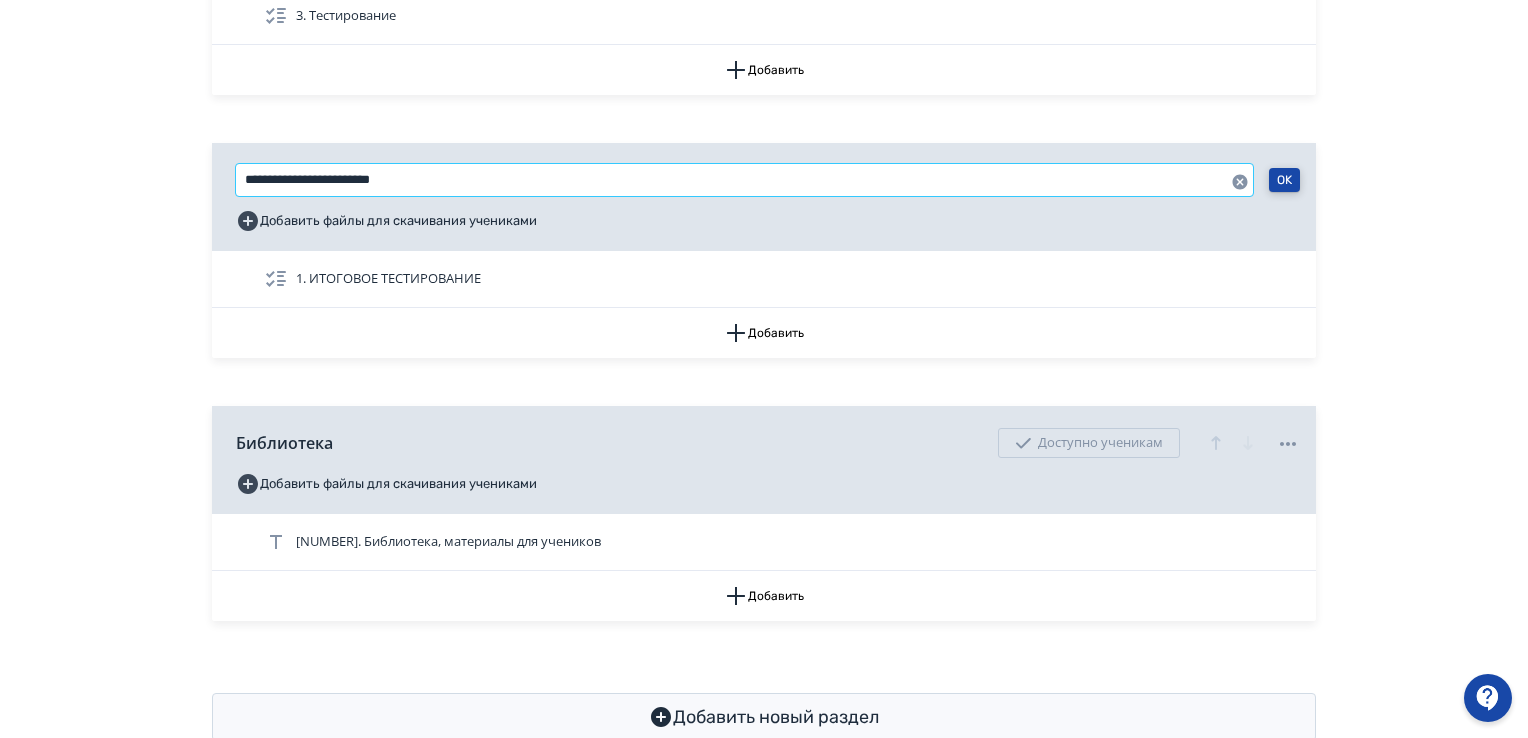 type on "**********" 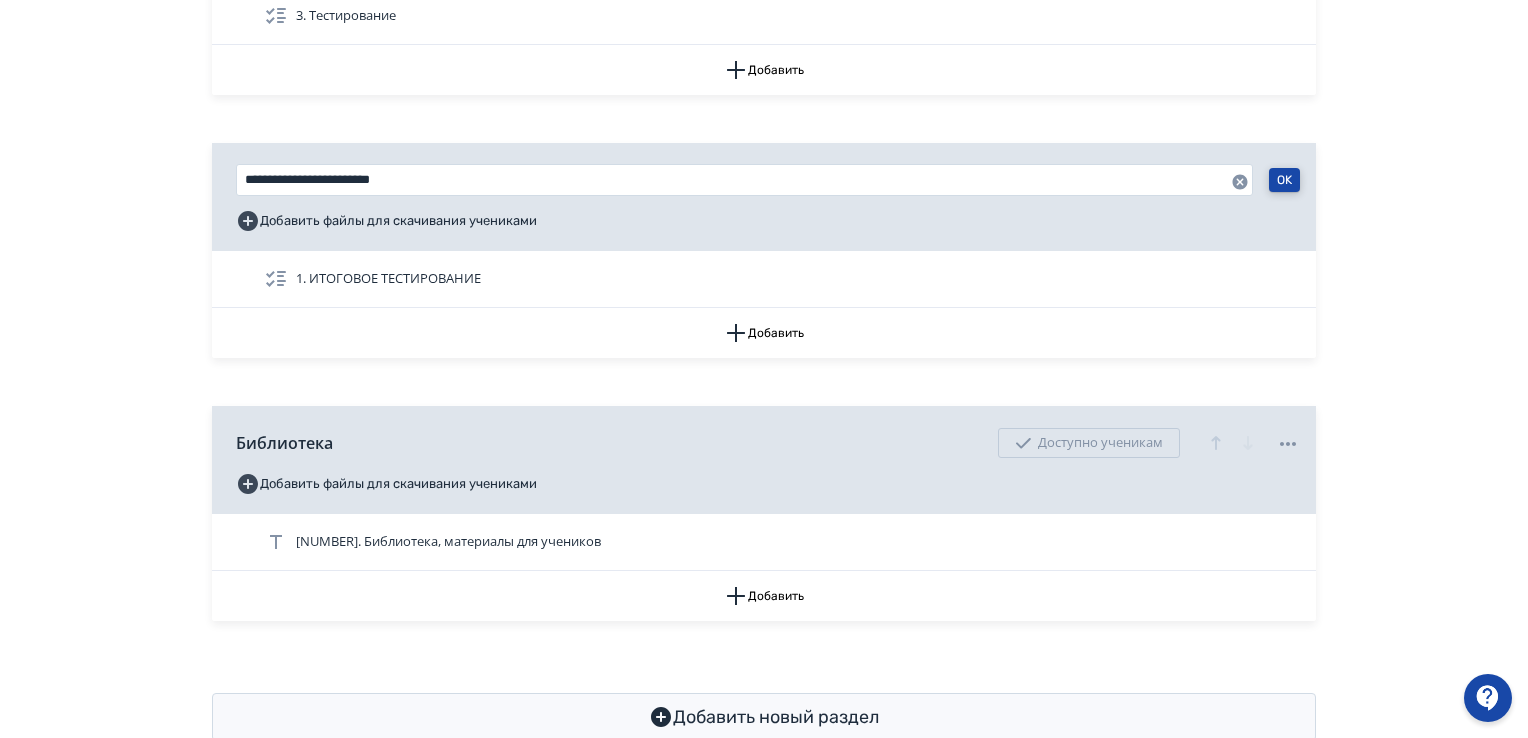 click on "OK" at bounding box center (1284, 180) 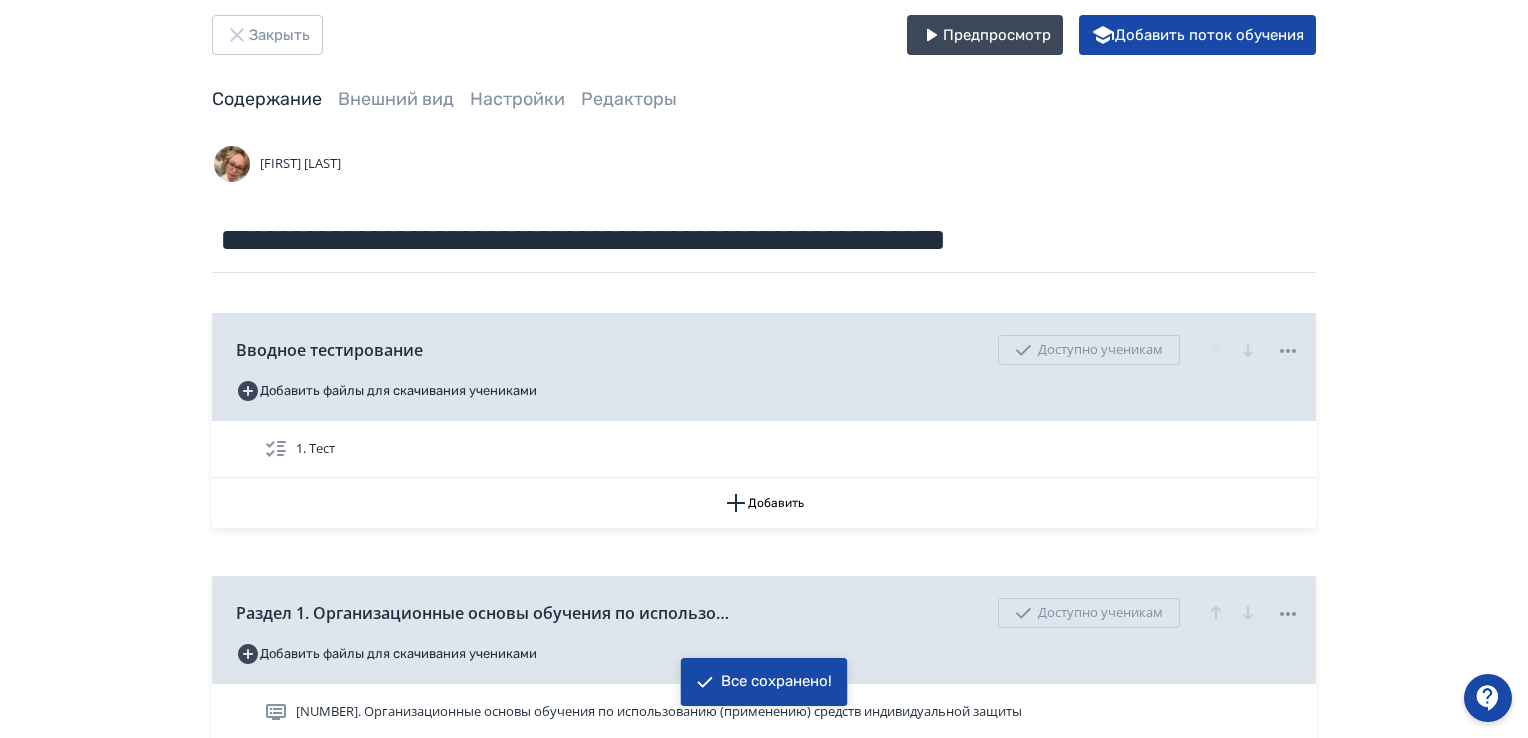 scroll, scrollTop: 0, scrollLeft: 0, axis: both 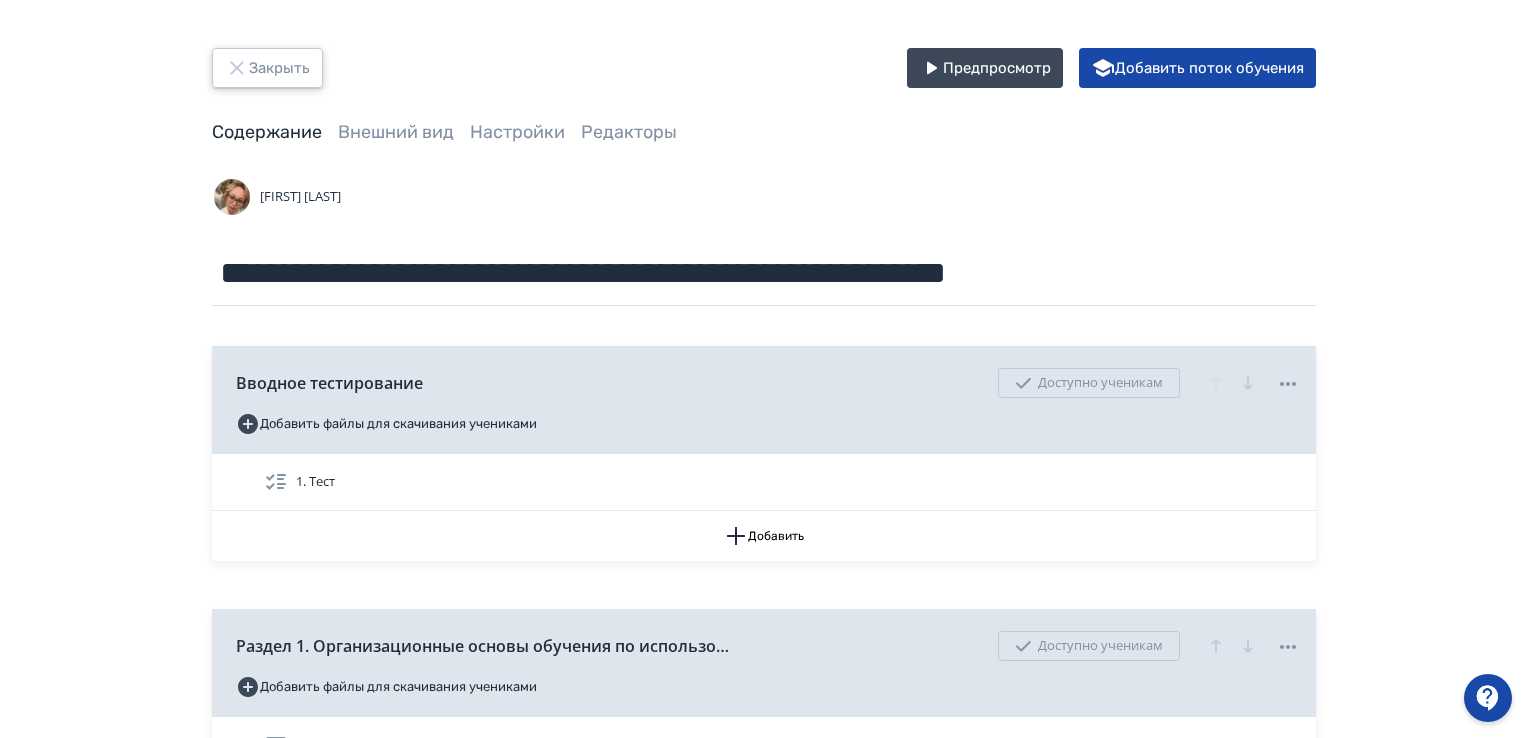click on "Закрыть" at bounding box center (267, 68) 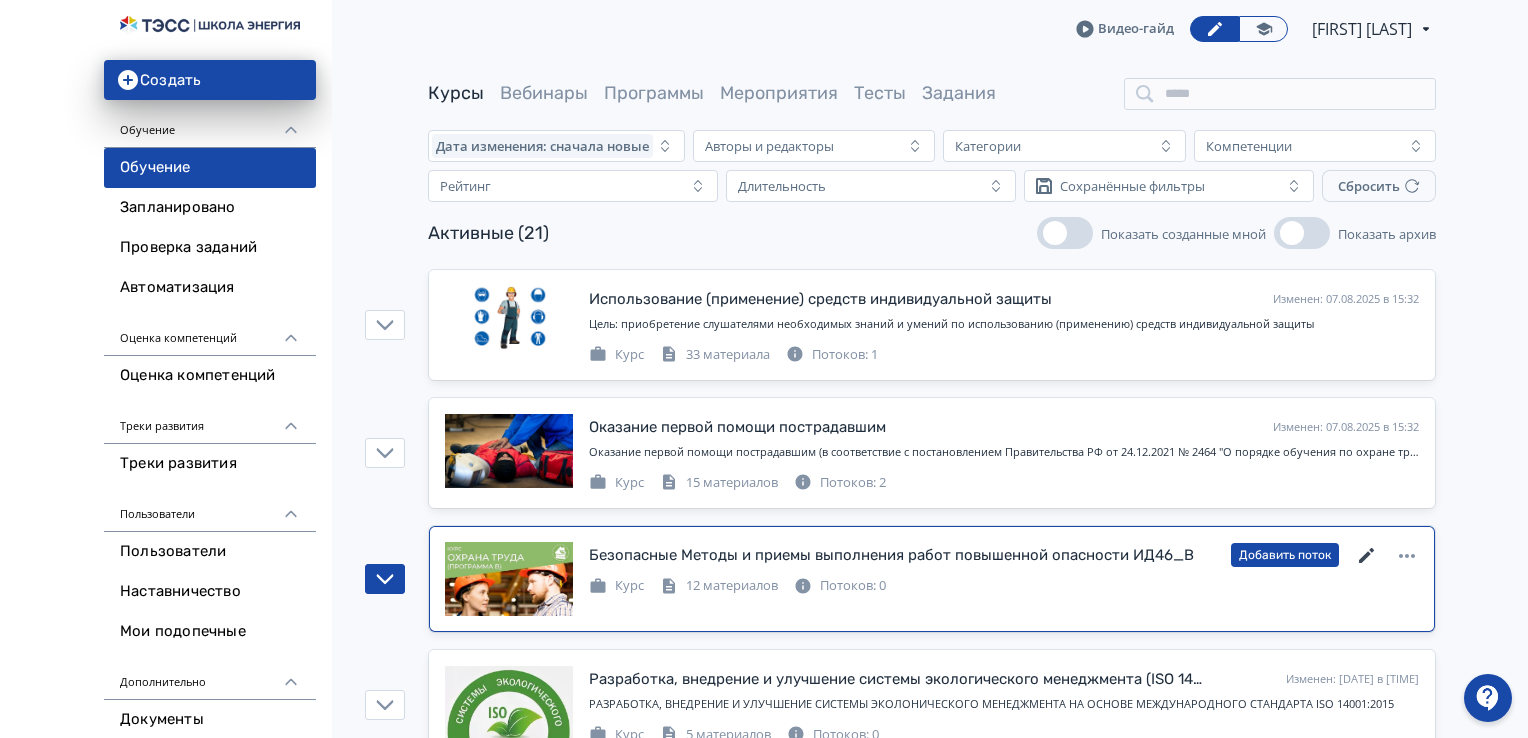 click 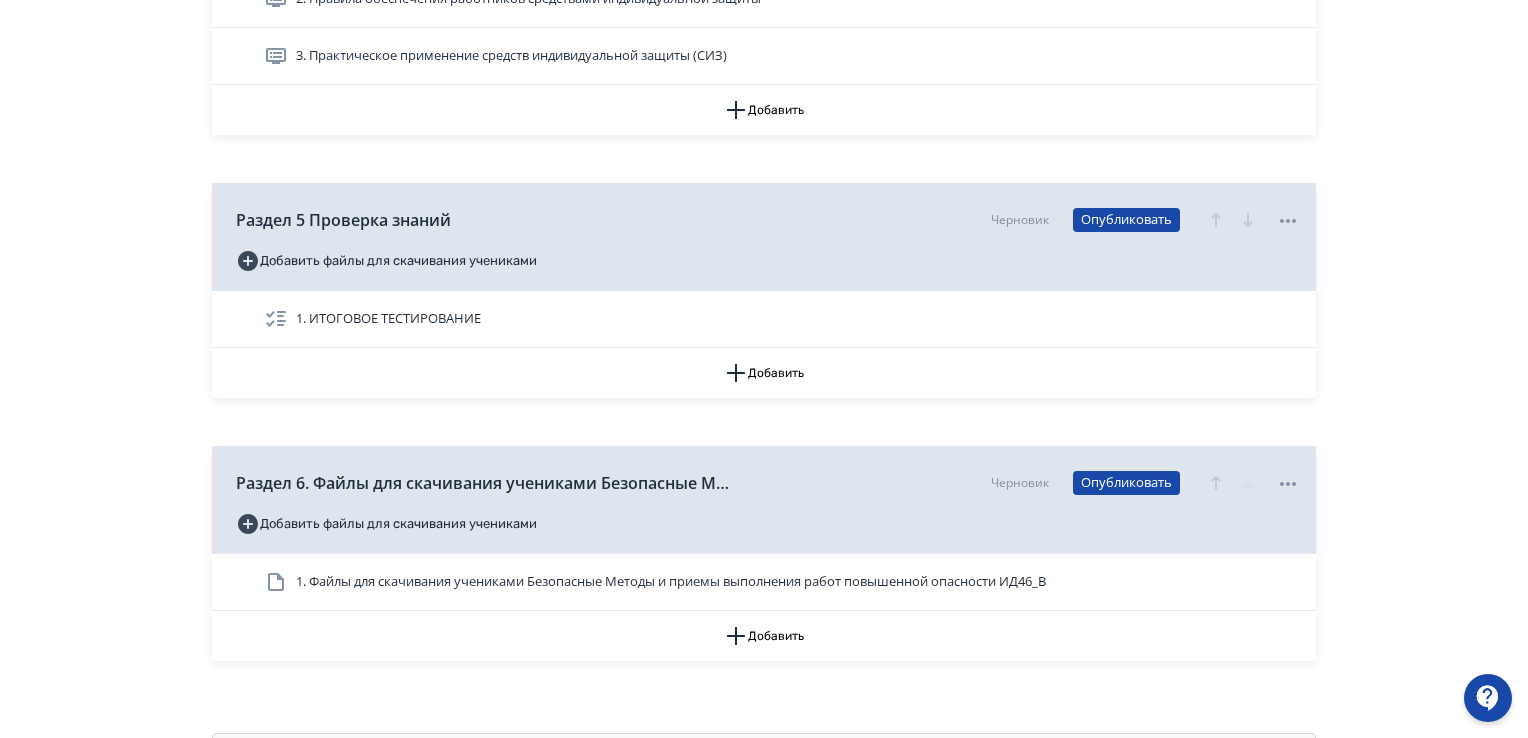 scroll, scrollTop: 1648, scrollLeft: 0, axis: vertical 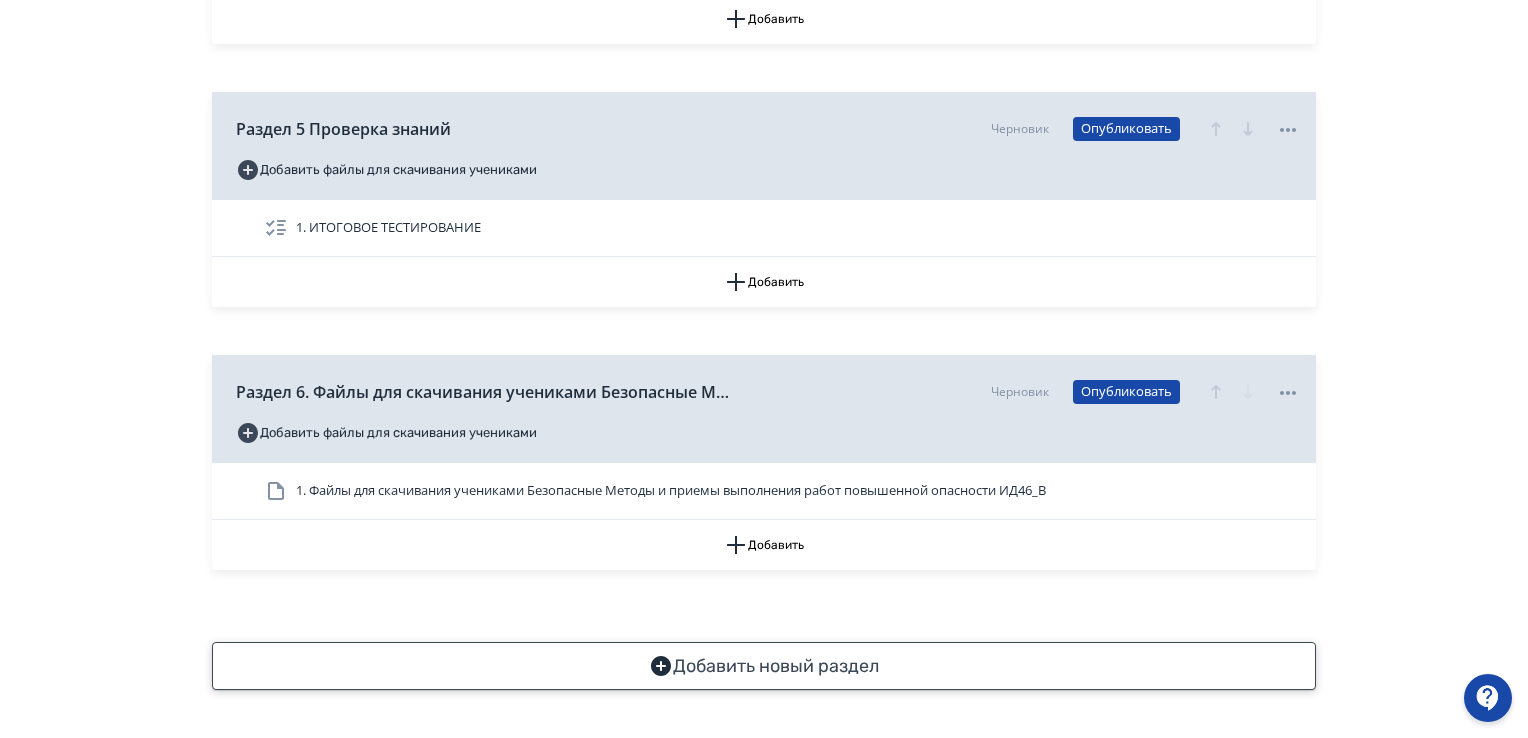 click 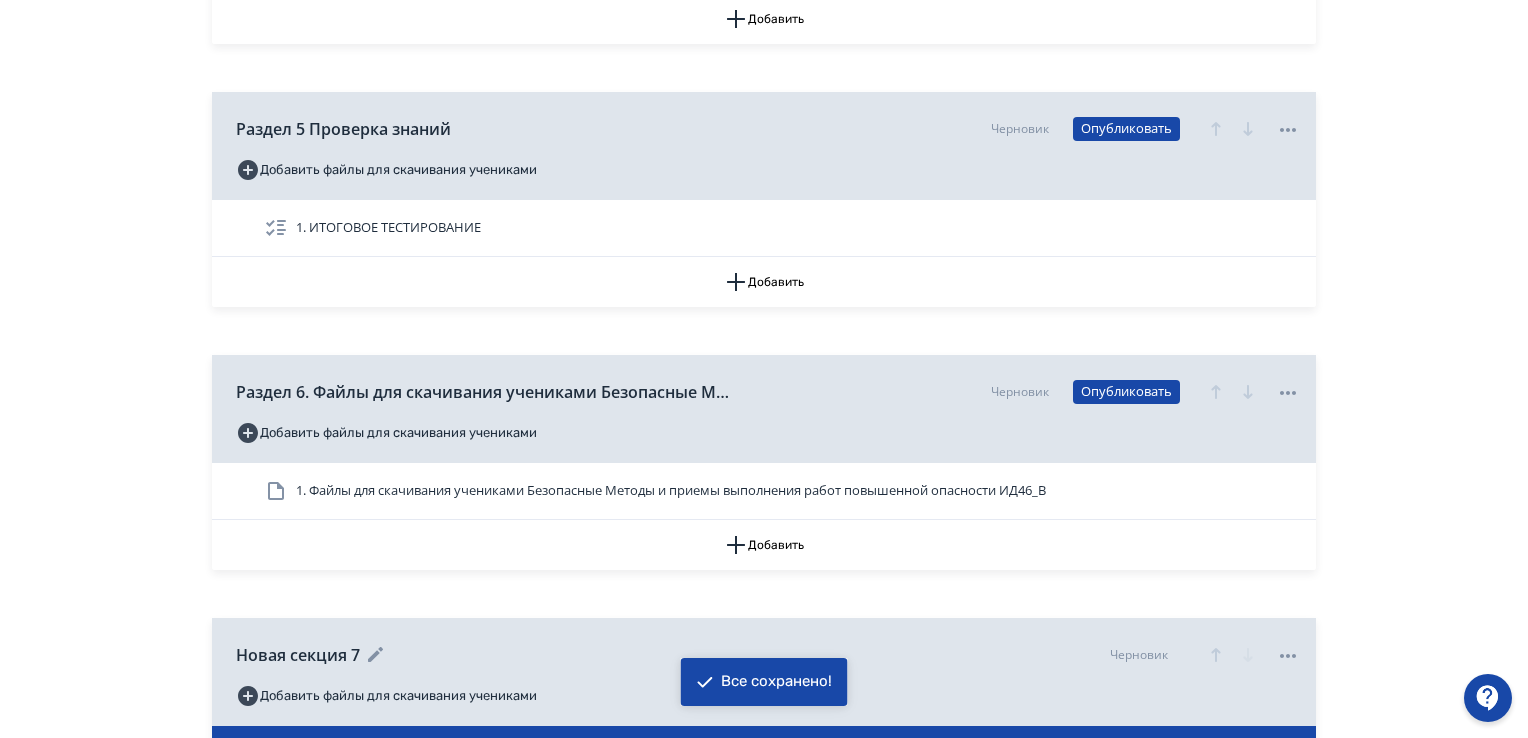 click 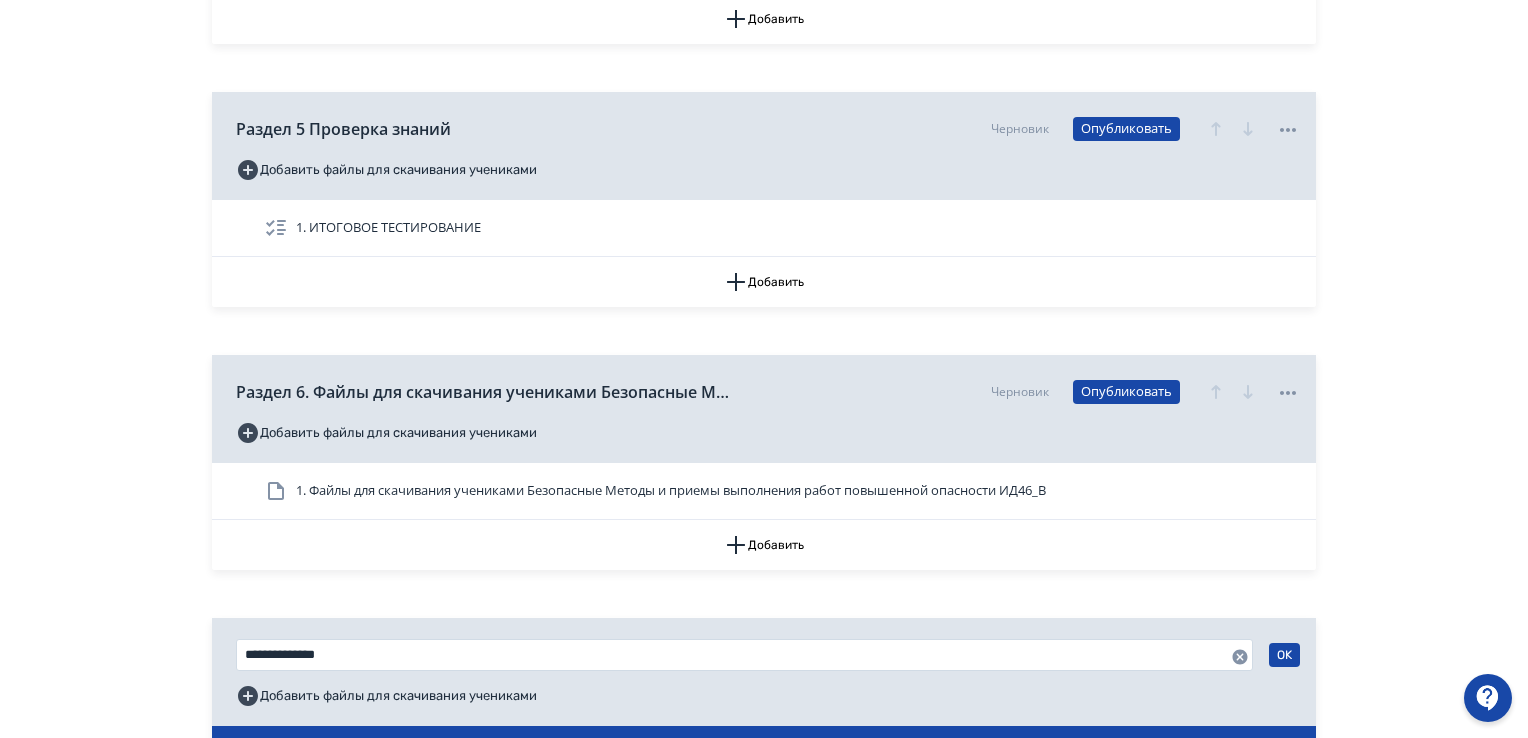 click 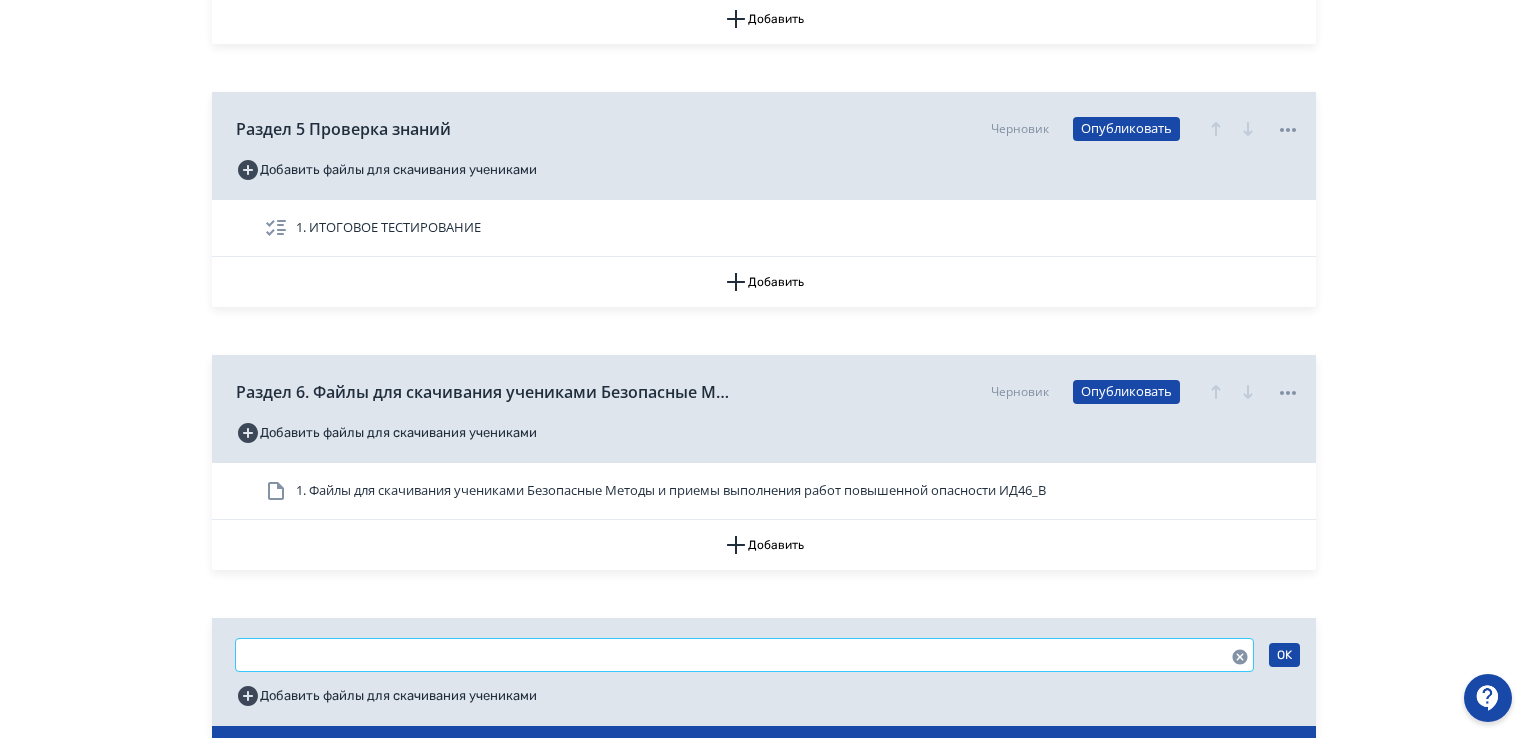 click at bounding box center [744, 655] 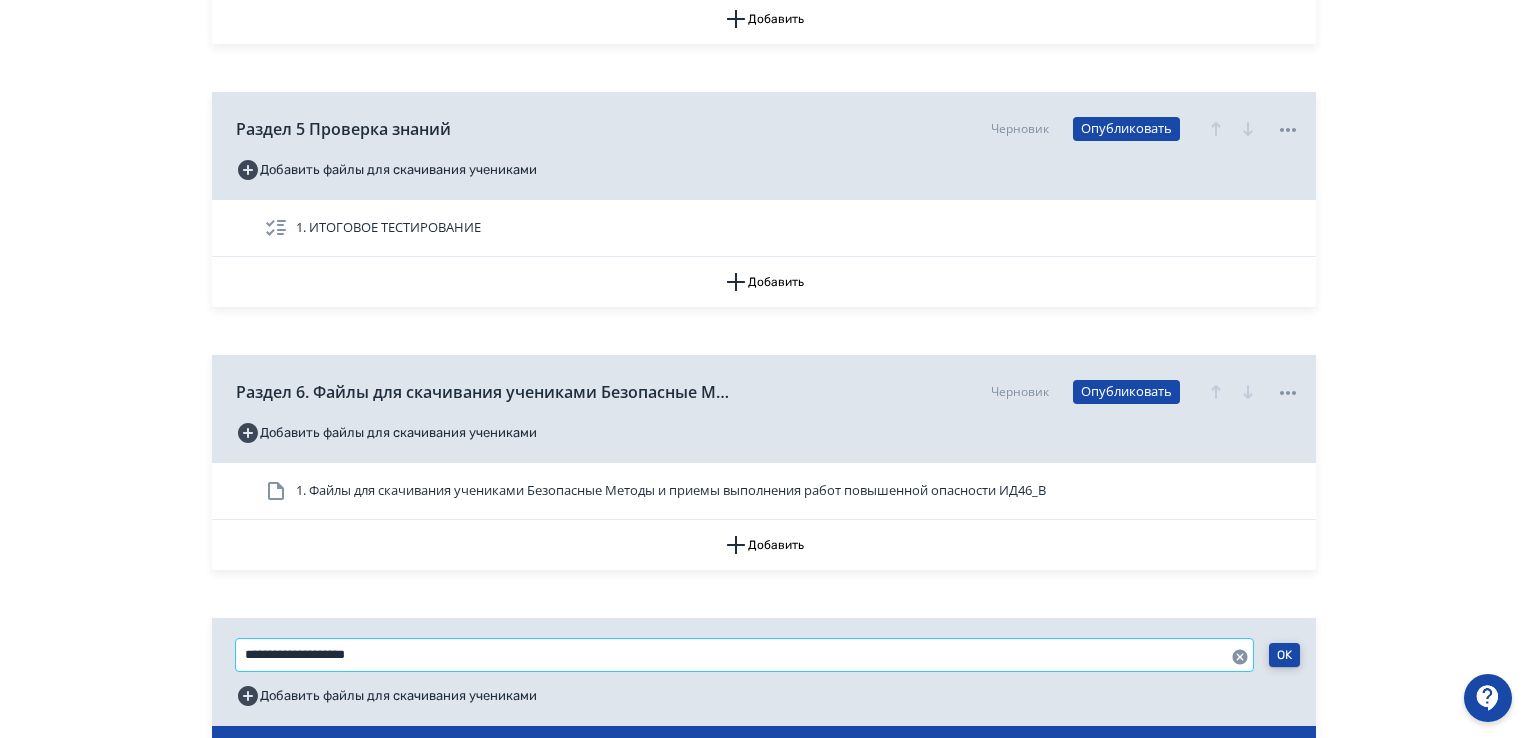 type on "**********" 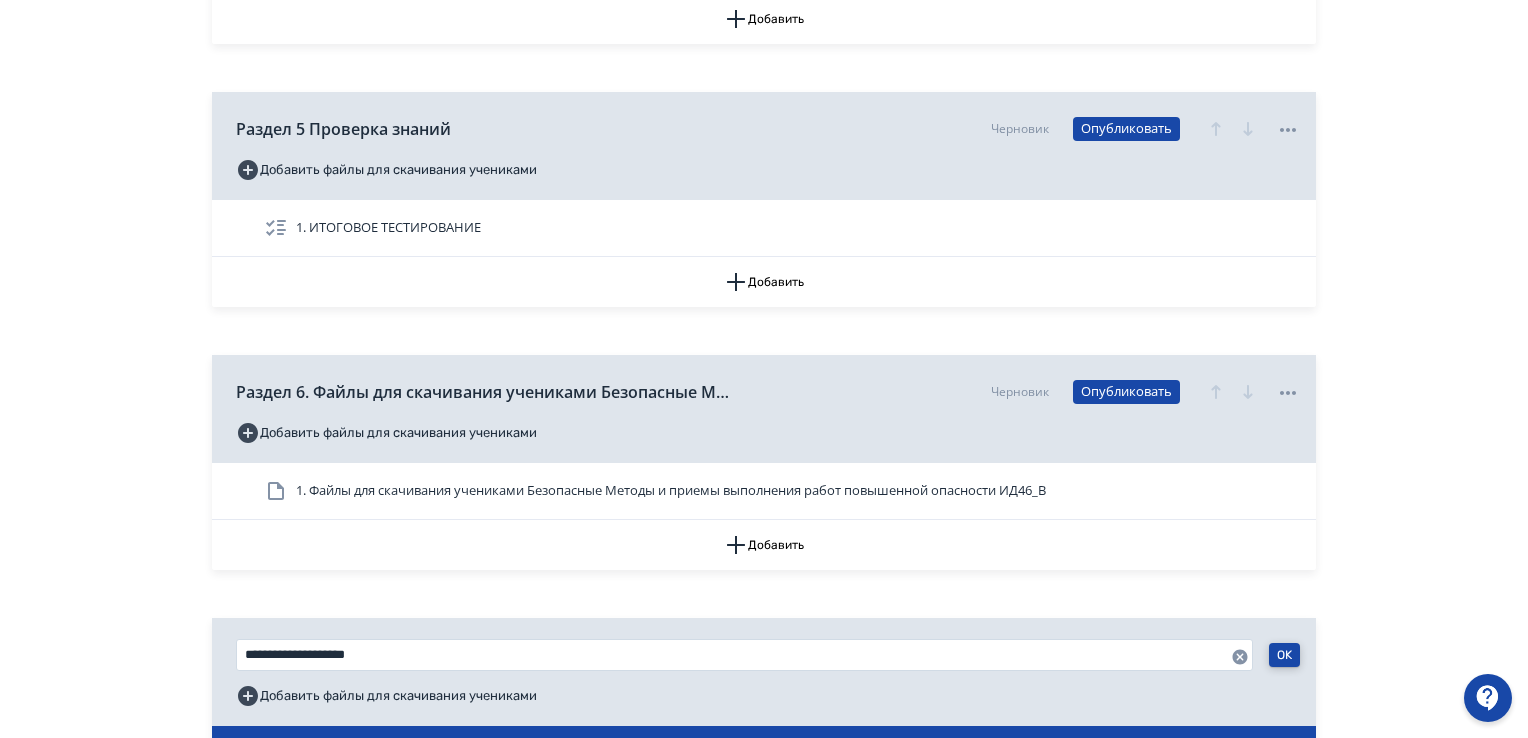 click on "OK" at bounding box center (1284, 655) 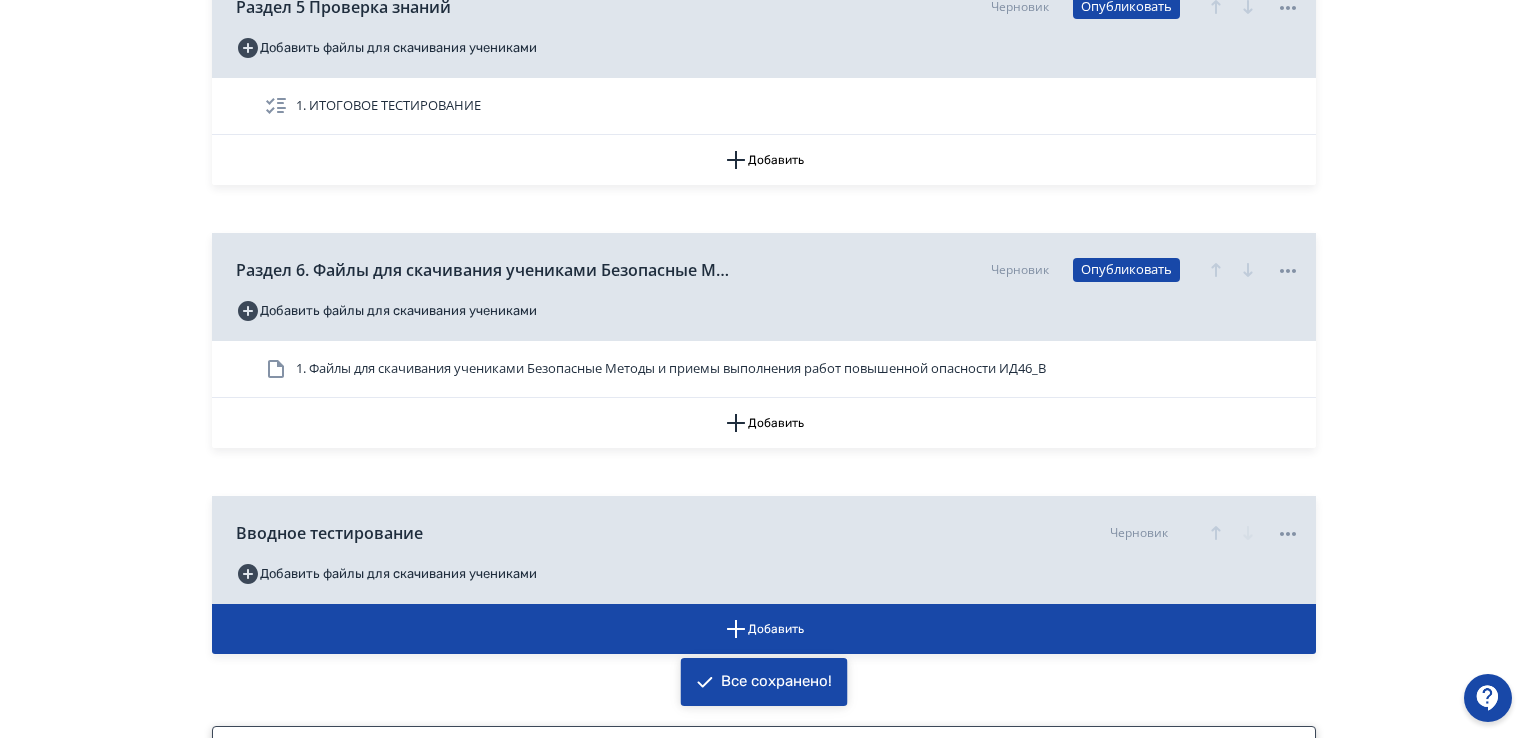 scroll, scrollTop: 1848, scrollLeft: 0, axis: vertical 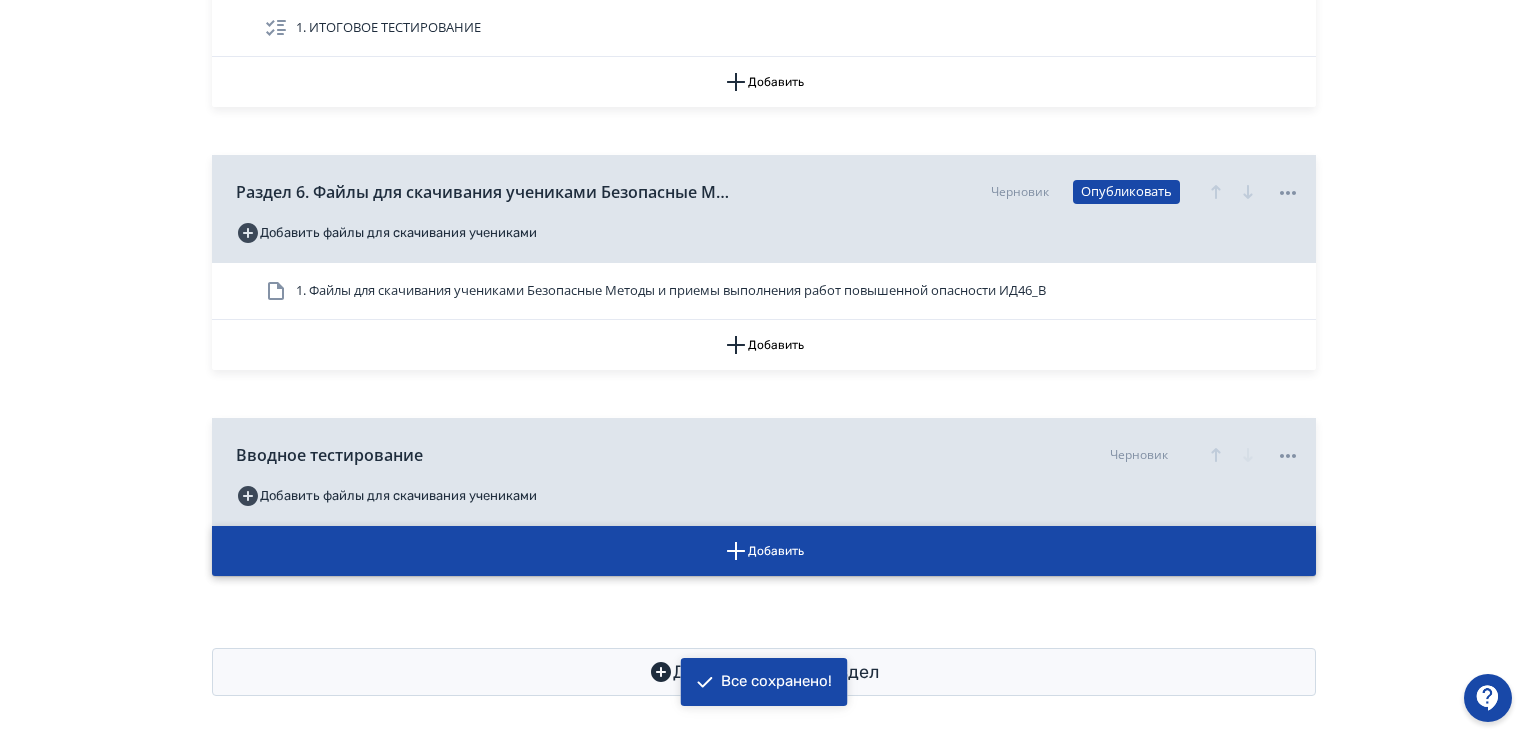 click 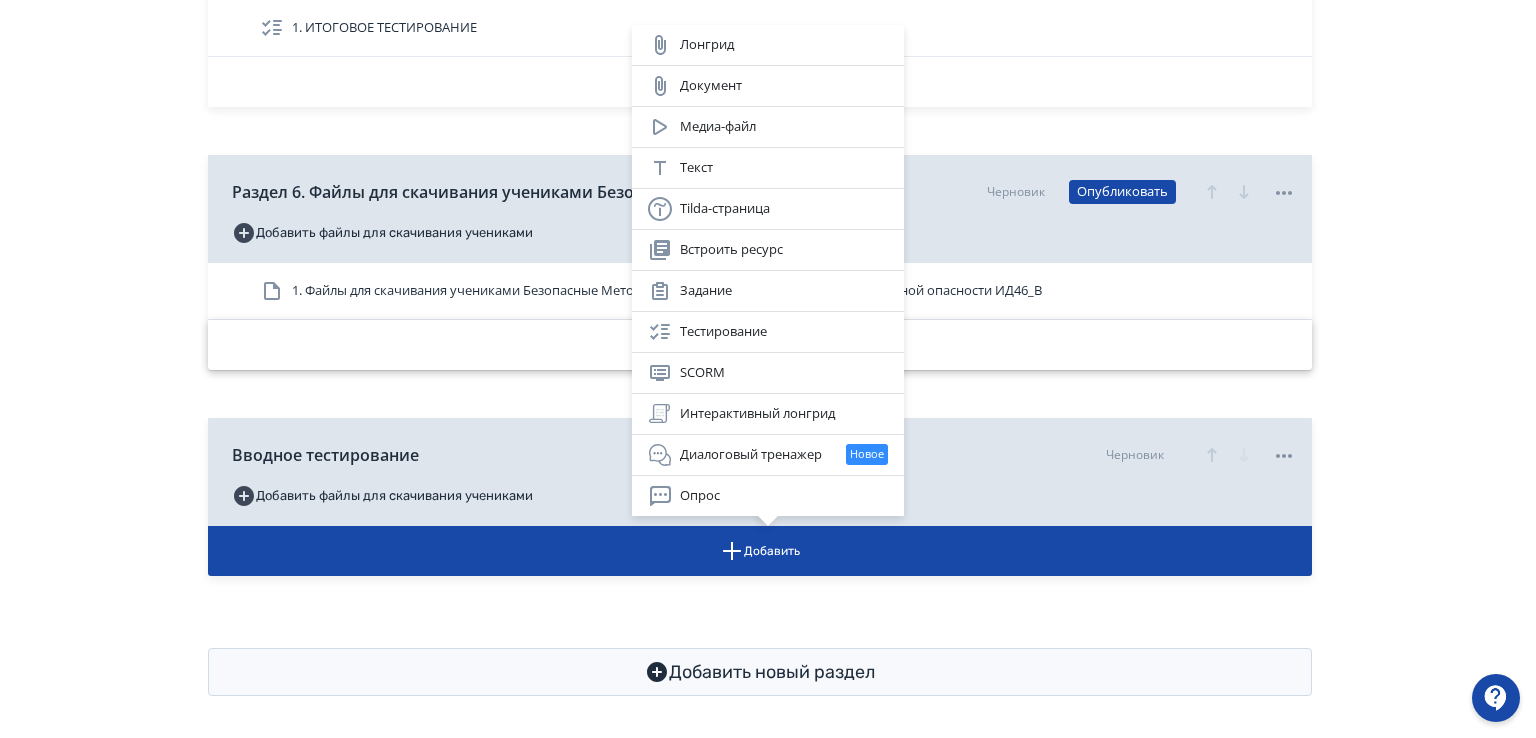 click on "Тестирование" at bounding box center (768, 332) 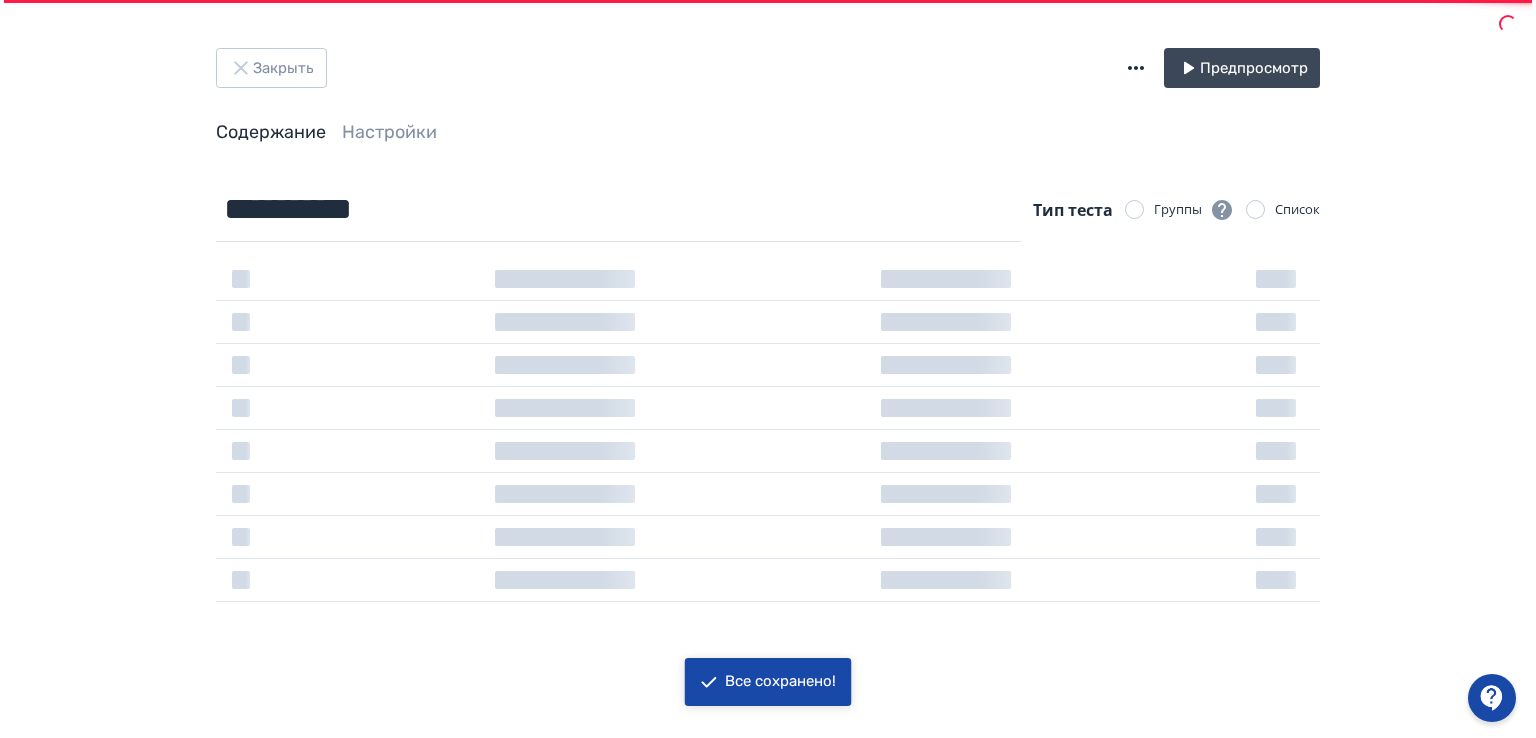 scroll, scrollTop: 0, scrollLeft: 0, axis: both 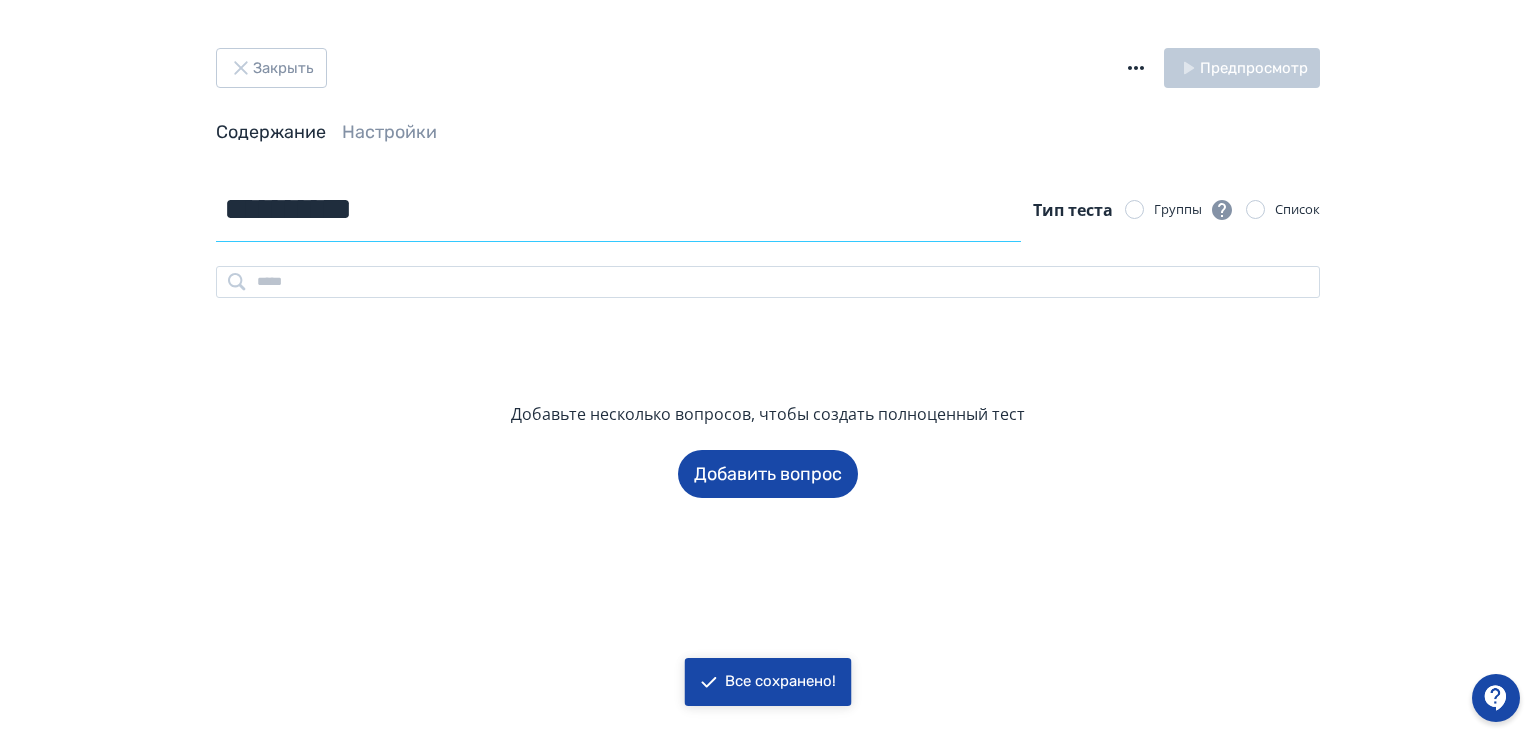 drag, startPoint x: 352, startPoint y: 225, endPoint x: 27, endPoint y: 229, distance: 325.02463 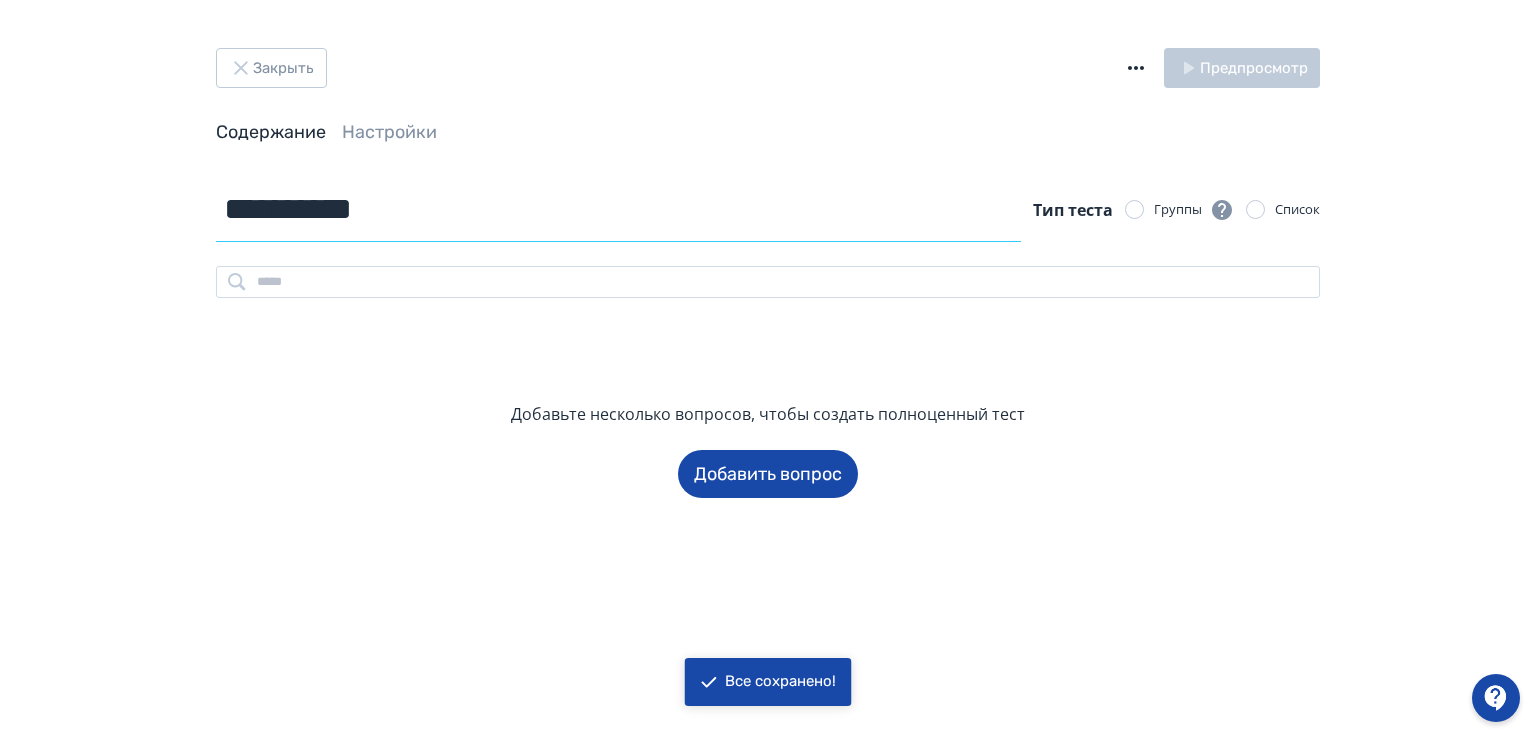 click on "**********" at bounding box center [768, 369] 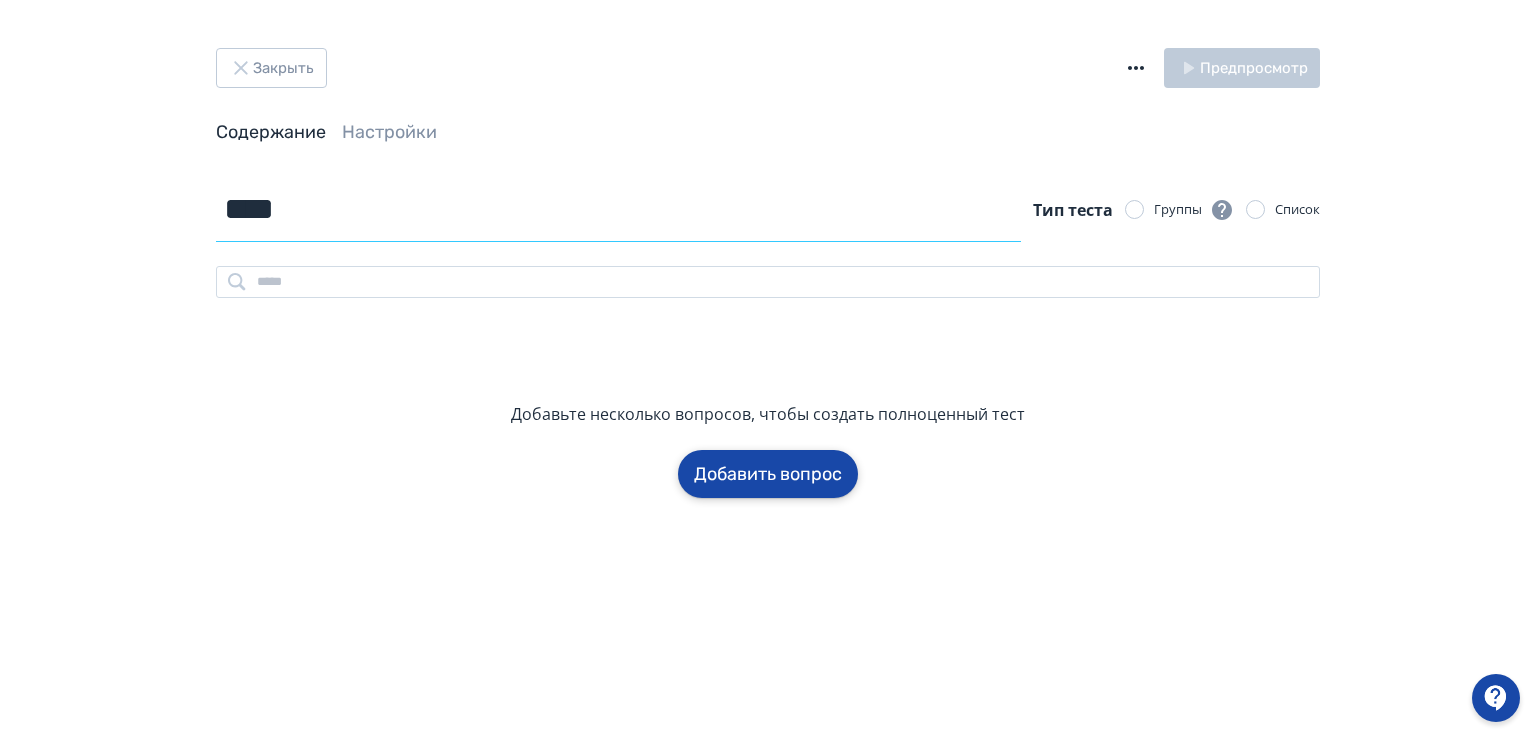 type on "****" 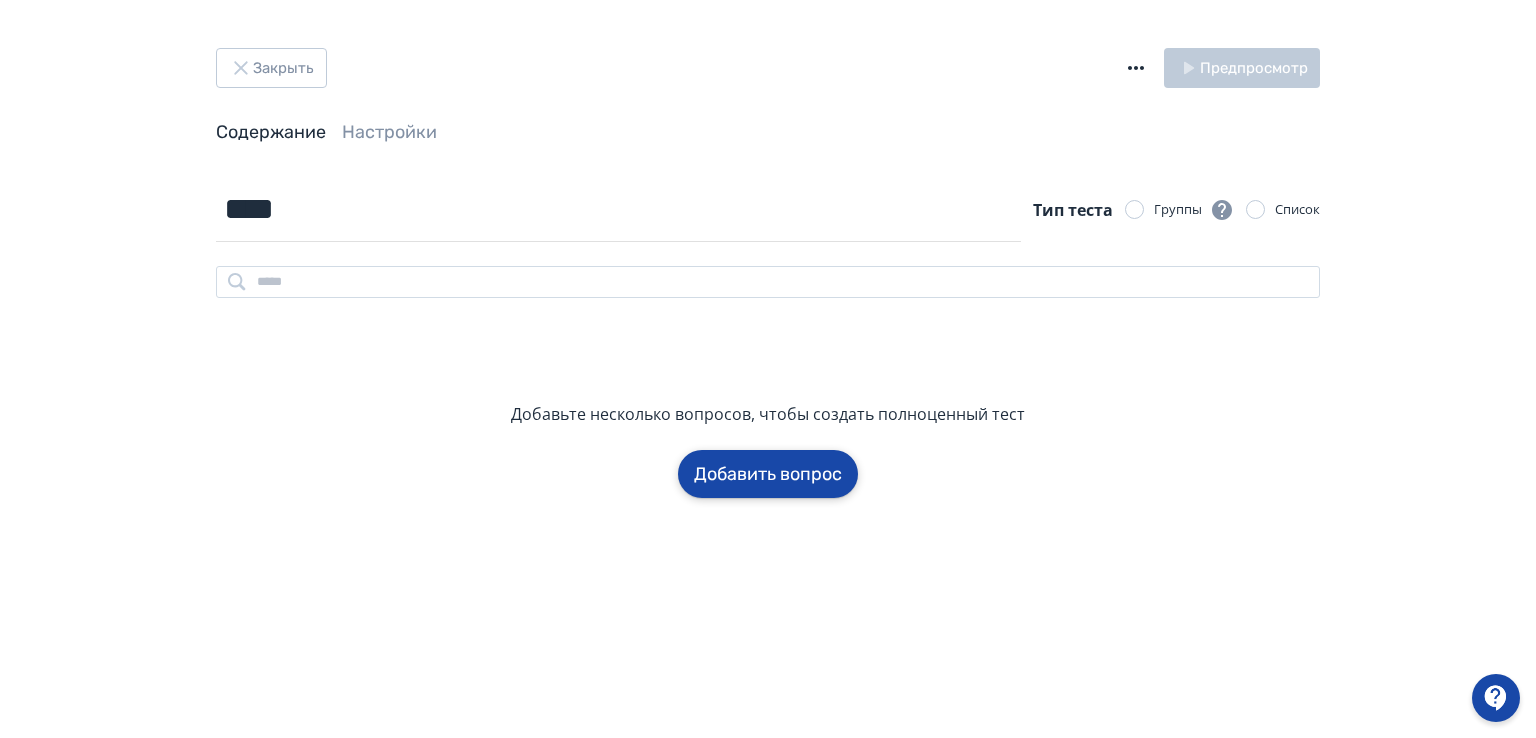 click on "Добавить вопрос" at bounding box center (768, 474) 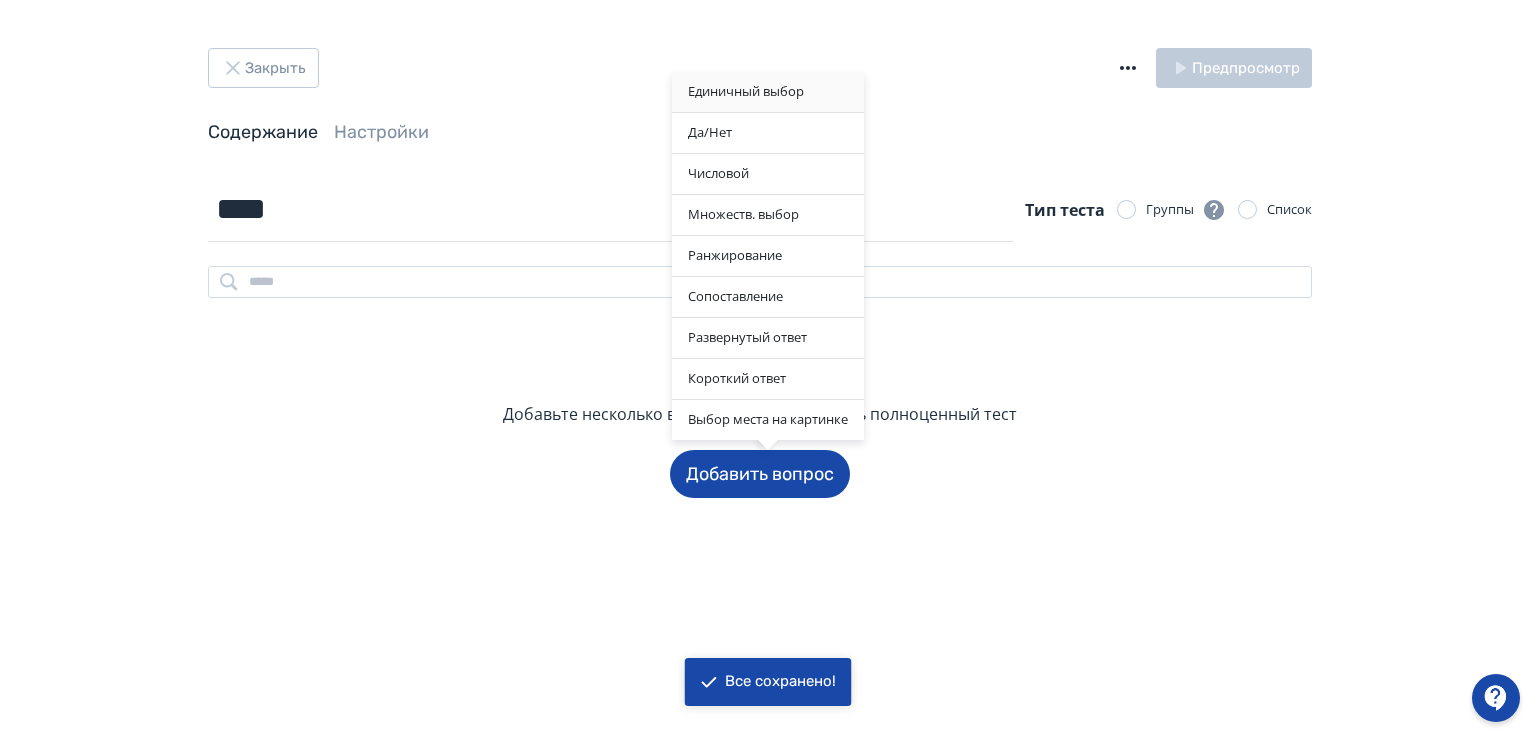 click on "Единичный выбор" at bounding box center (768, 92) 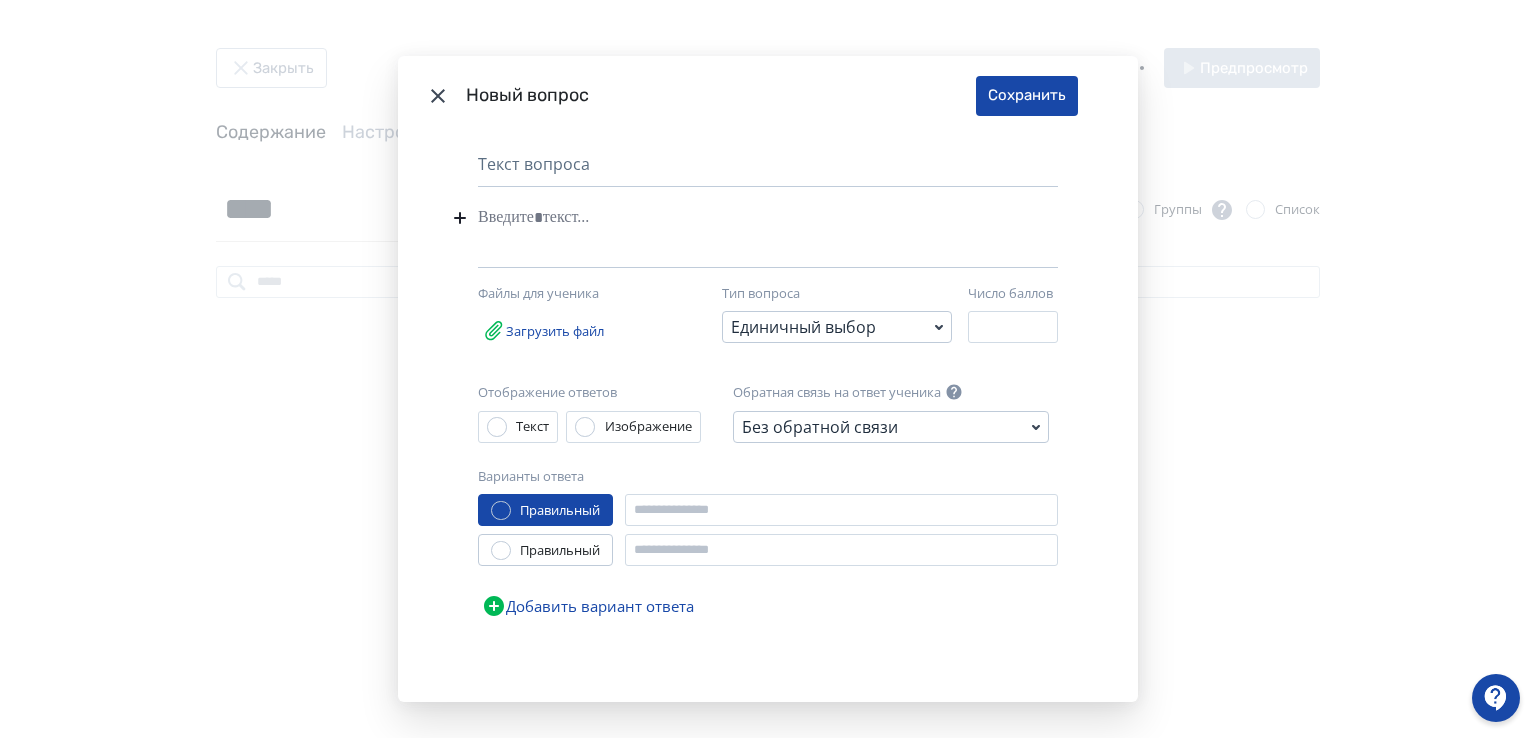 paste 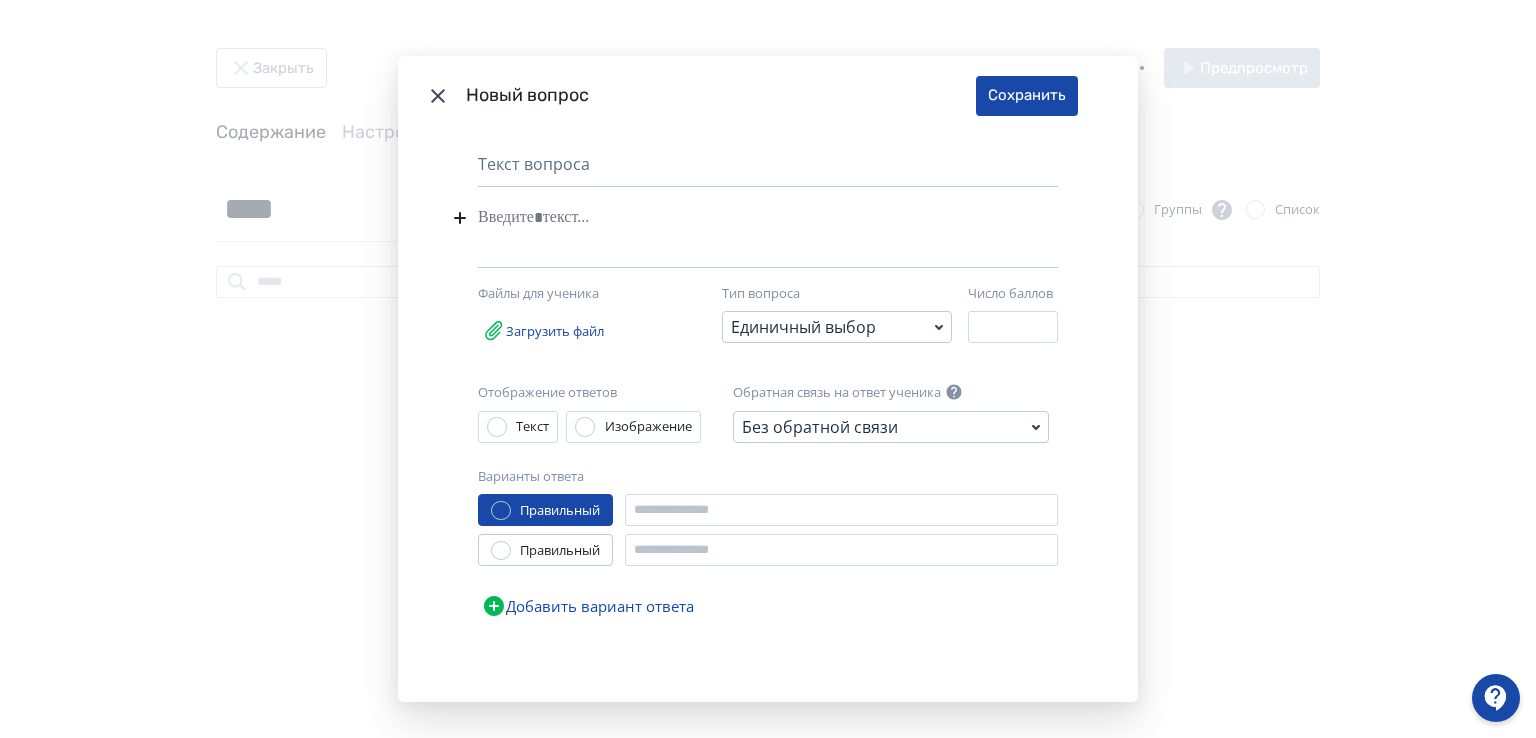 type 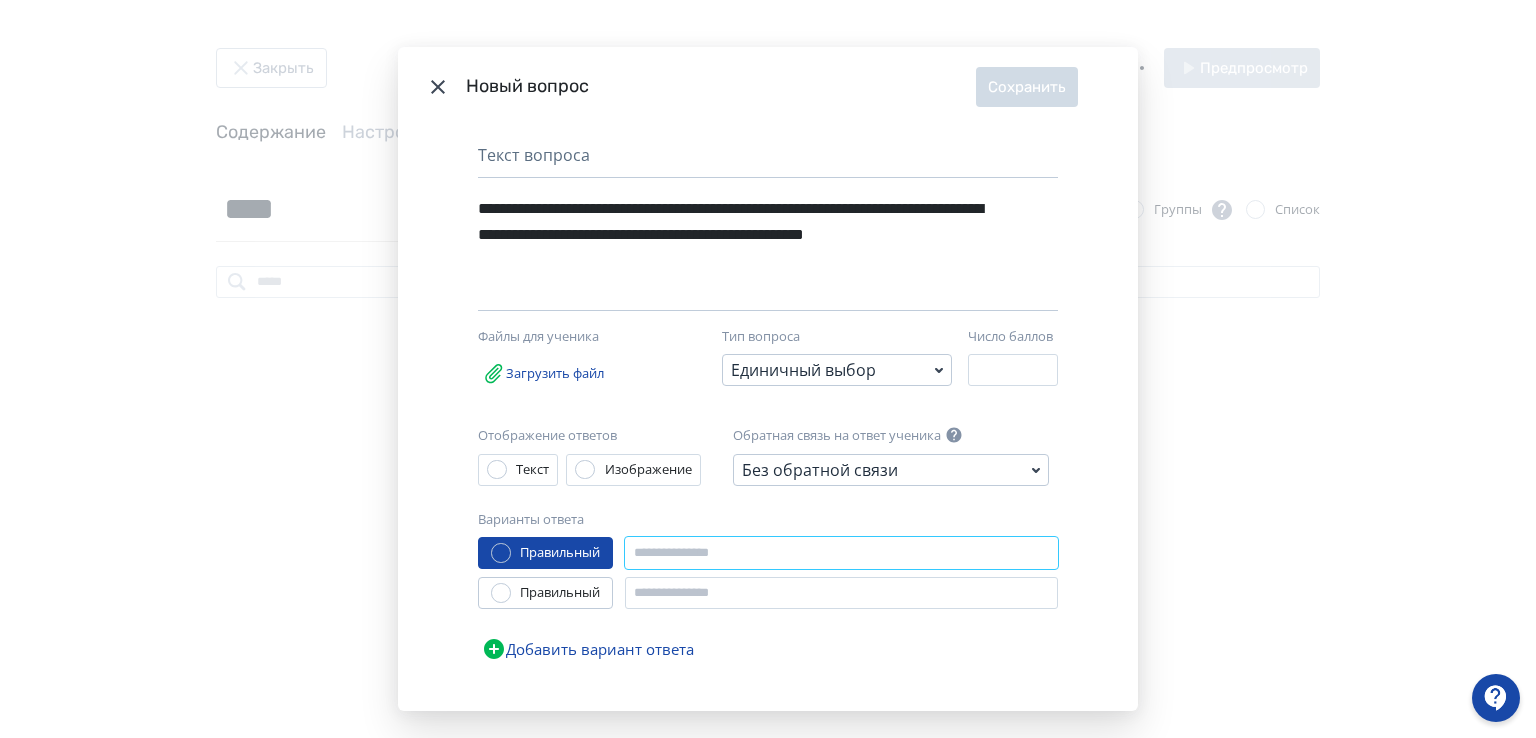 click at bounding box center [841, 553] 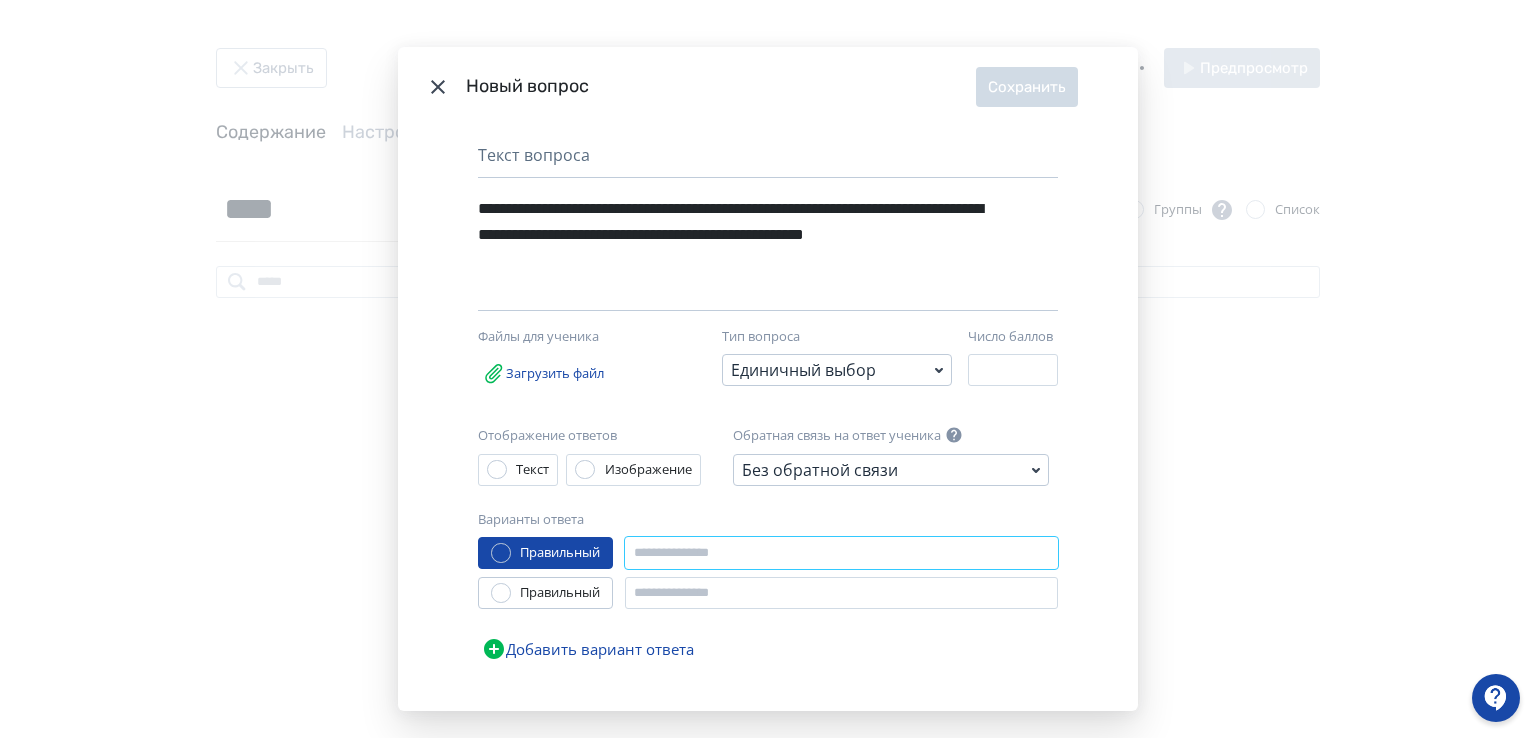 paste on "**********" 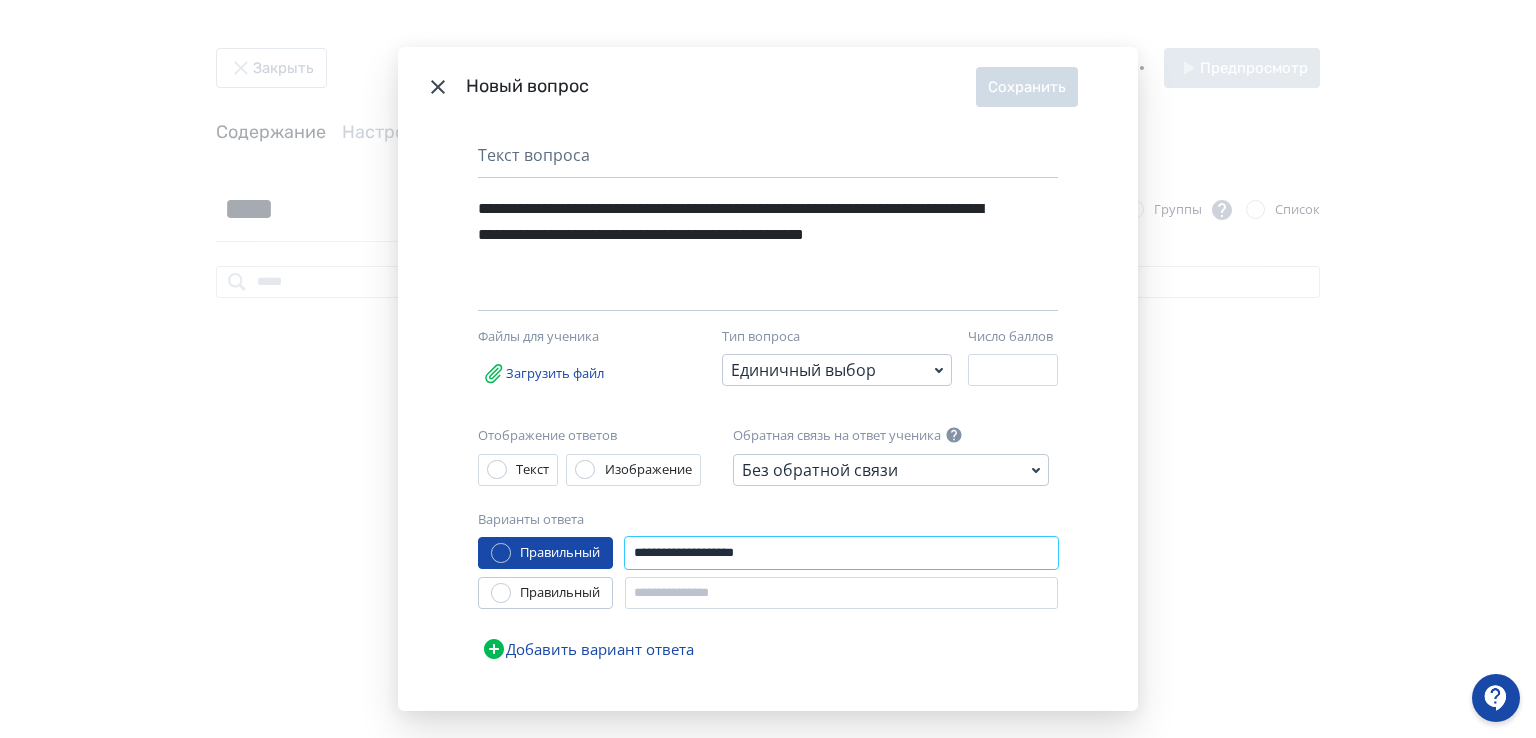 type on "**********" 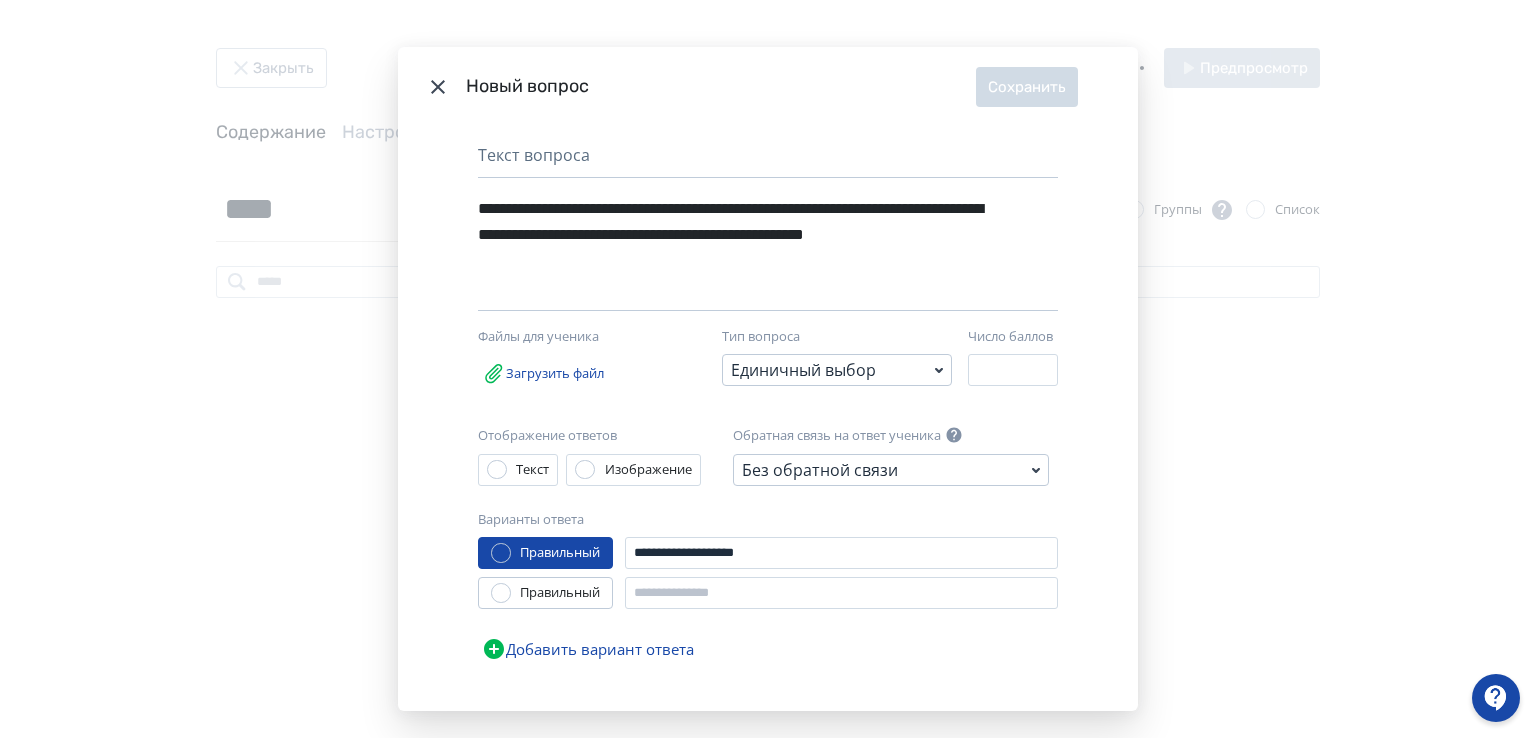 drag, startPoint x: 492, startPoint y: 641, endPoint x: 495, endPoint y: 679, distance: 38.118237 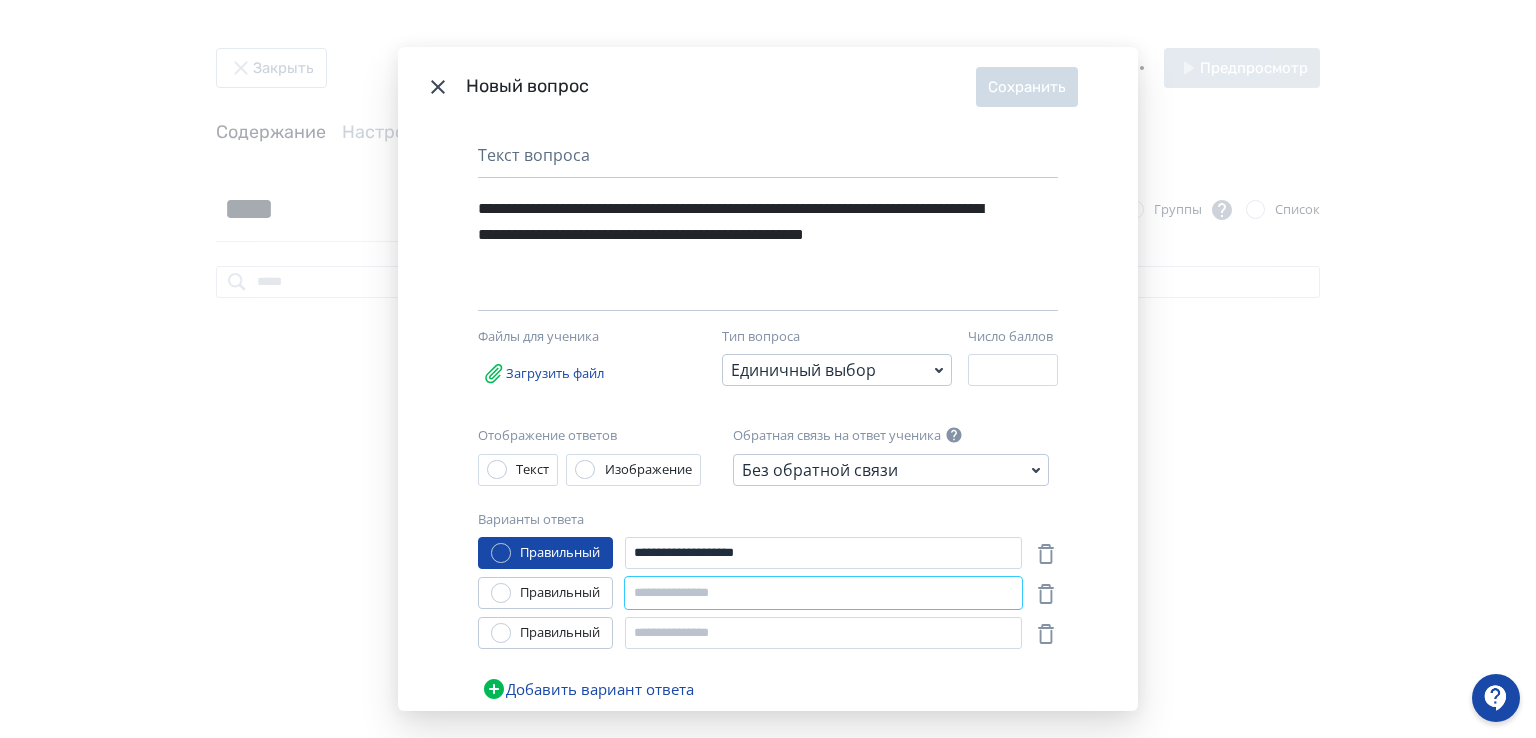 click at bounding box center [823, 593] 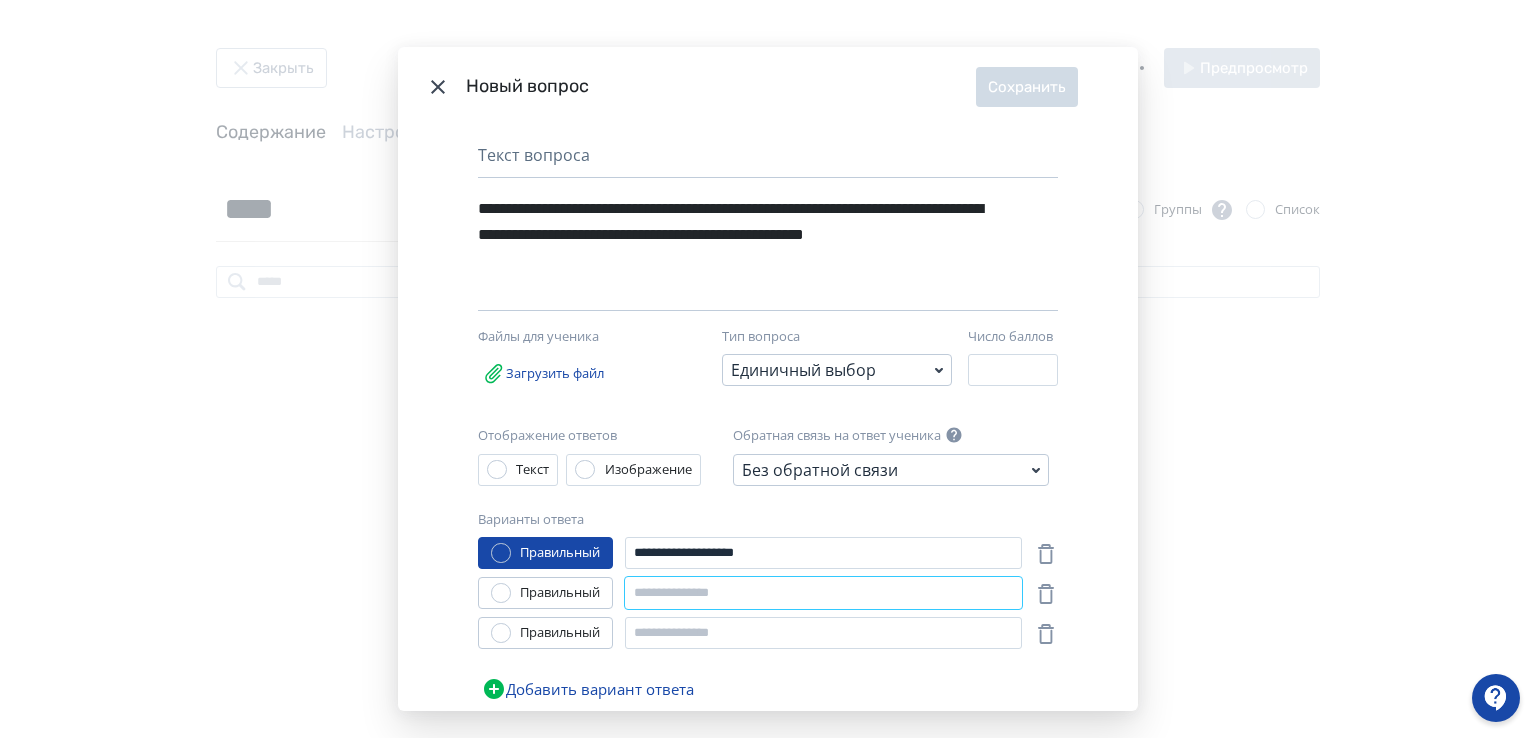 paste on "**********" 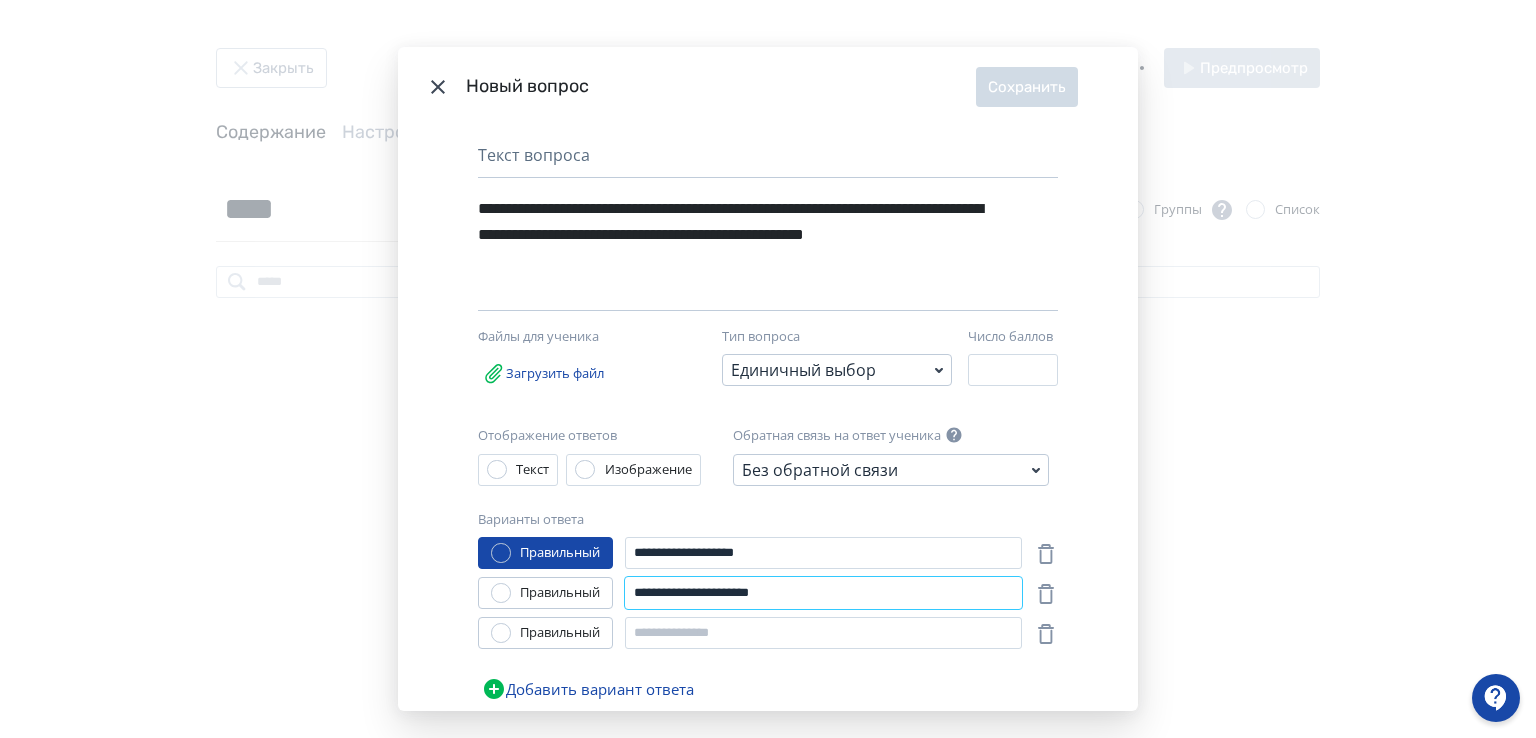 type on "**********" 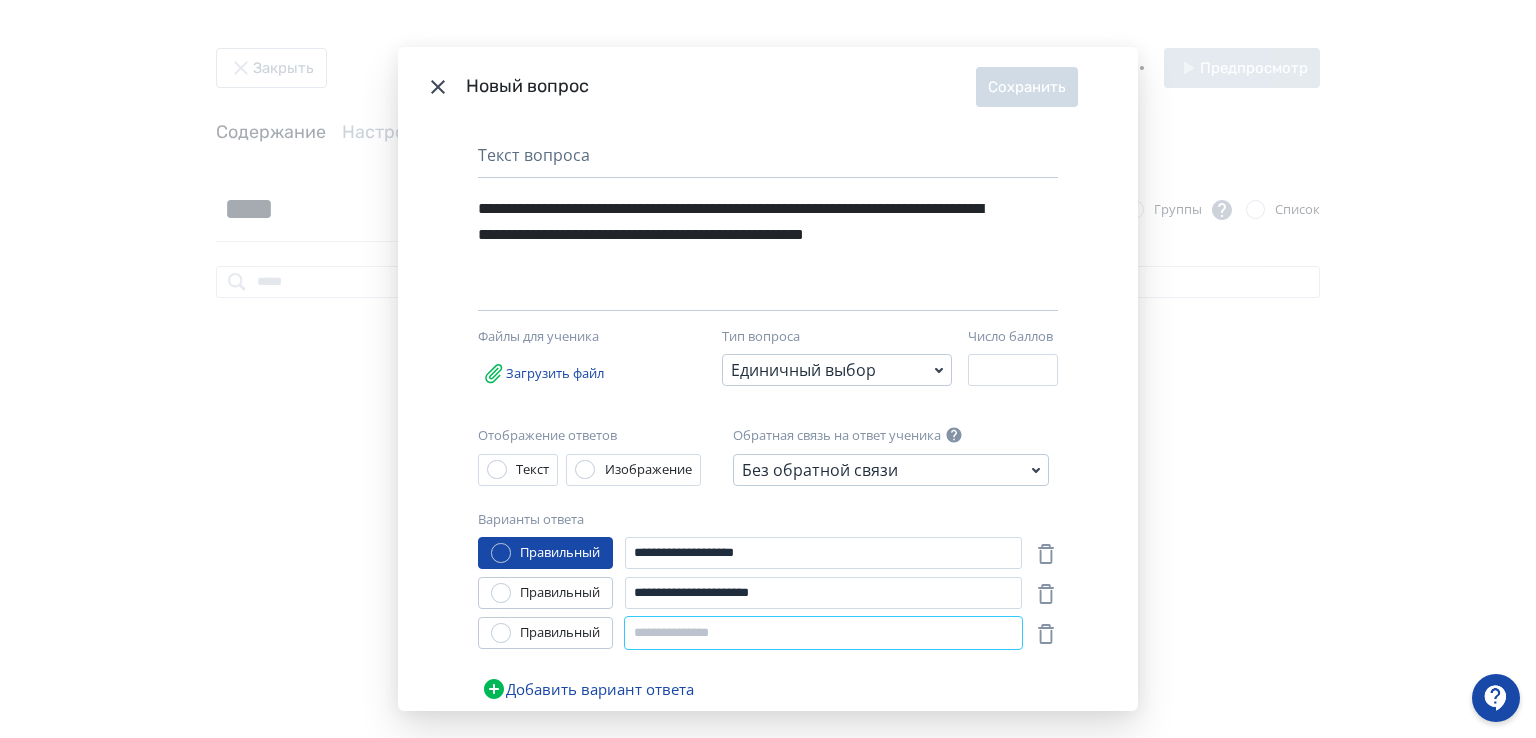 click at bounding box center [823, 633] 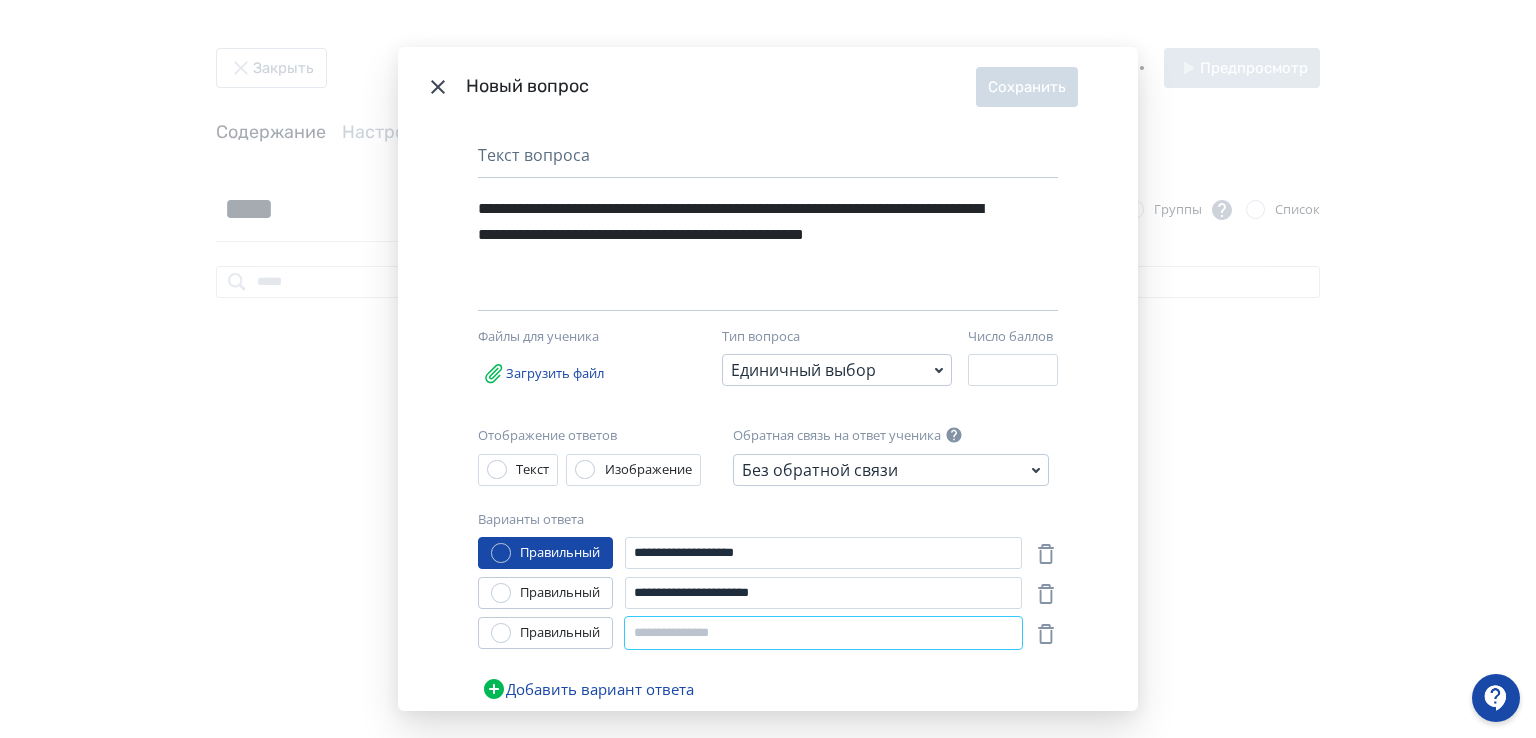 paste on "**********" 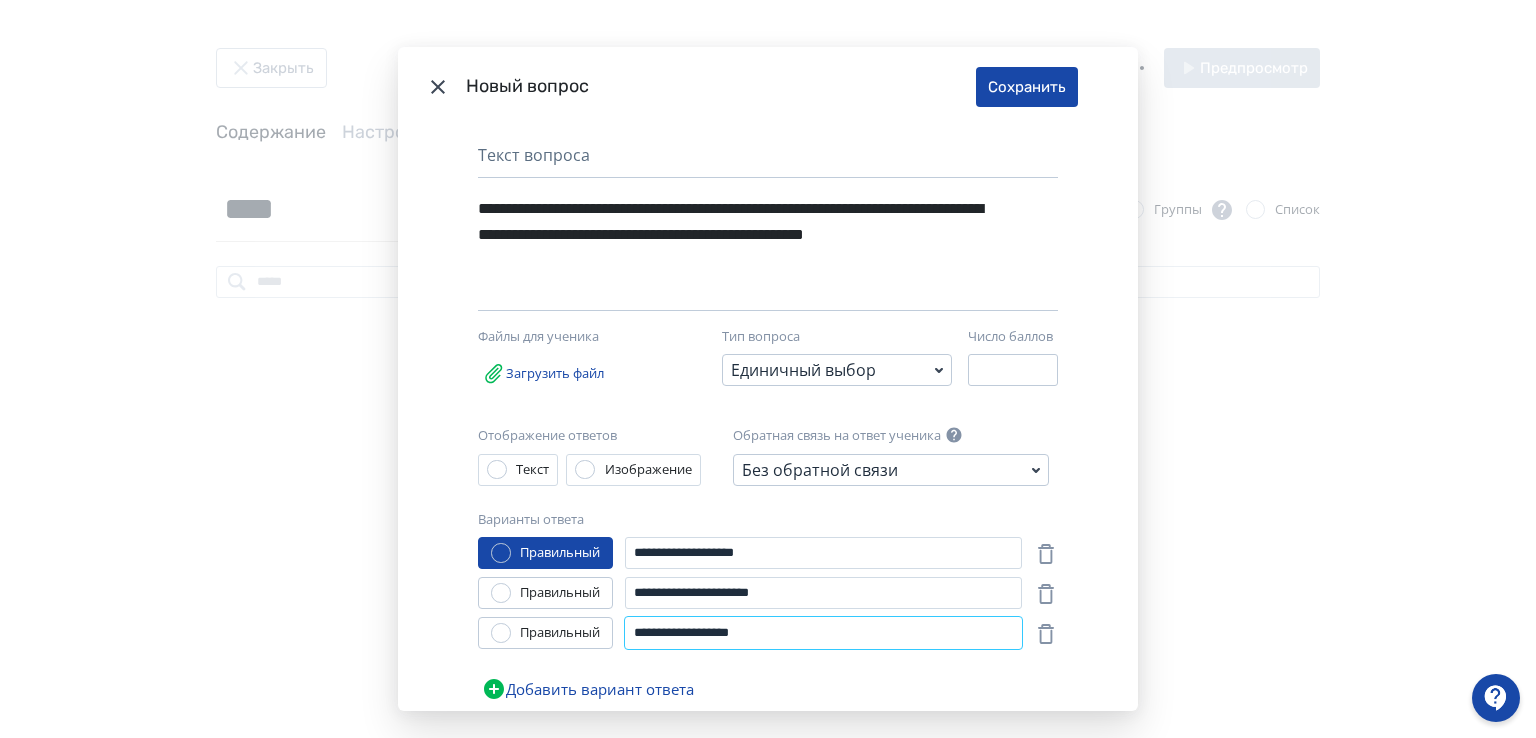 type on "**********" 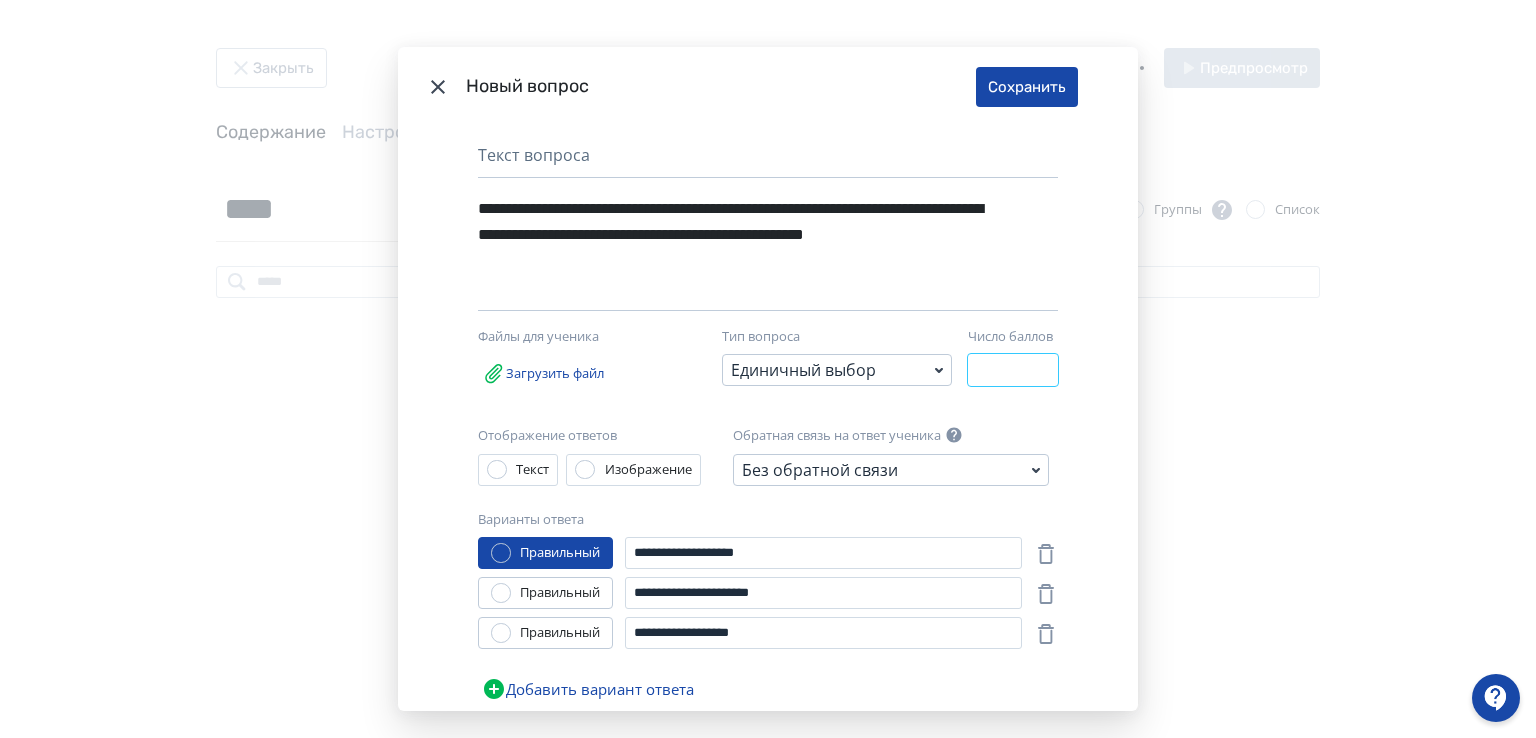 drag, startPoint x: 969, startPoint y: 370, endPoint x: 944, endPoint y: 376, distance: 25.70992 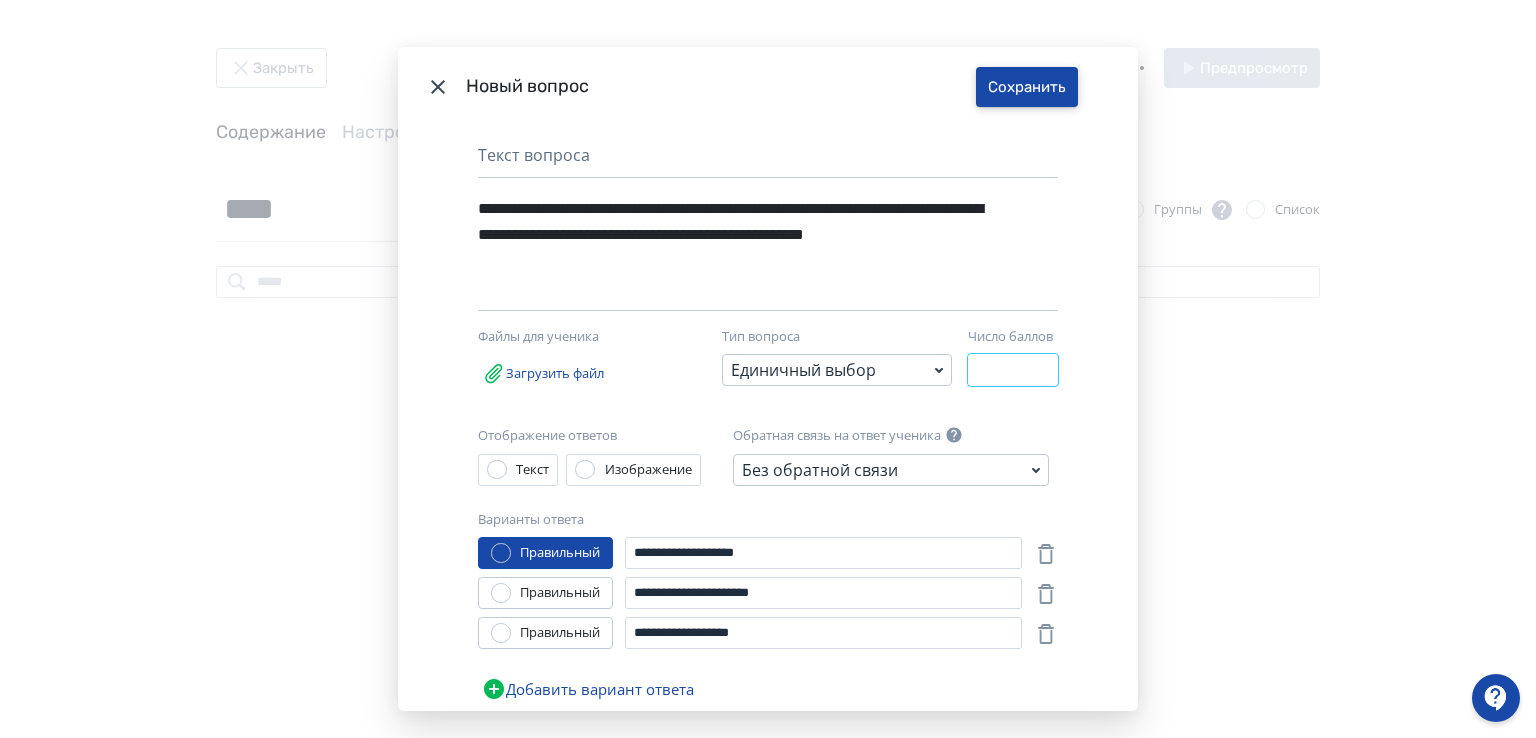 type on "*" 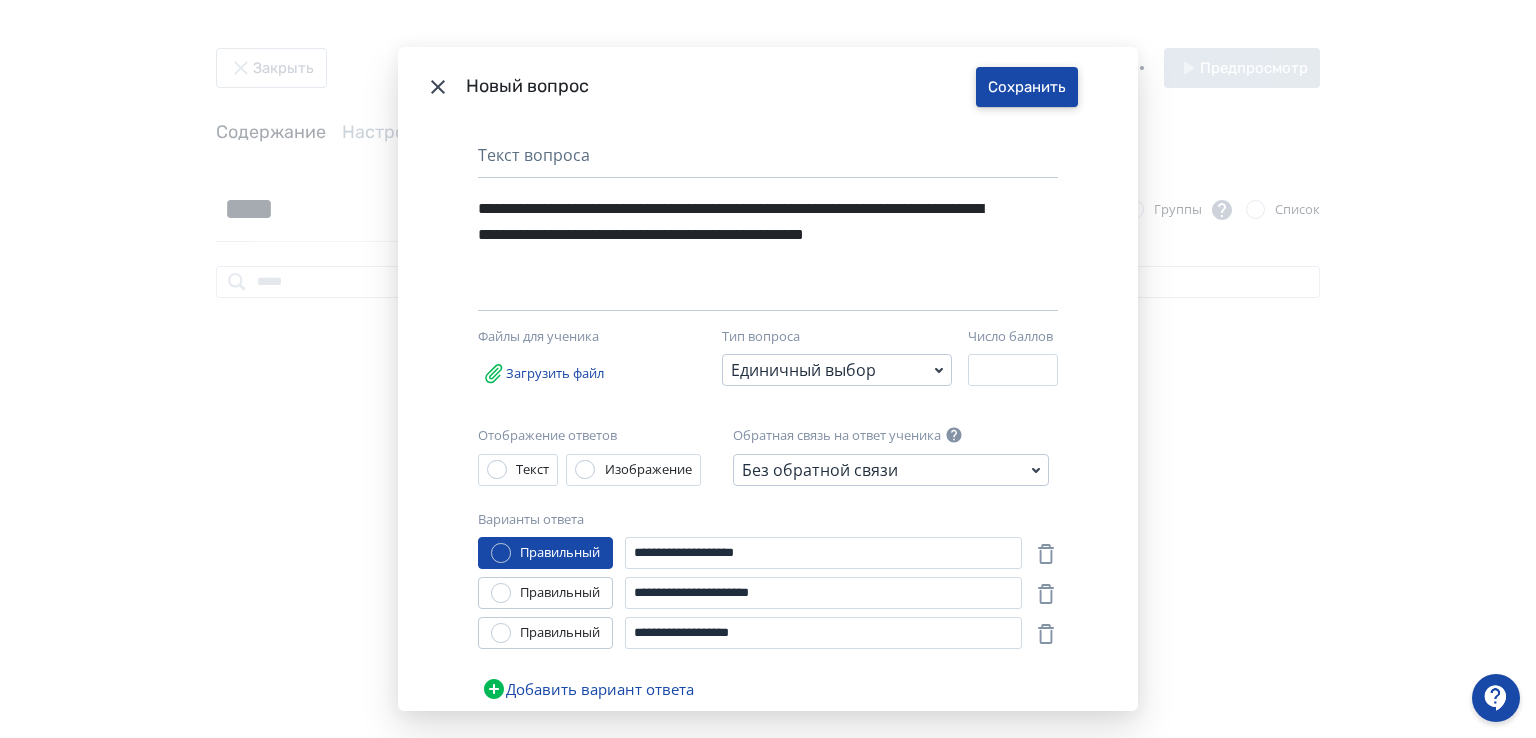 click on "Сохранить" at bounding box center (1027, 87) 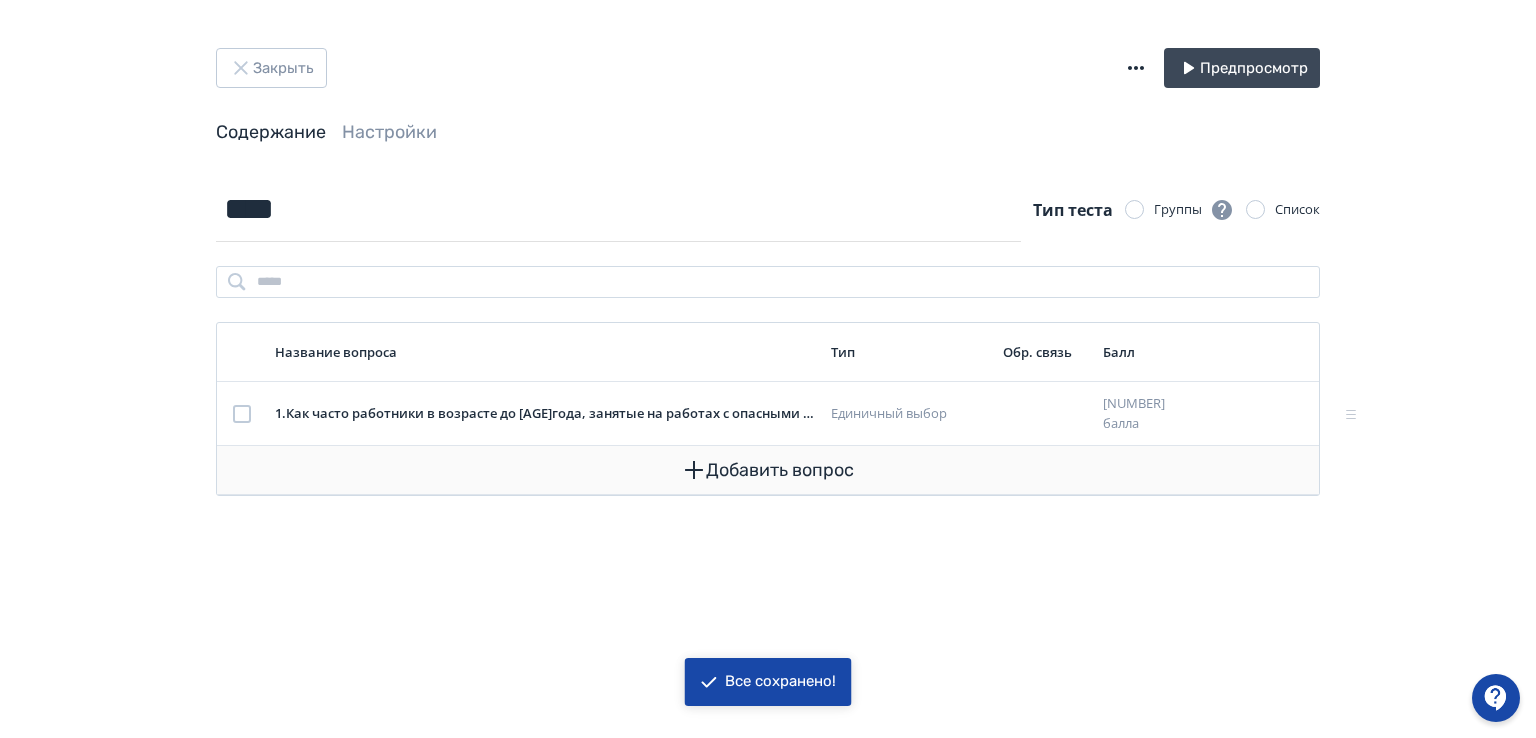 click 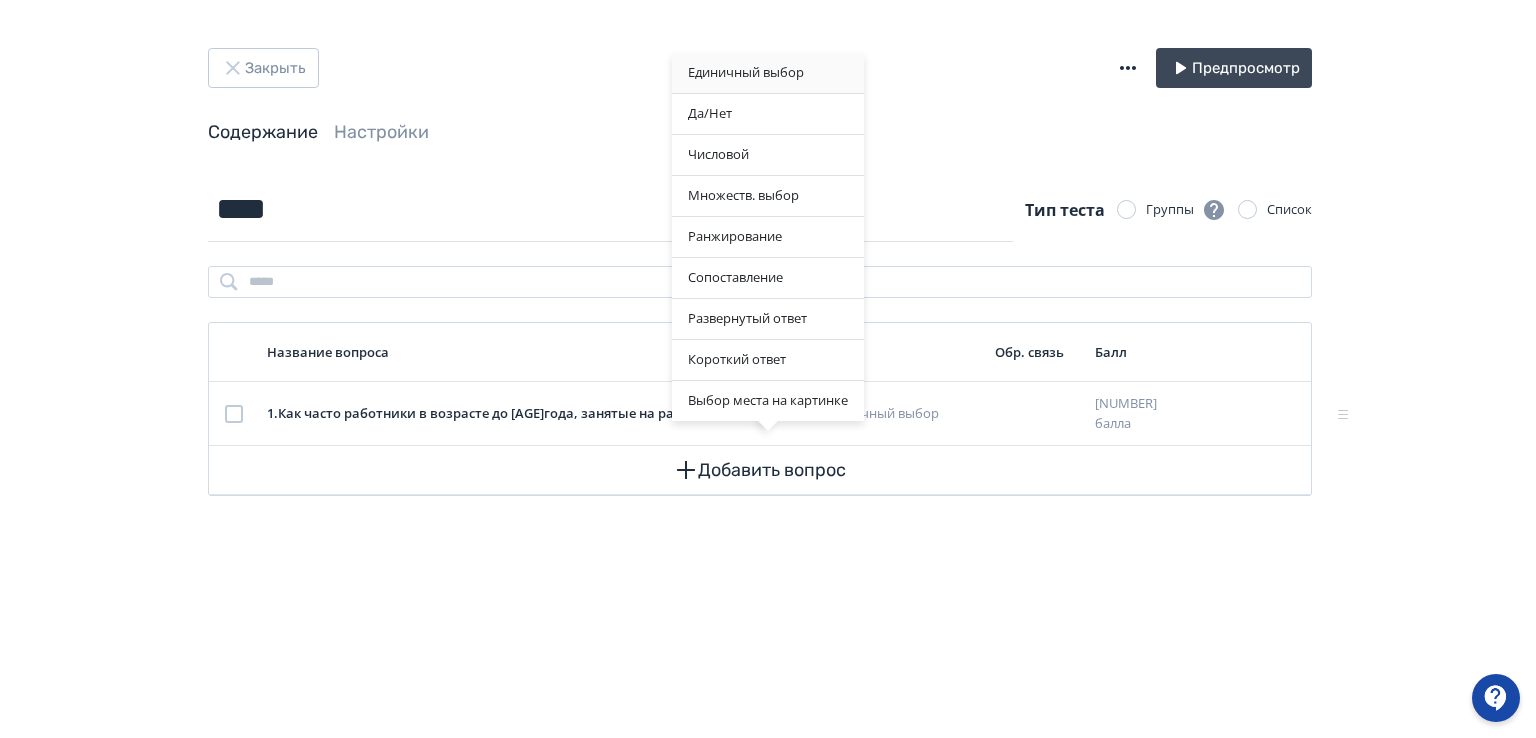 click on "Единичный выбор" at bounding box center [768, 73] 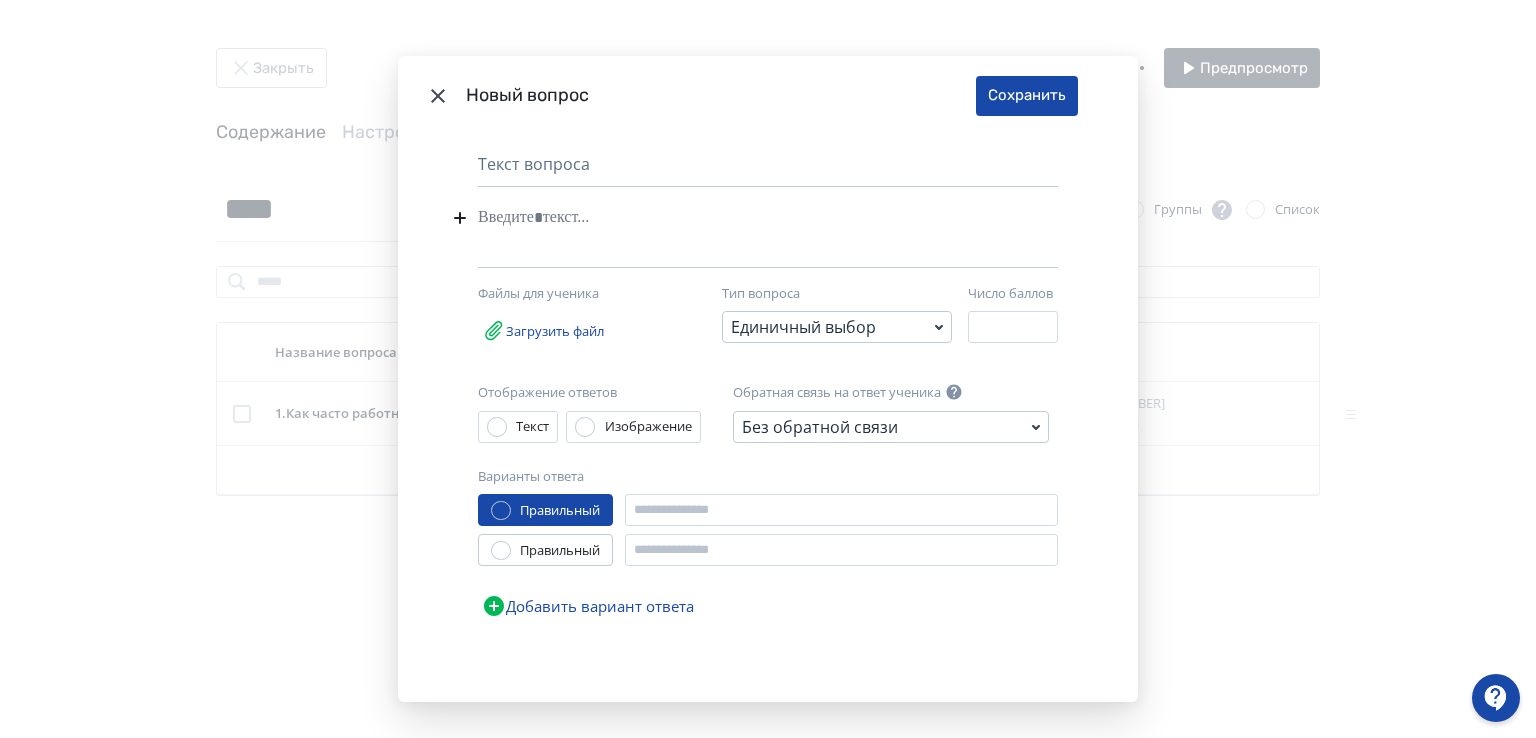 paste 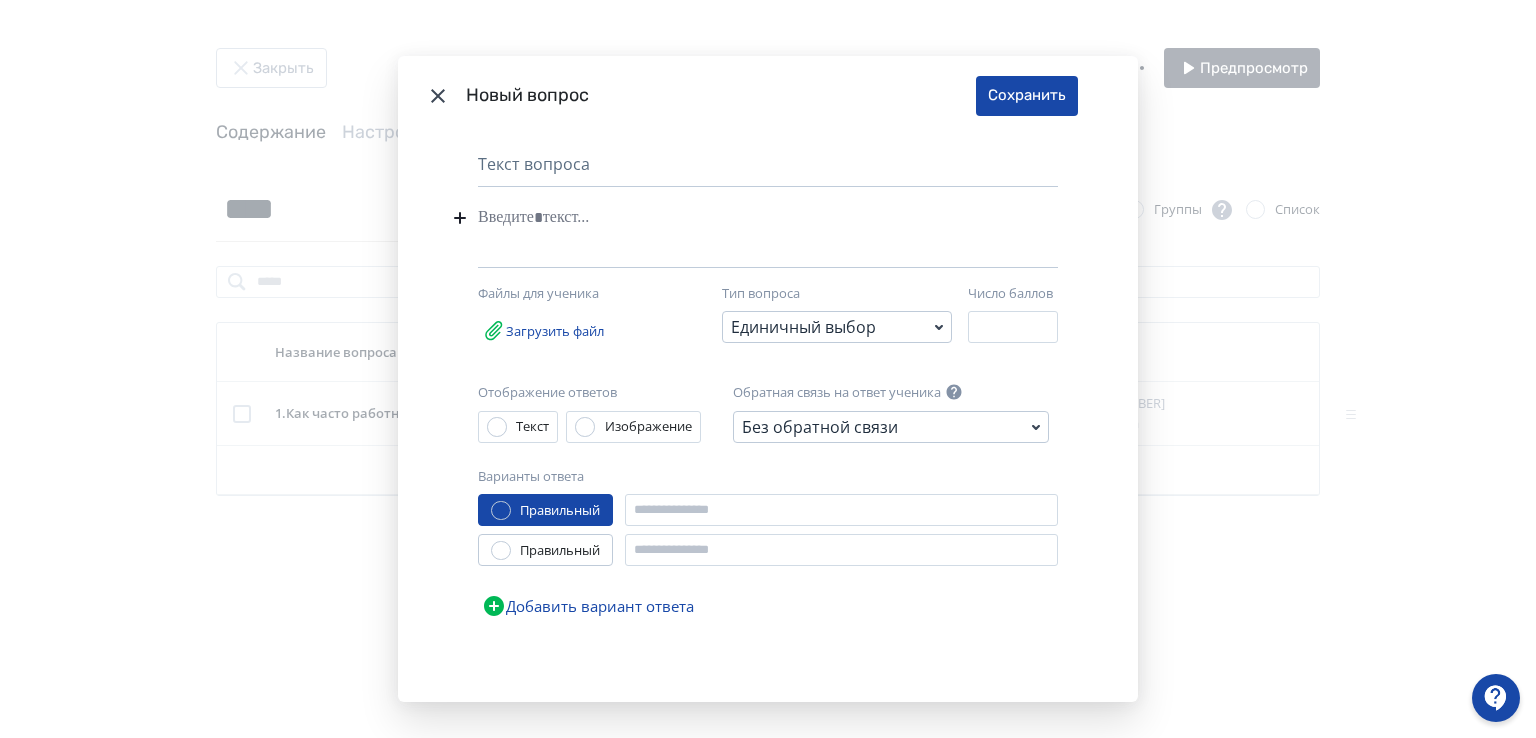 type 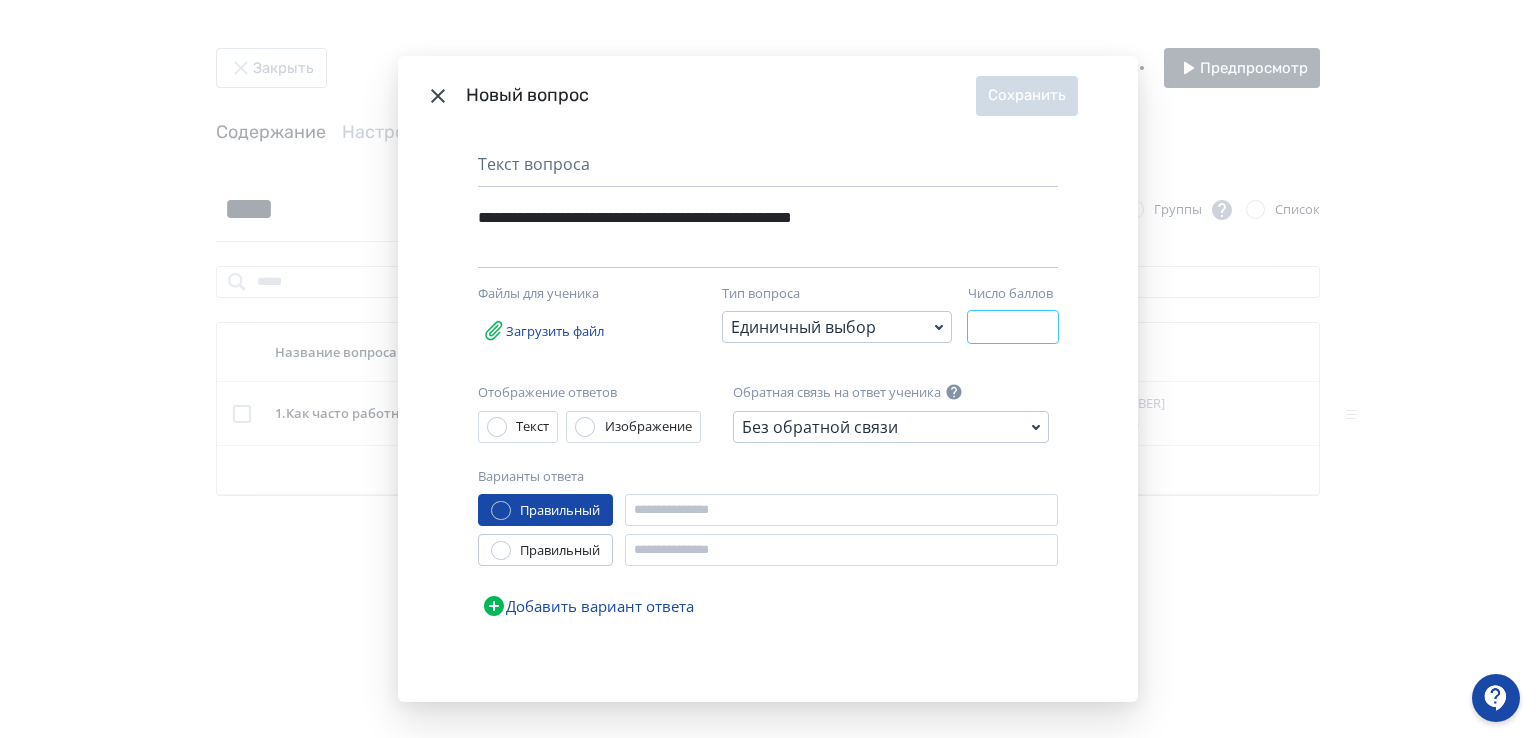 drag, startPoint x: 995, startPoint y: 318, endPoint x: 965, endPoint y: 328, distance: 31.622776 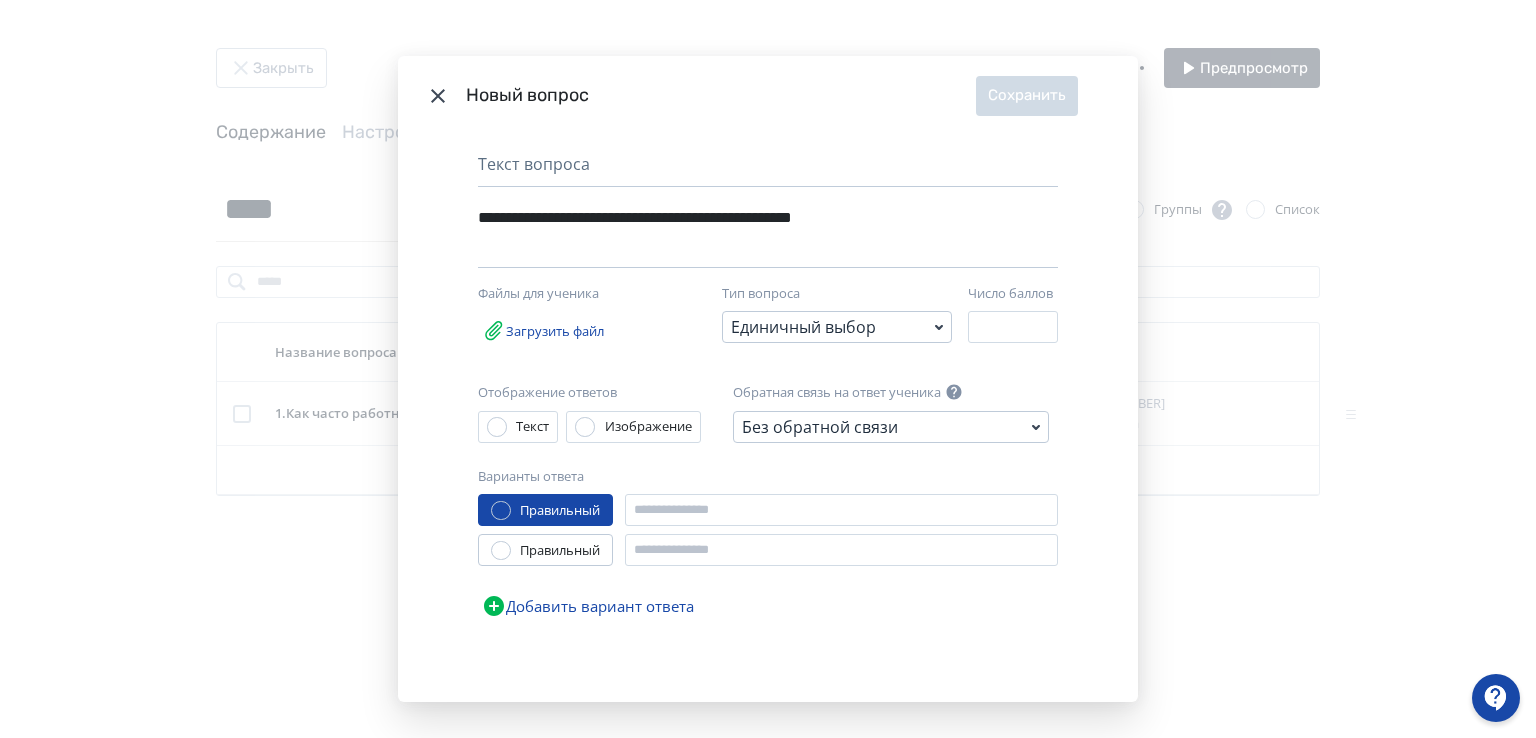 click 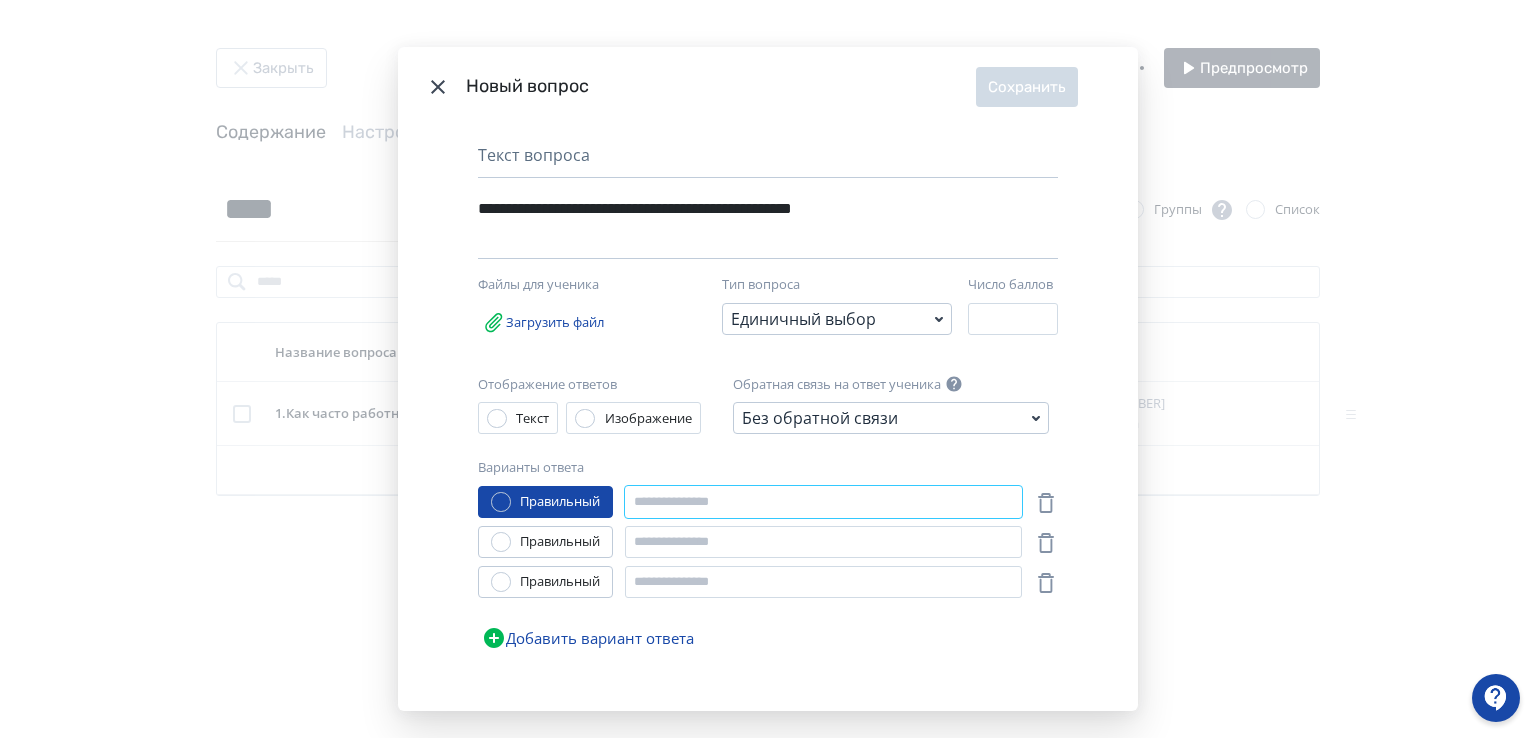 paste on "**********" 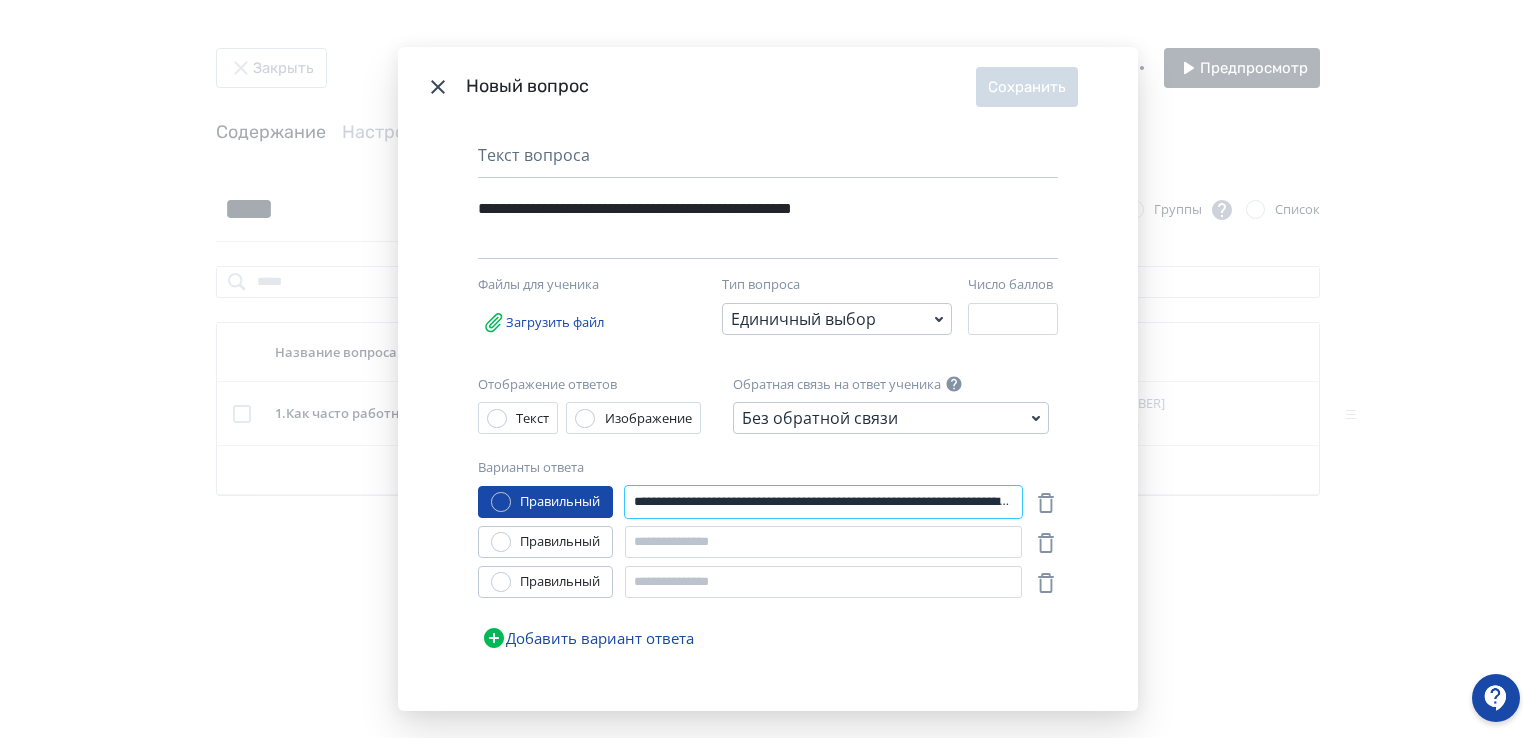 scroll, scrollTop: 0, scrollLeft: 959, axis: horizontal 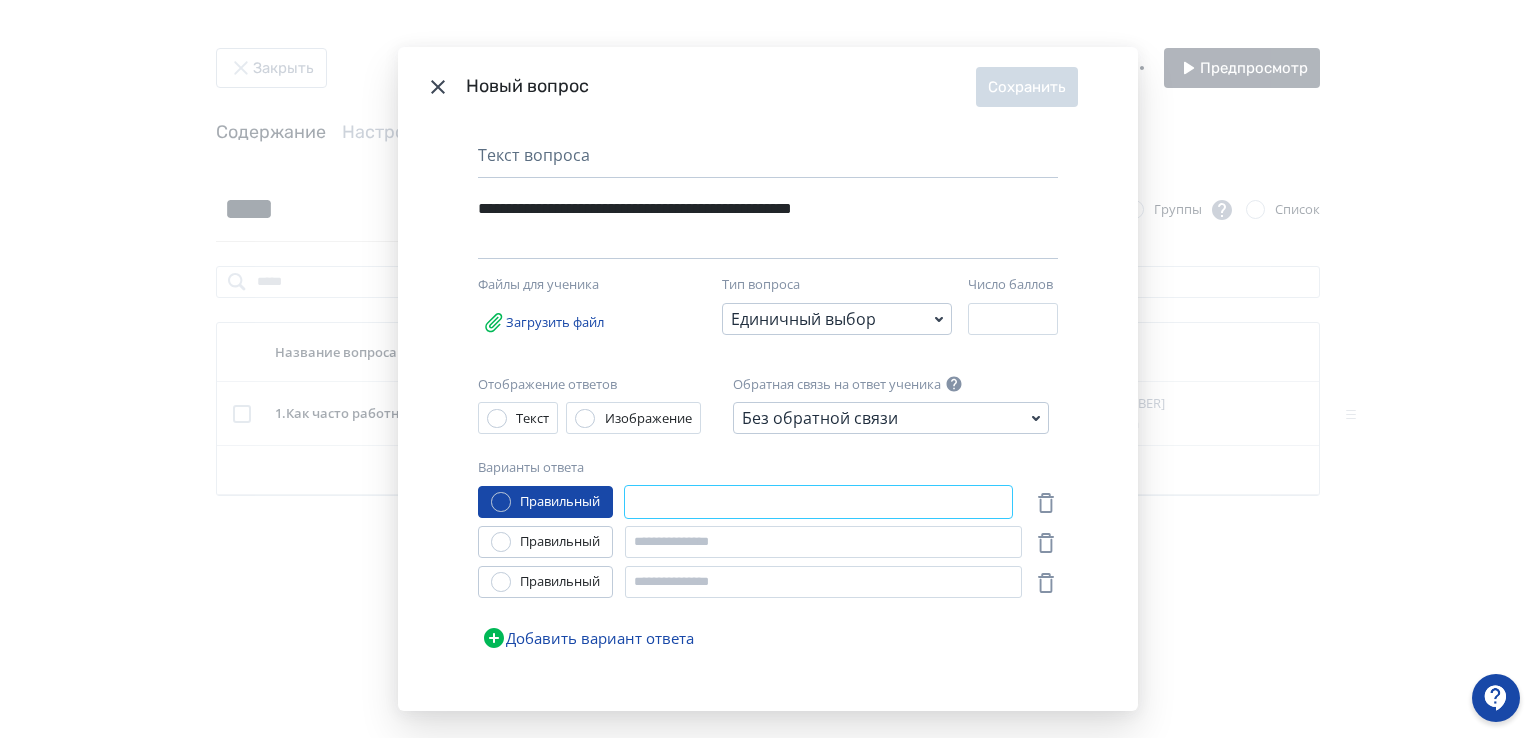 type on "**********" 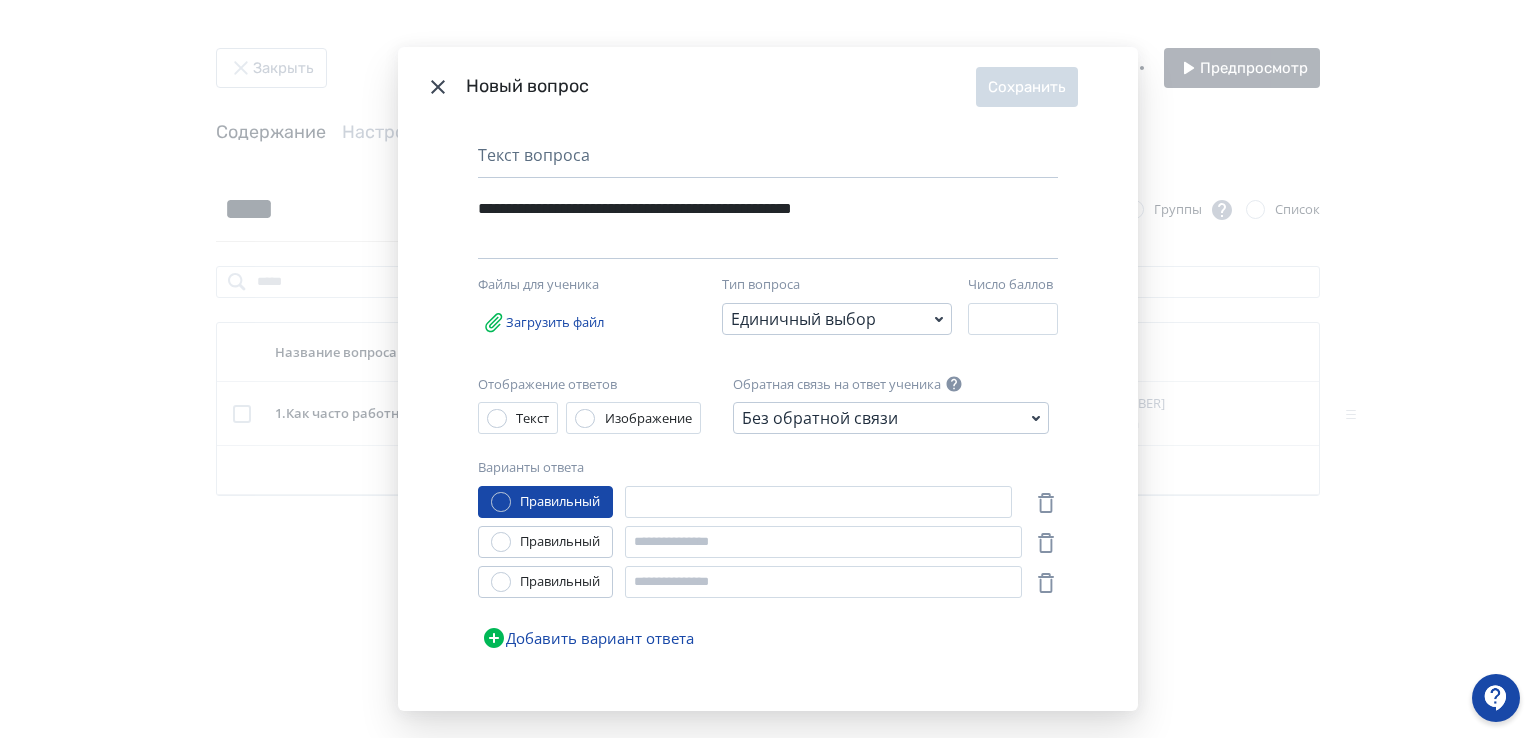 scroll, scrollTop: 0, scrollLeft: 0, axis: both 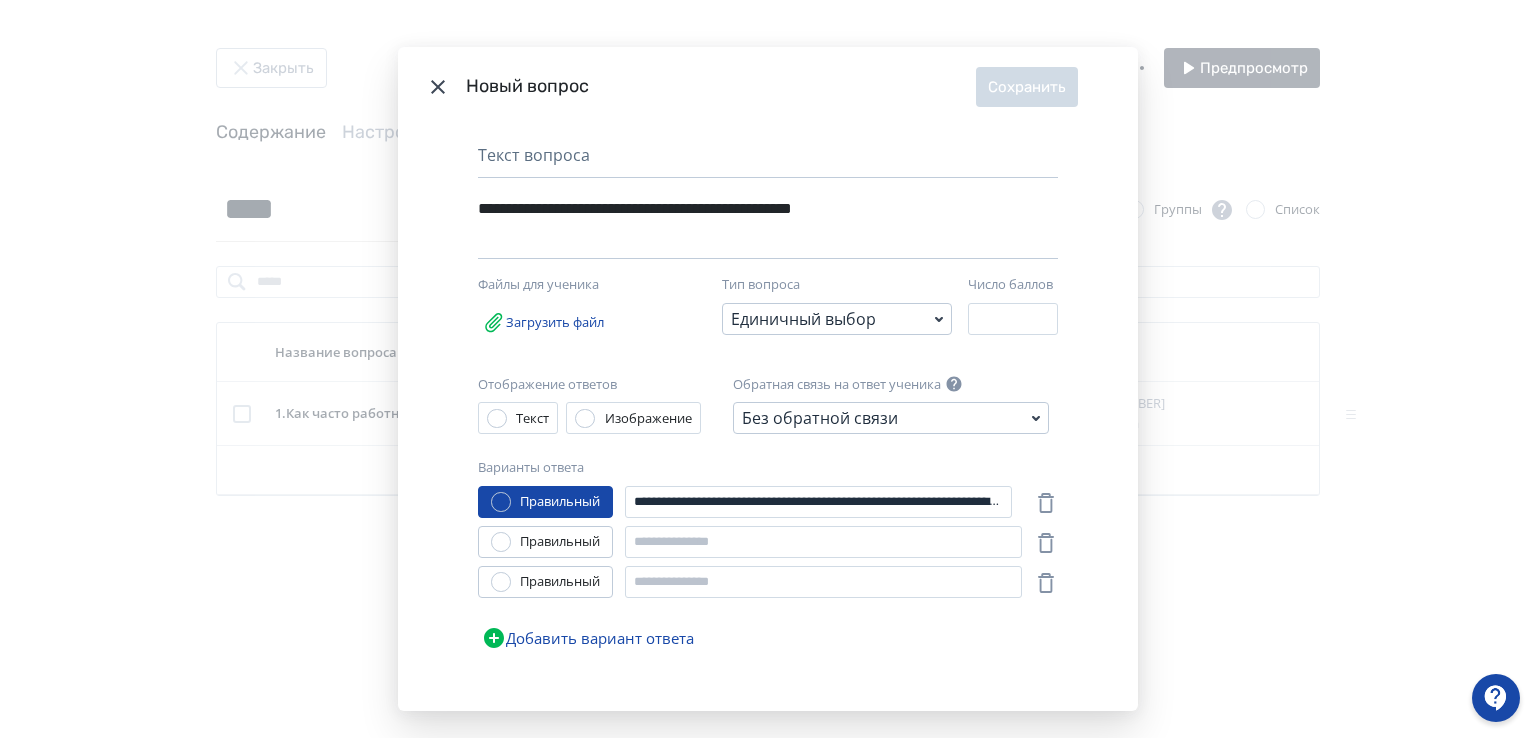 click at bounding box center (501, 542) 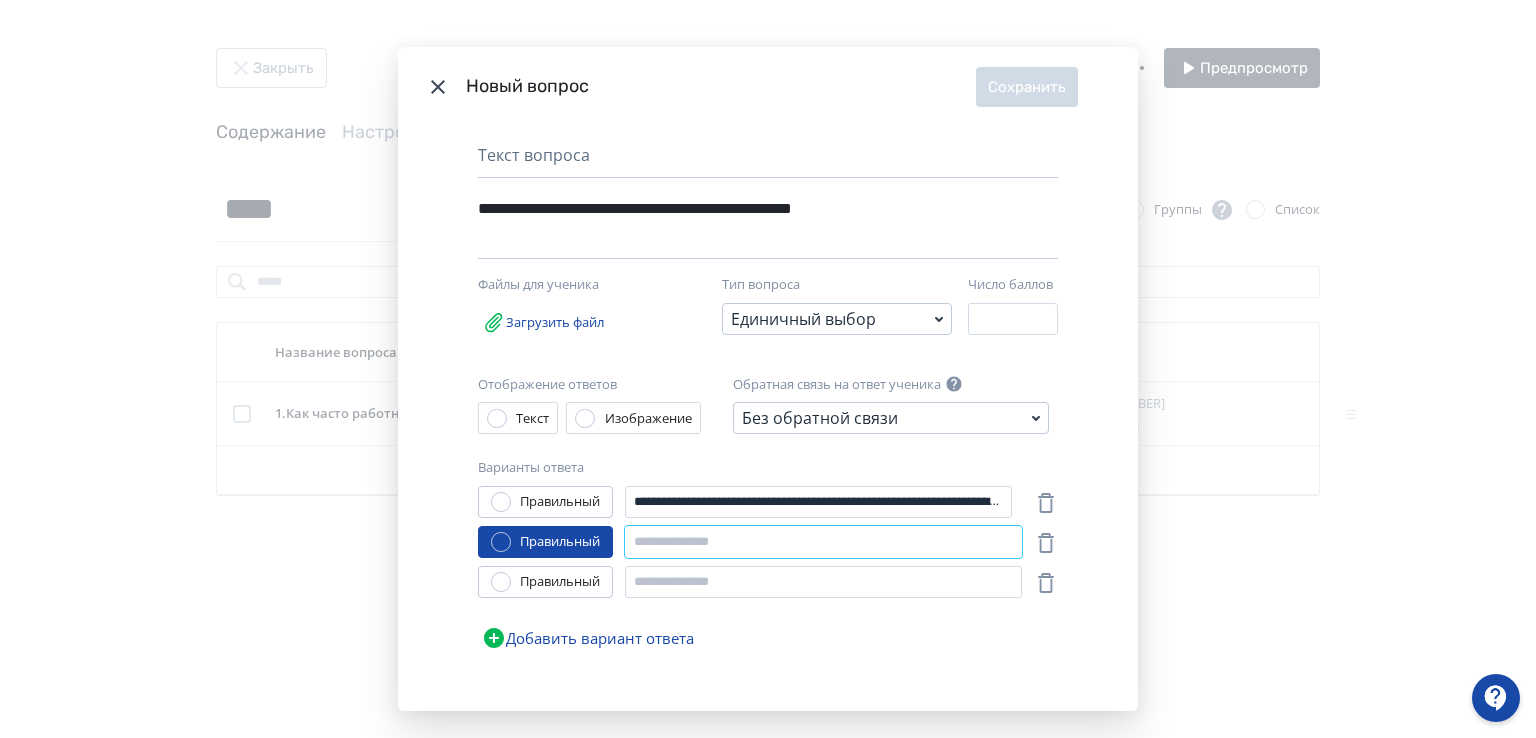 click at bounding box center (823, 542) 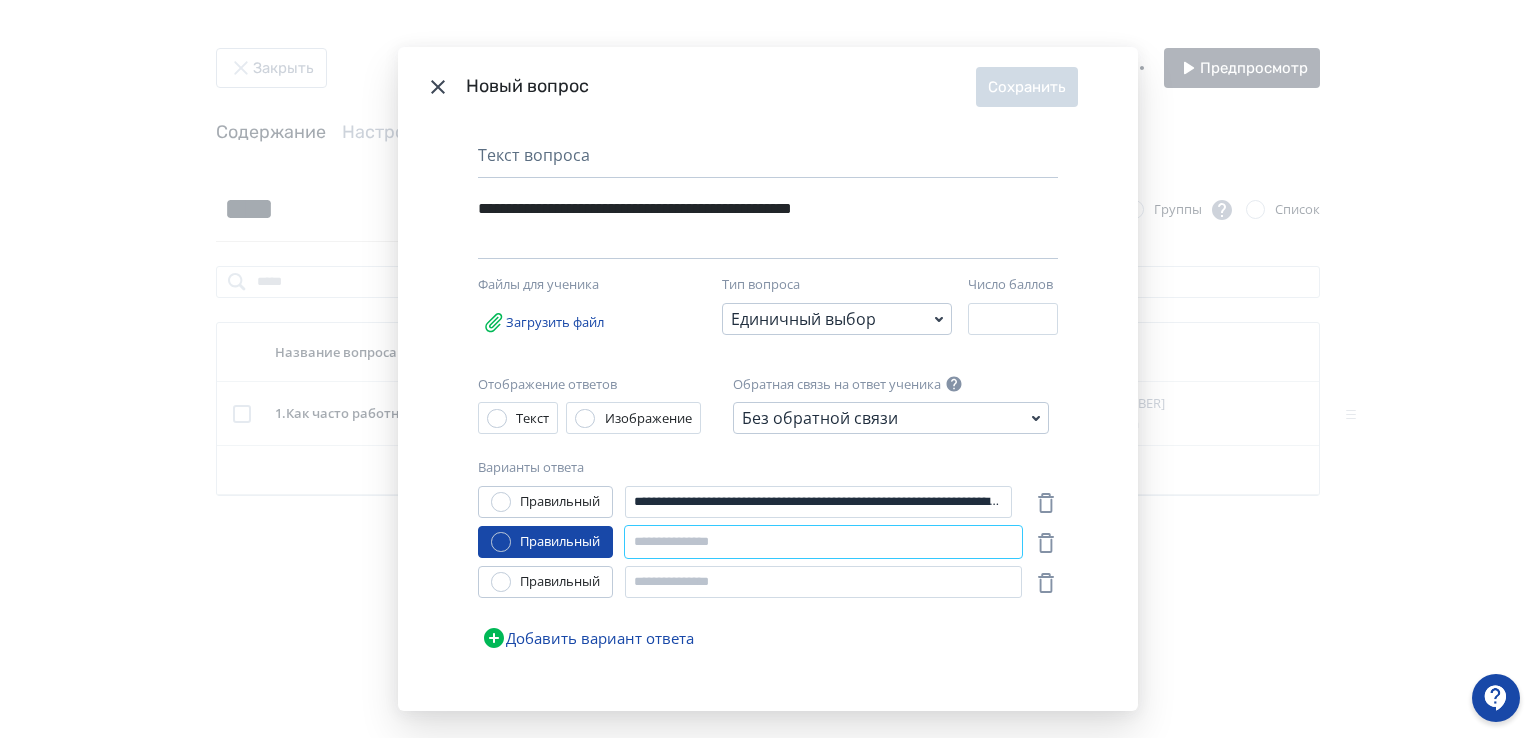 paste on "**********" 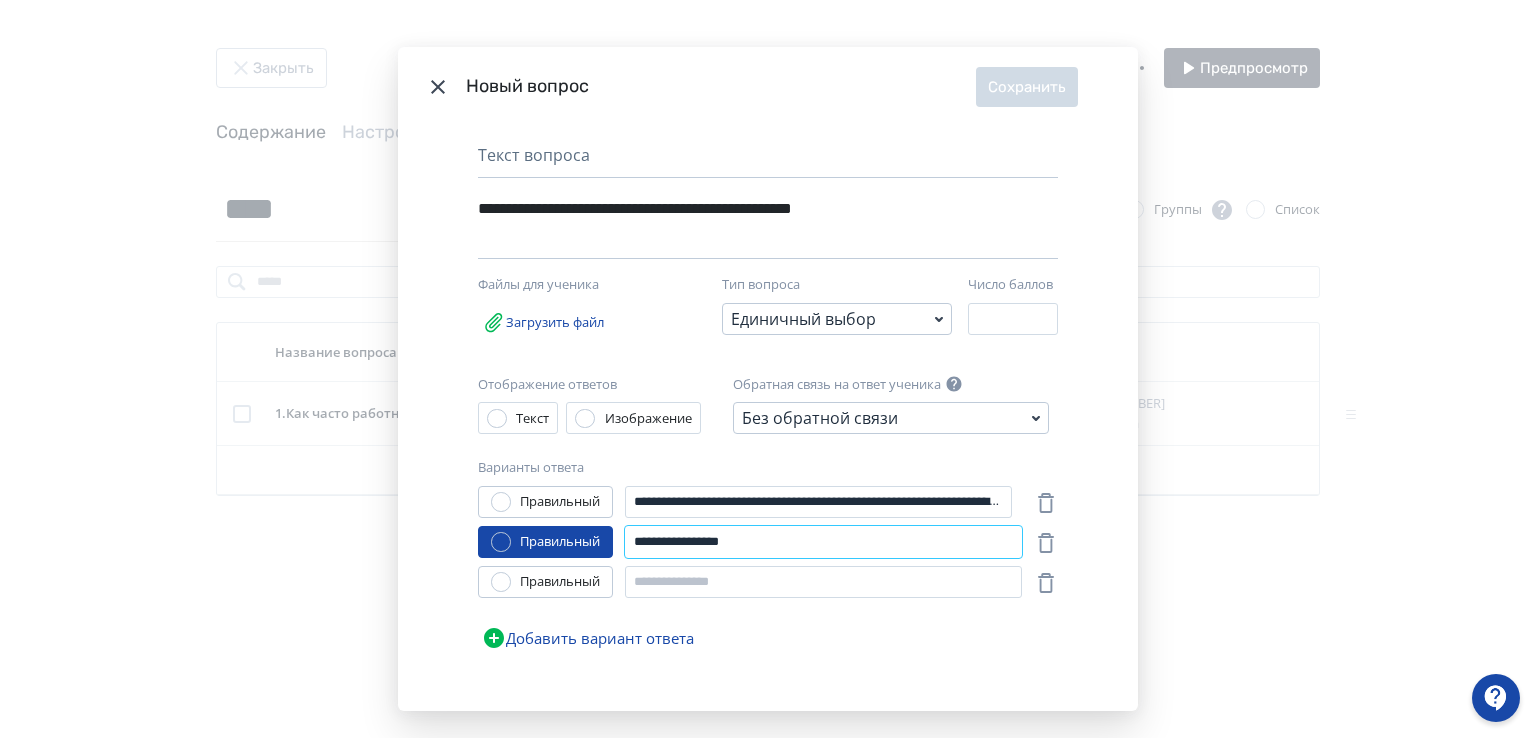 type on "**********" 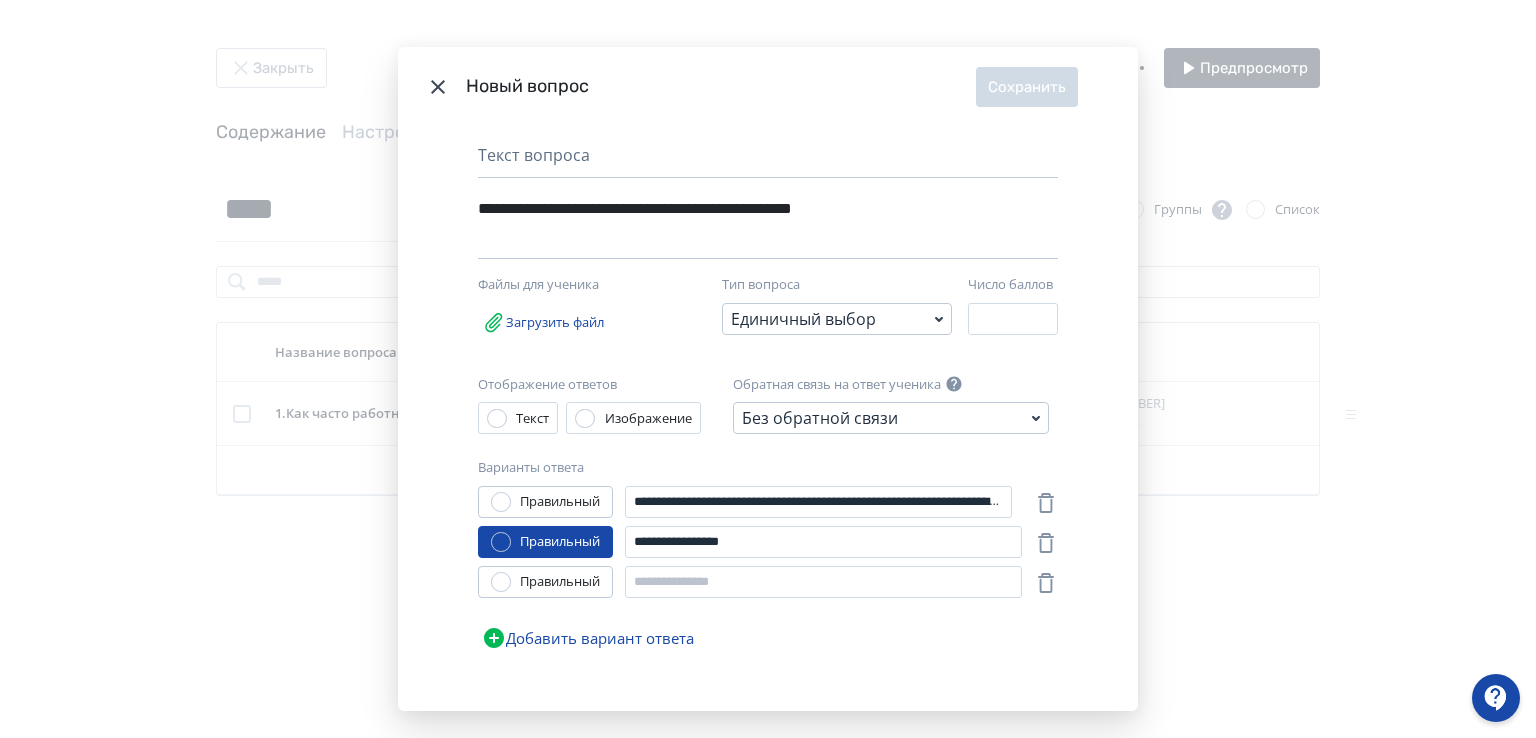click on "Добавить вариант ответа" at bounding box center [588, 638] 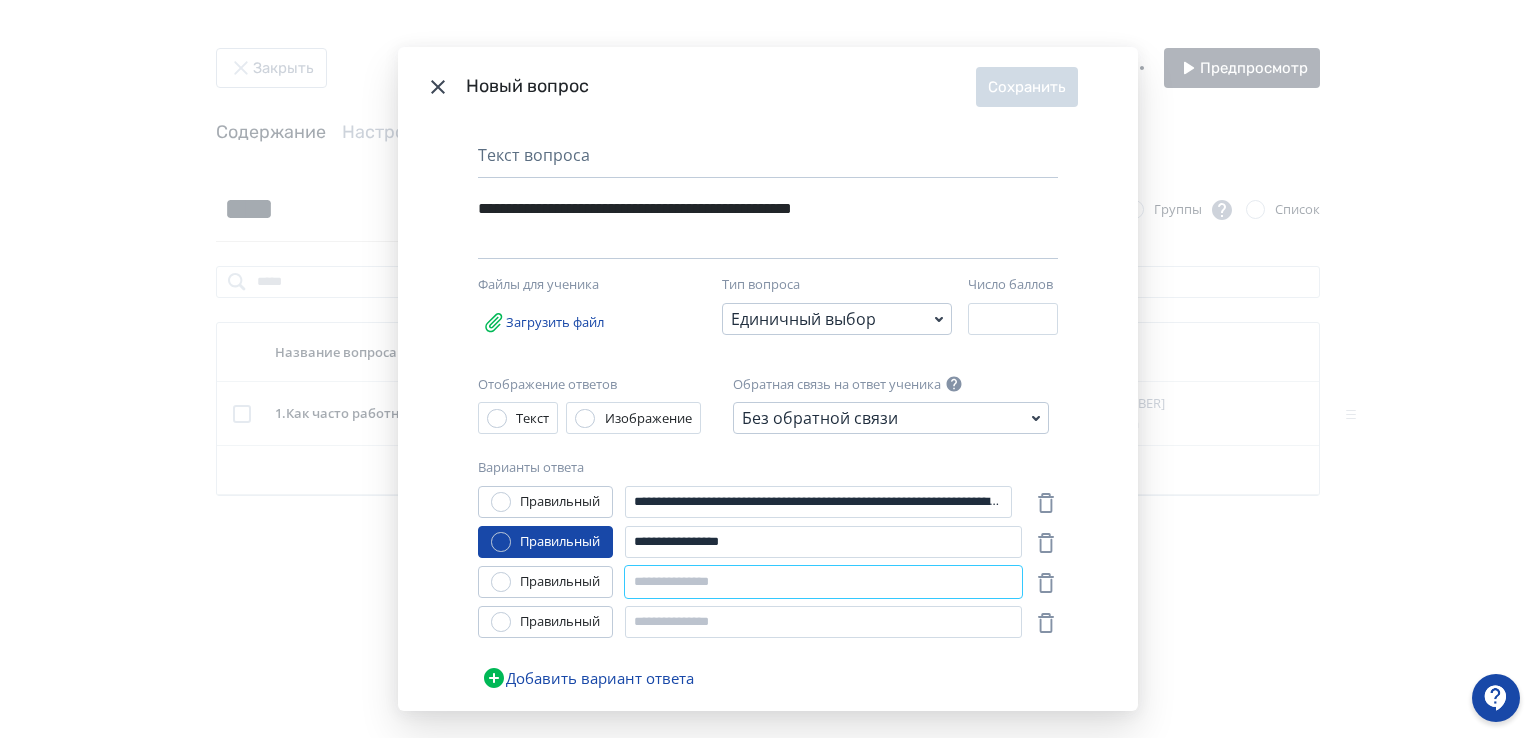 click at bounding box center (823, 582) 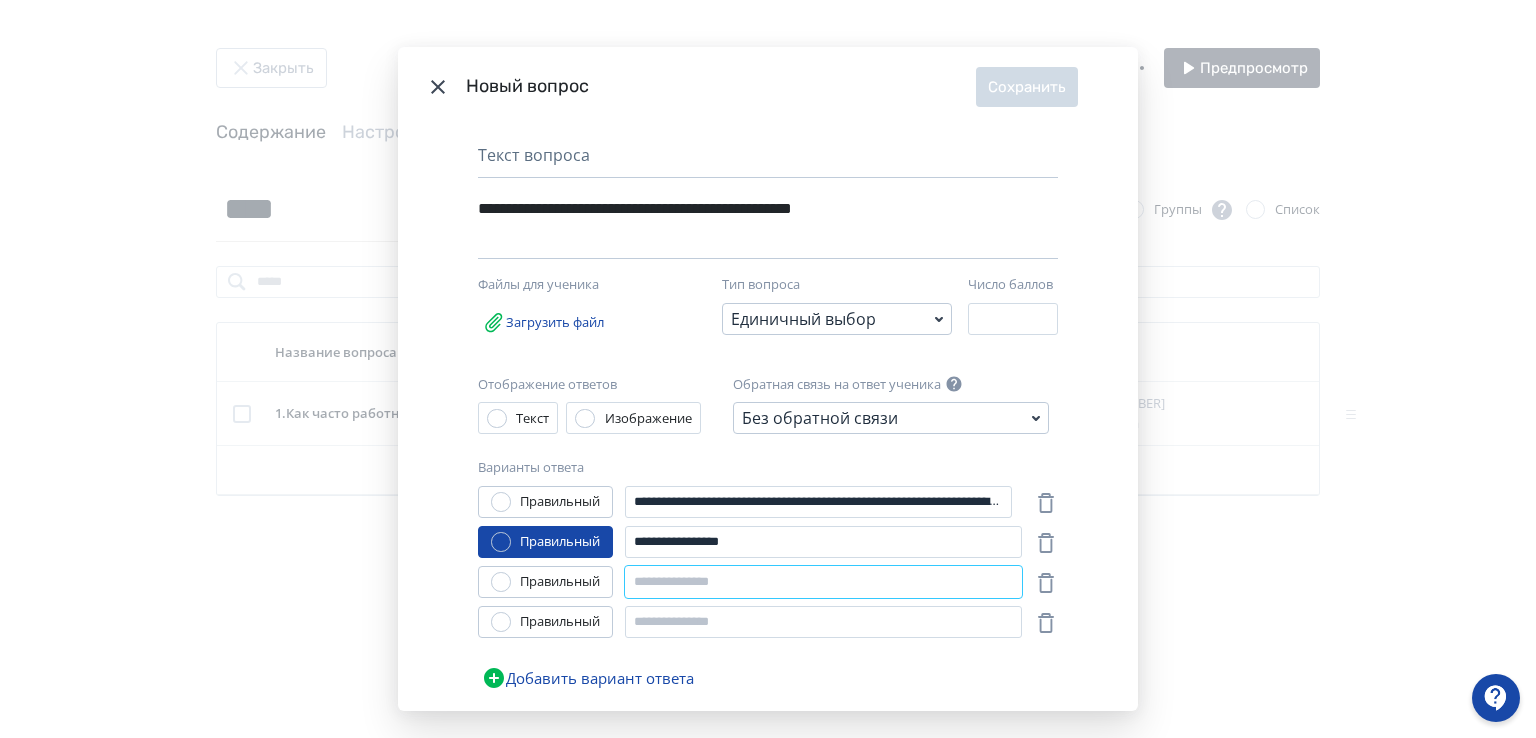paste on "**********" 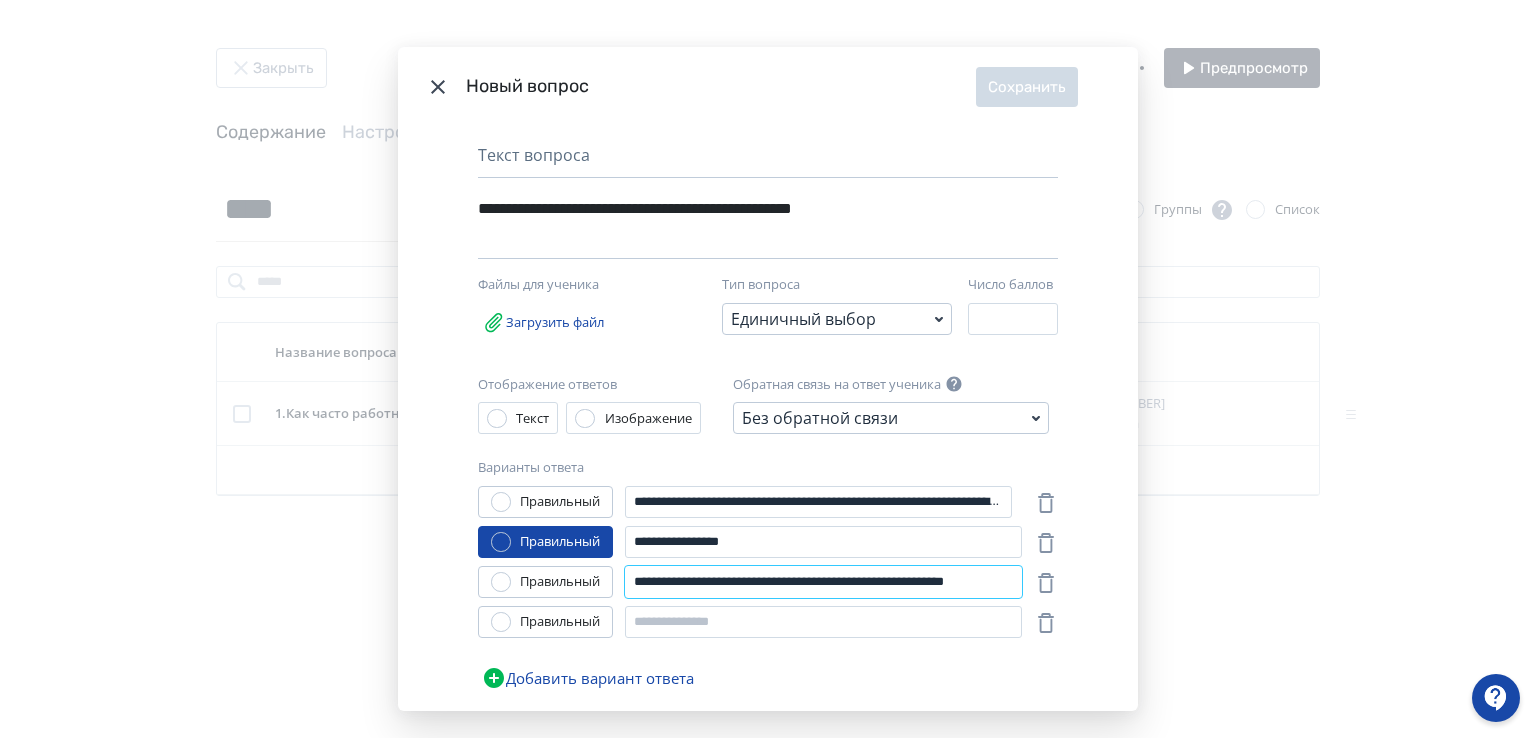 scroll, scrollTop: 0, scrollLeft: 72, axis: horizontal 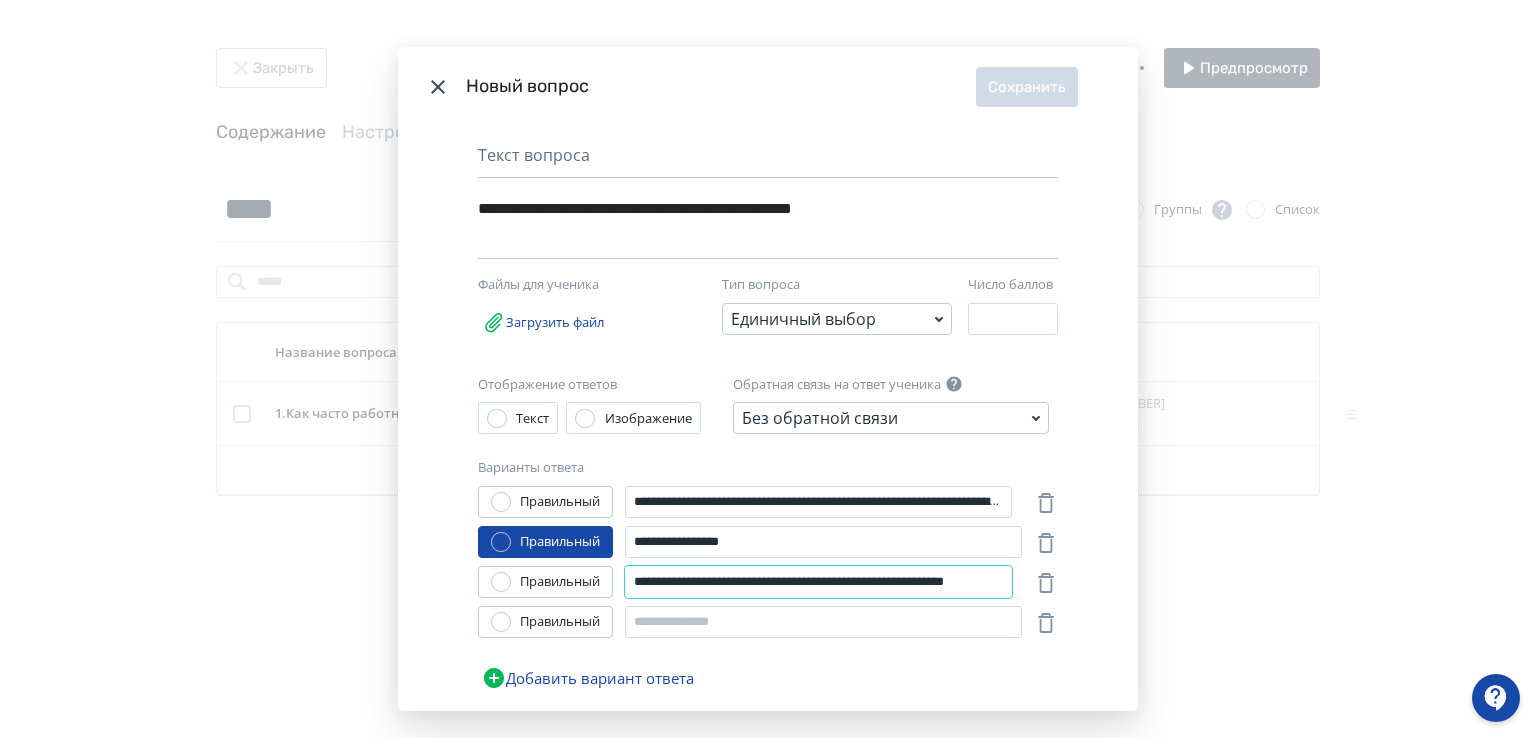 type on "**********" 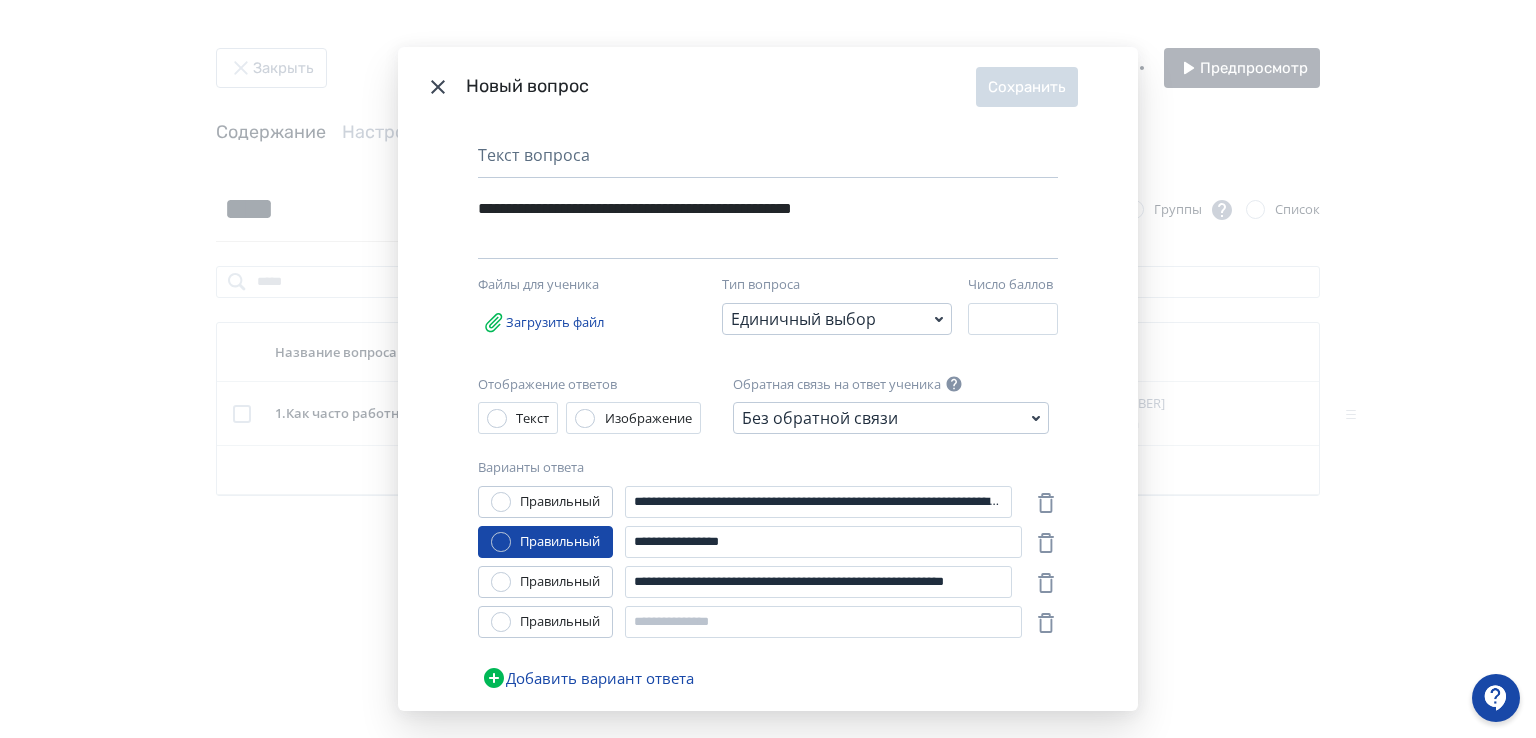 scroll, scrollTop: 0, scrollLeft: 0, axis: both 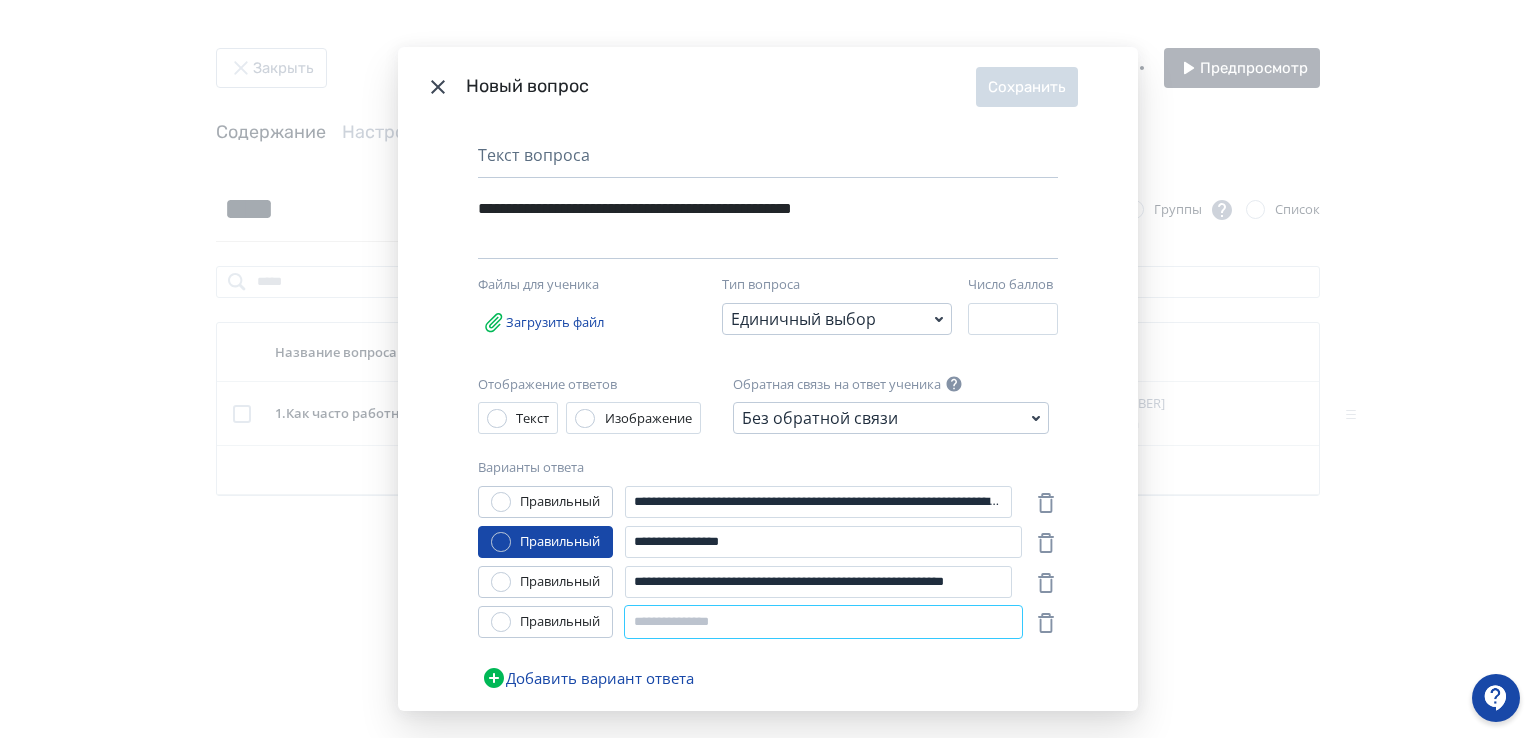 click at bounding box center [823, 622] 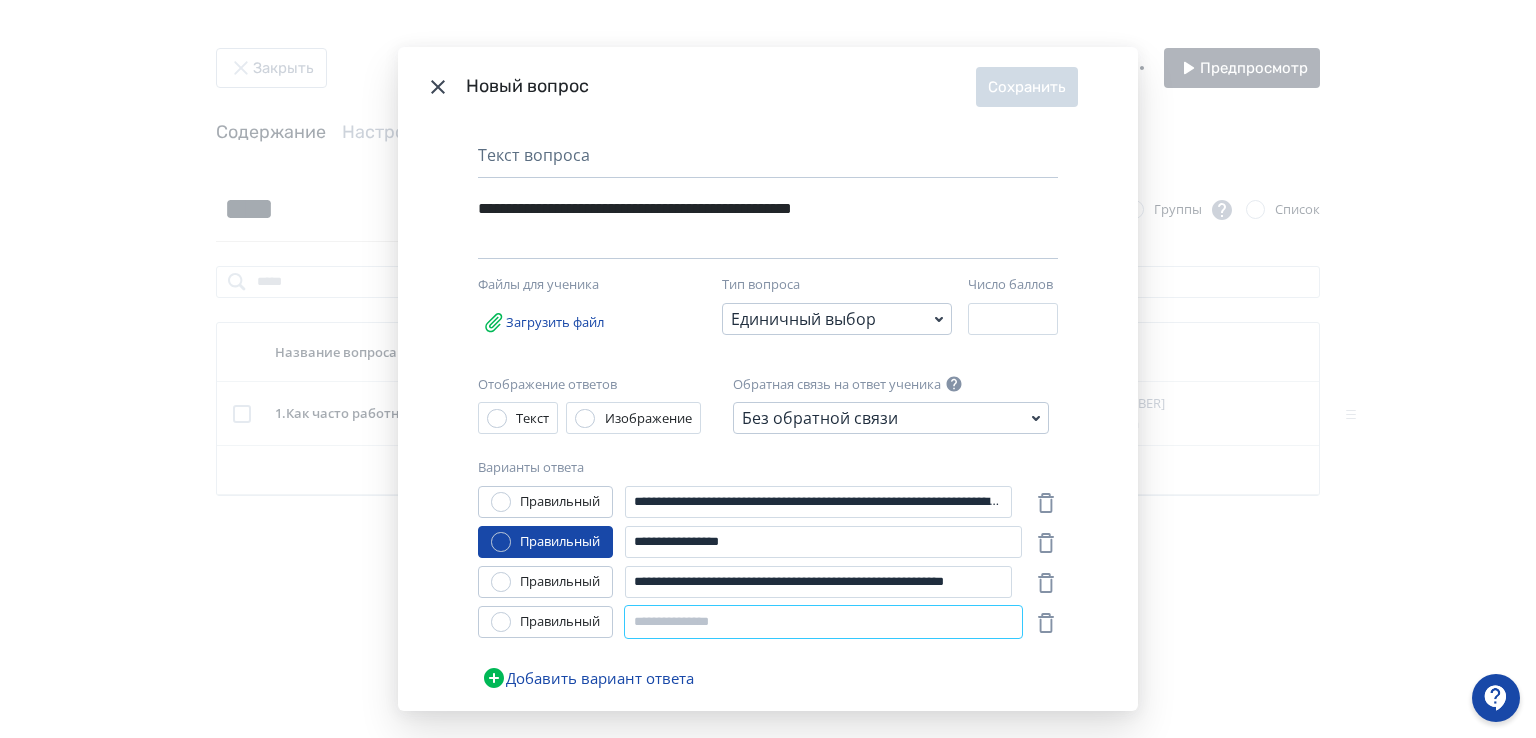 paste on "**********" 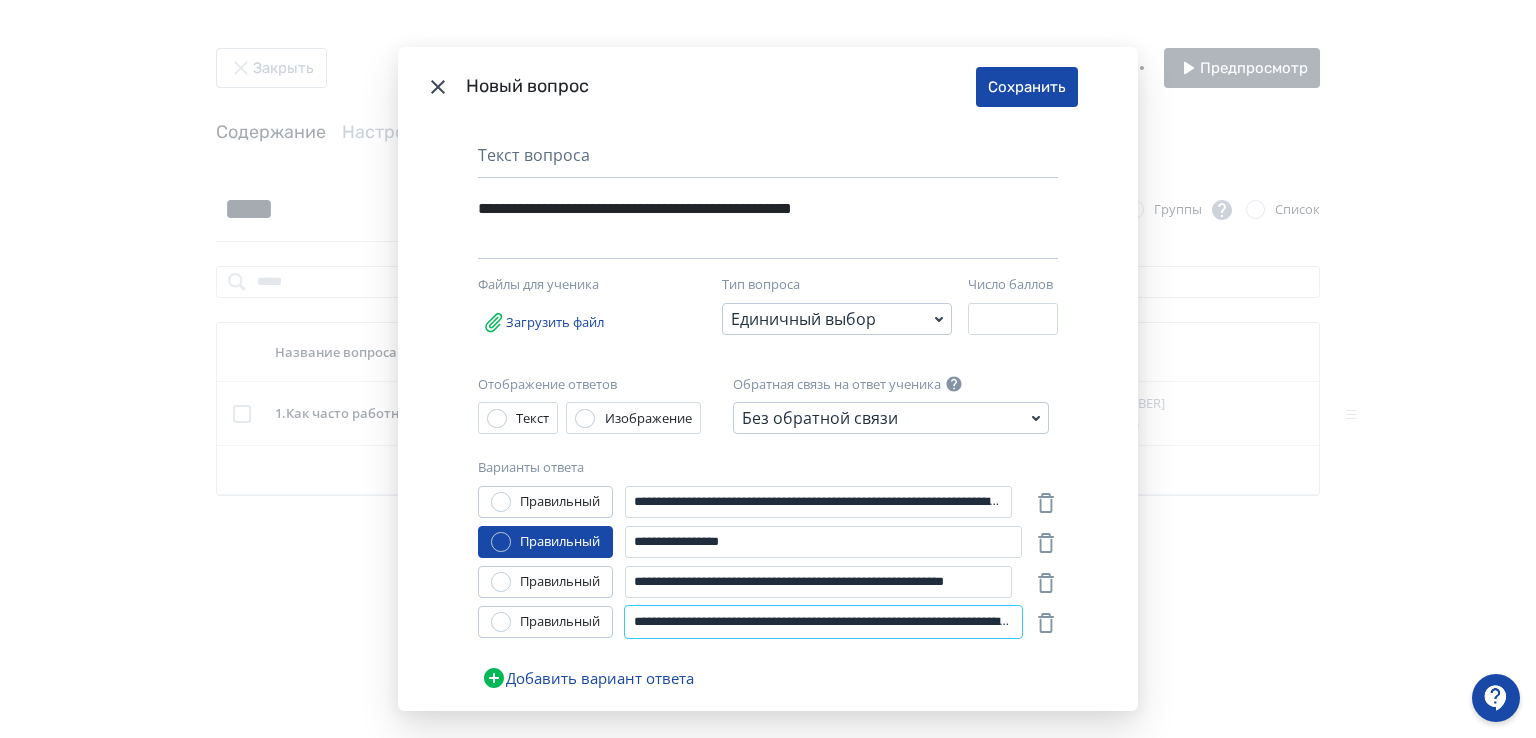 scroll, scrollTop: 0, scrollLeft: 184, axis: horizontal 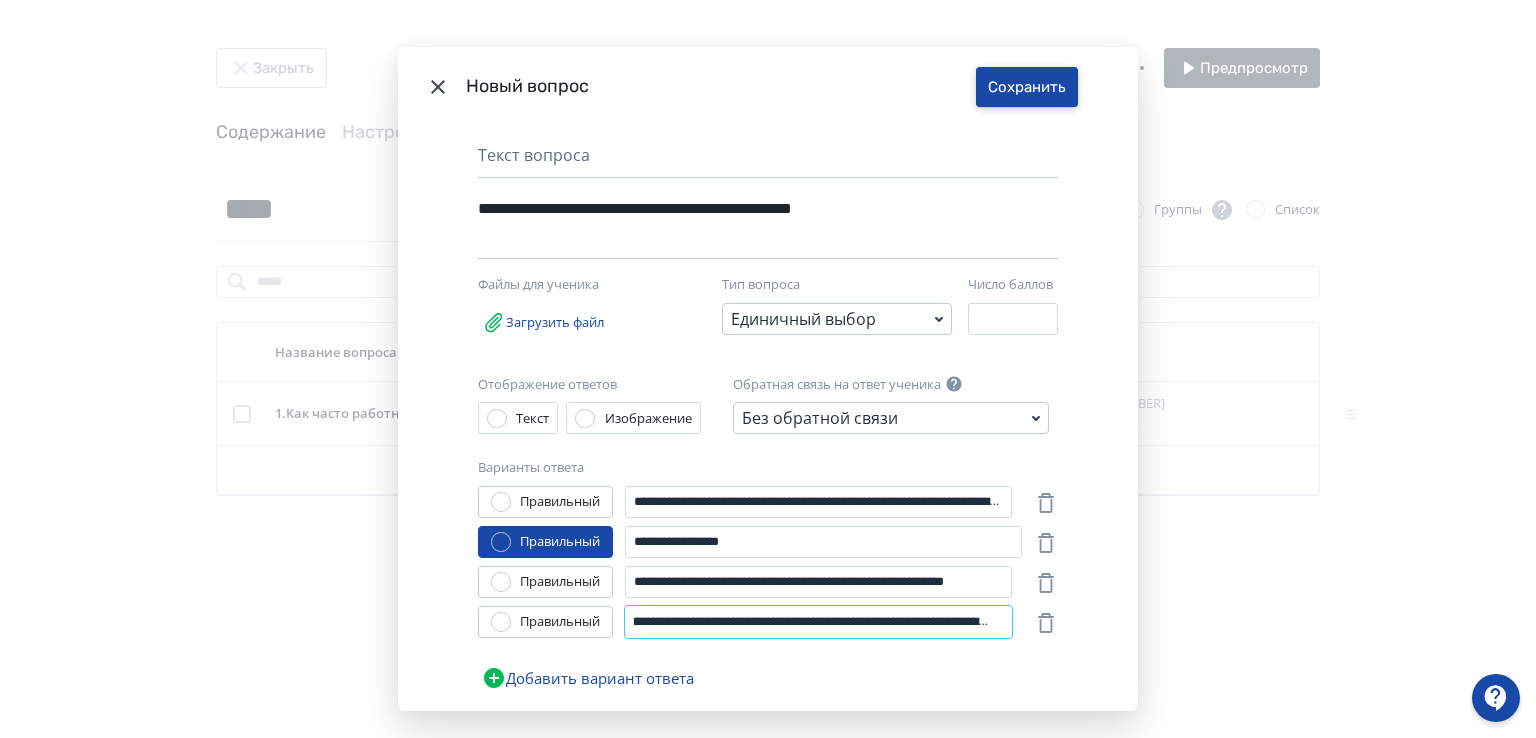 type on "**********" 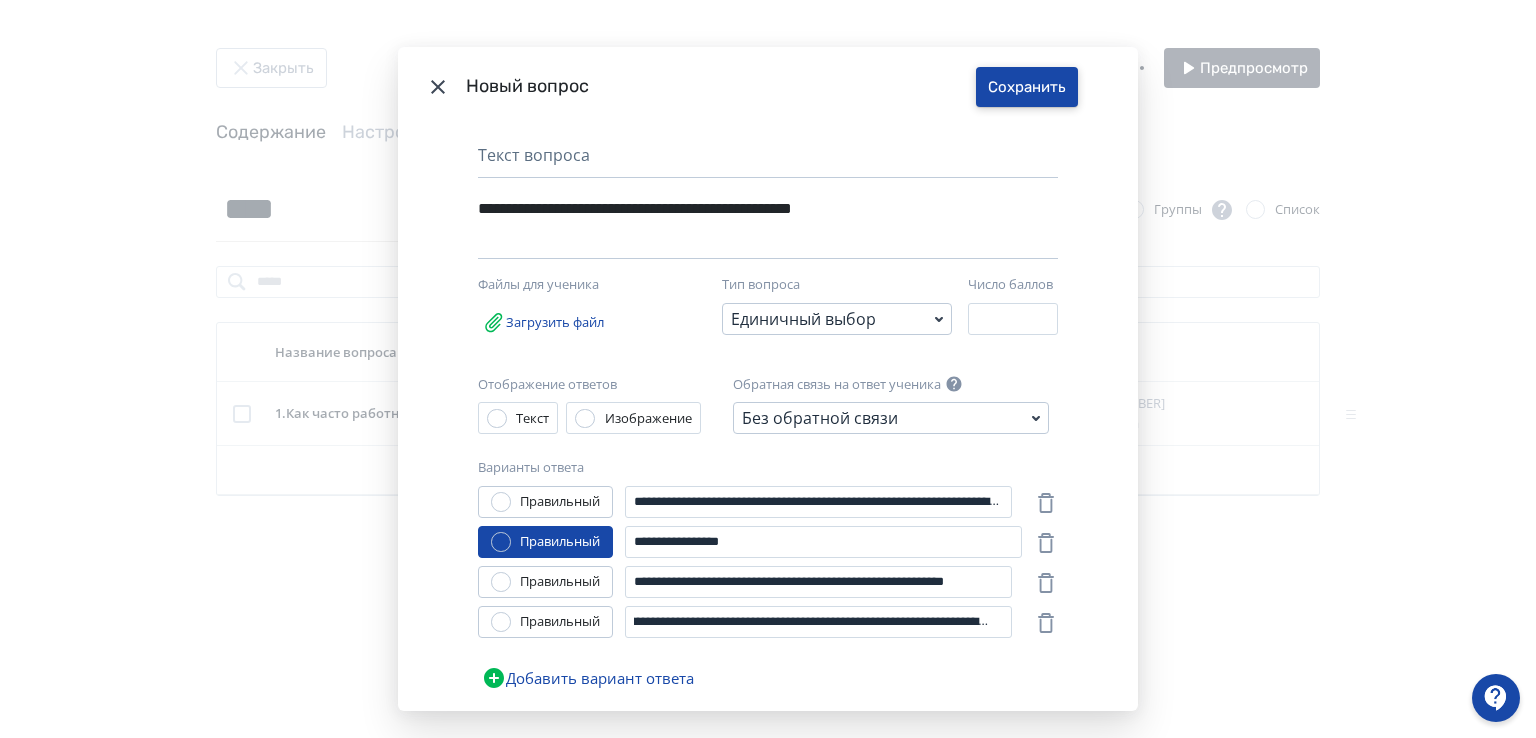 click on "Сохранить" at bounding box center [1027, 87] 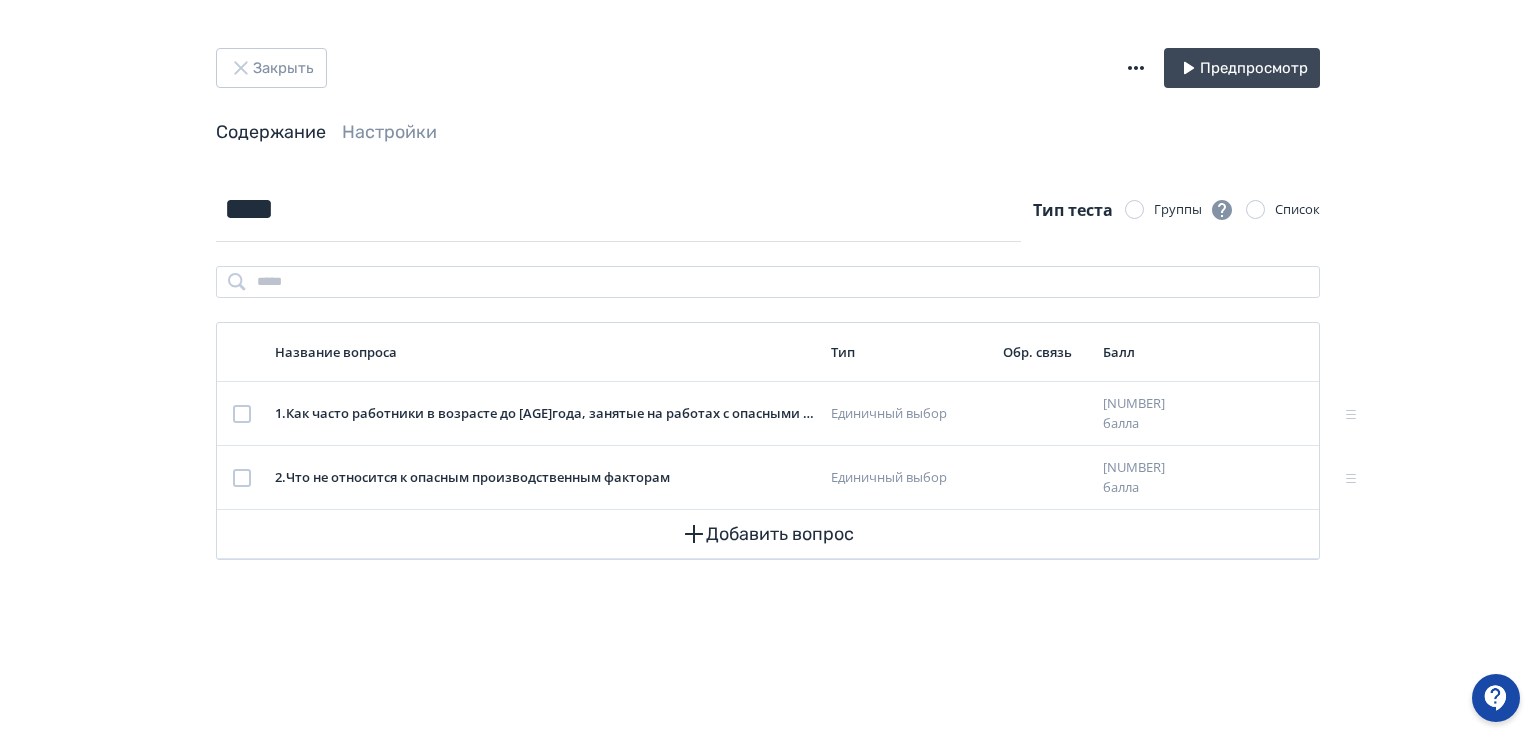 click on "Закрыть Предпросмотр Содержание Настройки **** Тип теста Группы Список Название вопроса Тип Обр. связь Балл 1 .  Как часто работники в возрасте до 21года, занятые на работах с опасными условиями труда, должны проходить обязательные медицинские осмотры? Единичный выбор 2 балла 2 .  Что не относится к опасным производственным факторам Единичный выбор 2 балла Добавить вопрос" at bounding box center [768, 369] 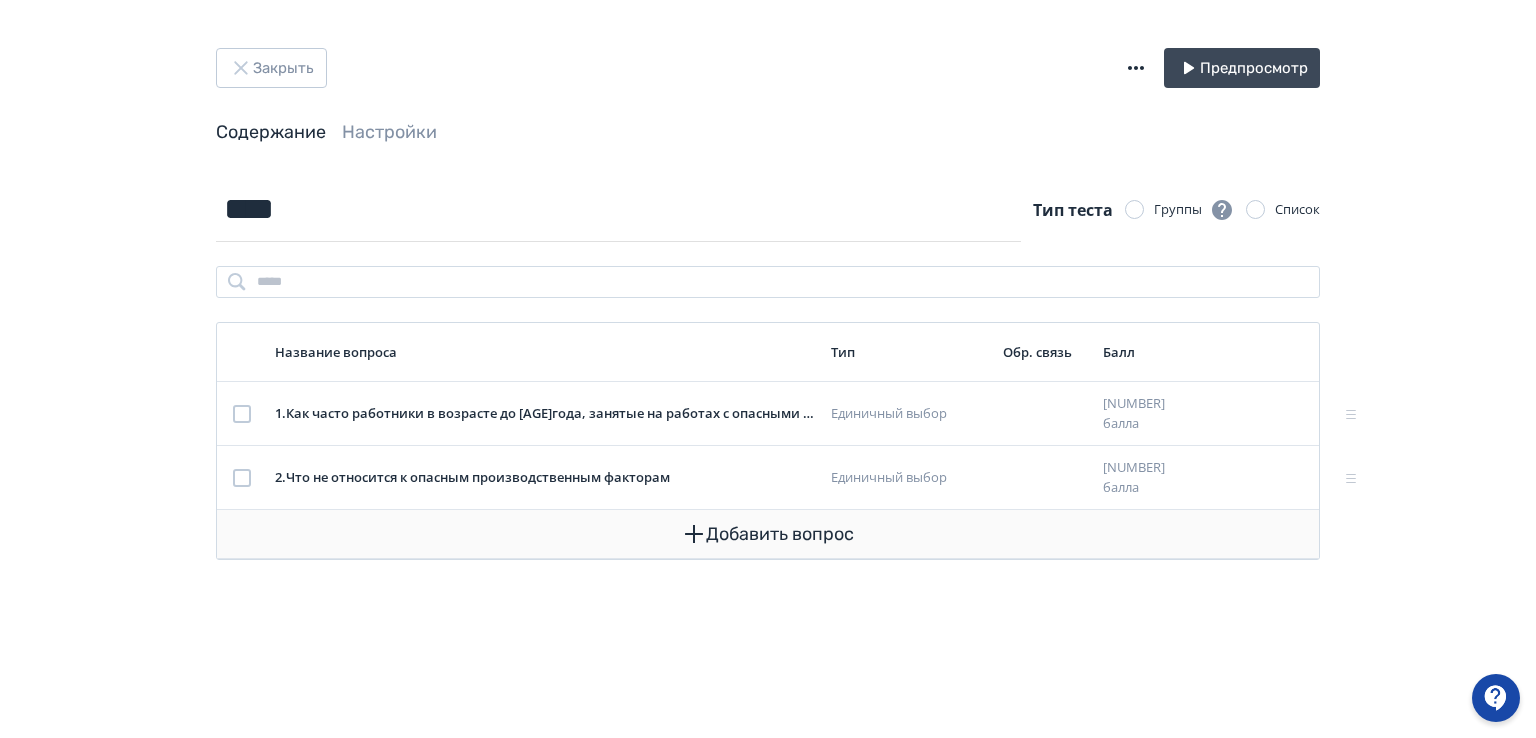 click 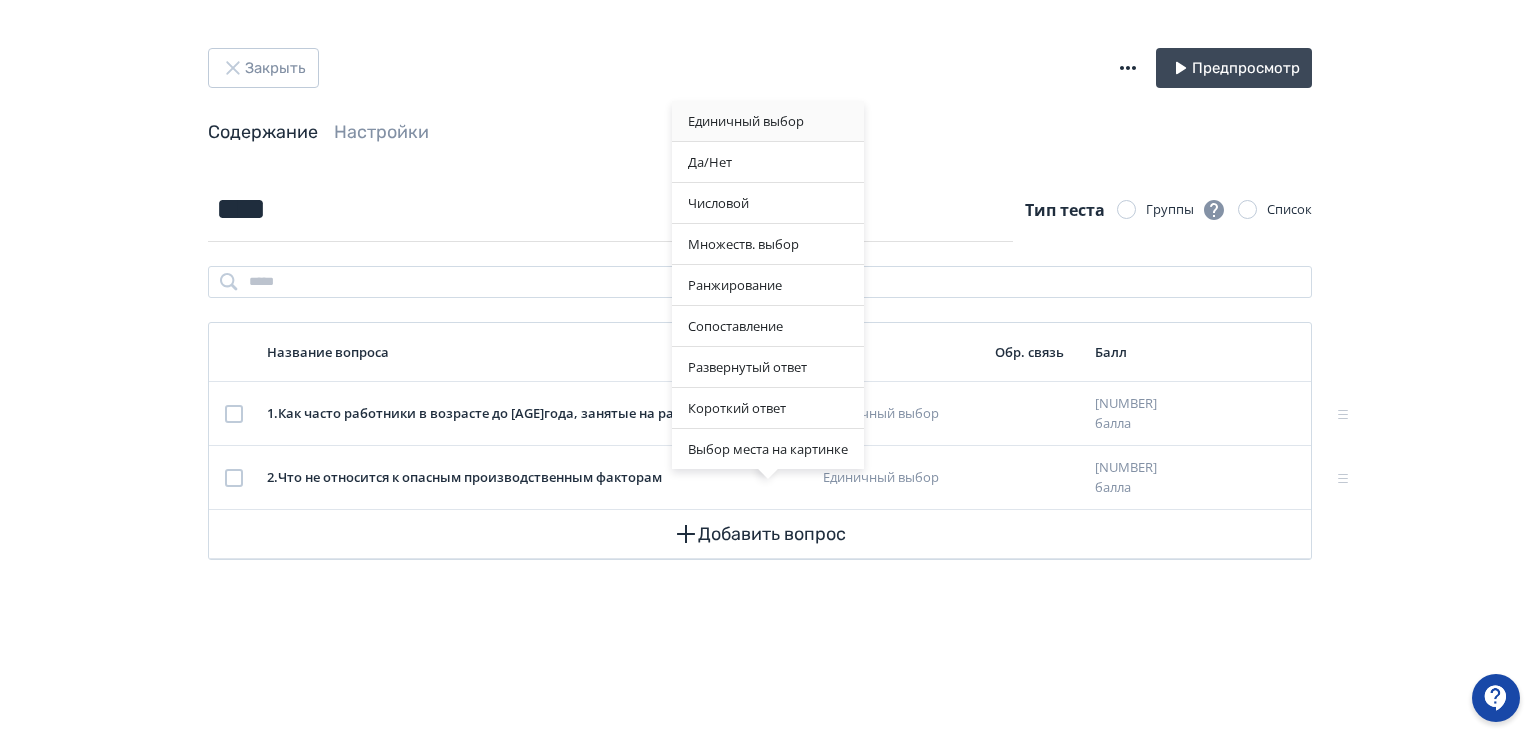 click on "Единичный выбор" at bounding box center (768, 121) 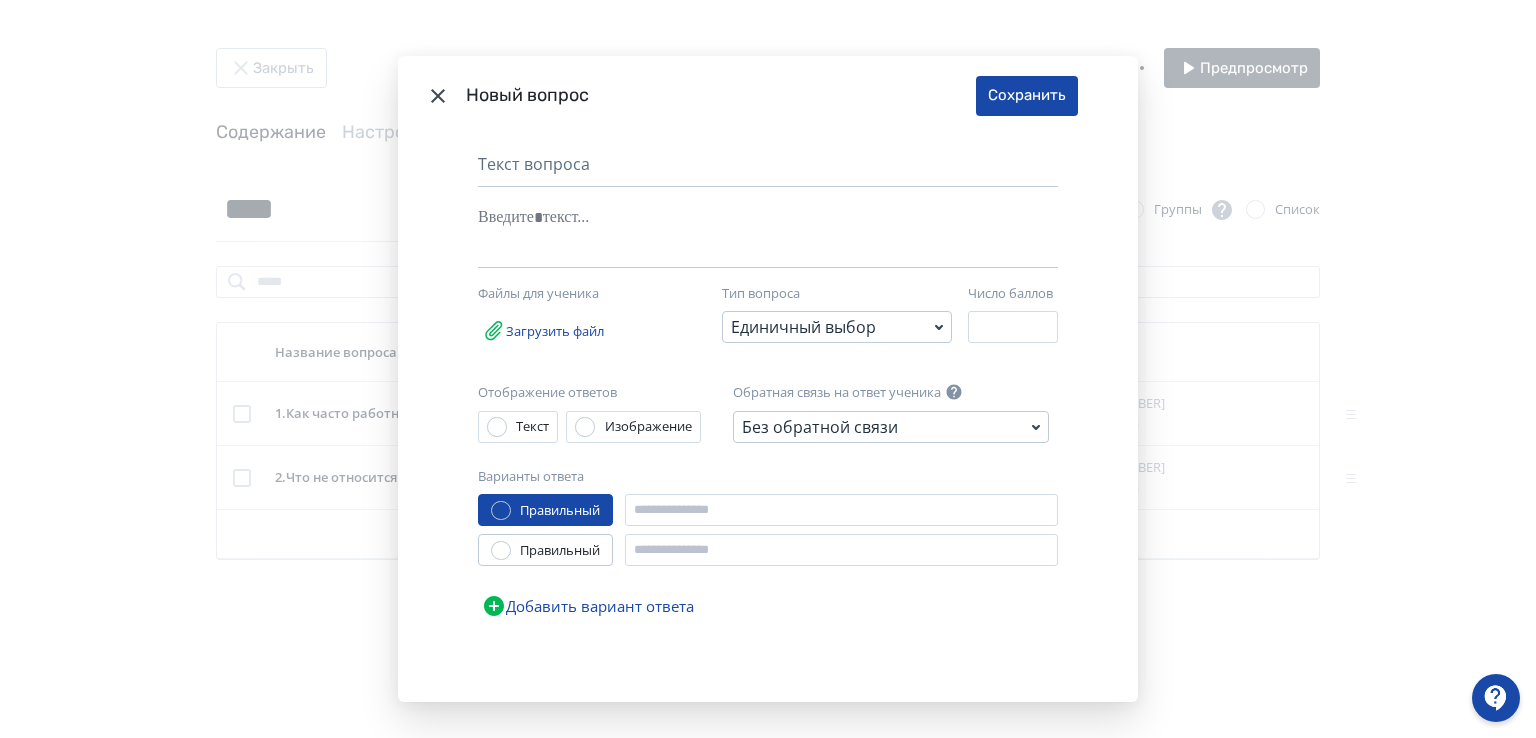 click on "Новый вопрос Сохранить Текст вопроса Nothing found Text Heading List Code Image Quote iFrame Ctrl + ⇧ + I Math Ctrl + ⇧ + M Файлы для ученика Загрузить файл Тип вопроса Единичный выбор Число баллов * Отображение ответов Текст Изображение Обратная связь на ответ ученика Без обратной связи Варианты ответа Правильный Правильный Добавить вариант ответа" at bounding box center [768, 369] 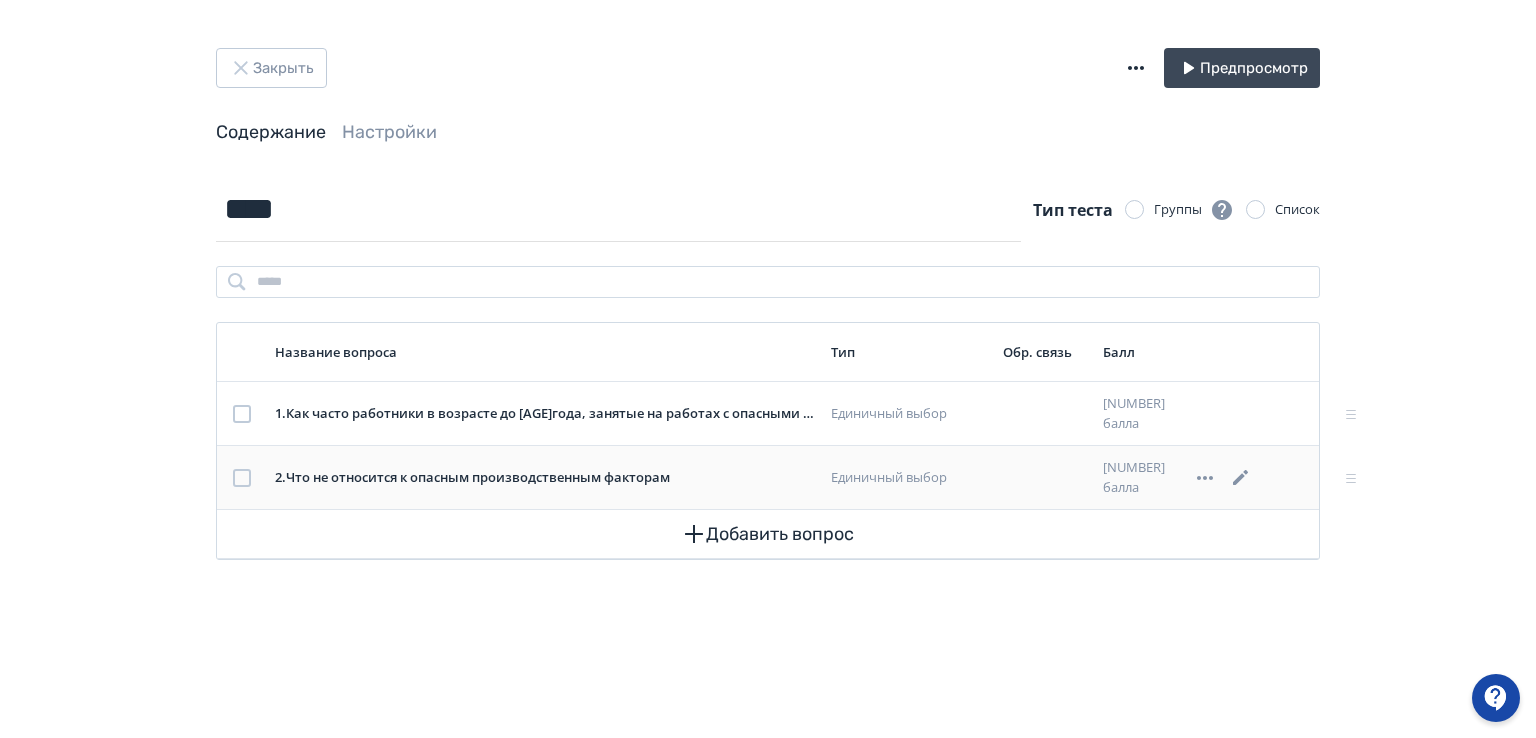 click 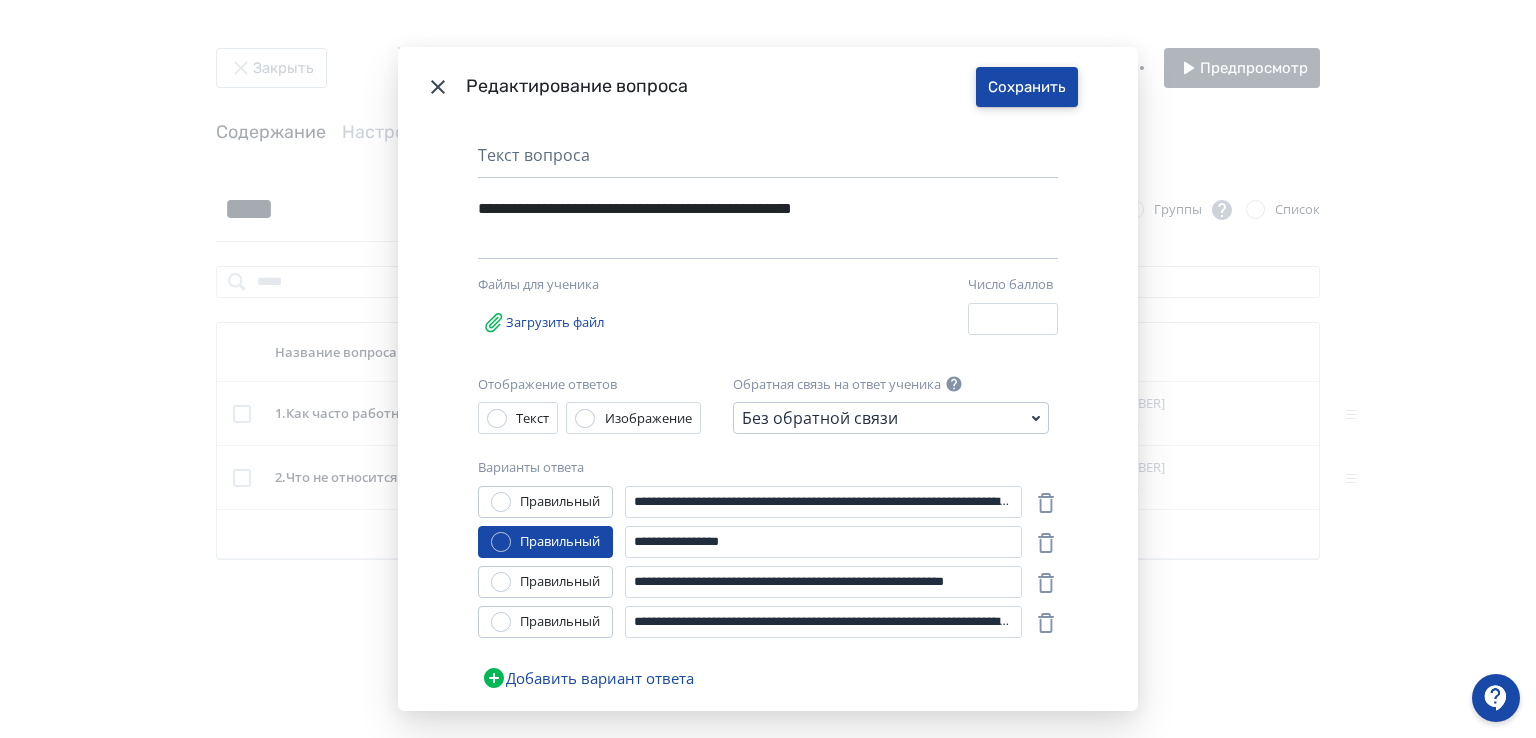 click on "Сохранить" at bounding box center (1027, 87) 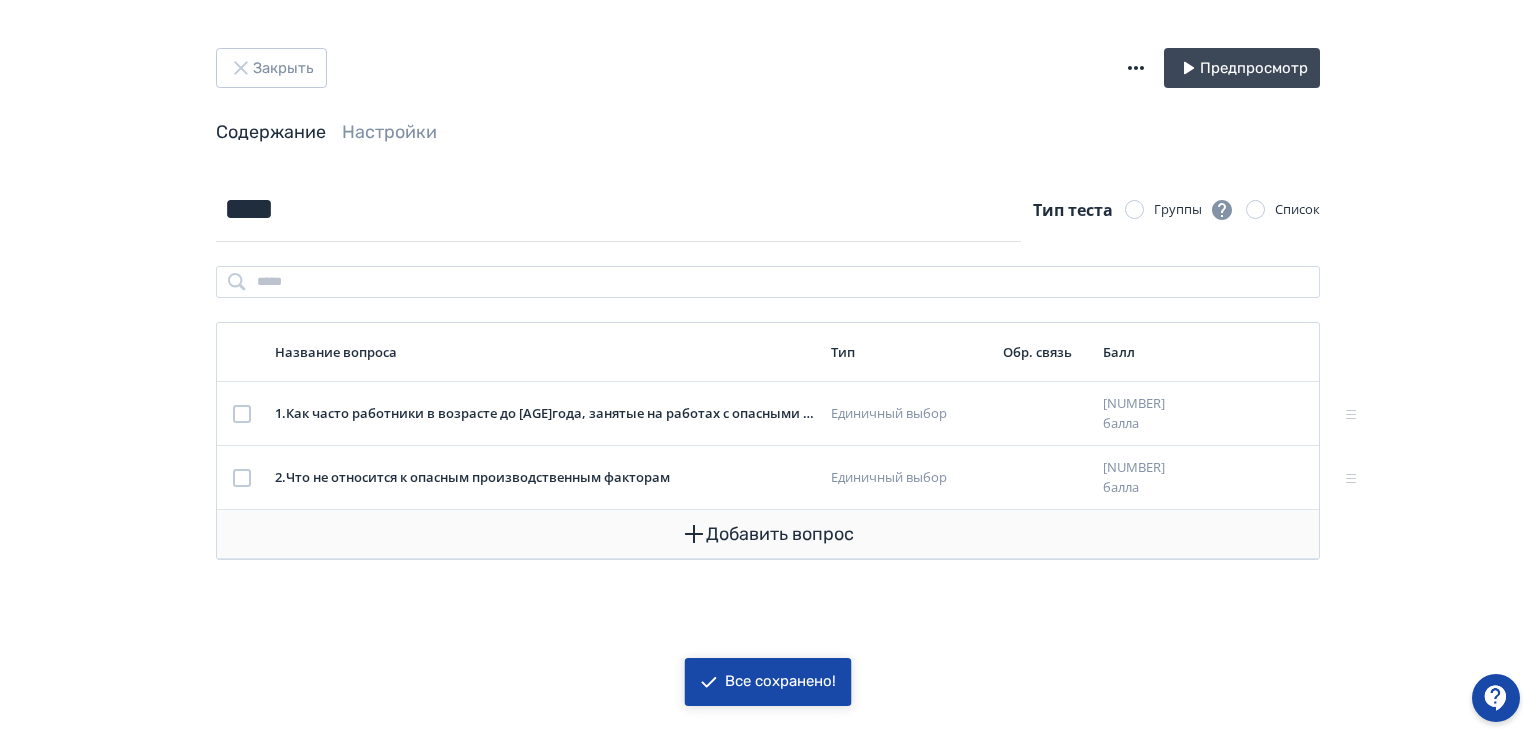 click 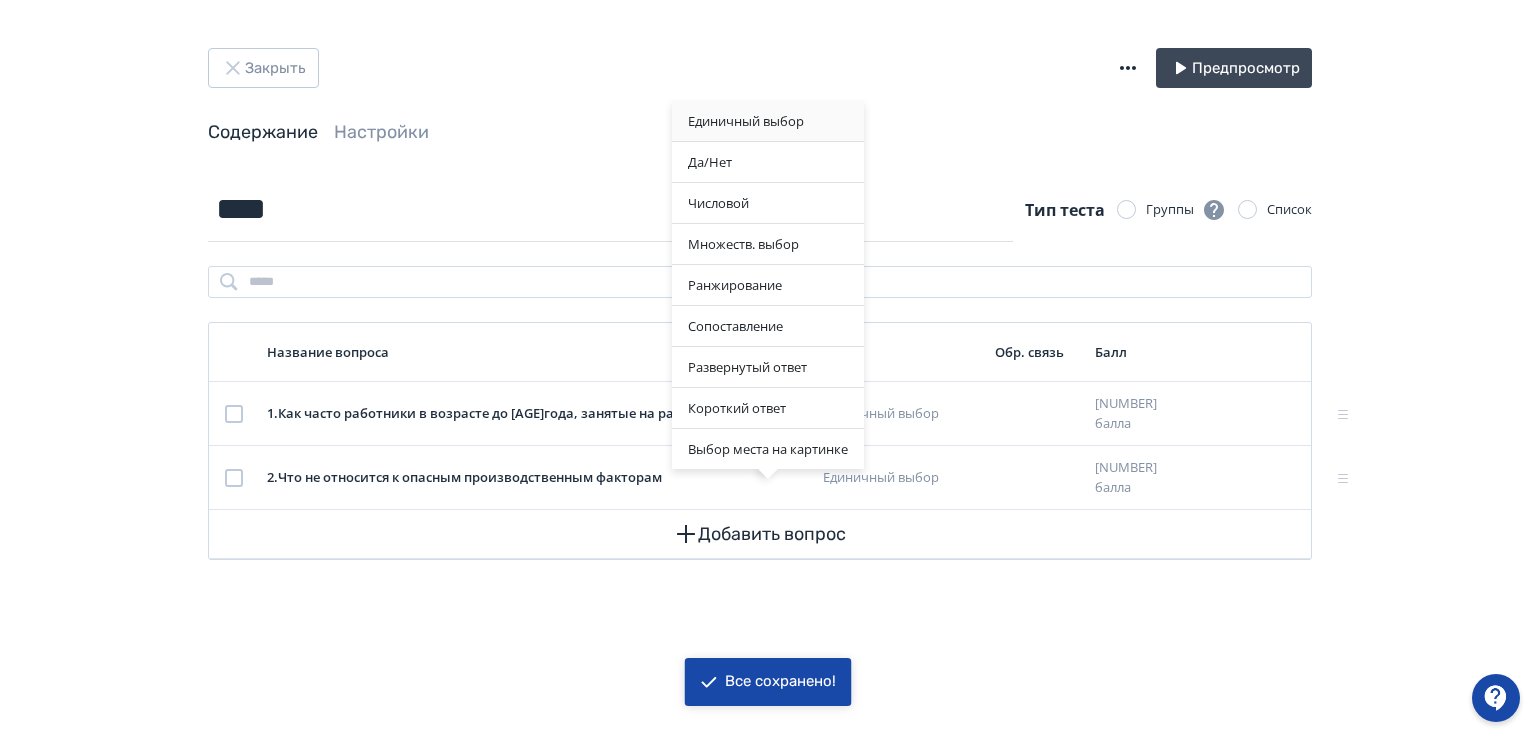 click on "Единичный выбор" at bounding box center (768, 121) 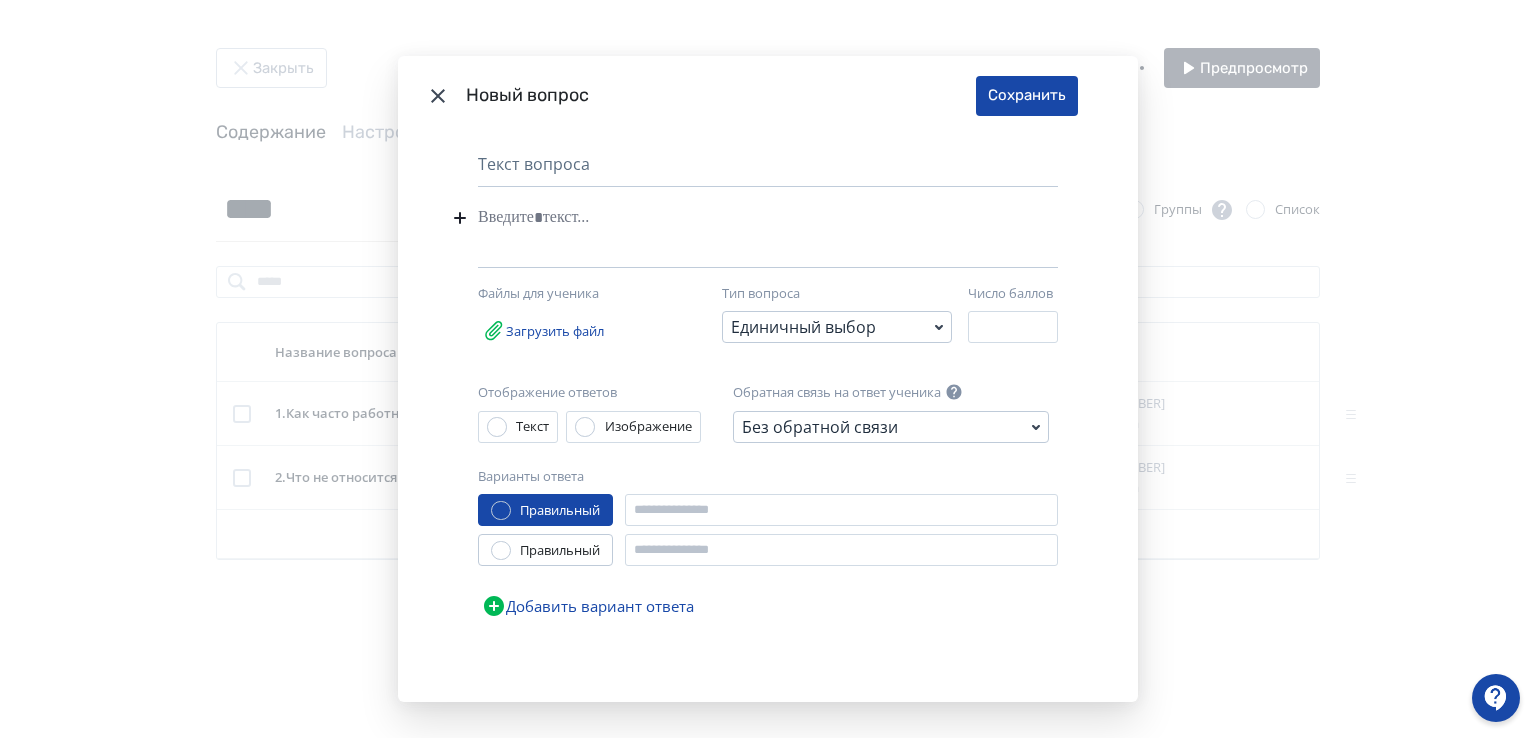 paste 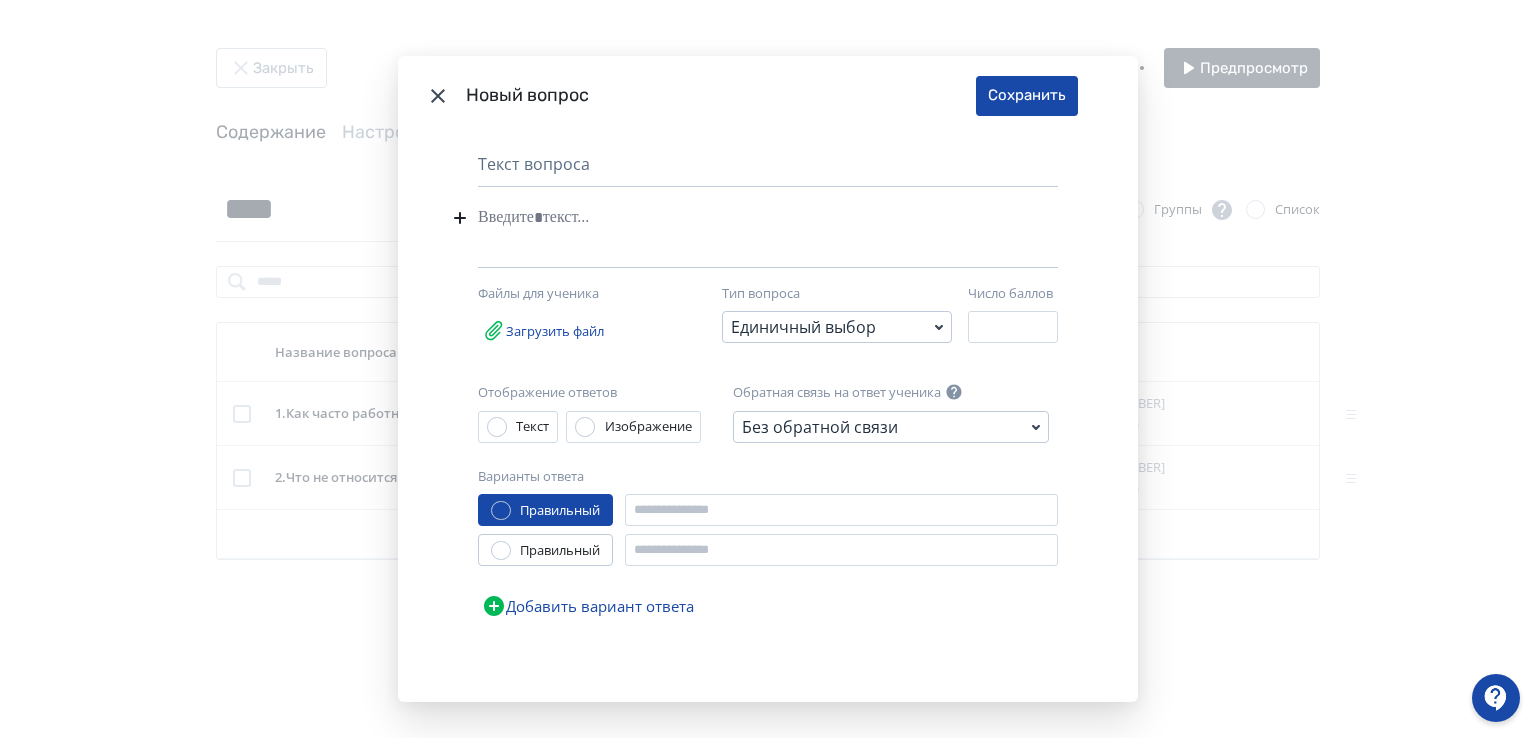type 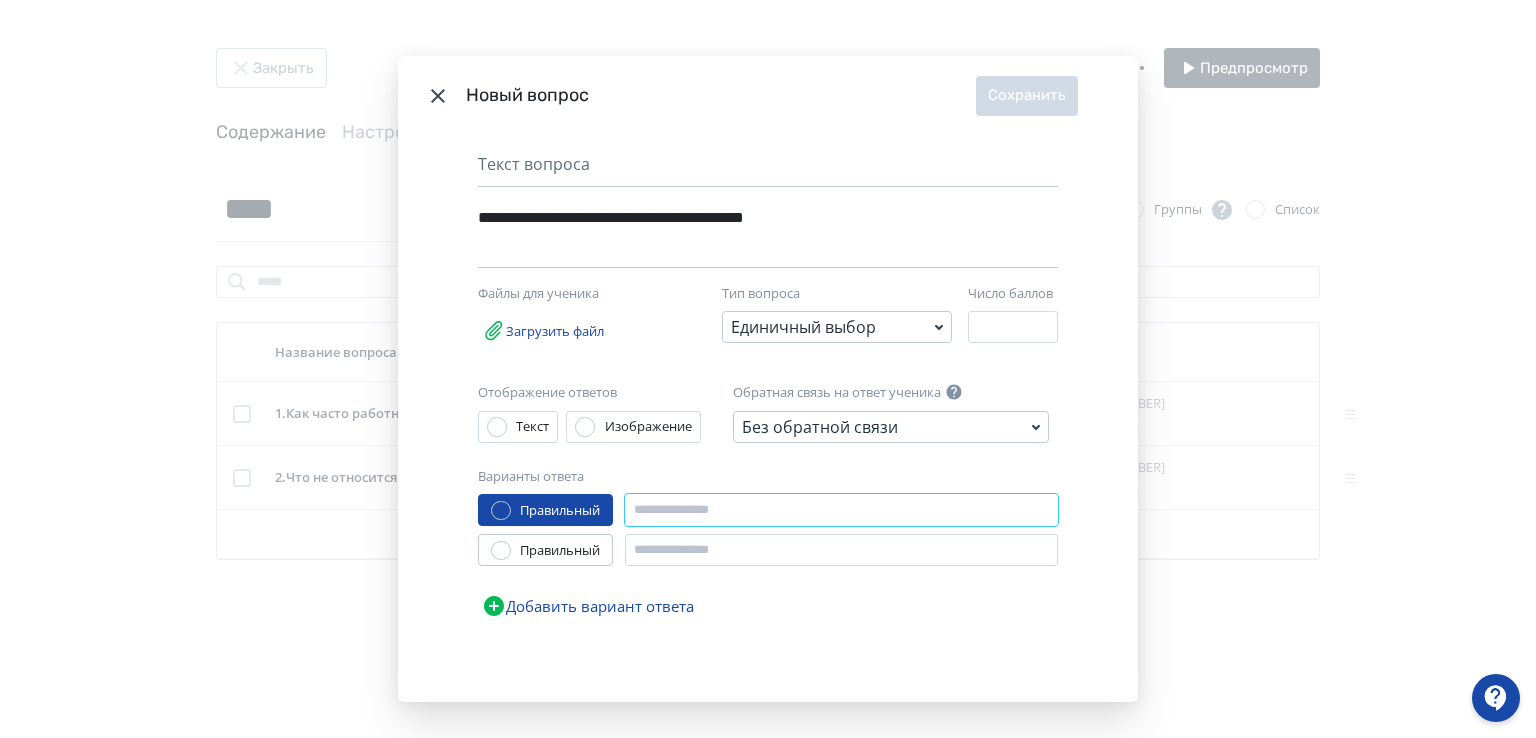 click at bounding box center [841, 510] 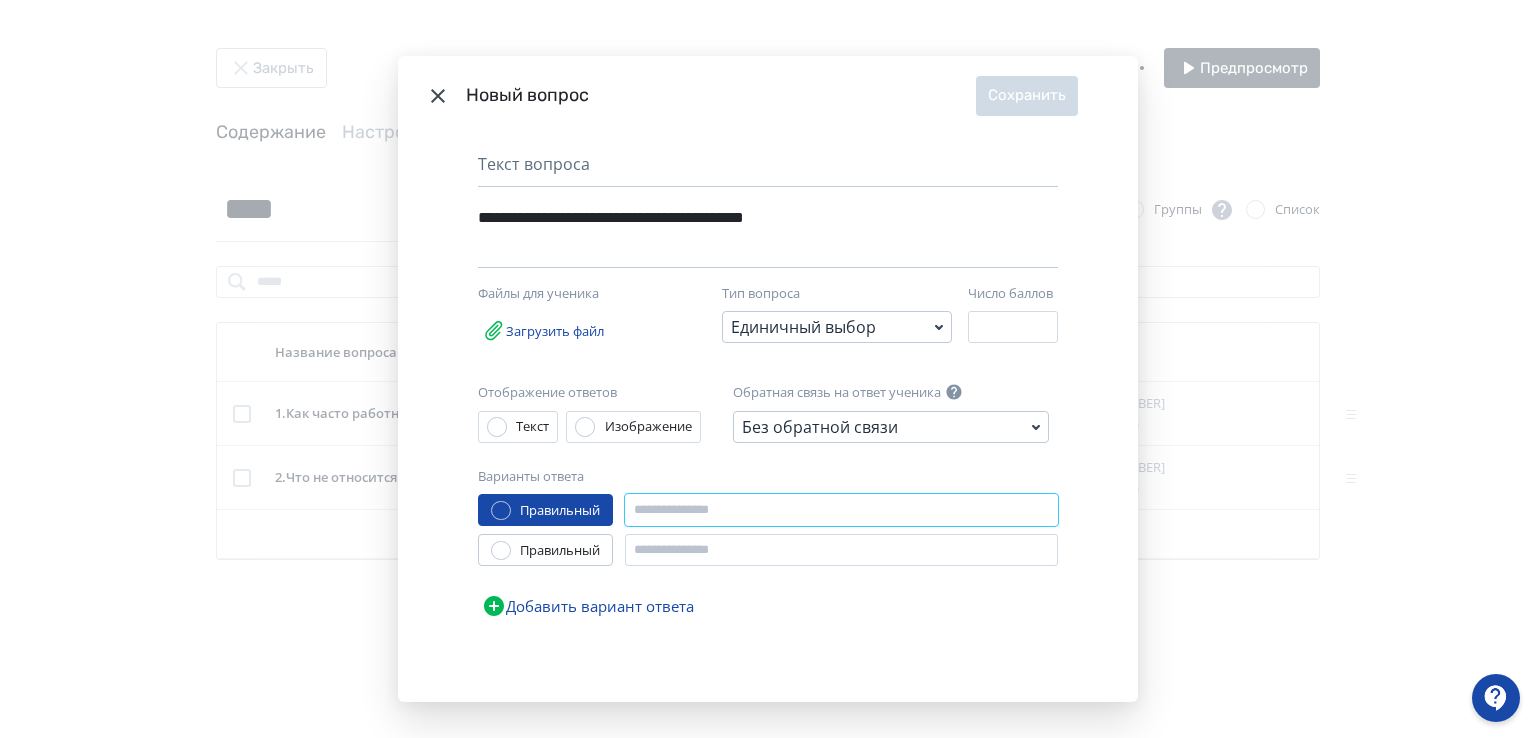 paste on "**********" 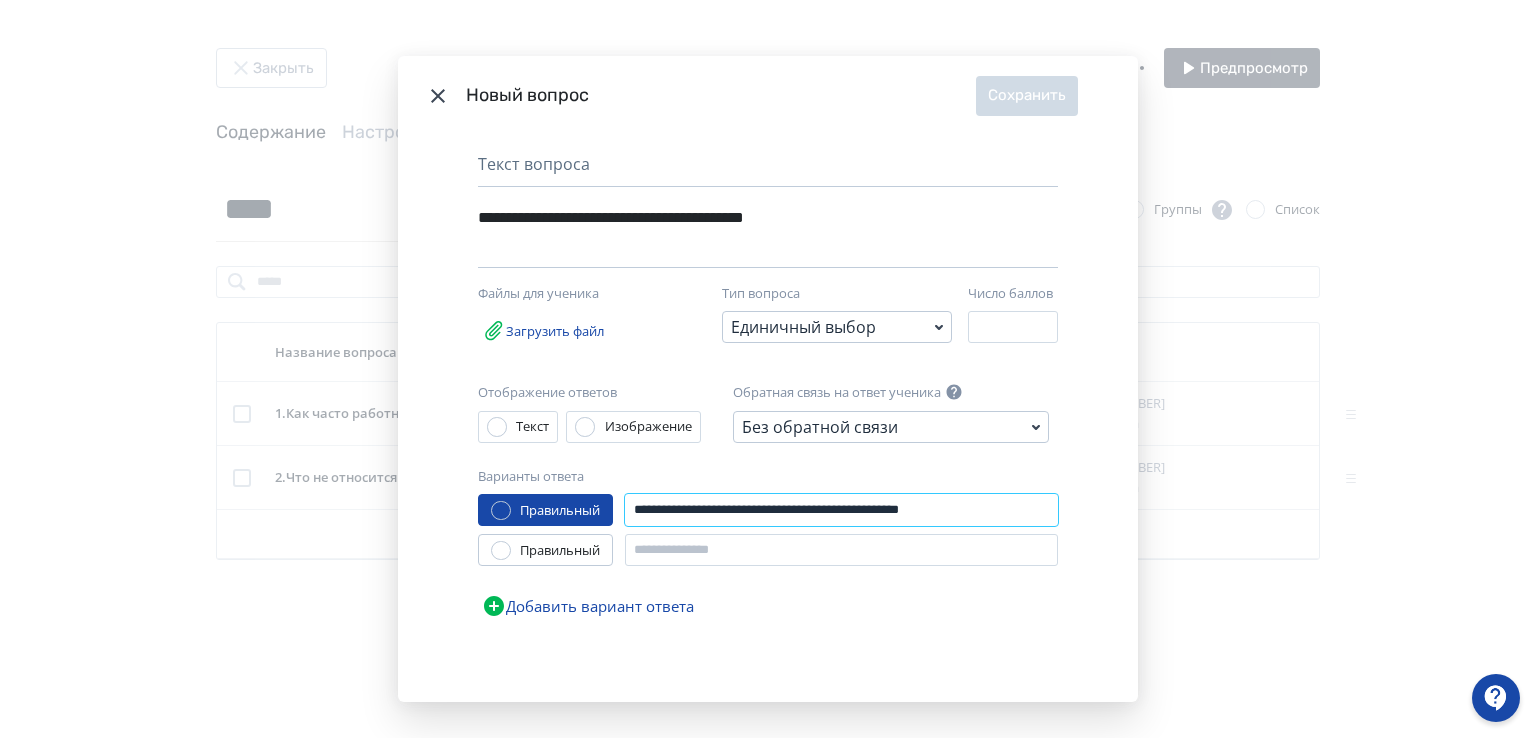 type on "**********" 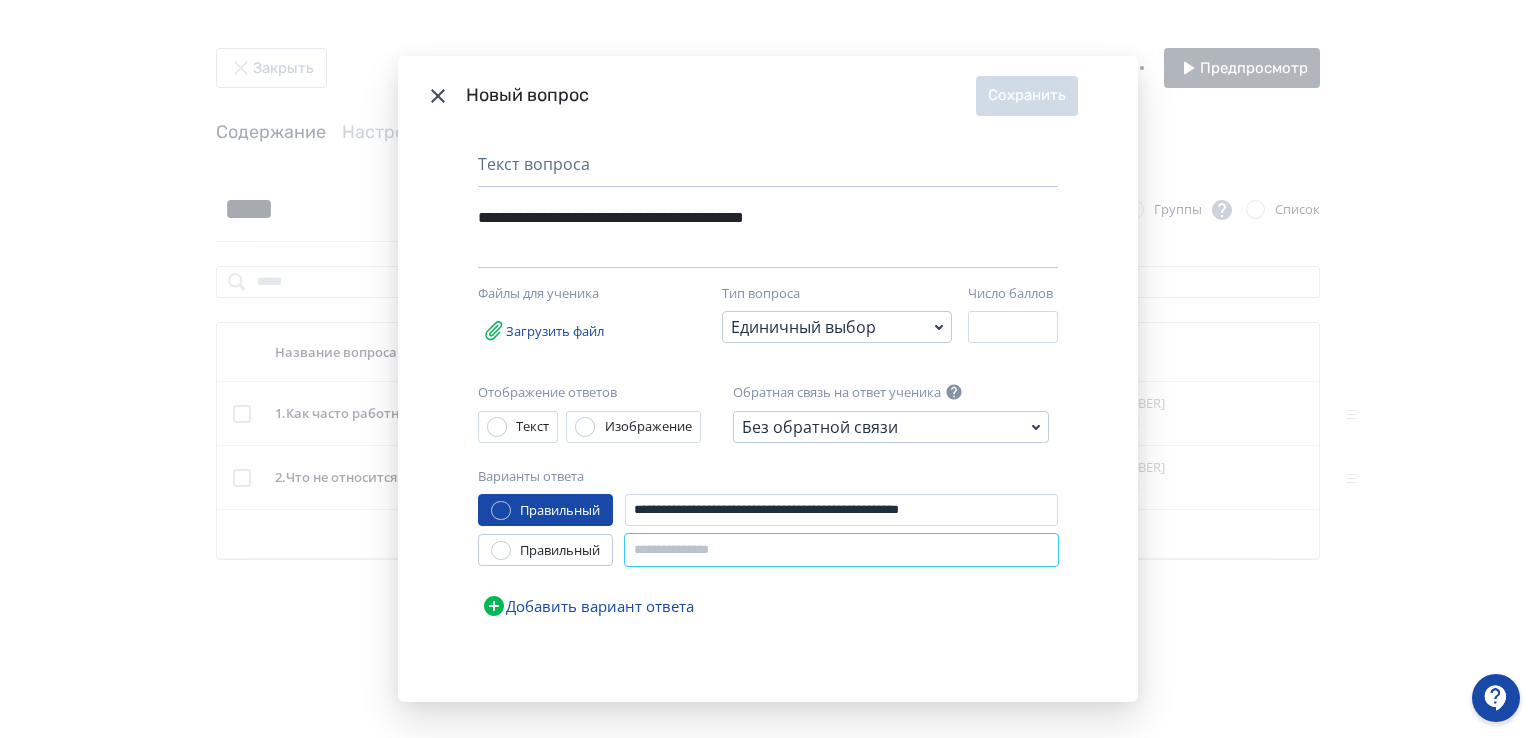 paste on "**********" 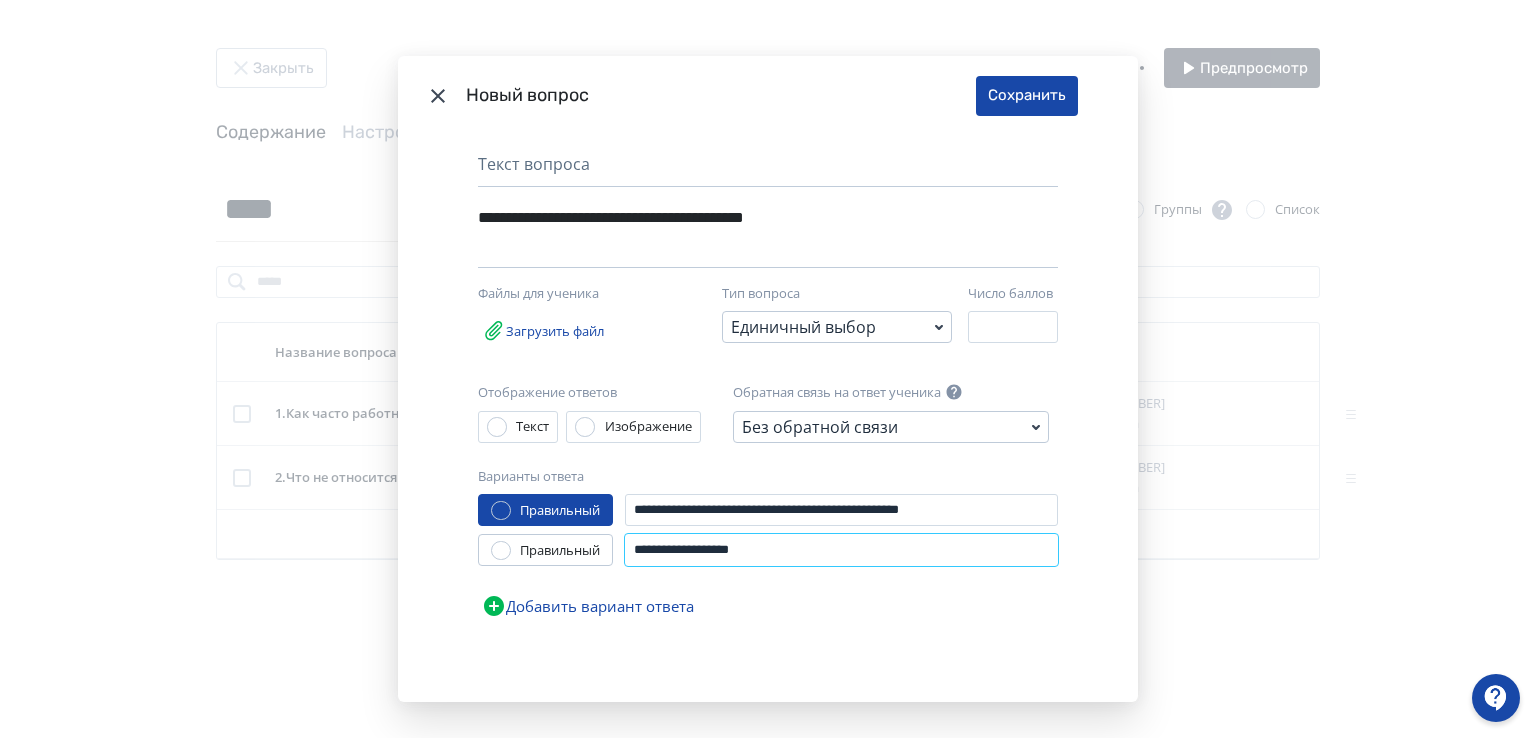 type on "**********" 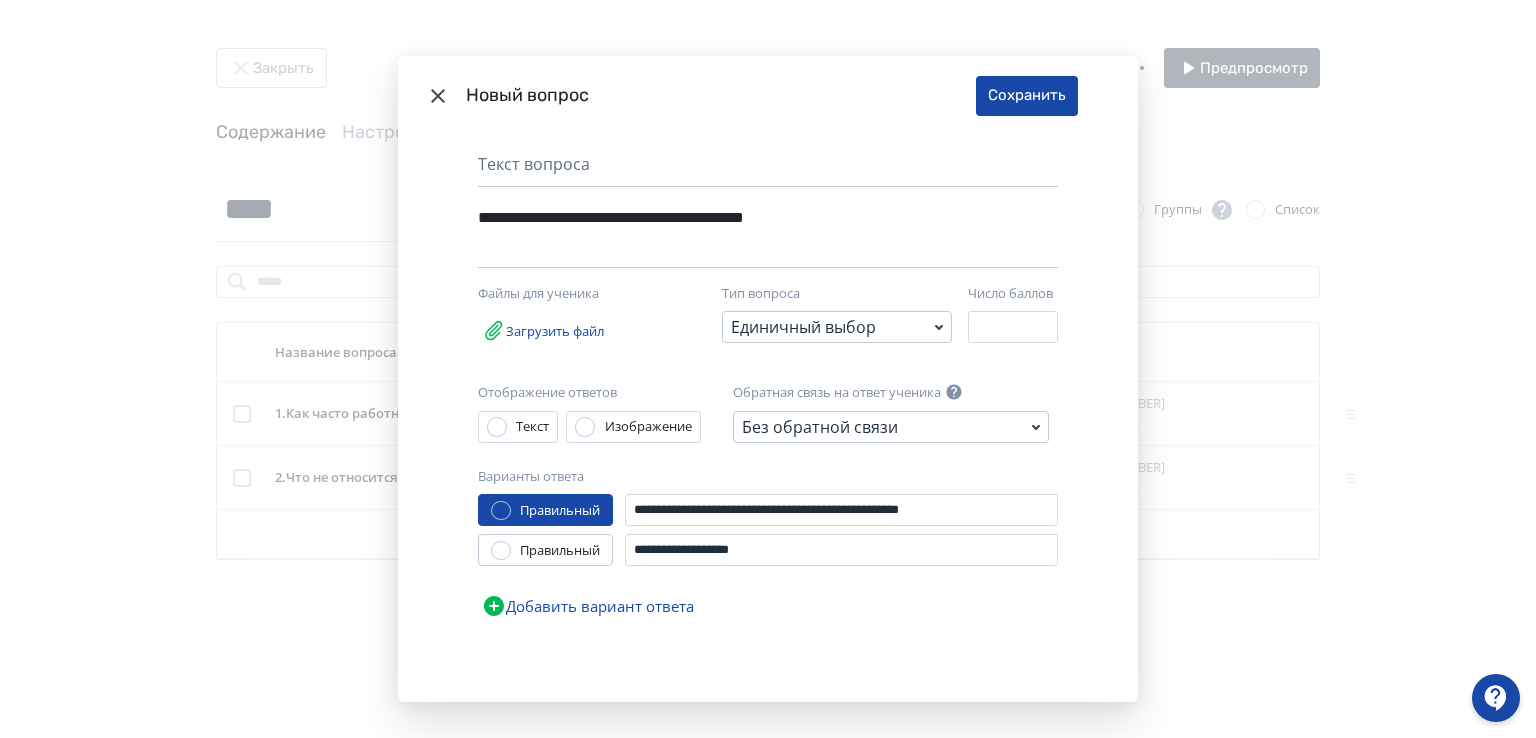 drag, startPoint x: 499, startPoint y: 550, endPoint x: 547, endPoint y: 537, distance: 49.729267 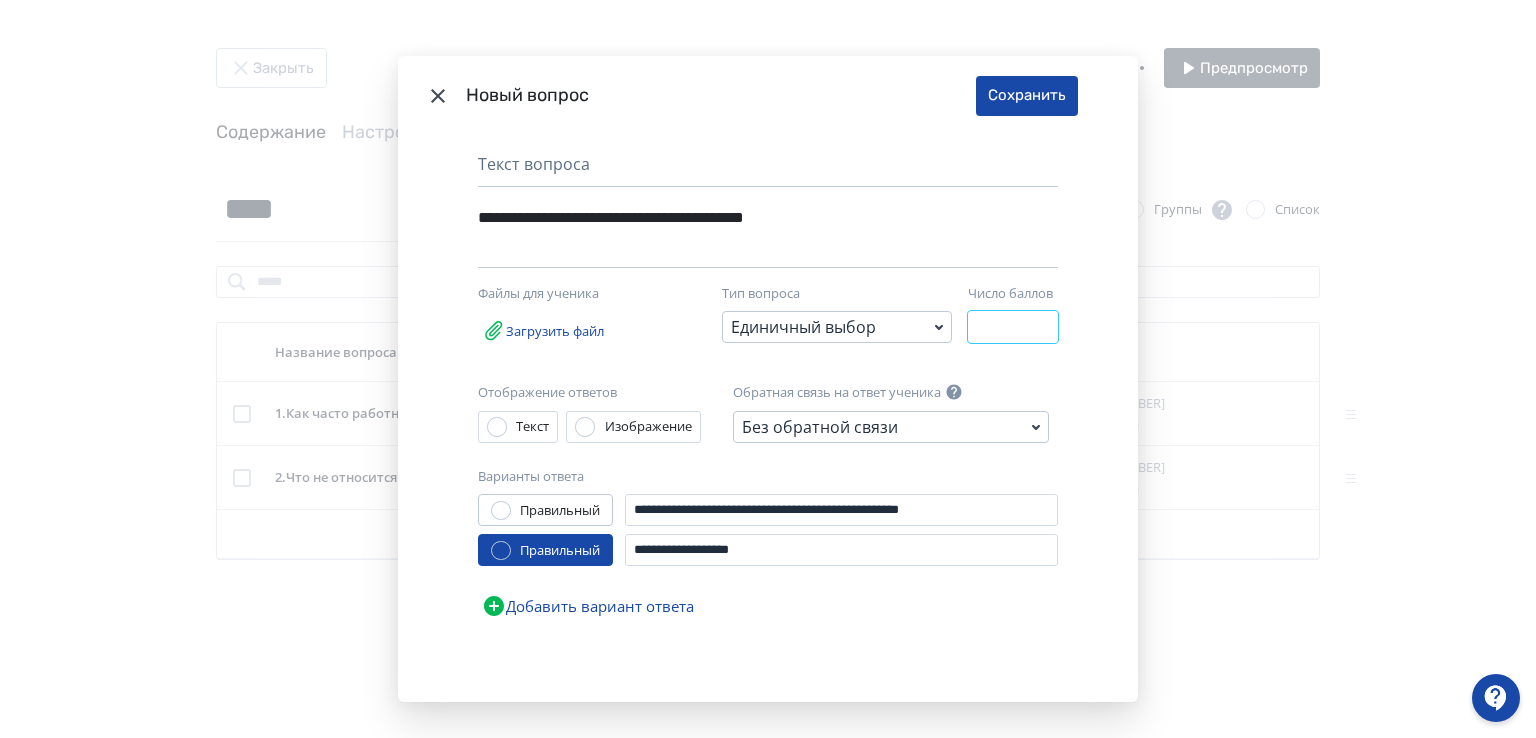 click on "*" at bounding box center [1013, 327] 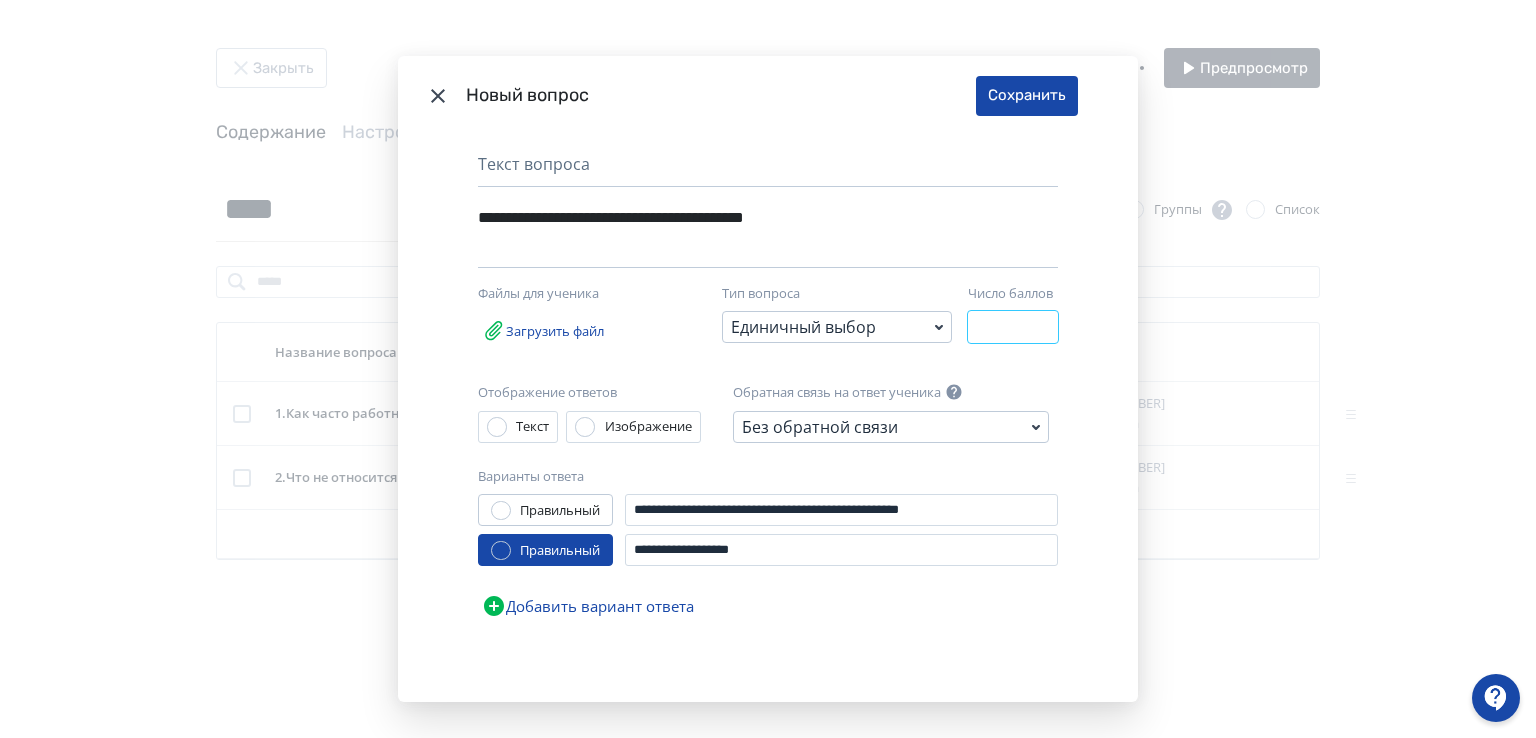 type on "*" 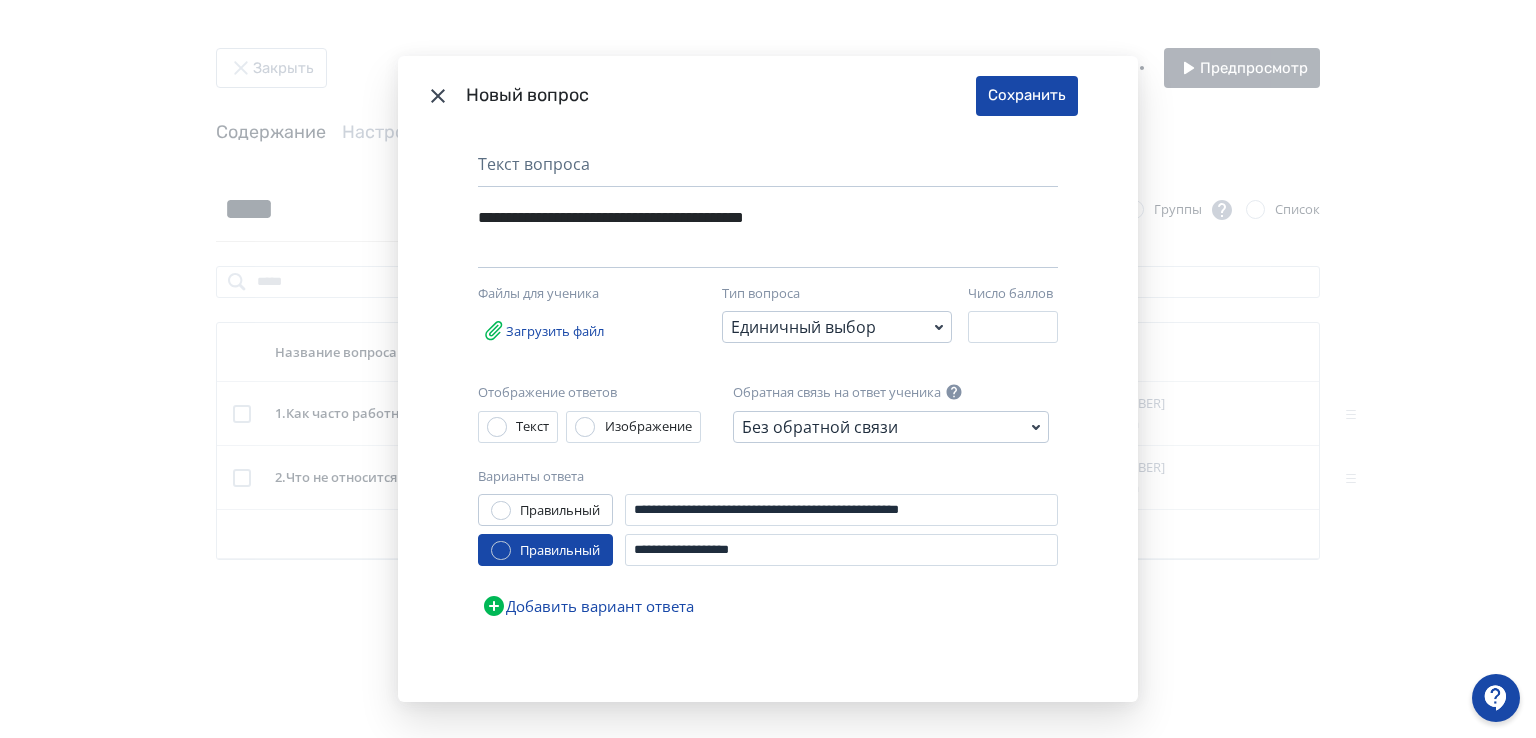 click 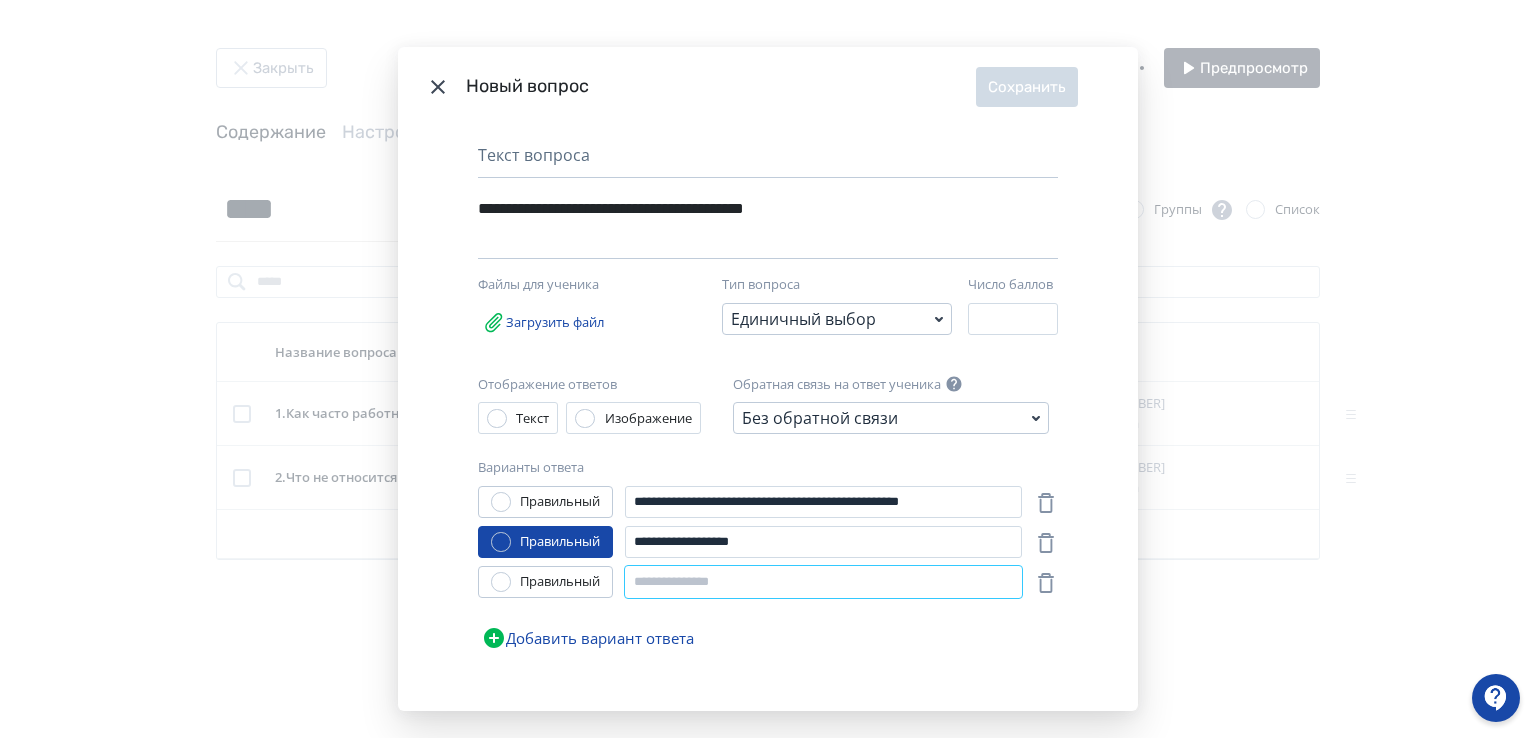 paste on "**********" 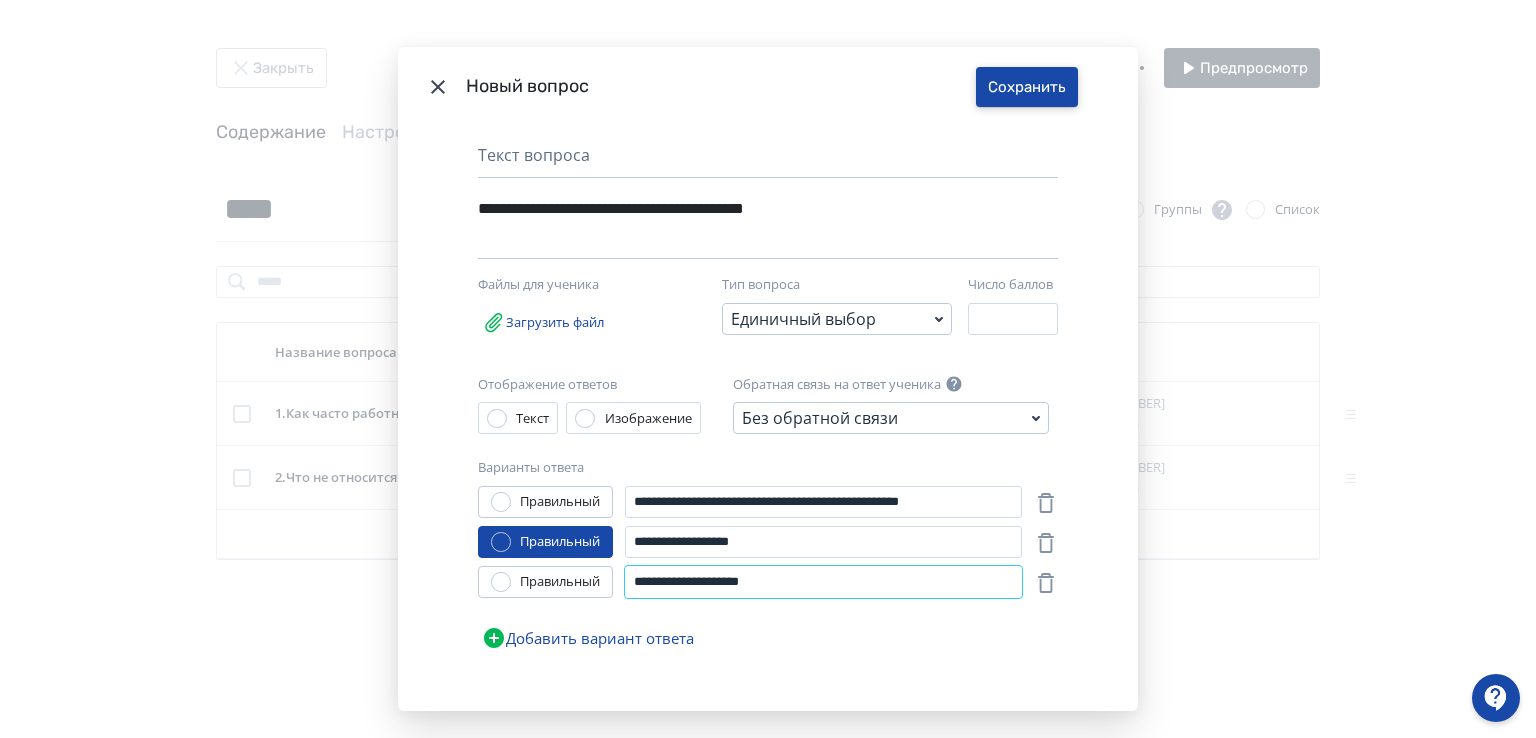 type on "**********" 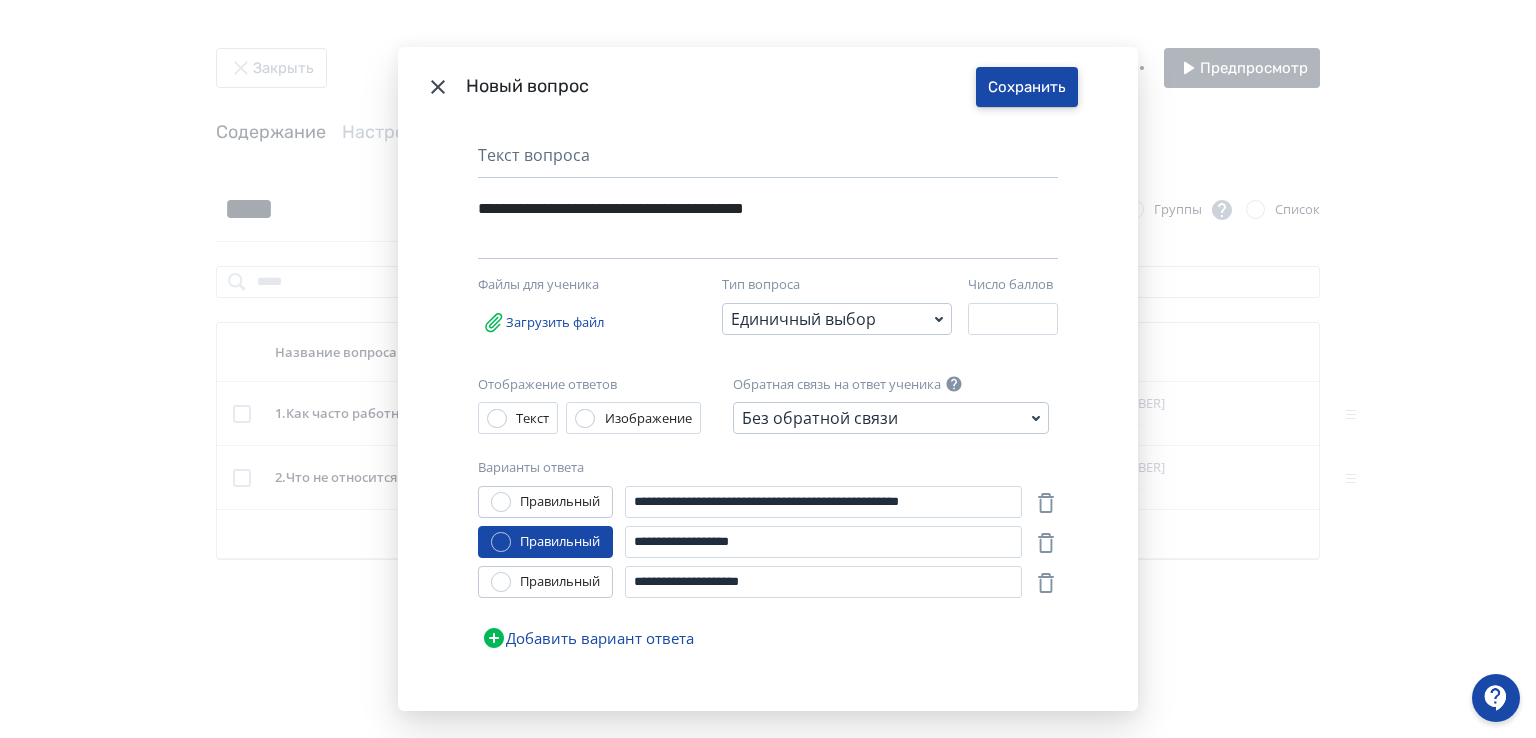 click on "Сохранить" at bounding box center [1027, 87] 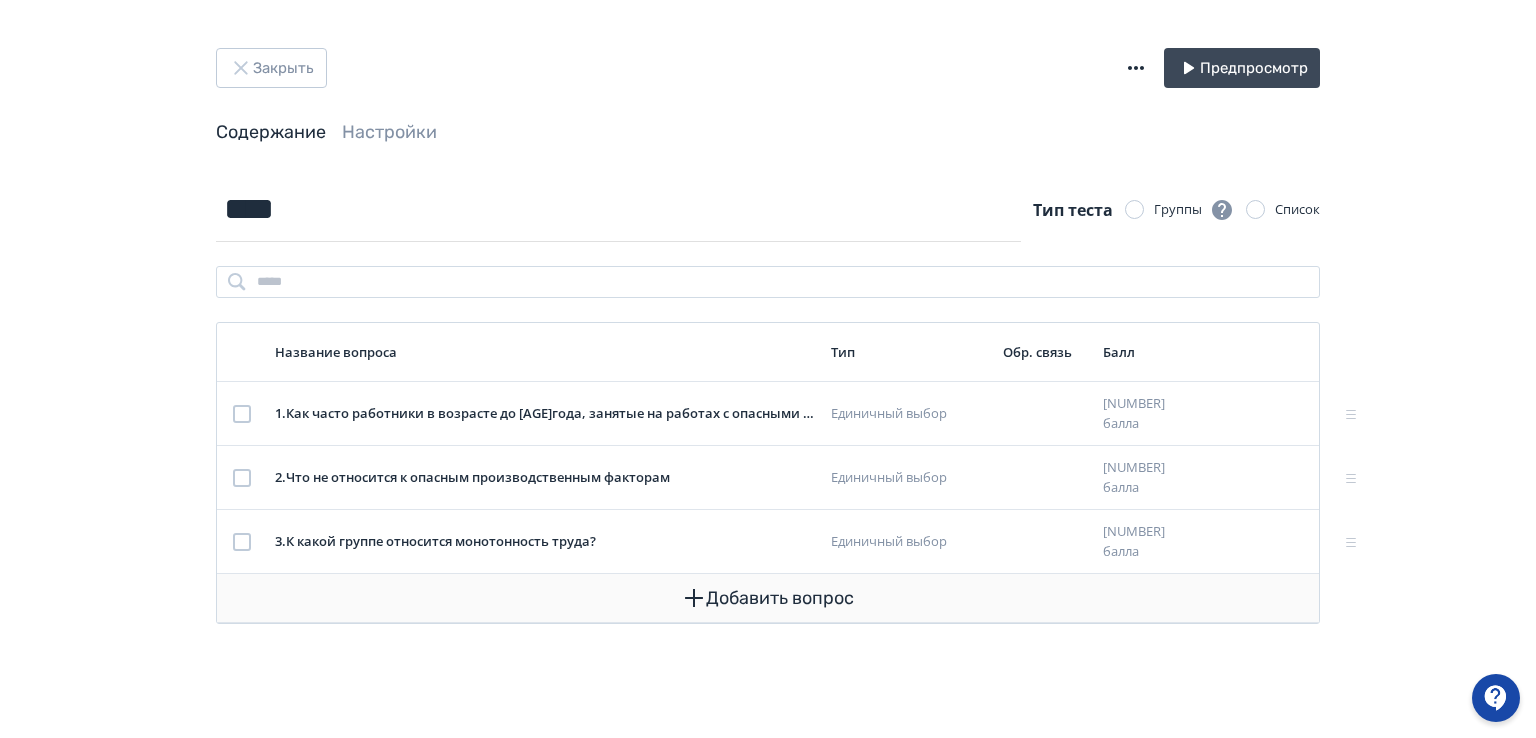 click 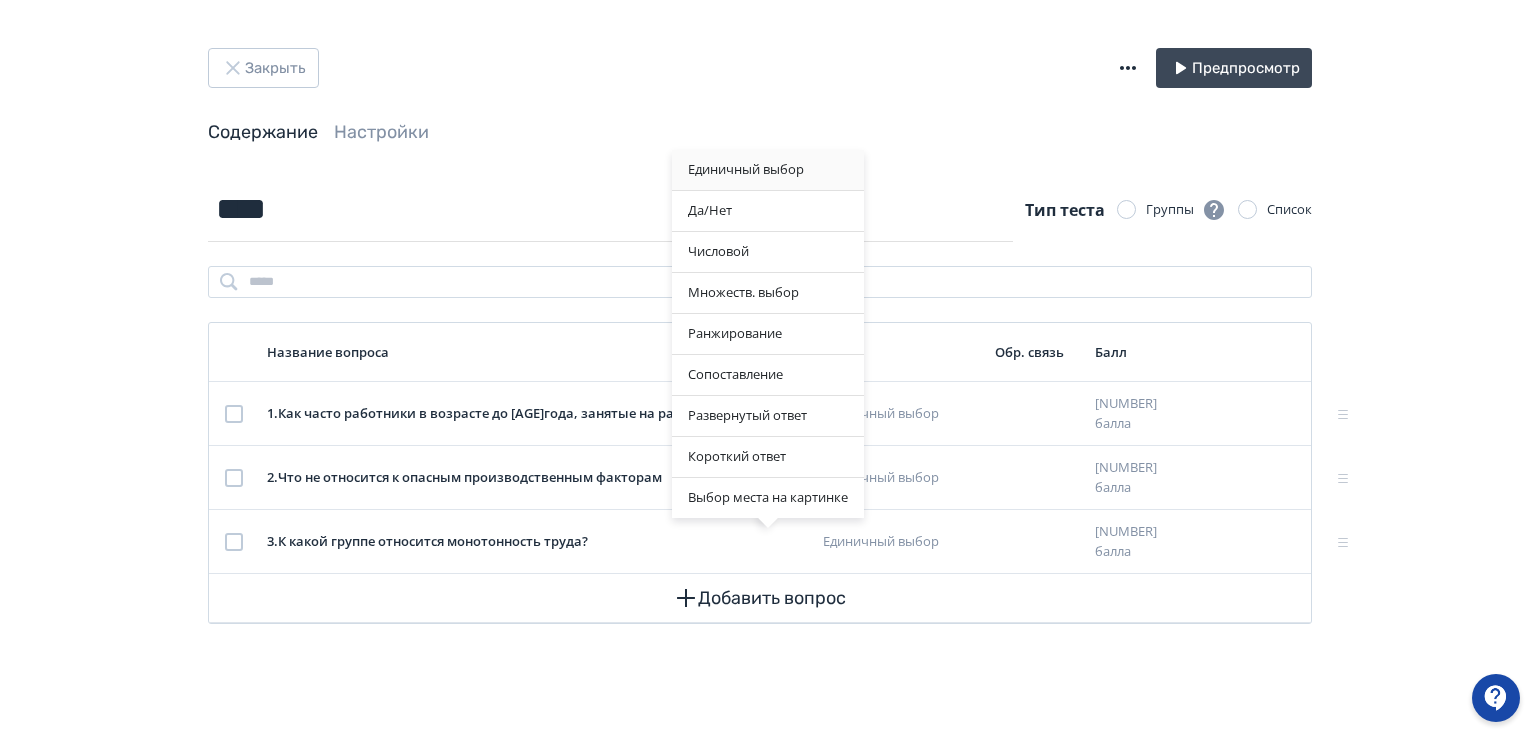 click on "Единичный выбор" at bounding box center (768, 170) 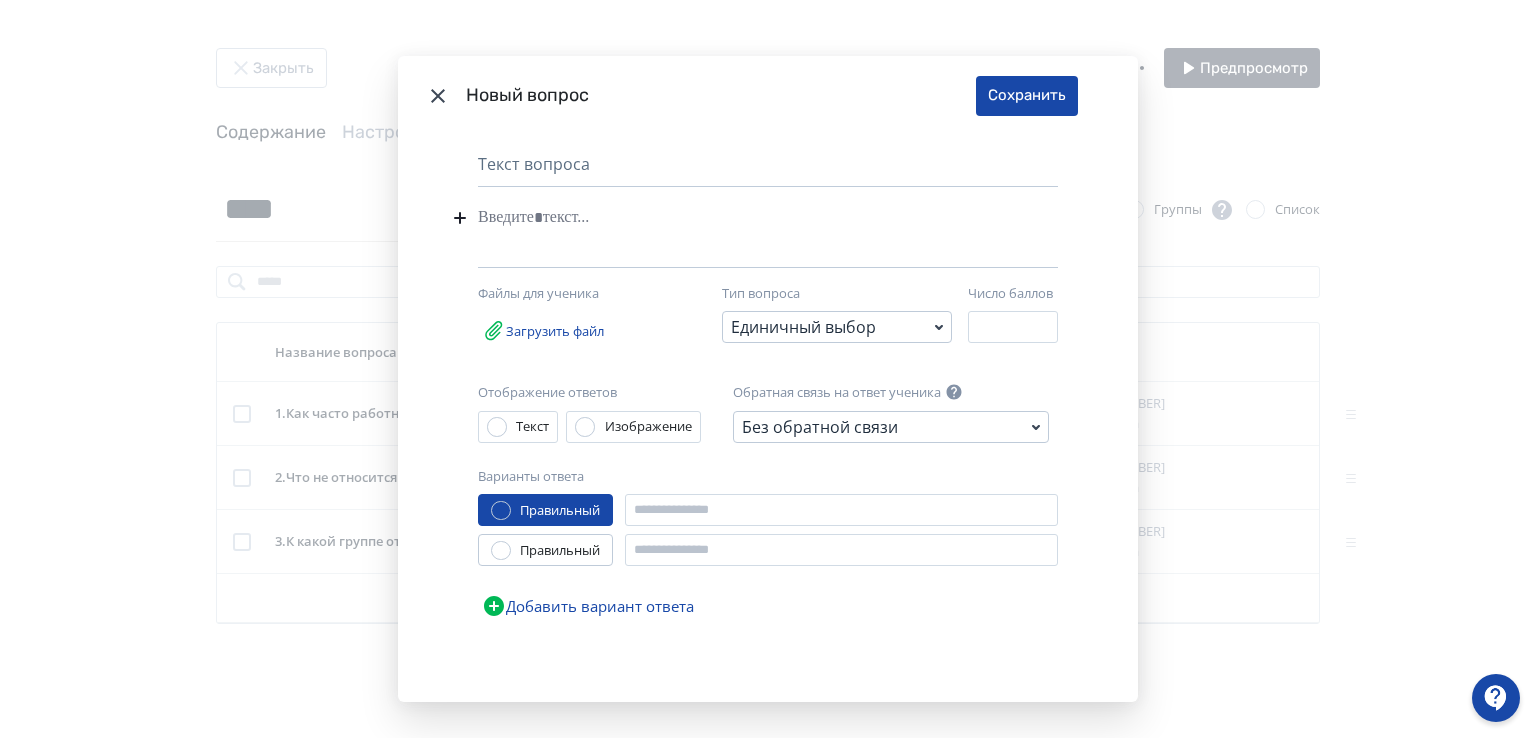 paste 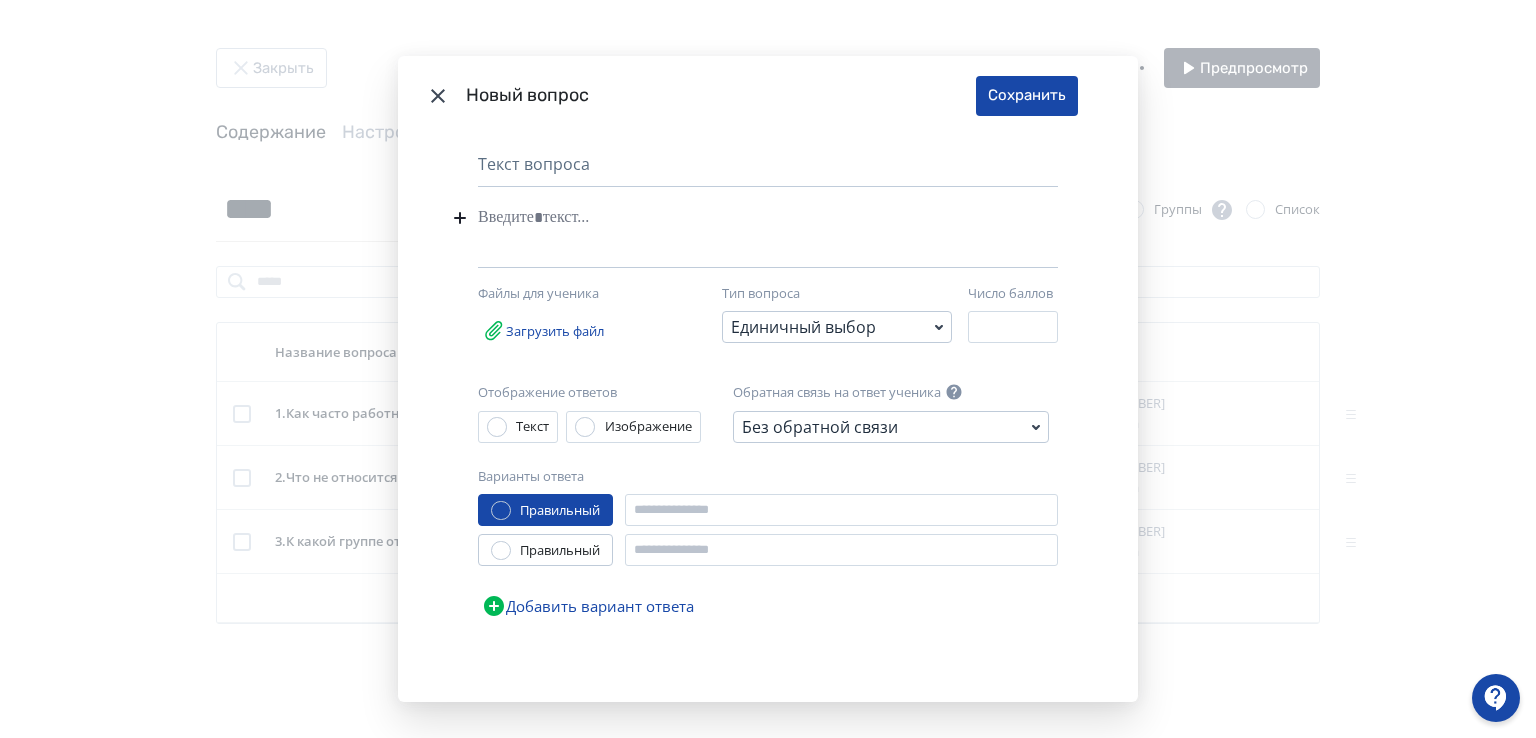 type 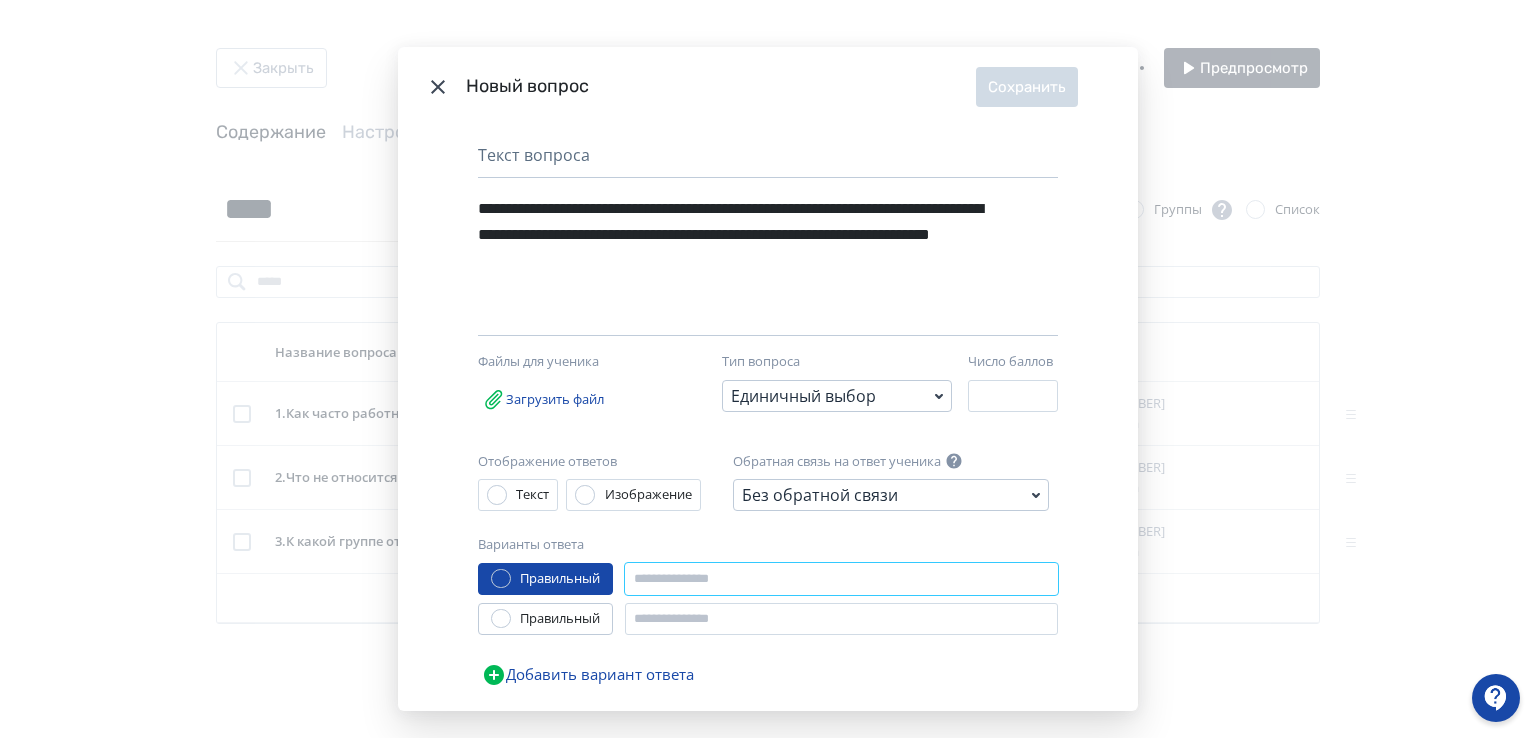 paste on "**********" 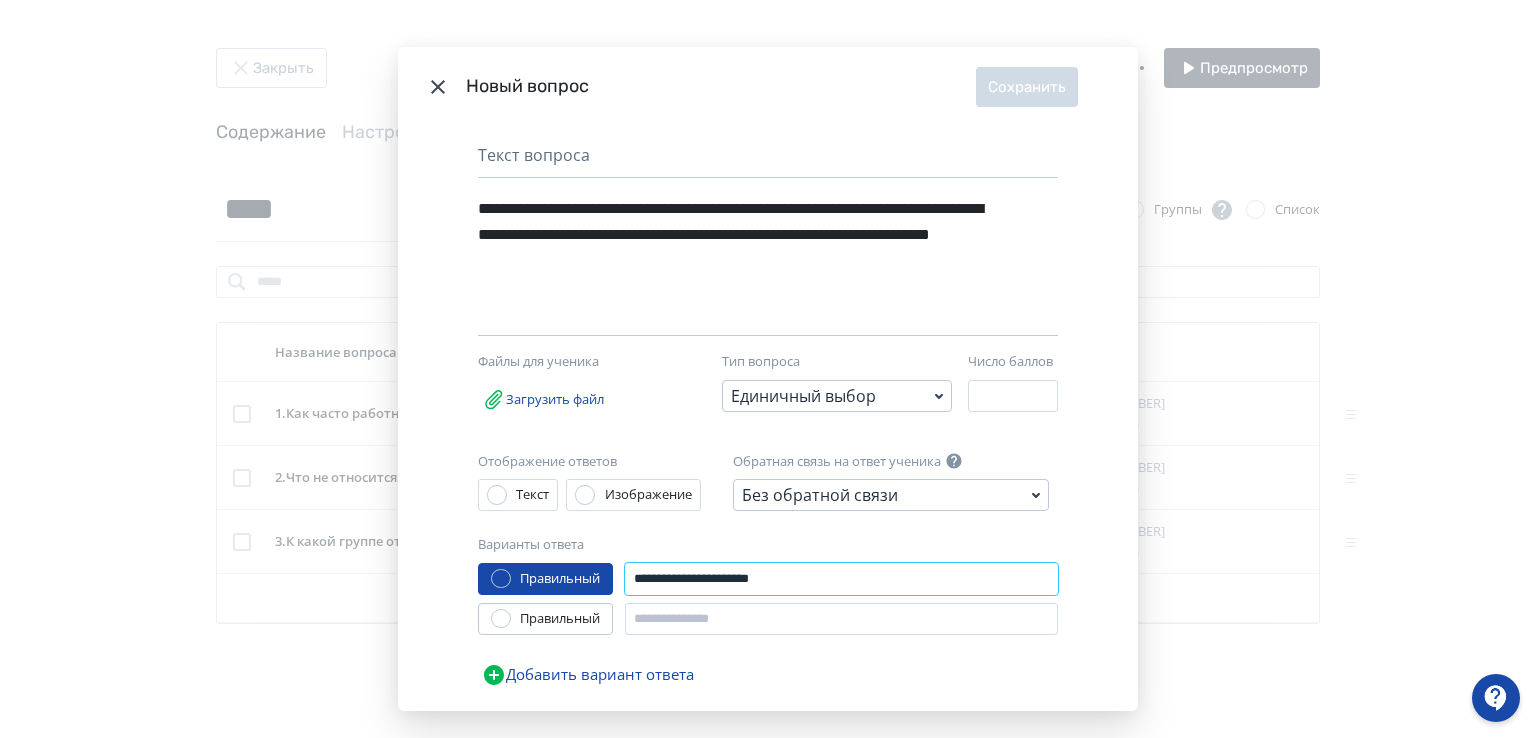 type on "**********" 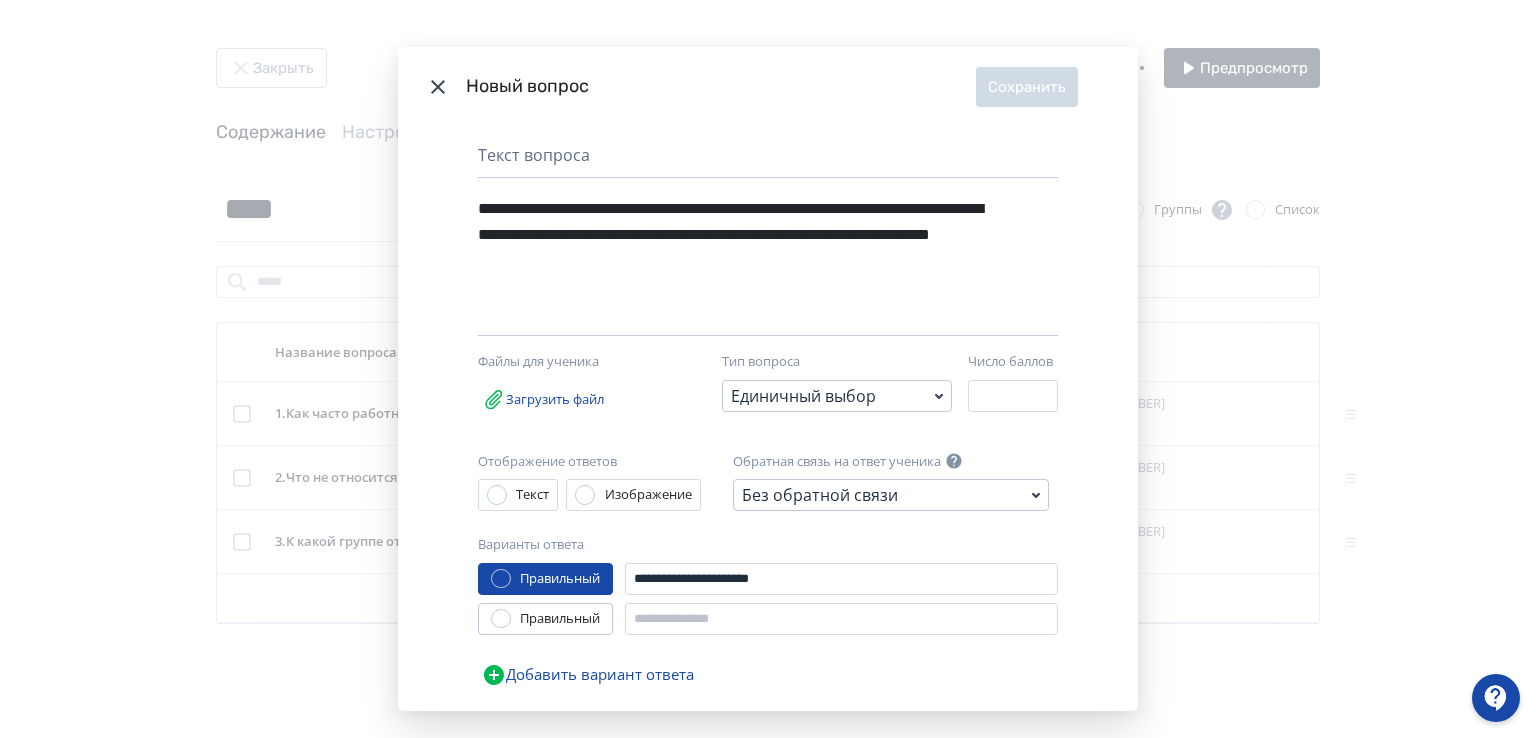 click 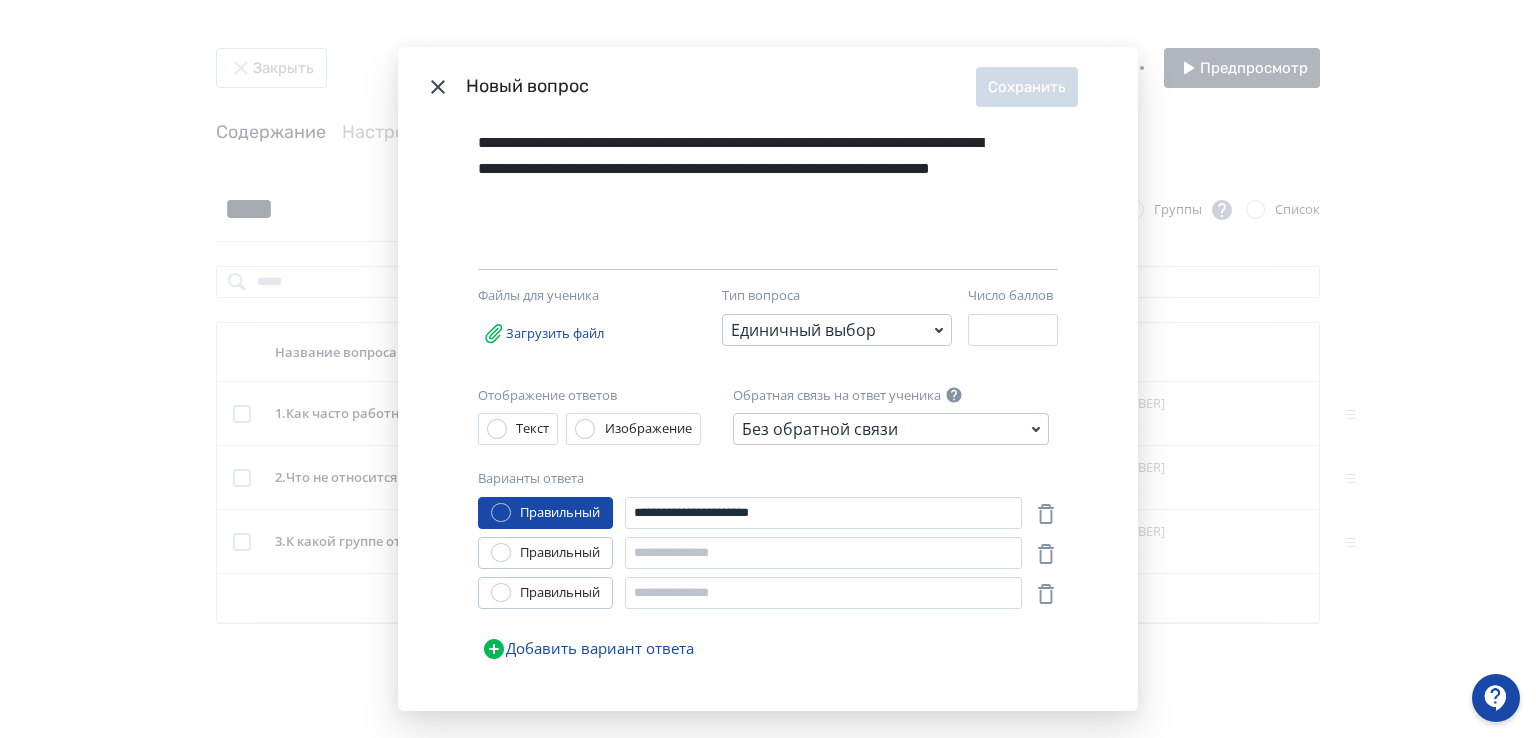 scroll, scrollTop: 99, scrollLeft: 0, axis: vertical 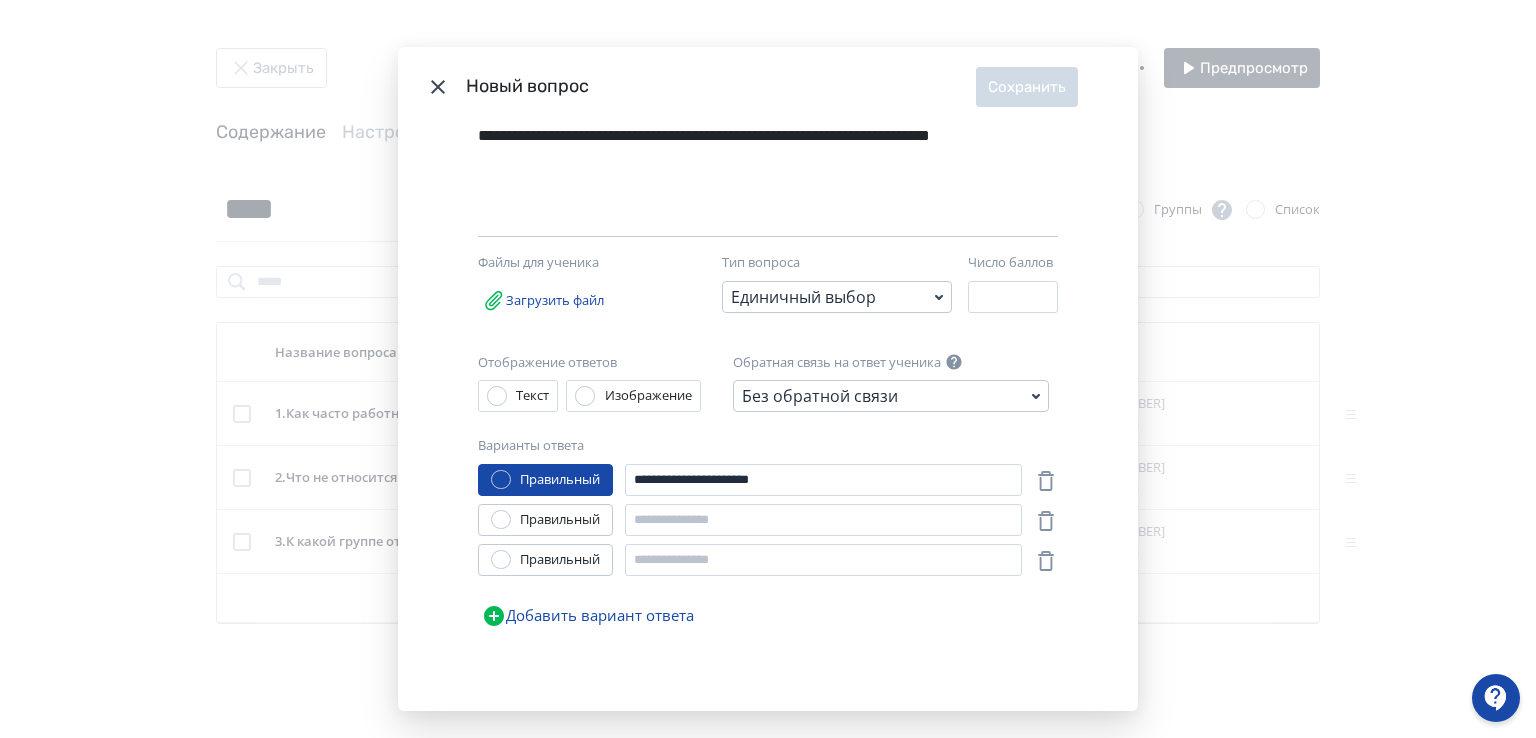 click 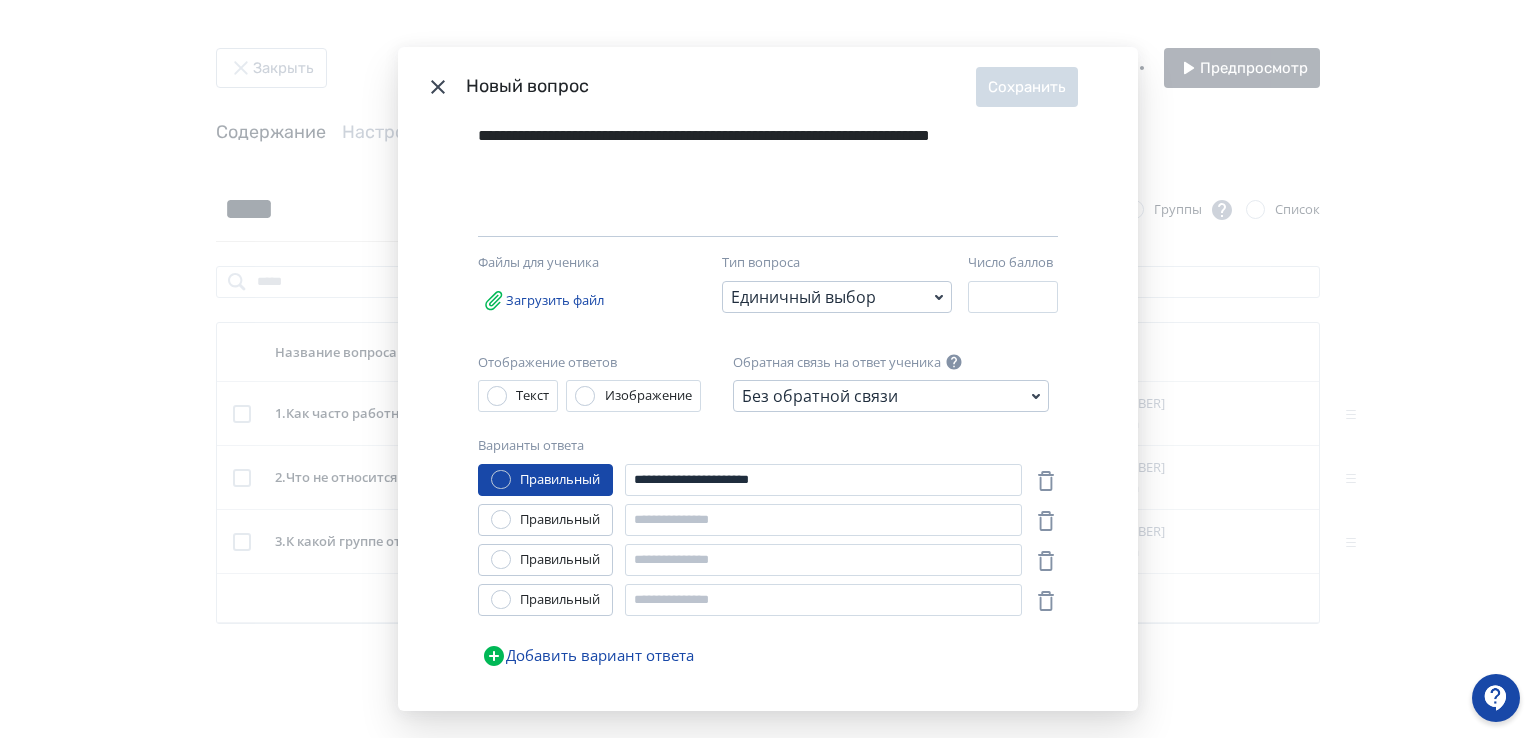 drag, startPoint x: 500, startPoint y: 597, endPoint x: 504, endPoint y: 617, distance: 20.396078 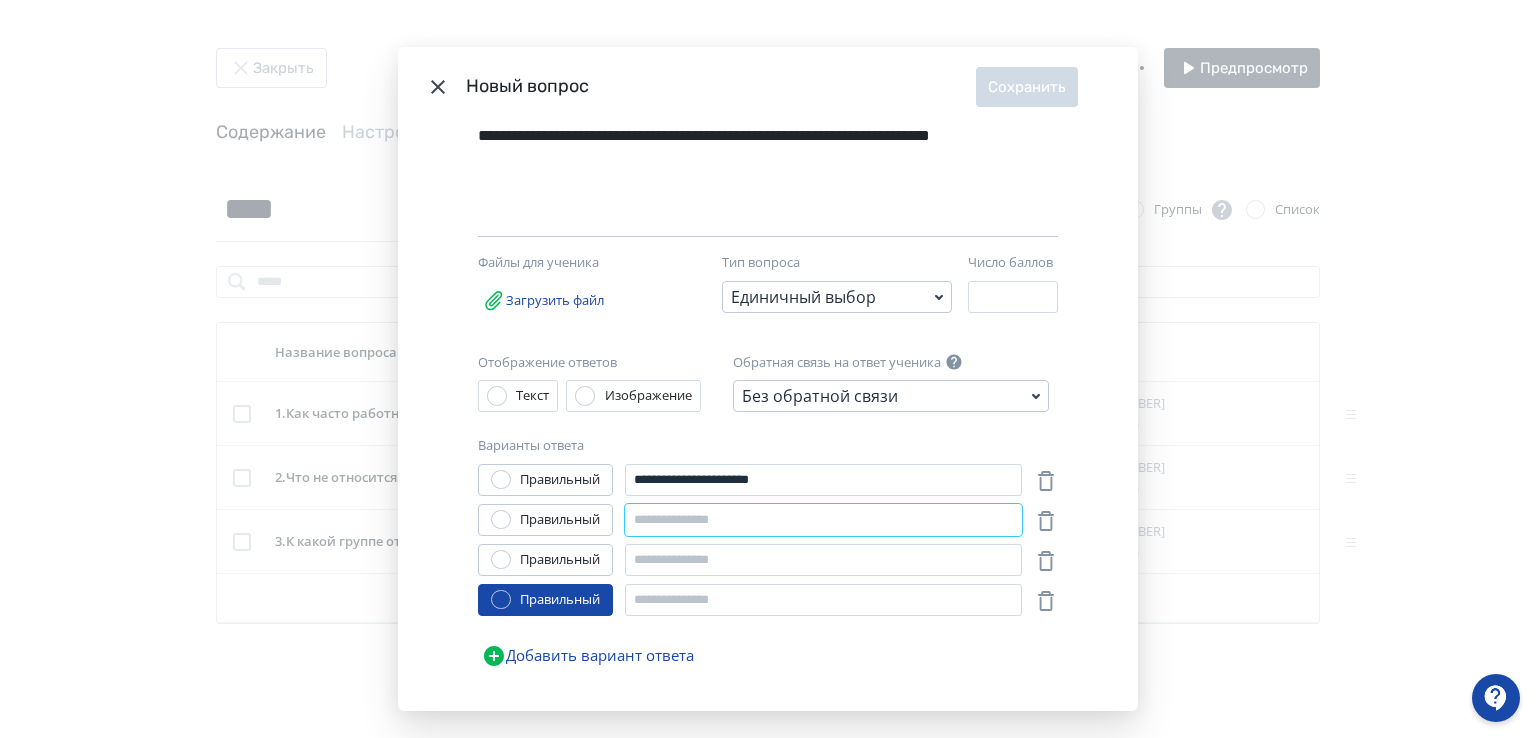 click at bounding box center (823, 520) 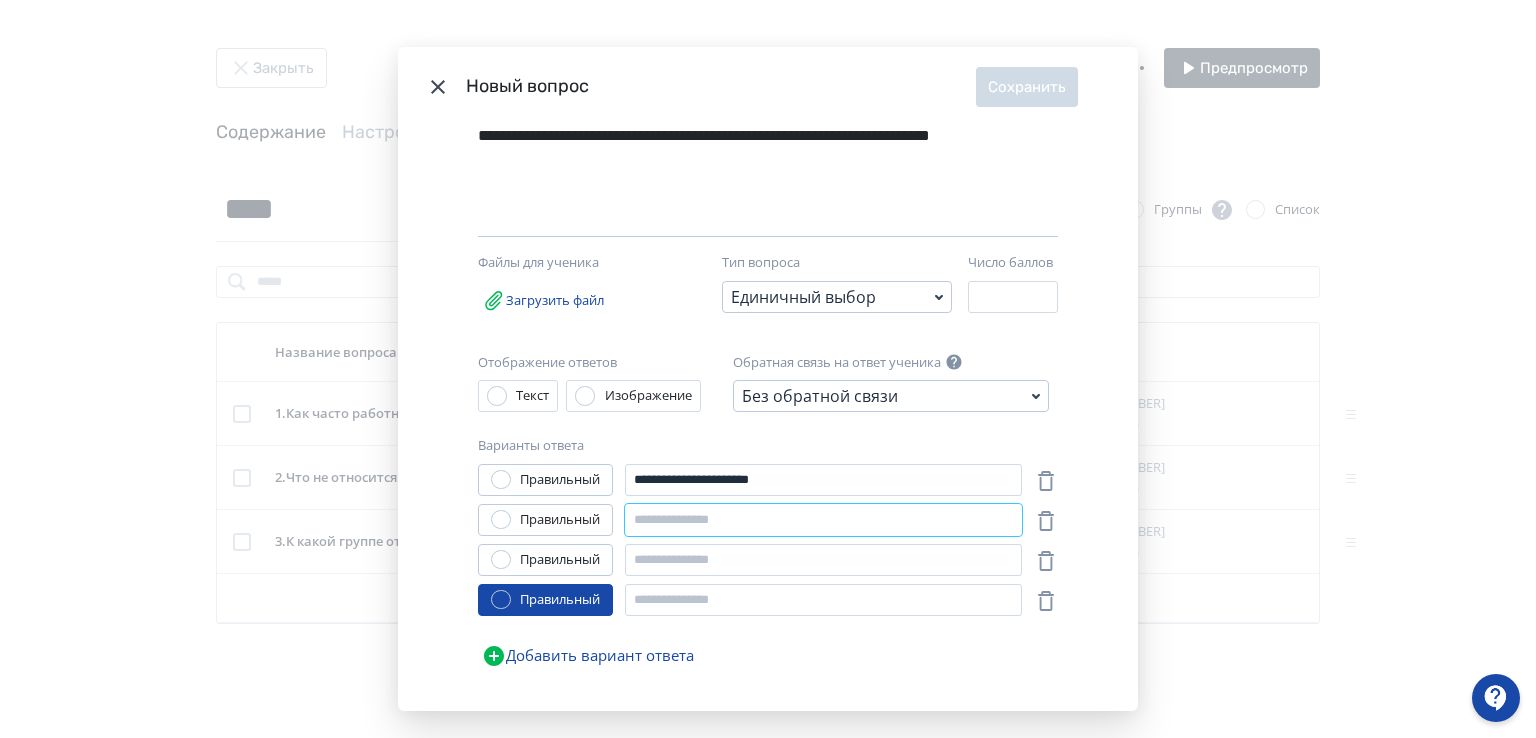 paste on "**********" 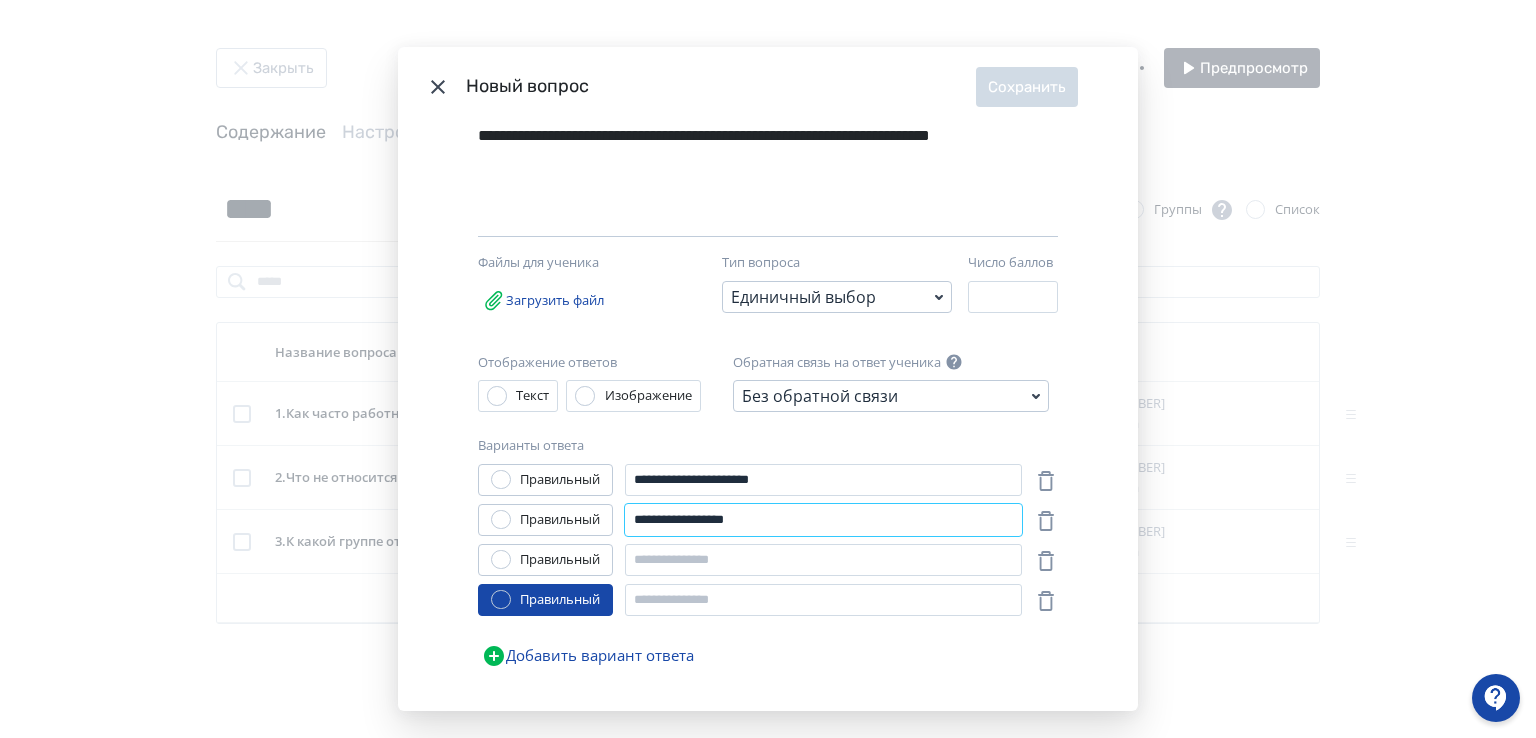 type on "**********" 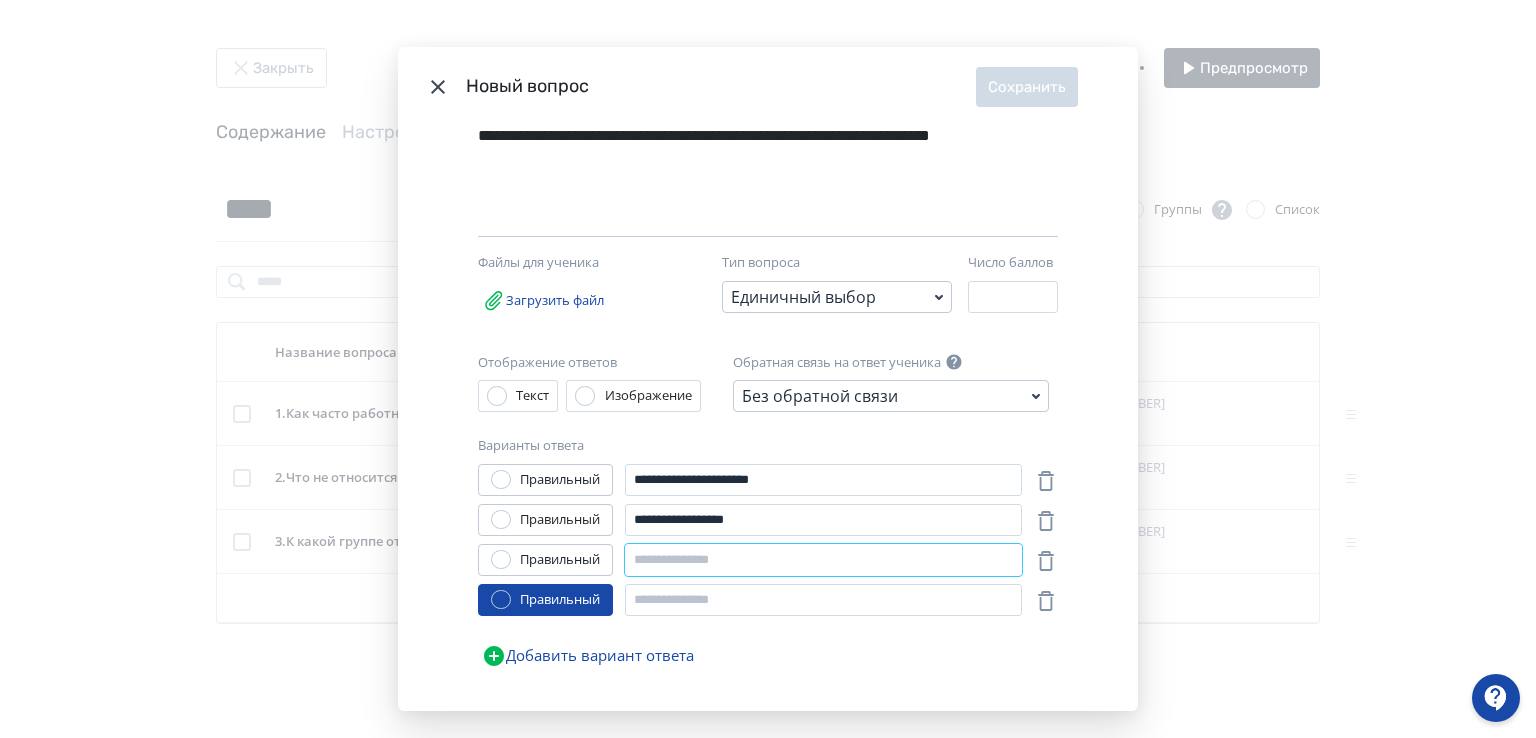 paste on "**********" 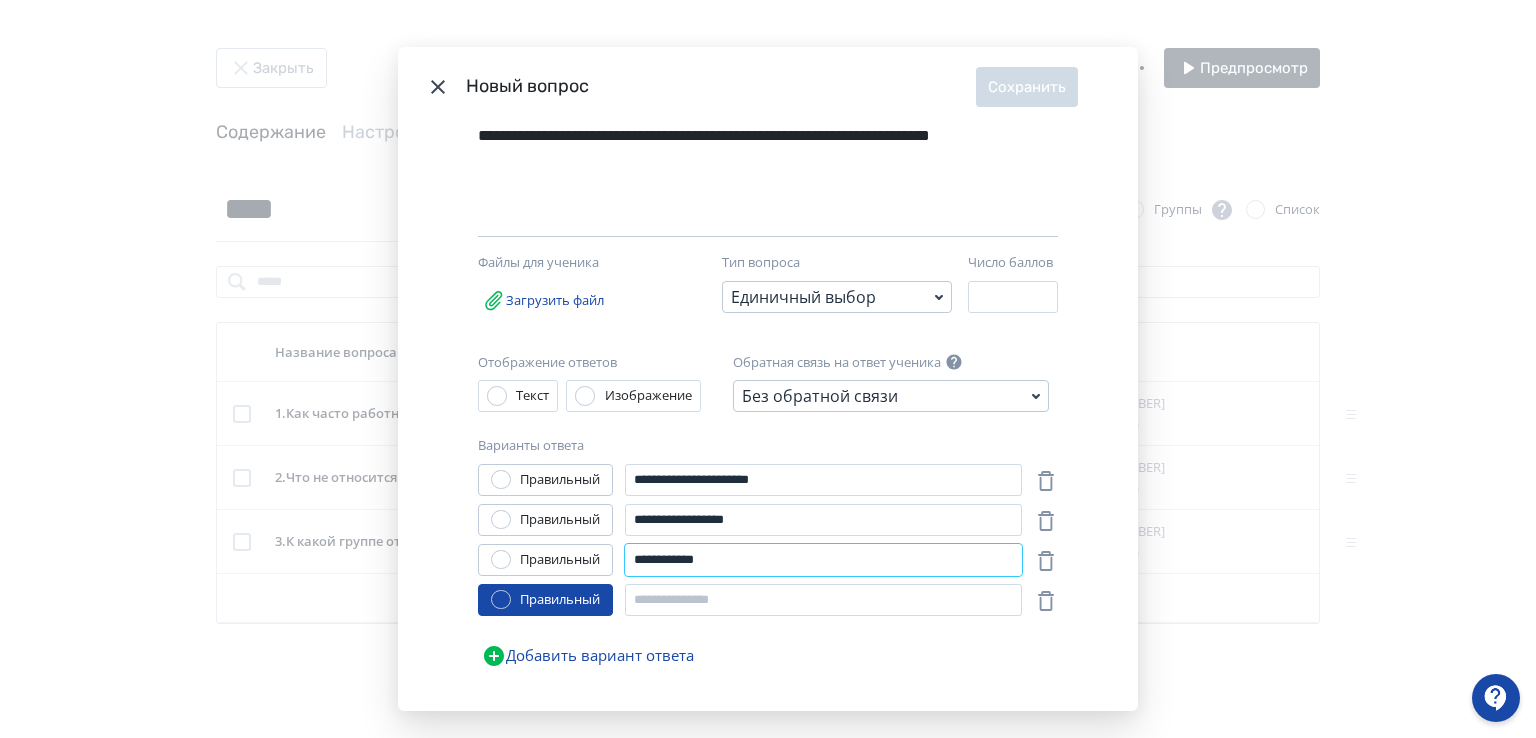 type on "**********" 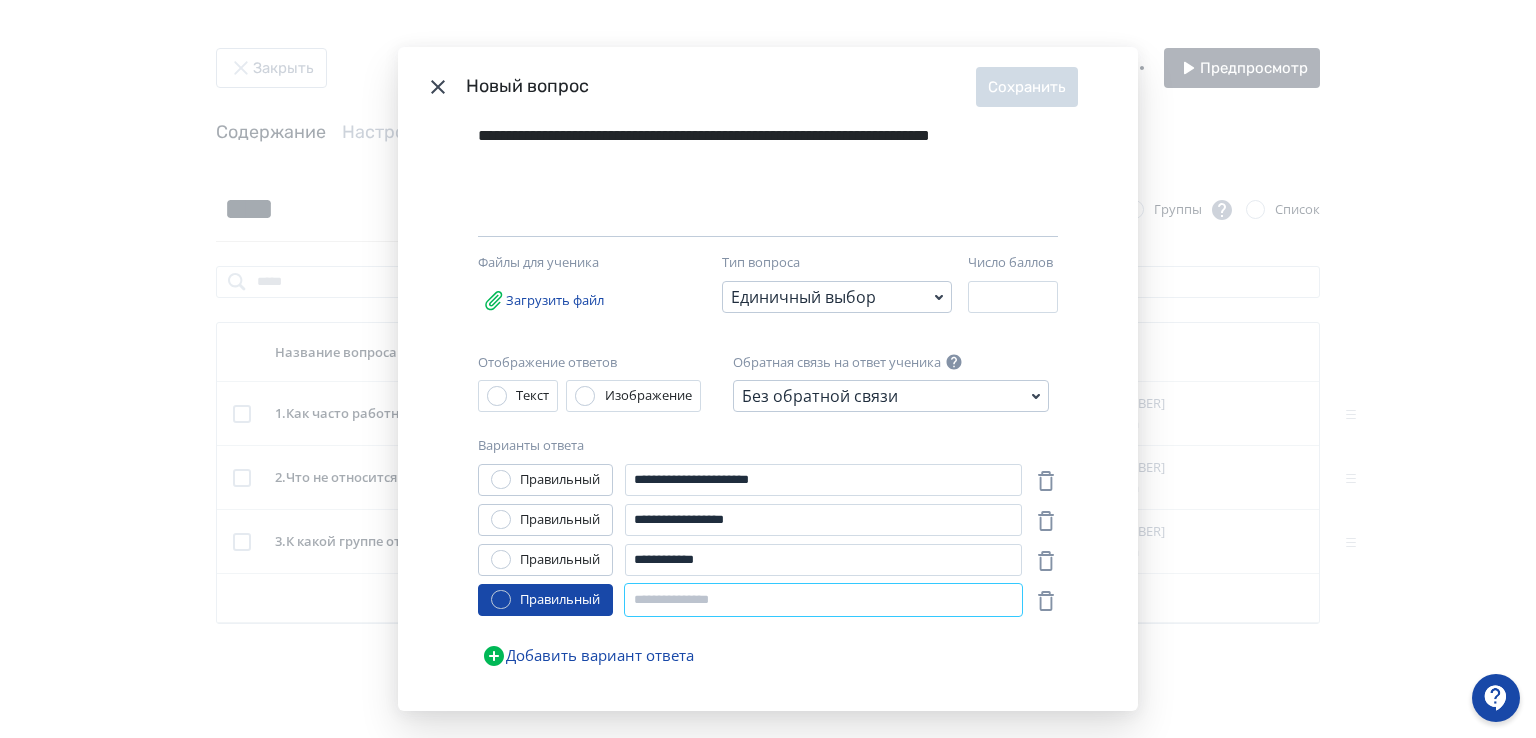 click at bounding box center (823, 600) 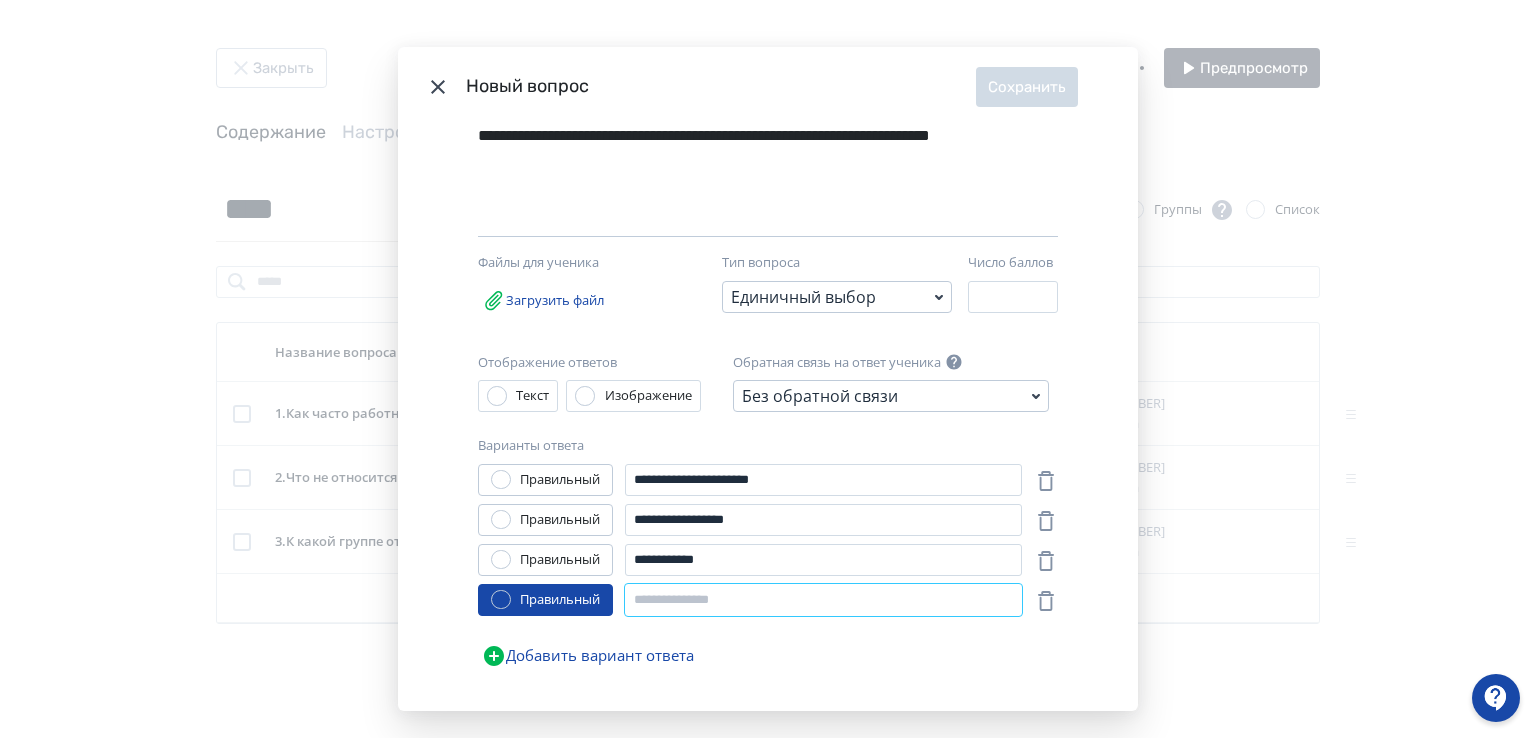 paste on "**********" 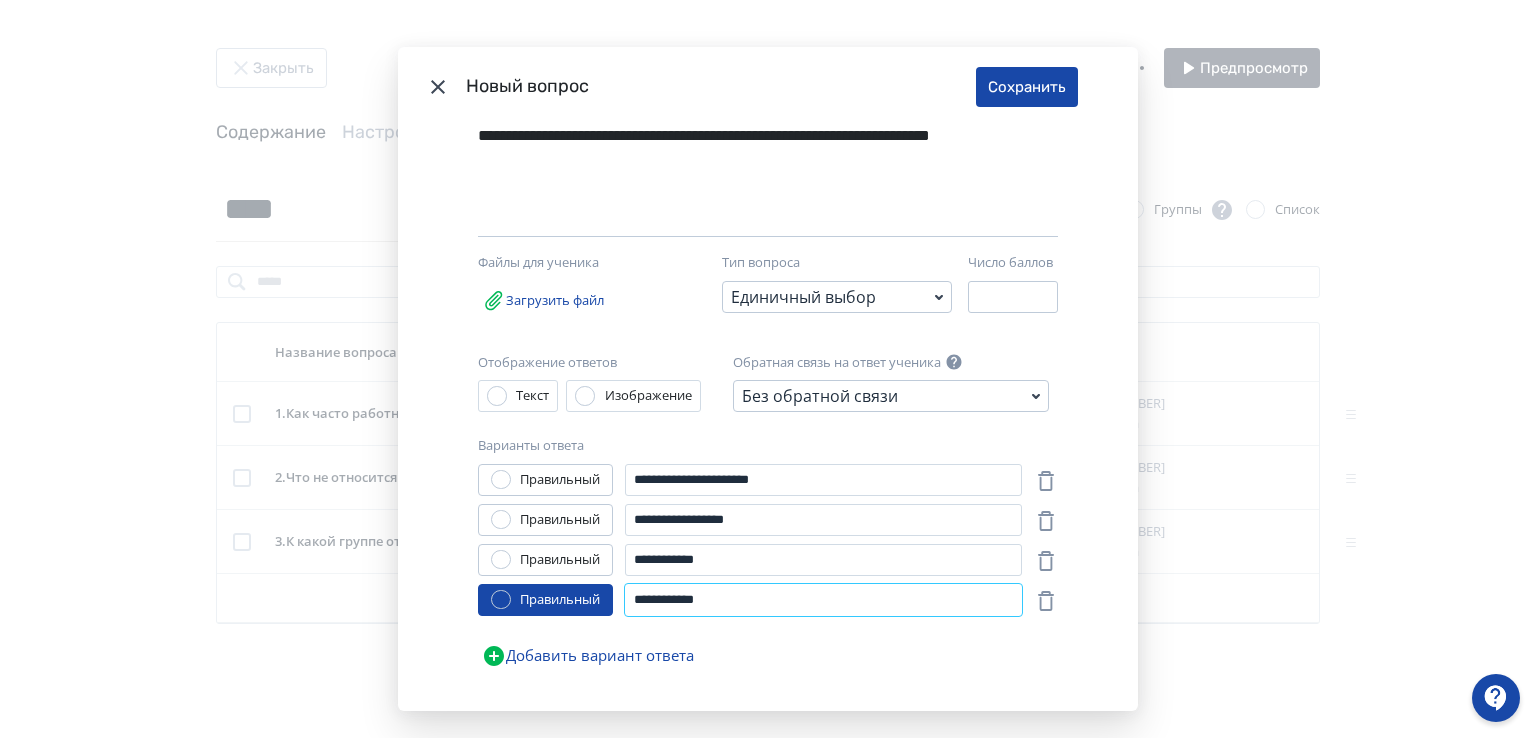 type on "**********" 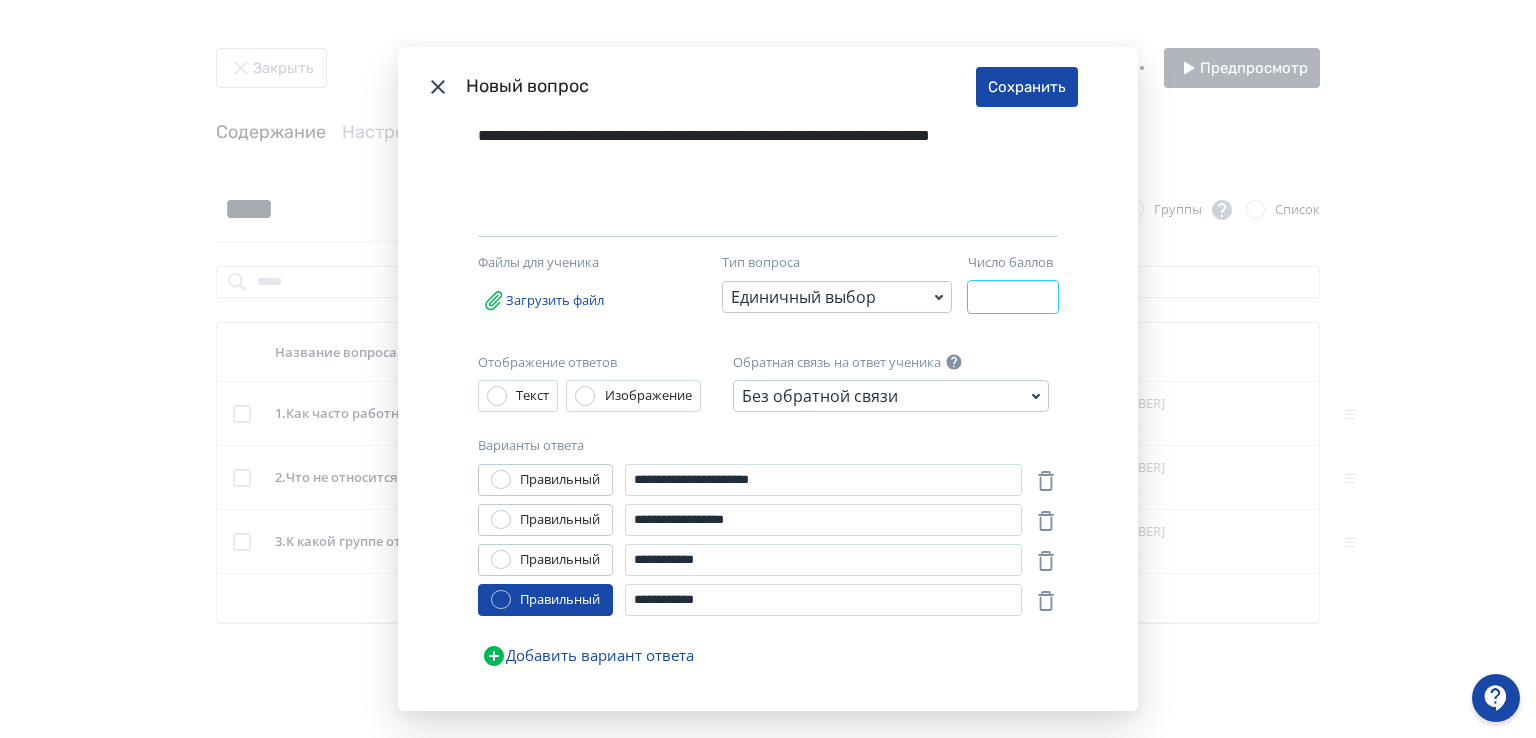 drag, startPoint x: 983, startPoint y: 288, endPoint x: 960, endPoint y: 287, distance: 23.021729 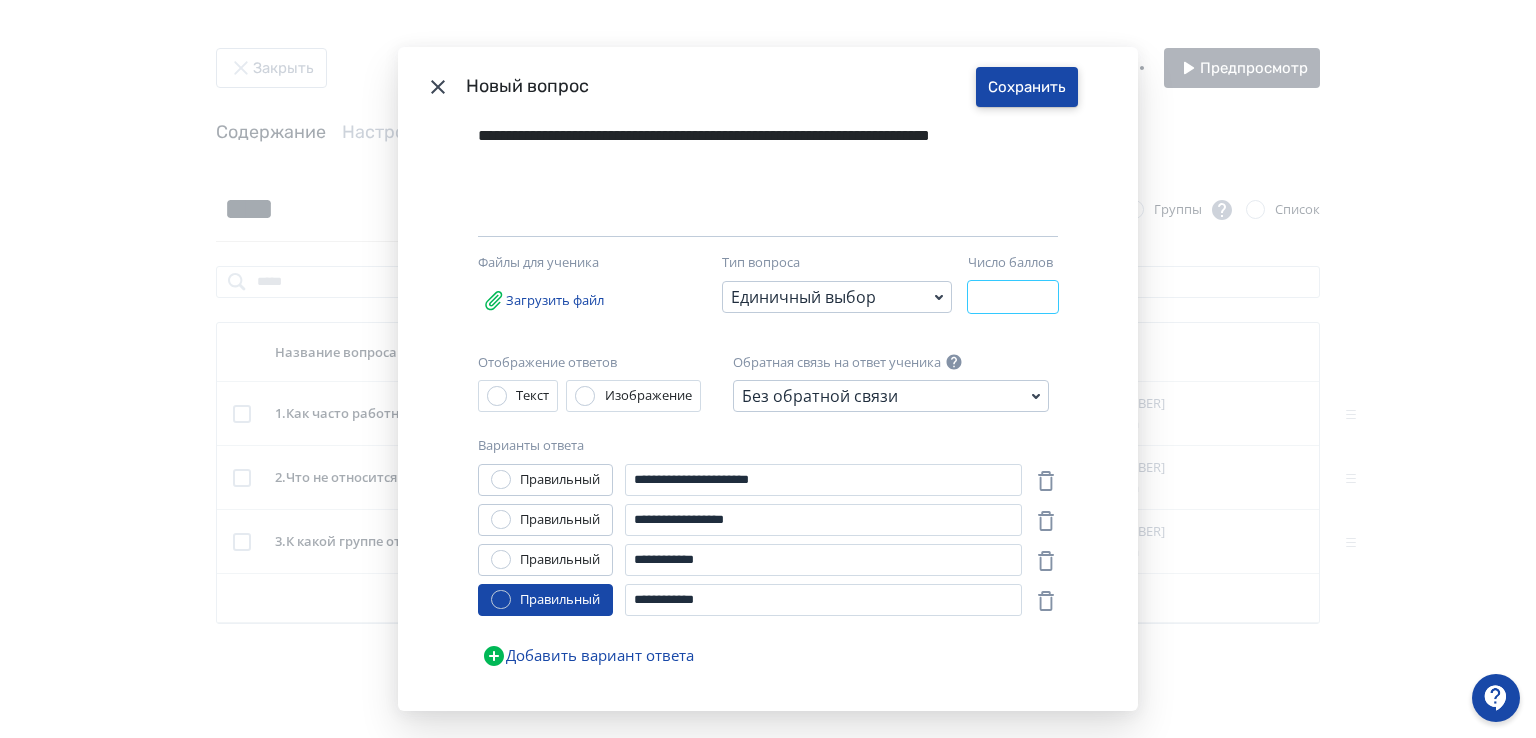 type on "*" 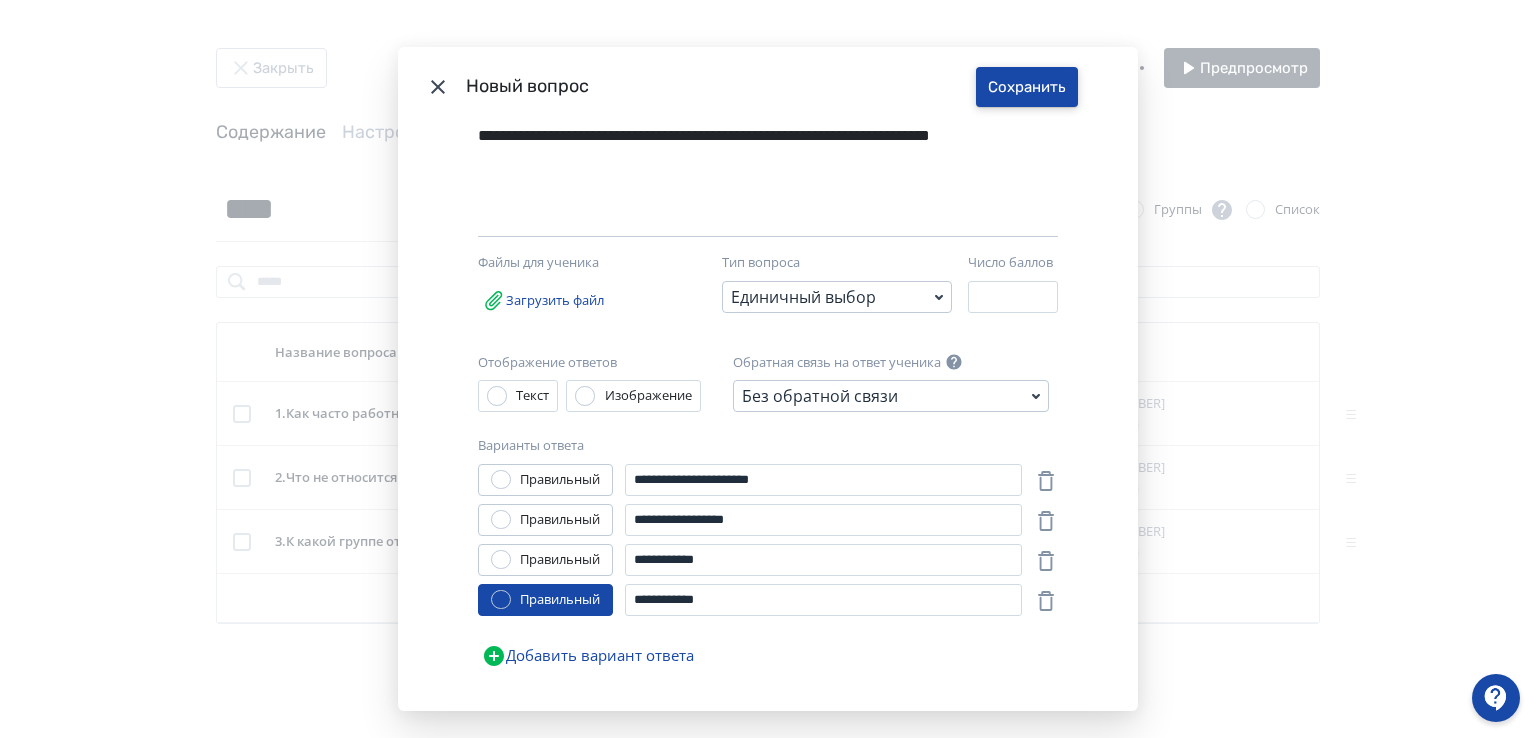 click on "Сохранить" at bounding box center [1027, 87] 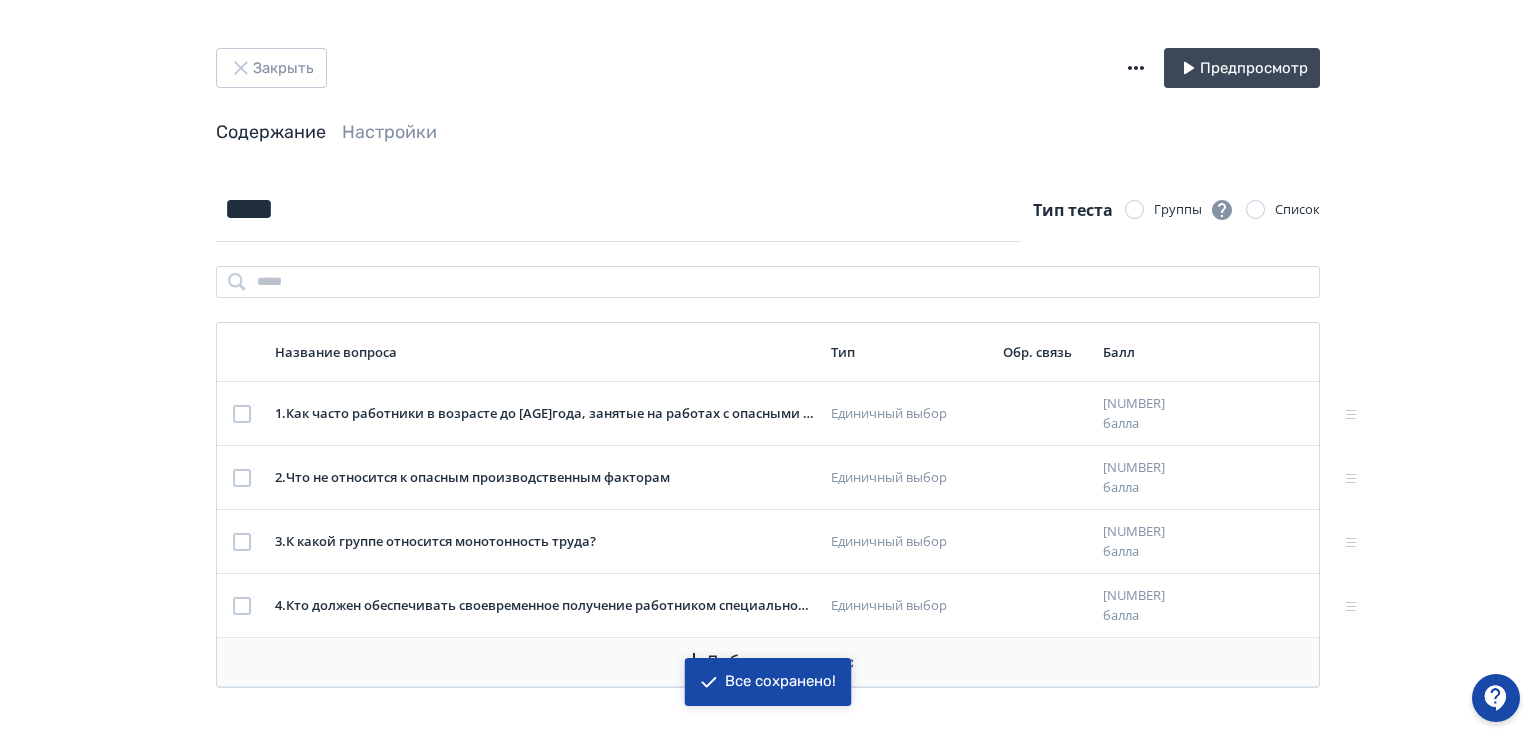 click 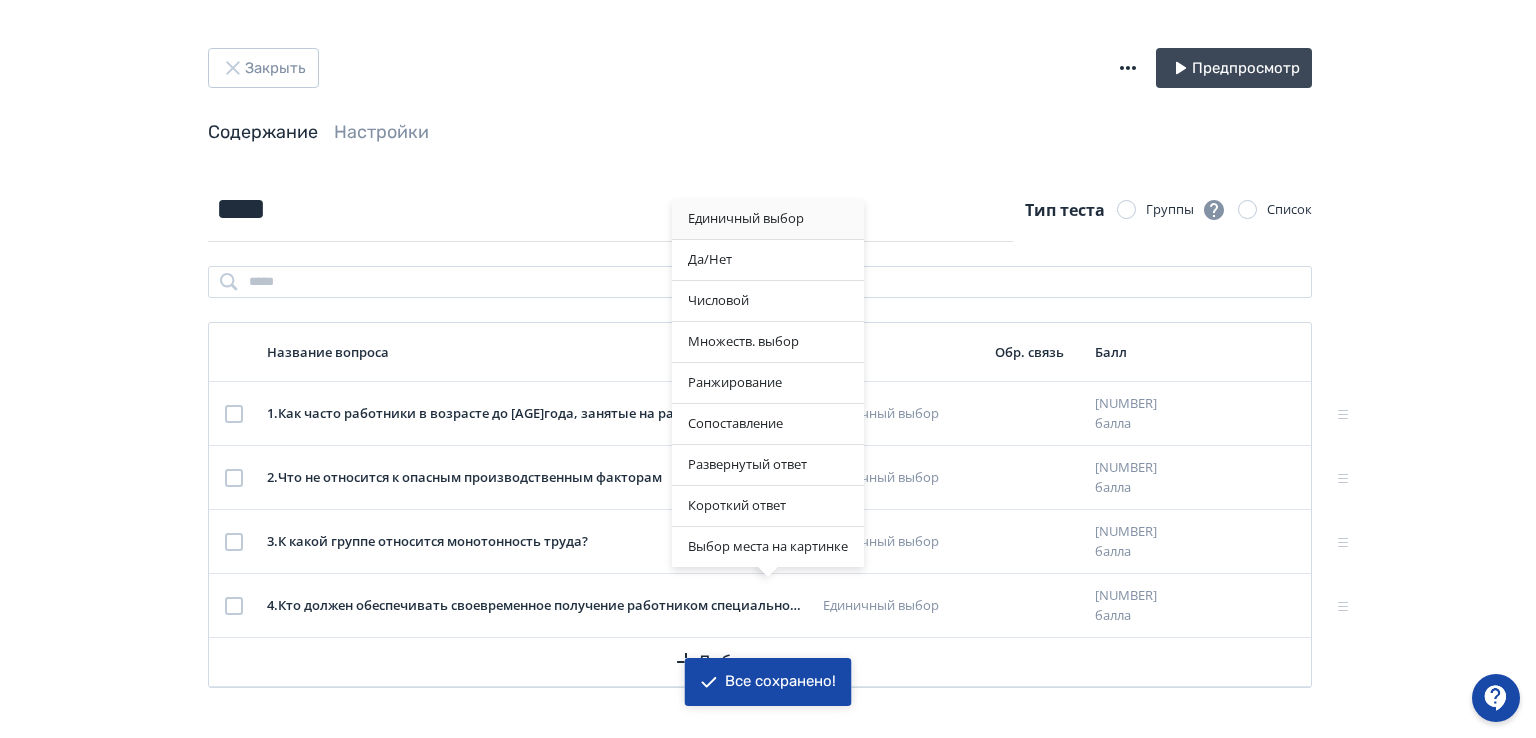 click on "Единичный выбор" at bounding box center (768, 219) 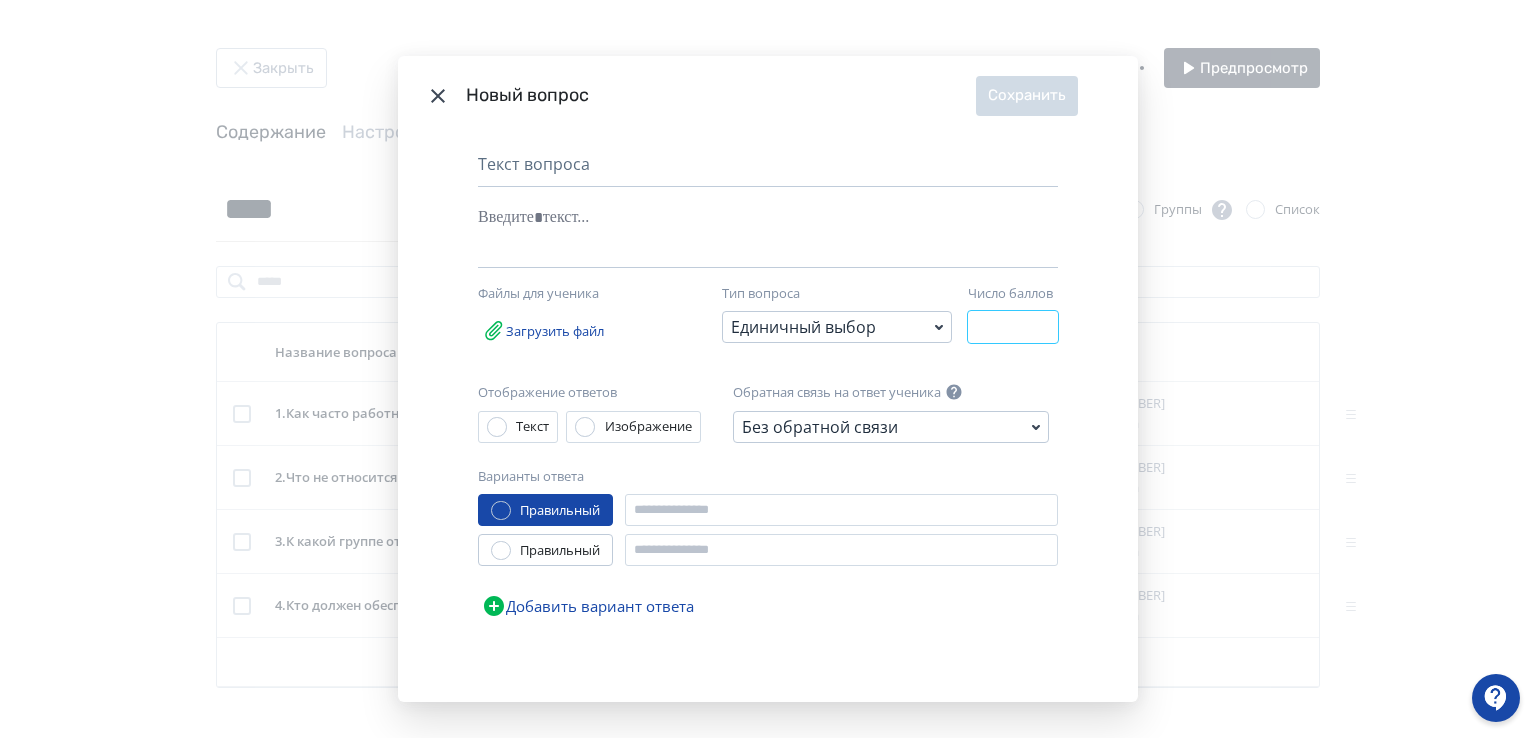 drag, startPoint x: 987, startPoint y: 321, endPoint x: 970, endPoint y: 322, distance: 17.029387 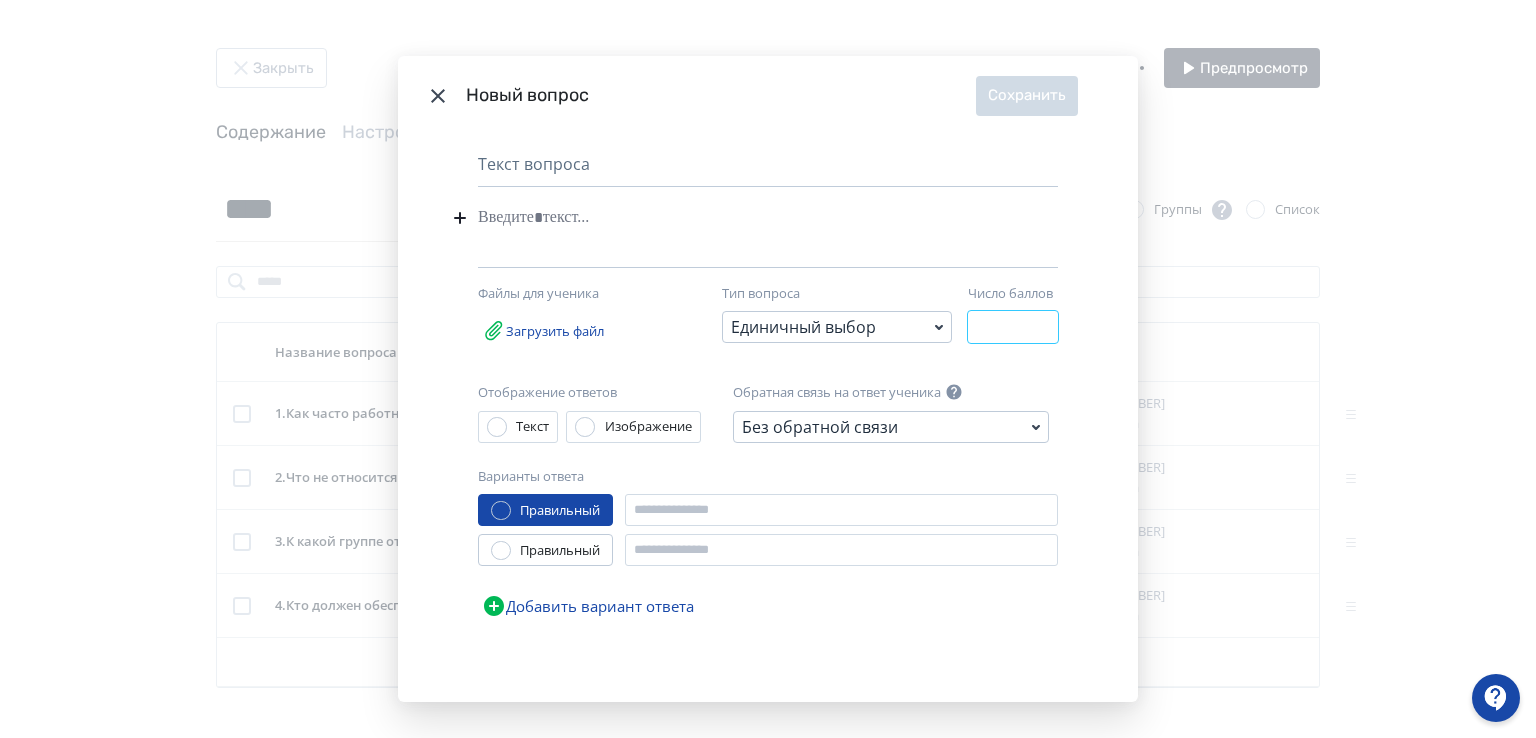 type on "*" 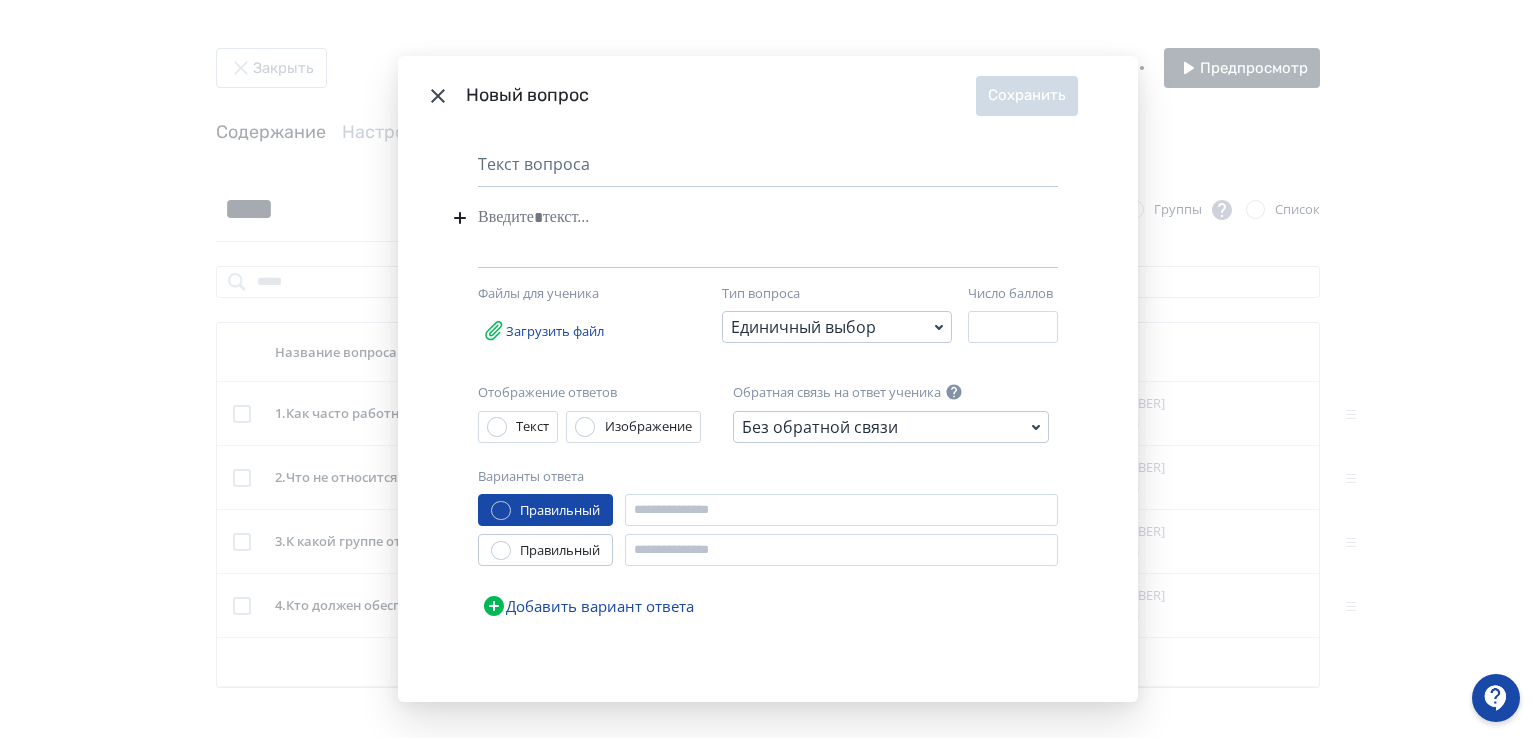 paste 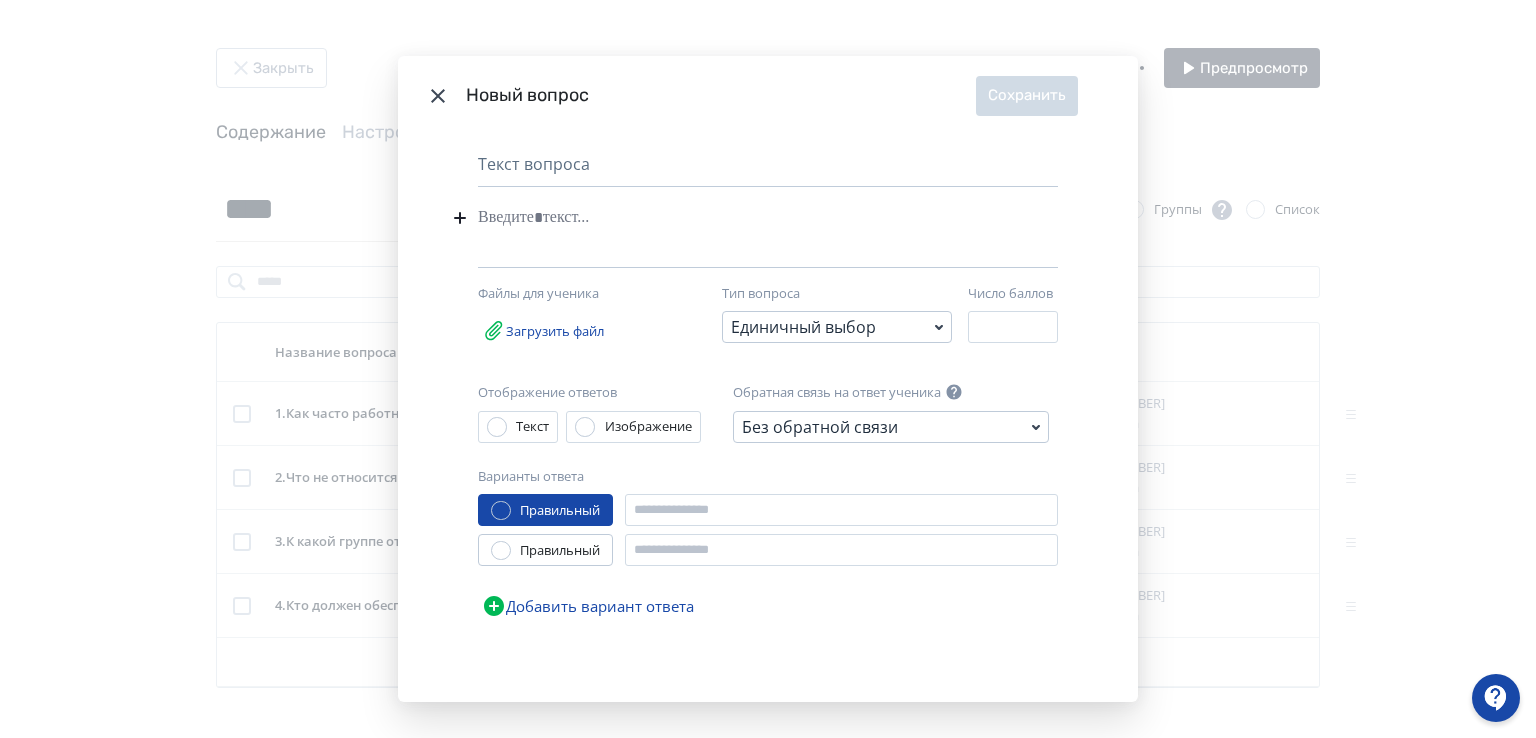 type 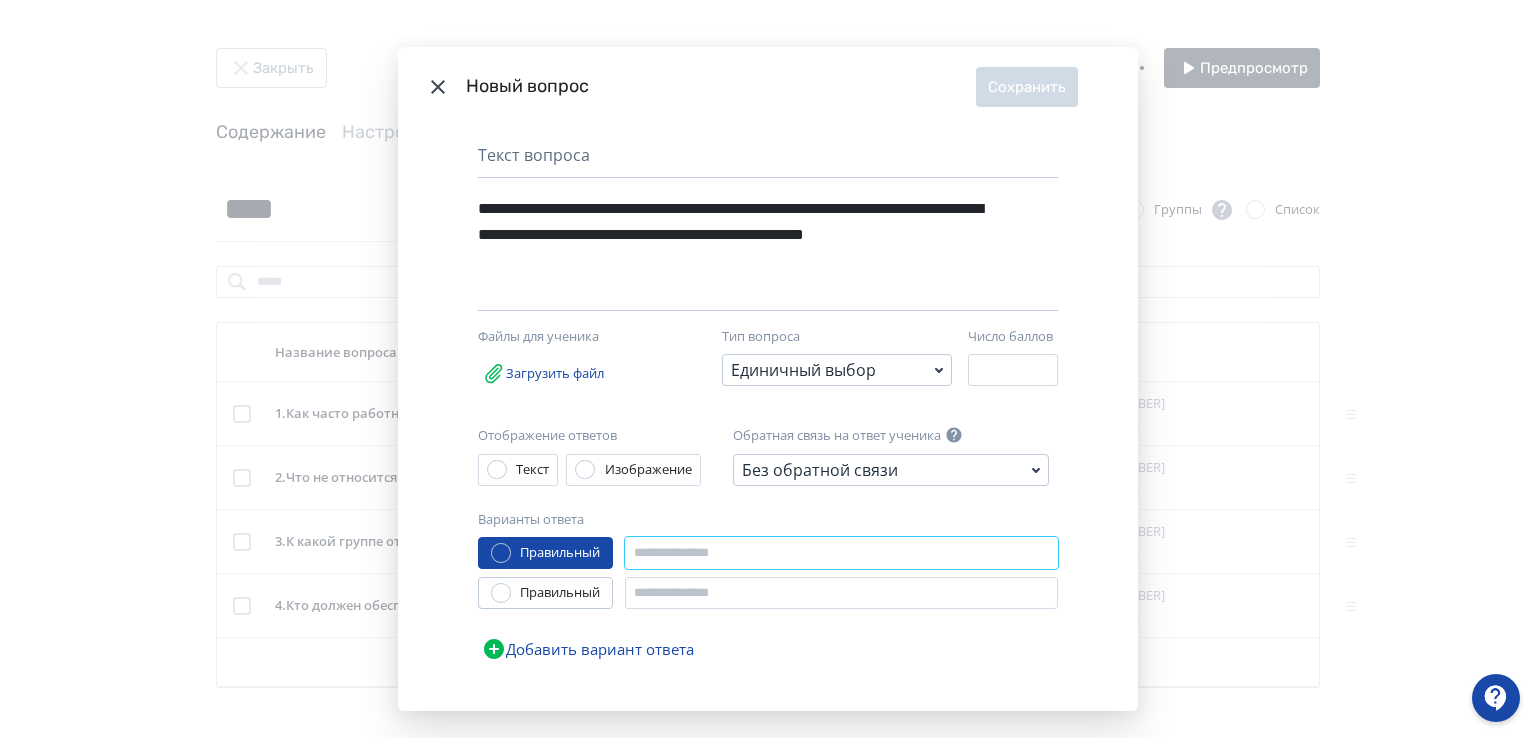 paste on "**********" 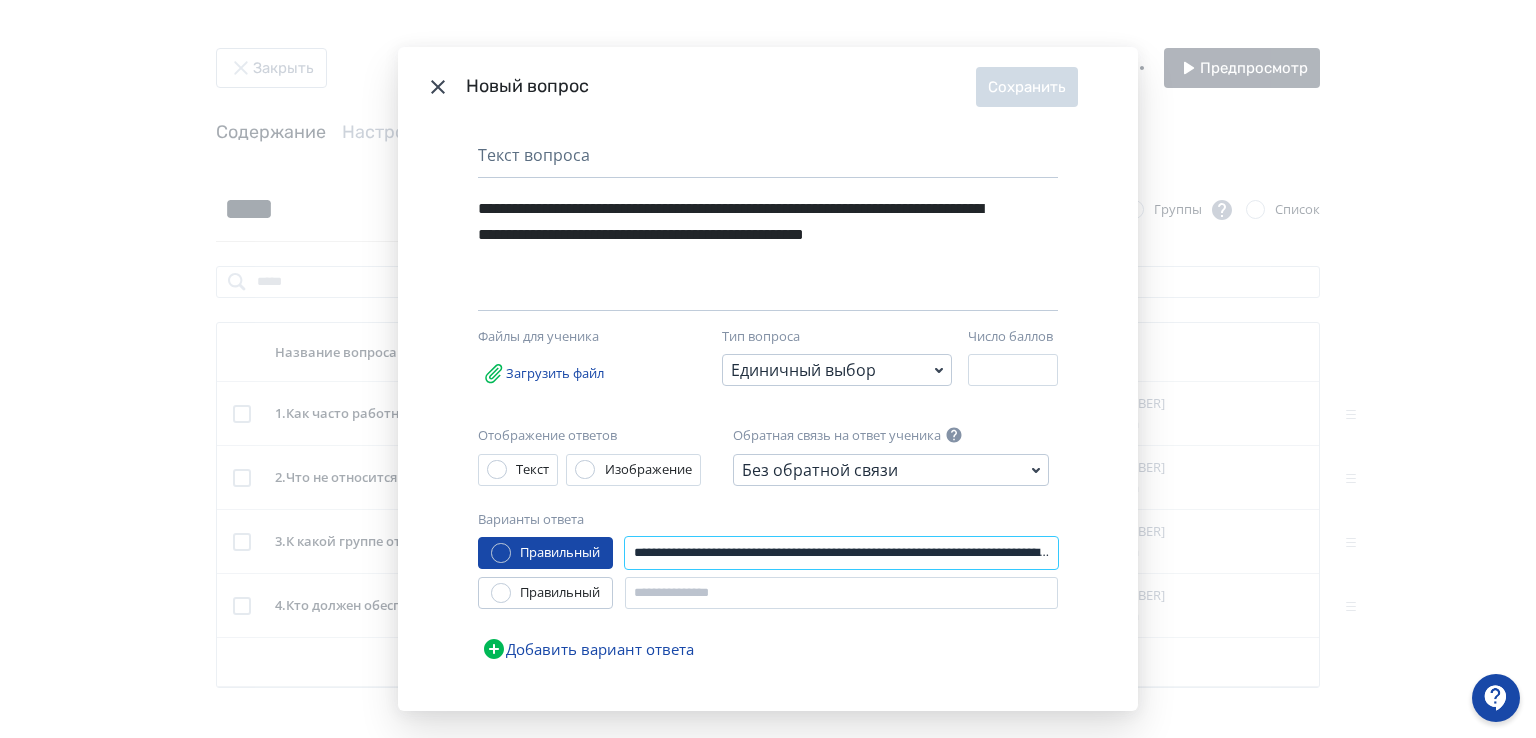scroll, scrollTop: 0, scrollLeft: 433, axis: horizontal 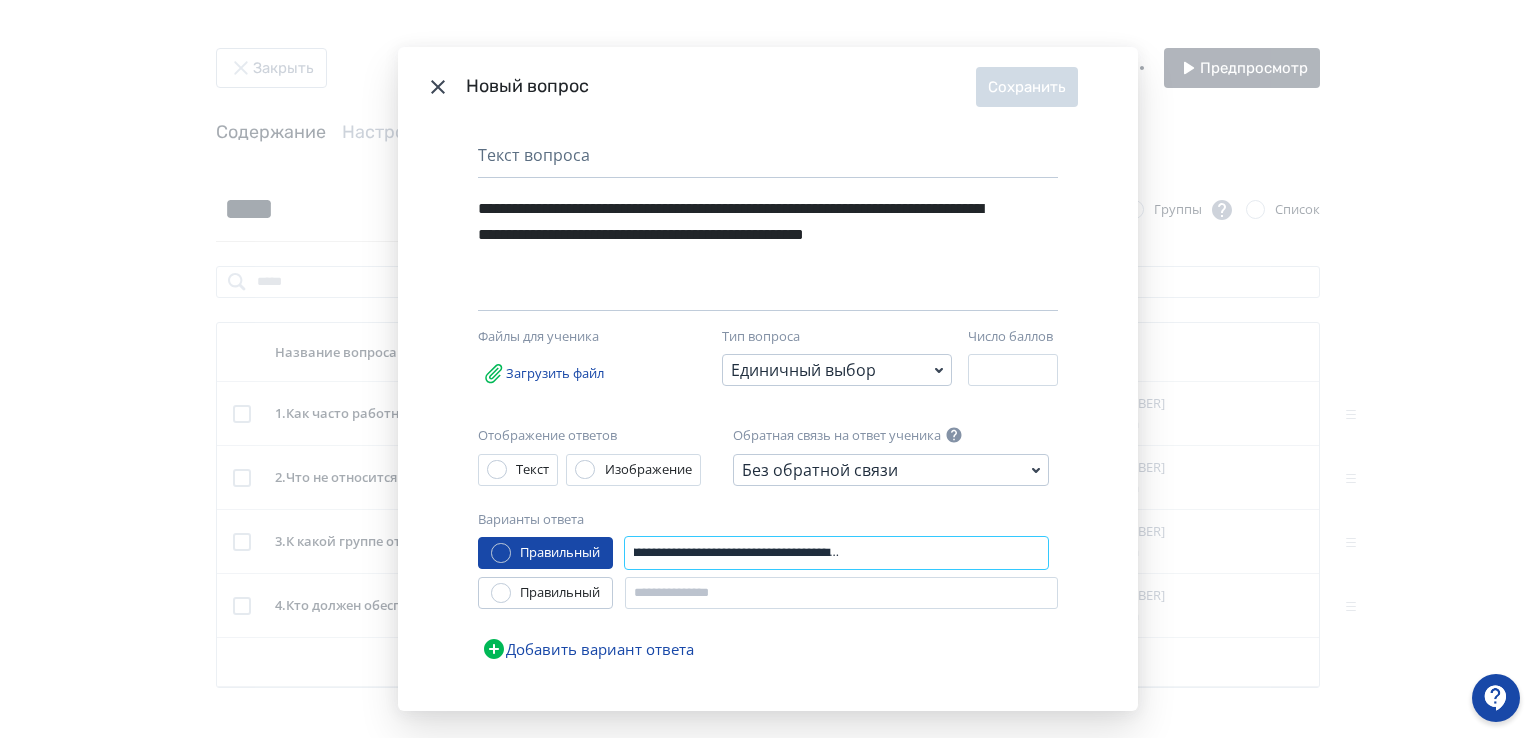 type on "**********" 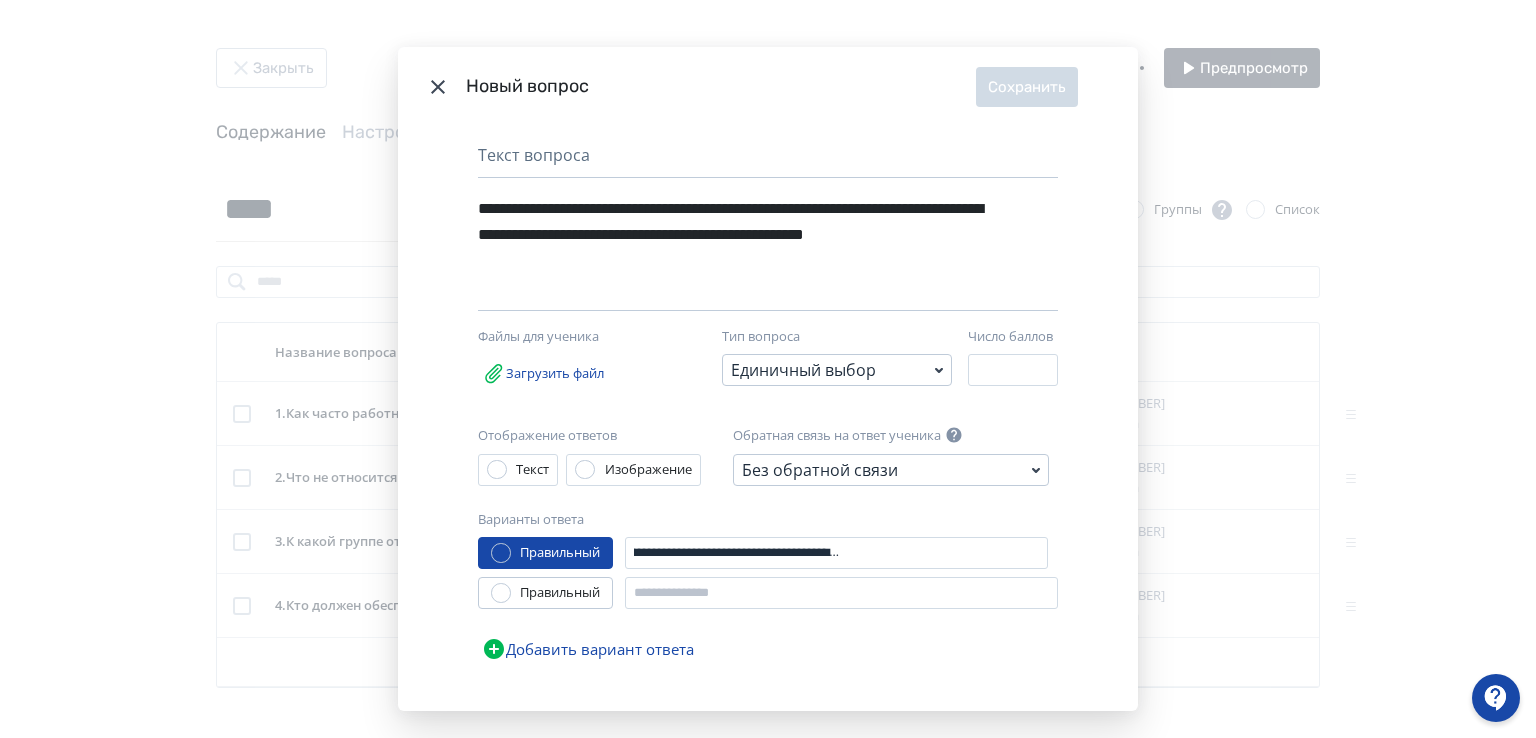 click at bounding box center (501, 593) 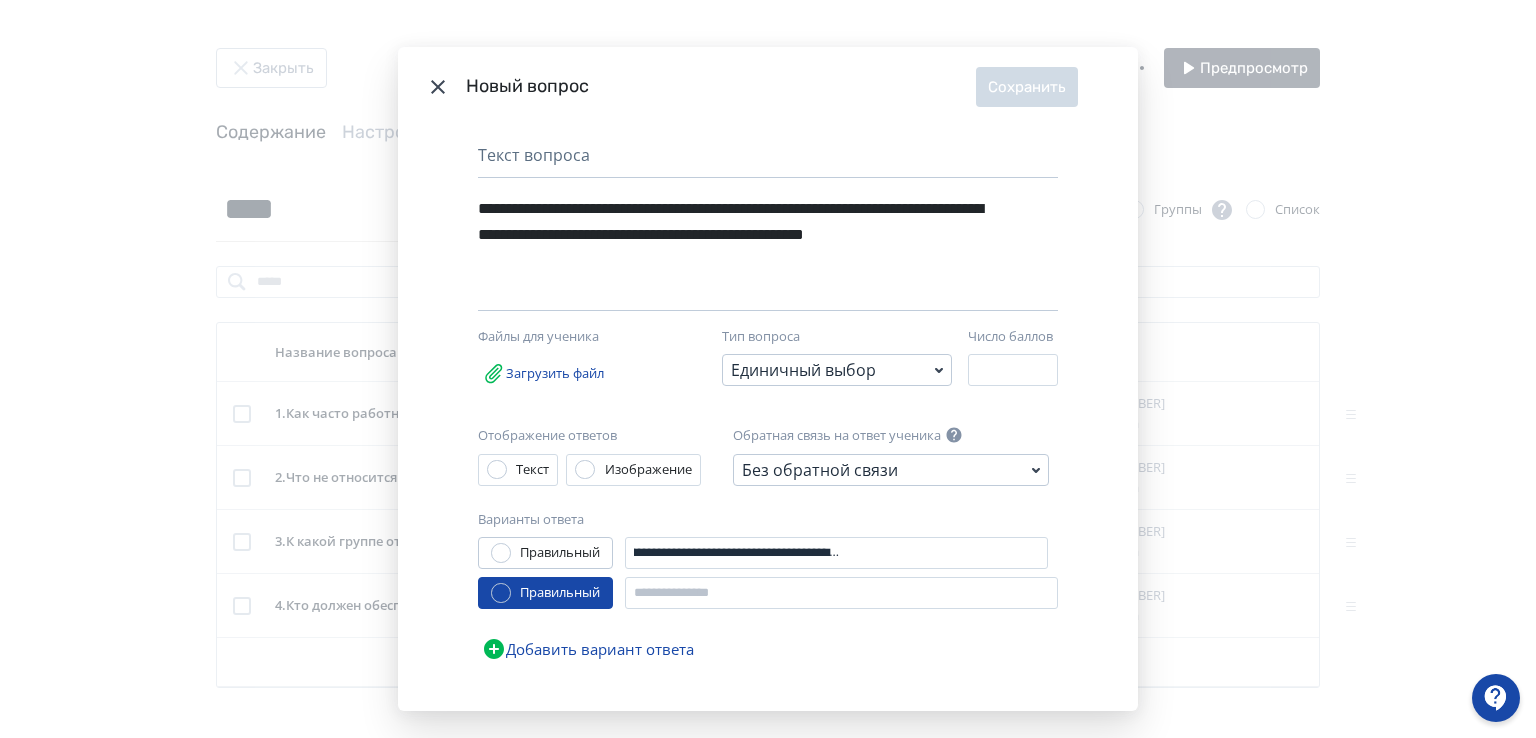 scroll, scrollTop: 0, scrollLeft: 0, axis: both 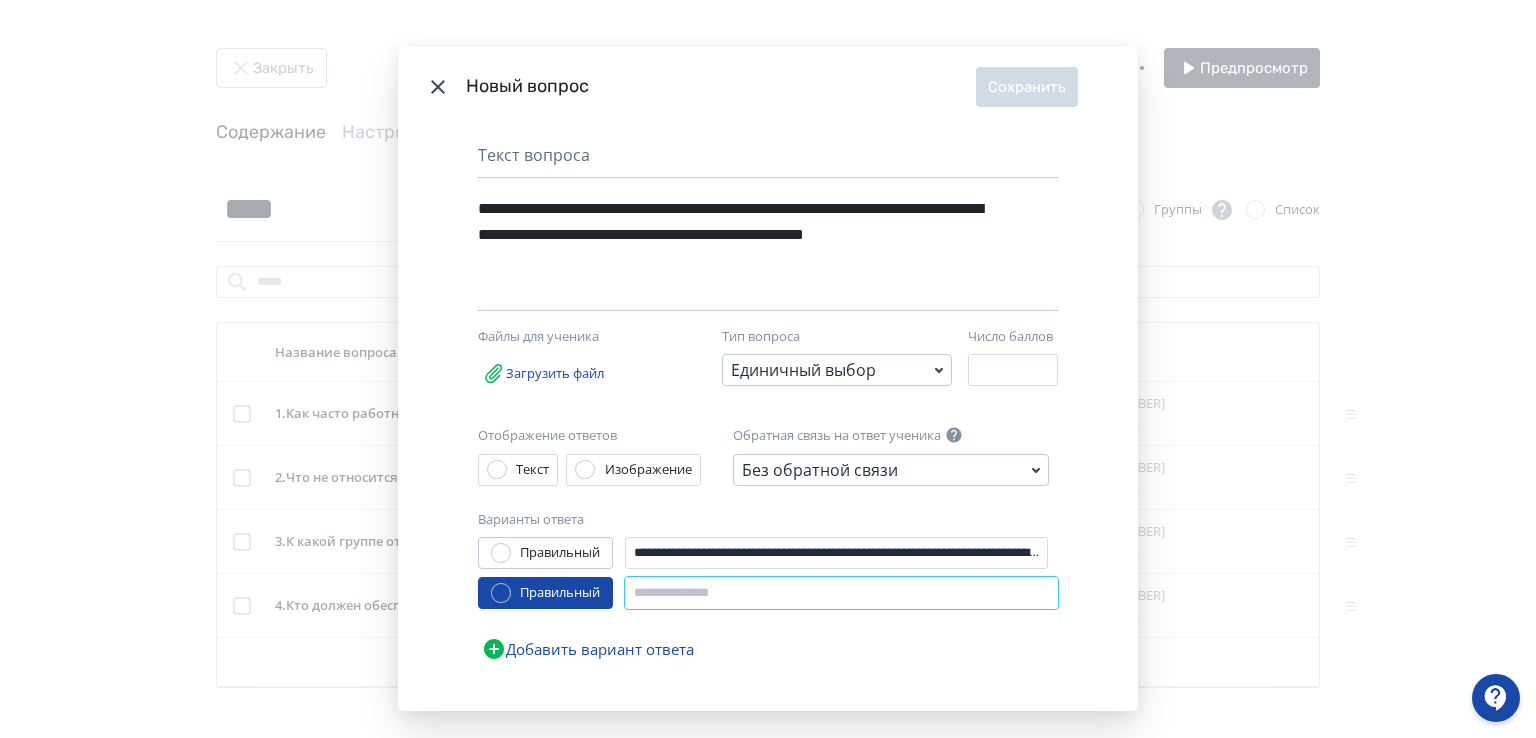 click at bounding box center (841, 593) 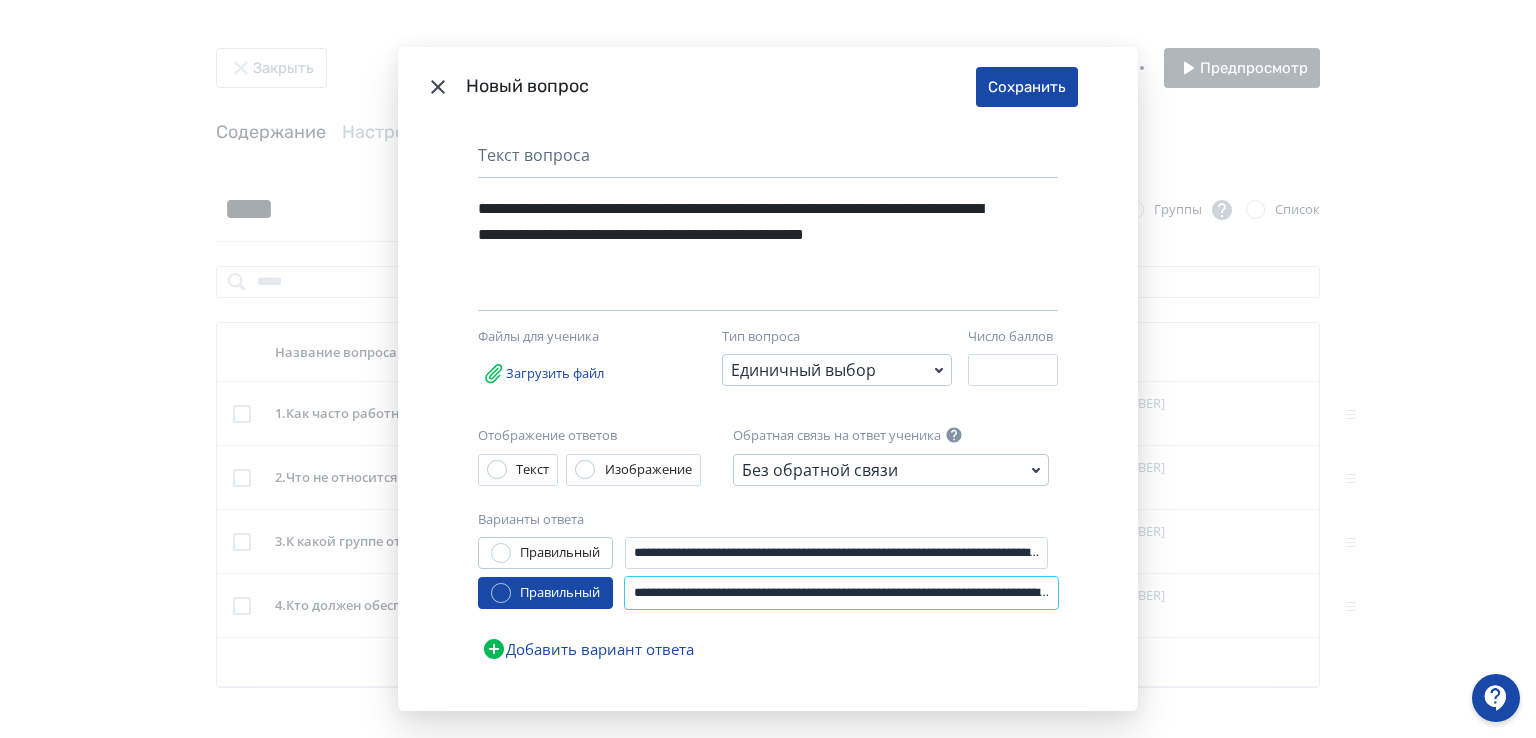 scroll, scrollTop: 0, scrollLeft: 298, axis: horizontal 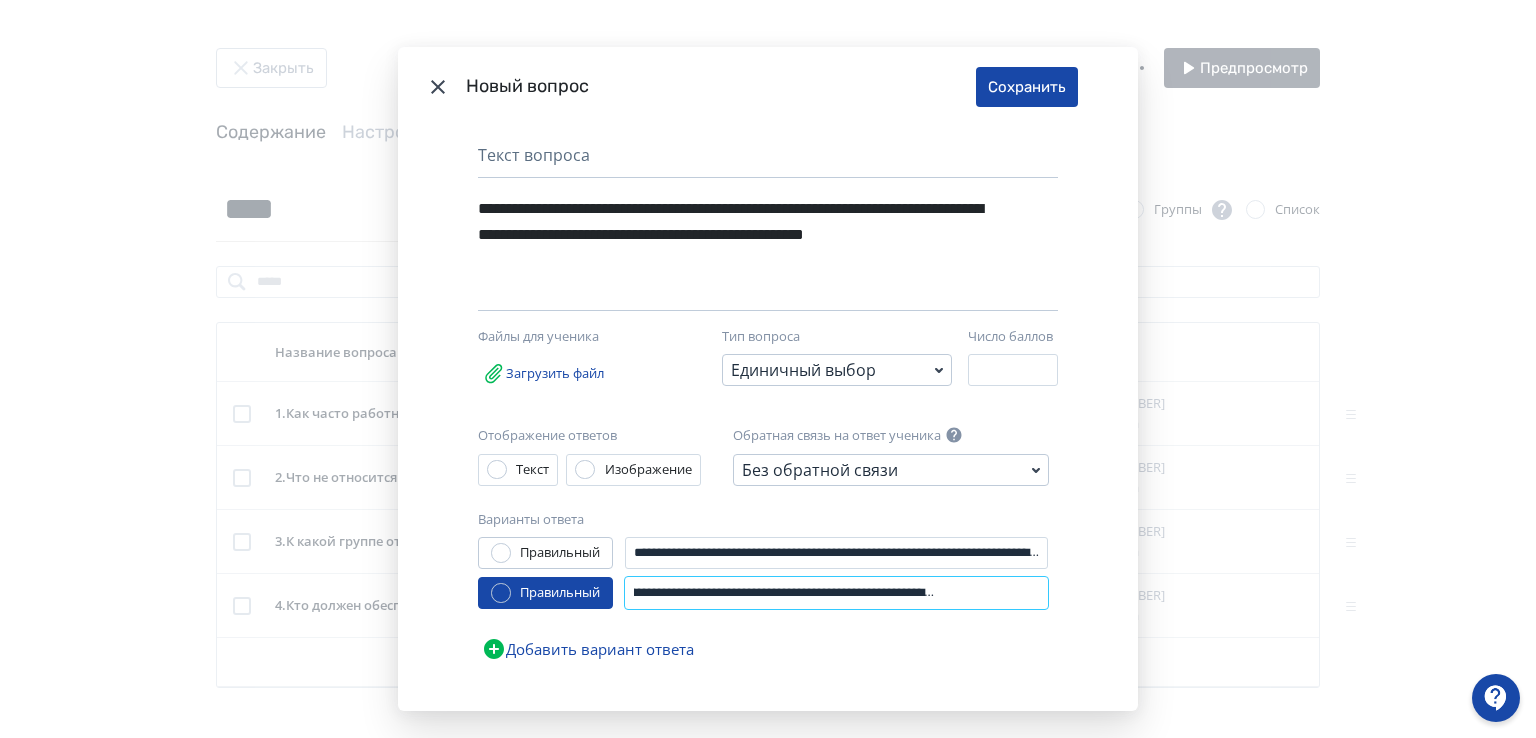 type on "**********" 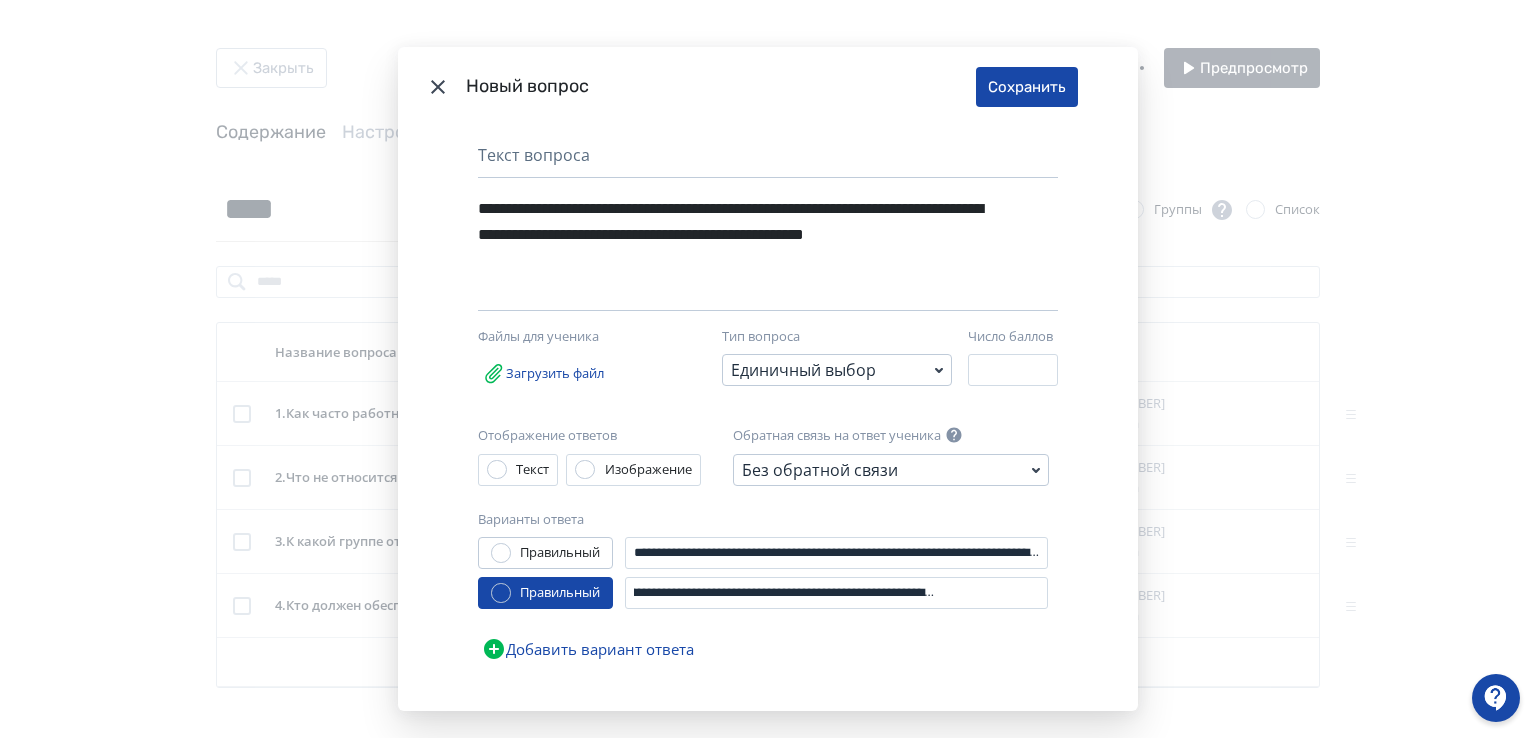click 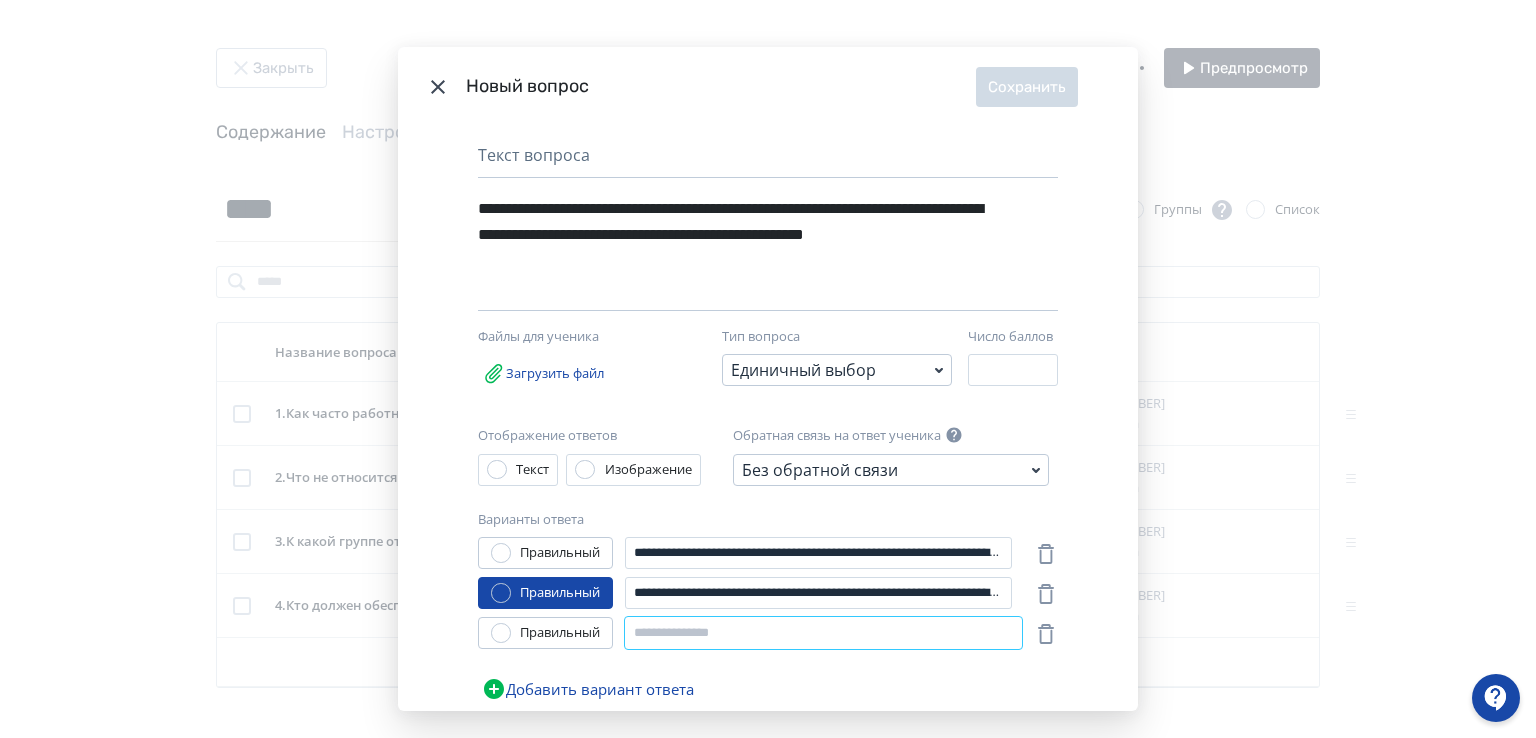 paste on "**********" 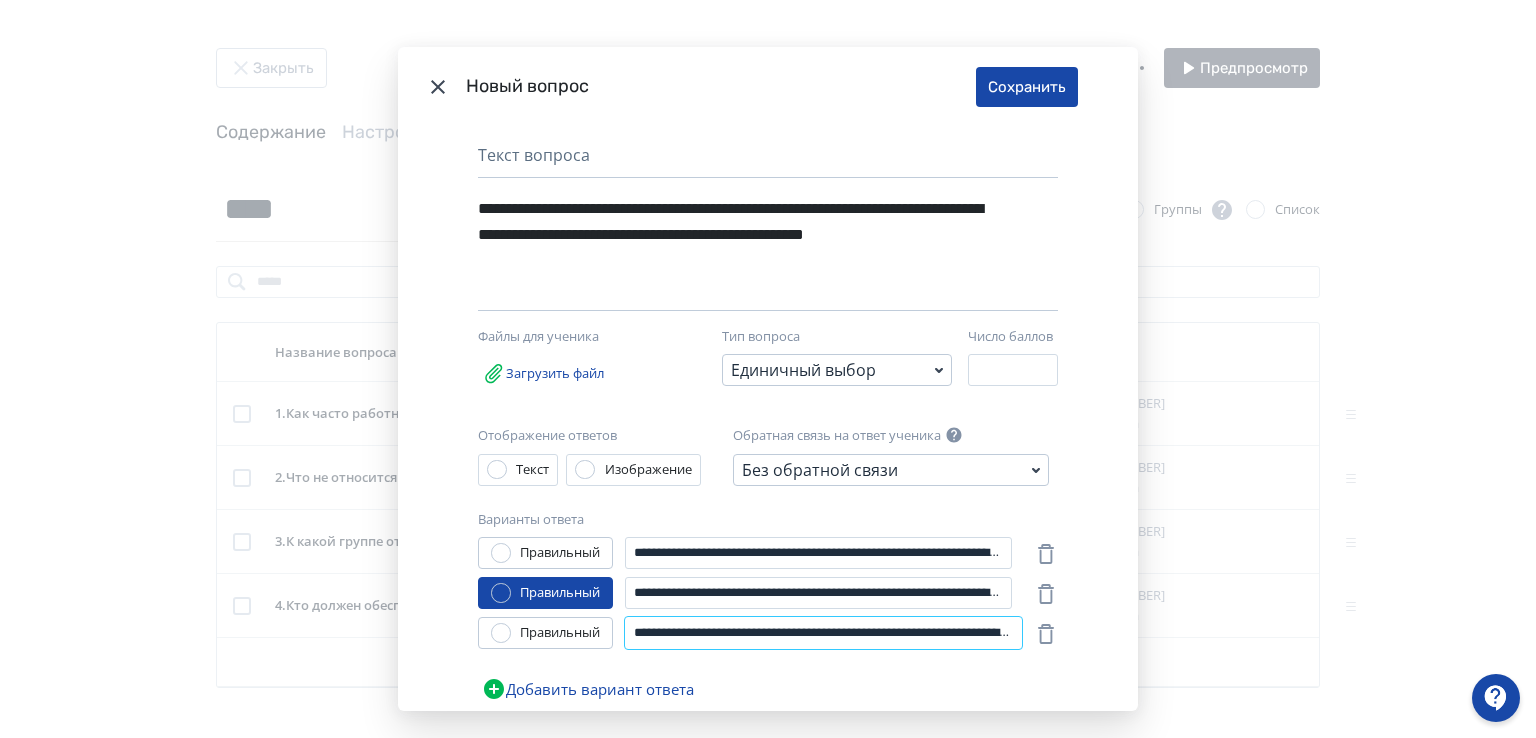 scroll, scrollTop: 0, scrollLeft: 251, axis: horizontal 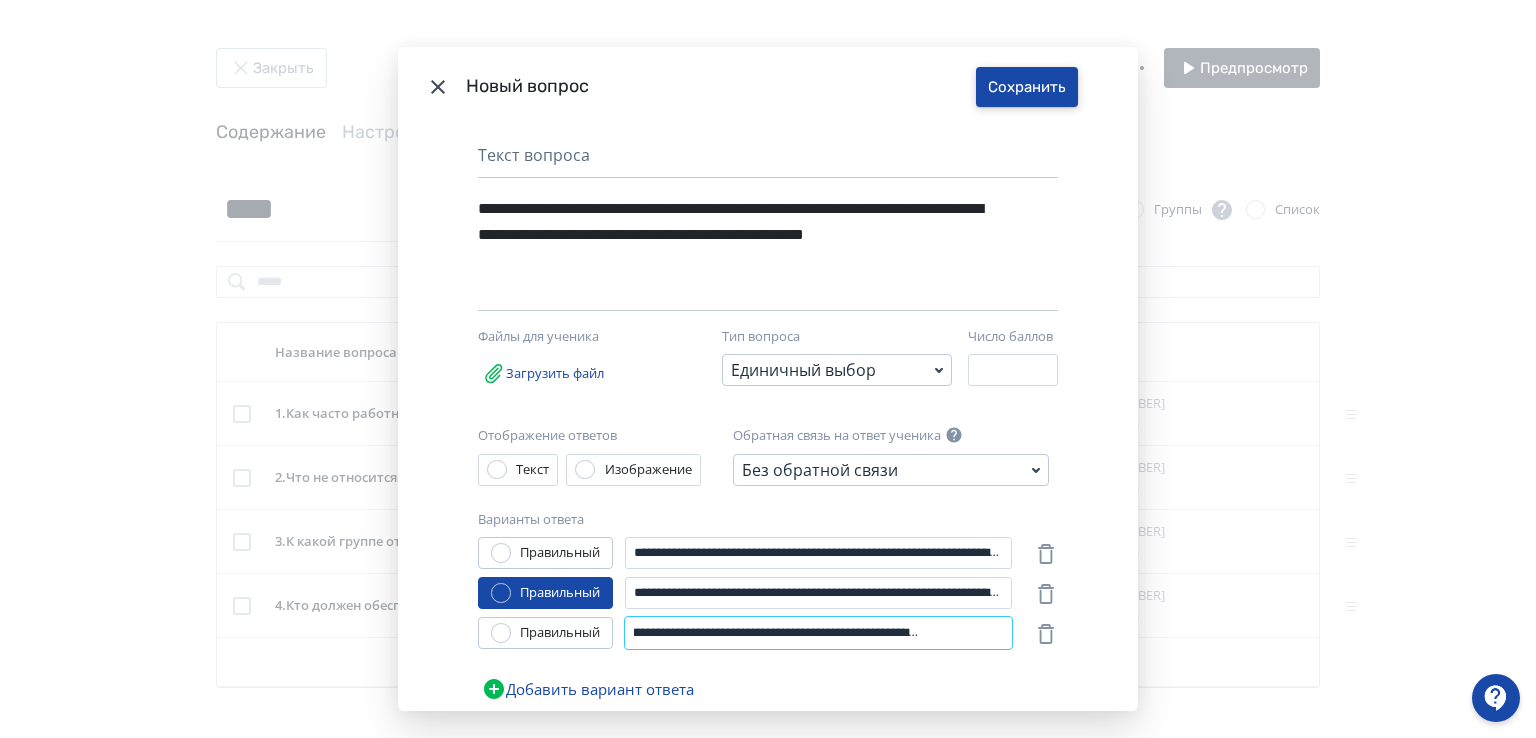 type on "**********" 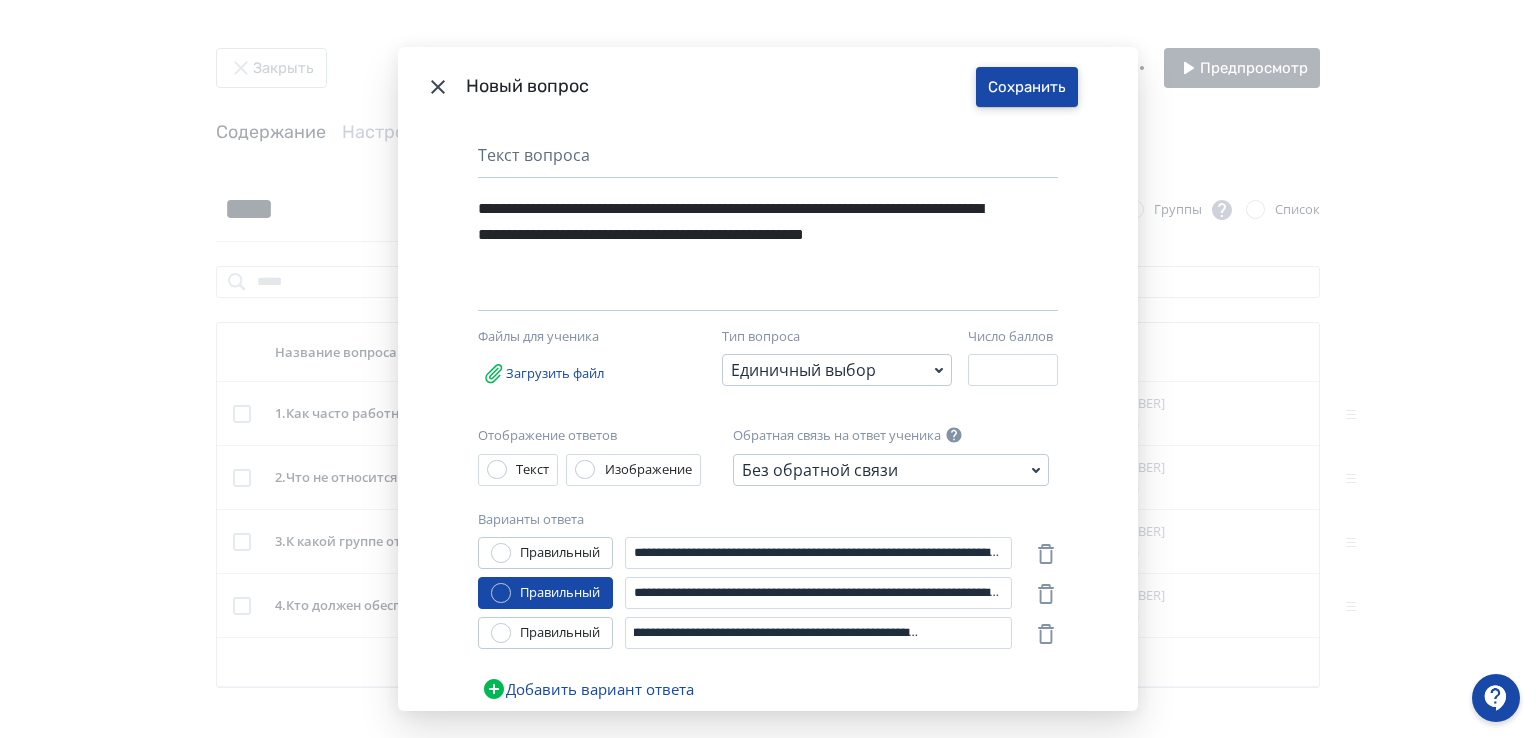 scroll, scrollTop: 0, scrollLeft: 0, axis: both 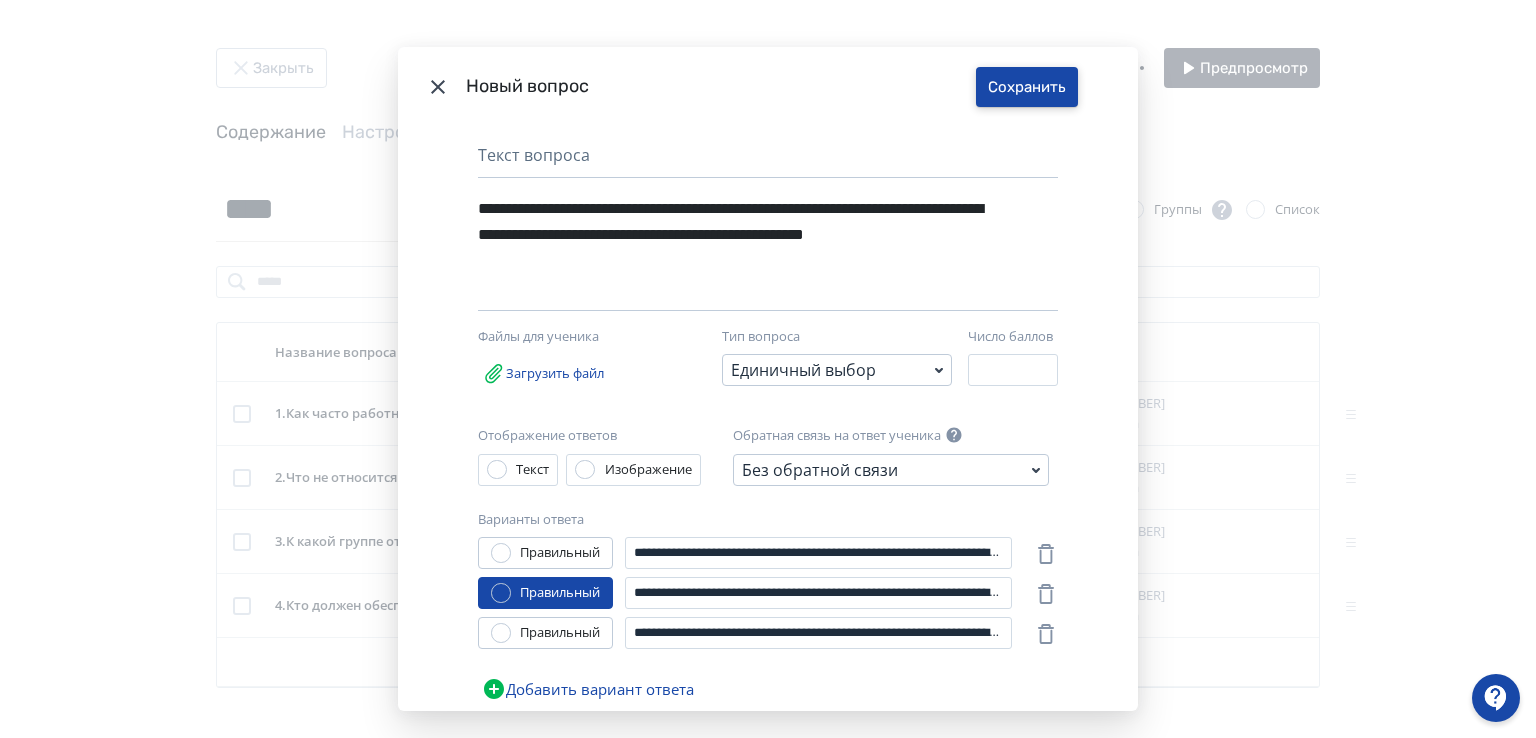 click on "Сохранить" at bounding box center [1027, 87] 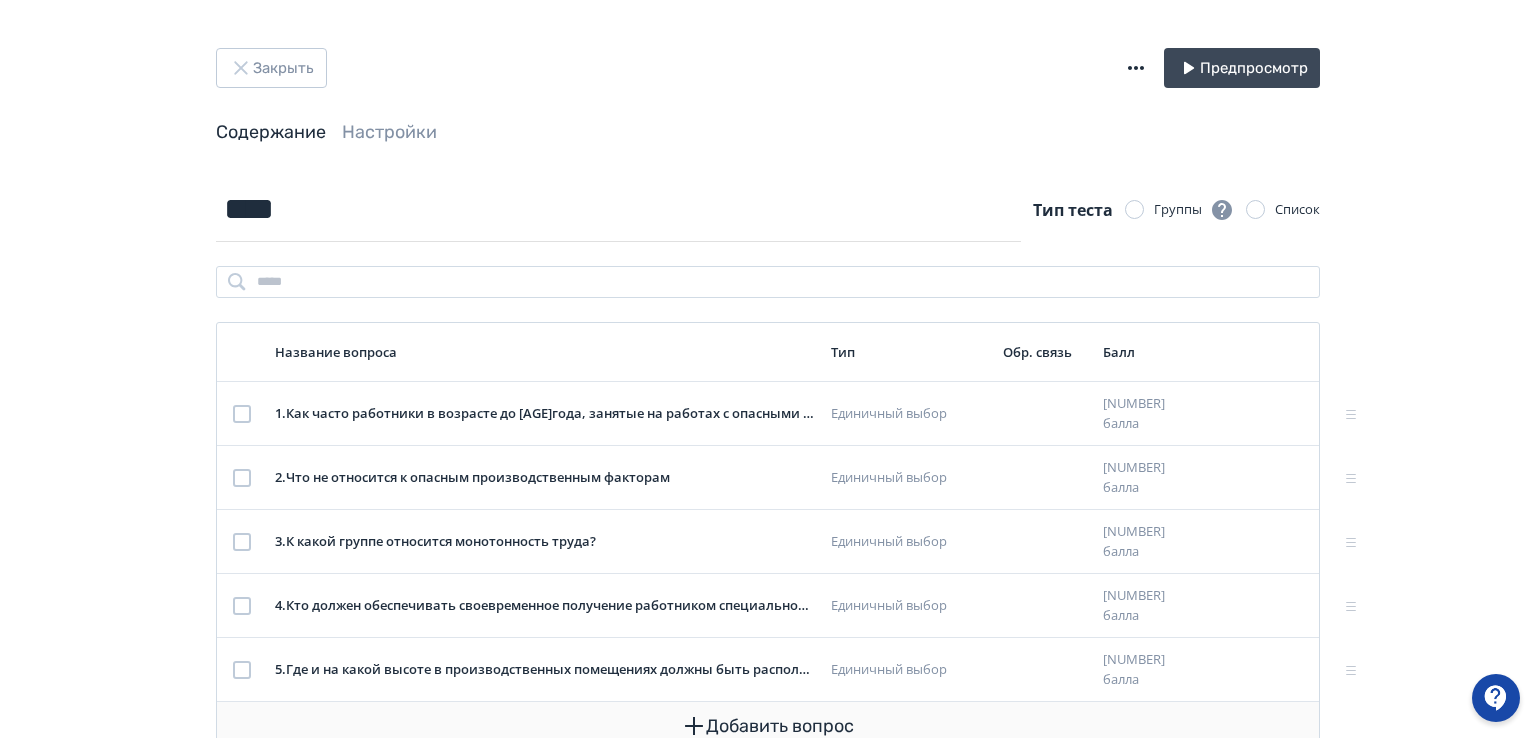 click 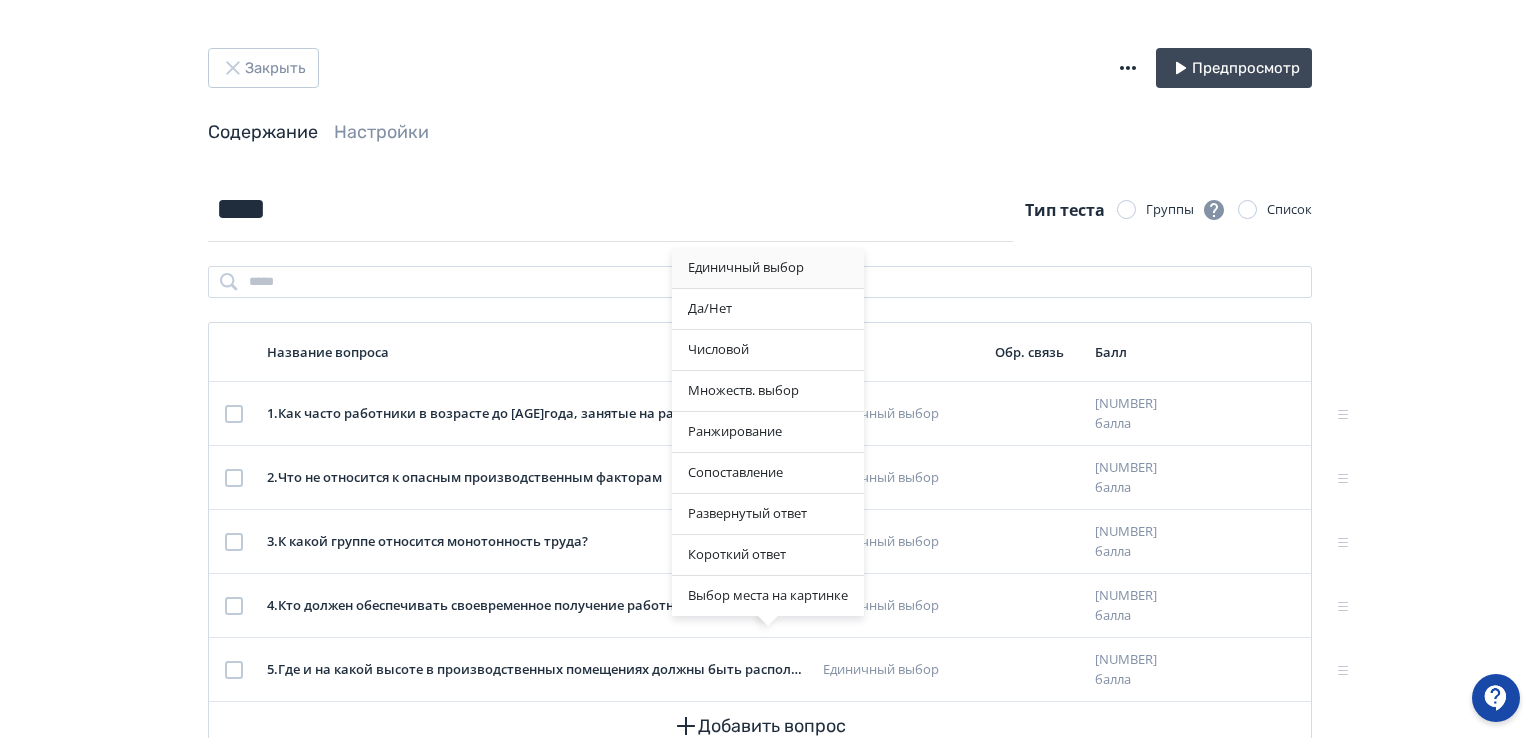 click on "Единичный выбор" at bounding box center (768, 268) 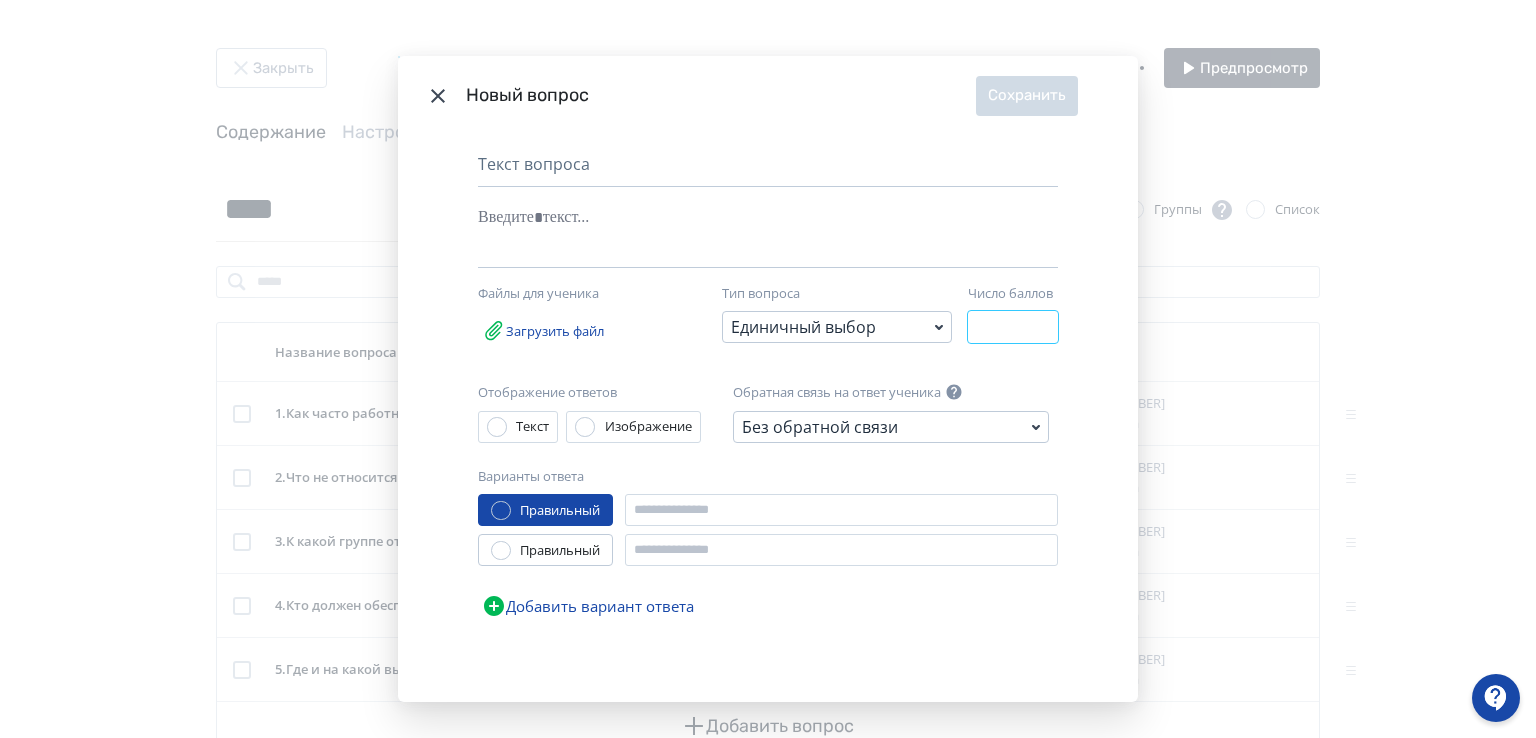 click on "*" at bounding box center [1013, 327] 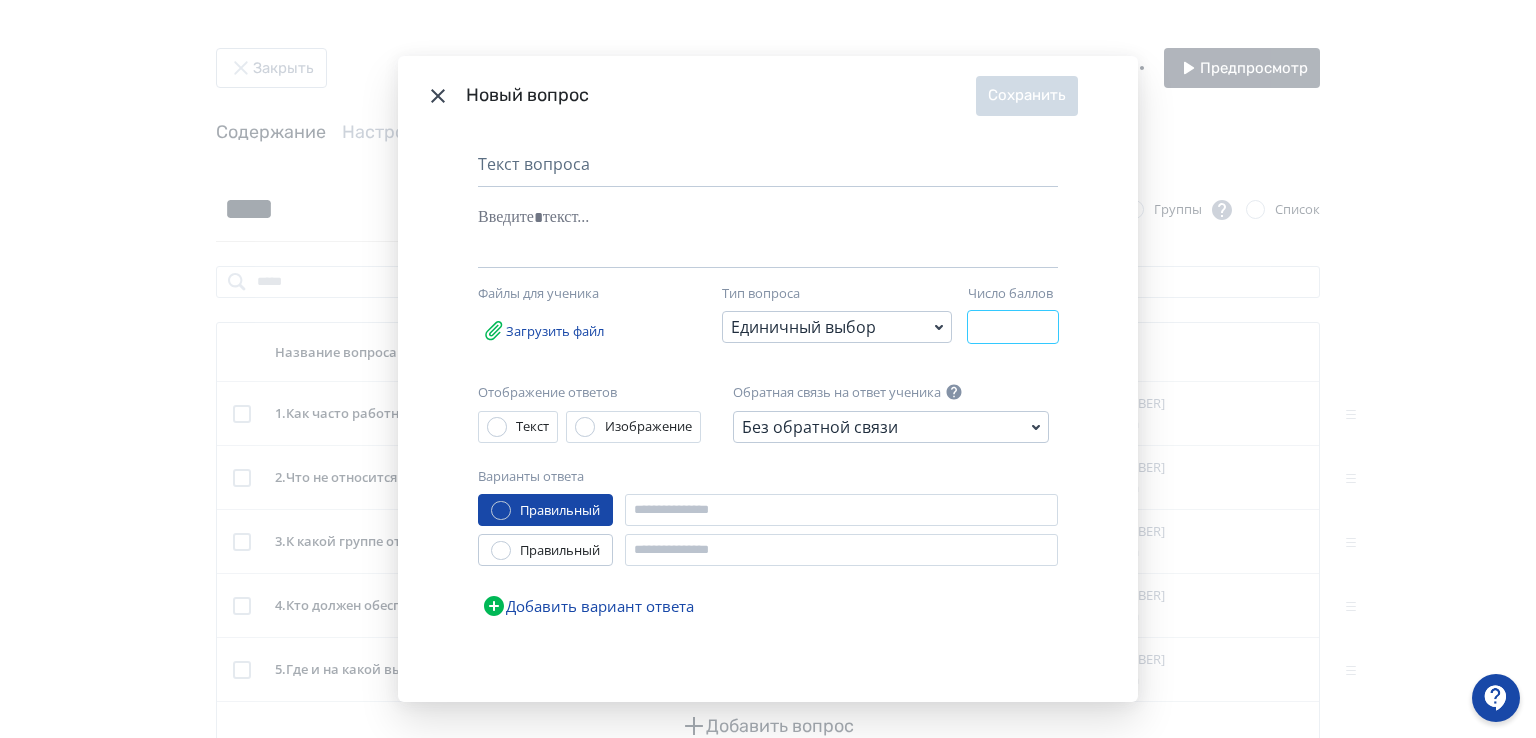 type on "*" 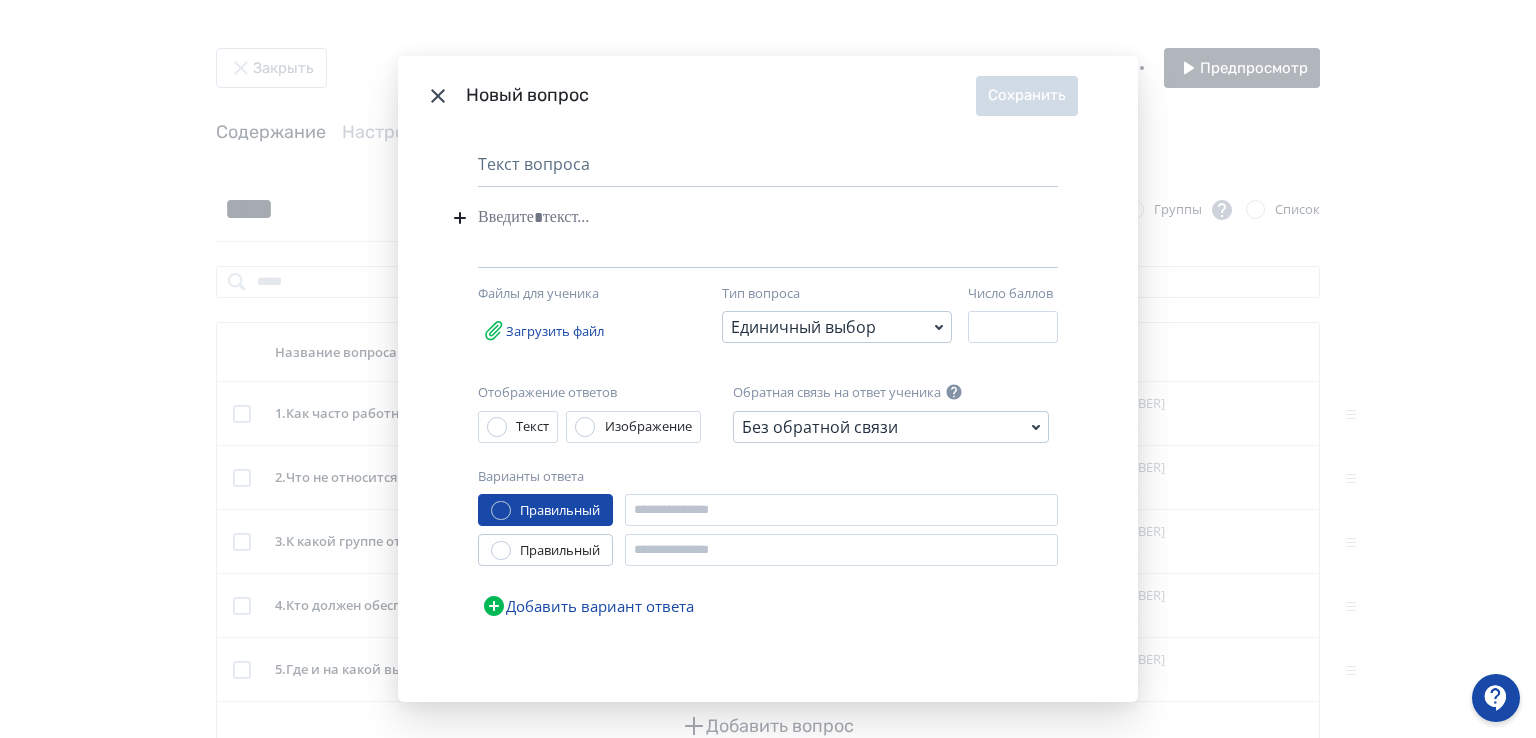 paste 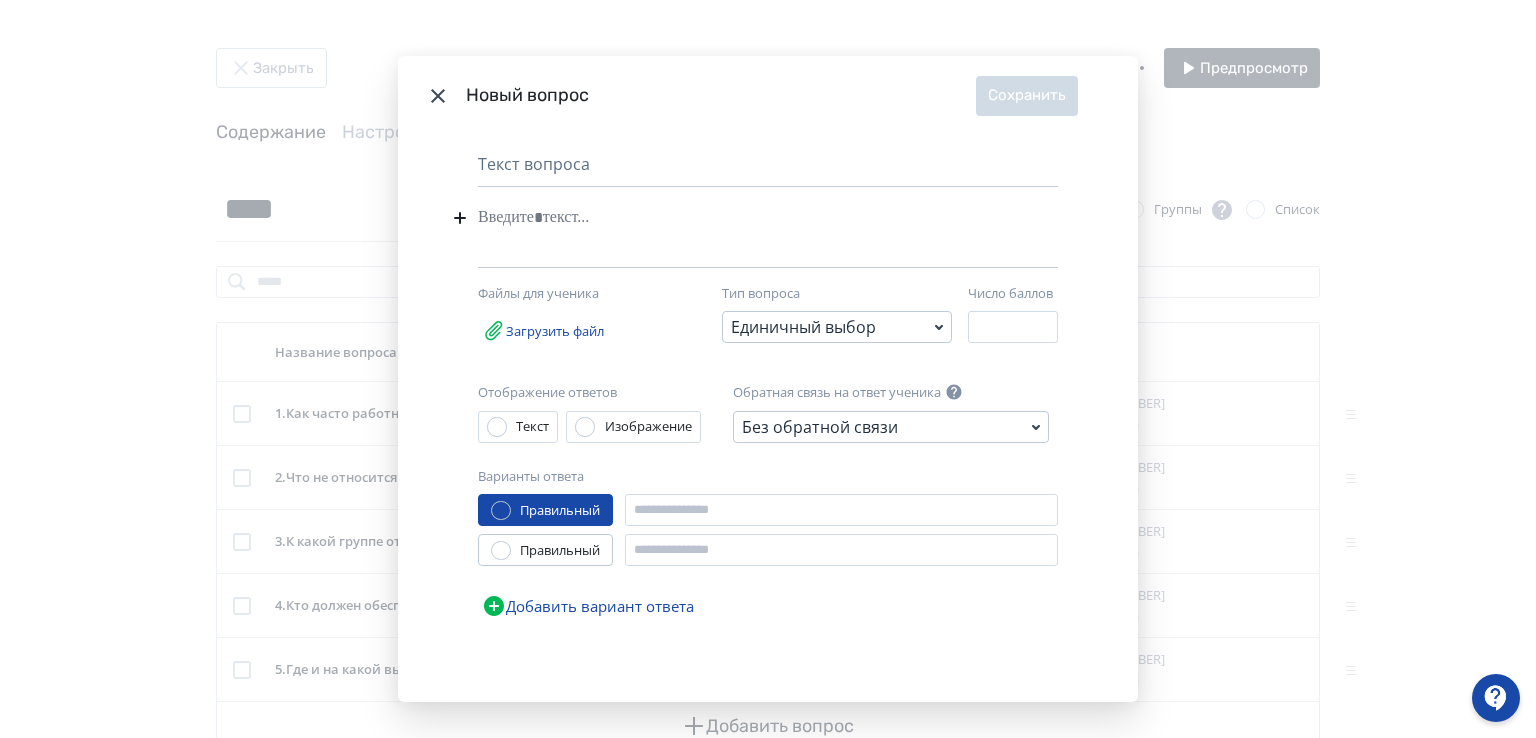 type 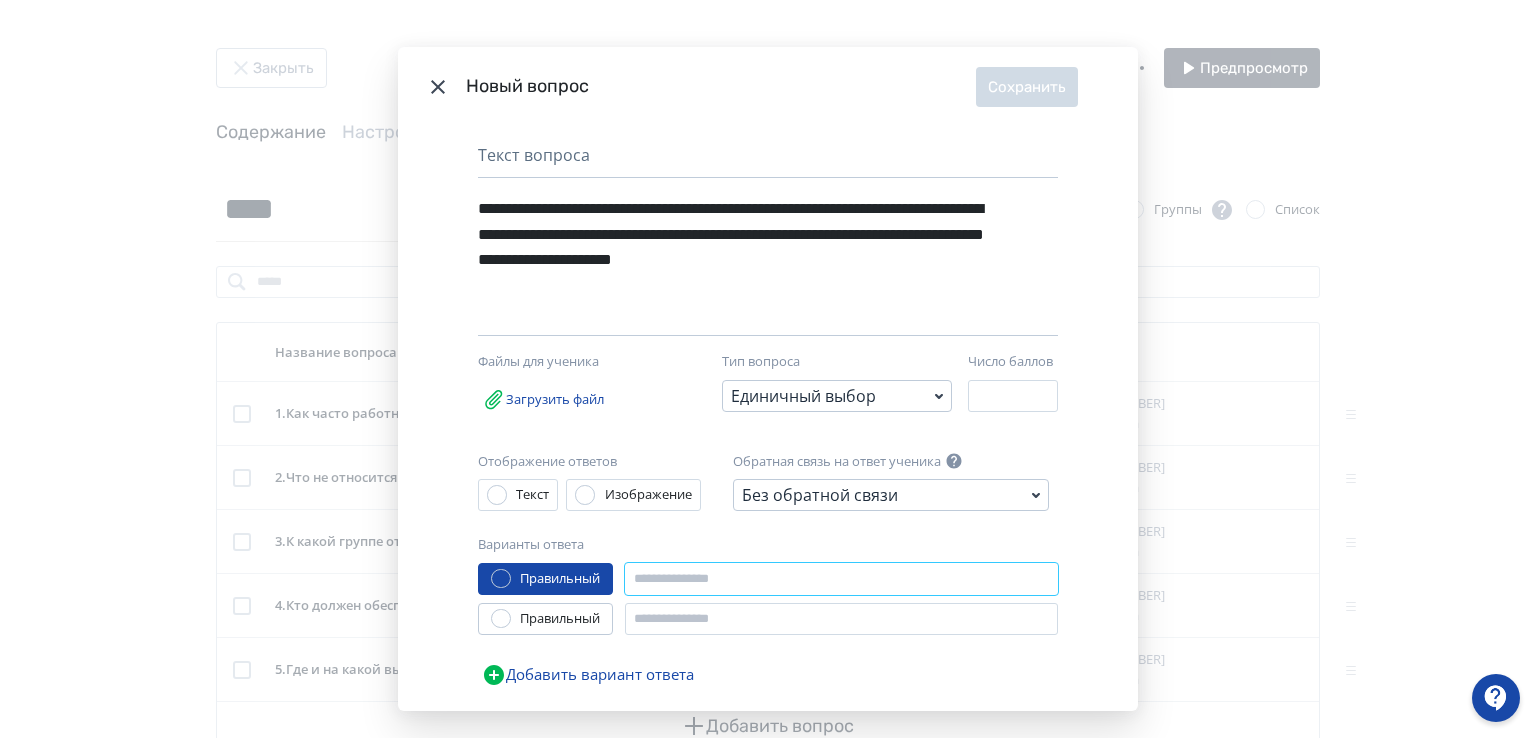 paste on "*********" 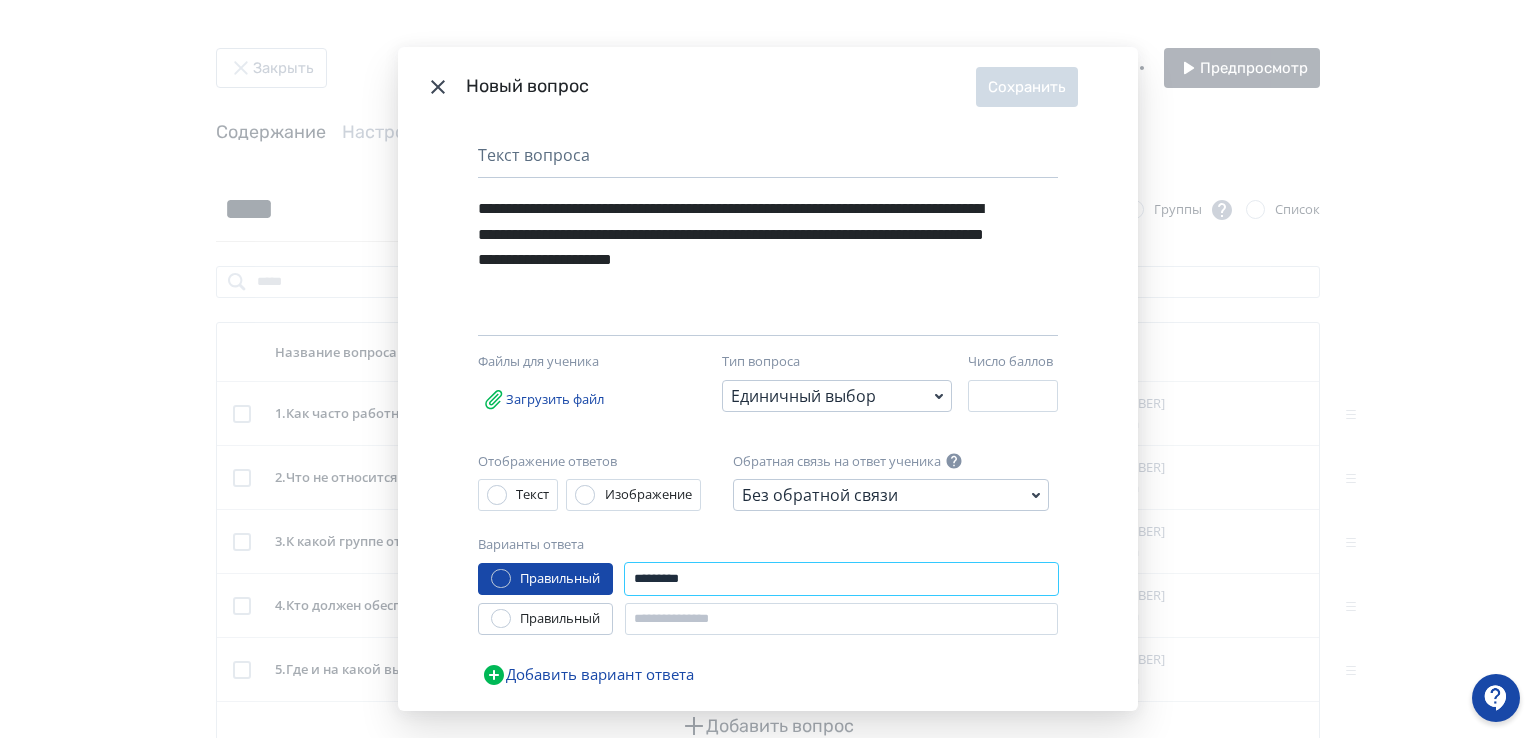 type on "*********" 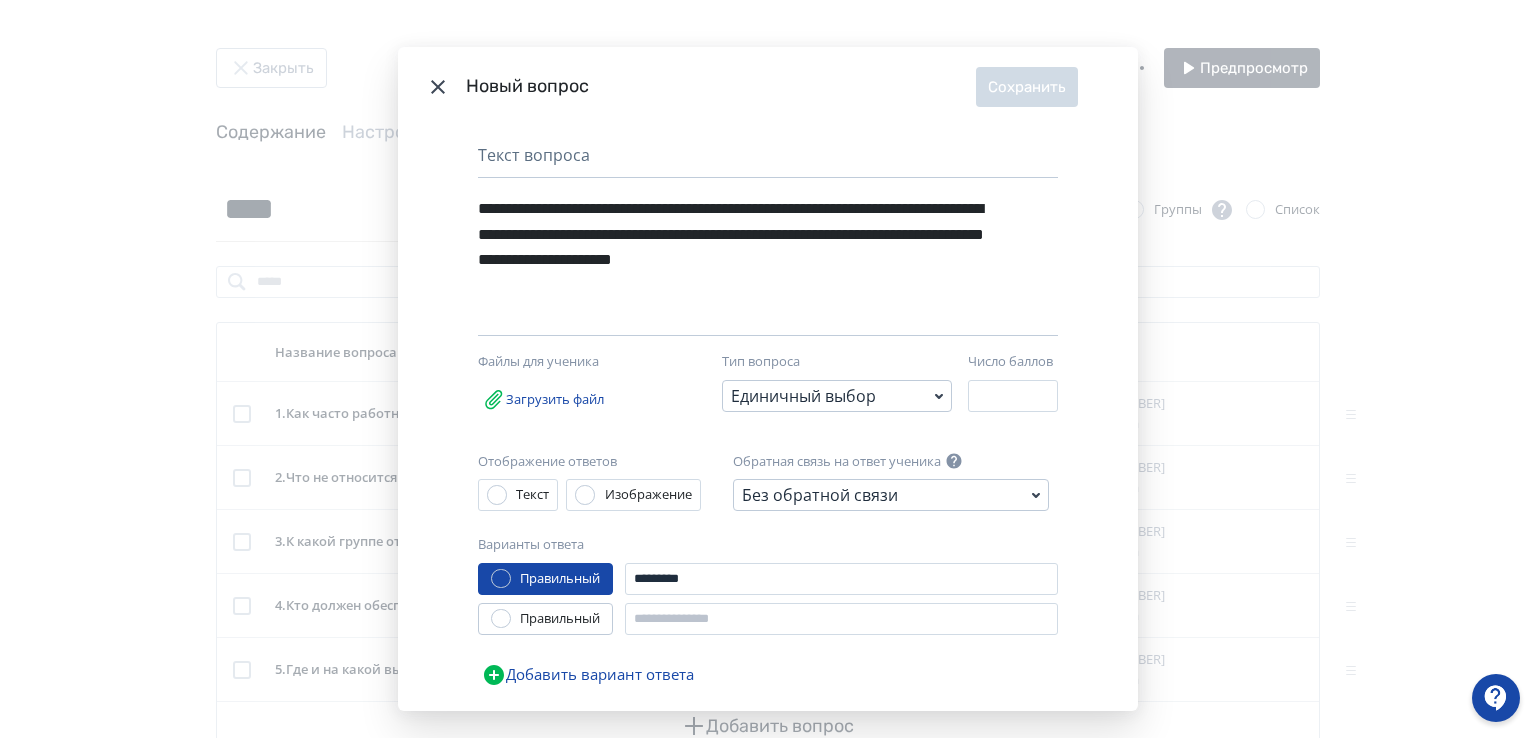 click 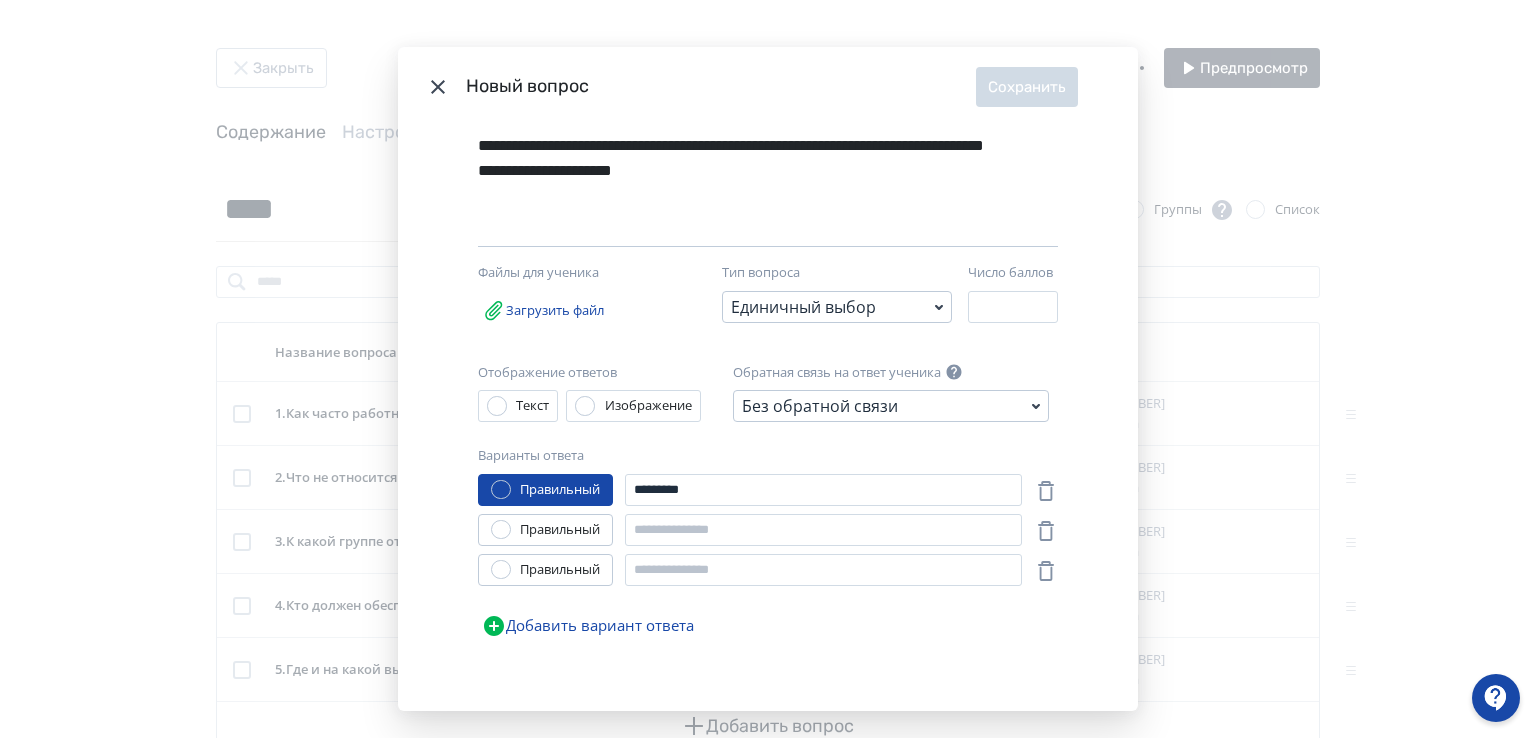 scroll, scrollTop: 99, scrollLeft: 0, axis: vertical 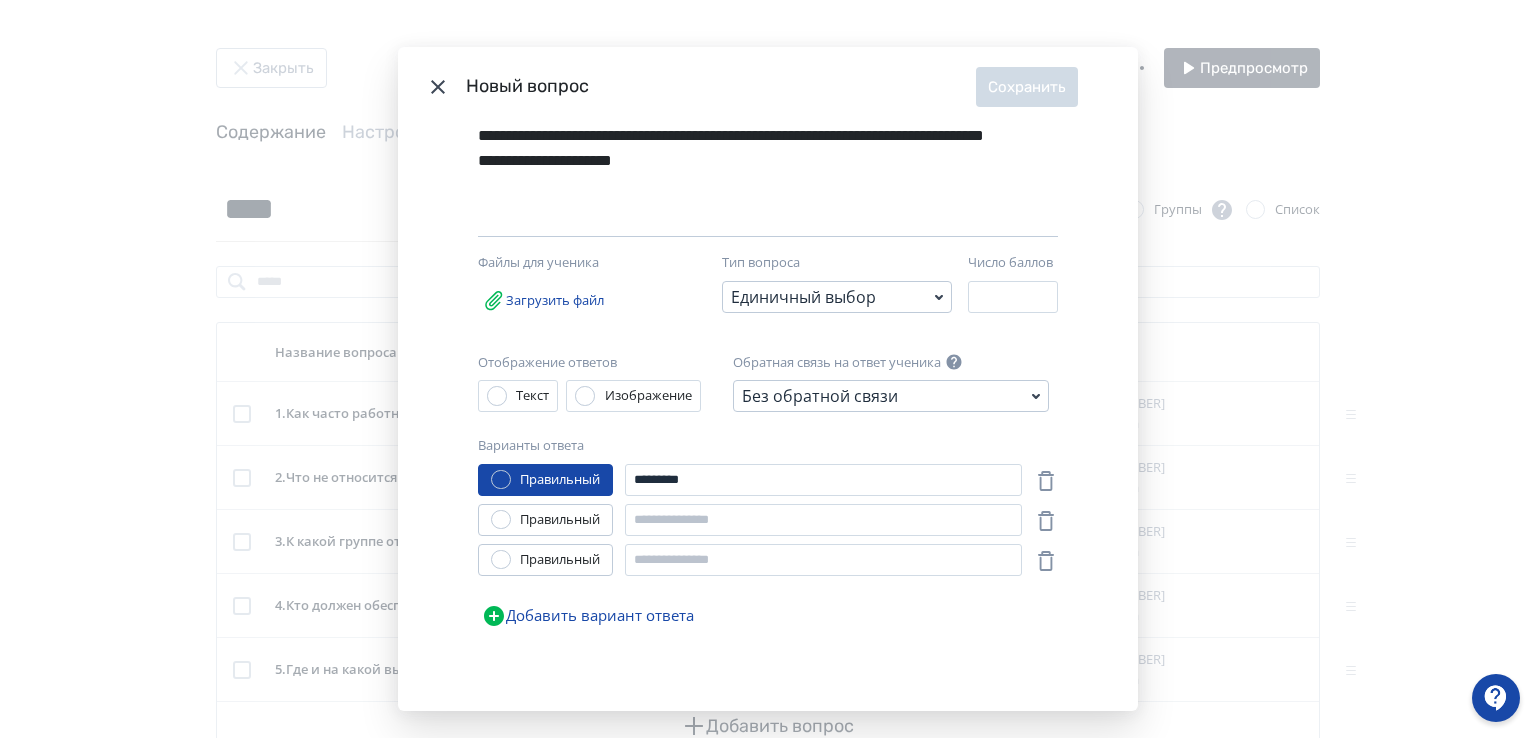 click 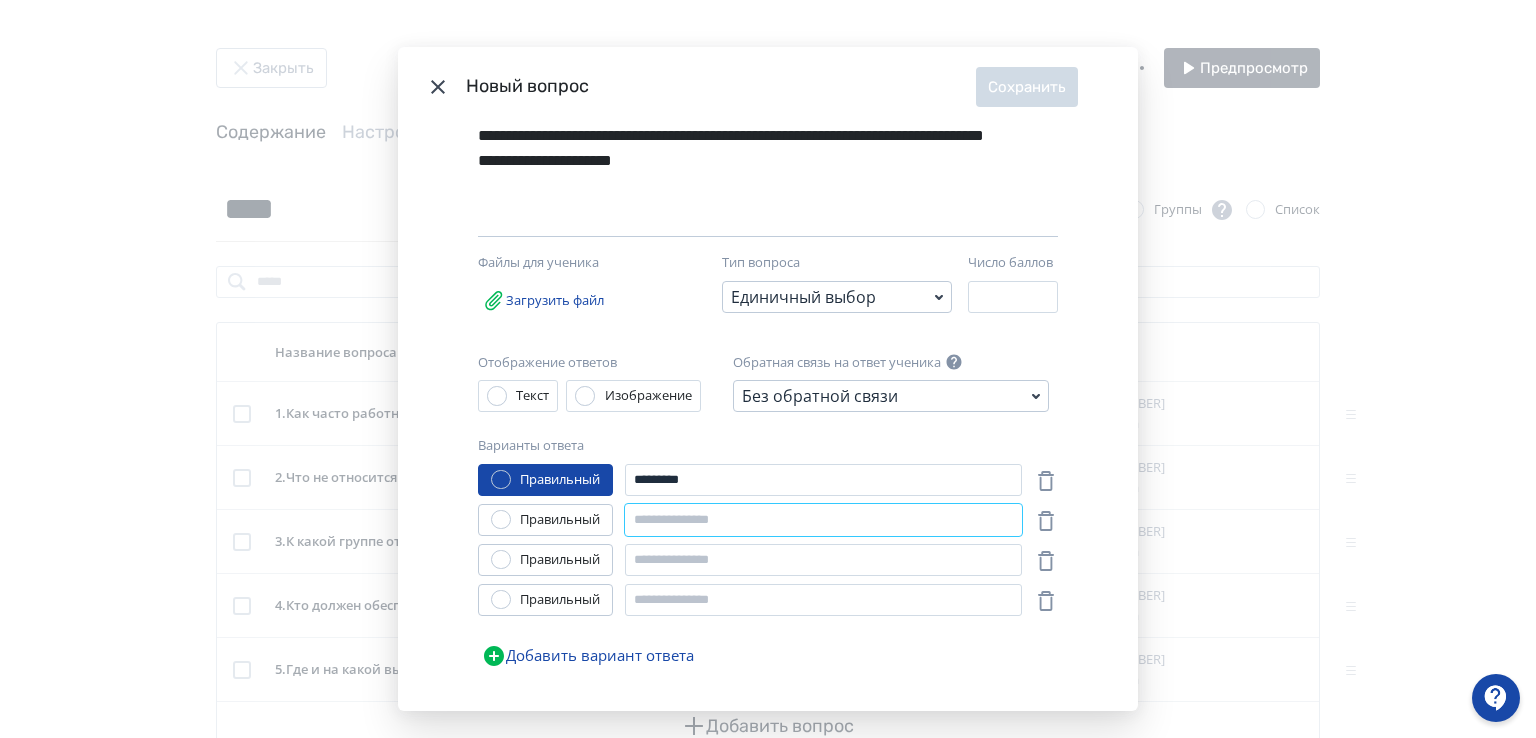 click at bounding box center [823, 520] 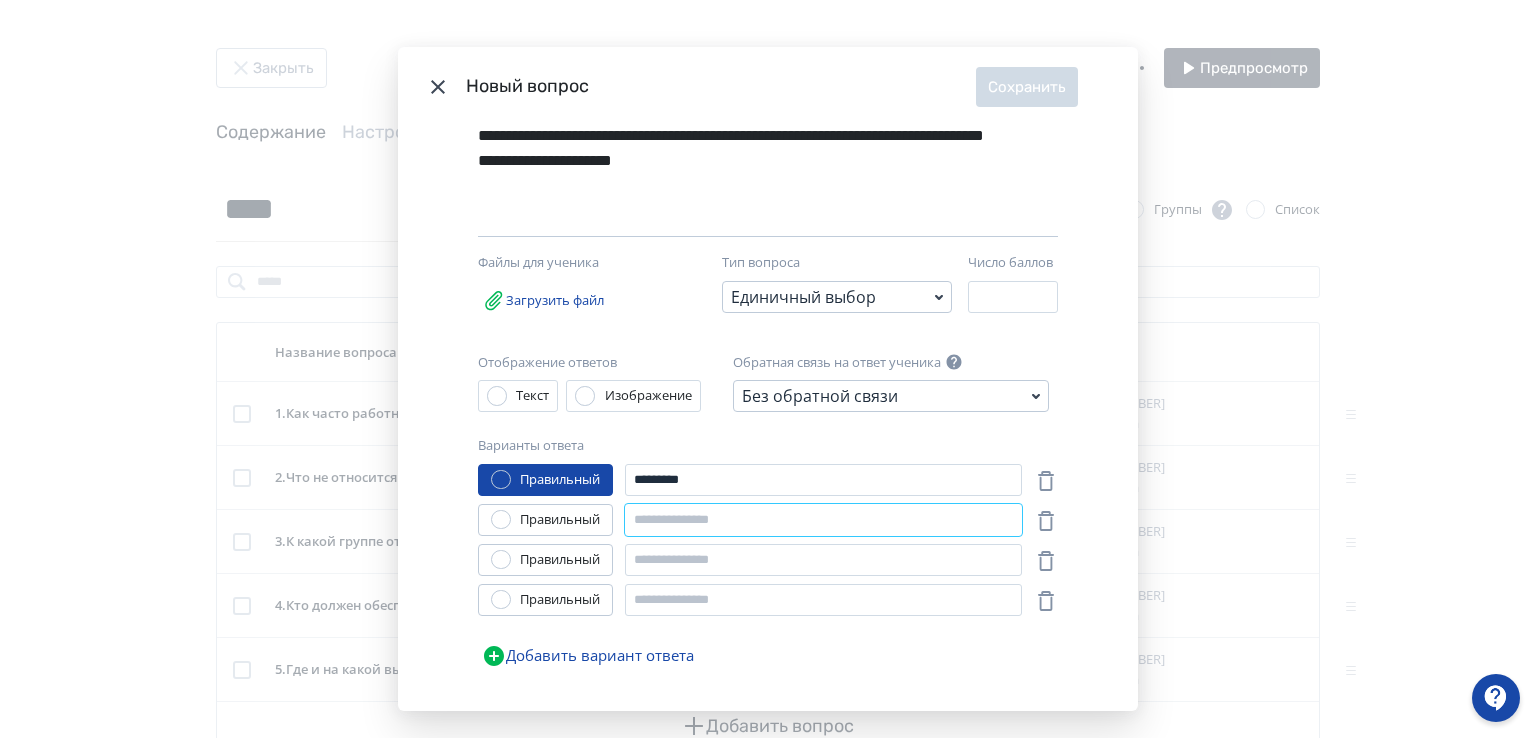 paste on "*******" 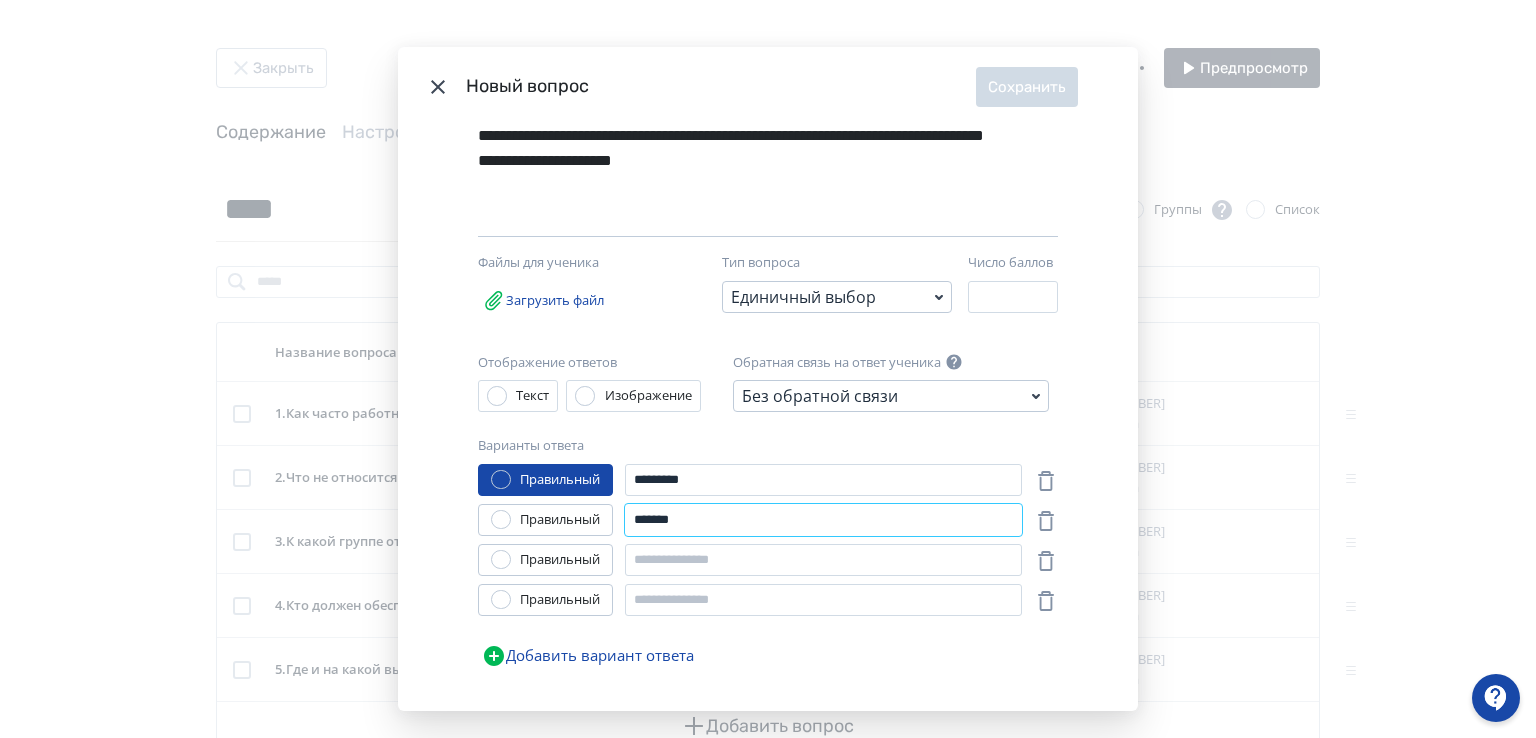 type on "*******" 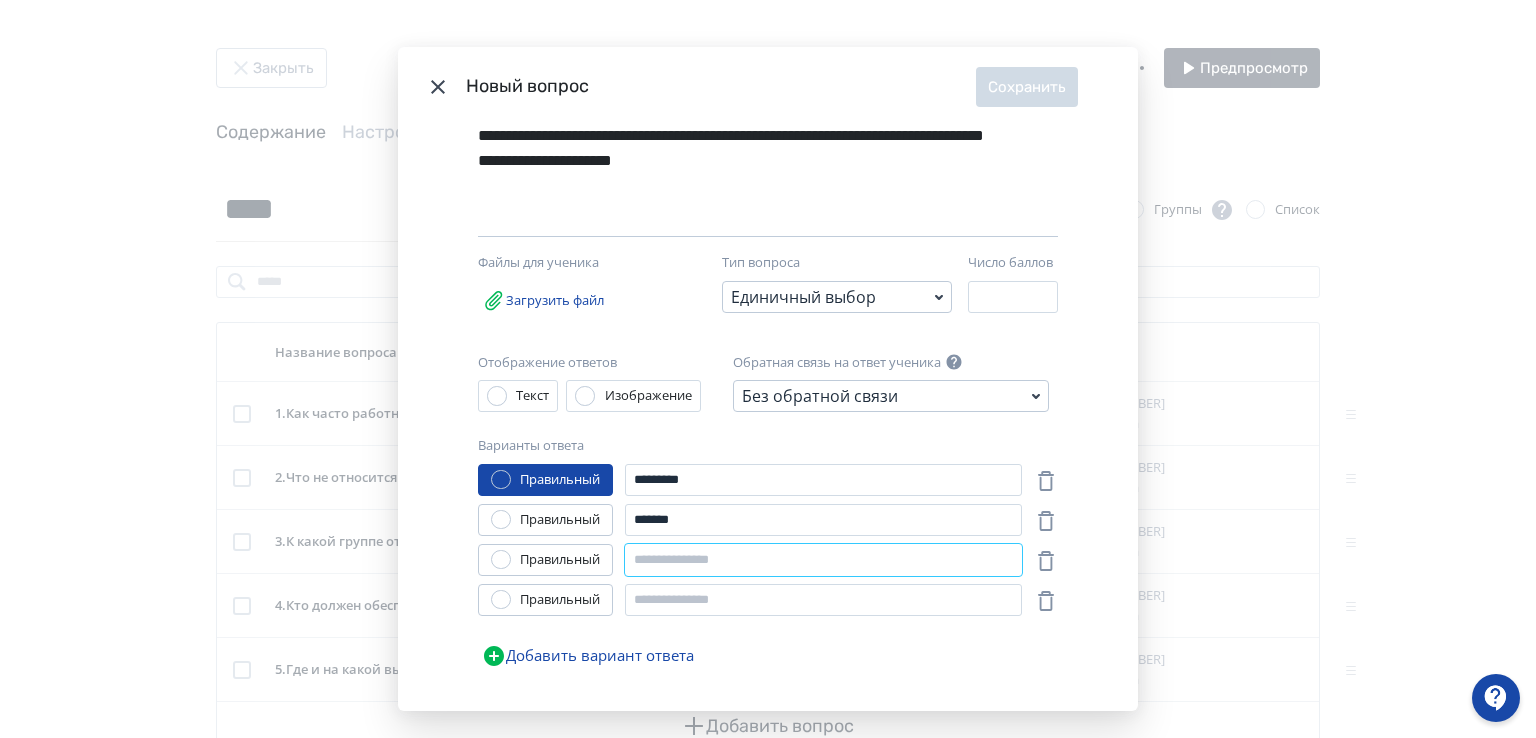 click at bounding box center [823, 560] 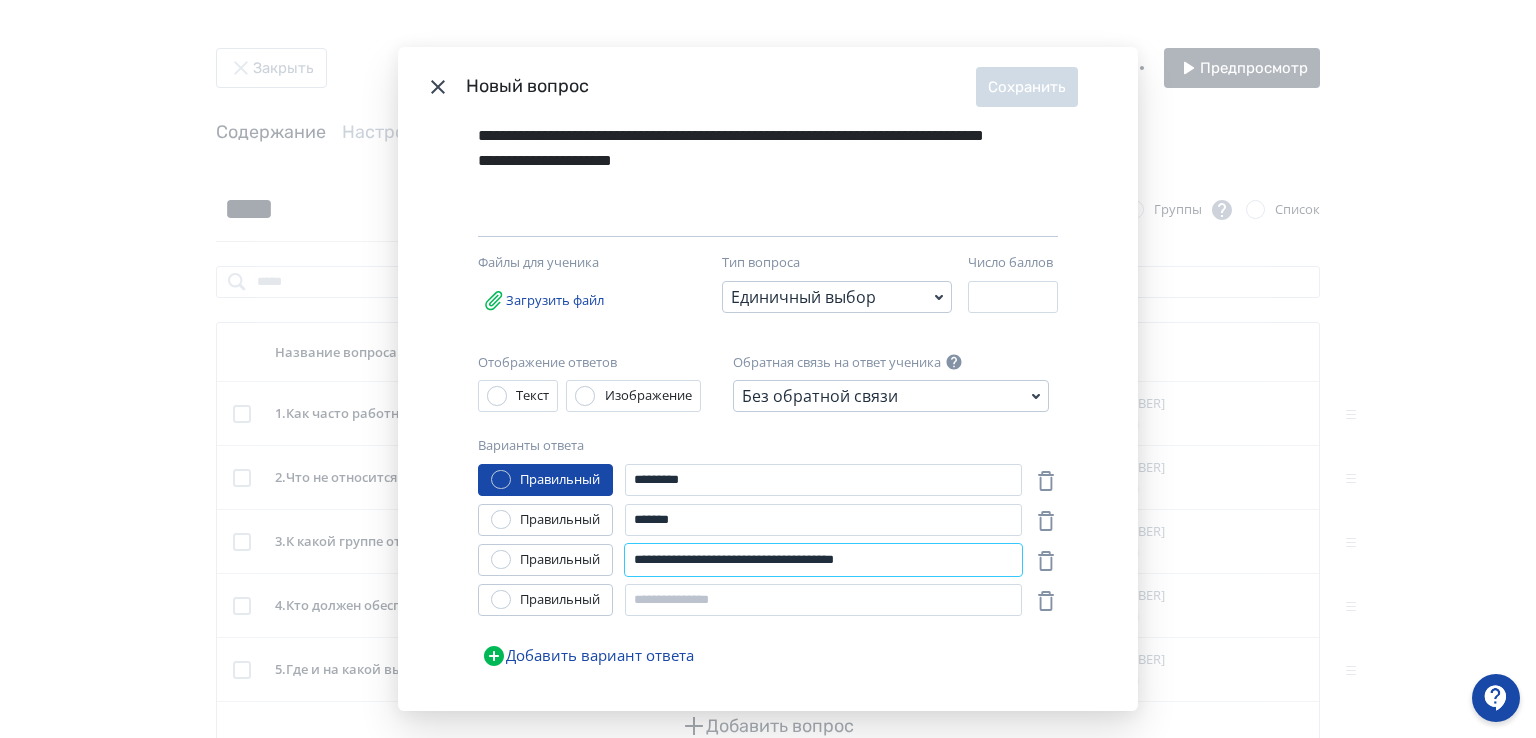 type on "**********" 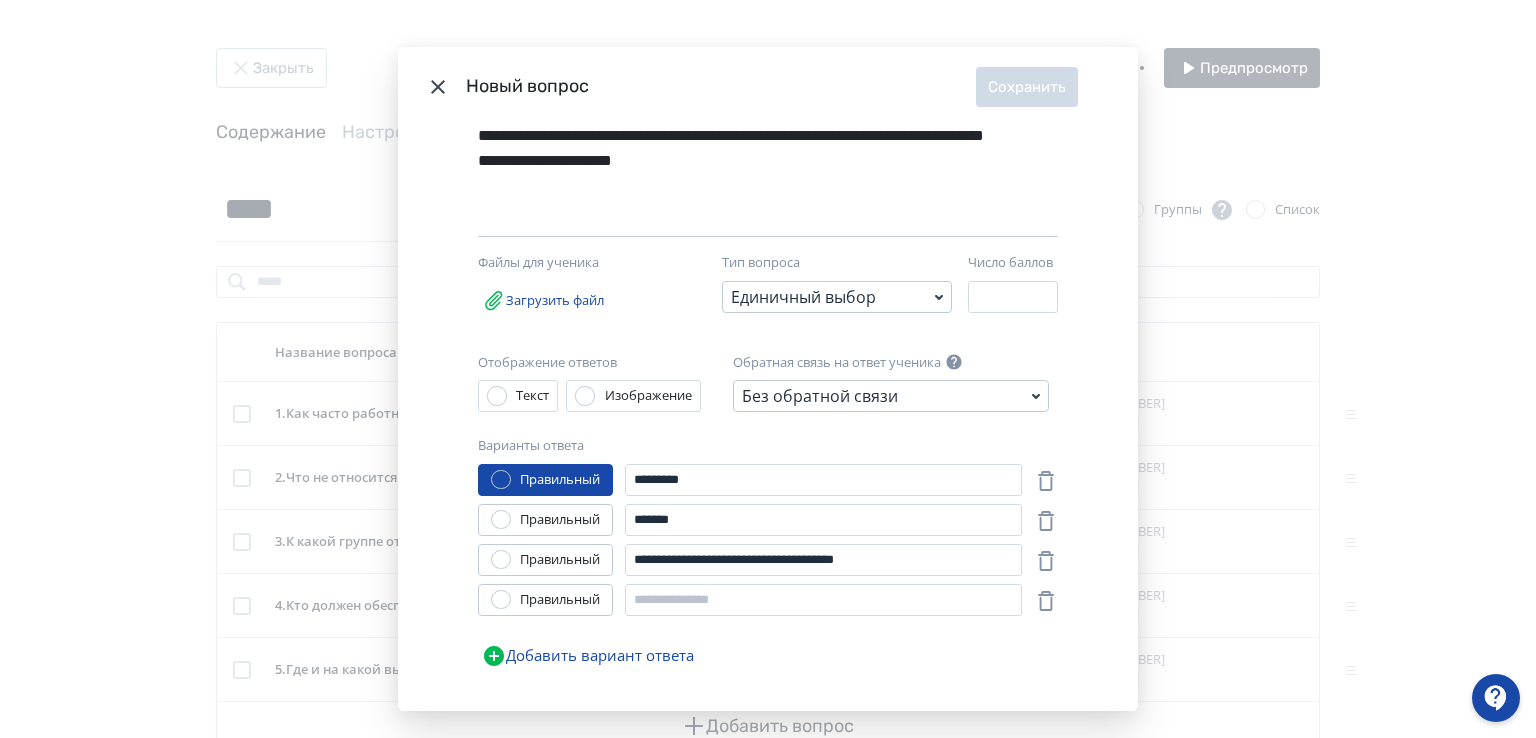 click at bounding box center [501, 600] 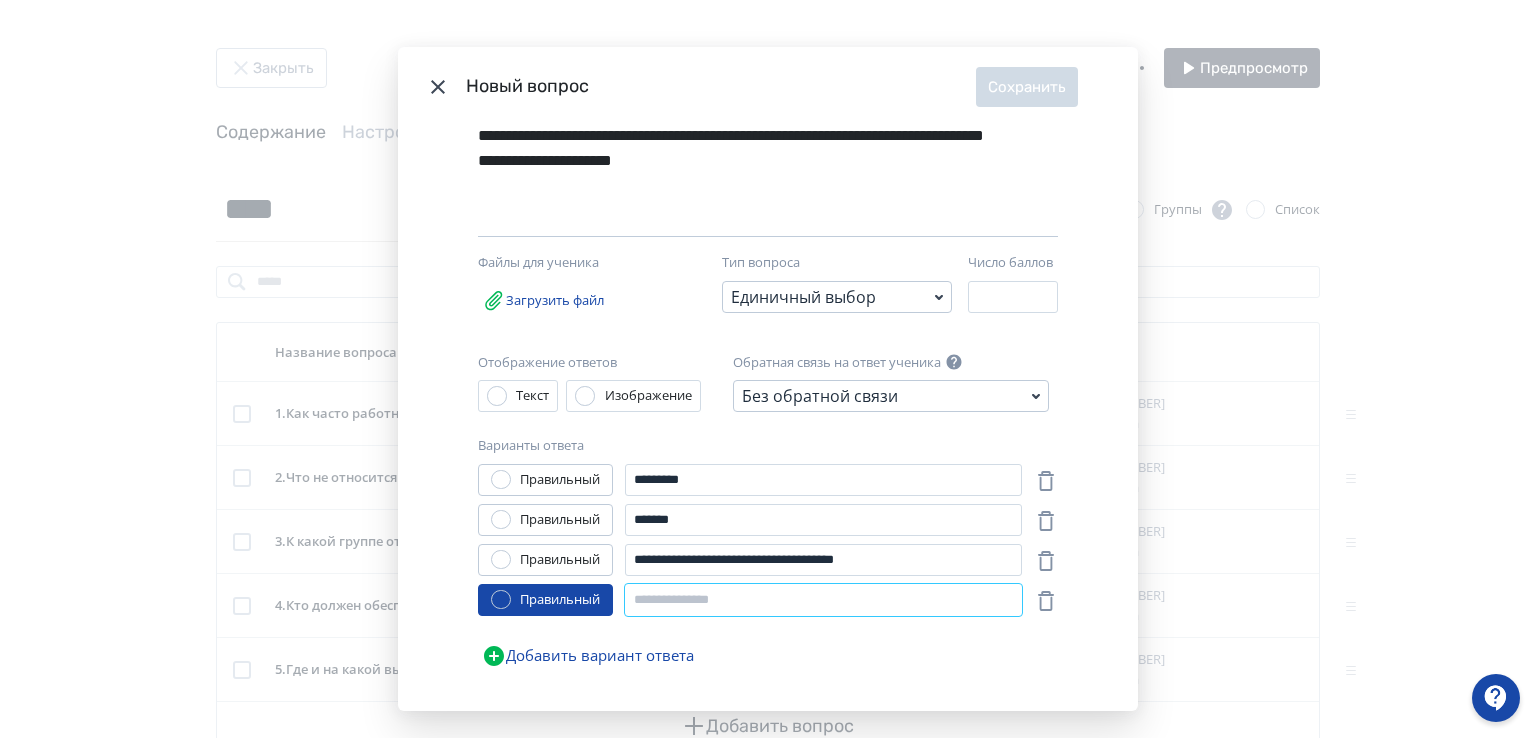 paste on "**********" 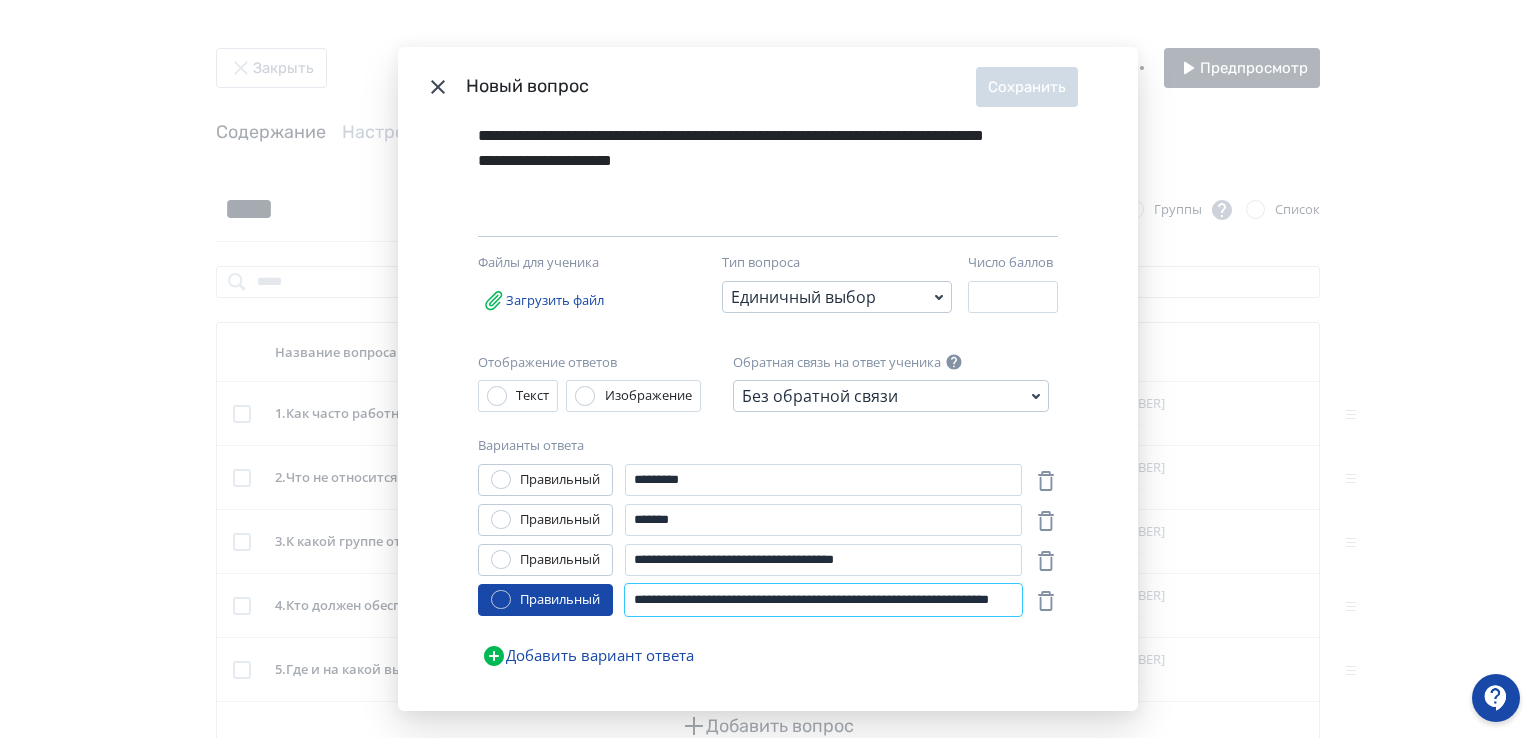 scroll, scrollTop: 0, scrollLeft: 124, axis: horizontal 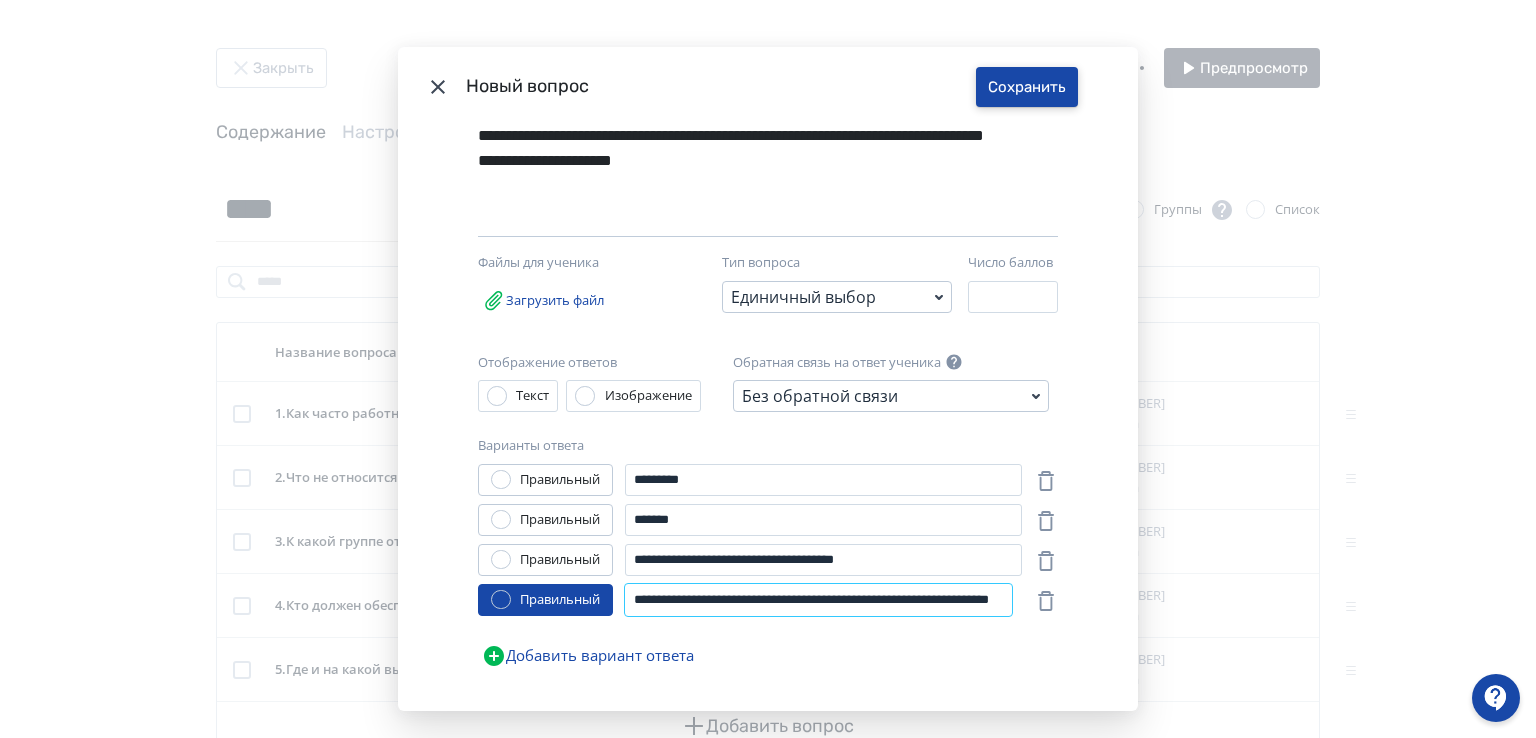 type on "**********" 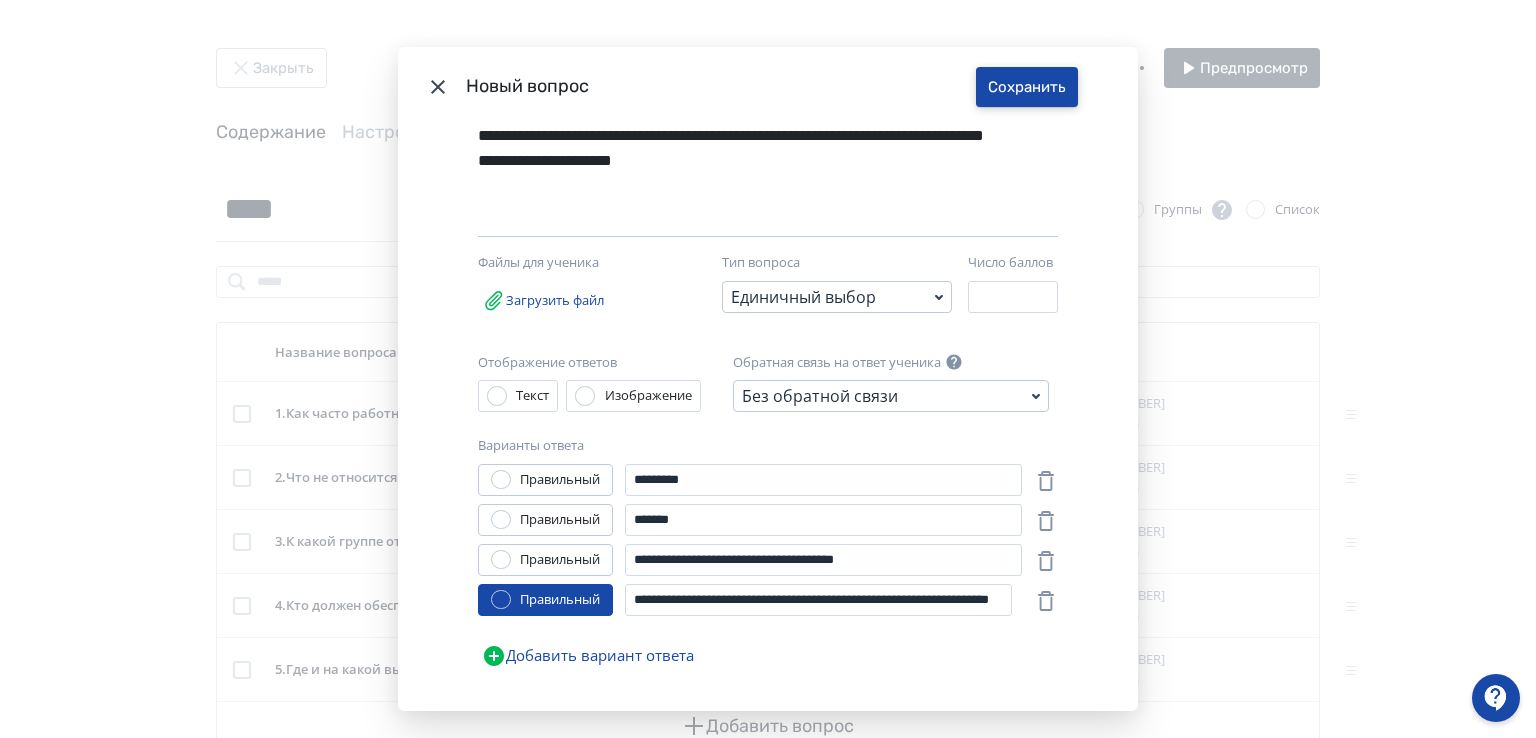 click on "Сохранить" at bounding box center (1027, 87) 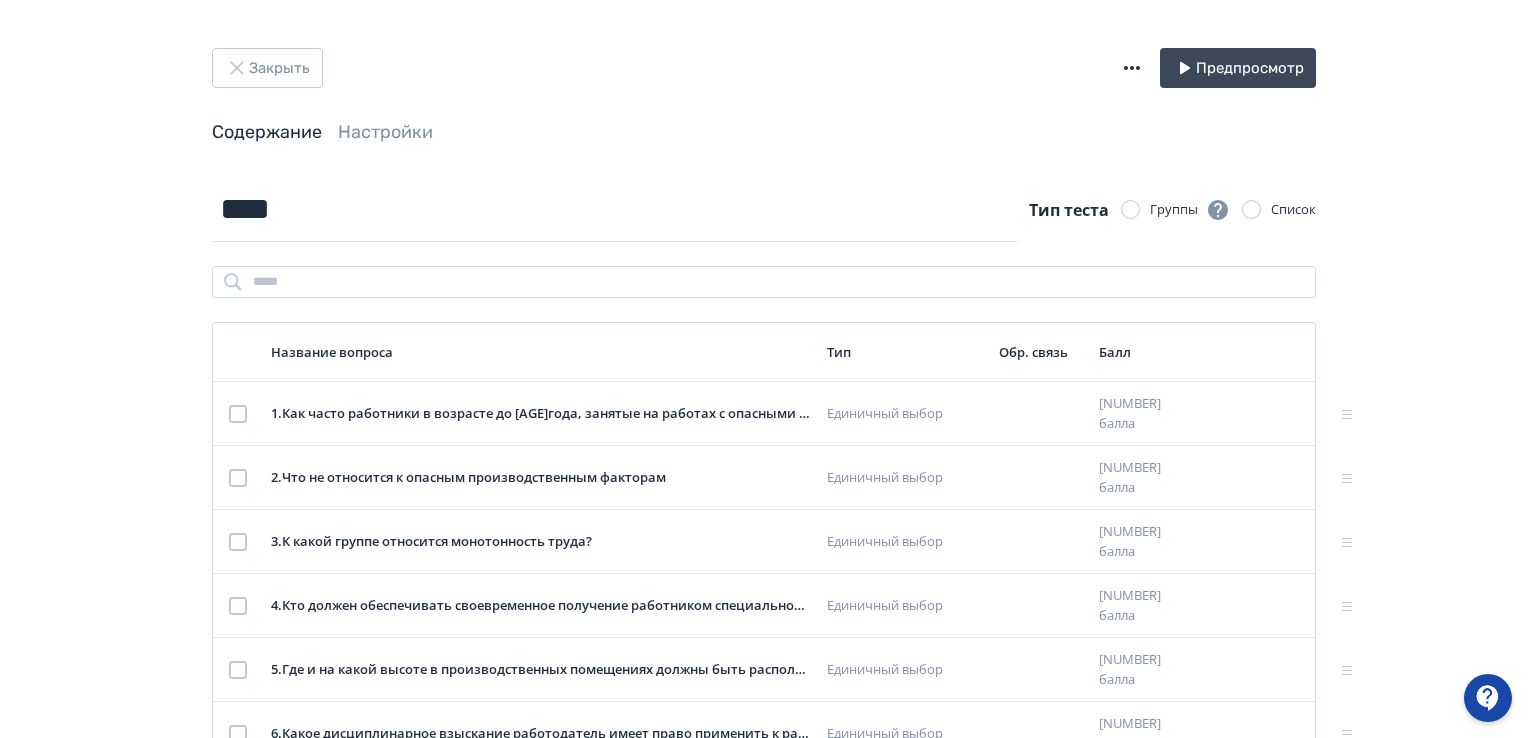 click 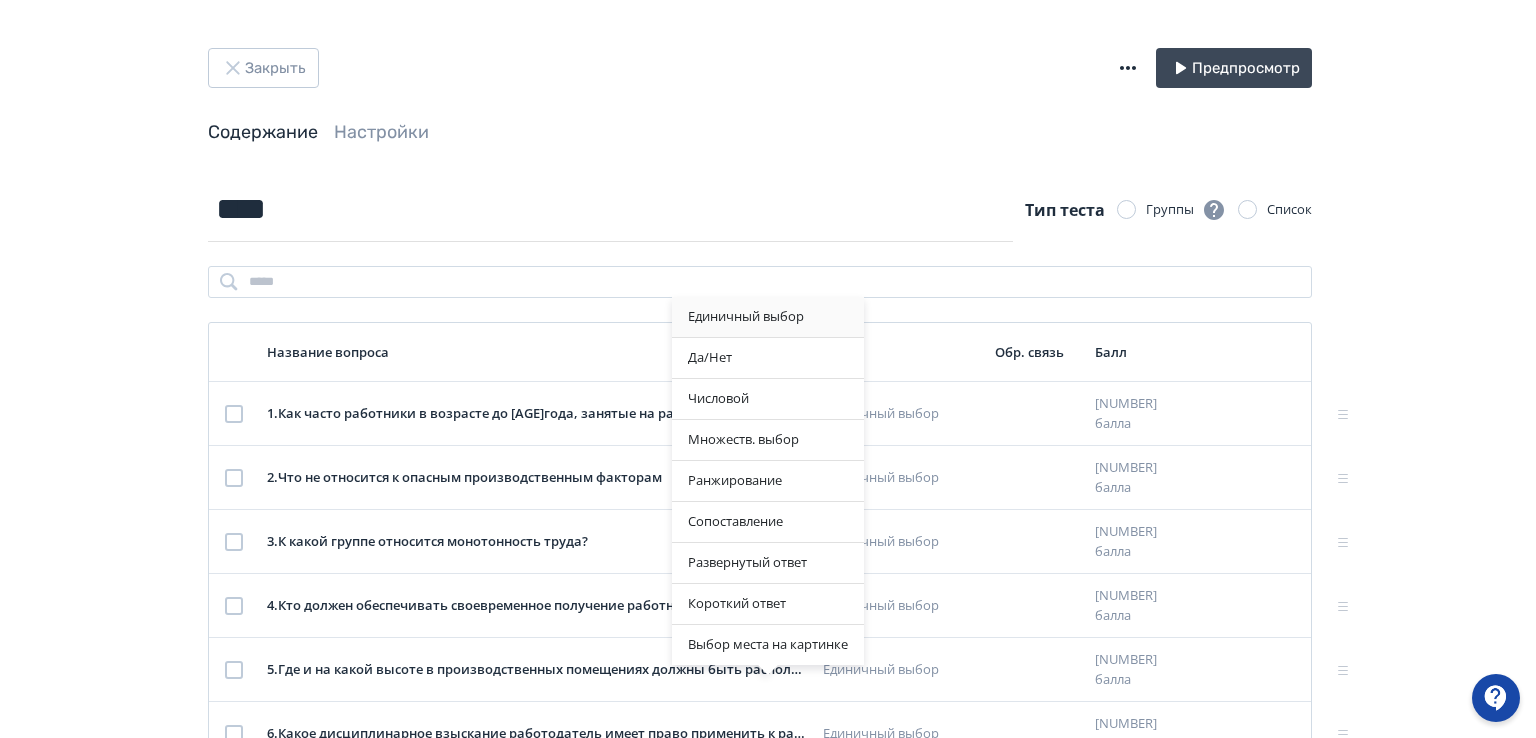 click on "Единичный выбор" at bounding box center (768, 317) 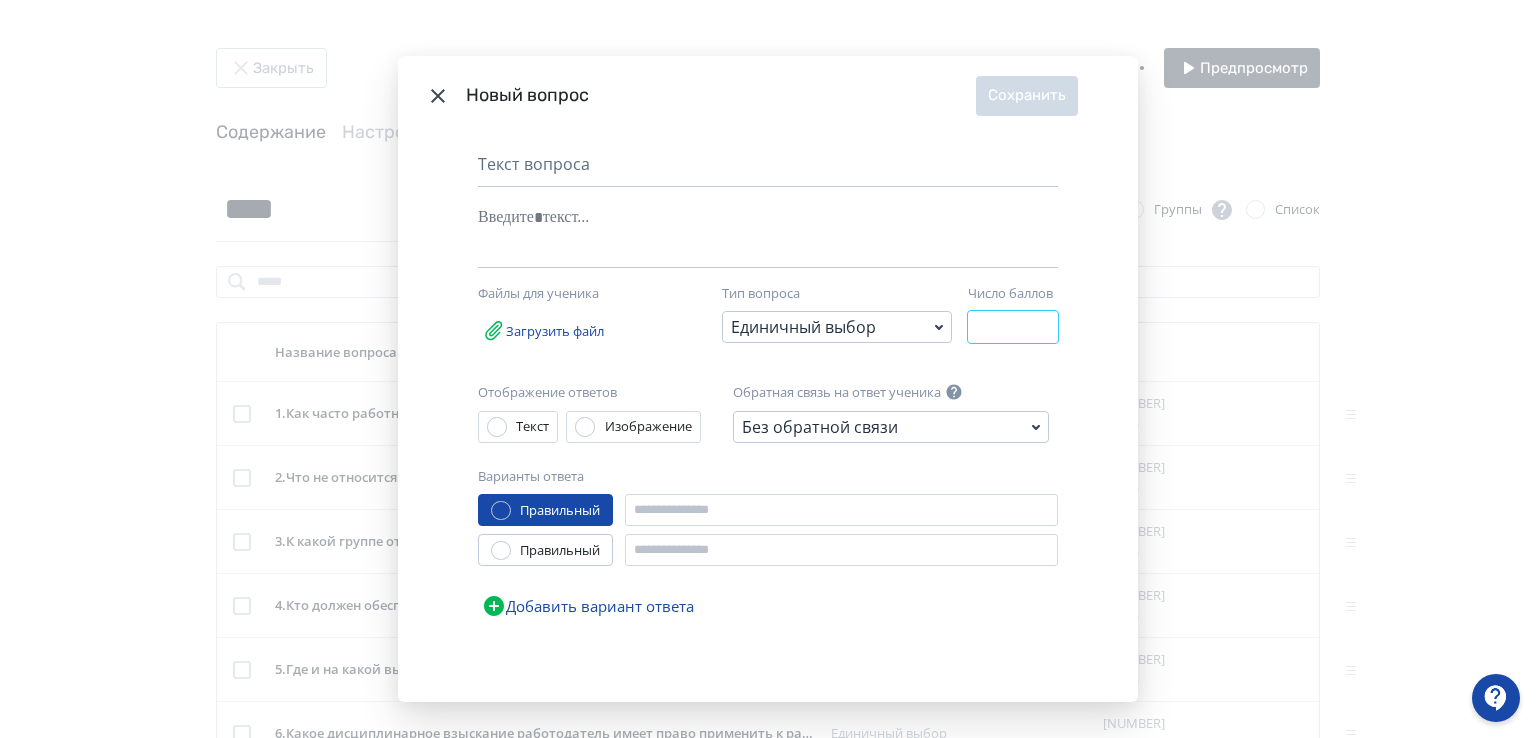 drag, startPoint x: 992, startPoint y: 319, endPoint x: 968, endPoint y: 330, distance: 26.400757 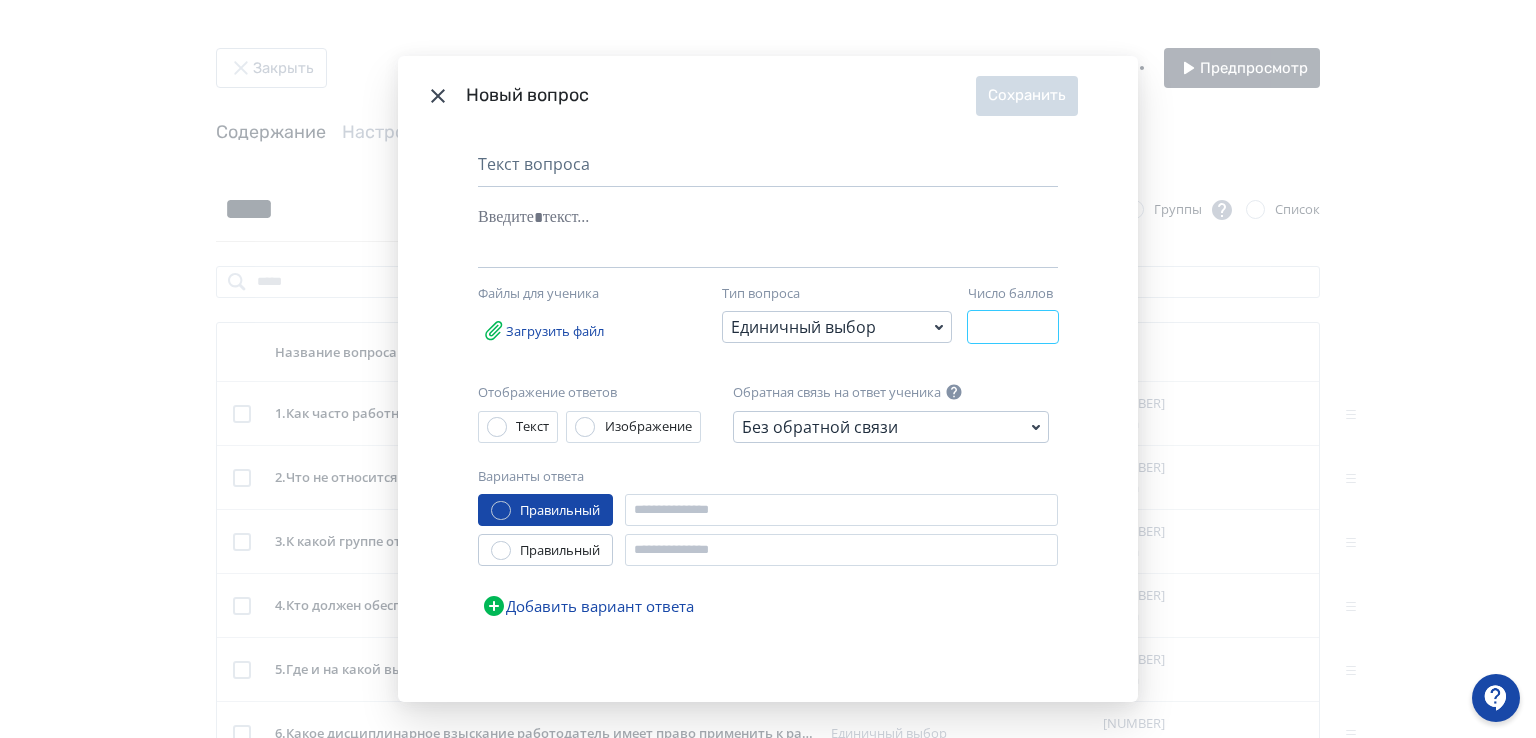 click on "*" at bounding box center (1013, 327) 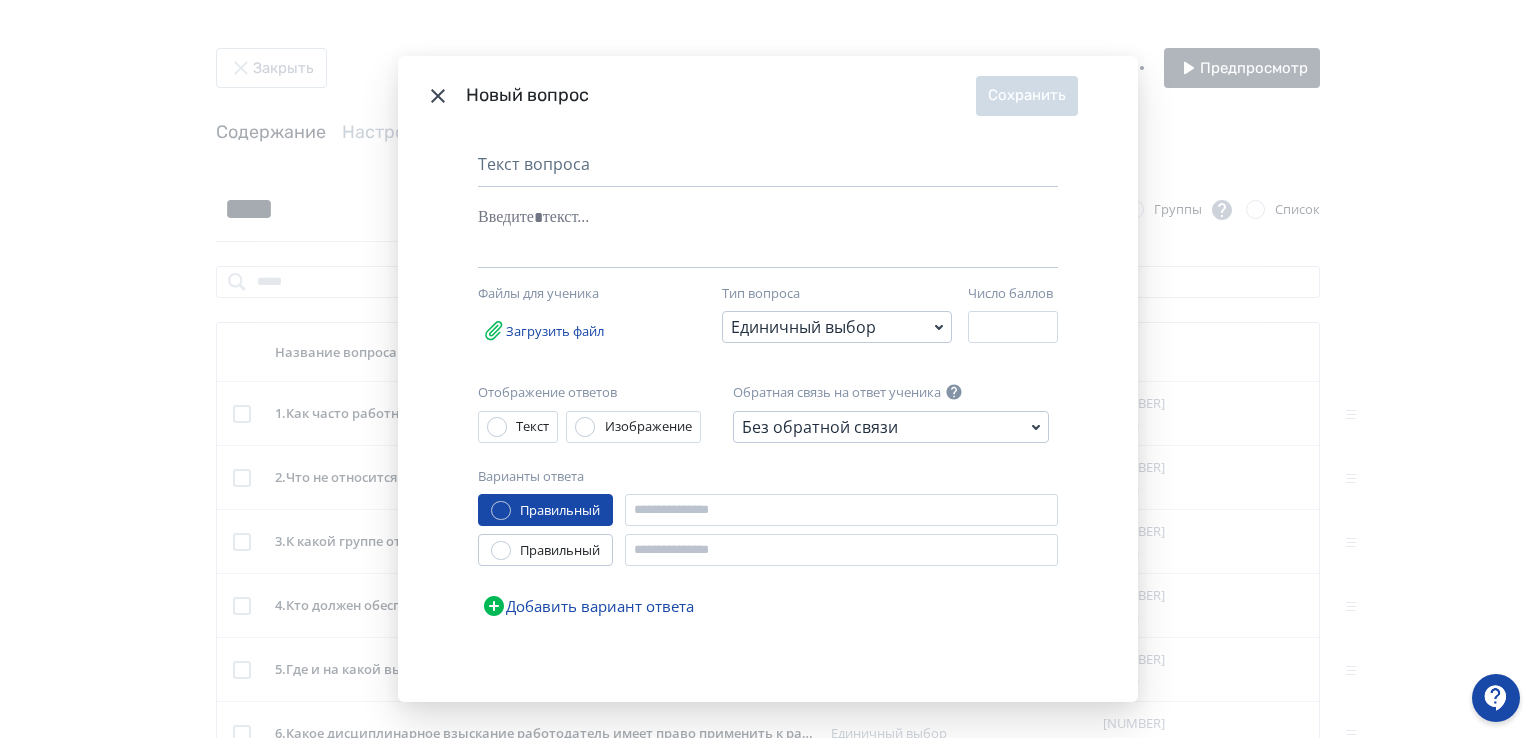 click on "Число баллов *" at bounding box center (1013, 318) 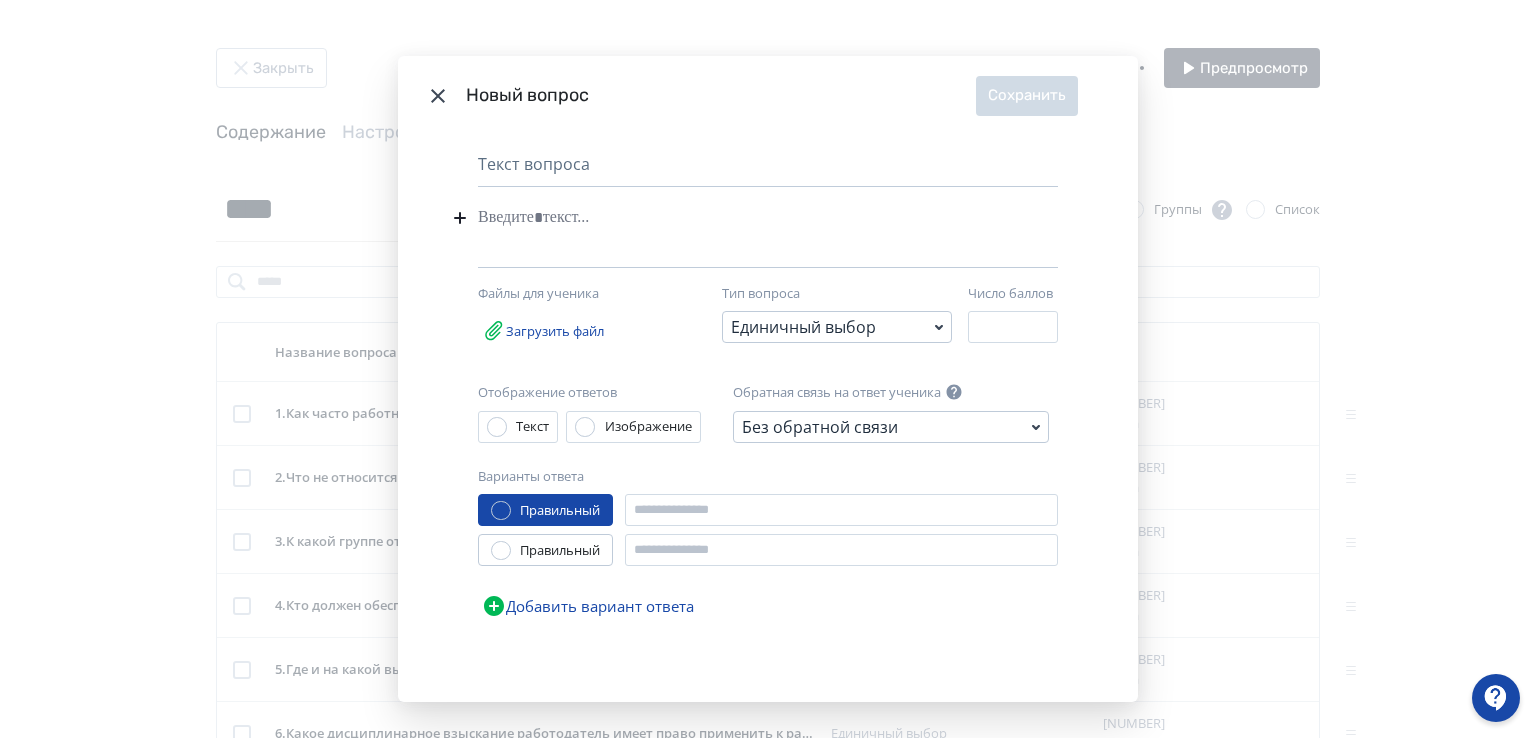 paste 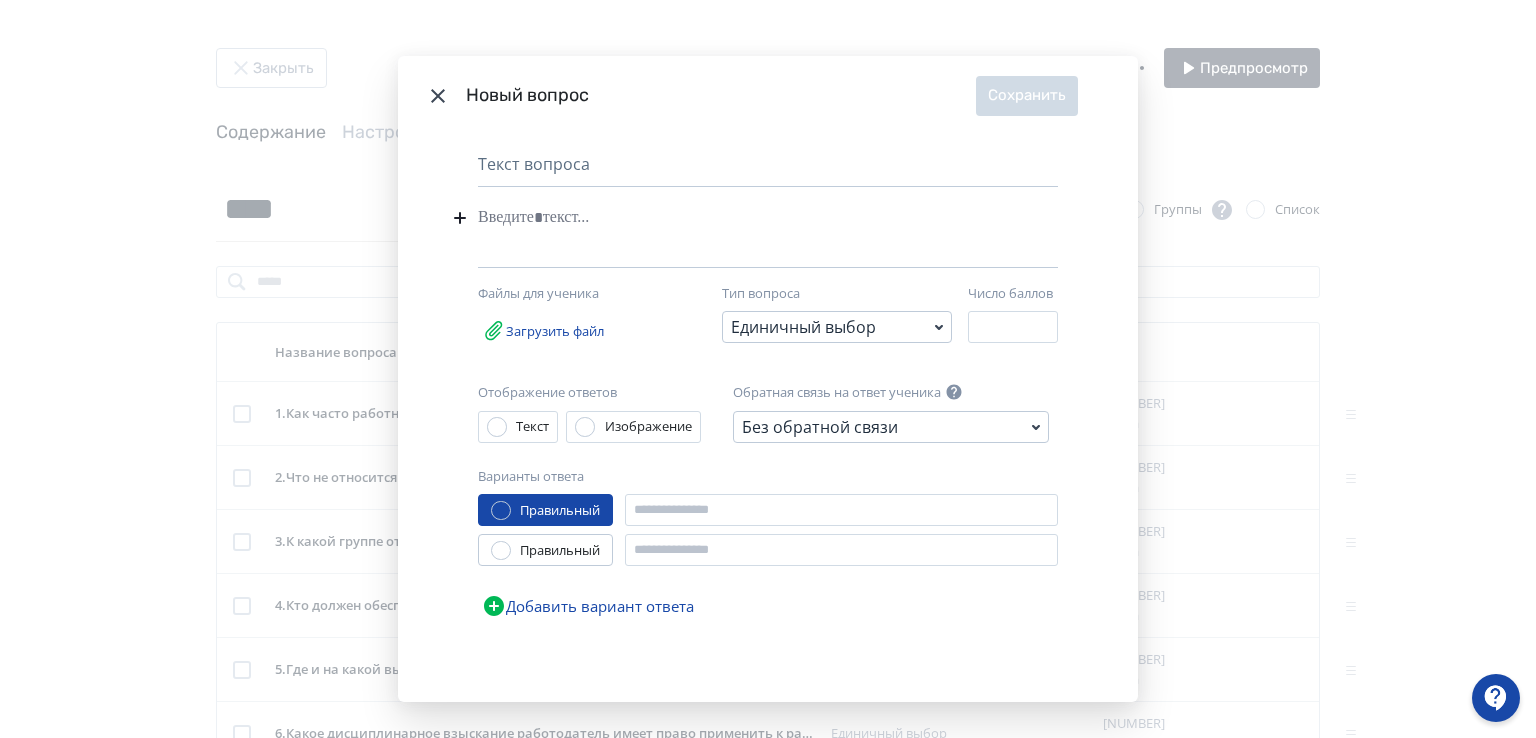 type 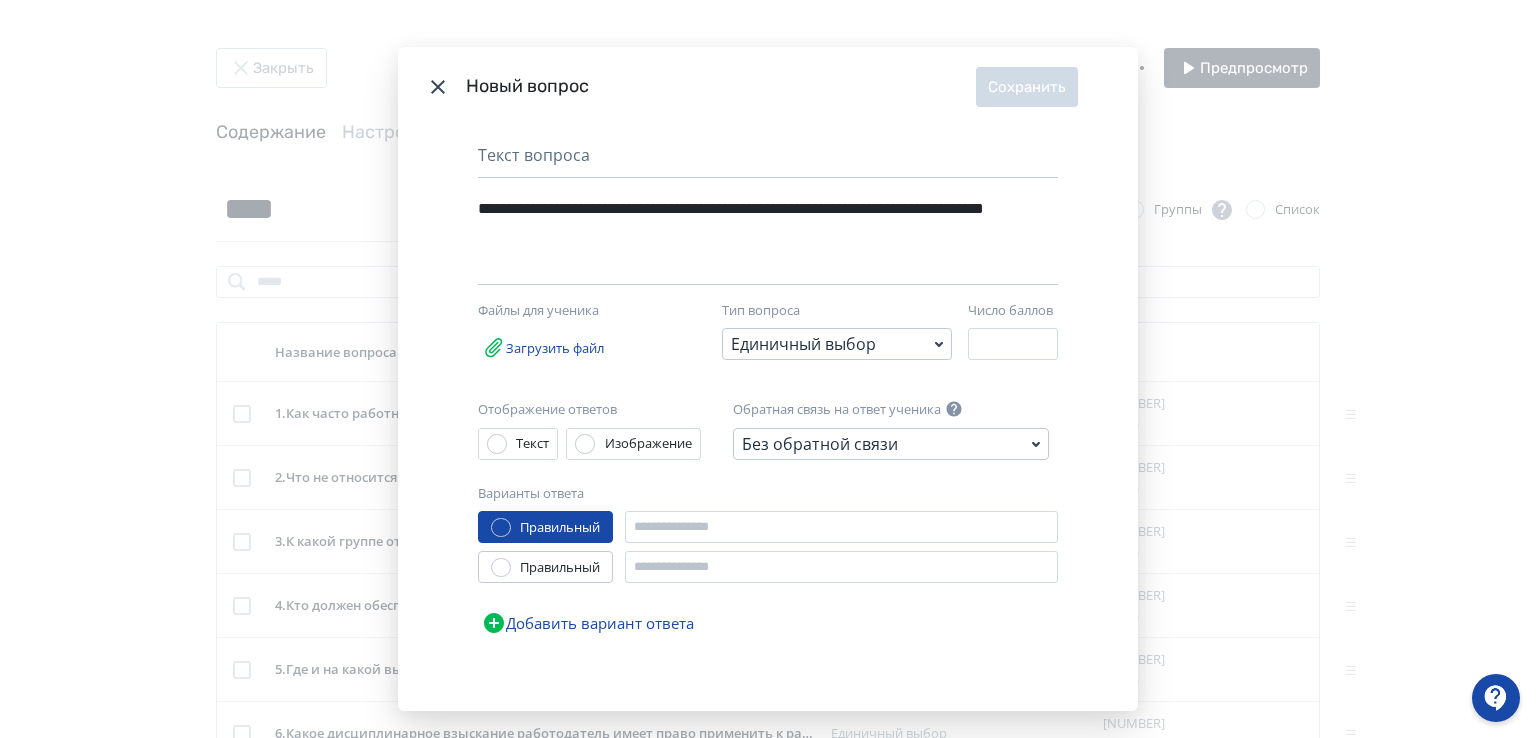 click 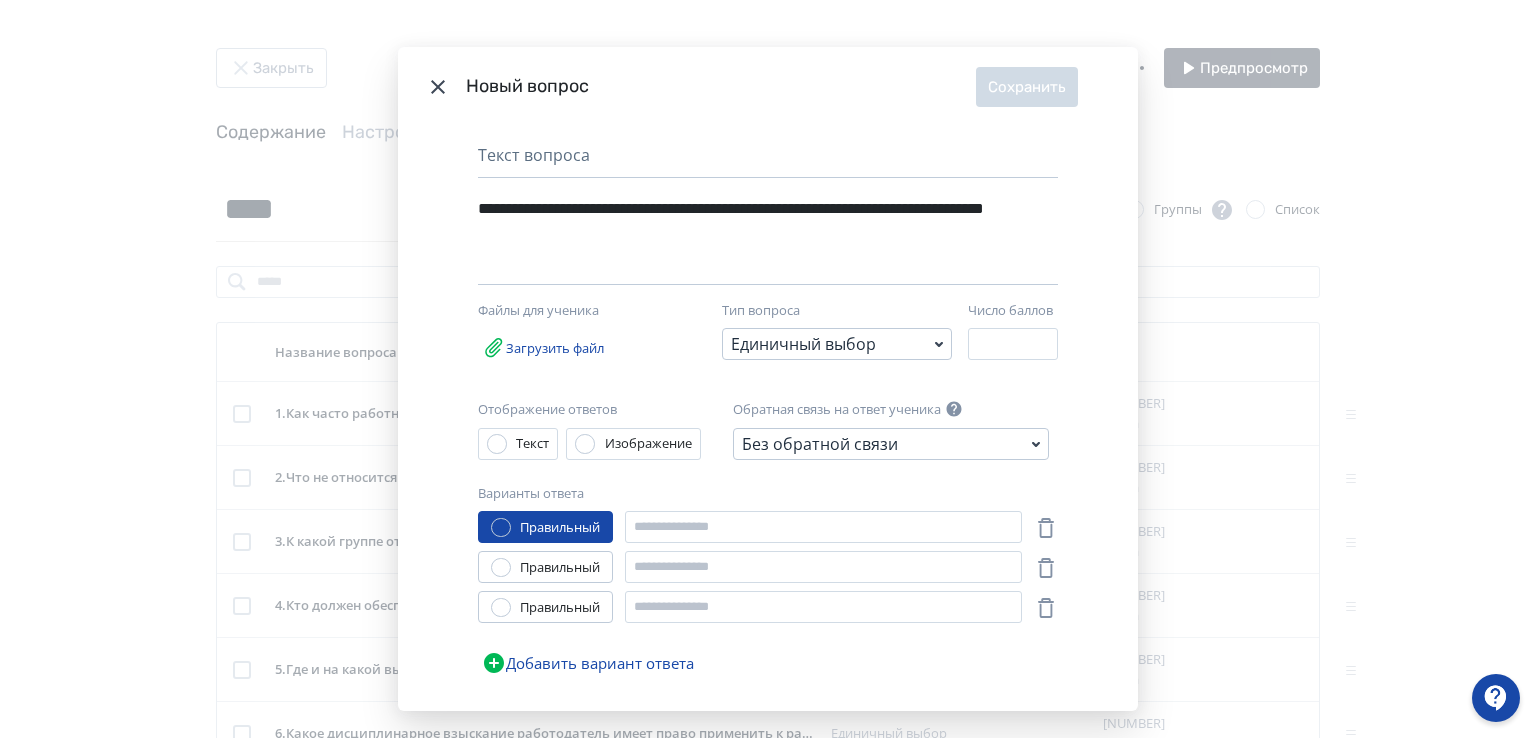 click 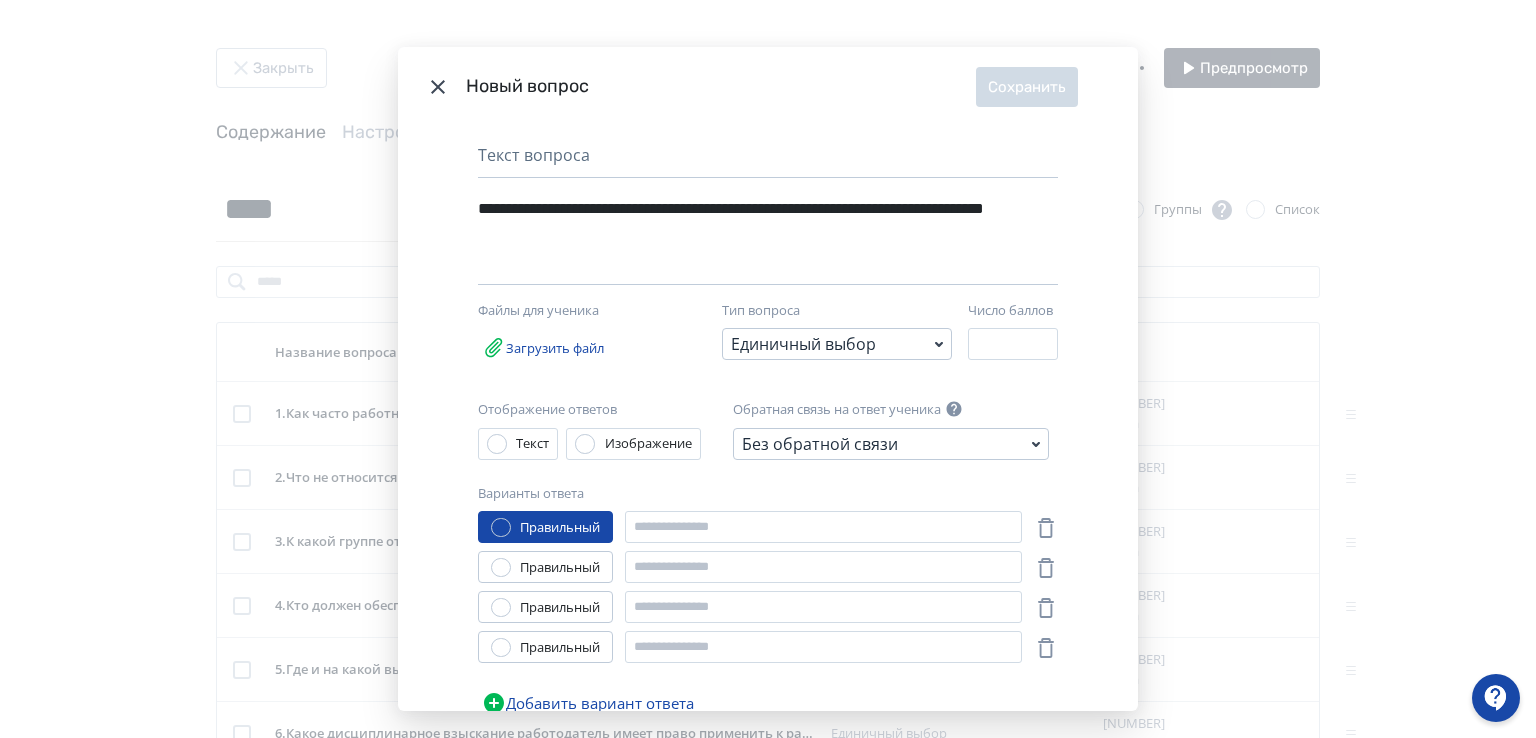 click 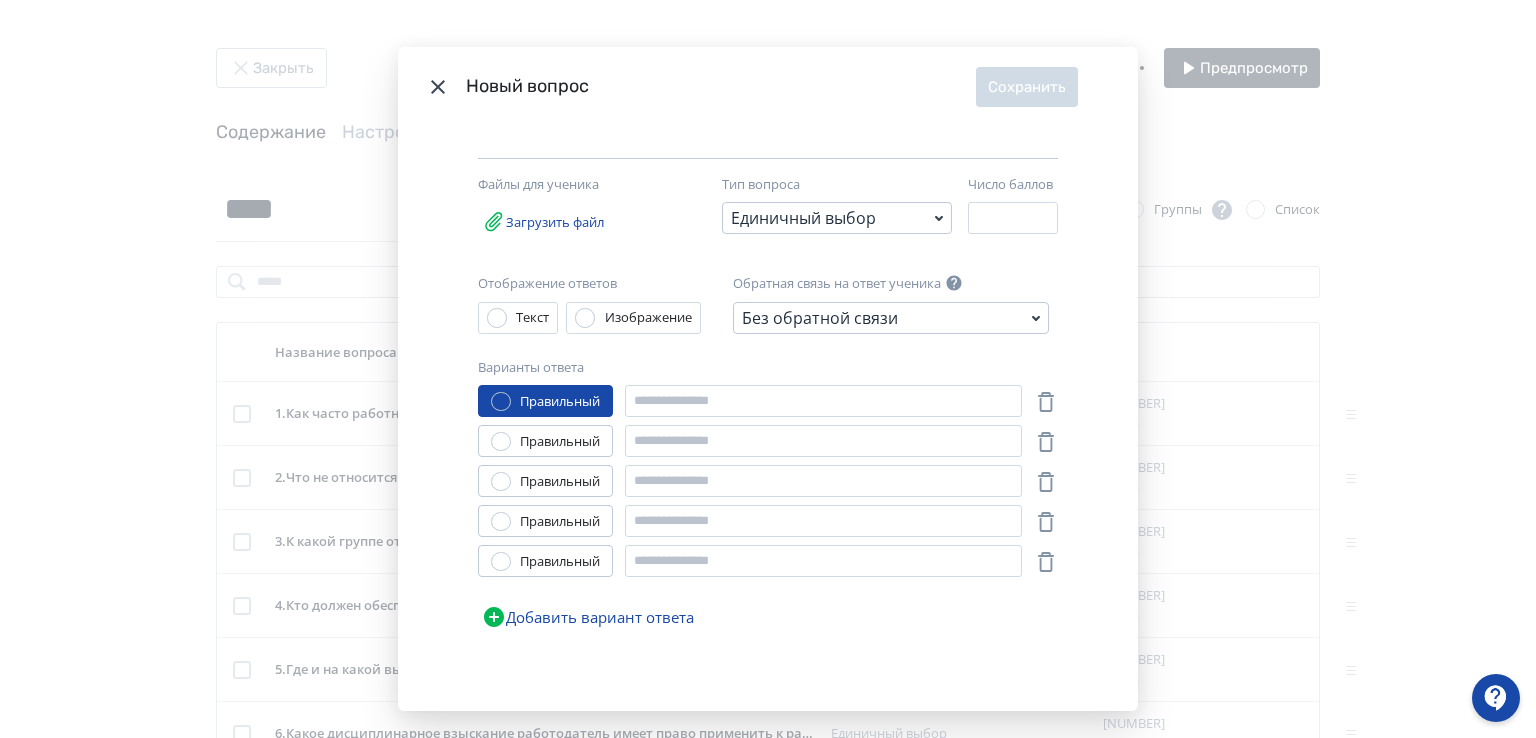 scroll, scrollTop: 128, scrollLeft: 0, axis: vertical 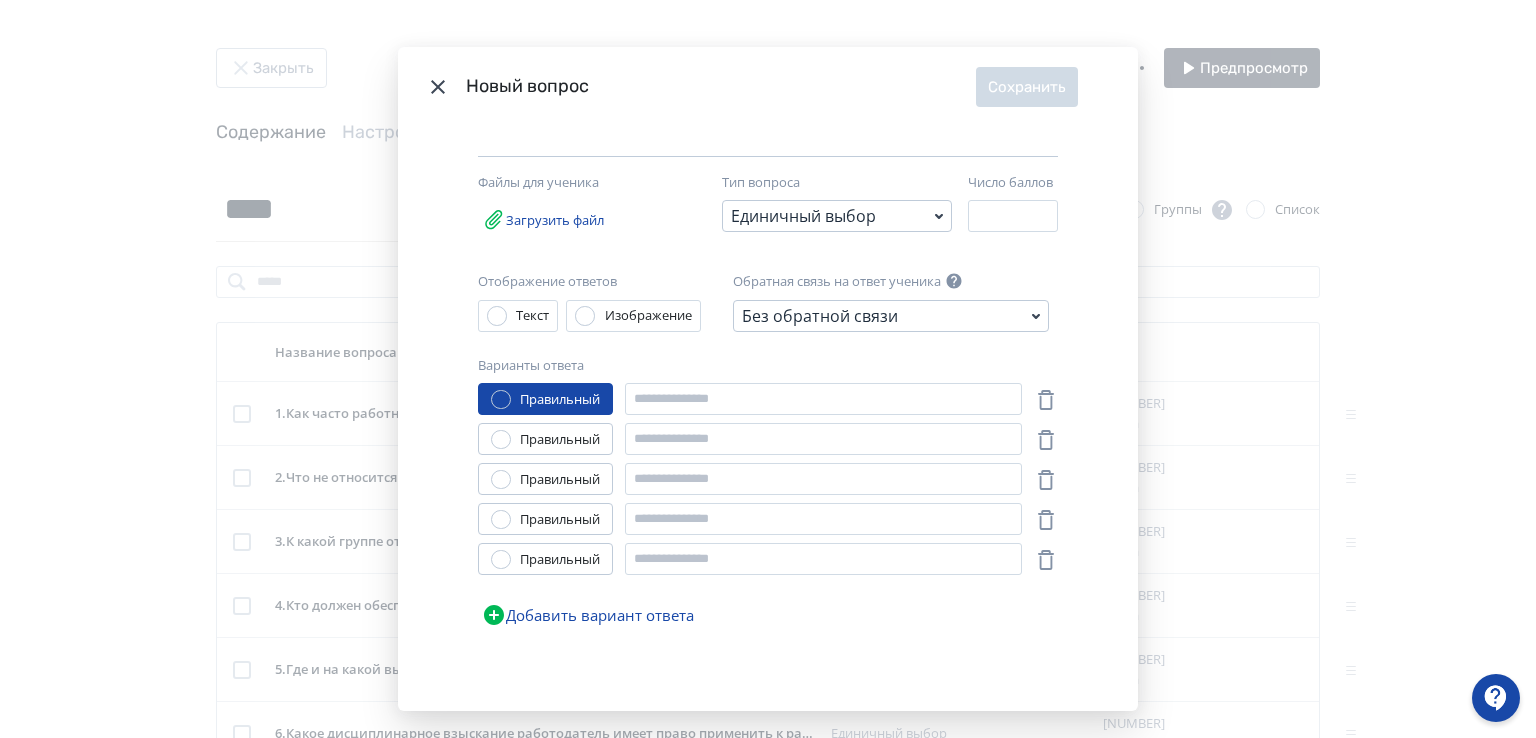 click 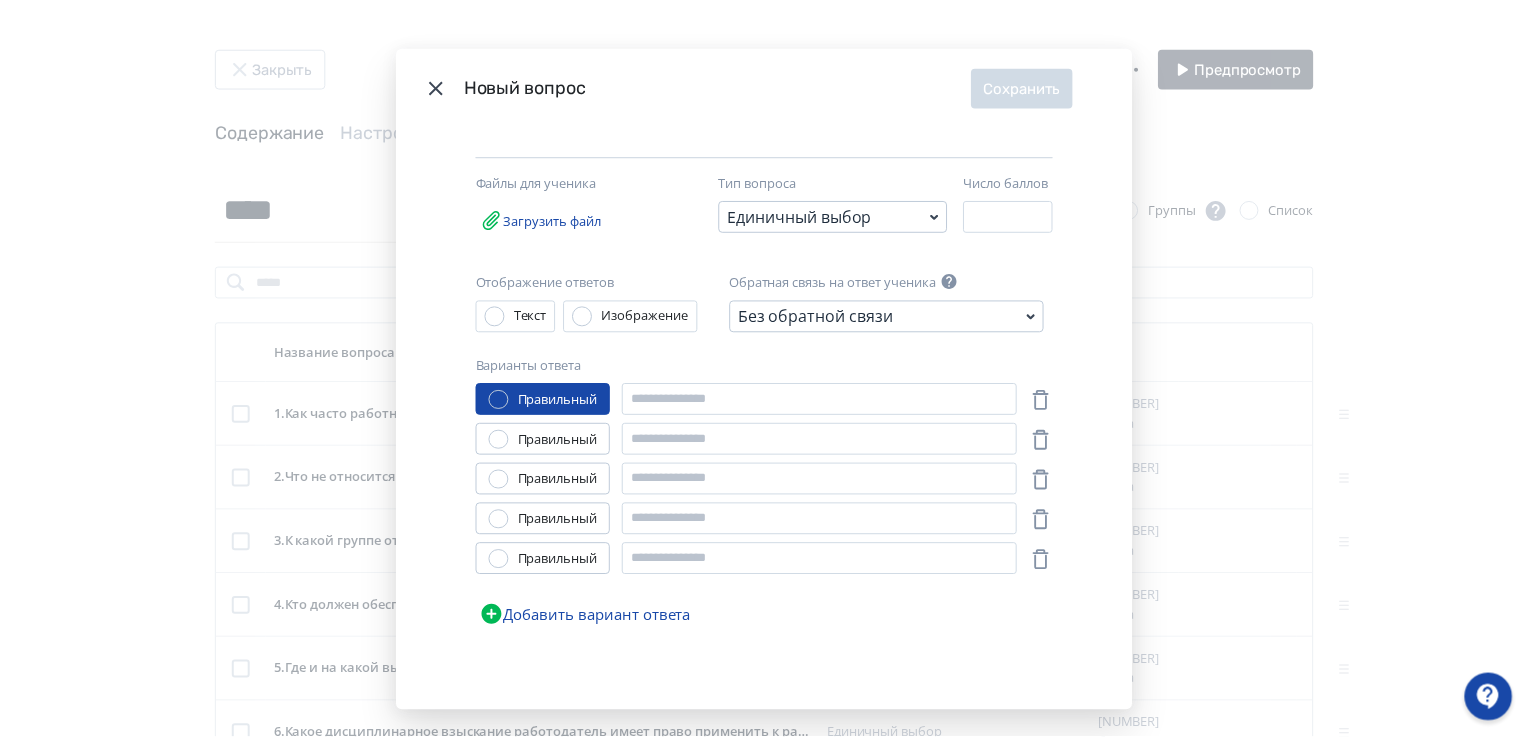 scroll, scrollTop: 88, scrollLeft: 0, axis: vertical 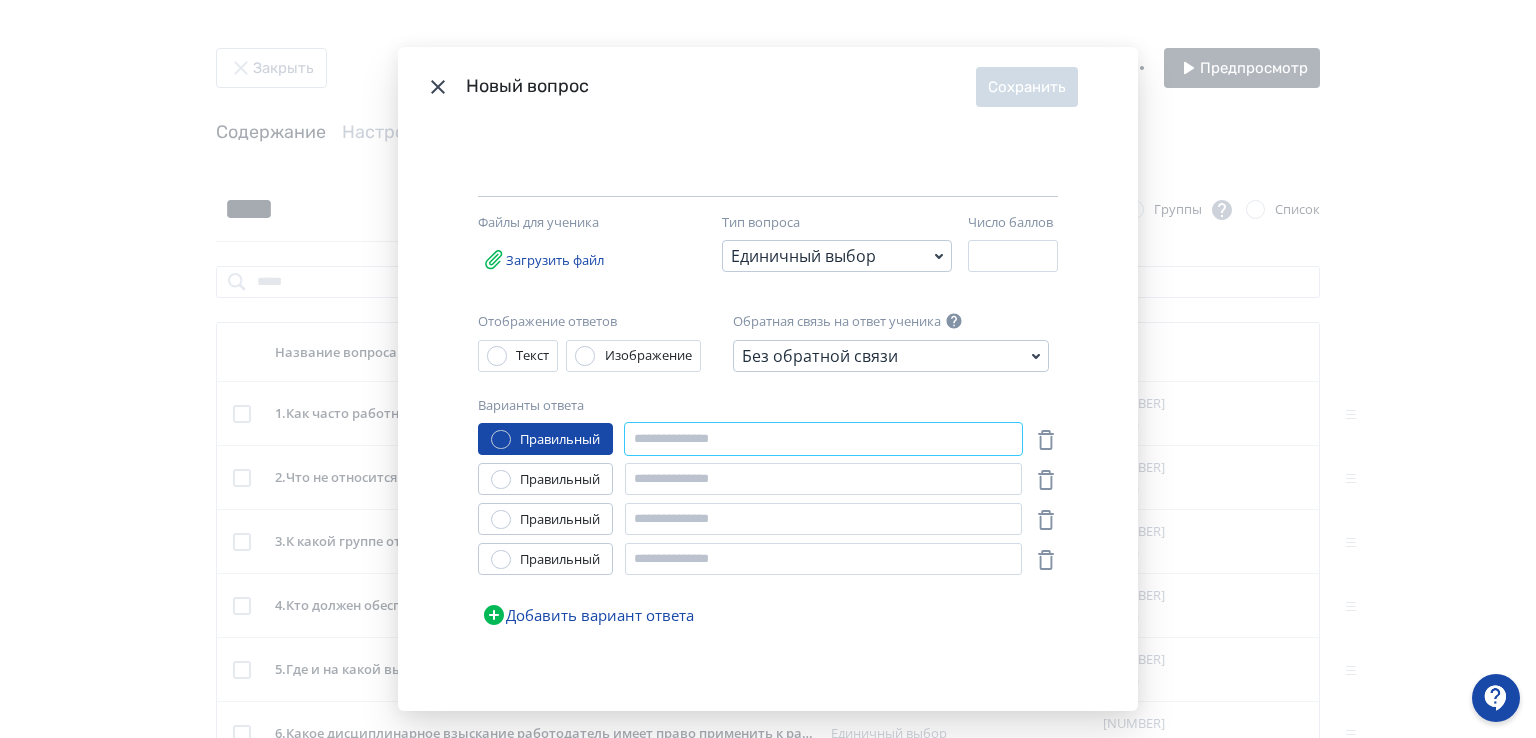 click at bounding box center (823, 439) 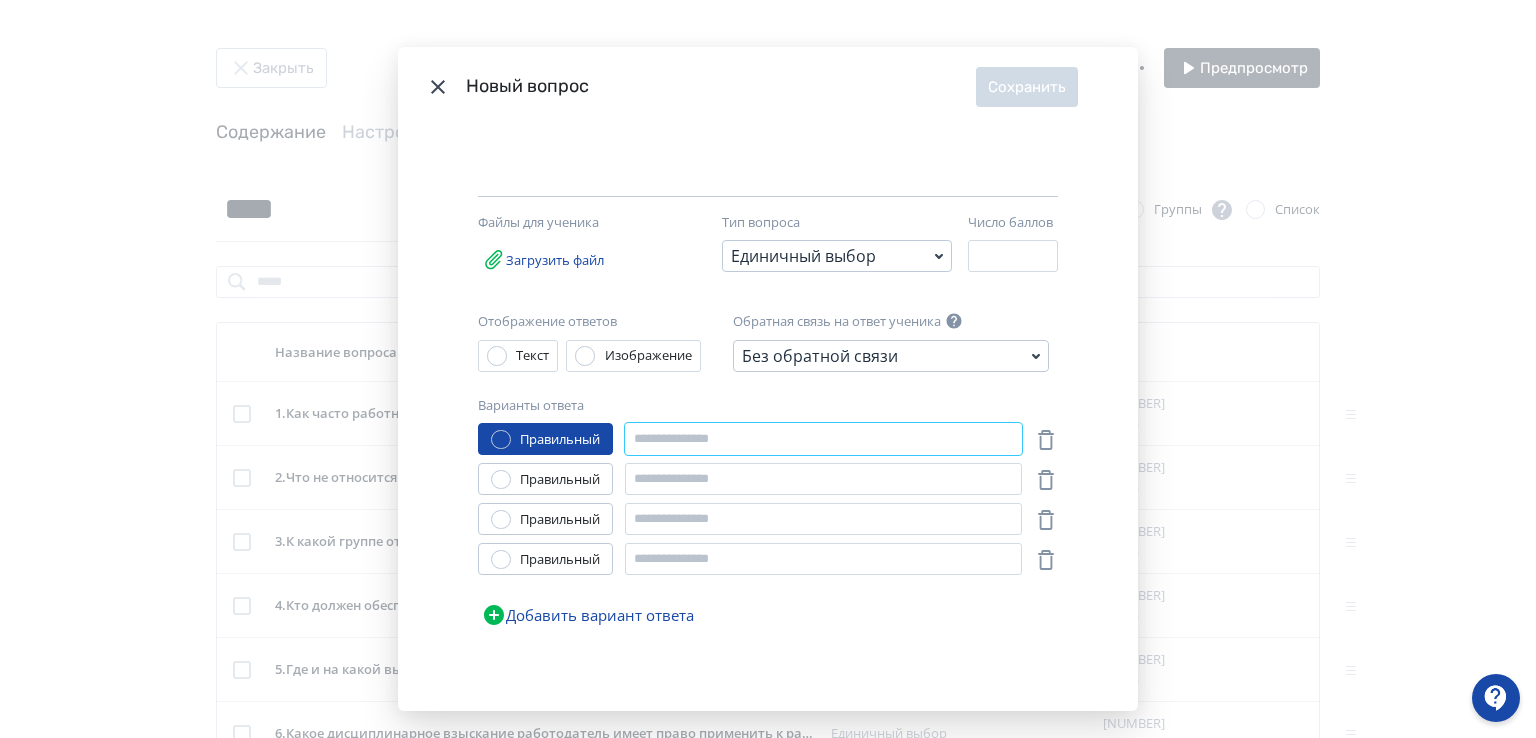 paste on "**********" 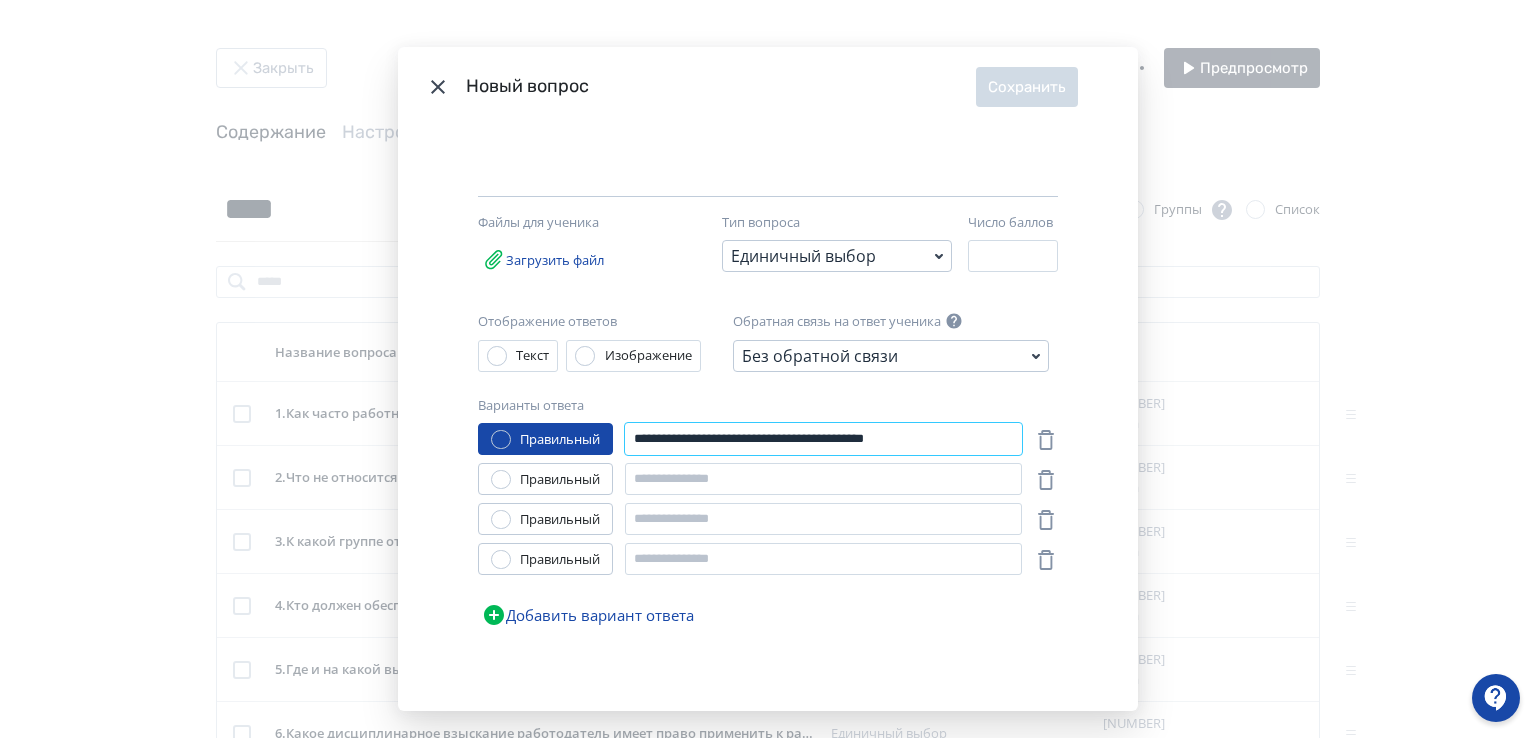 type on "**********" 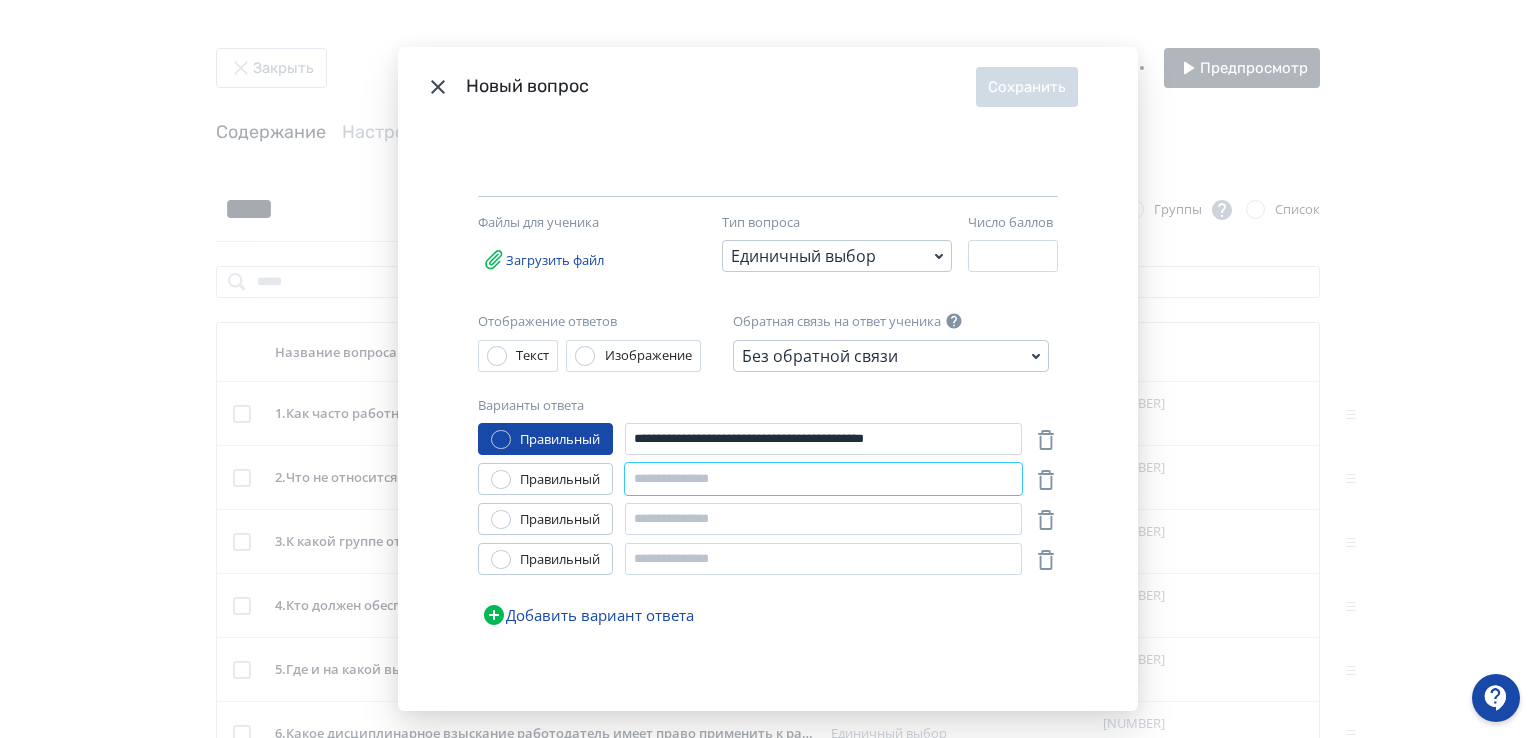 paste on "**********" 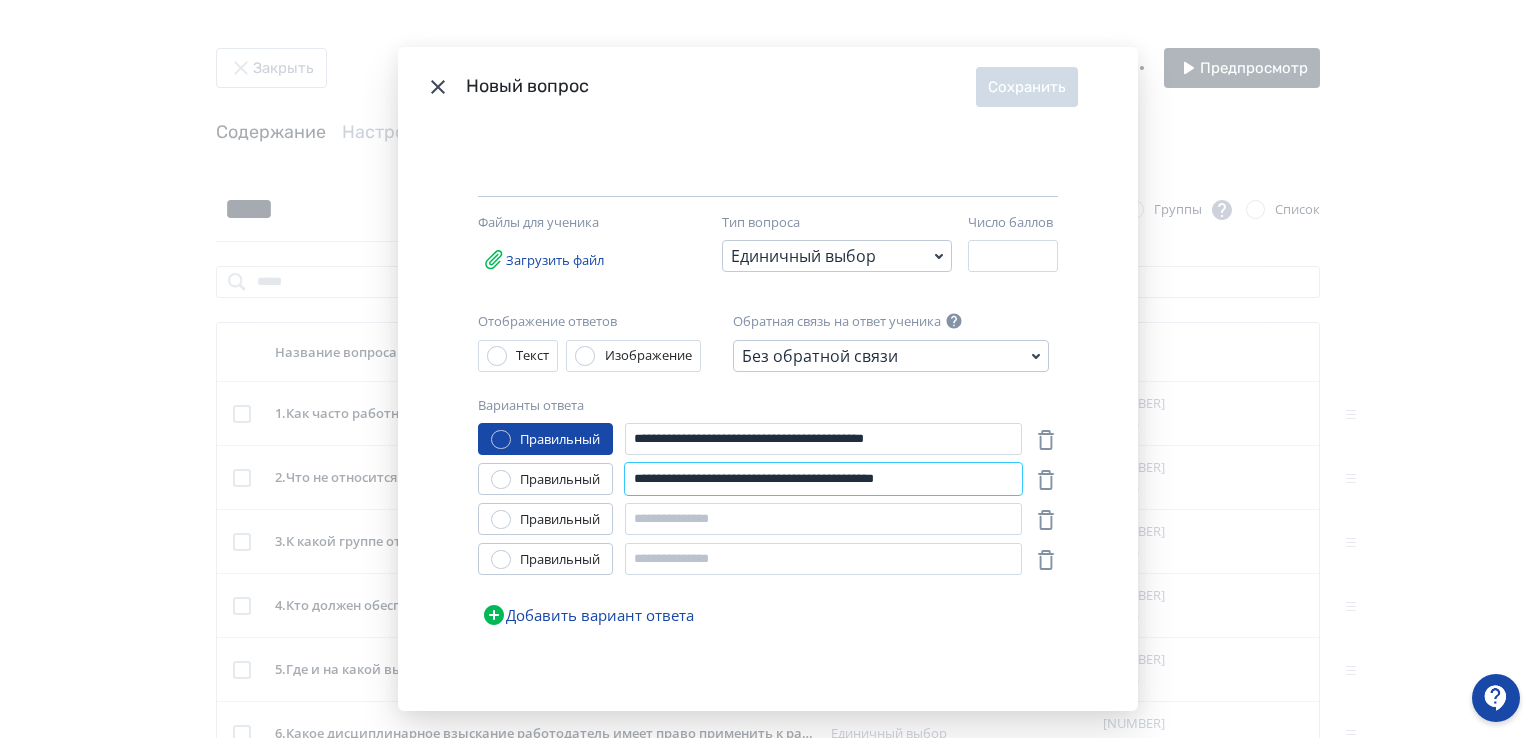 type on "**********" 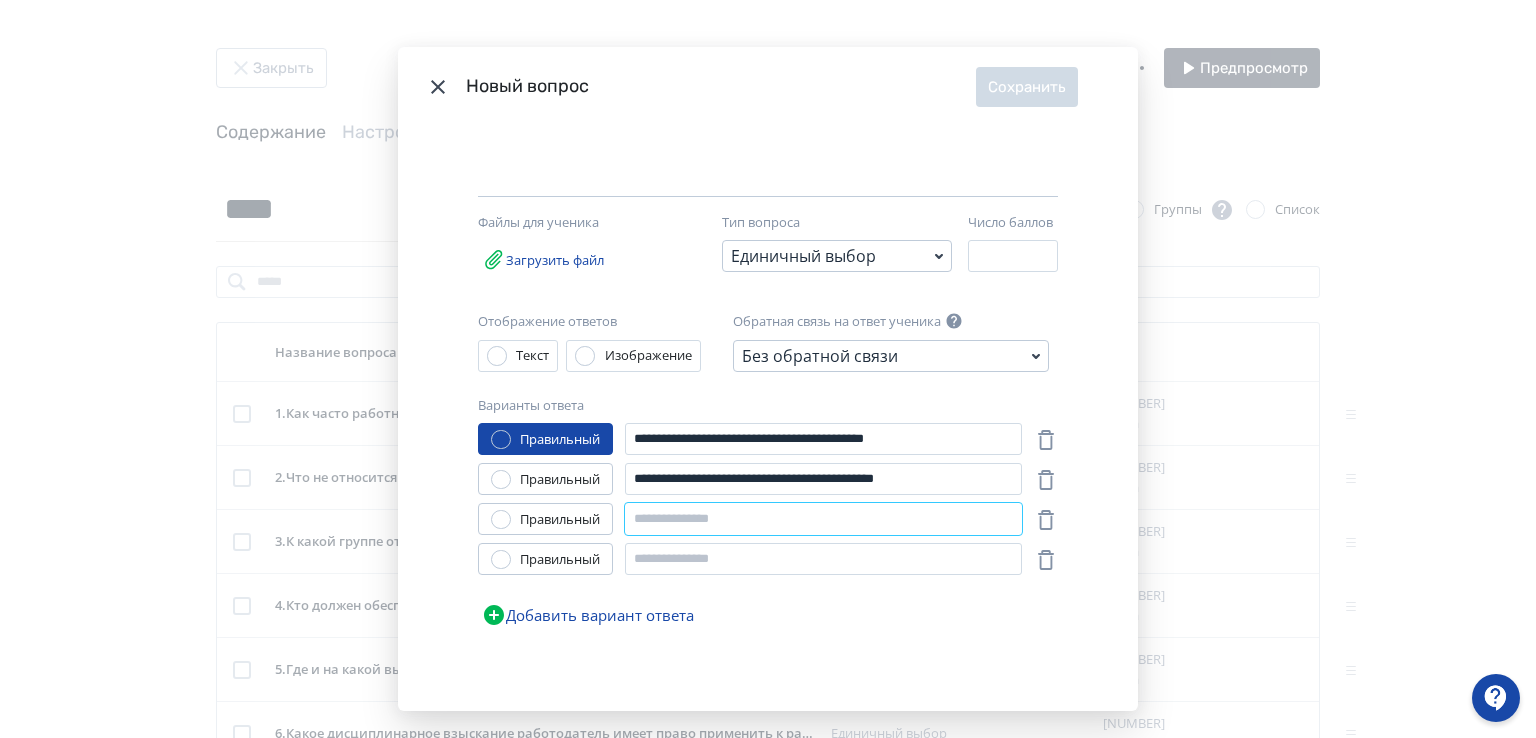 click at bounding box center [823, 519] 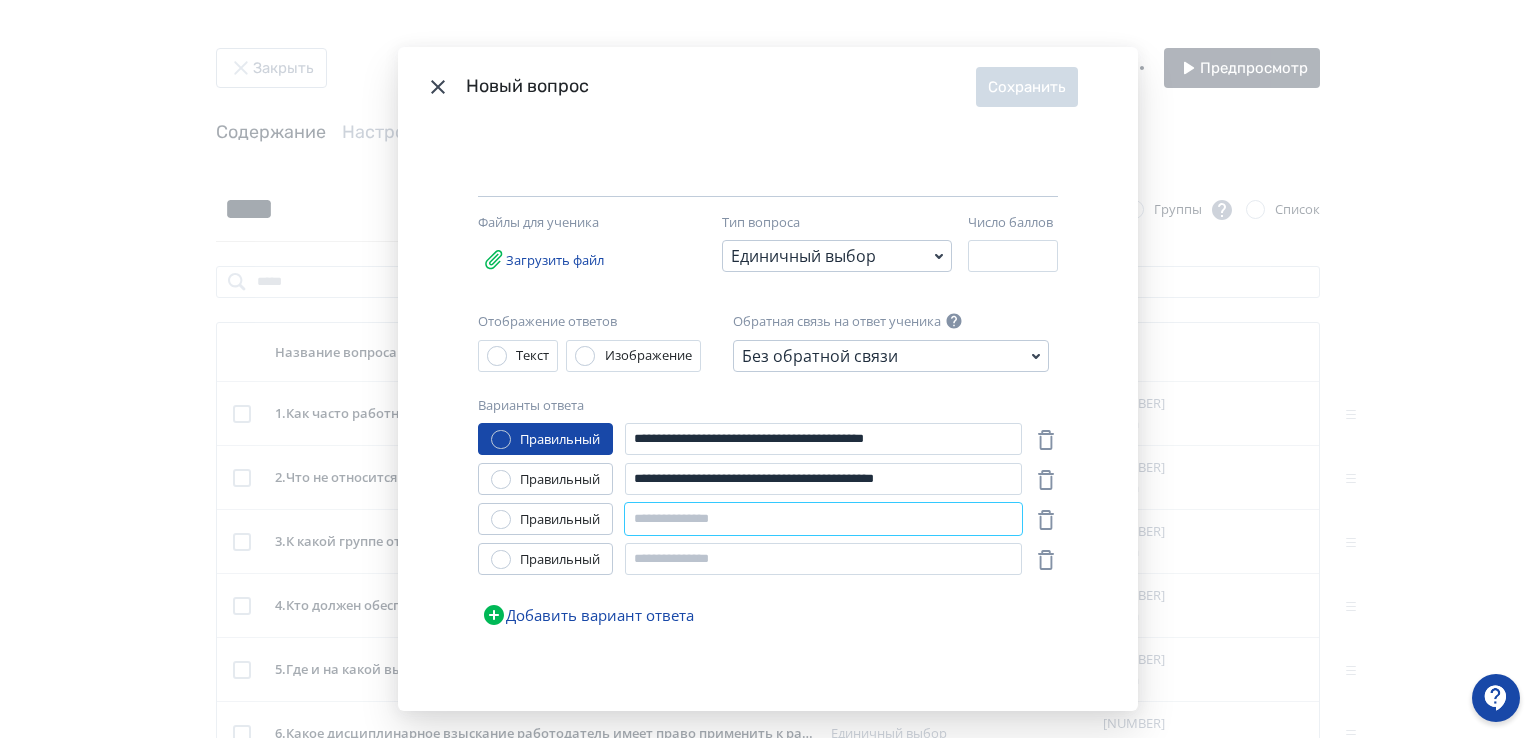 paste on "**********" 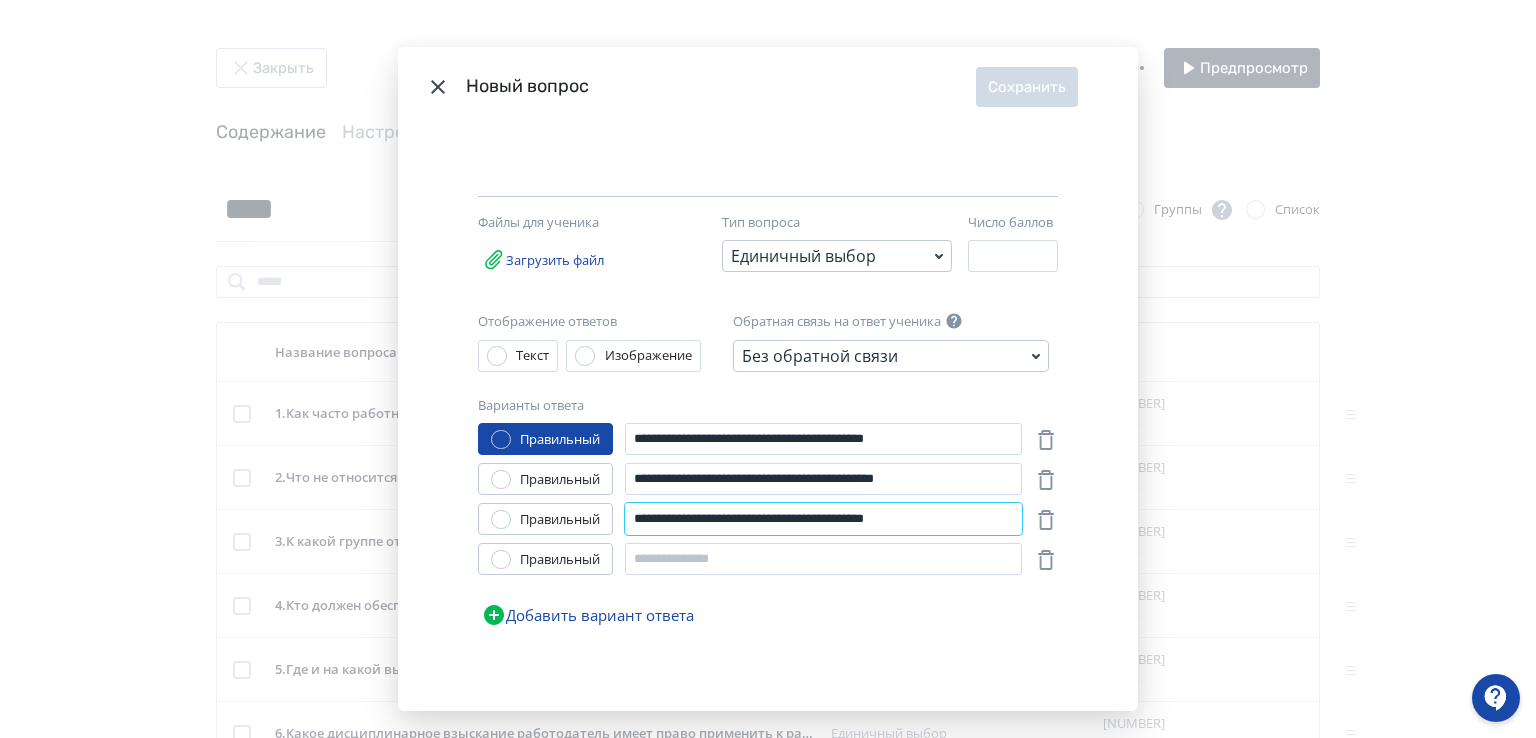 type on "**********" 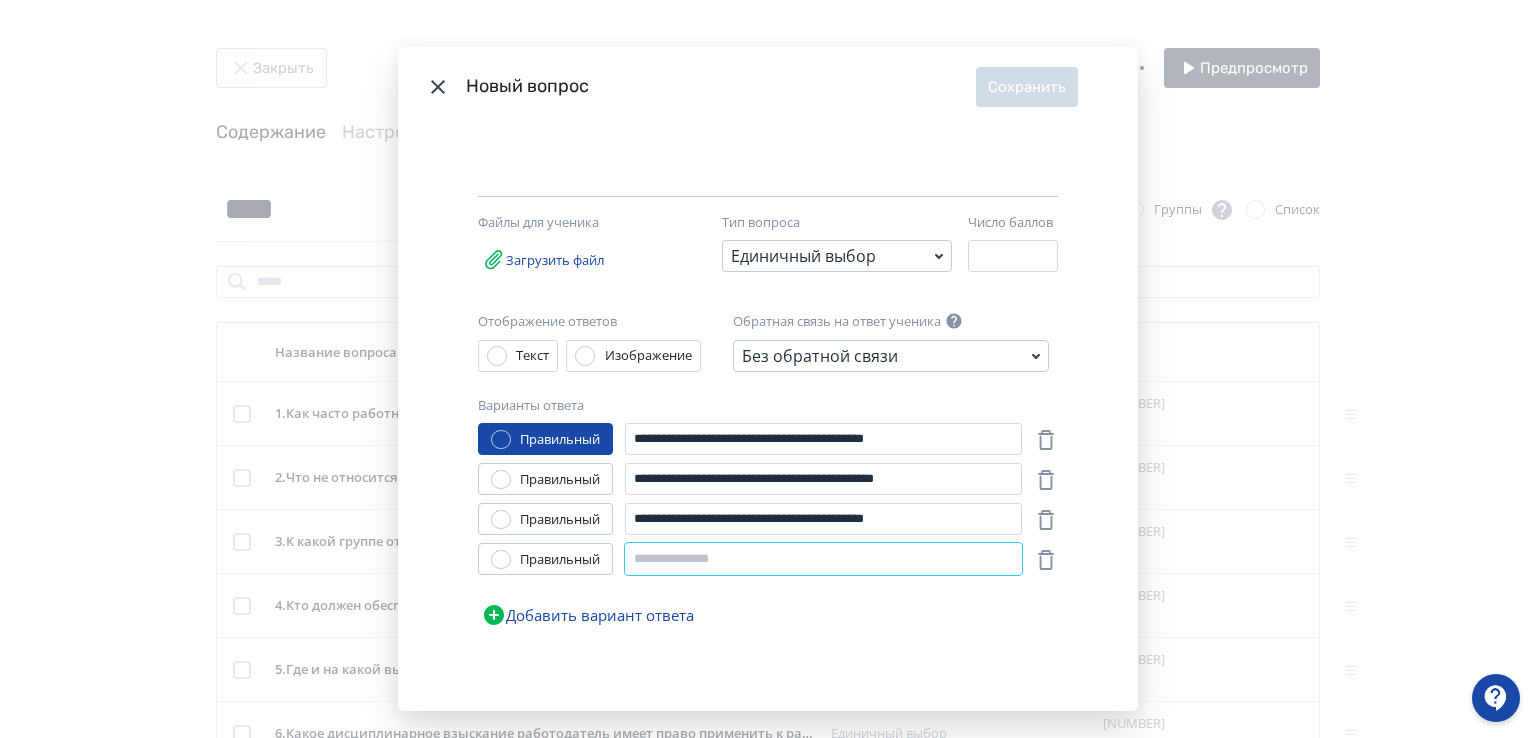 click at bounding box center (823, 559) 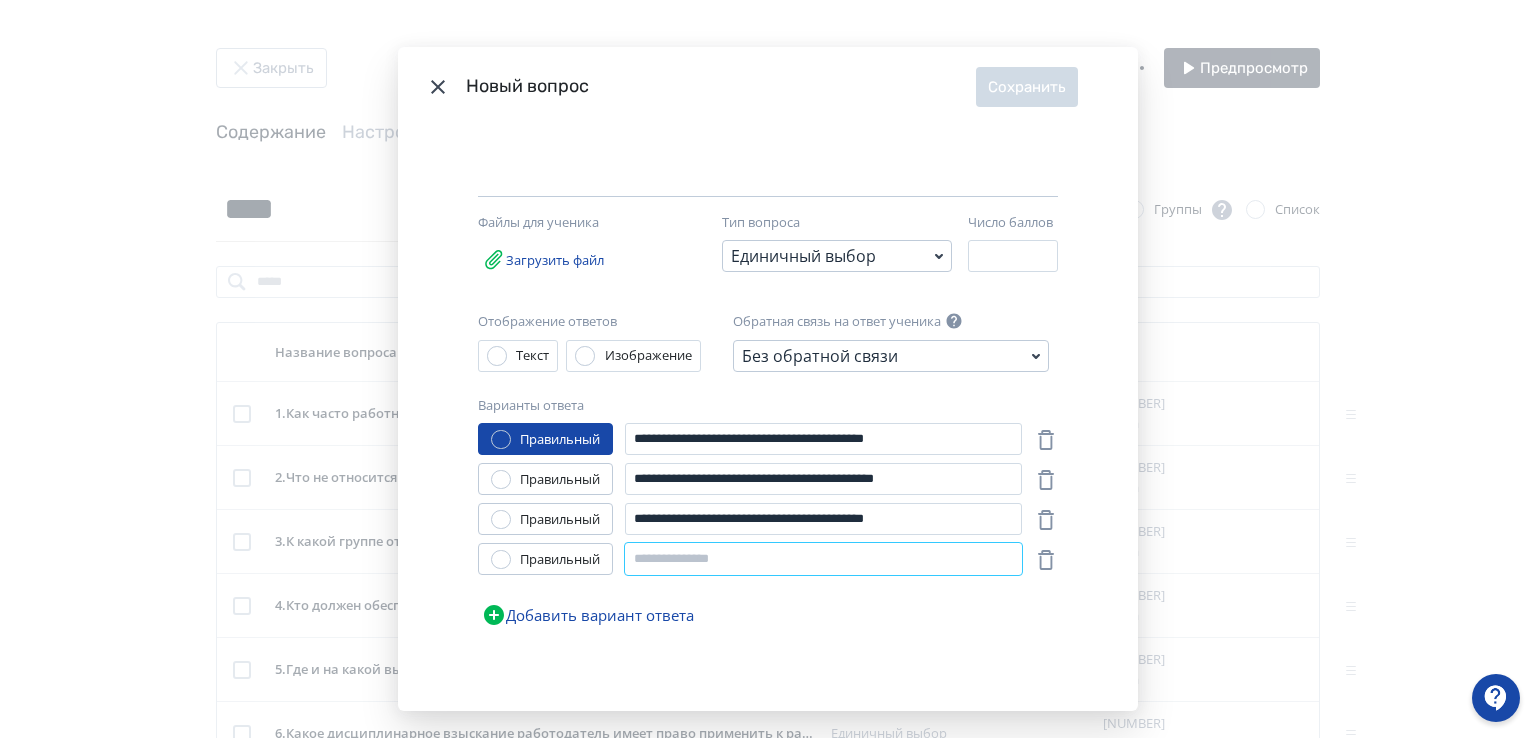 paste on "**********" 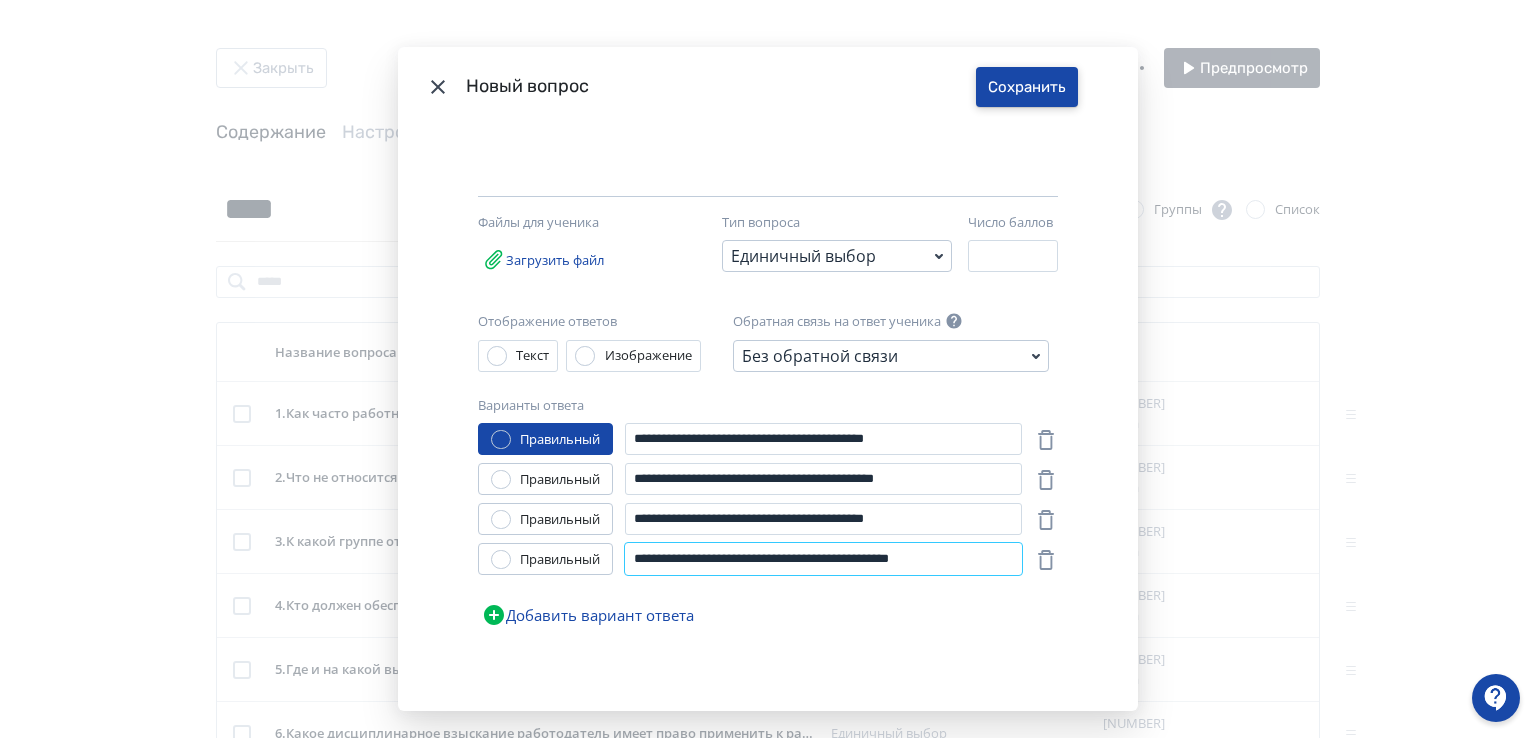 type on "**********" 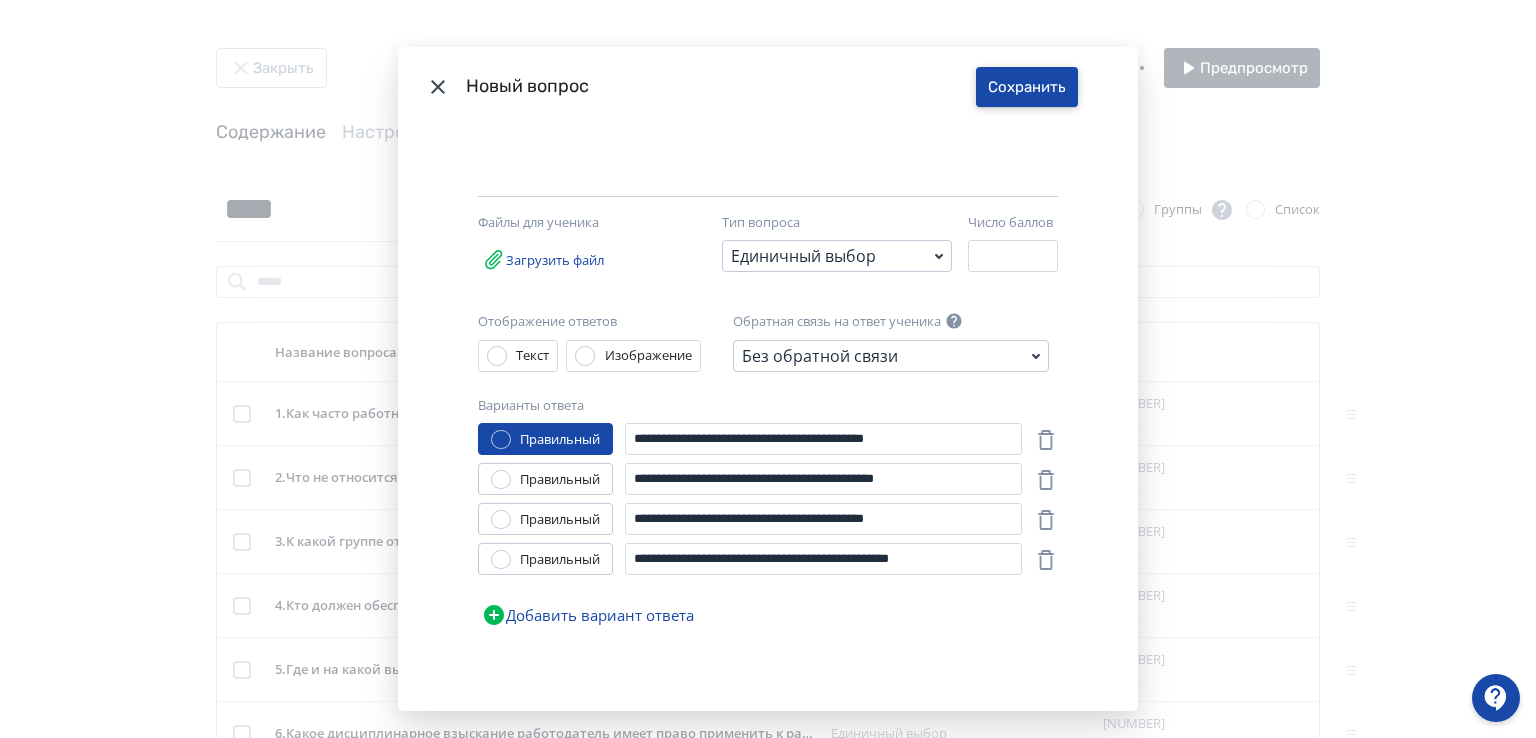 click on "Сохранить" at bounding box center [1027, 87] 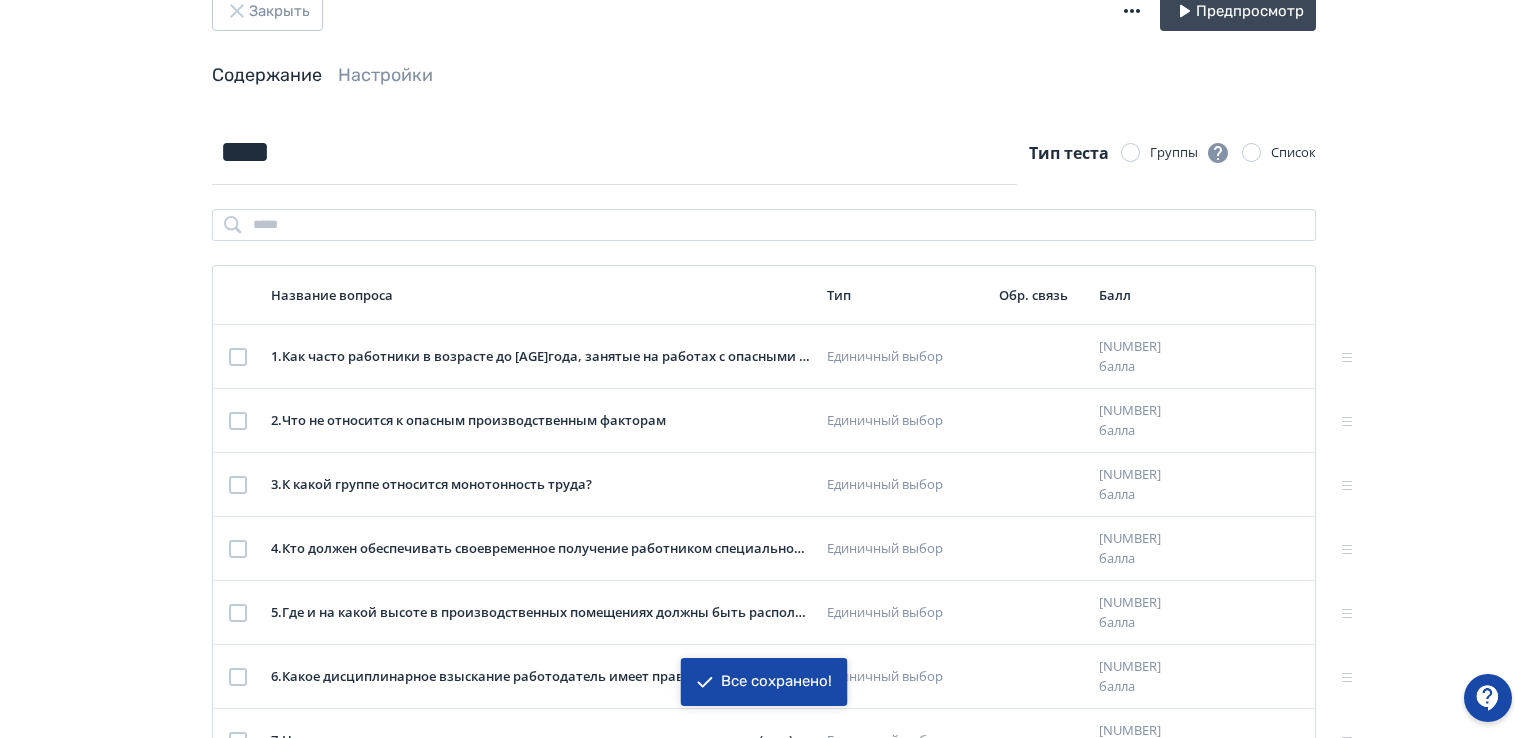 scroll, scrollTop: 83, scrollLeft: 0, axis: vertical 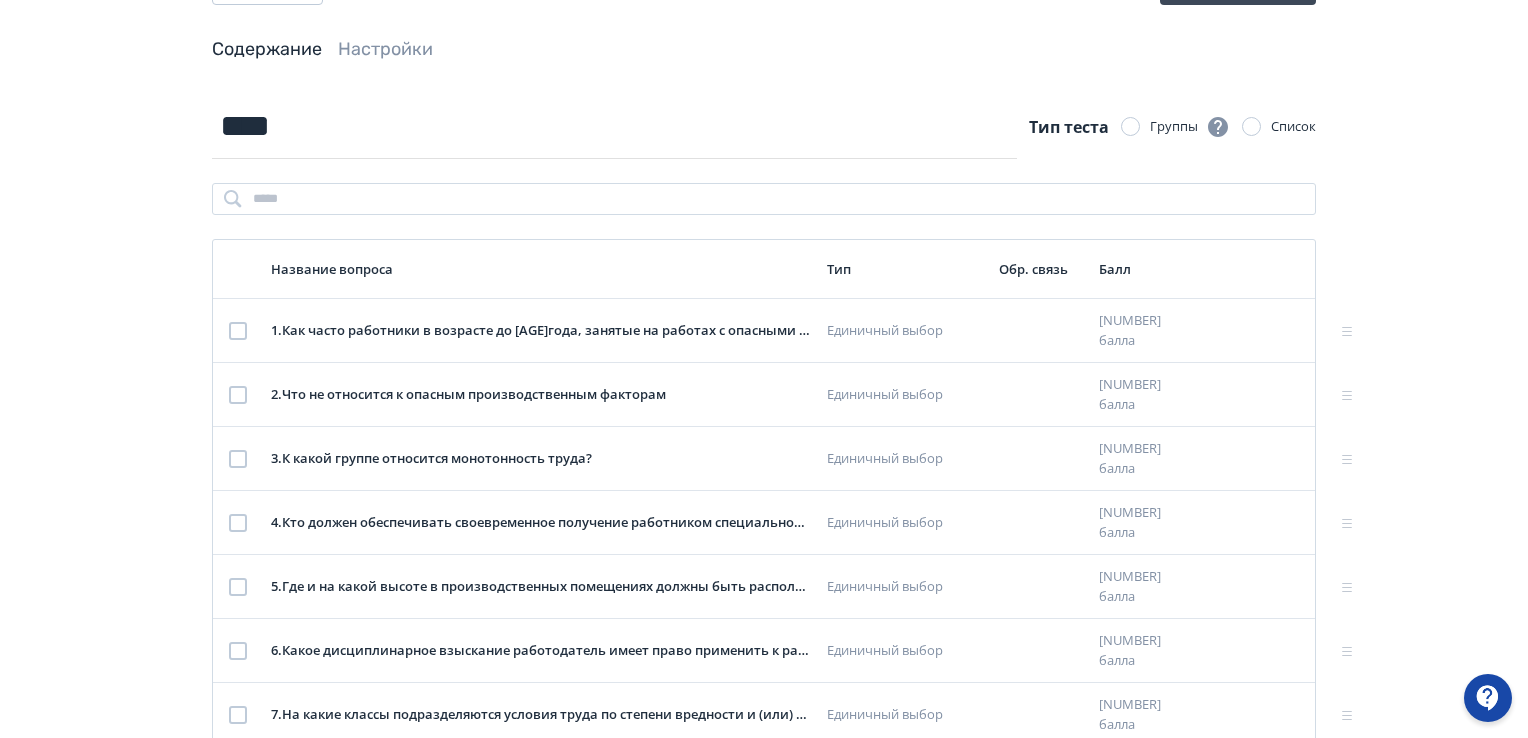 click 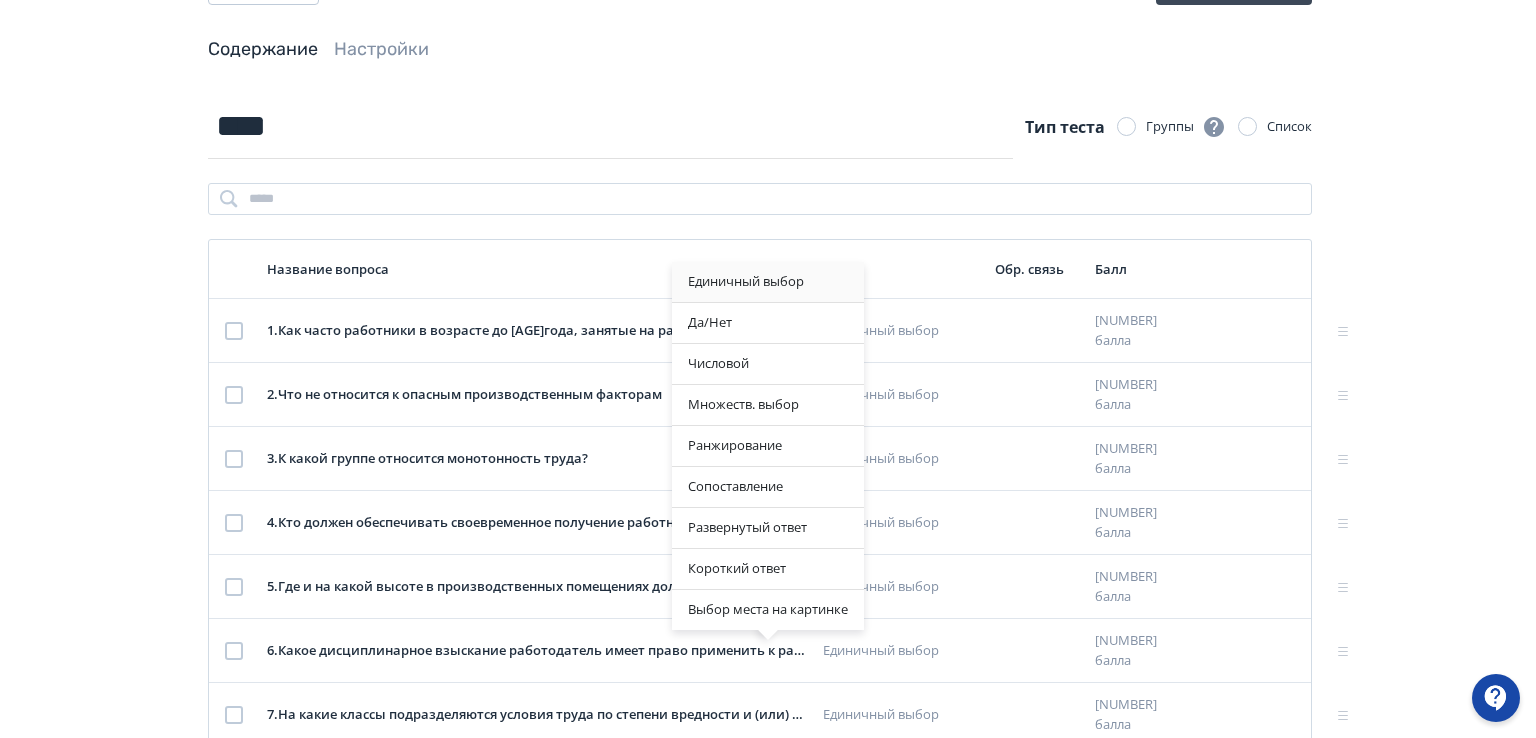 click on "Единичный выбор" at bounding box center (768, 282) 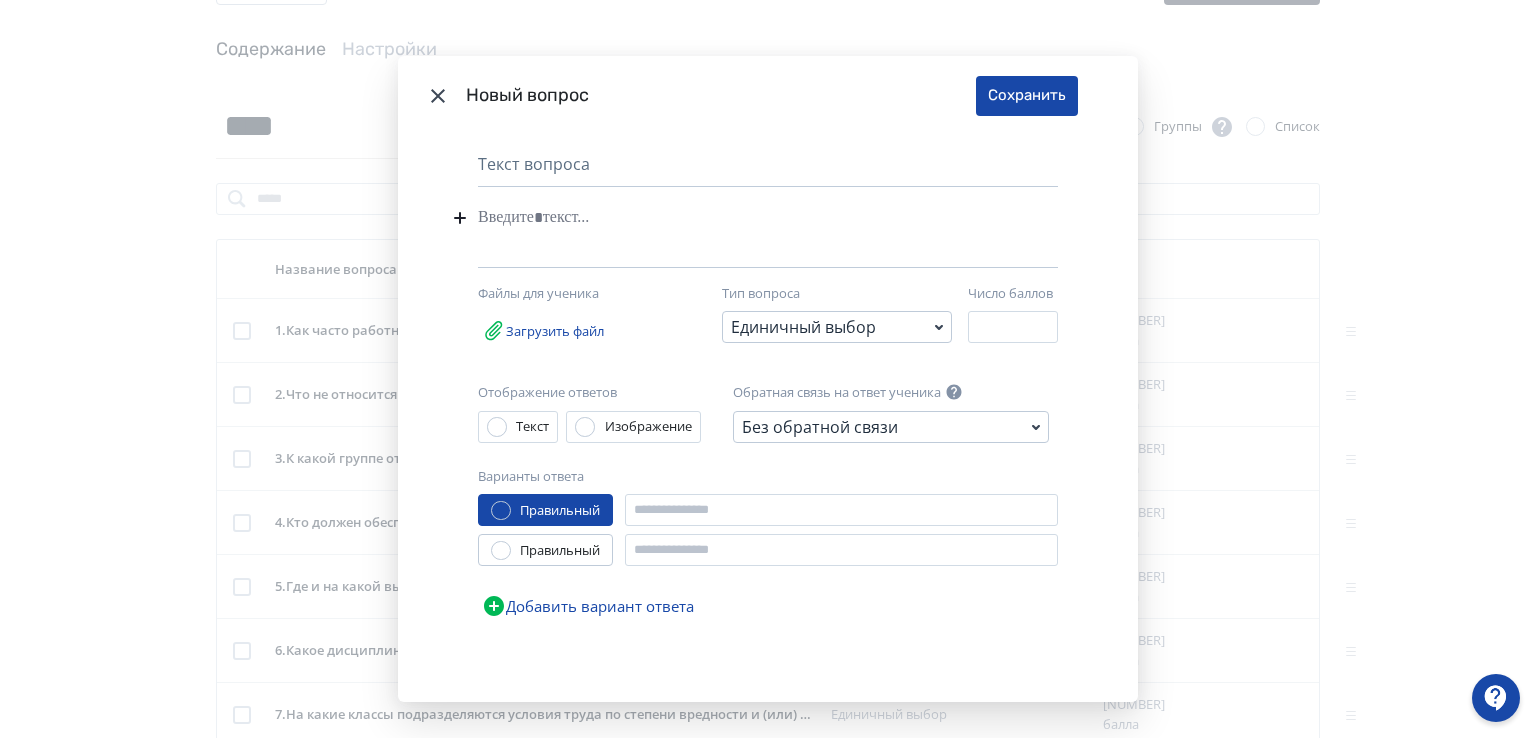 click 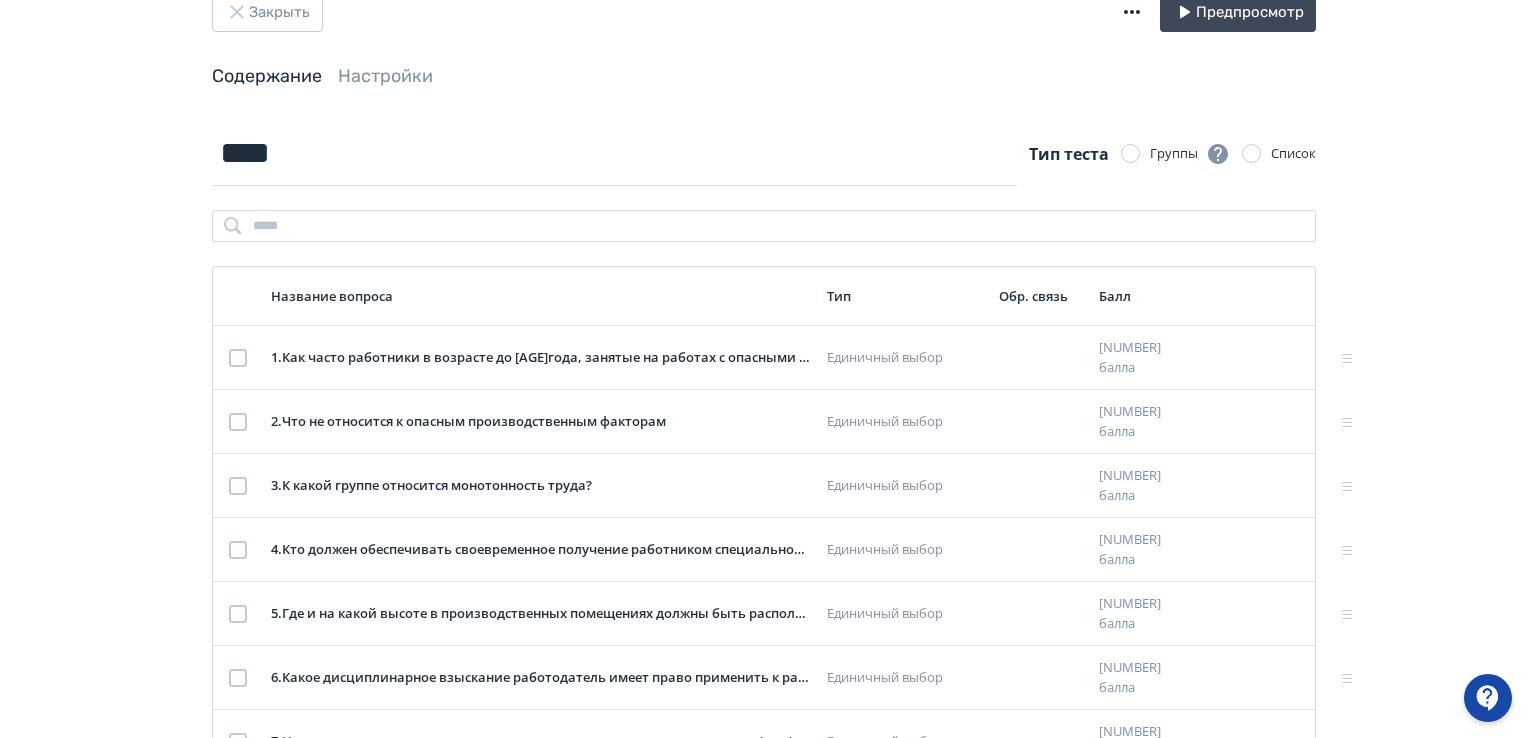 scroll, scrollTop: 83, scrollLeft: 0, axis: vertical 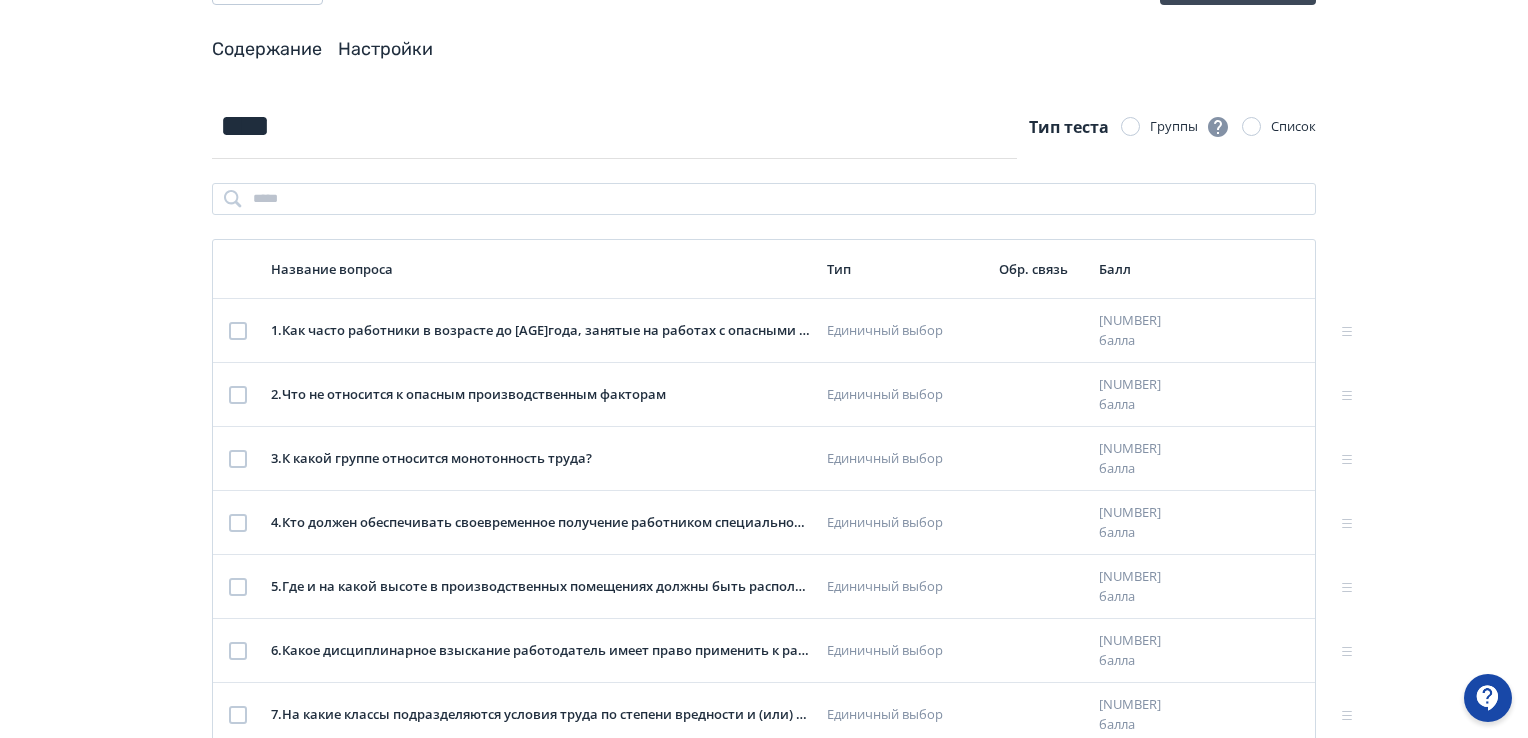click on "Настройки" at bounding box center [385, 49] 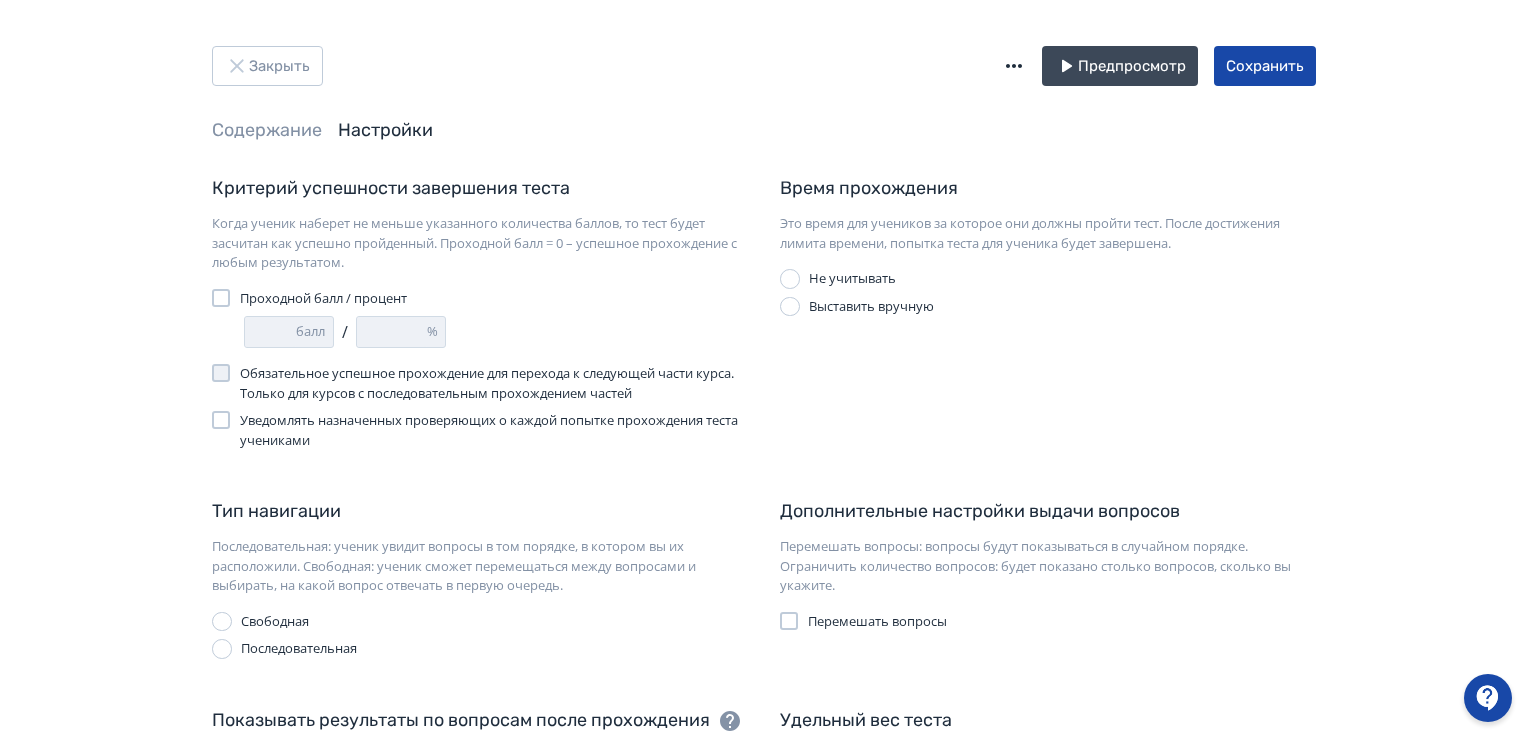 scroll, scrollTop: 0, scrollLeft: 0, axis: both 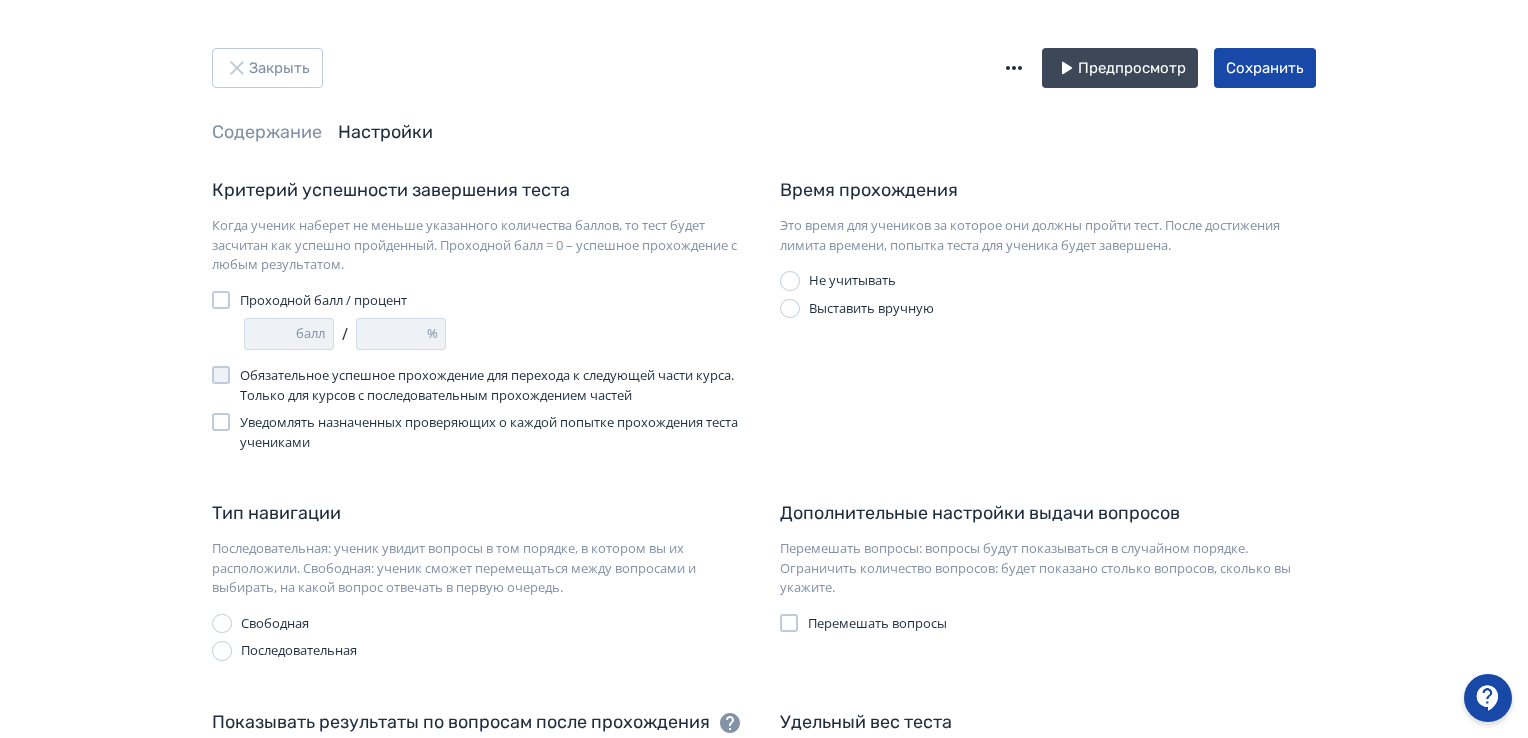 click at bounding box center (221, 300) 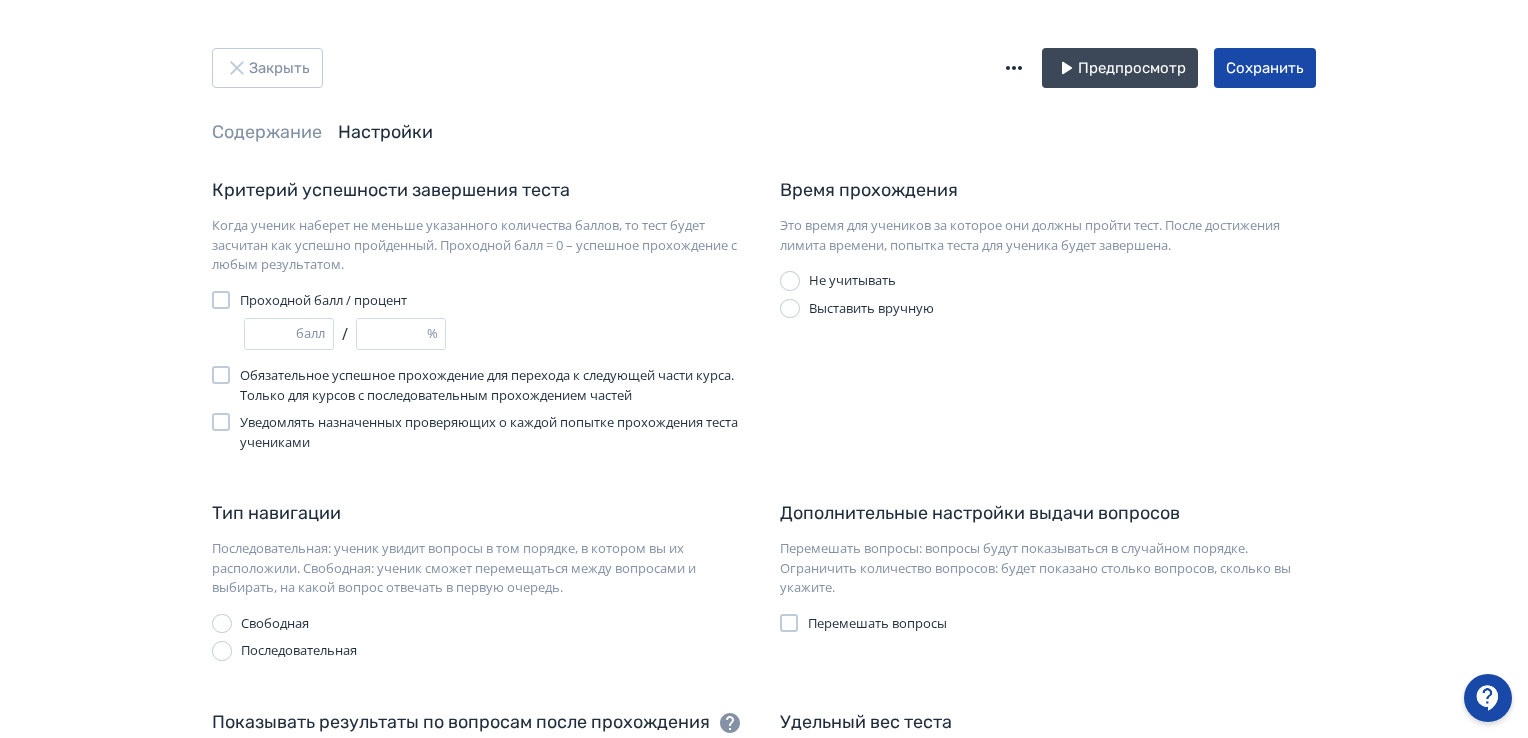 drag, startPoint x: 260, startPoint y: 338, endPoint x: 235, endPoint y: 338, distance: 25 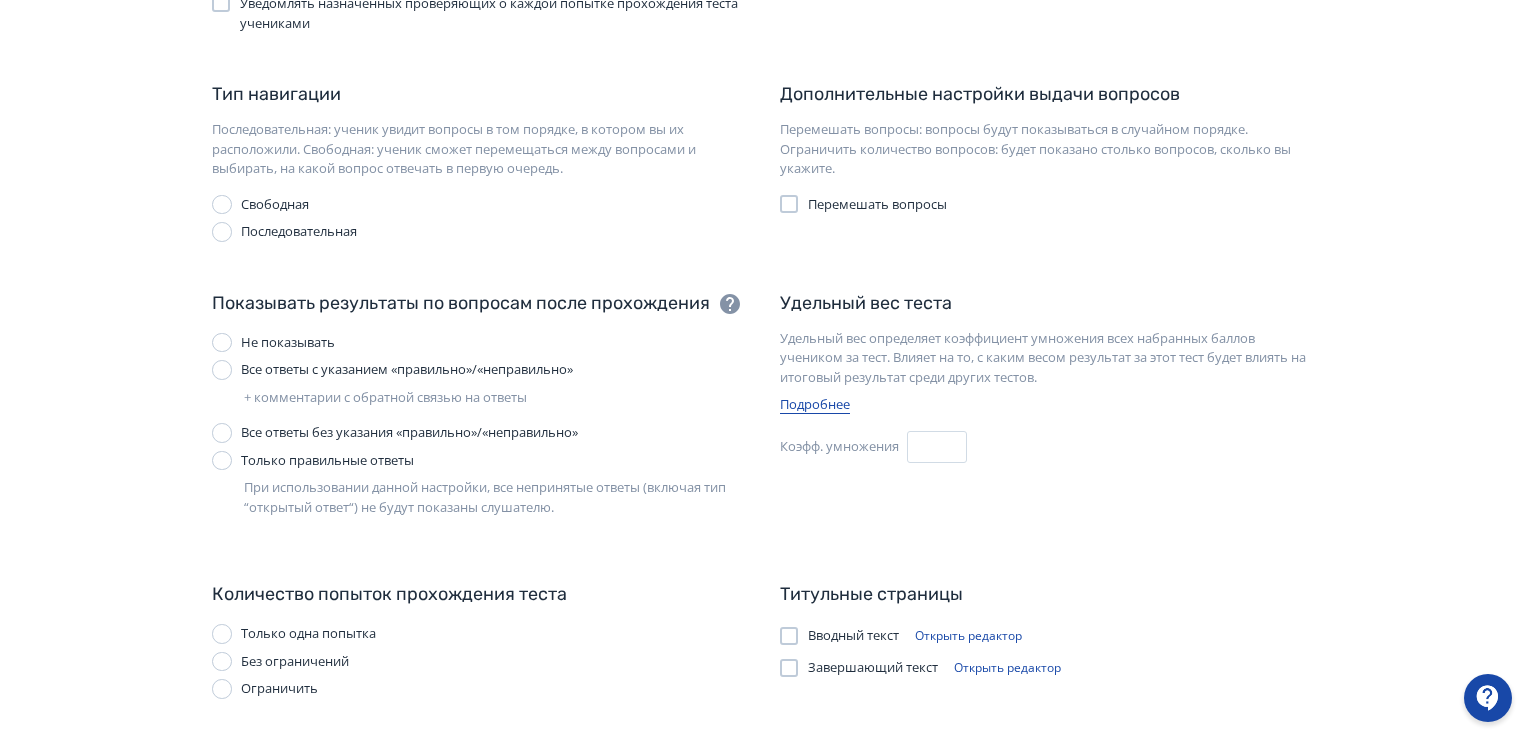 scroll, scrollTop: 428, scrollLeft: 0, axis: vertical 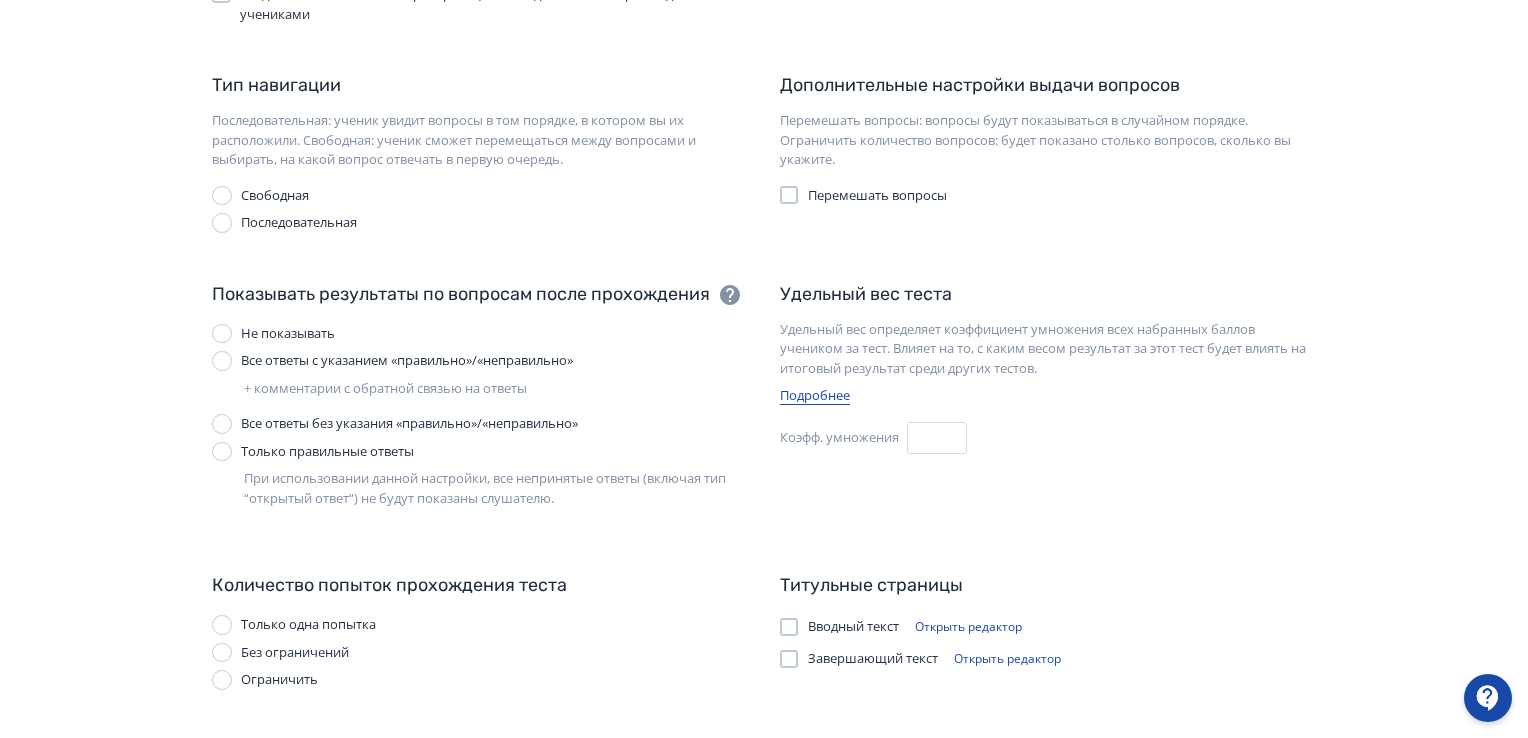 type on "**" 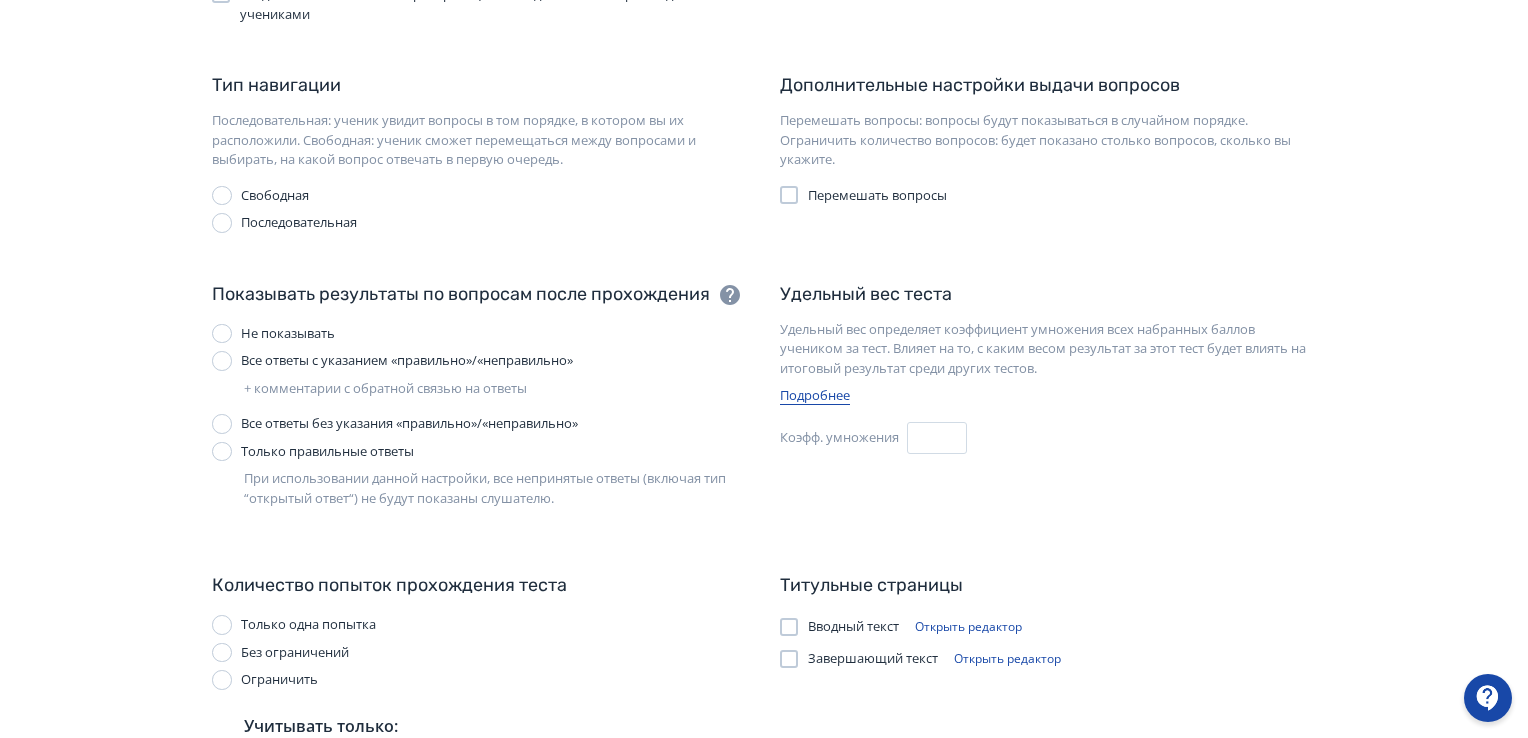 click at bounding box center (222, 680) 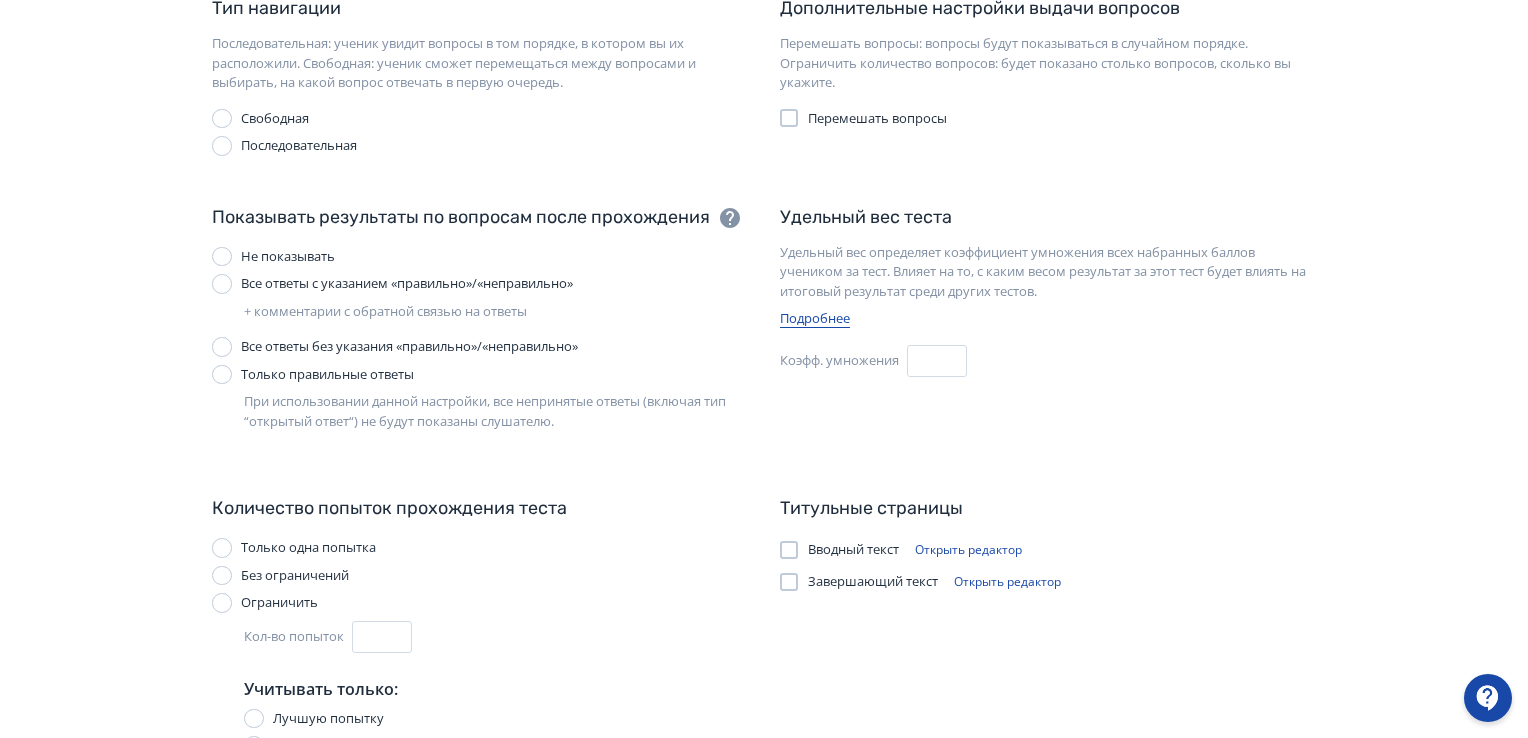 scroll, scrollTop: 528, scrollLeft: 0, axis: vertical 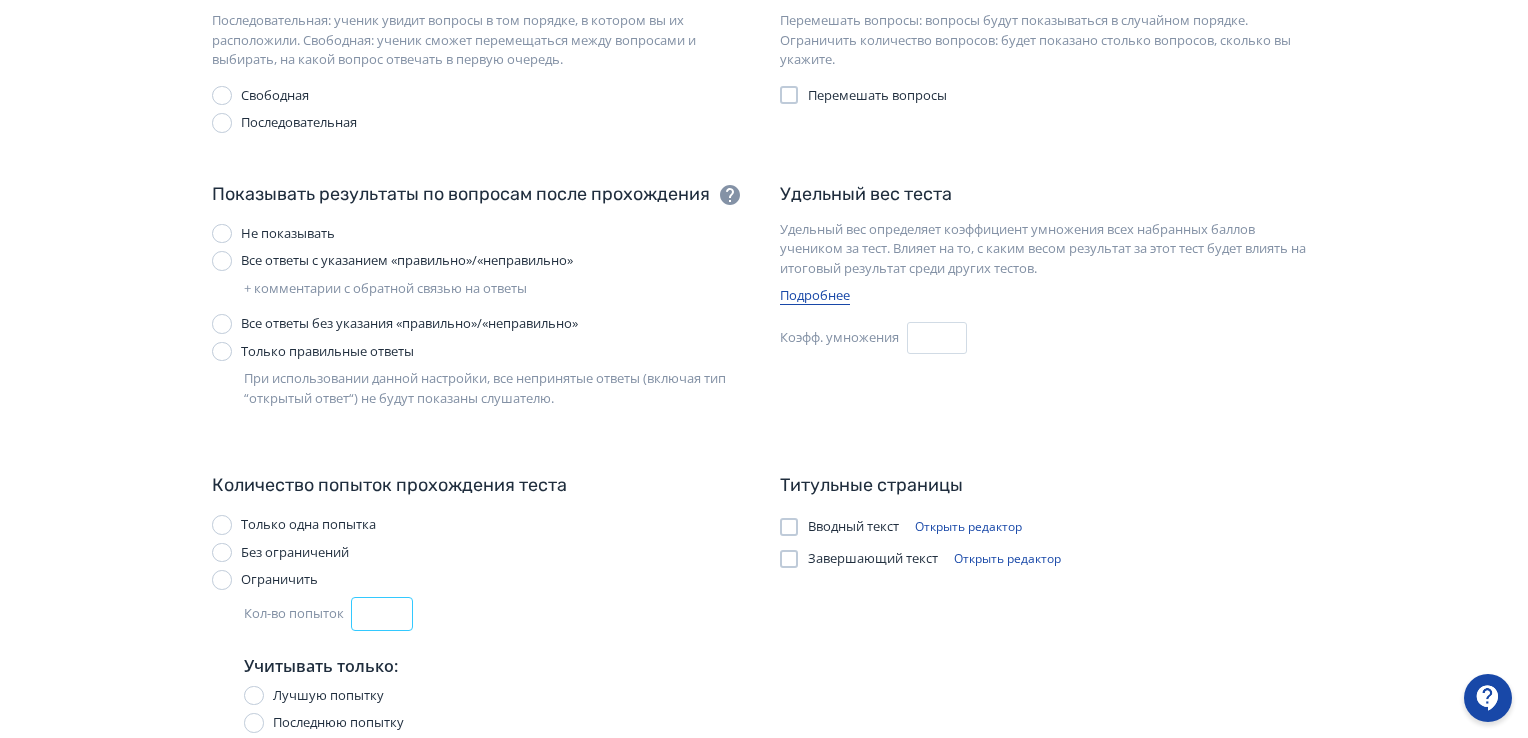 drag, startPoint x: 365, startPoint y: 610, endPoint x: 355, endPoint y: 494, distance: 116.43024 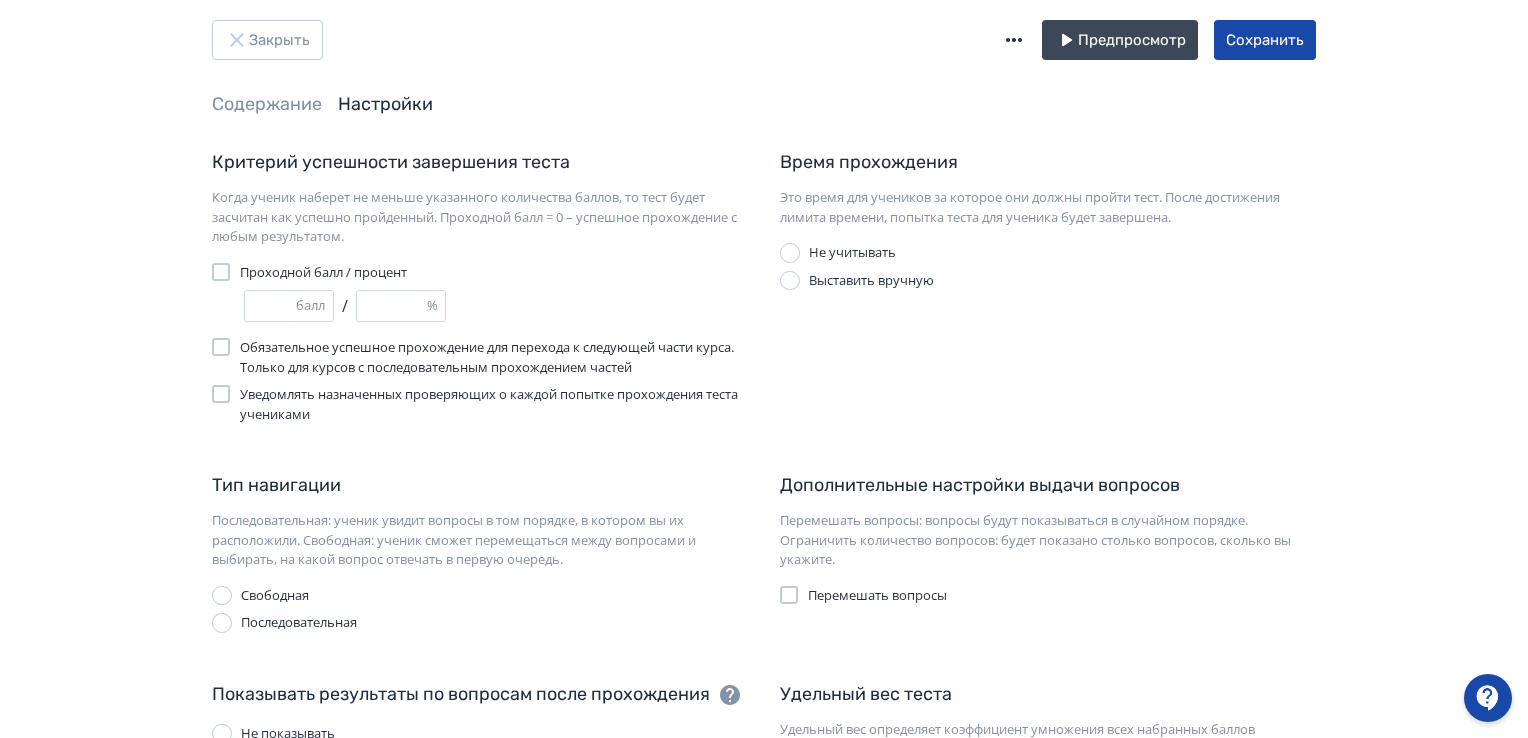 scroll, scrollTop: 0, scrollLeft: 0, axis: both 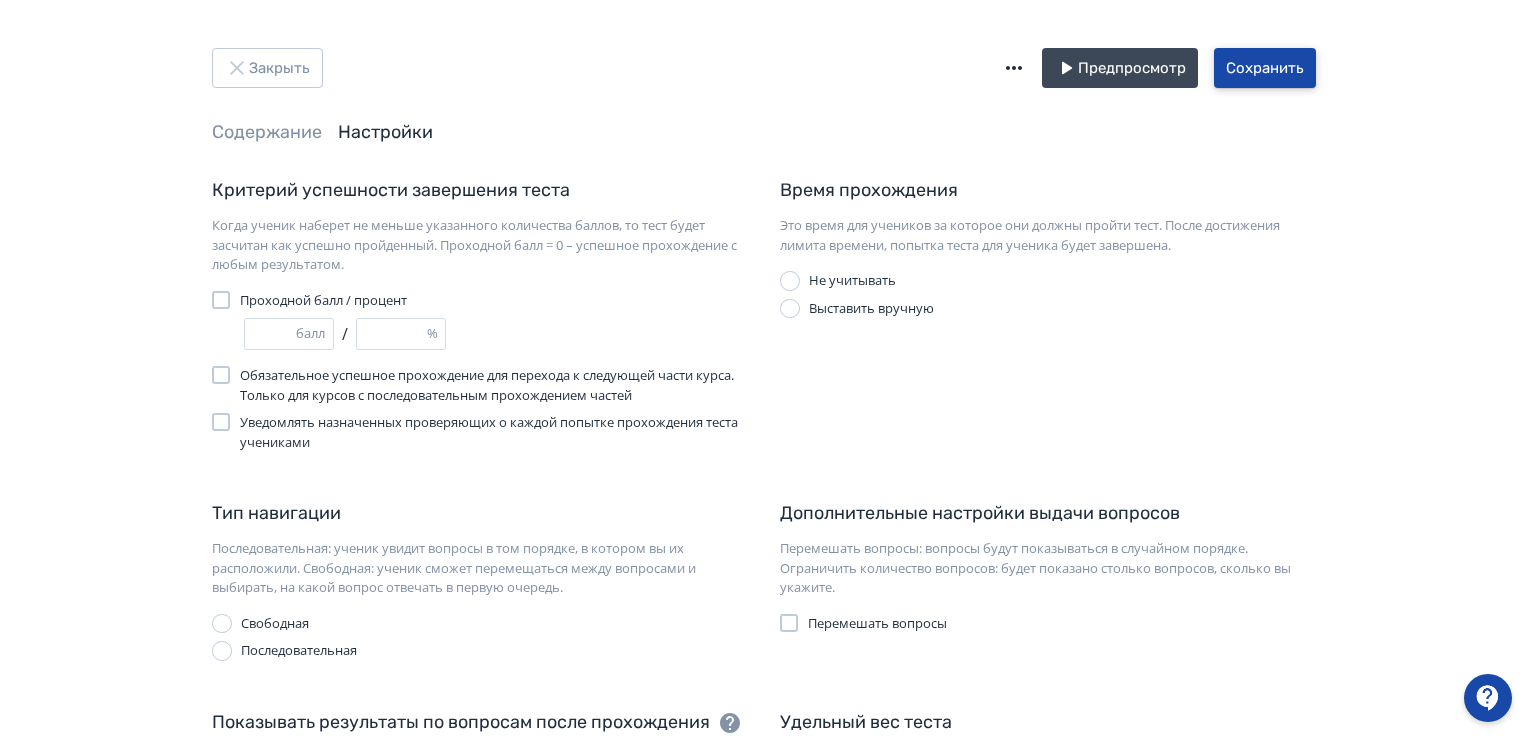 type on "*" 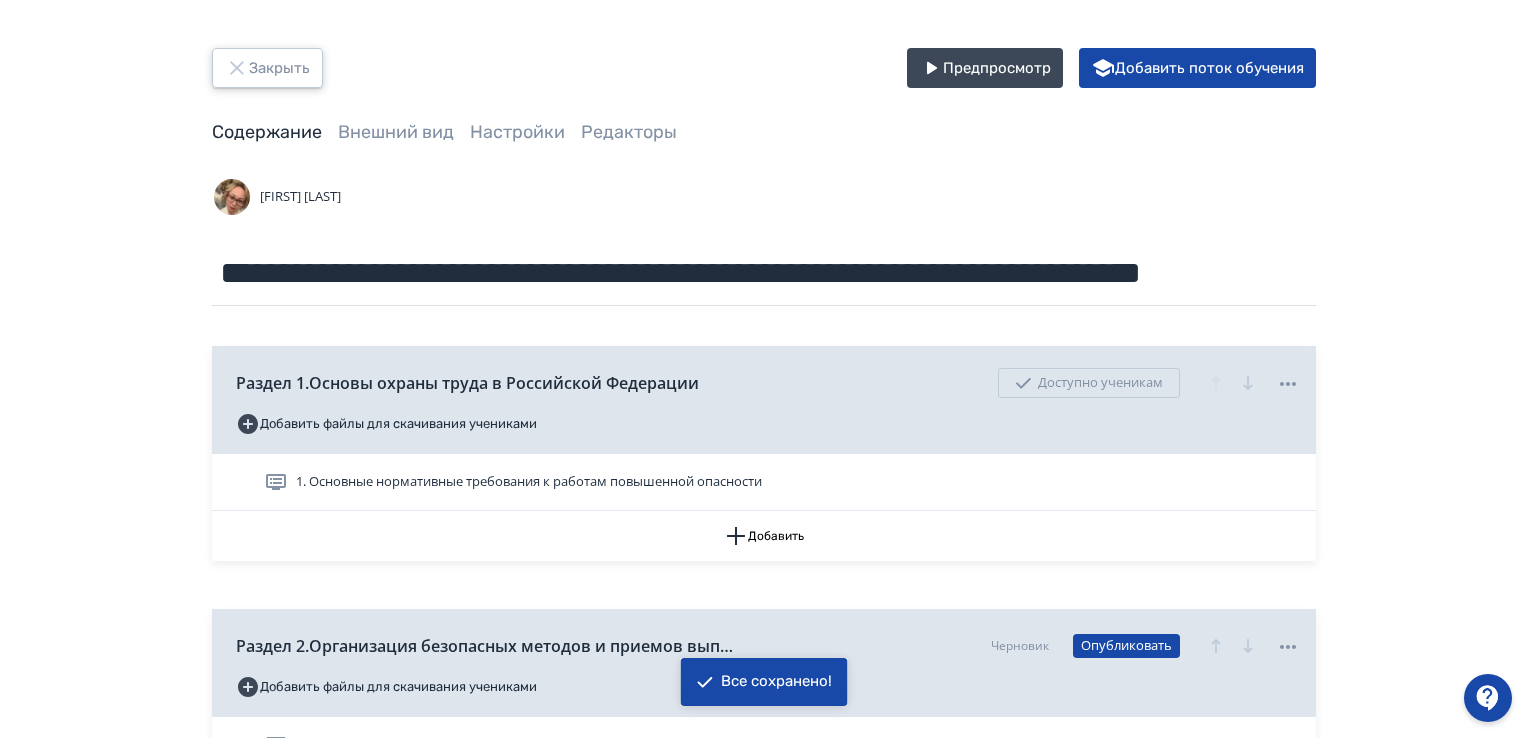click on "Закрыть" at bounding box center (267, 68) 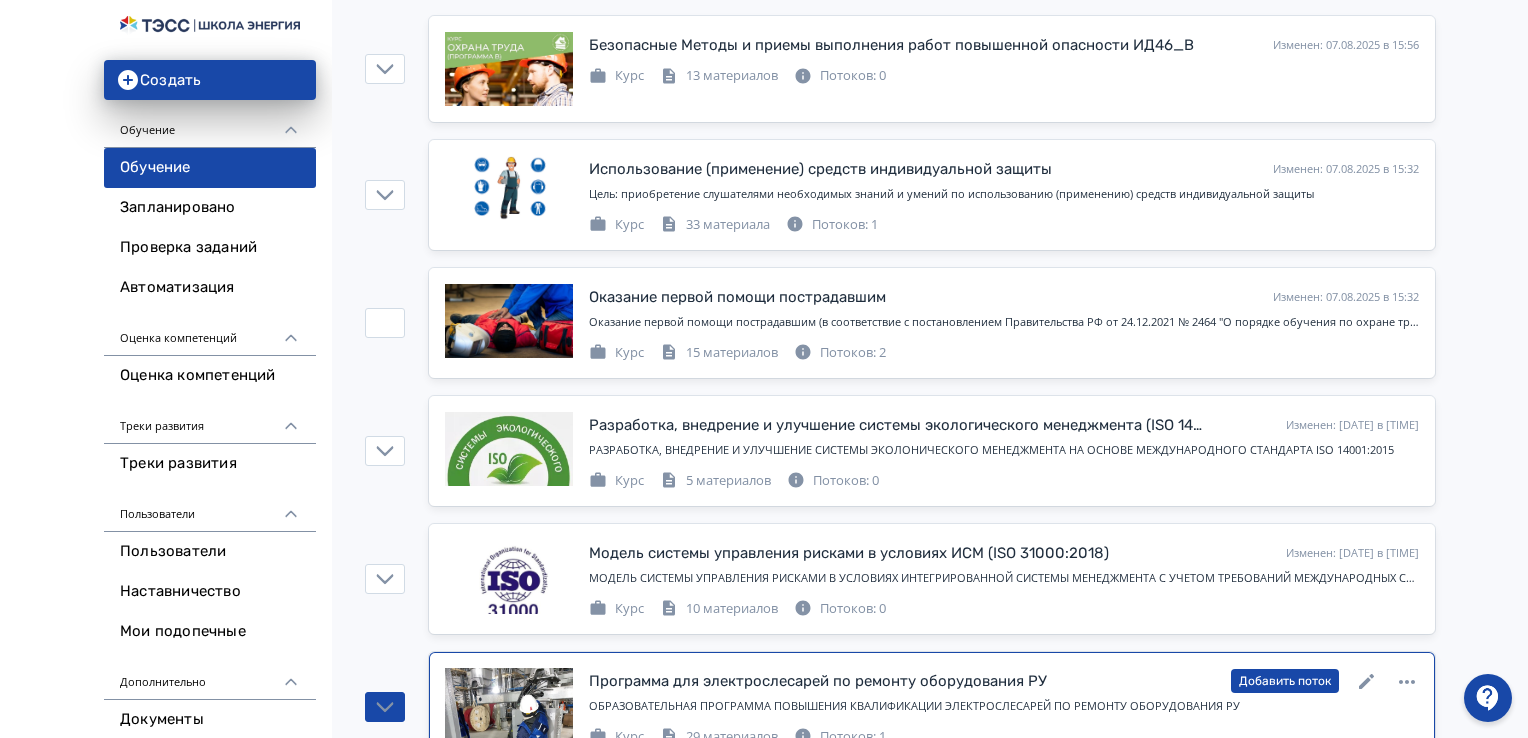 scroll, scrollTop: 203, scrollLeft: 0, axis: vertical 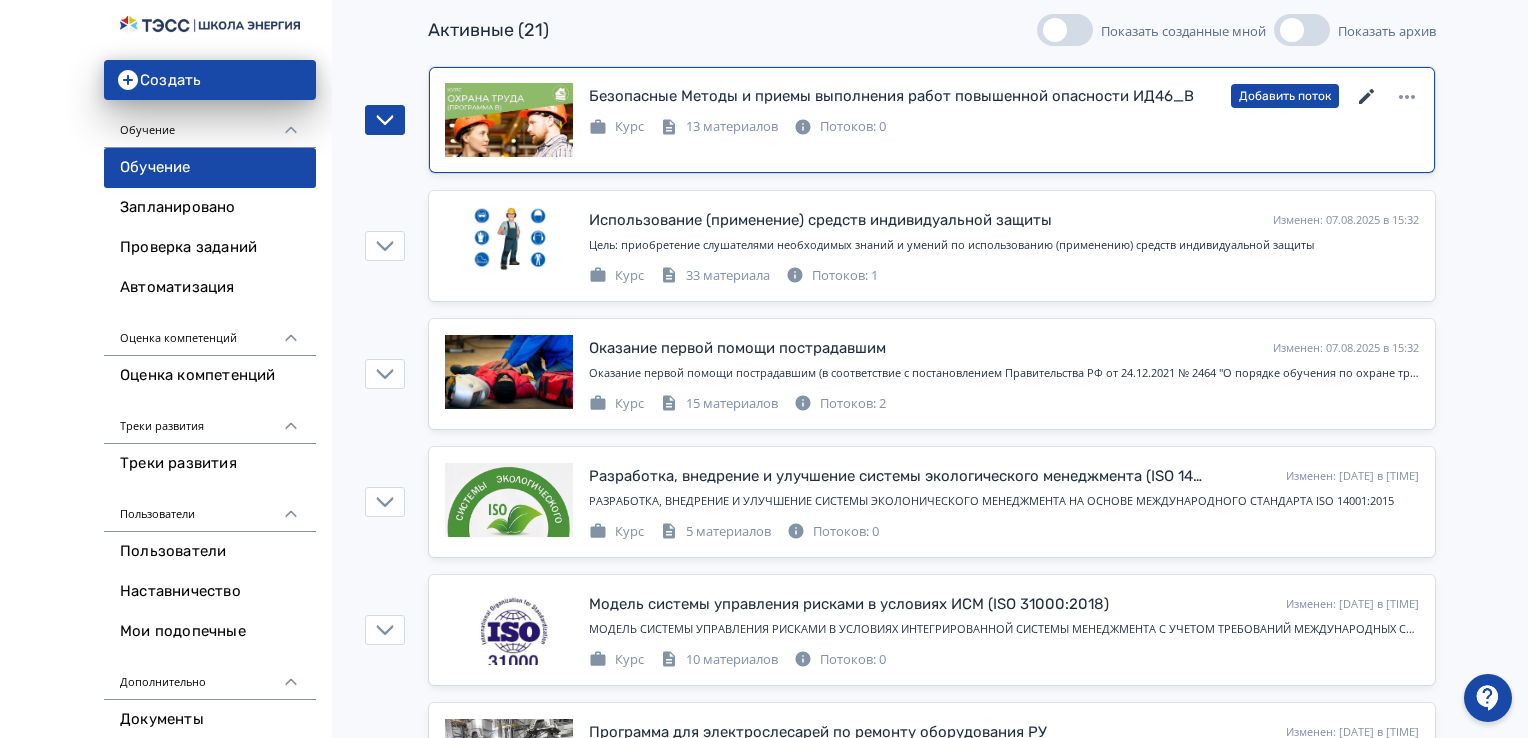 click 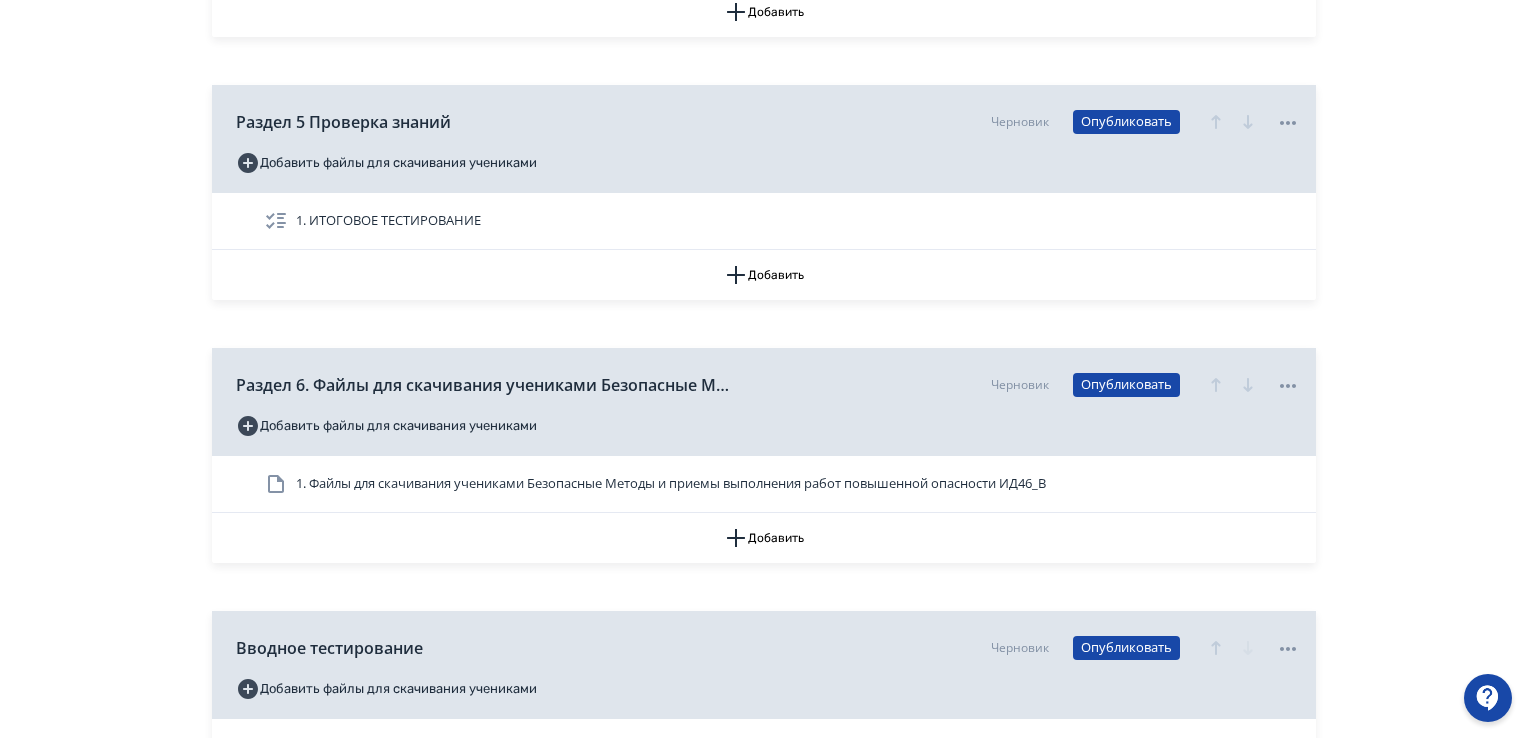 scroll, scrollTop: 1912, scrollLeft: 0, axis: vertical 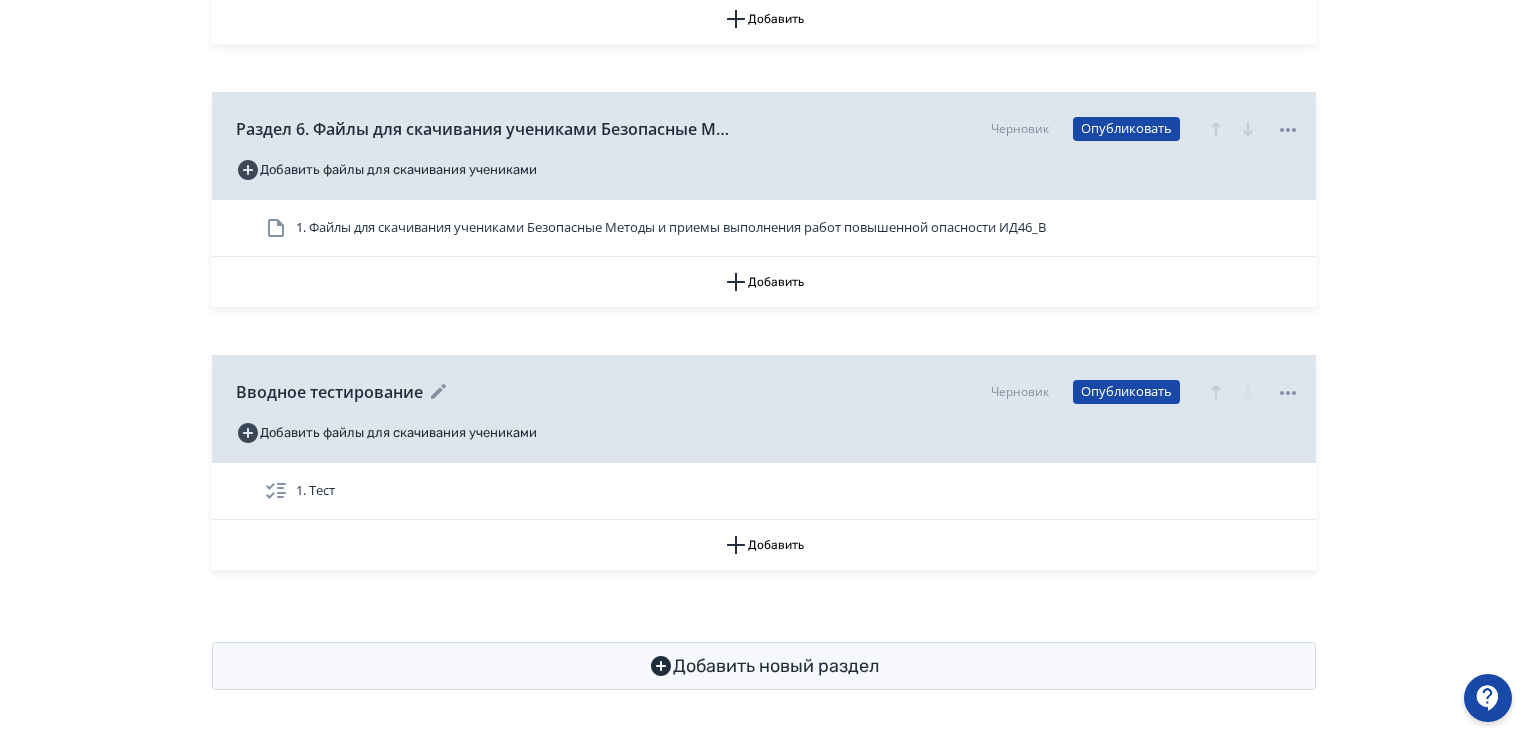 click 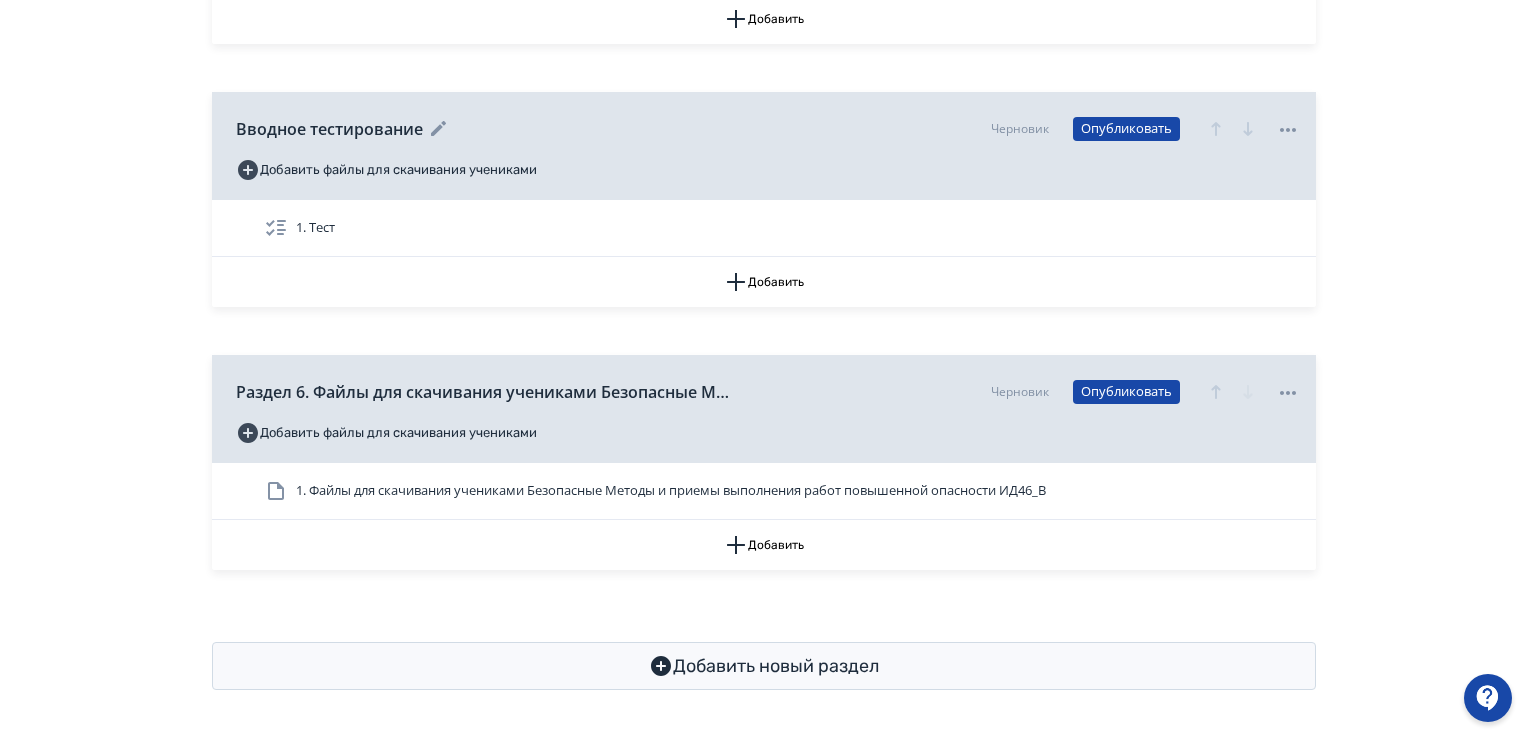 click 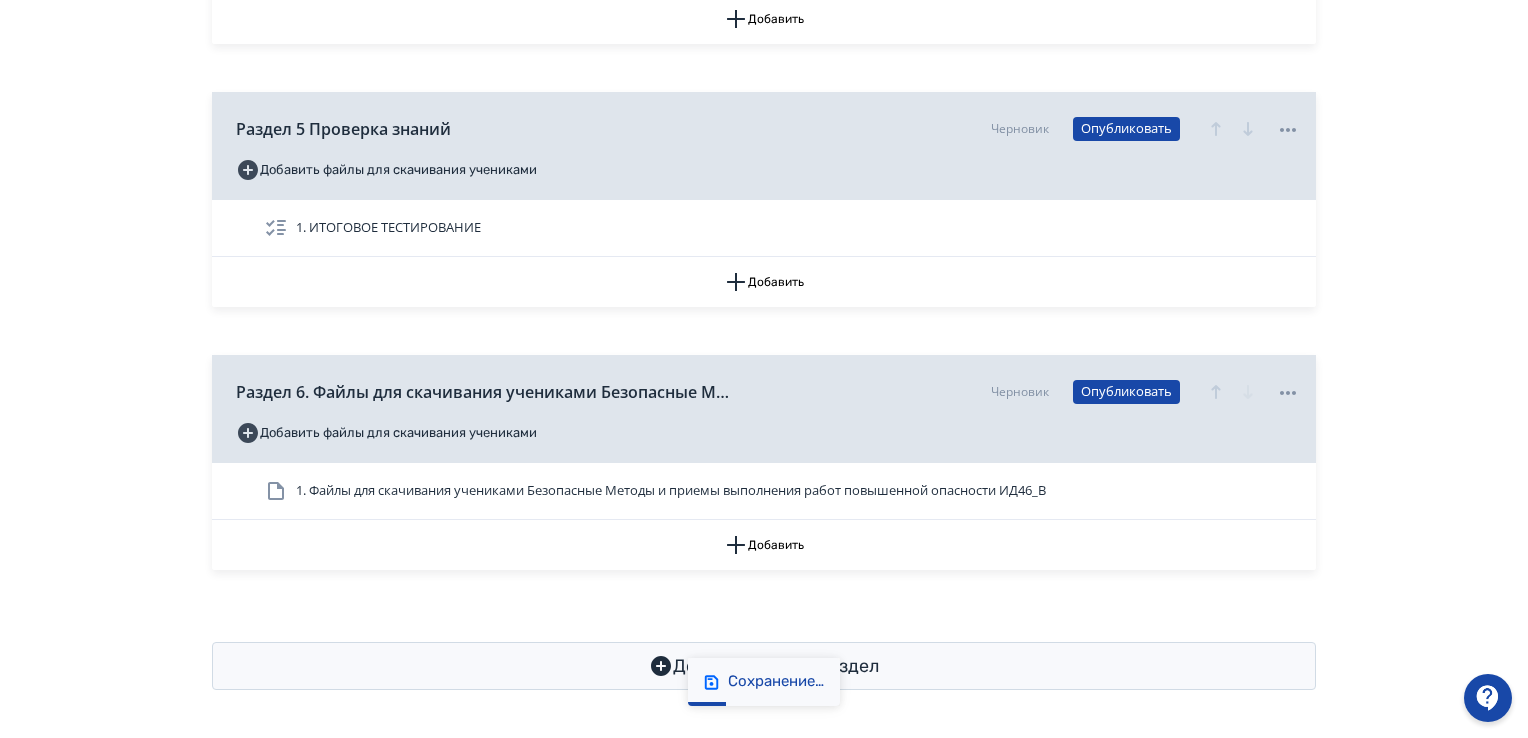 scroll, scrollTop: 1648, scrollLeft: 0, axis: vertical 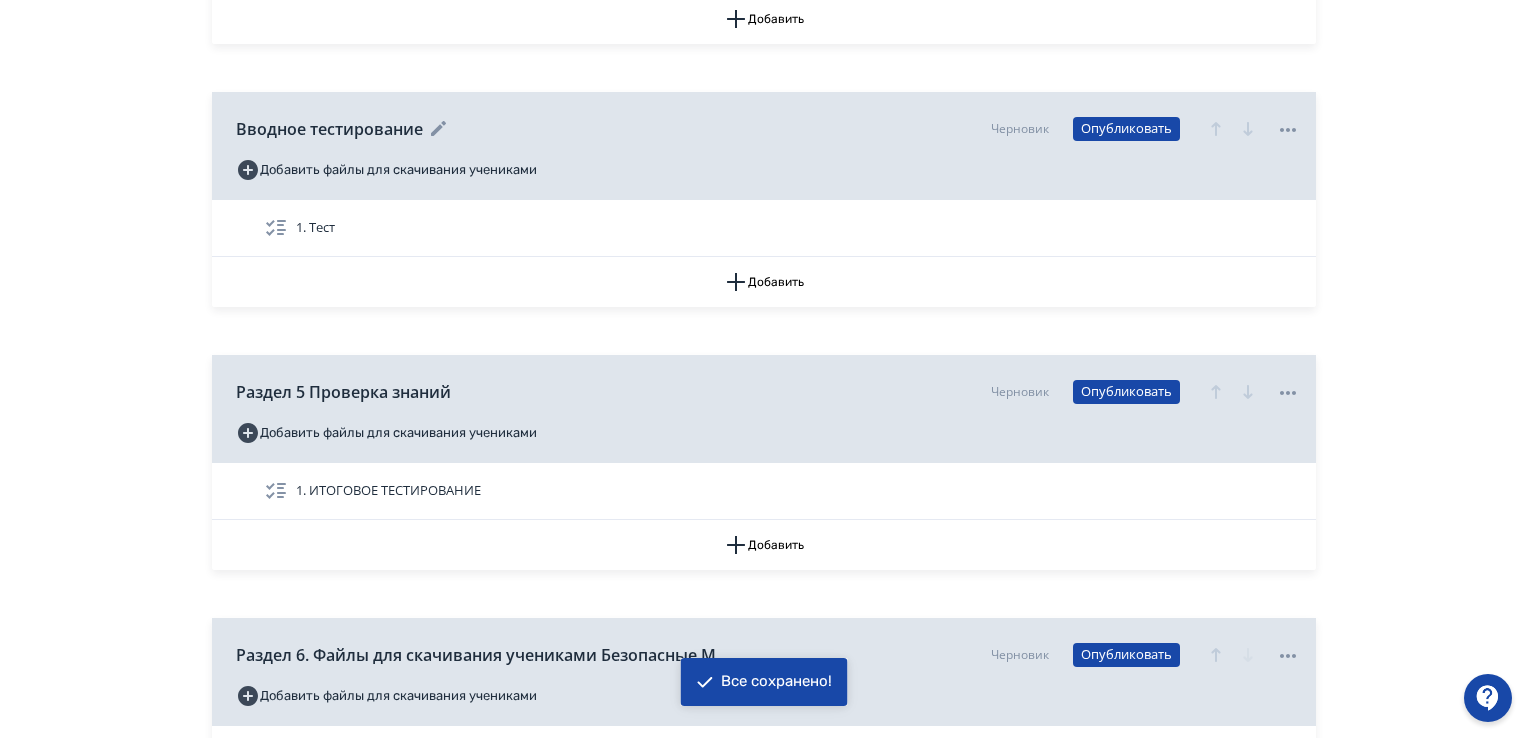 click 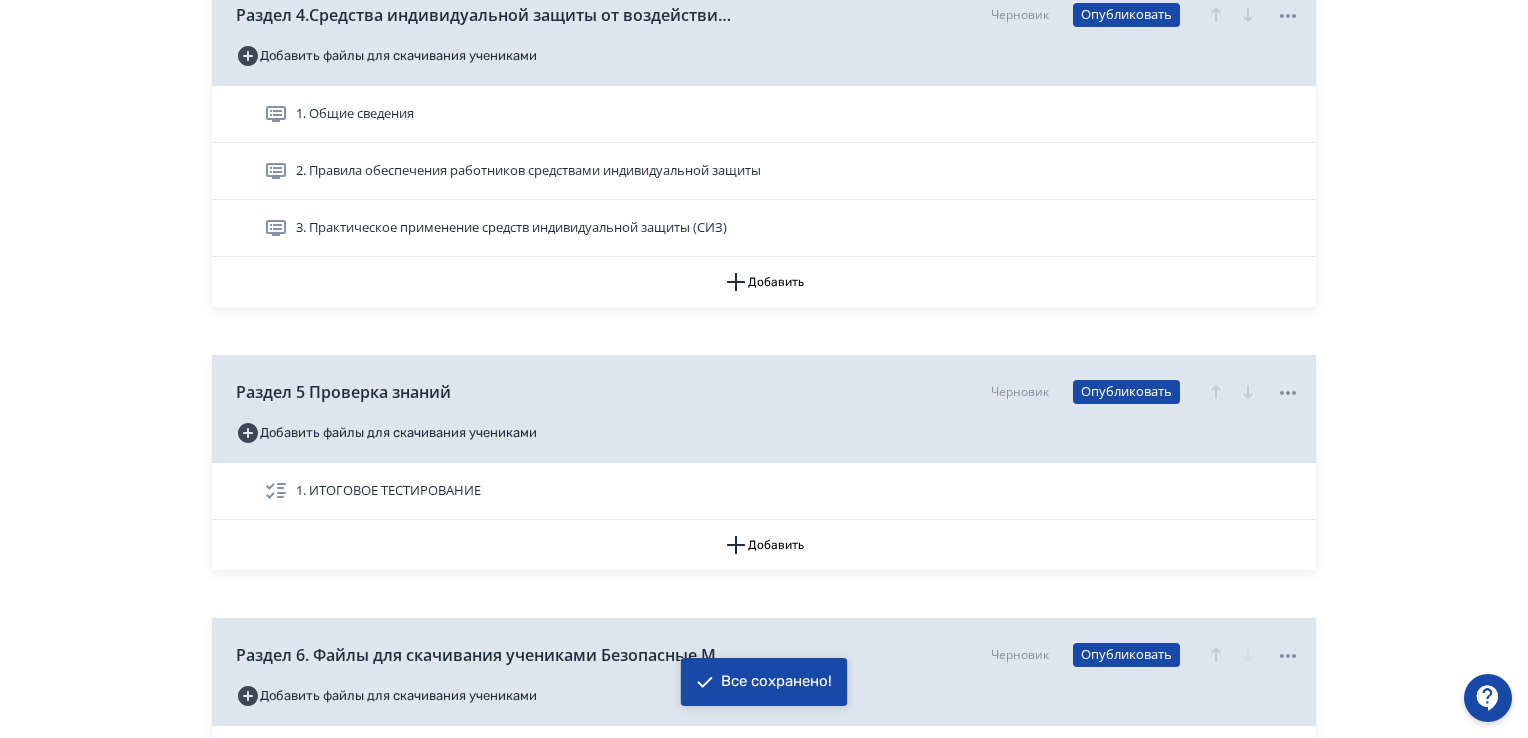 scroll, scrollTop: 1272, scrollLeft: 0, axis: vertical 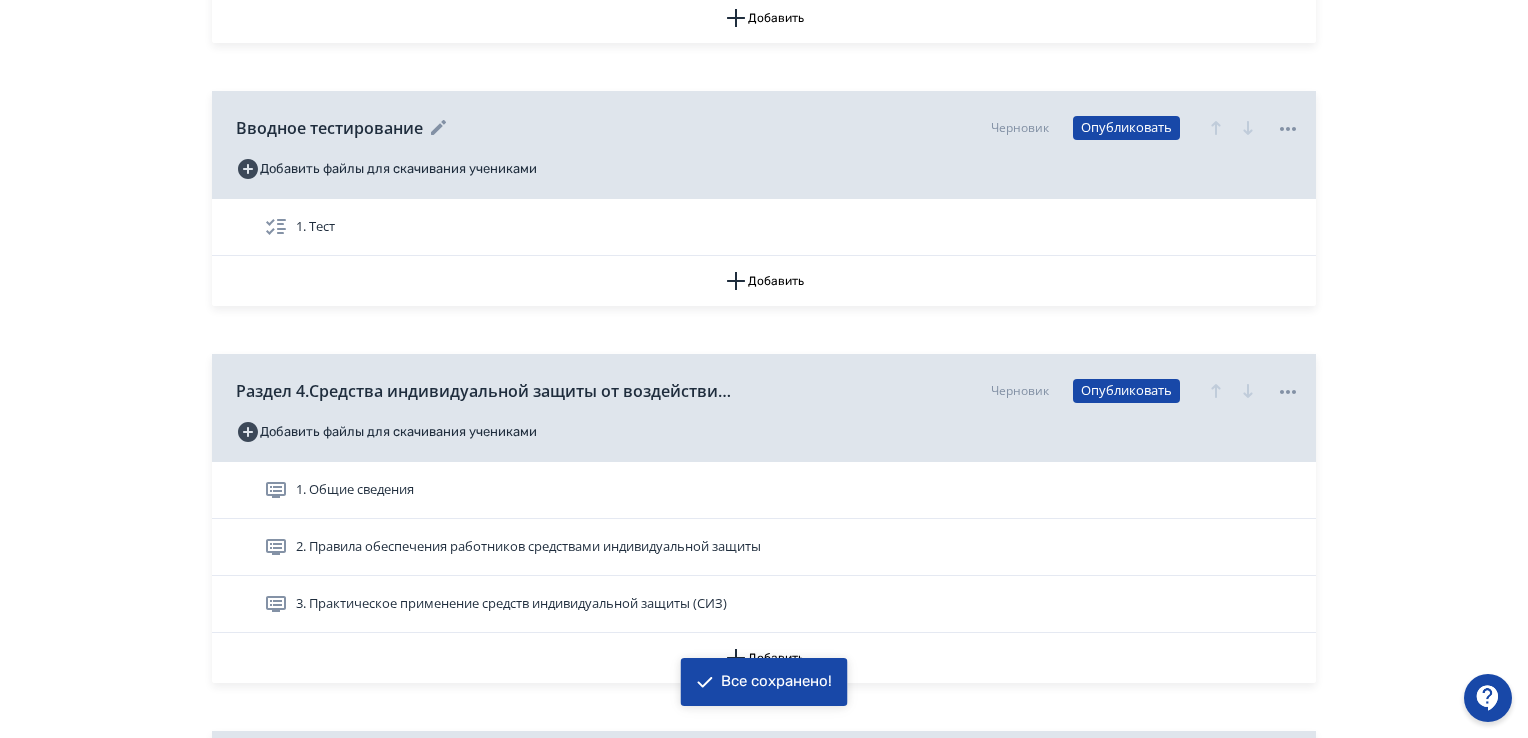 click 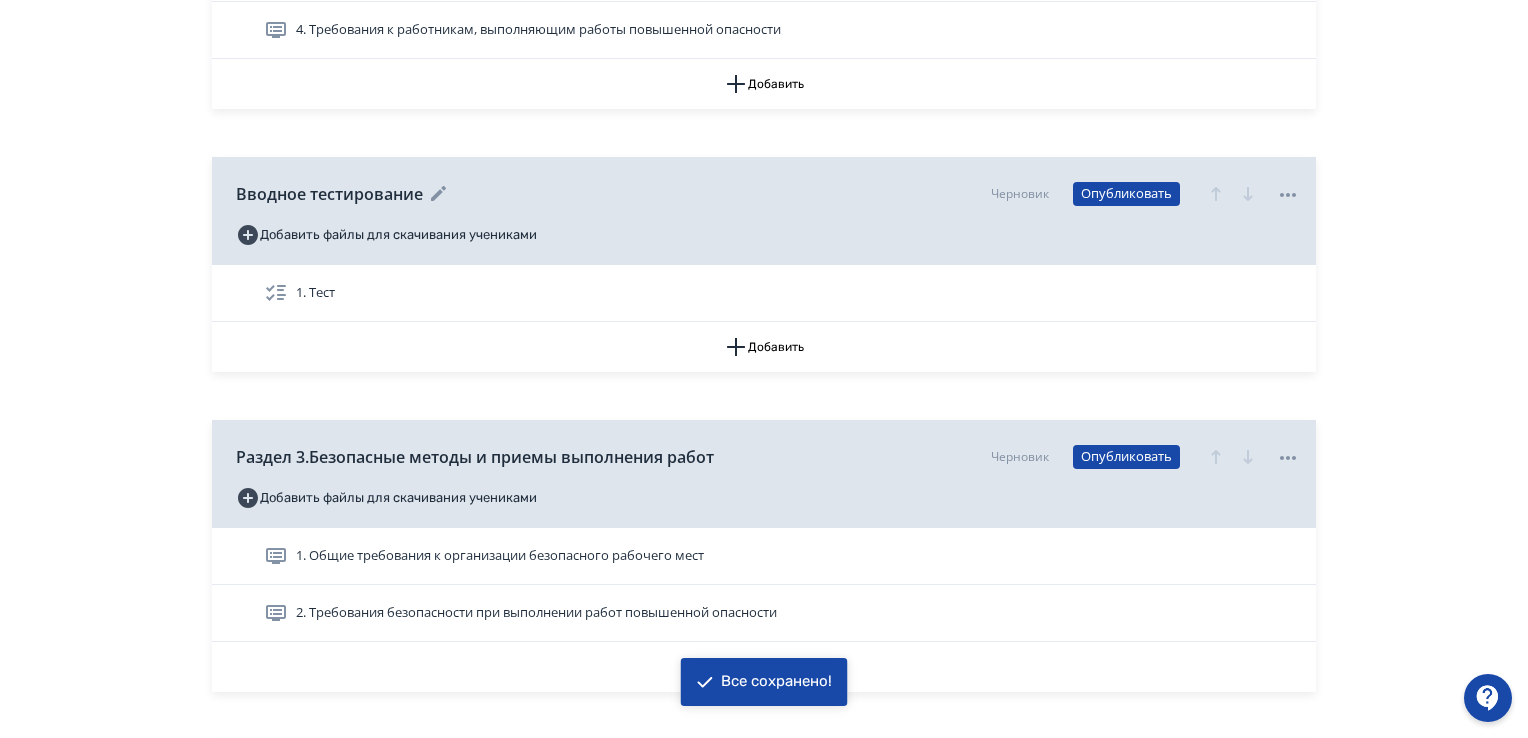 scroll, scrollTop: 852, scrollLeft: 0, axis: vertical 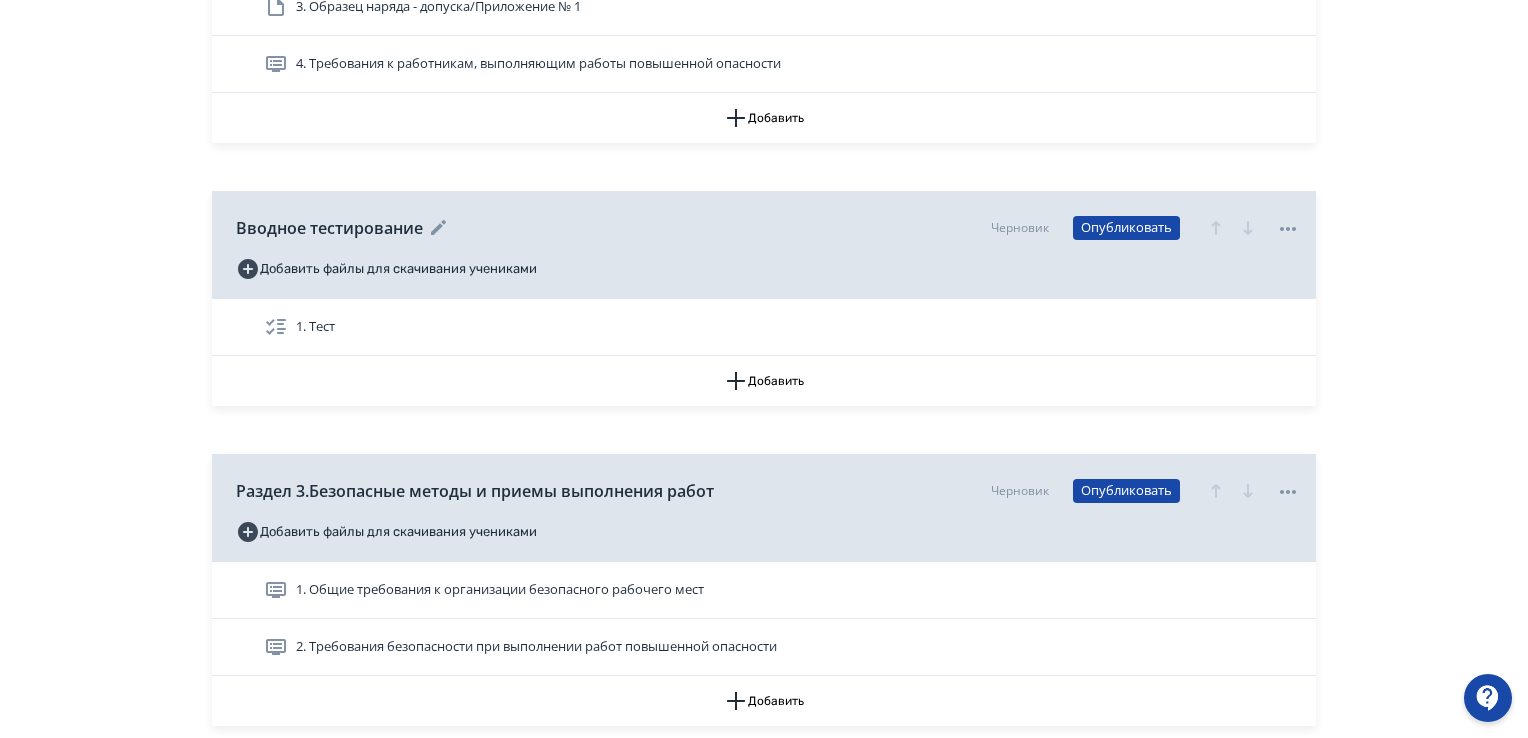 click 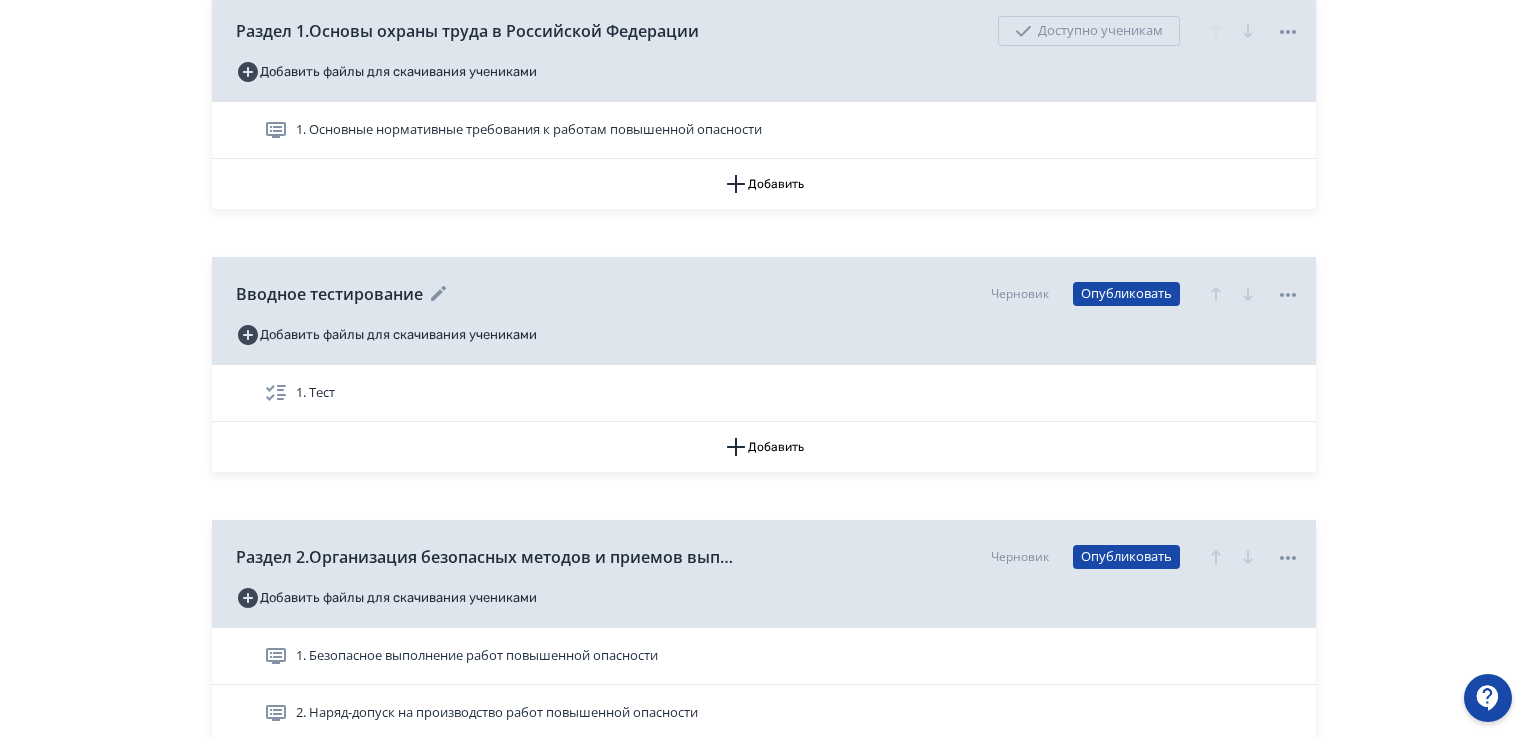 scroll, scrollTop: 318, scrollLeft: 0, axis: vertical 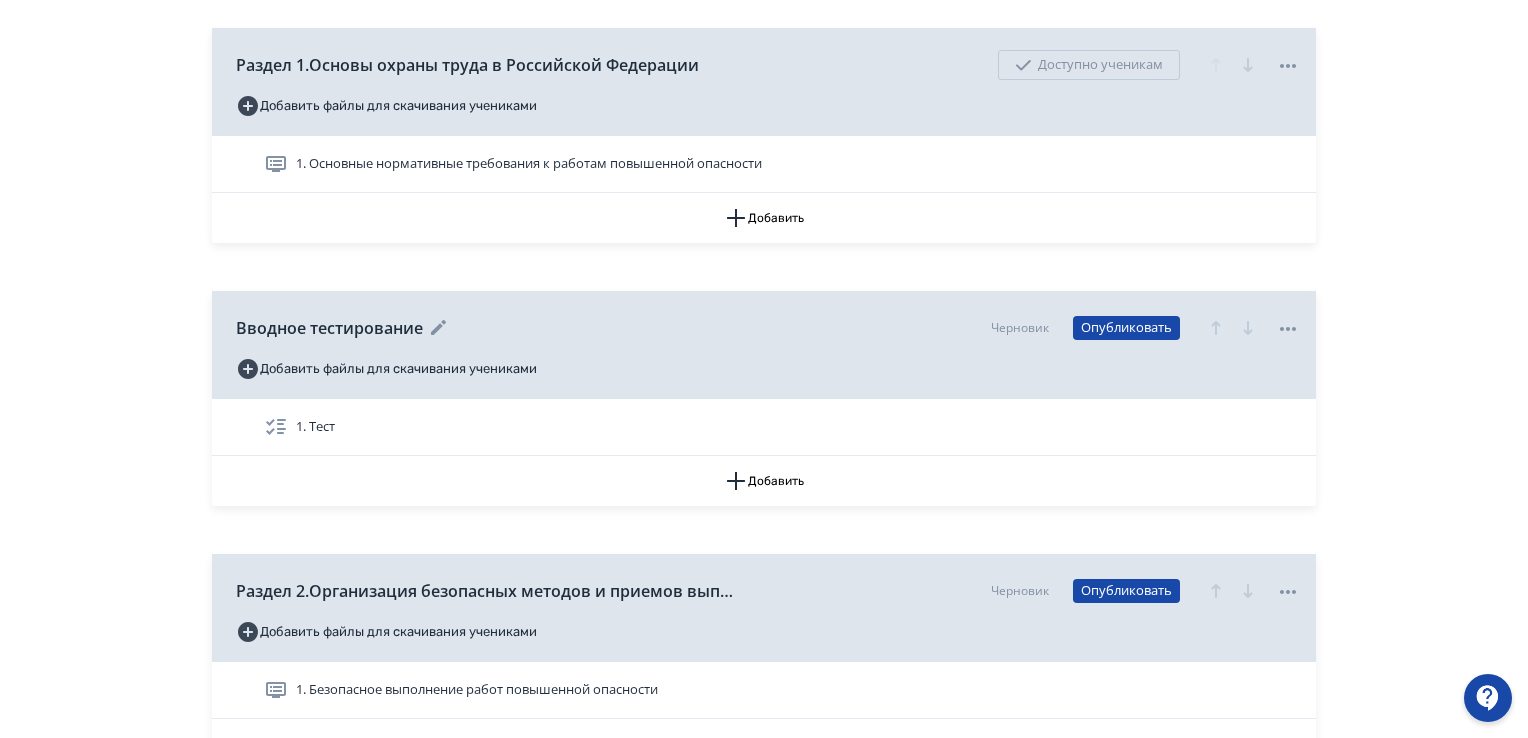 click 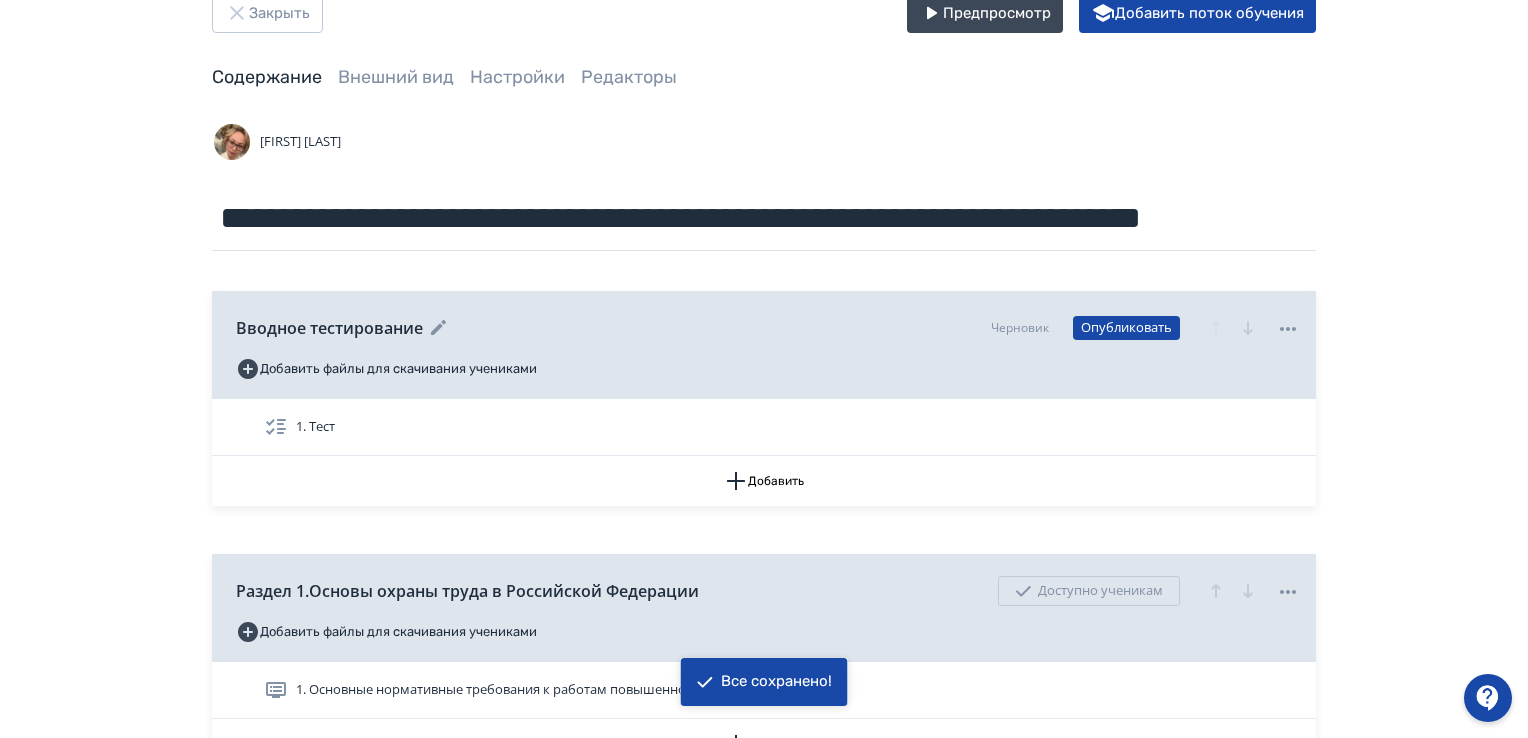 scroll, scrollTop: 0, scrollLeft: 0, axis: both 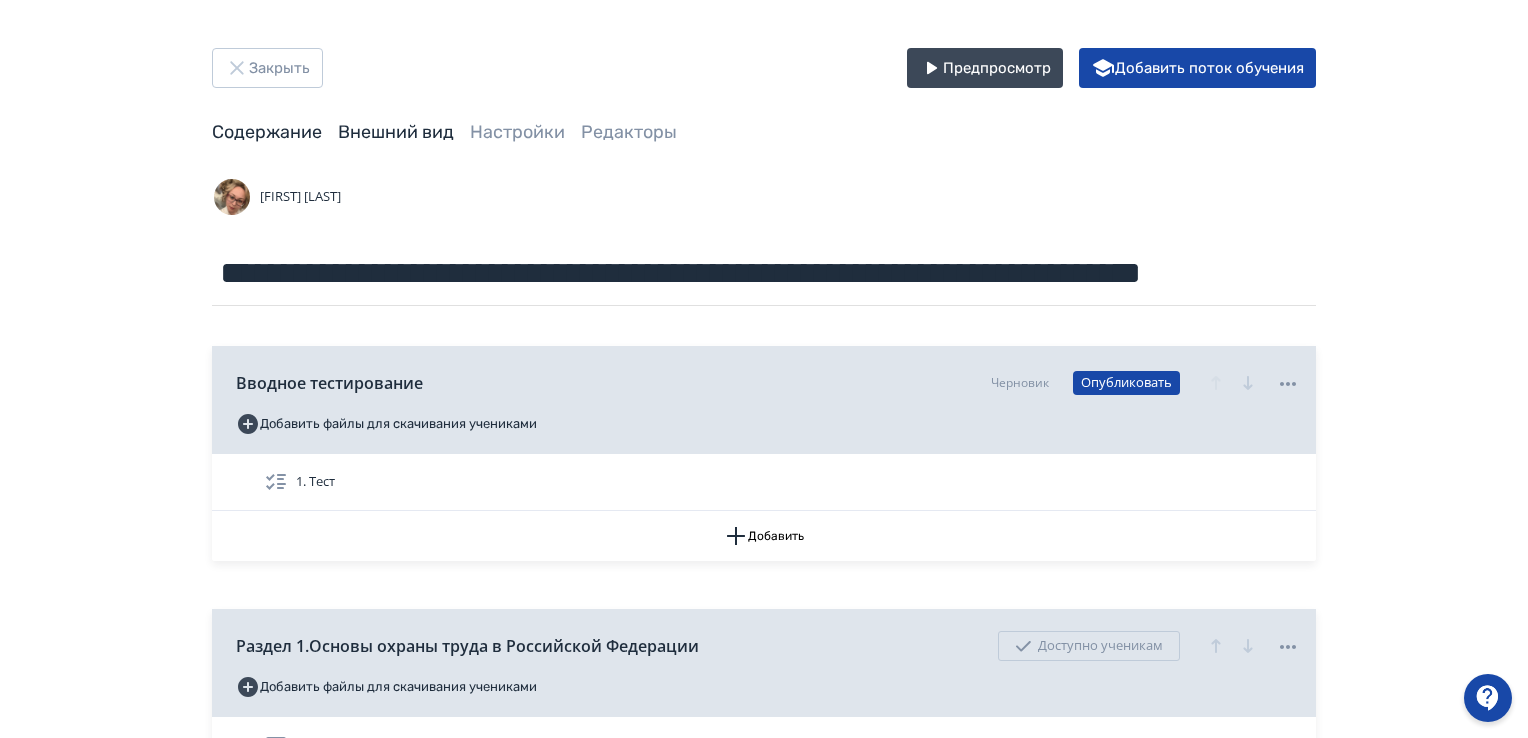 click on "Внешний вид" at bounding box center (396, 132) 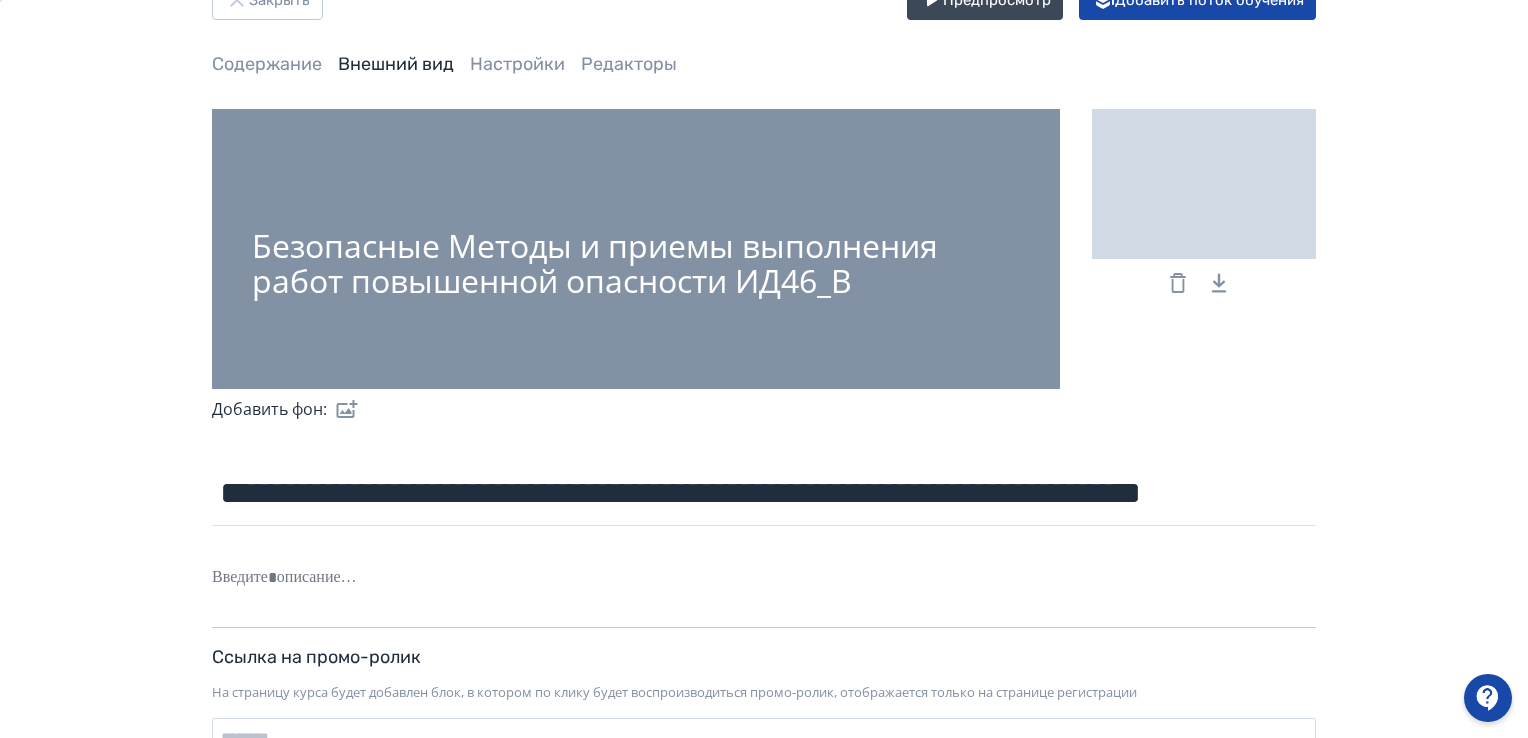 scroll, scrollTop: 0, scrollLeft: 0, axis: both 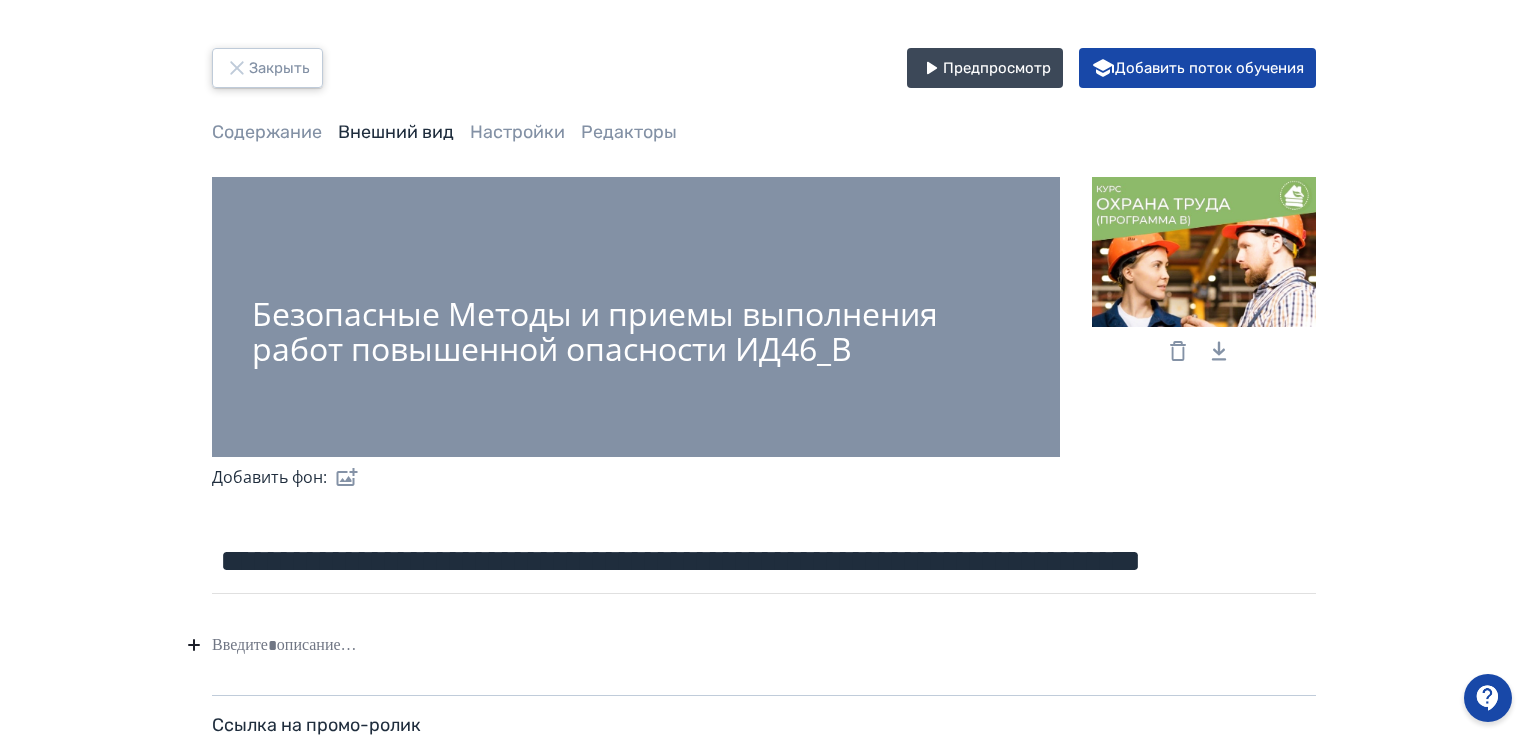 click on "Закрыть" at bounding box center [267, 68] 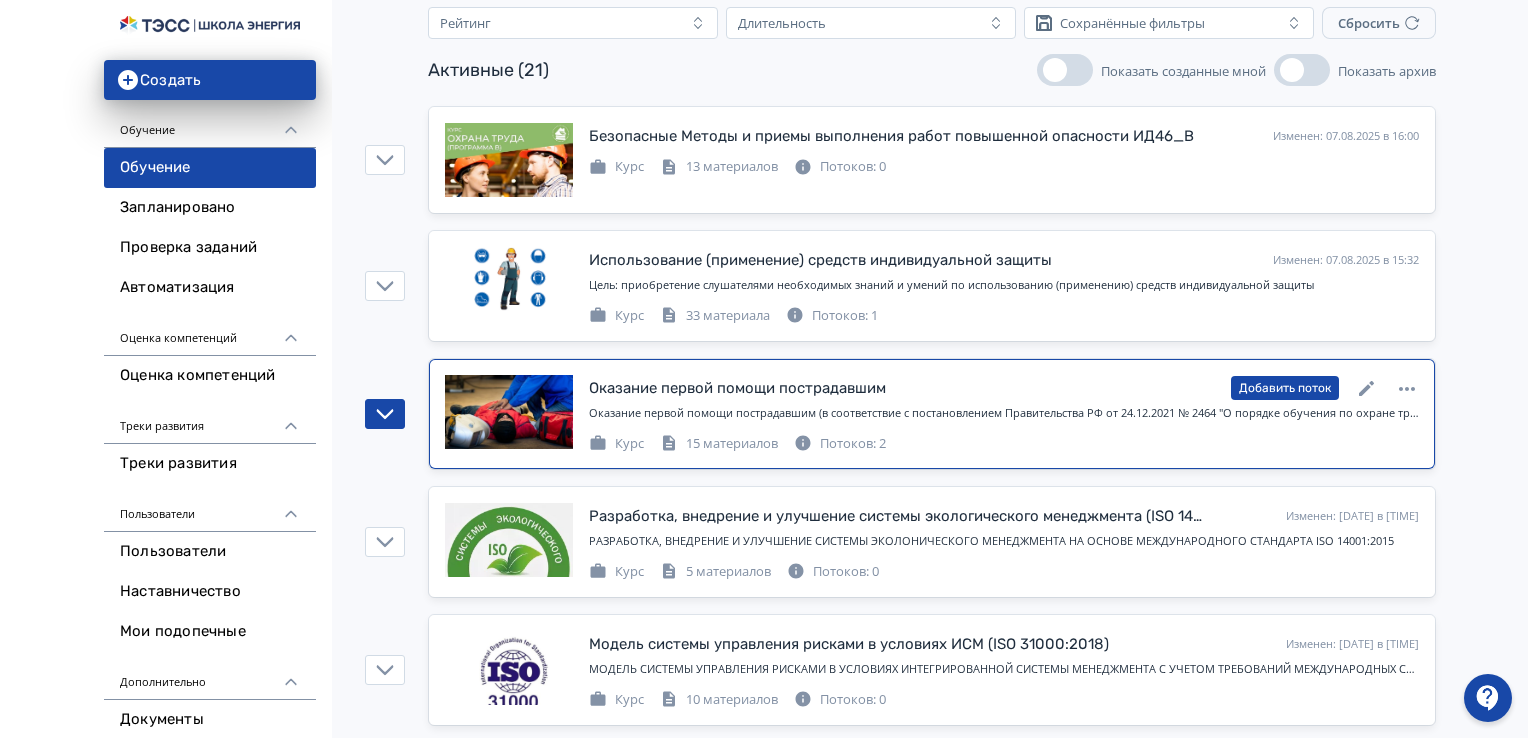 scroll, scrollTop: 0, scrollLeft: 0, axis: both 